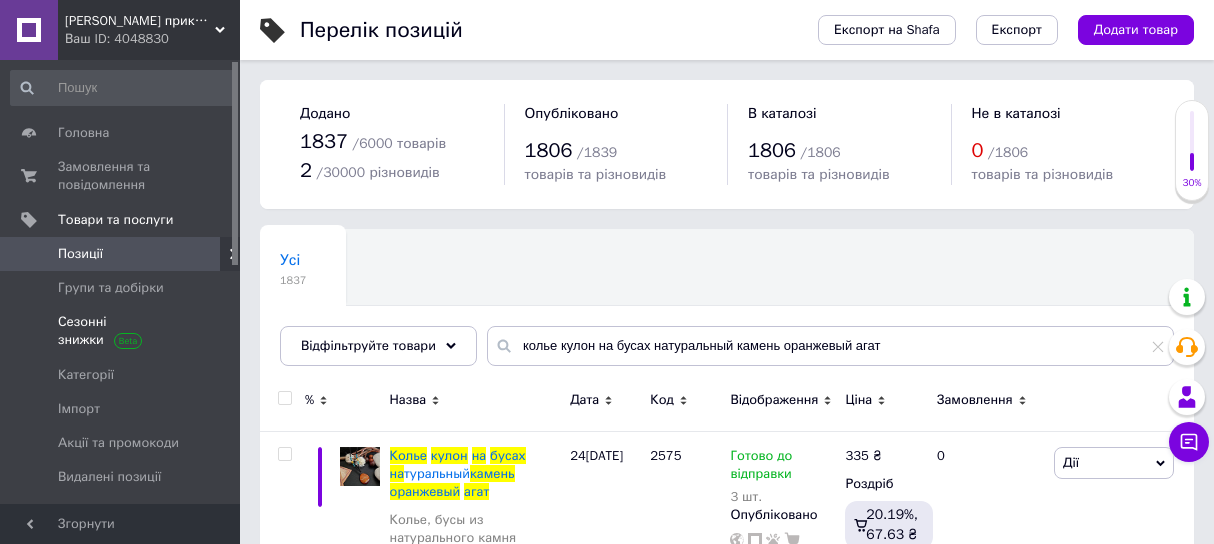 scroll, scrollTop: 127, scrollLeft: 0, axis: vertical 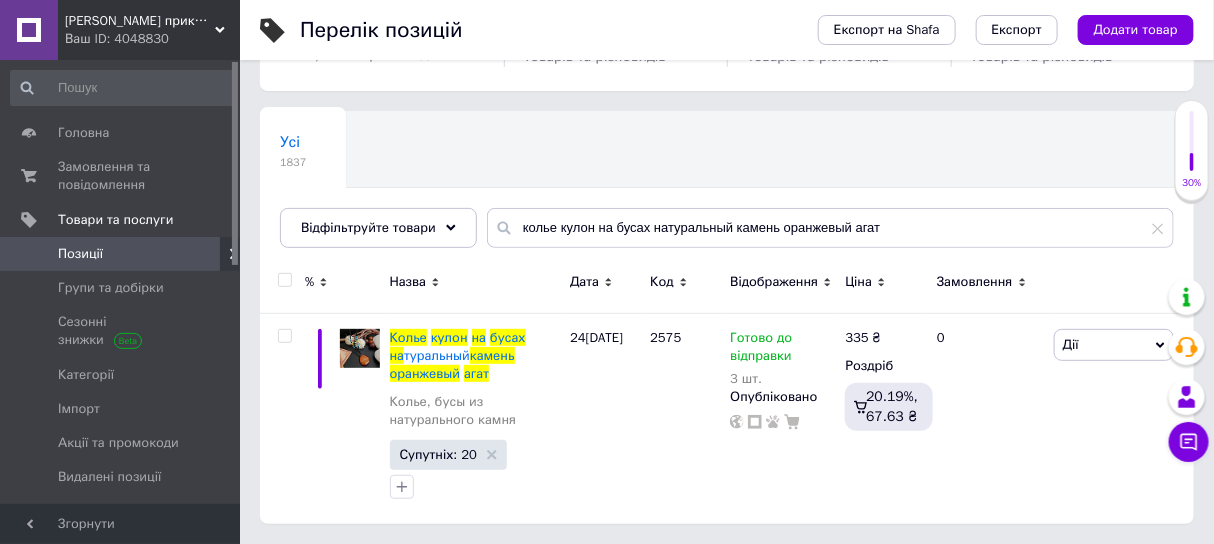 click on "Позиції" at bounding box center (80, 254) 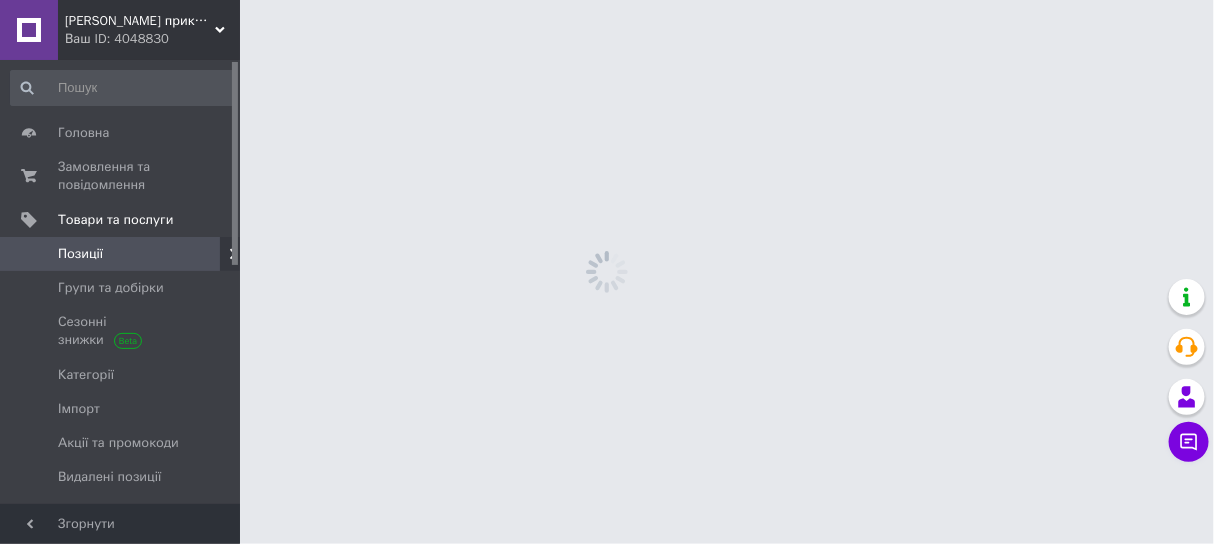 scroll, scrollTop: 0, scrollLeft: 0, axis: both 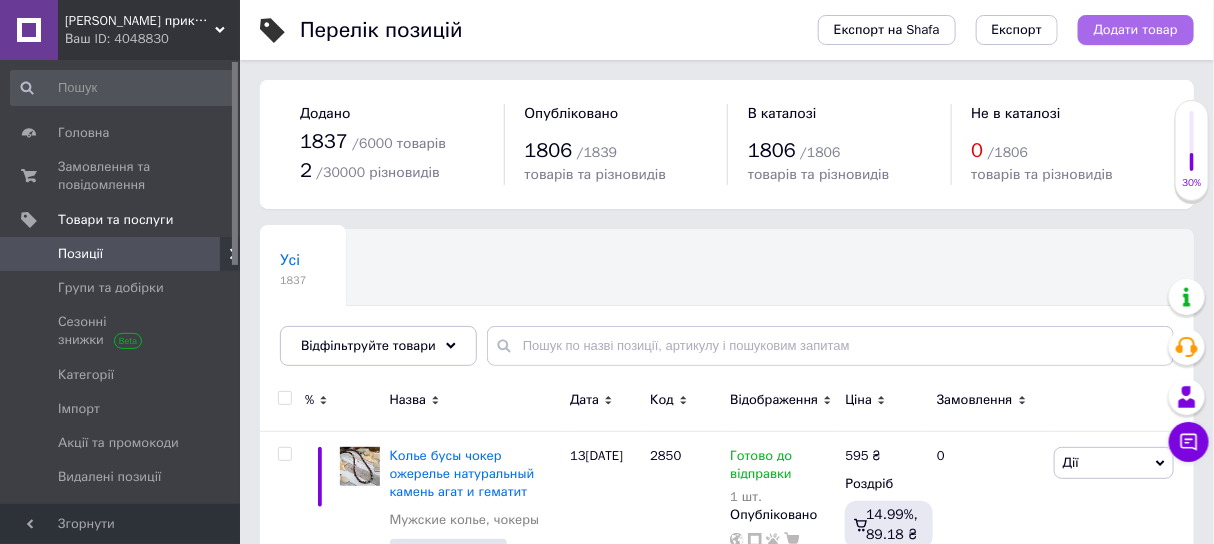 click on "Додати товар" at bounding box center (1136, 30) 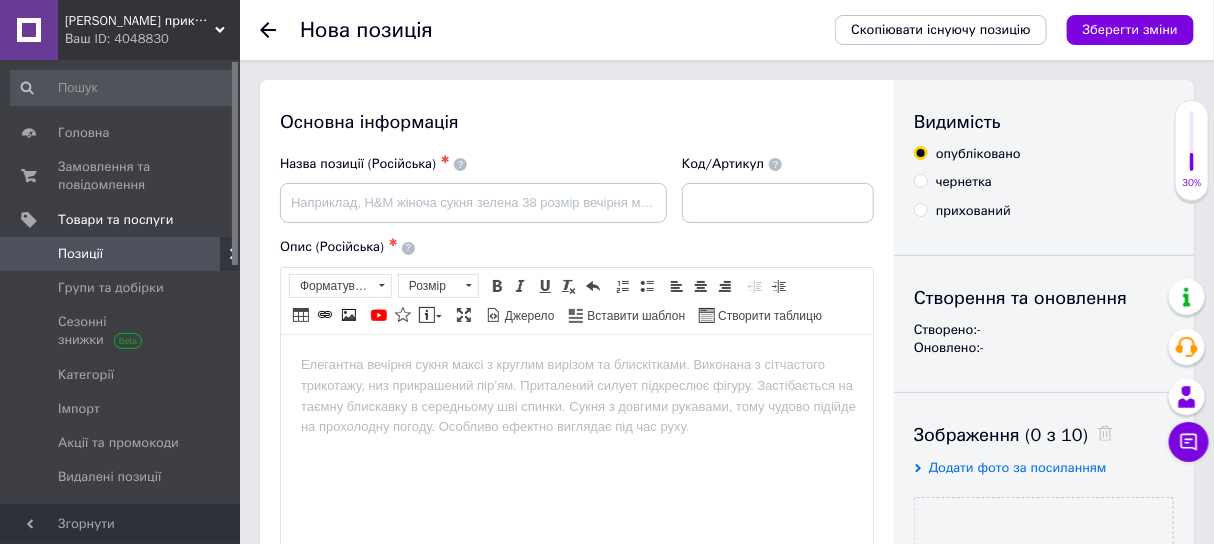 scroll, scrollTop: 0, scrollLeft: 0, axis: both 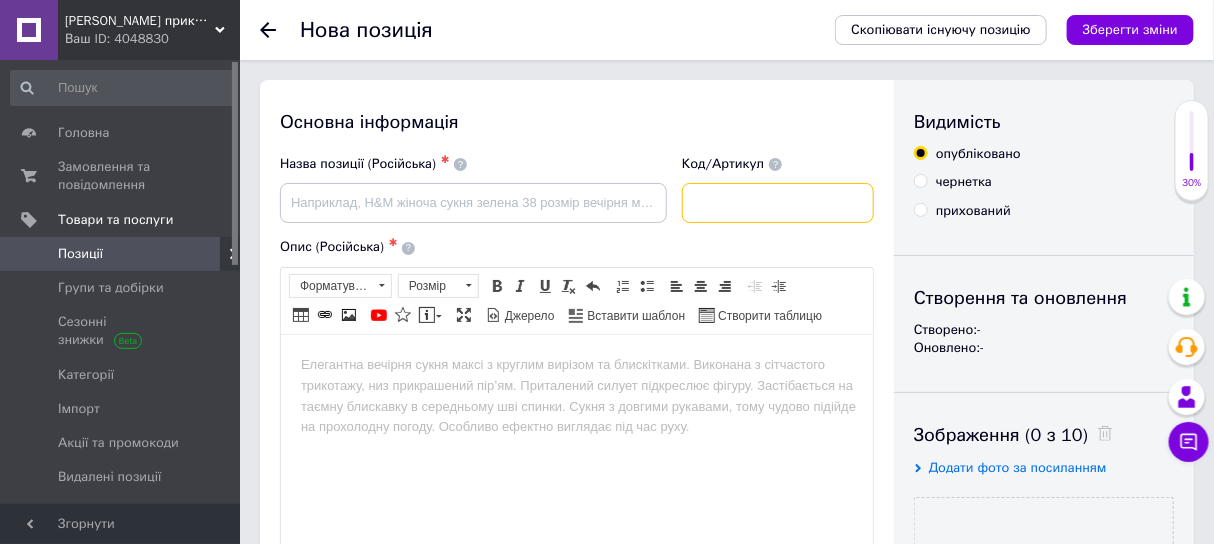 click at bounding box center [778, 203] 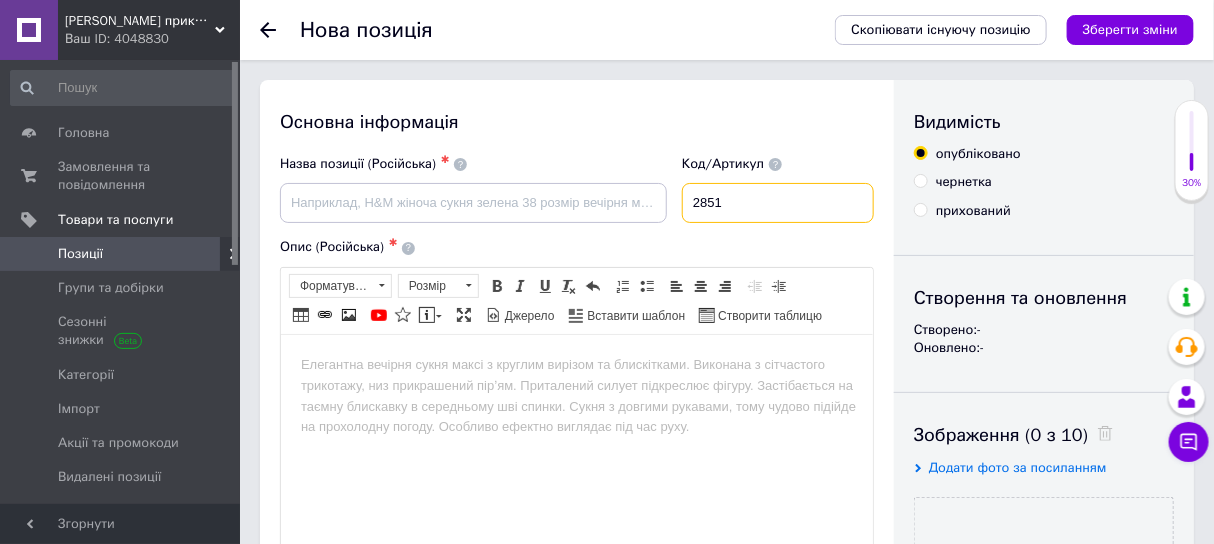 type on "2851" 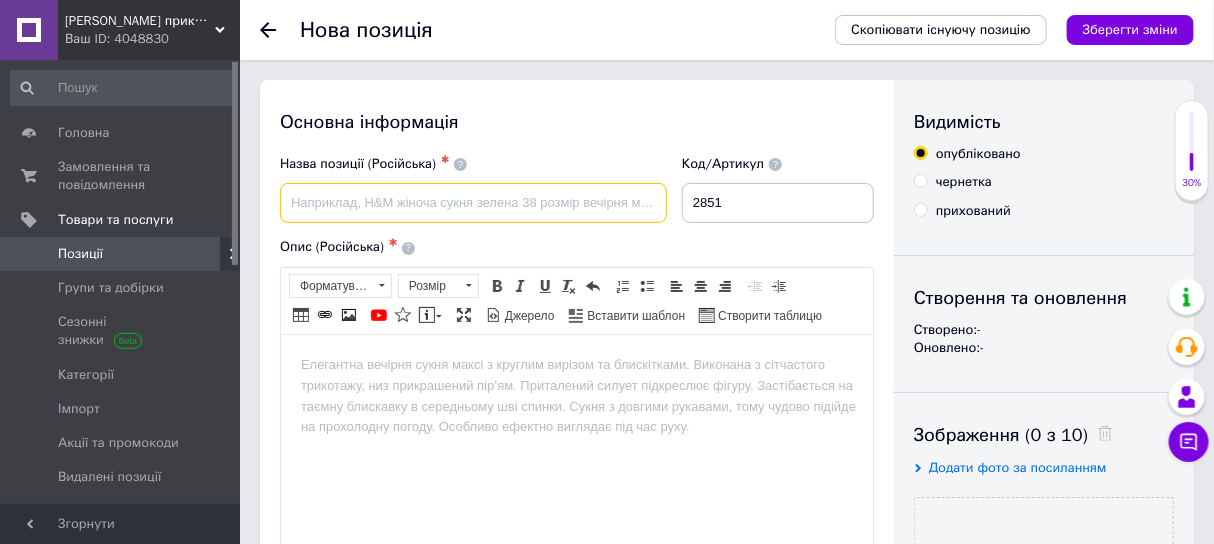 click at bounding box center (473, 203) 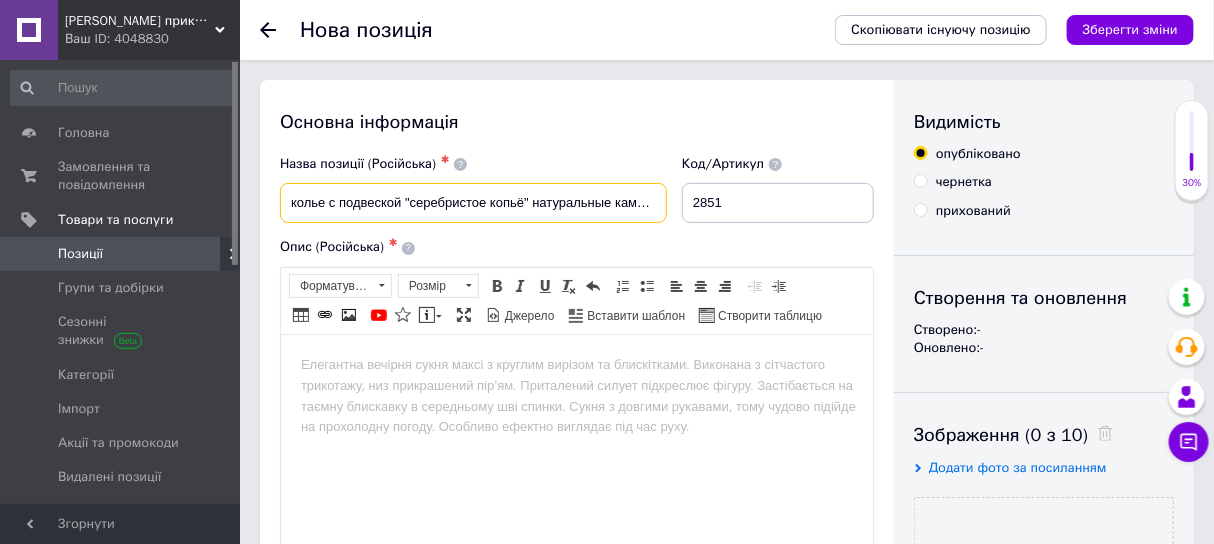 scroll, scrollTop: 0, scrollLeft: 180, axis: horizontal 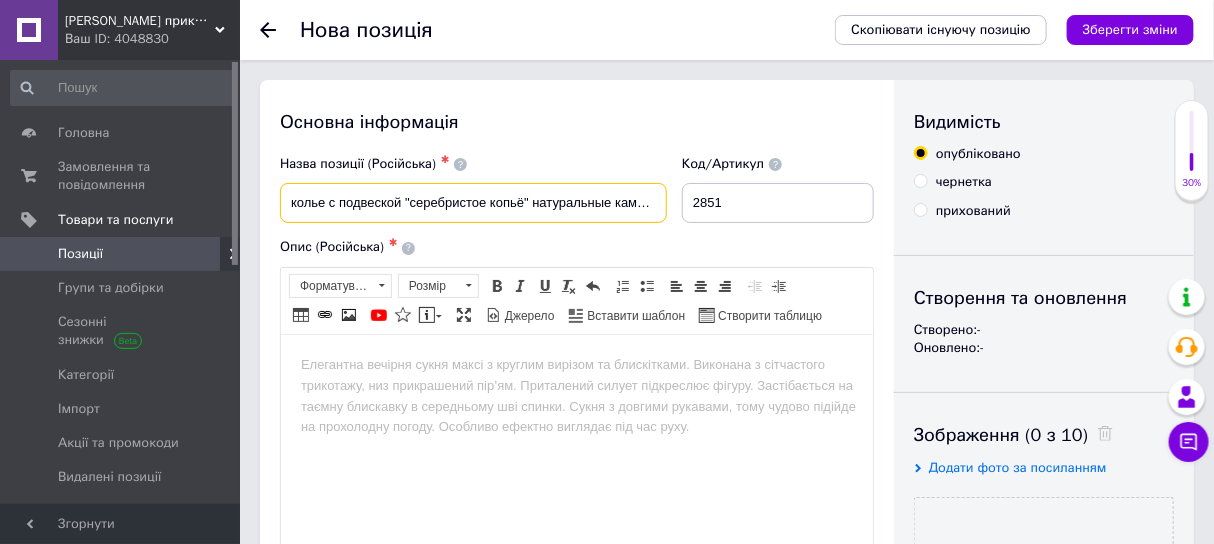 drag, startPoint x: 299, startPoint y: 203, endPoint x: 278, endPoint y: 206, distance: 21.213203 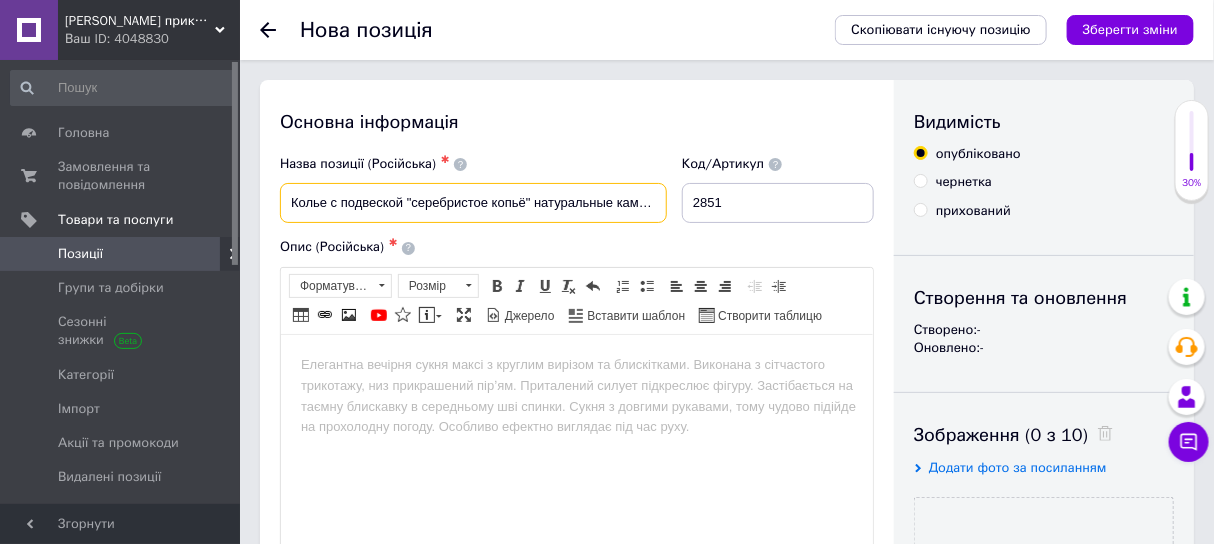 type on "Колье с подвеской "серебристое копьё" натуральные камни шунгит, тигровый глаз, гематит" 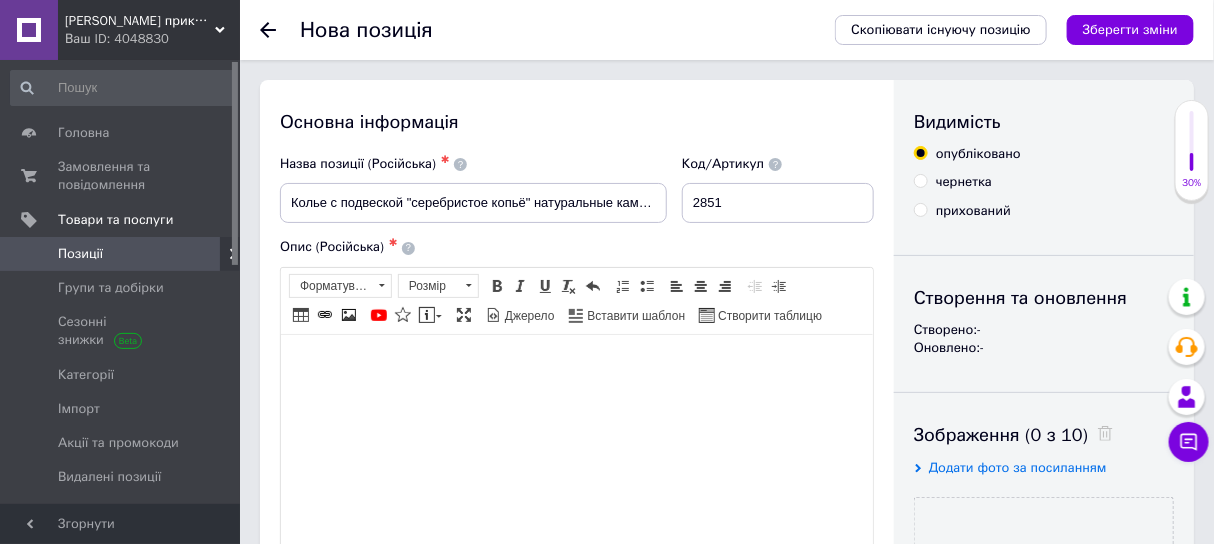 click at bounding box center (576, 364) 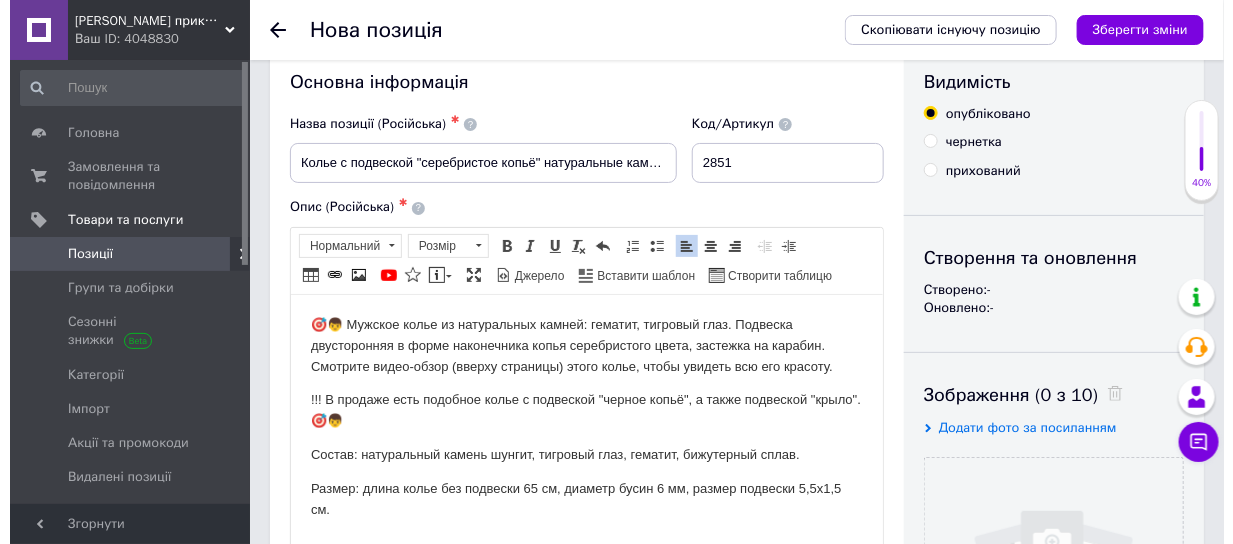 scroll, scrollTop: 0, scrollLeft: 0, axis: both 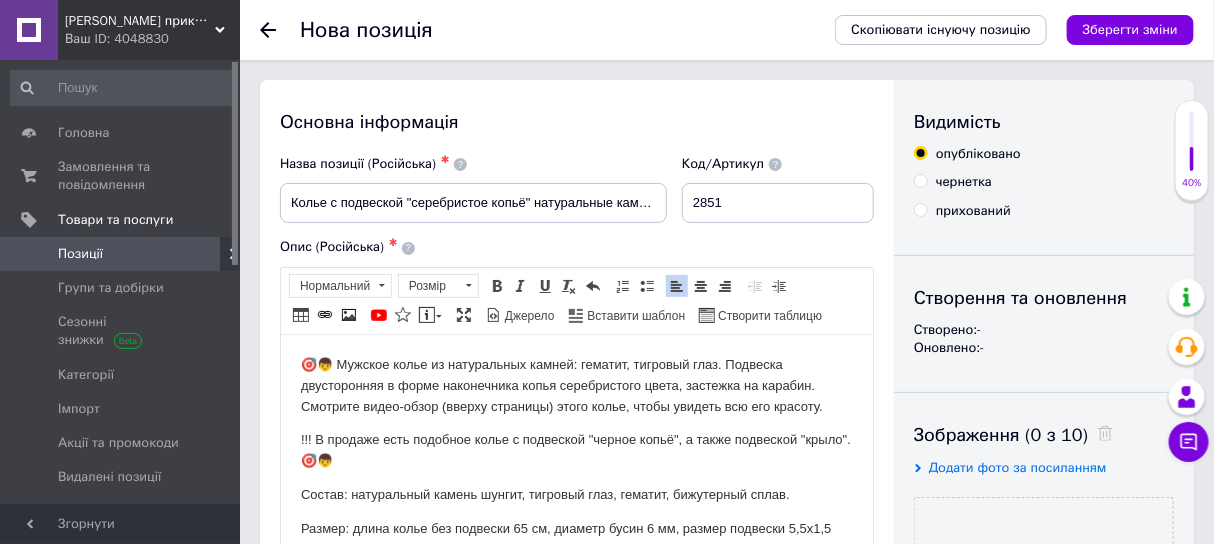 click on "🎯👦 Мужское колье из натуральных камней: гематит, тигровый глаз. Подвеска двусторонняя в форме наконечника копья серебристого цвета, застежка на карабин. Смотрите видео-обзор (вверху страницы) этого колье, чтобы увидеть всю его красоту. !!! В продаже есть подобное колье с подвеской "черное копьё", а также подвеской "крыло".🎯👦 Состав: натуральный камень шунгит, тигровый глаз, гематит, бижутерный сплав. Размер: длина колье без подвески 65 см, диаметр бусин 6 мм, размер подвески 5,5х1,5 см." at bounding box center (576, 456) 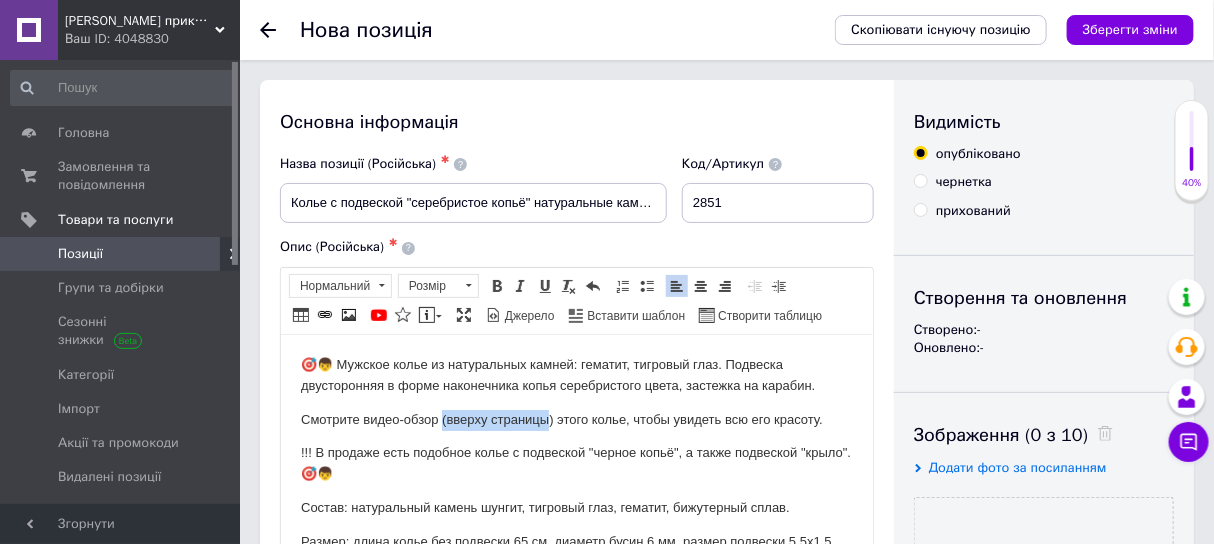 drag, startPoint x: 440, startPoint y: 418, endPoint x: 549, endPoint y: 404, distance: 109.89541 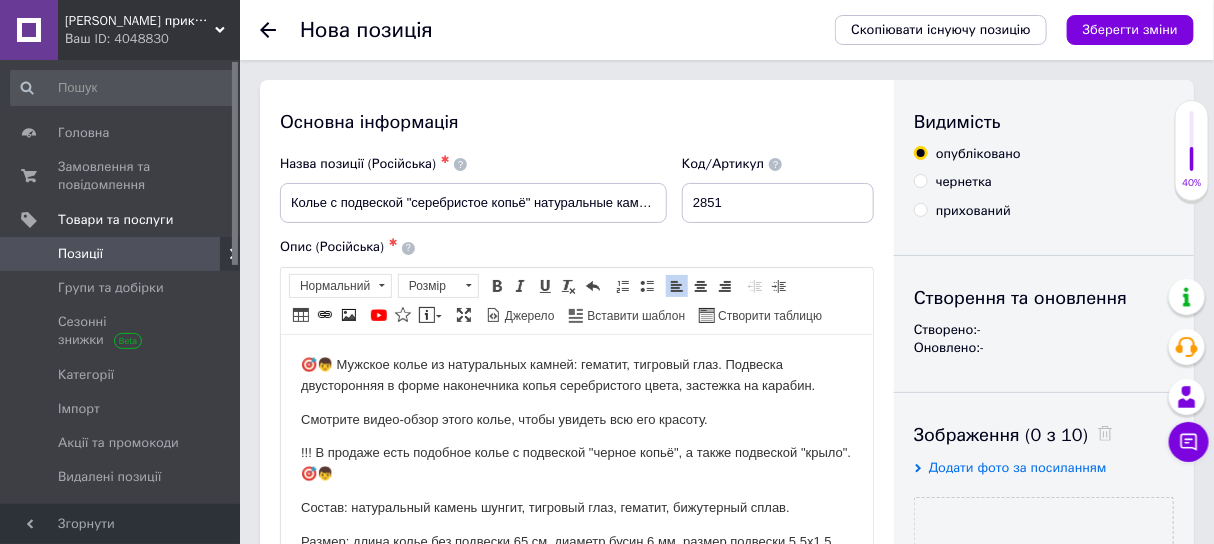 click on "Смотрите видео-обзор этого колье, чтобы увидеть всю его красоту." at bounding box center (576, 419) 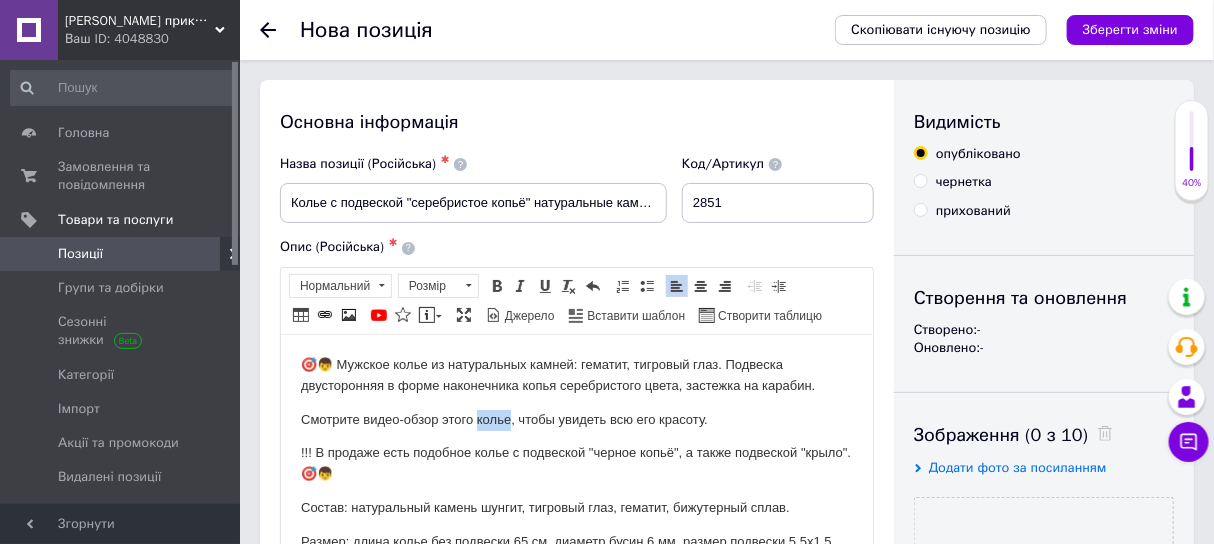 click on "Смотрите видео-обзор этого колье, чтобы увидеть всю его красоту." at bounding box center [576, 419] 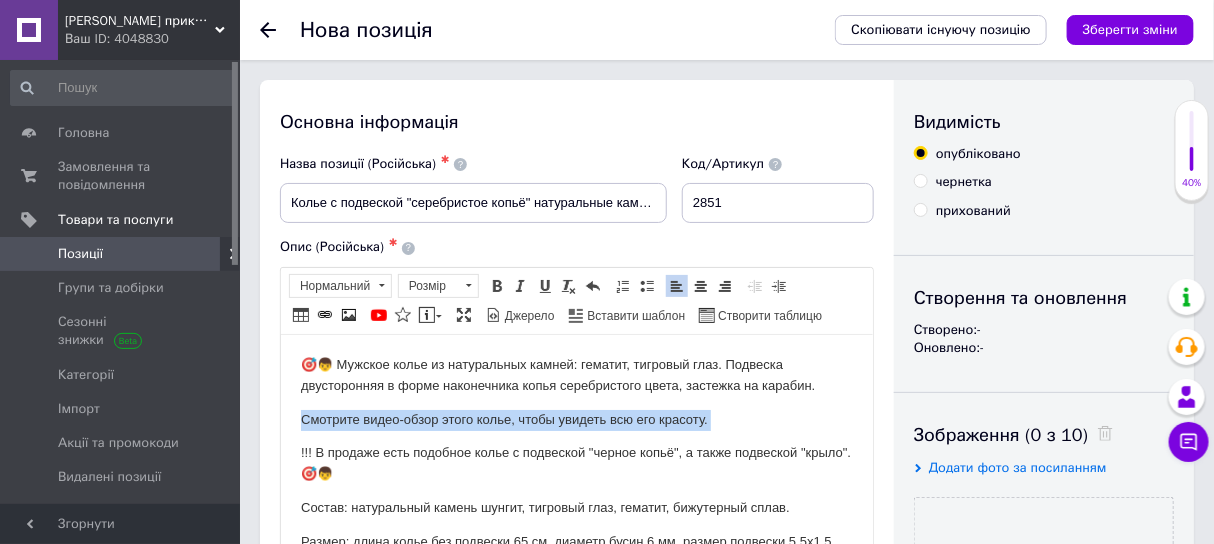 click on "Смотрите видео-обзор этого колье, чтобы увидеть всю его красоту." at bounding box center [576, 419] 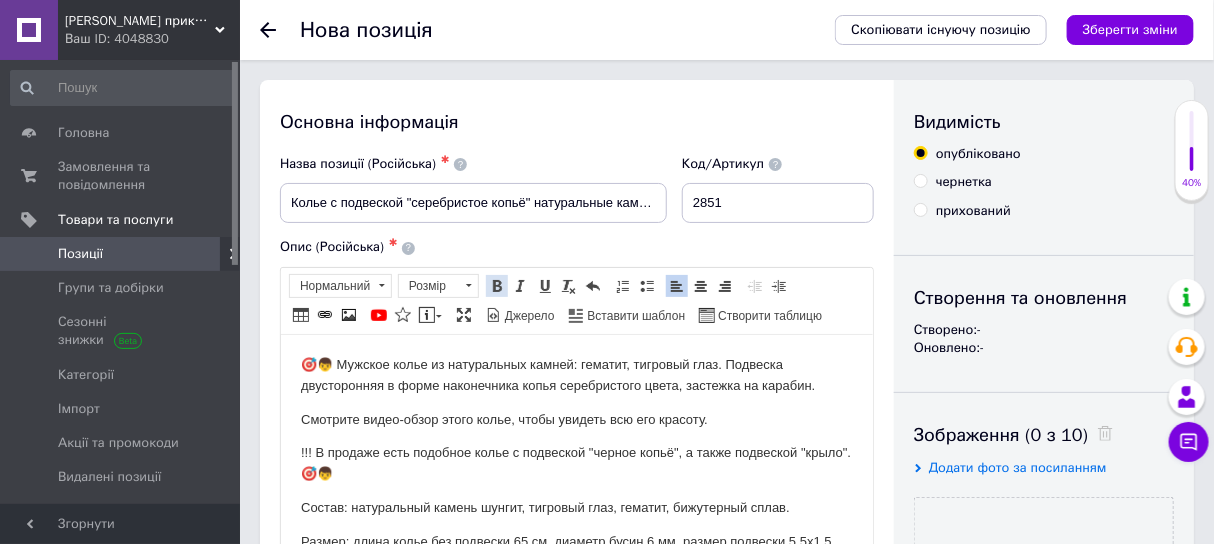 click at bounding box center [497, 286] 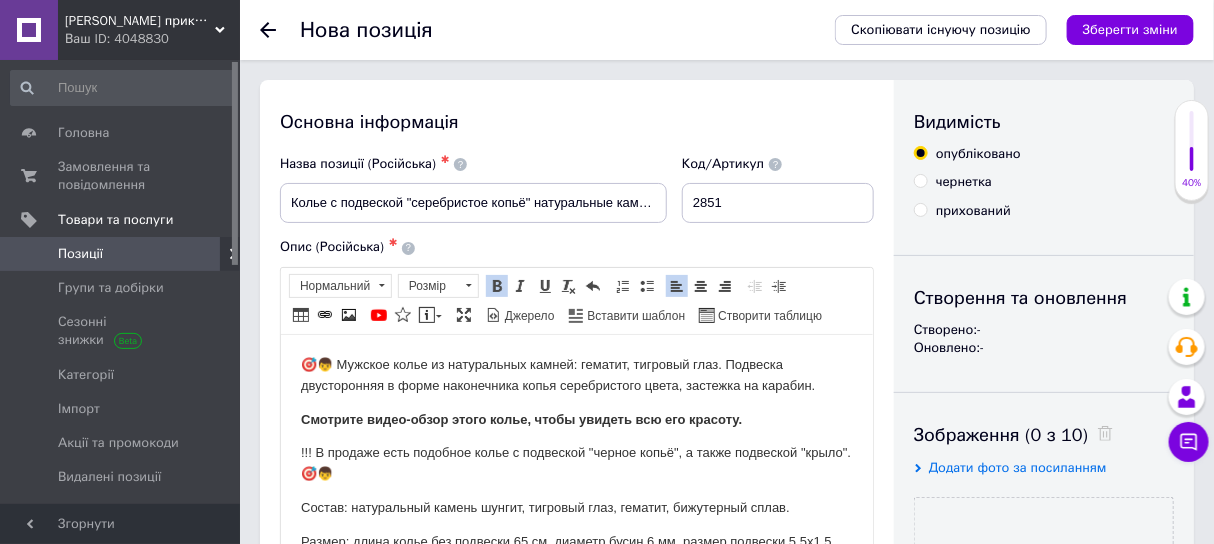 click on "Смотрите видео-обзор этого колье, чтобы увидеть всю его красоту." at bounding box center (576, 419) 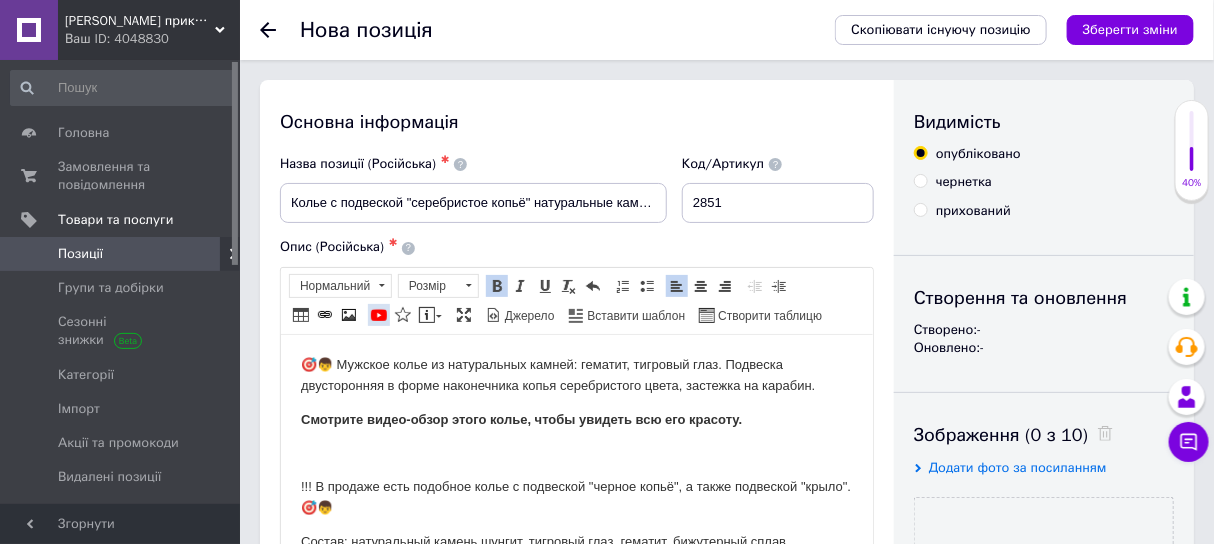 click on "YouTube" at bounding box center (379, 315) 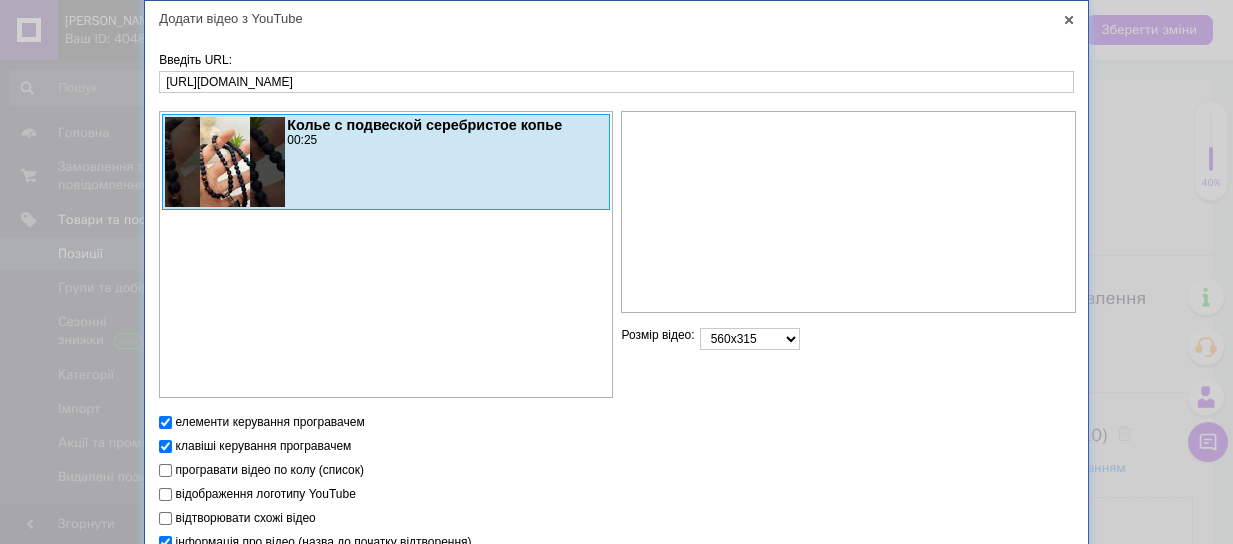 scroll, scrollTop: 97, scrollLeft: 0, axis: vertical 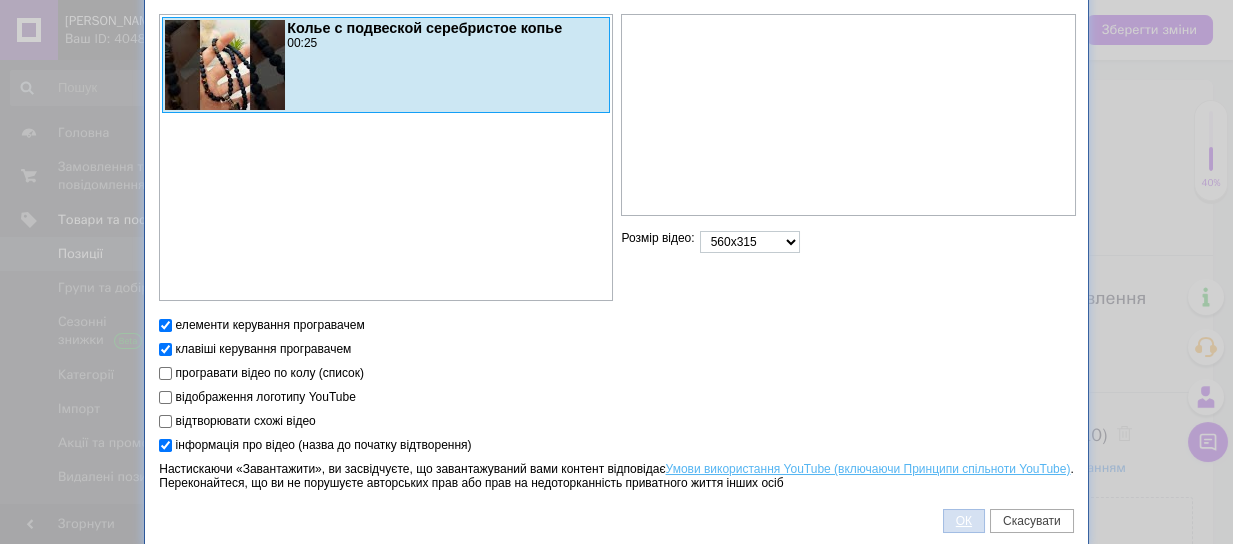 type on "[URL][DOMAIN_NAME]" 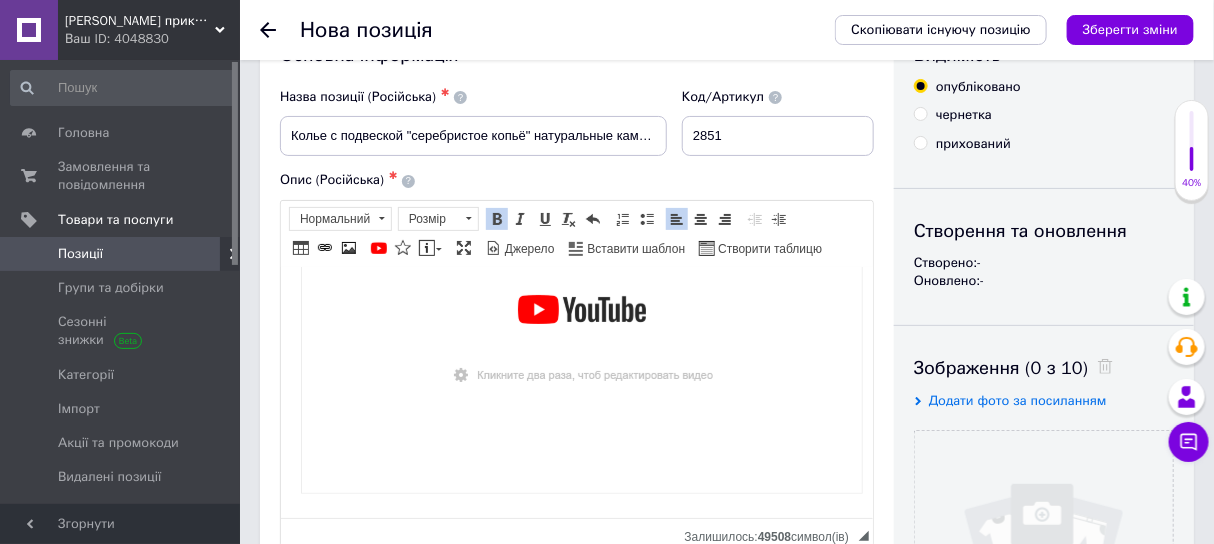 scroll, scrollTop: 817, scrollLeft: 0, axis: vertical 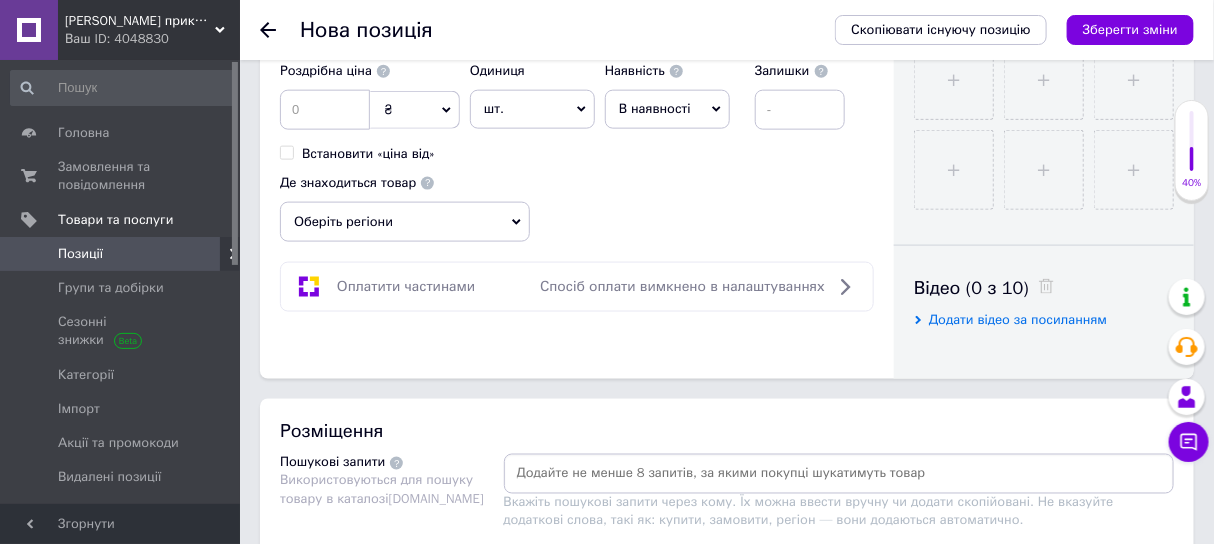 click on "Додати відео за посиланням" at bounding box center [1018, 319] 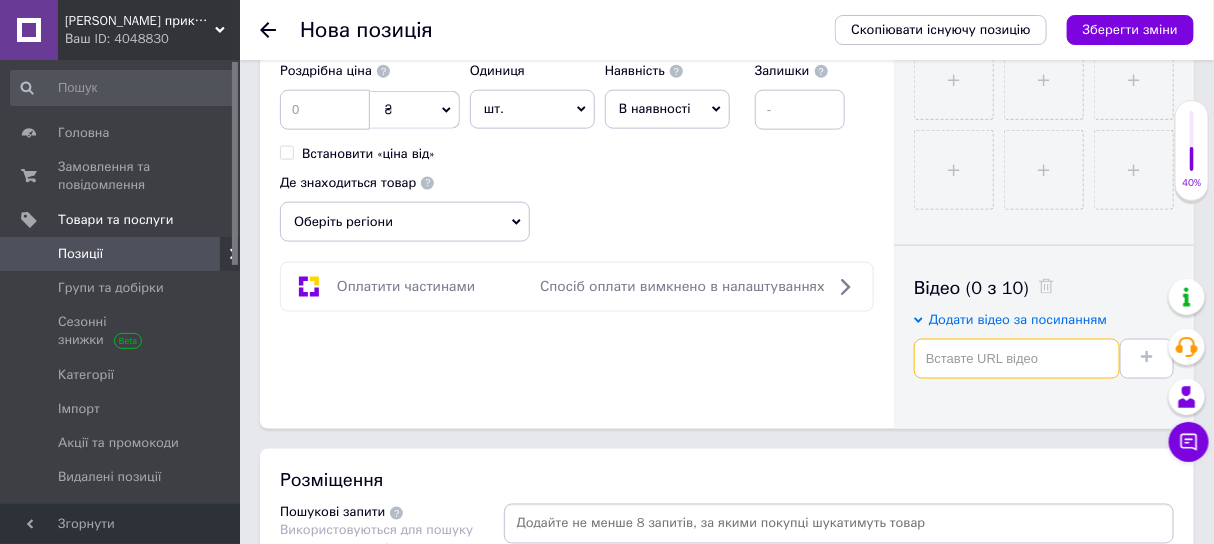 click at bounding box center (1017, 359) 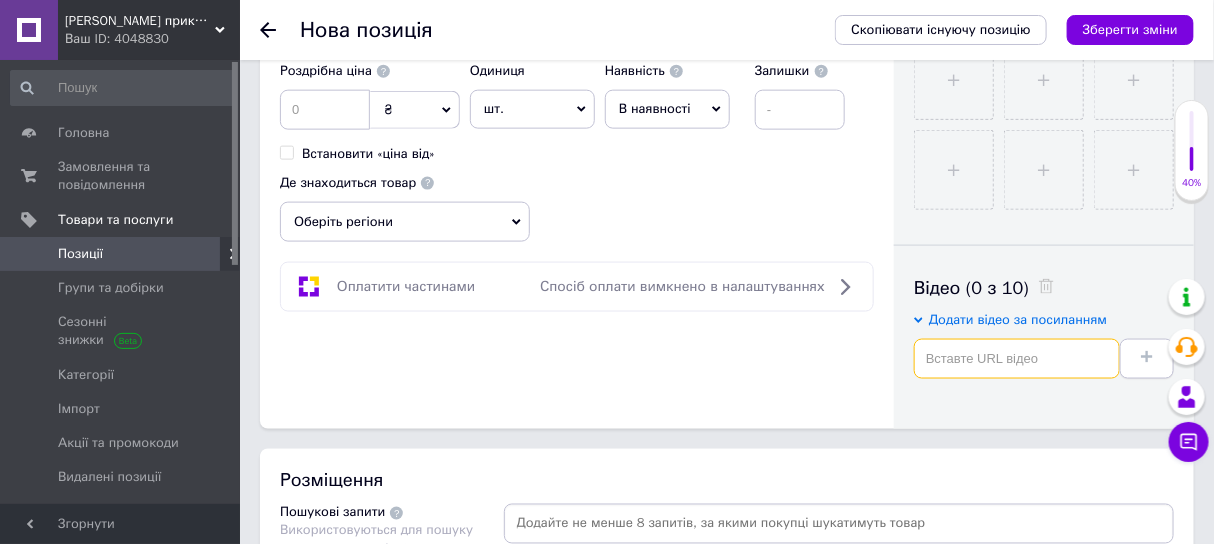 paste on "[URL][DOMAIN_NAME]" 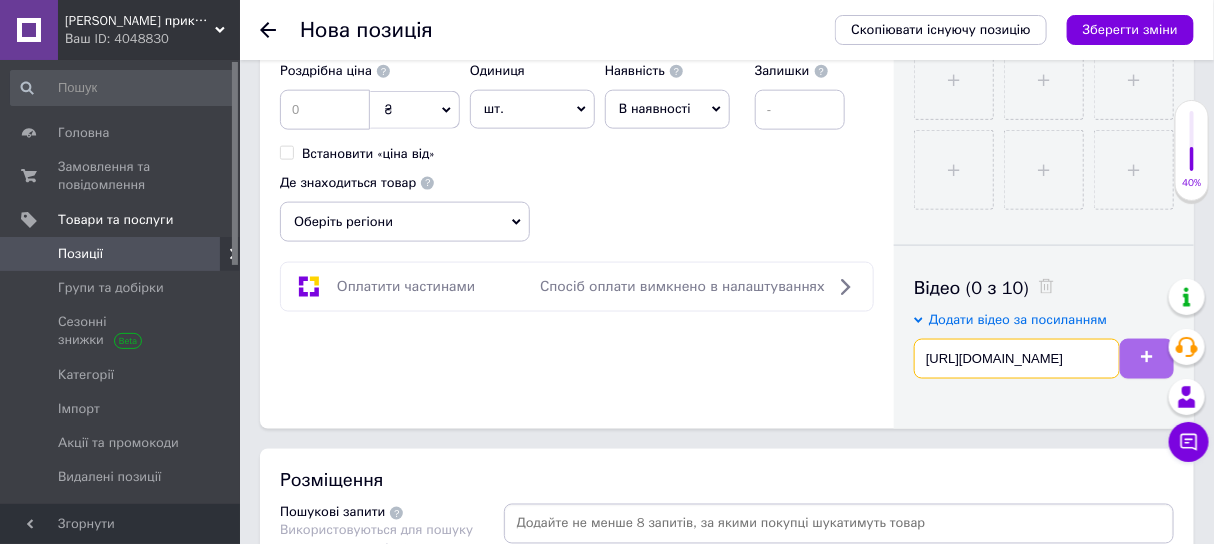 scroll, scrollTop: 0, scrollLeft: 112, axis: horizontal 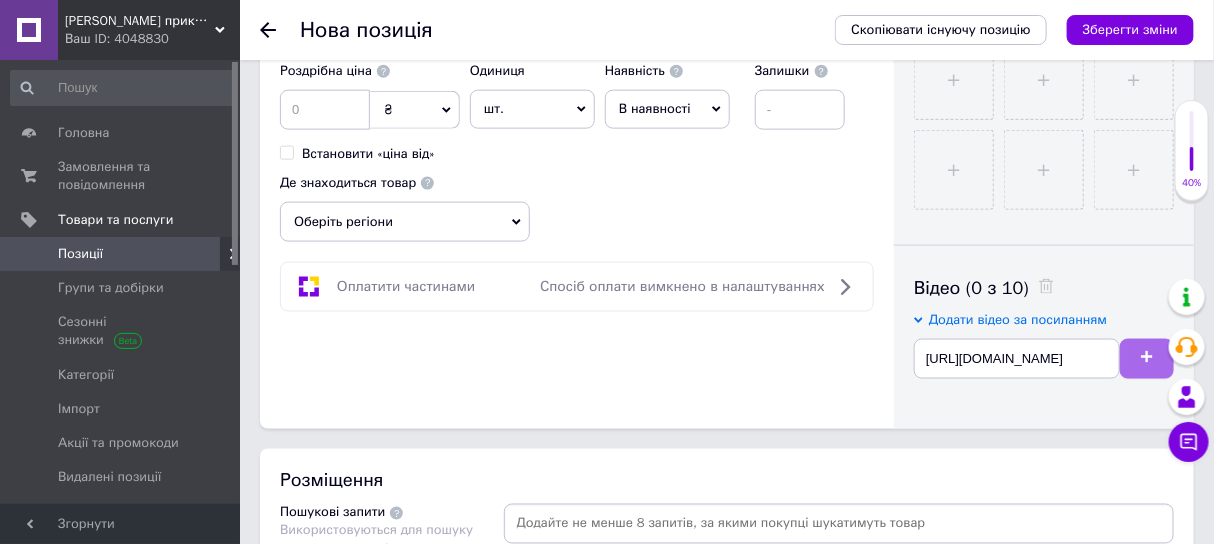 click 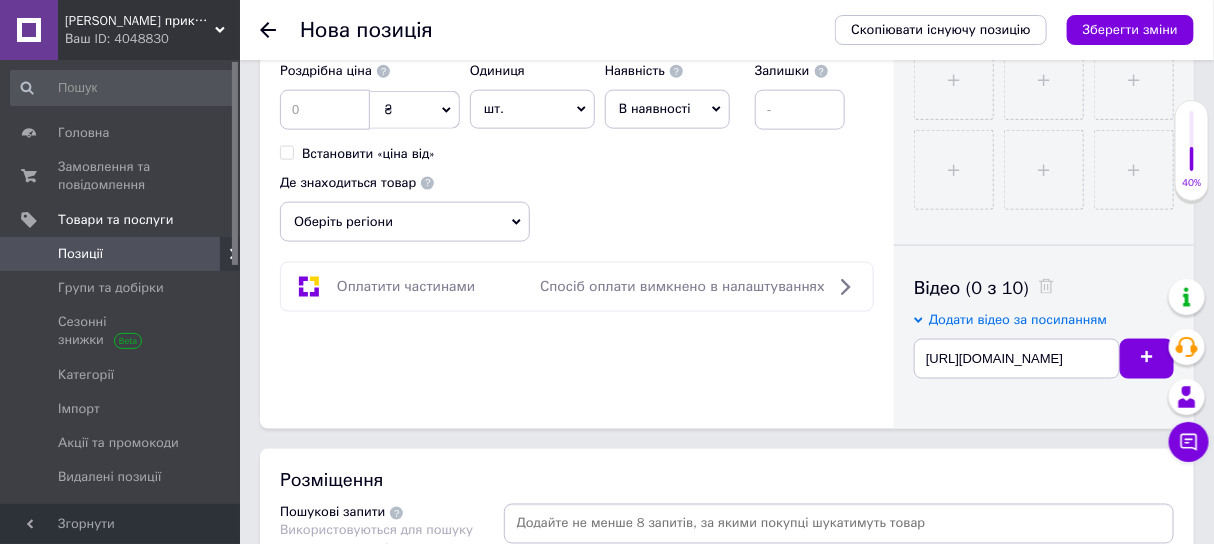 type 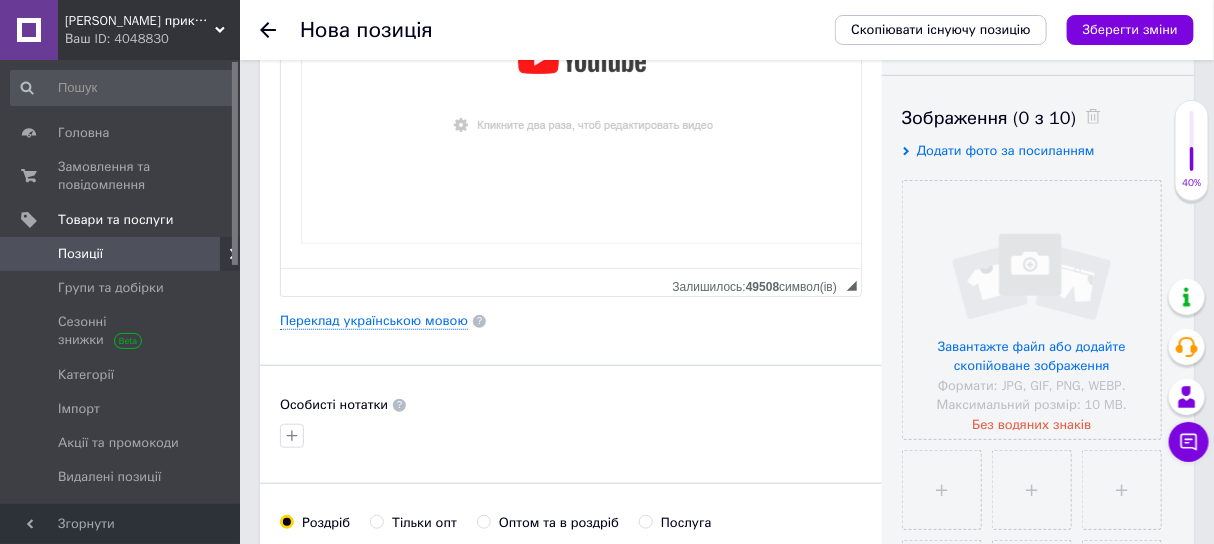 scroll, scrollTop: 67, scrollLeft: 0, axis: vertical 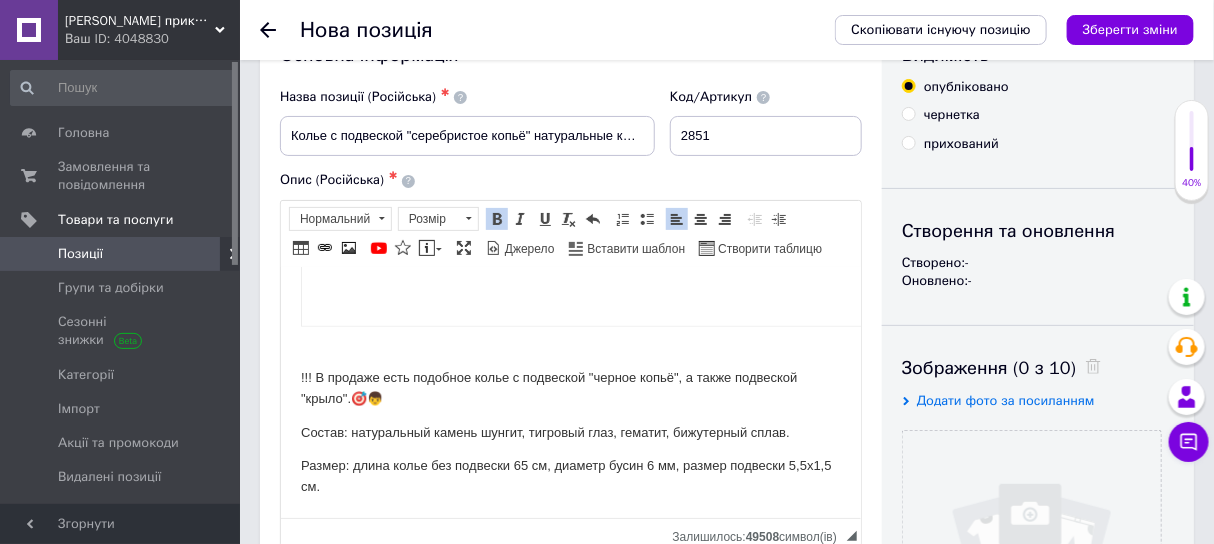 click on "!!! В продаже есть подобное колье с подвеской "черное копьё", а также подвеской "крыло".🎯👦" at bounding box center [570, 388] 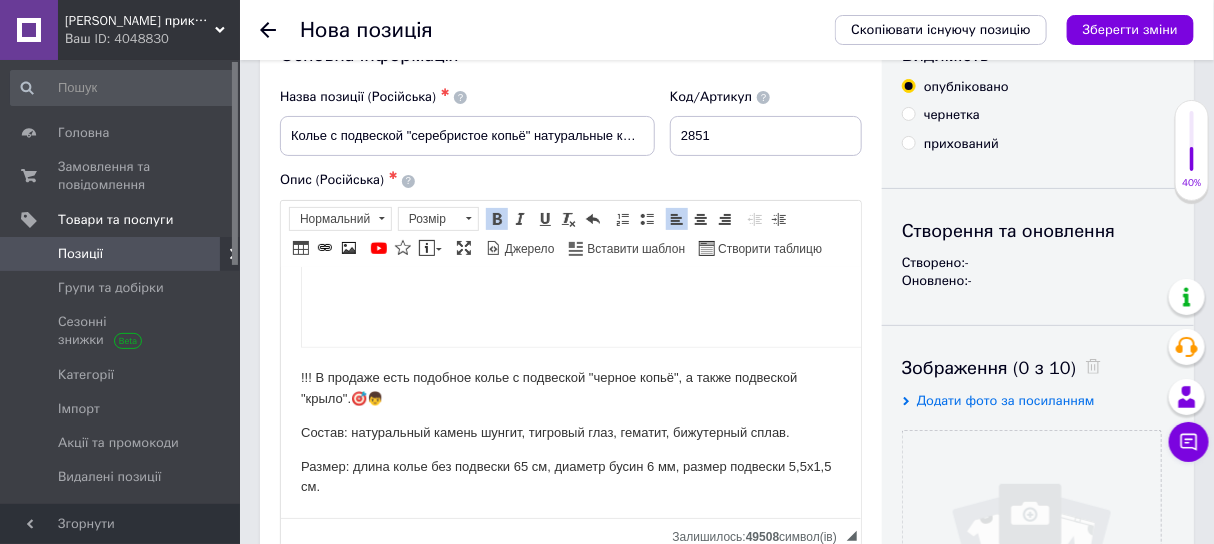 scroll, scrollTop: 361, scrollLeft: 0, axis: vertical 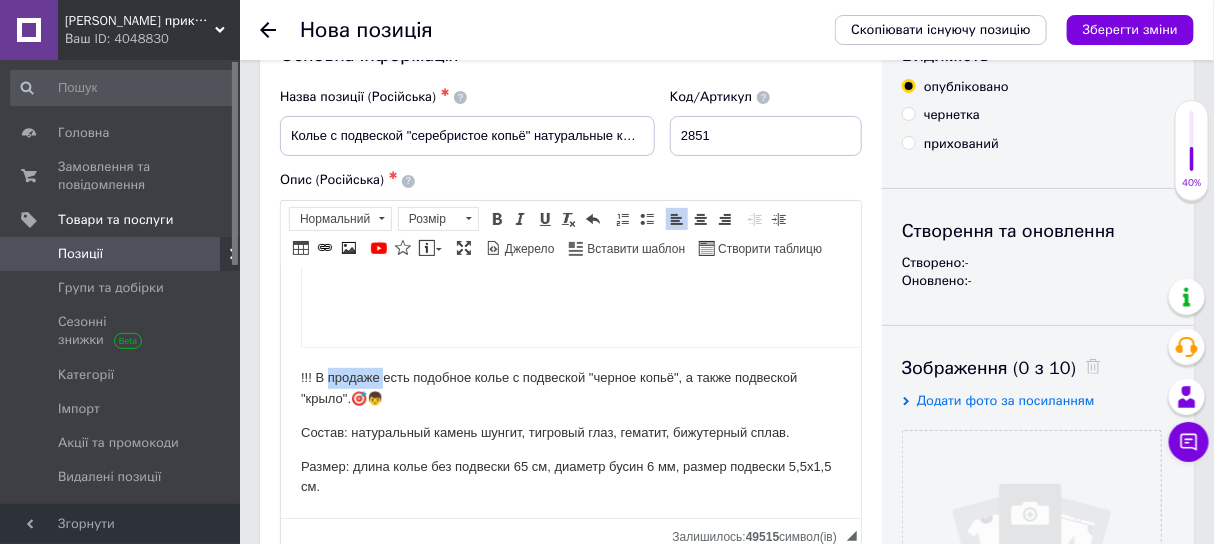click on "!!! В продаже есть подобное колье с подвеской "черное копьё", а также подвеской "крыло".🎯👦" at bounding box center [570, 388] 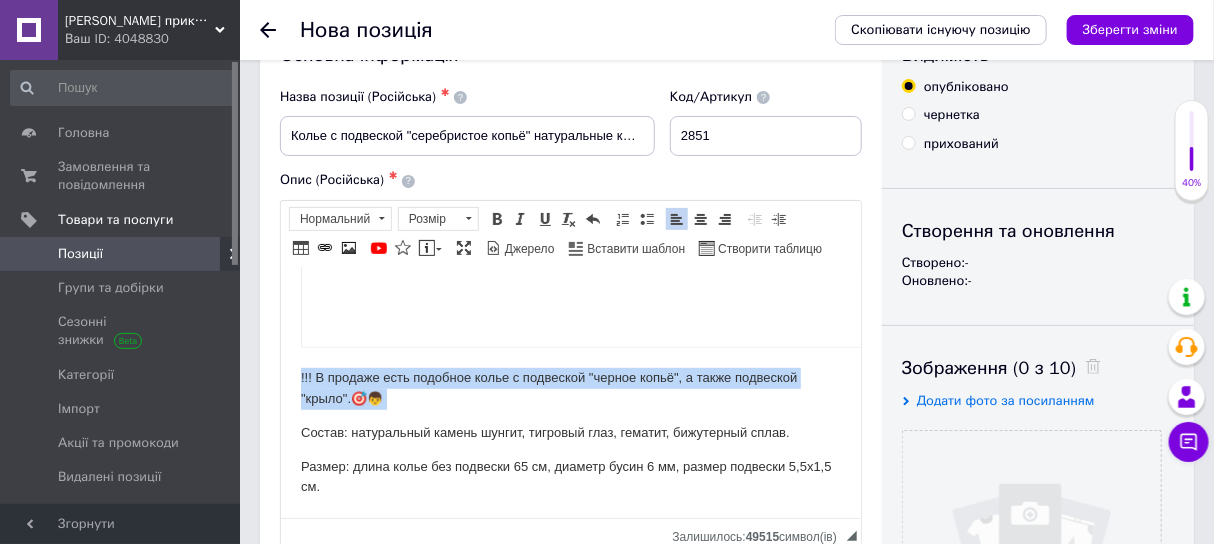 click on "!!! В продаже есть подобное колье с подвеской "черное копьё", а также подвеской "крыло".🎯👦" at bounding box center [570, 388] 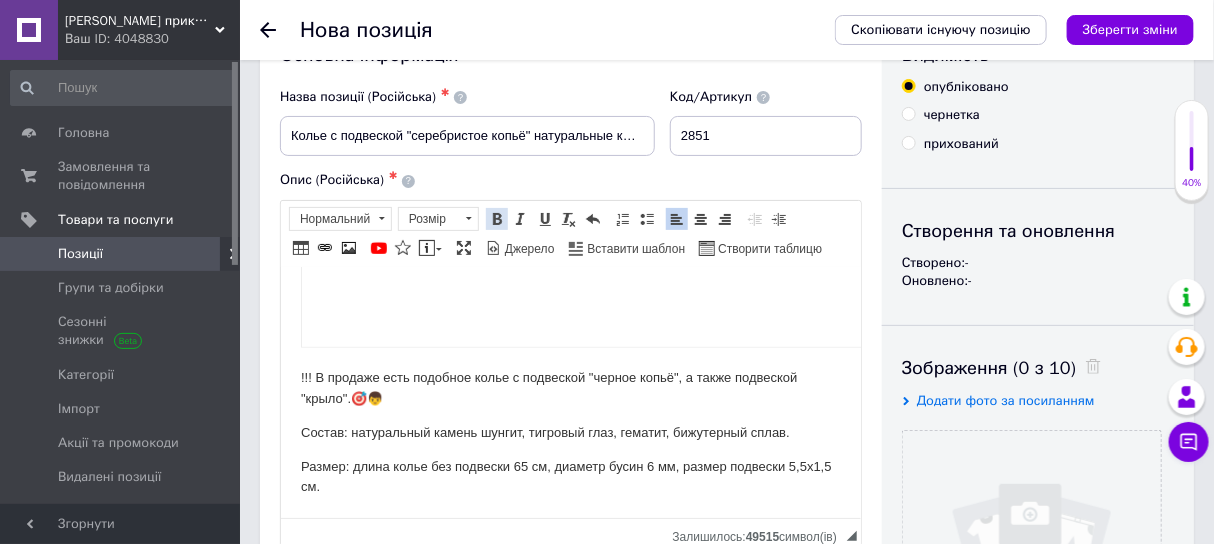 click at bounding box center [497, 219] 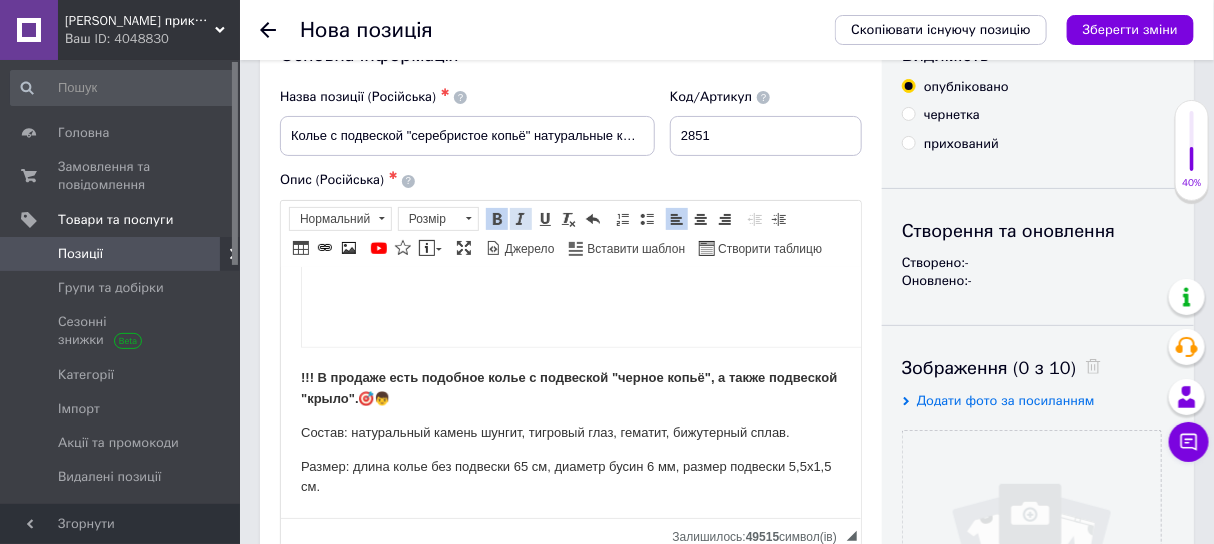 click at bounding box center (521, 219) 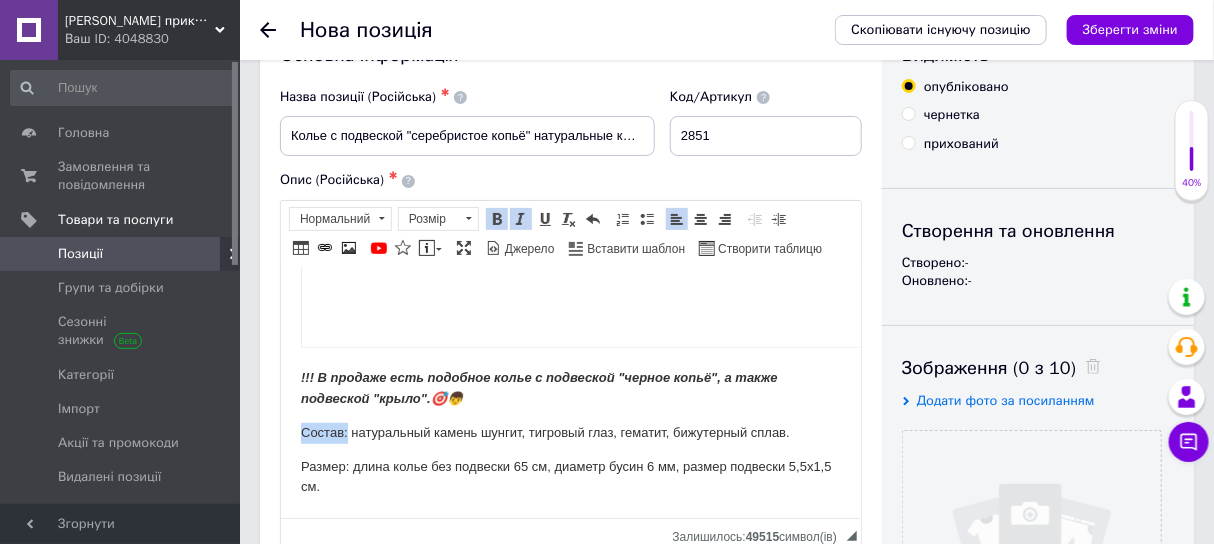 drag, startPoint x: 348, startPoint y: 417, endPoint x: 284, endPoint y: 386, distance: 71.11259 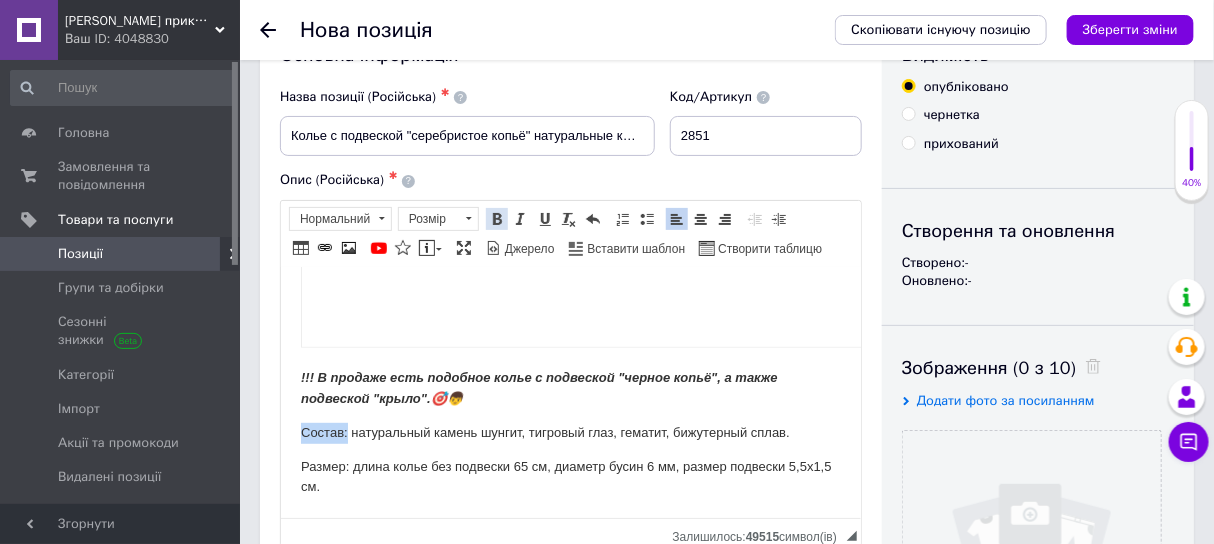 click at bounding box center (497, 219) 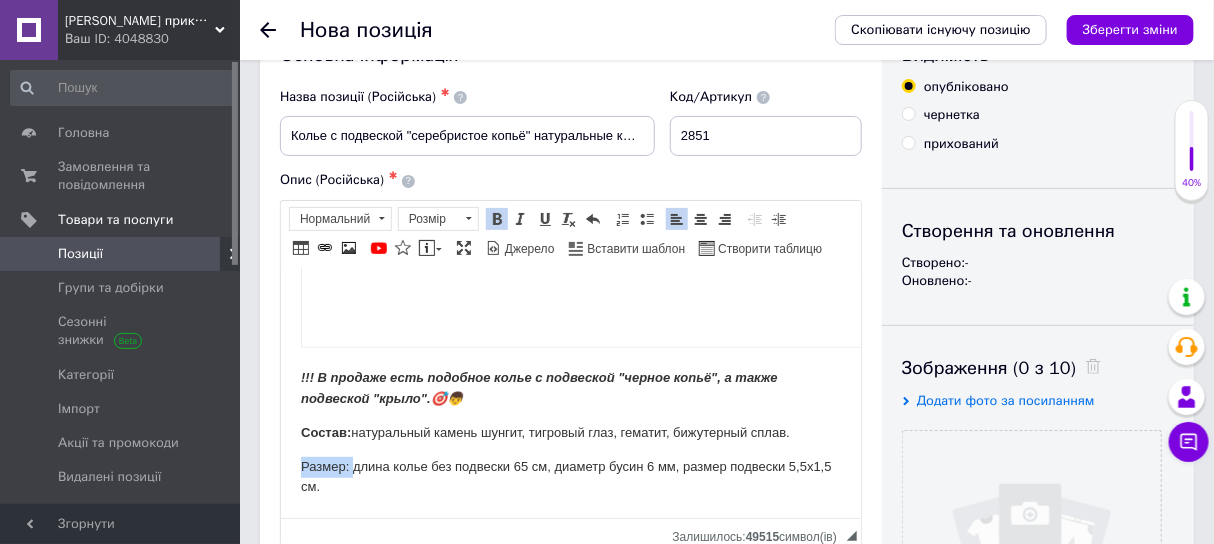 drag, startPoint x: 354, startPoint y: 447, endPoint x: 281, endPoint y: 420, distance: 77.83315 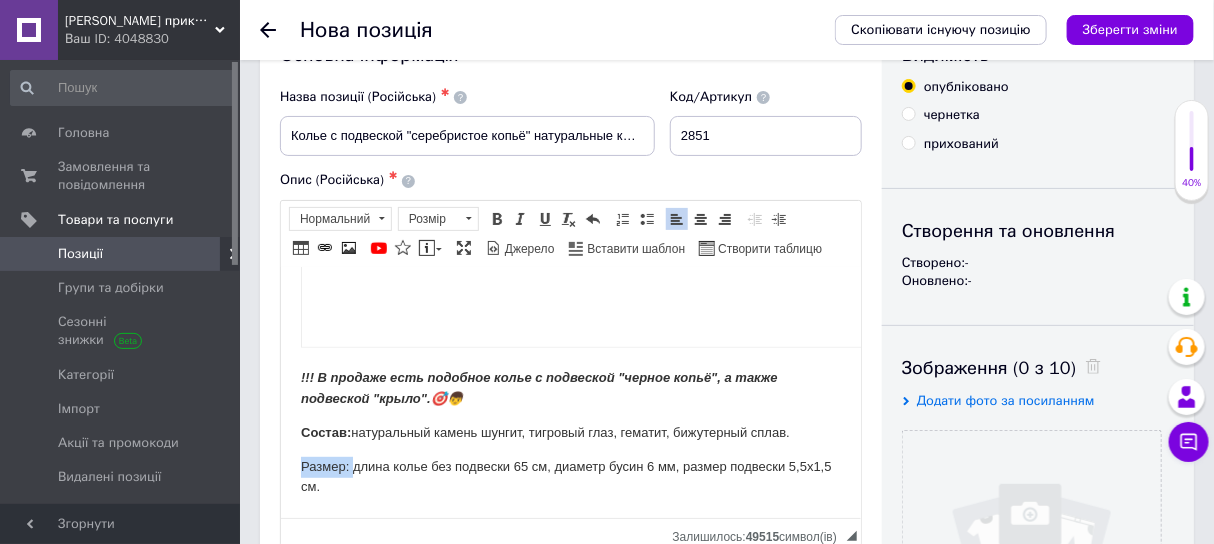 click on "Жирний  Сполучення клавіш Ctrl+B   Курсив  Сполучення клавіш Ctrl+I   Підкреслений  Сполучення клавіш Ctrl+U   Видалити форматування   Повернути  Сполучення клавіш Ctrl+Z" at bounding box center [545, 219] 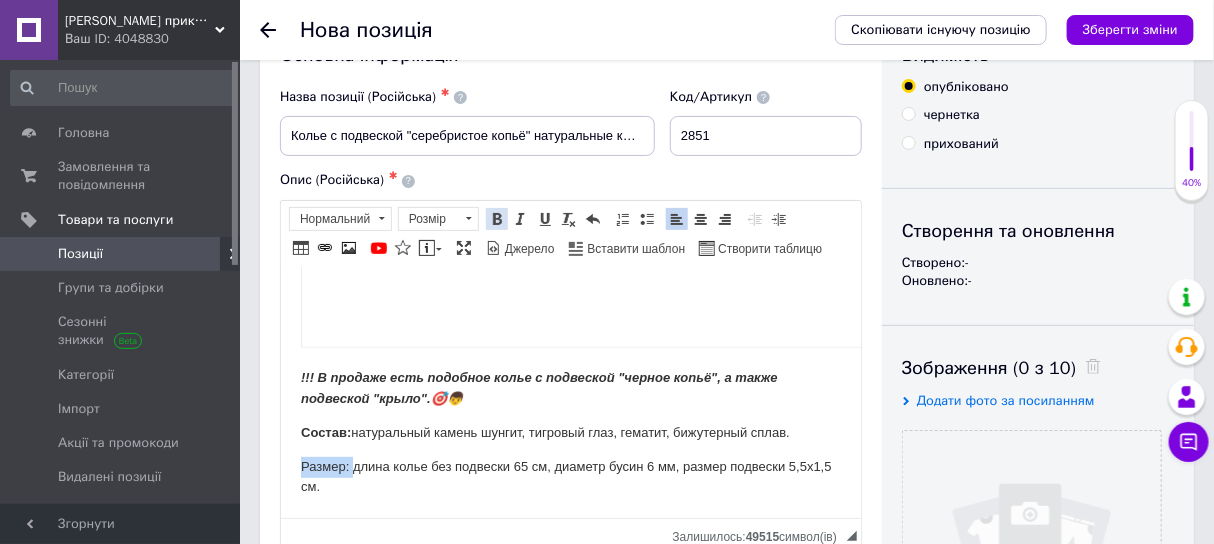 click at bounding box center (497, 219) 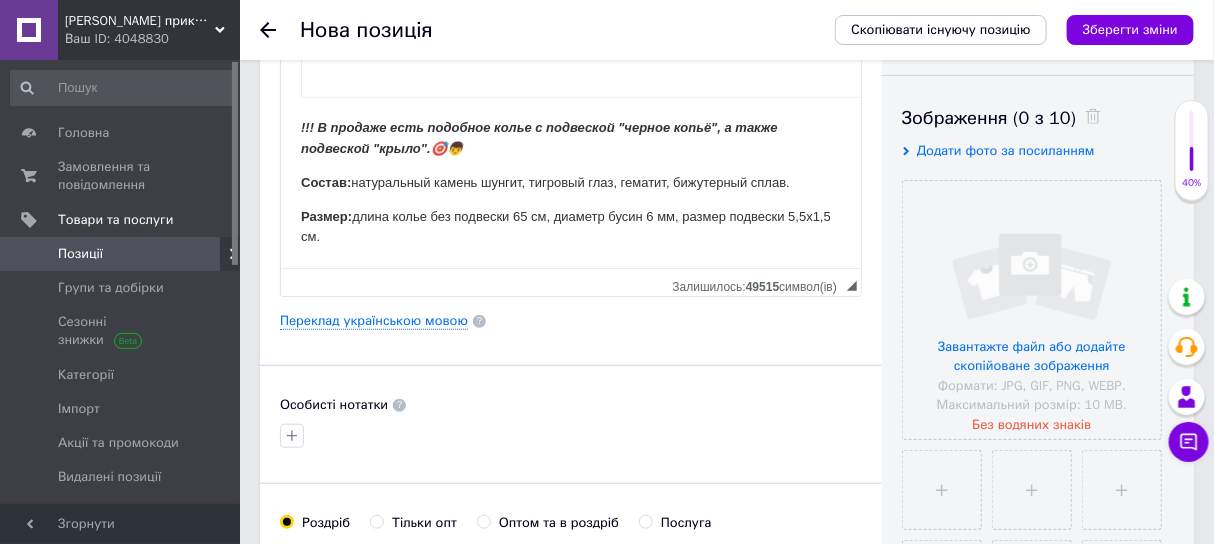 scroll, scrollTop: 191, scrollLeft: 0, axis: vertical 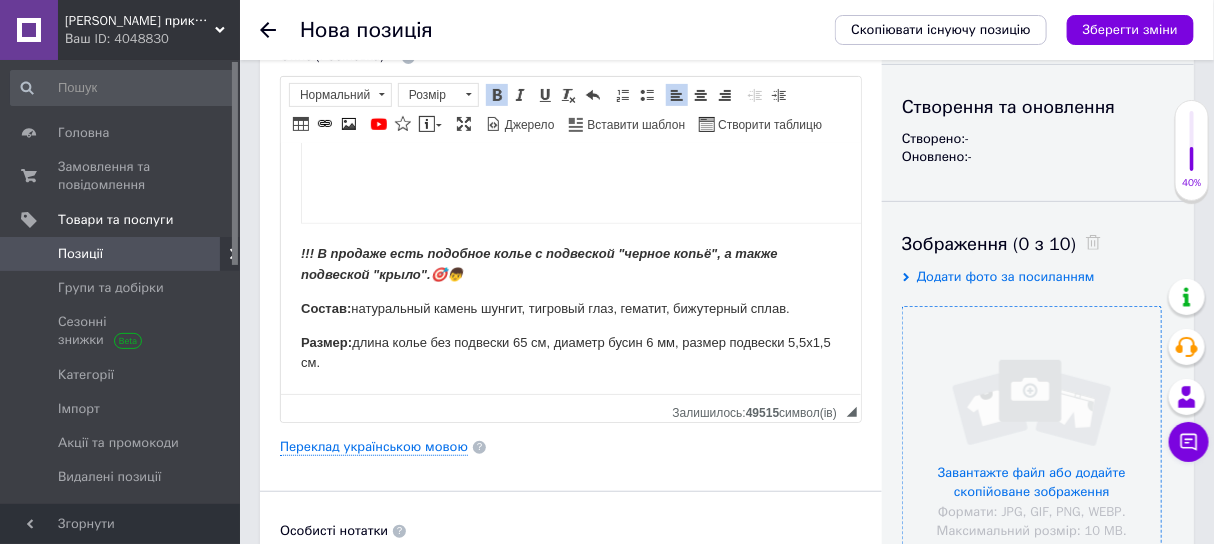 click at bounding box center [1032, 436] 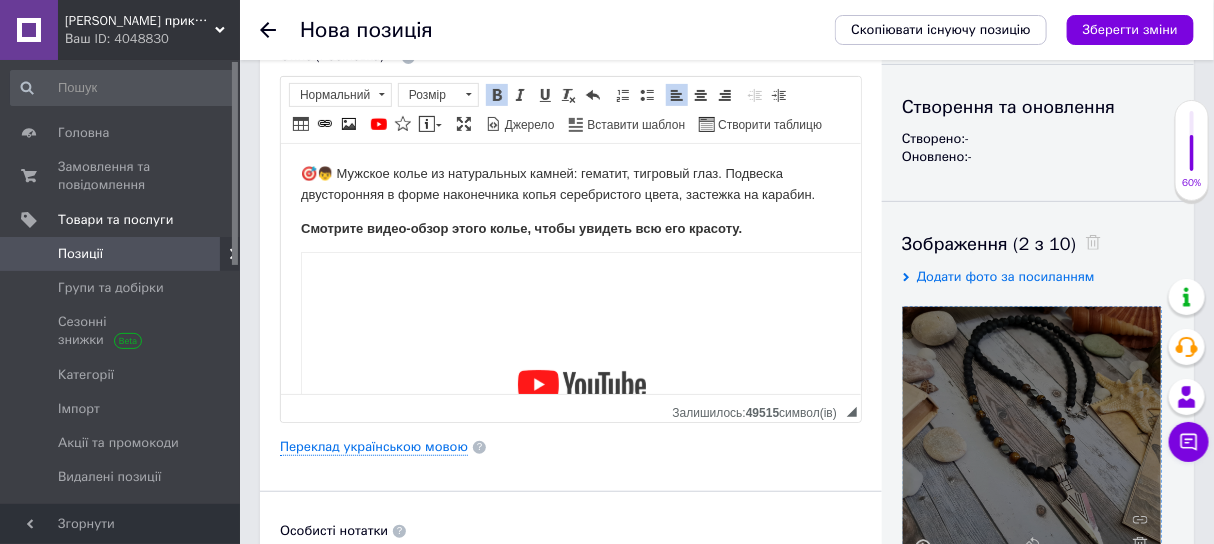 scroll, scrollTop: 0, scrollLeft: 0, axis: both 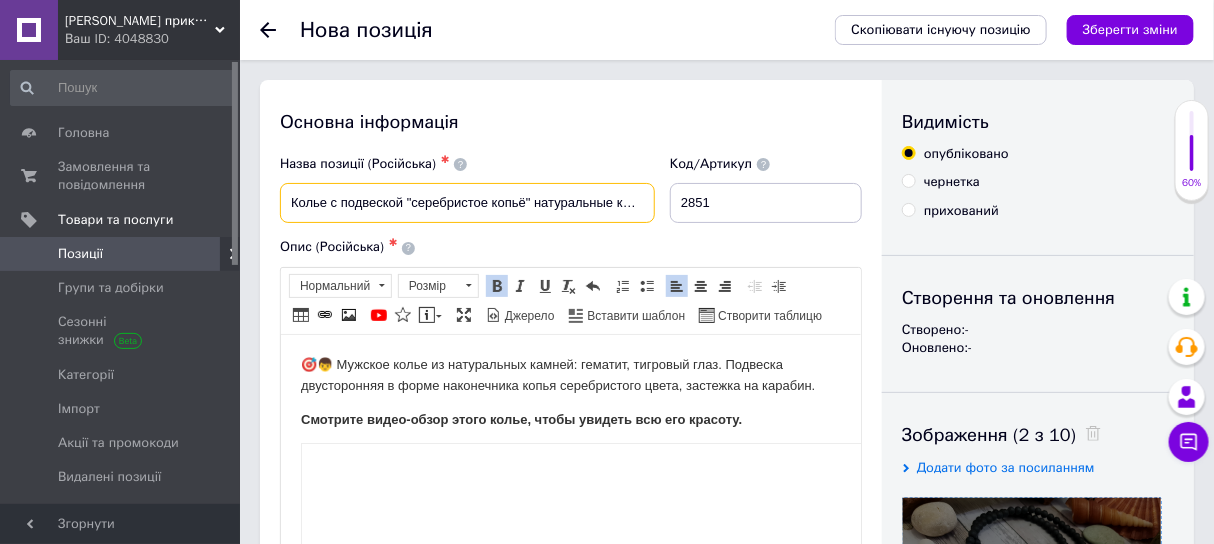 click on "Колье с подвеской "серебристое копьё" натуральные камни шунгит, тигровый глаз, гематит" at bounding box center [467, 203] 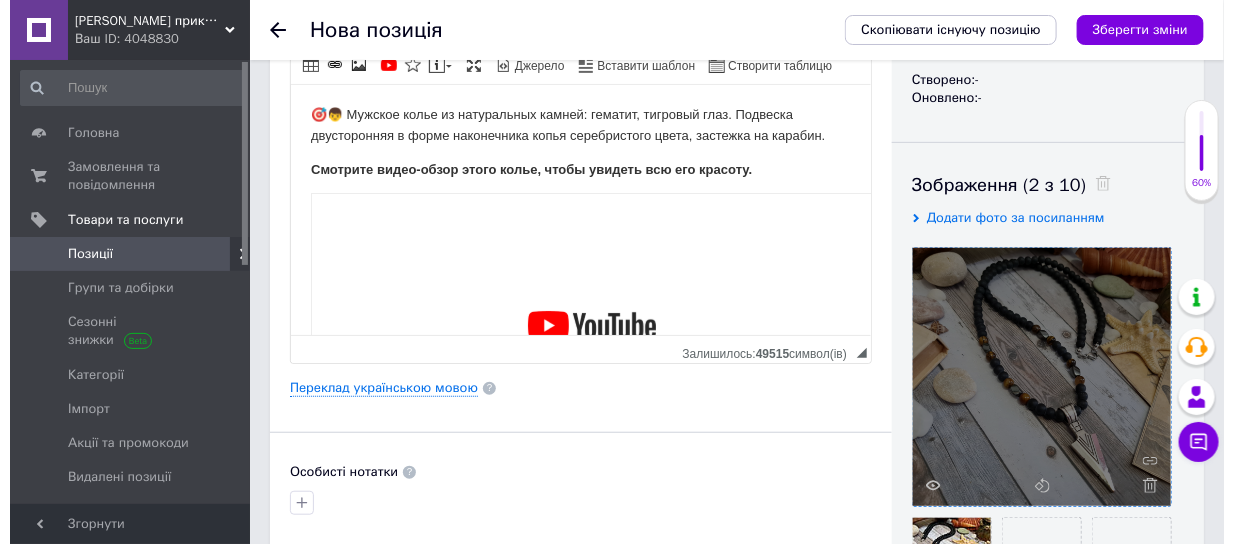 scroll, scrollTop: 124, scrollLeft: 0, axis: vertical 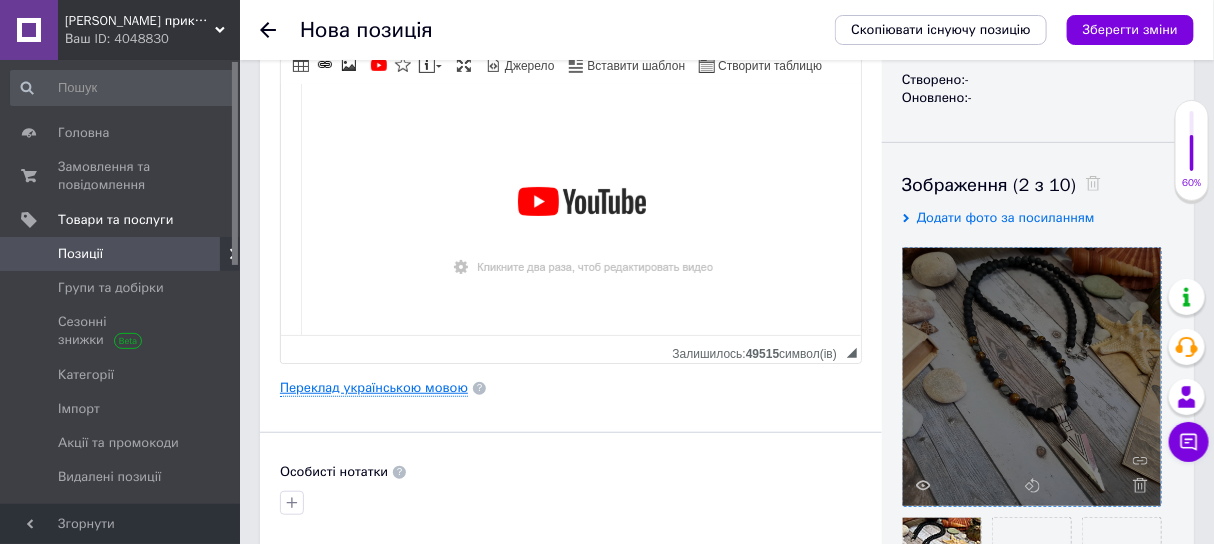 click on "Переклад українською мовою" at bounding box center (374, 388) 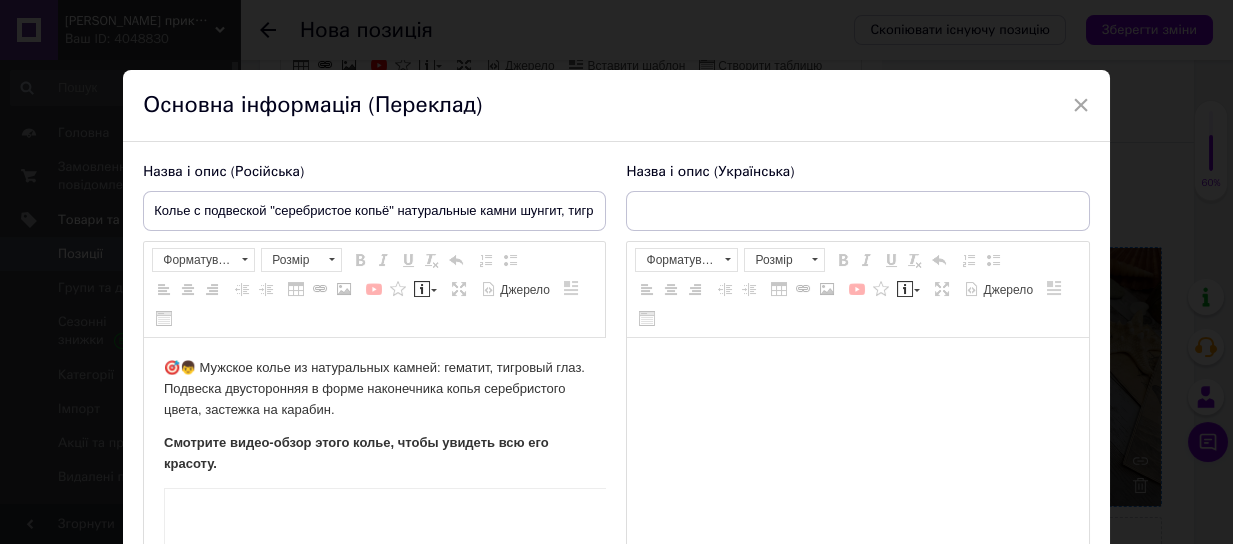 scroll, scrollTop: 0, scrollLeft: 0, axis: both 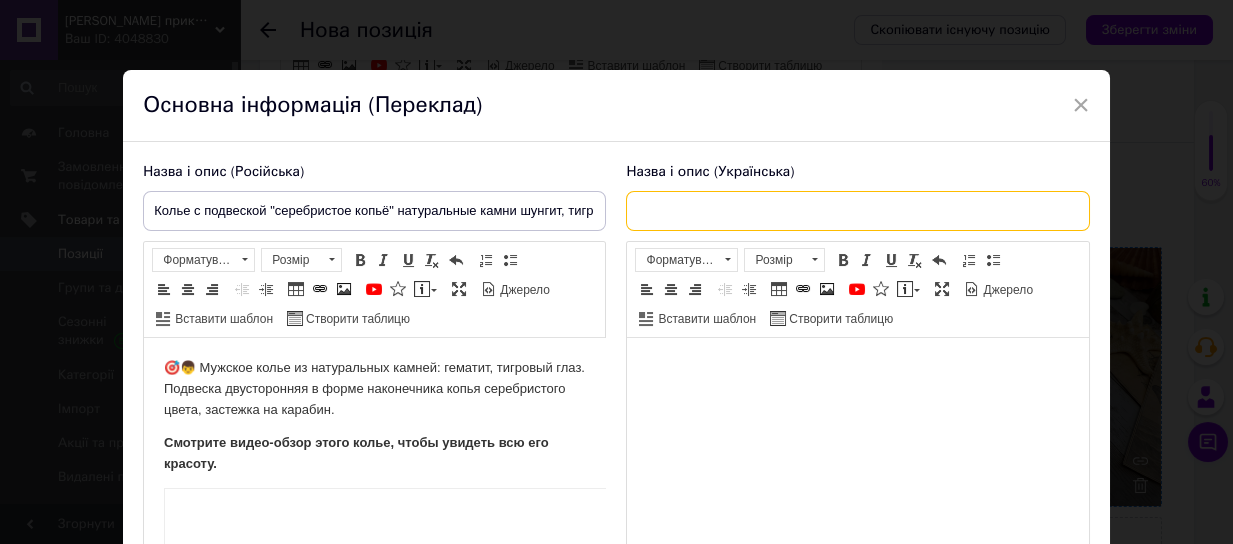 click at bounding box center (857, 211) 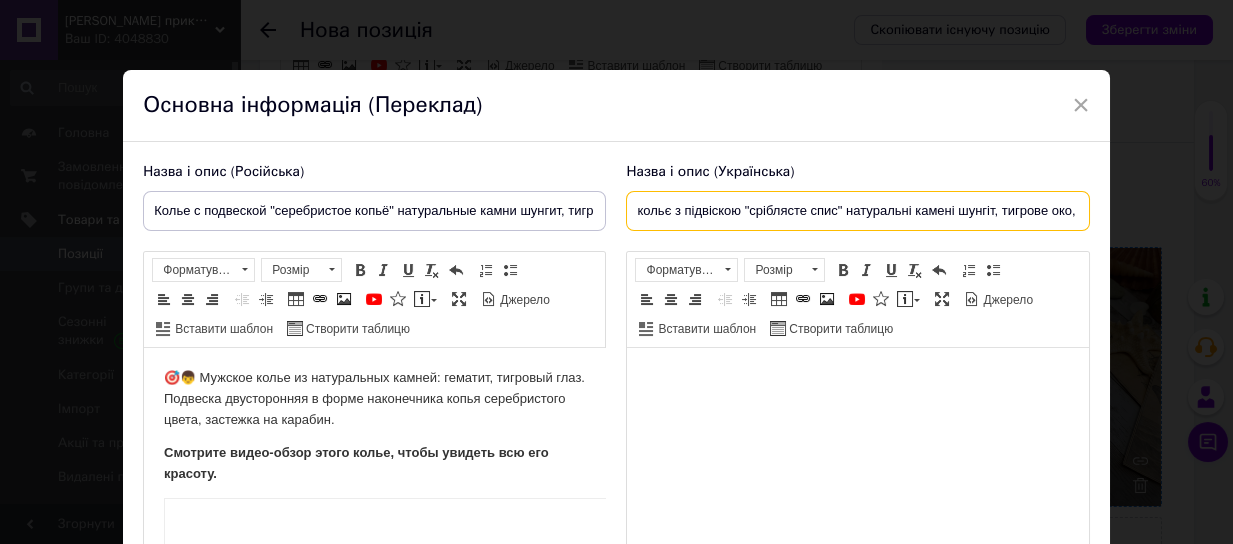 scroll, scrollTop: 0, scrollLeft: 50, axis: horizontal 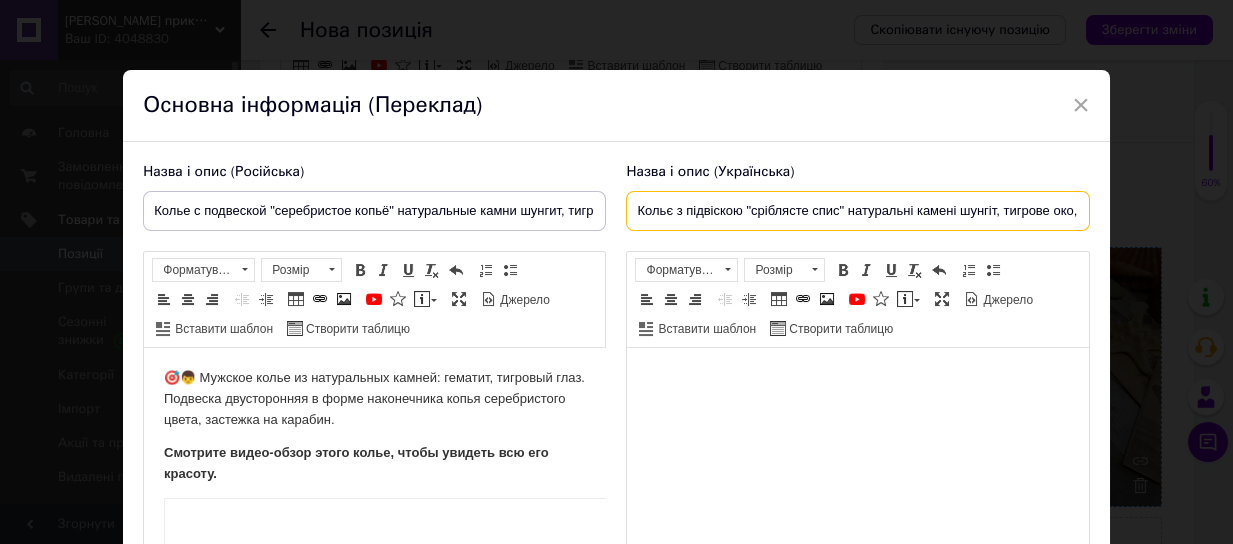 type on "Кольє з підвіскою "сріблясте спис" натуральні камені шунгіт, тигрове око, гематит" 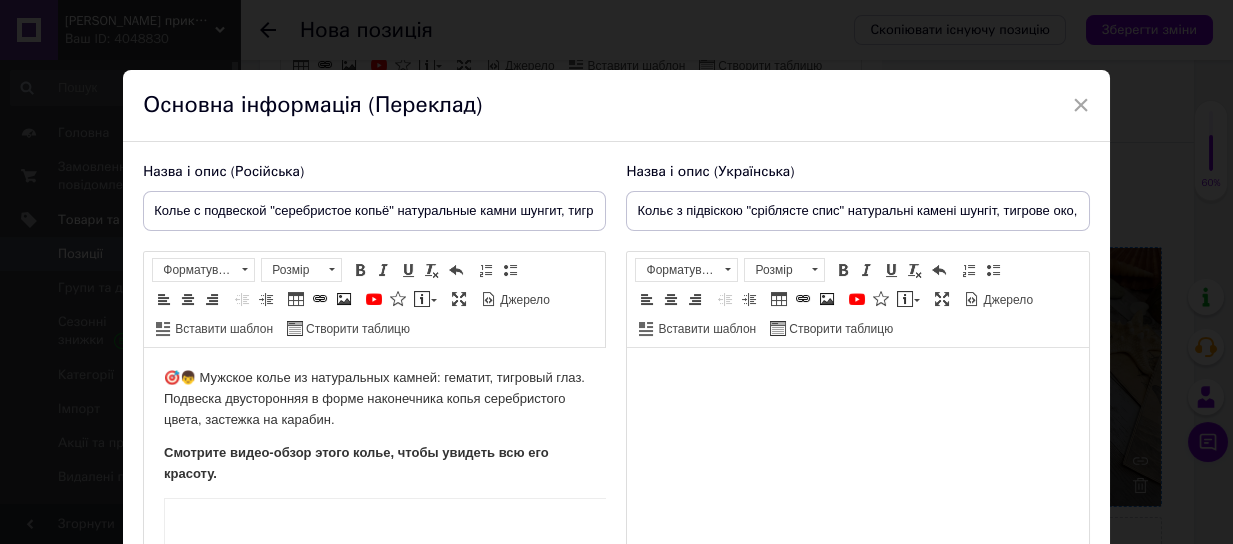 click at bounding box center [857, 378] 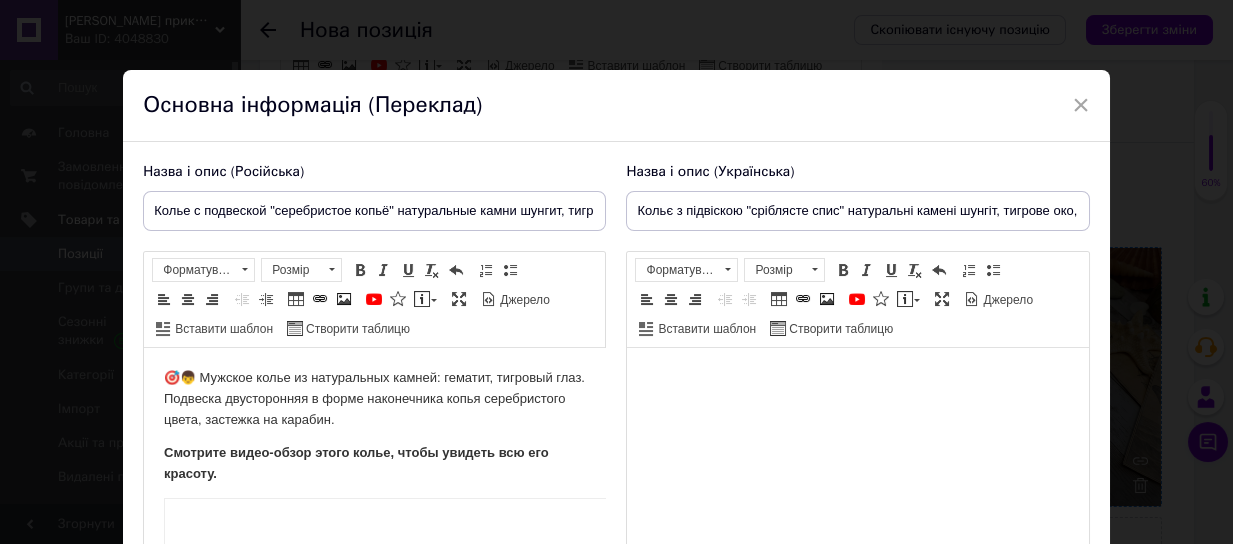 scroll, scrollTop: 1, scrollLeft: 0, axis: vertical 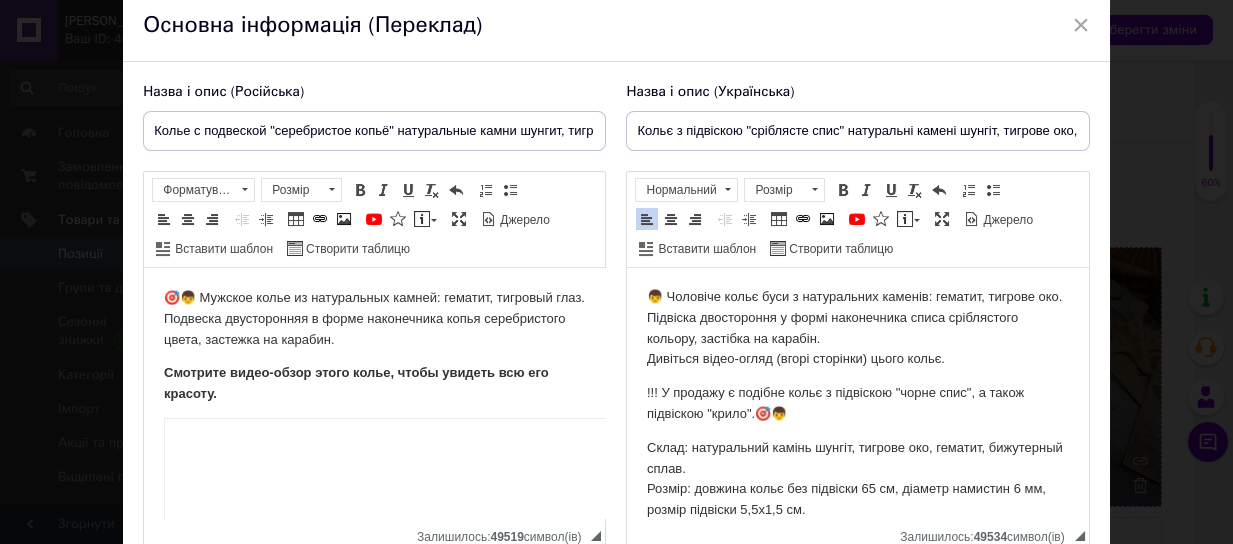 click on "👦 Чоловіче кольє буси з натуральних каменів: гематит, тигрове око. Підвіска двостороння у формі наконечника списа сріблястого кольору, застібка на карабін.  Дивіться відео-огляд (вгорі сторінки) цього кольє." at bounding box center [857, 328] 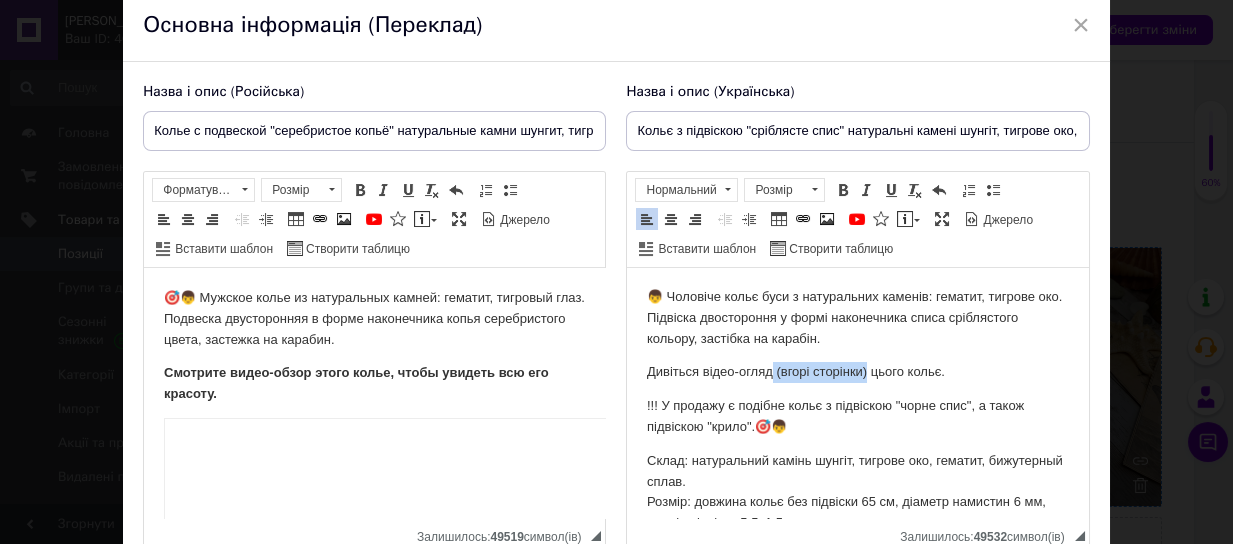 drag, startPoint x: 777, startPoint y: 374, endPoint x: 868, endPoint y: 365, distance: 91.44397 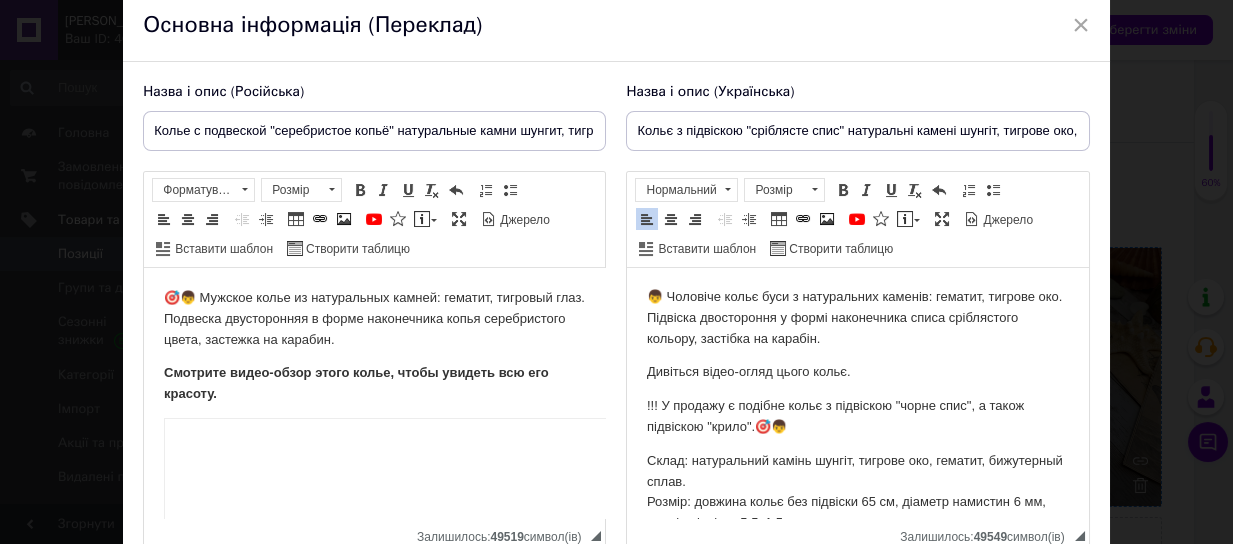 click on "Дивіться відео-огляд цього кольє." at bounding box center (857, 372) 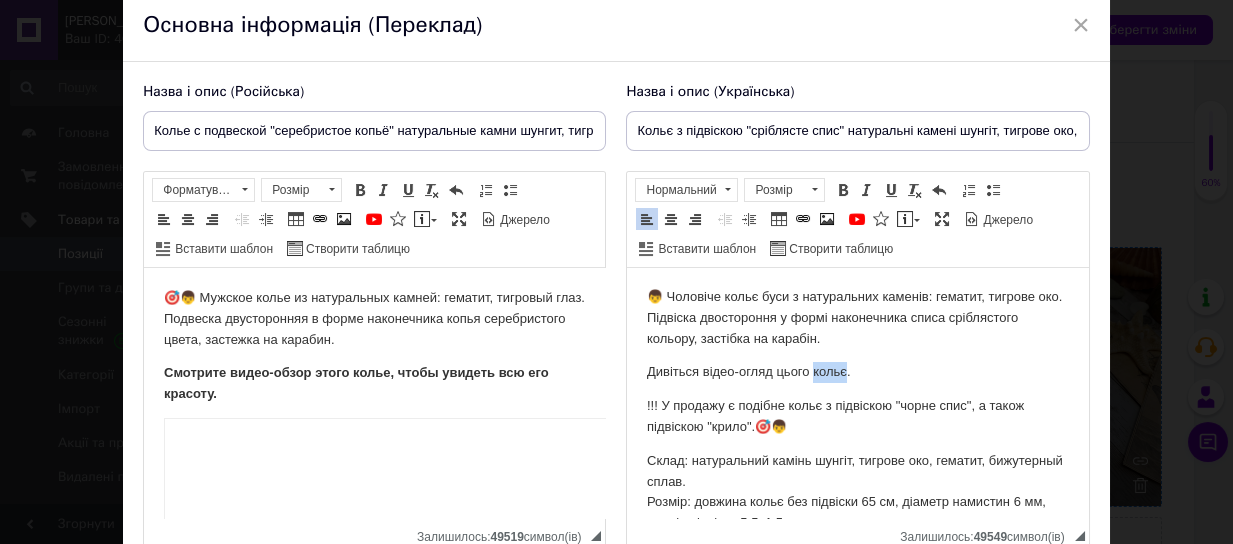 click on "Дивіться відео-огляд цього кольє." at bounding box center (857, 372) 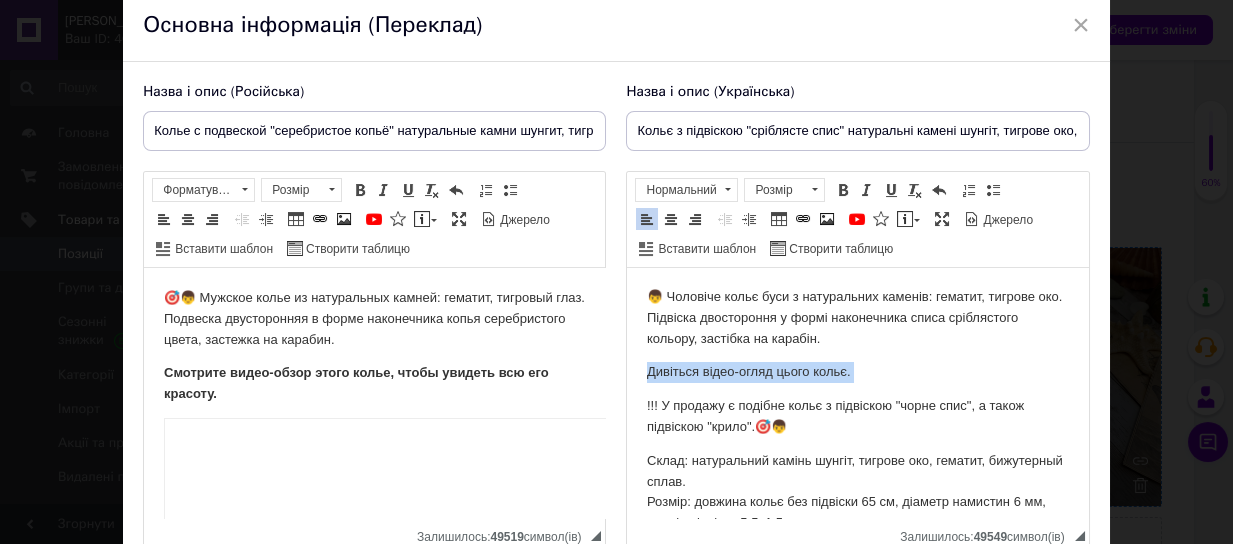click on "Дивіться відео-огляд цього кольє." at bounding box center (857, 372) 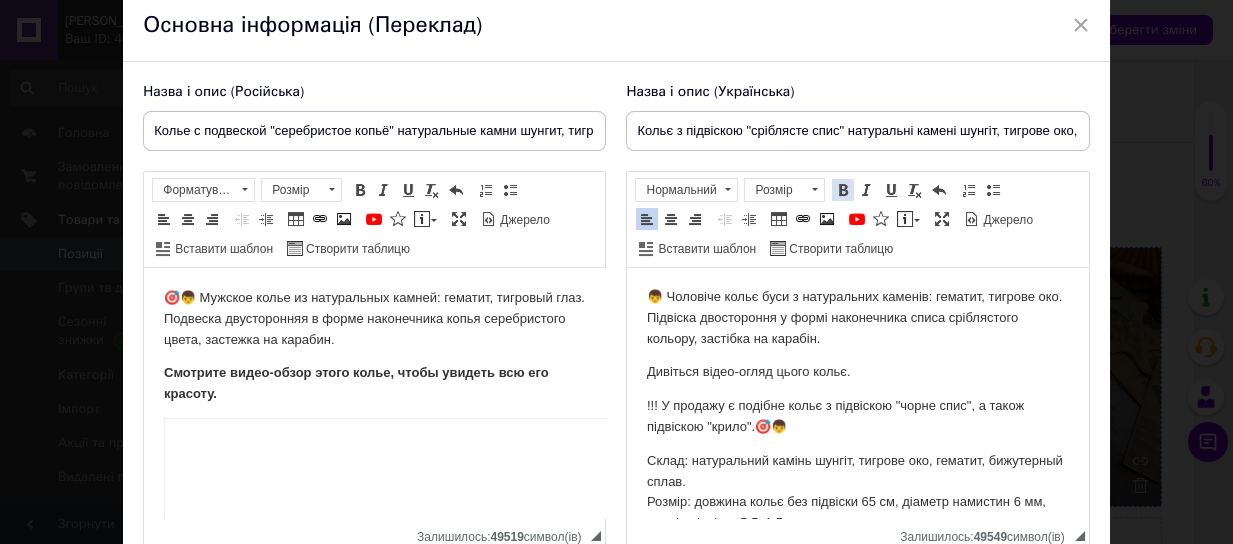 click at bounding box center [843, 190] 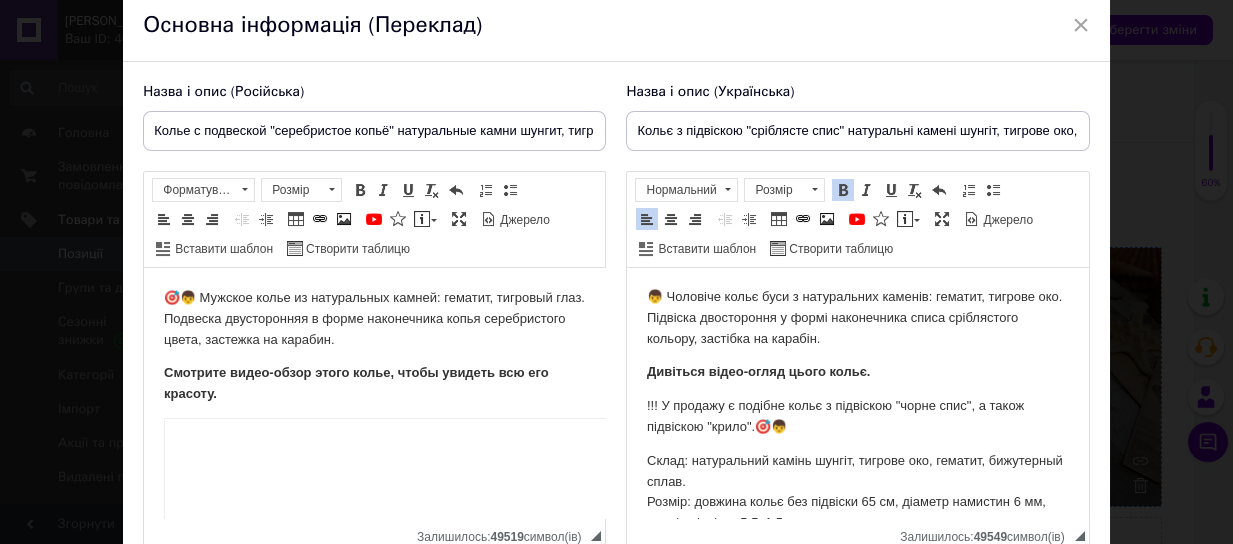 click on "Дивіться відео-огляд цього кольє." at bounding box center [857, 372] 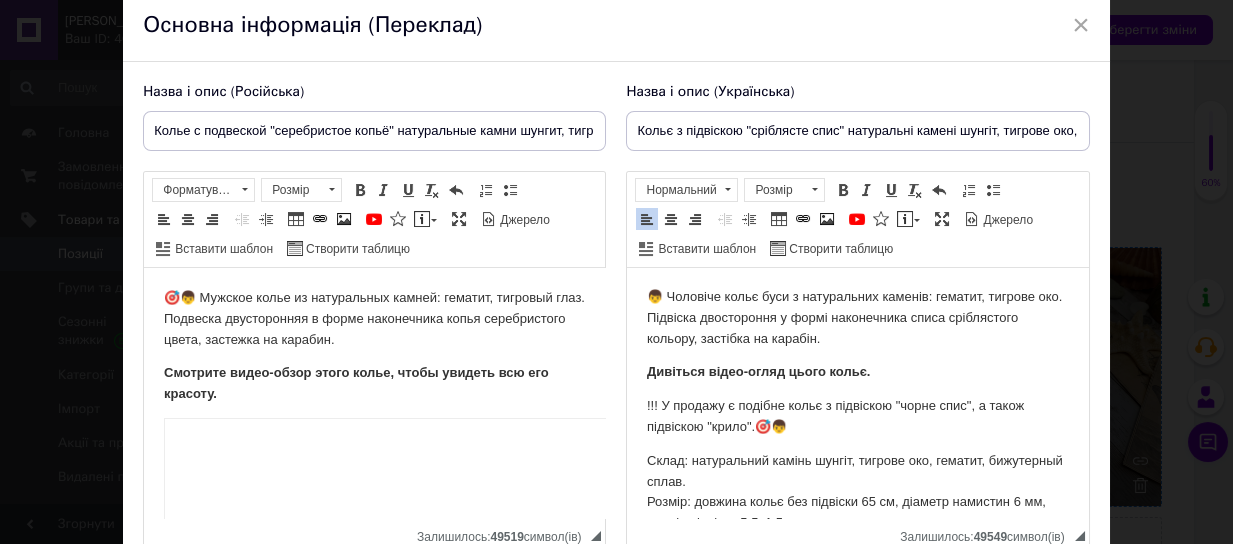 click on "Дивіться відео-огляд цього кольє." at bounding box center [857, 372] 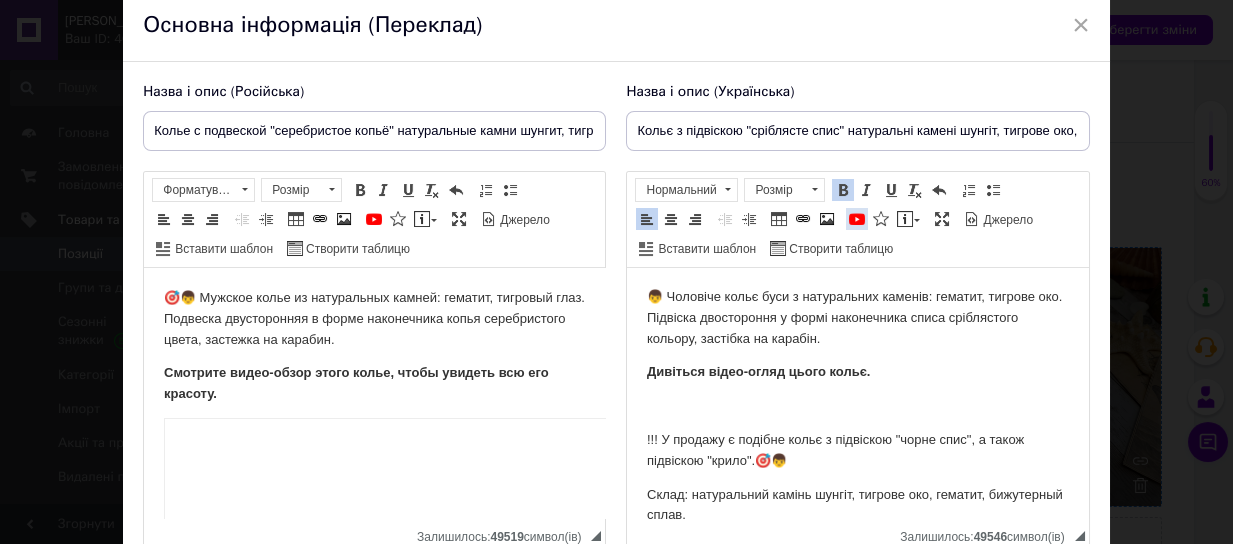 click at bounding box center [857, 219] 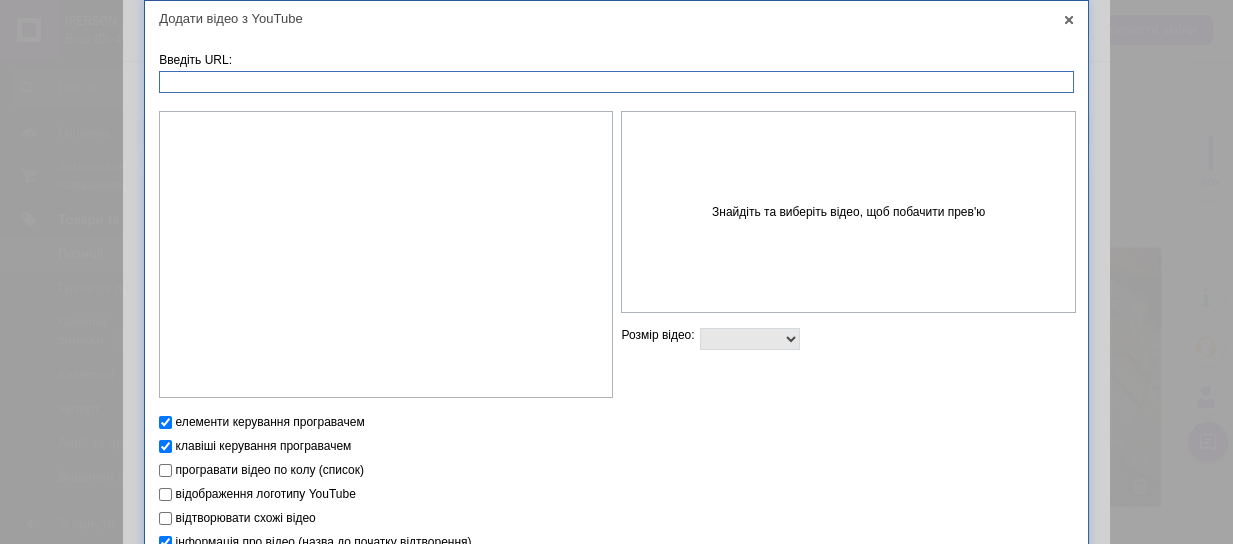 paste on "[URL][DOMAIN_NAME]" 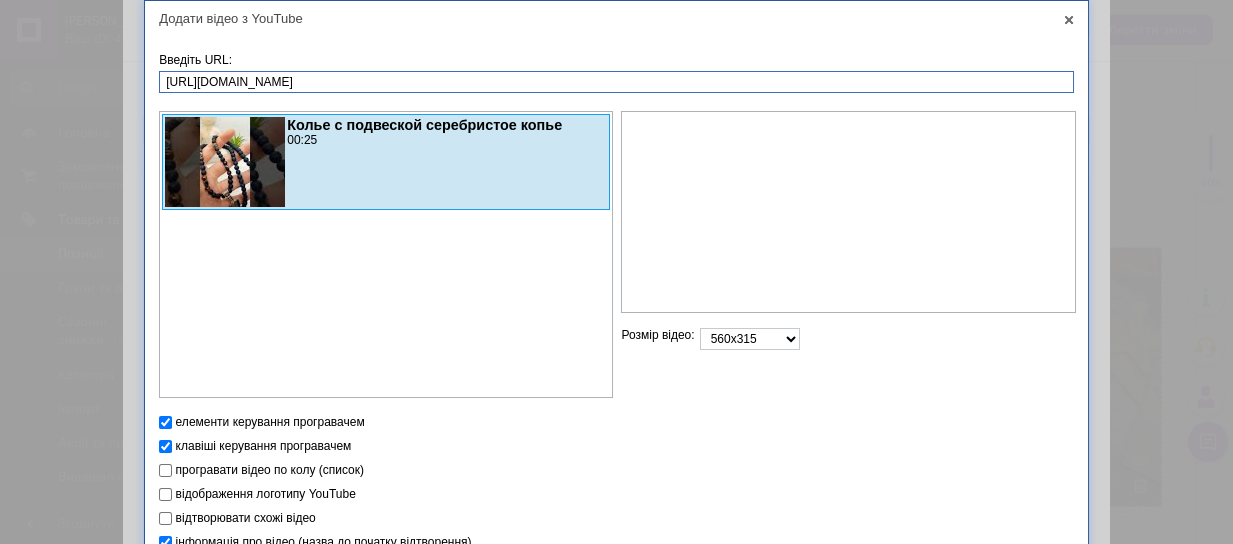 scroll, scrollTop: 97, scrollLeft: 0, axis: vertical 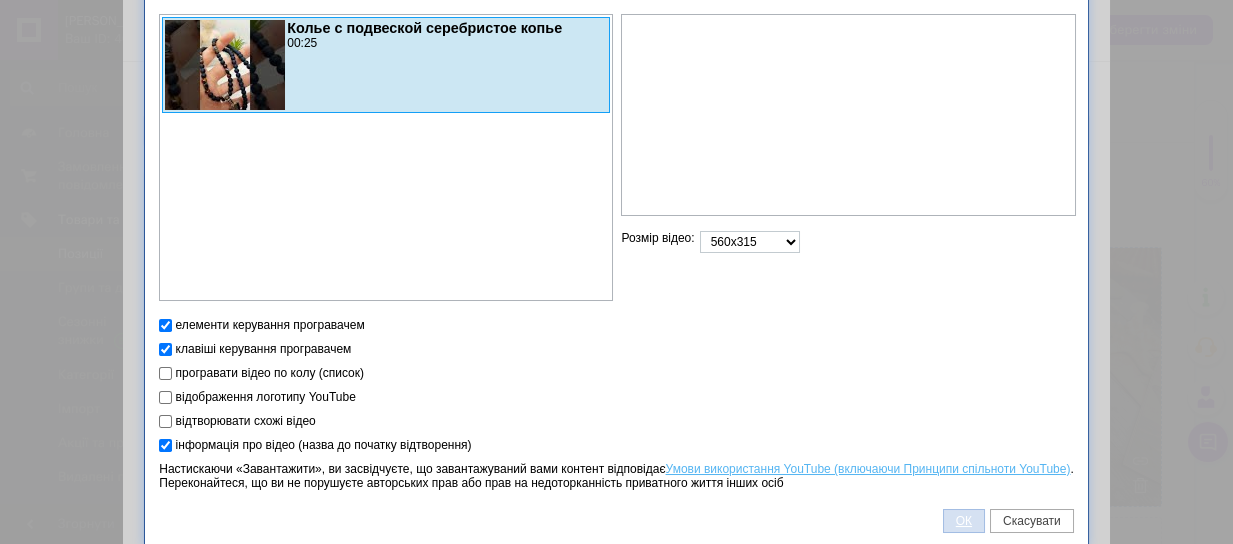 type on "[URL][DOMAIN_NAME]" 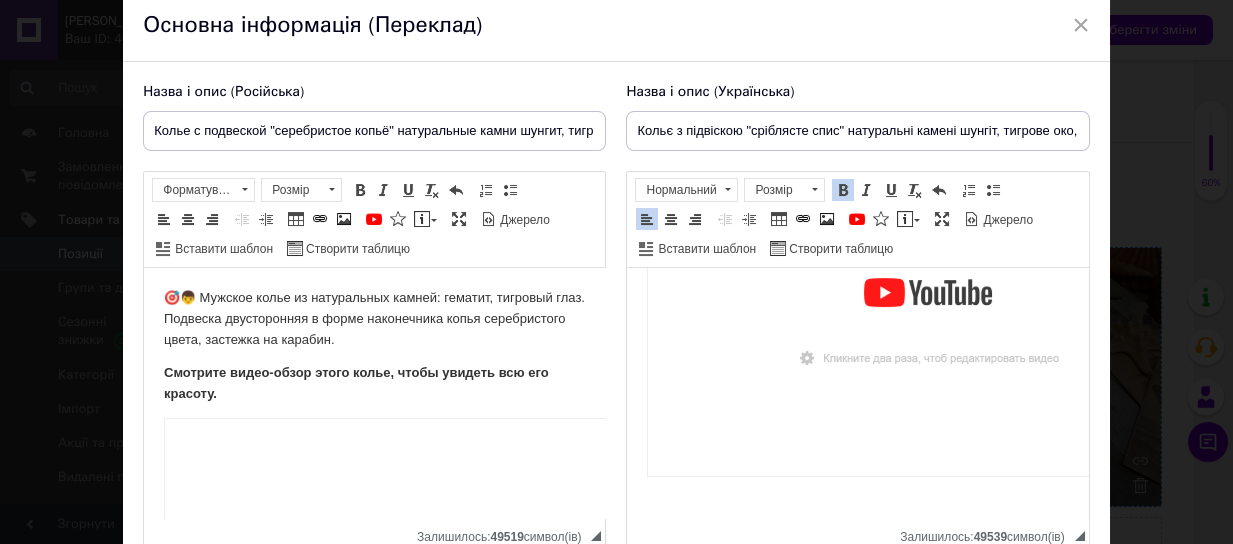 scroll, scrollTop: 412, scrollLeft: 0, axis: vertical 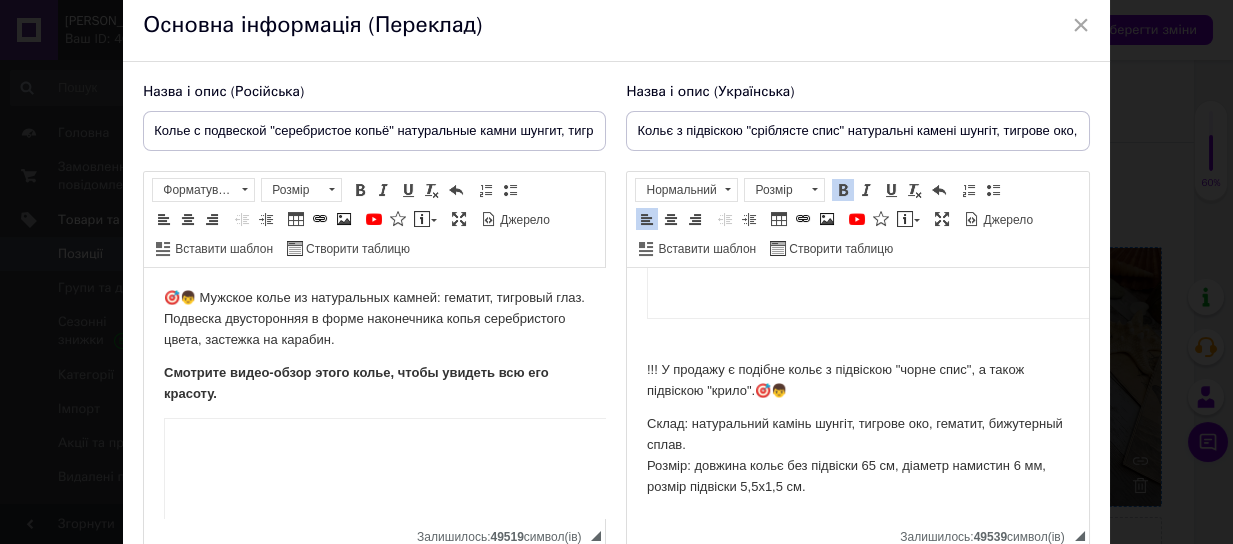 click on "!!! У продажу є подібне кольє з підвіскою "чорне спис", а також підвіскою "крило".🎯👦" at bounding box center [857, 381] 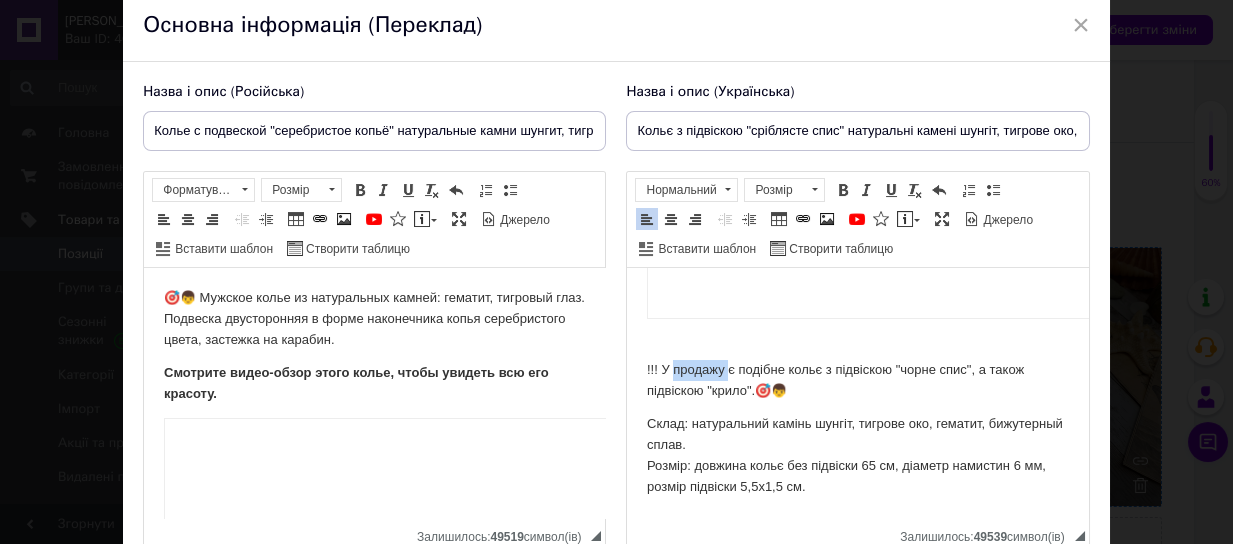 click on "!!! У продажу є подібне кольє з підвіскою "чорне спис", а також підвіскою "крило".🎯👦" at bounding box center [857, 381] 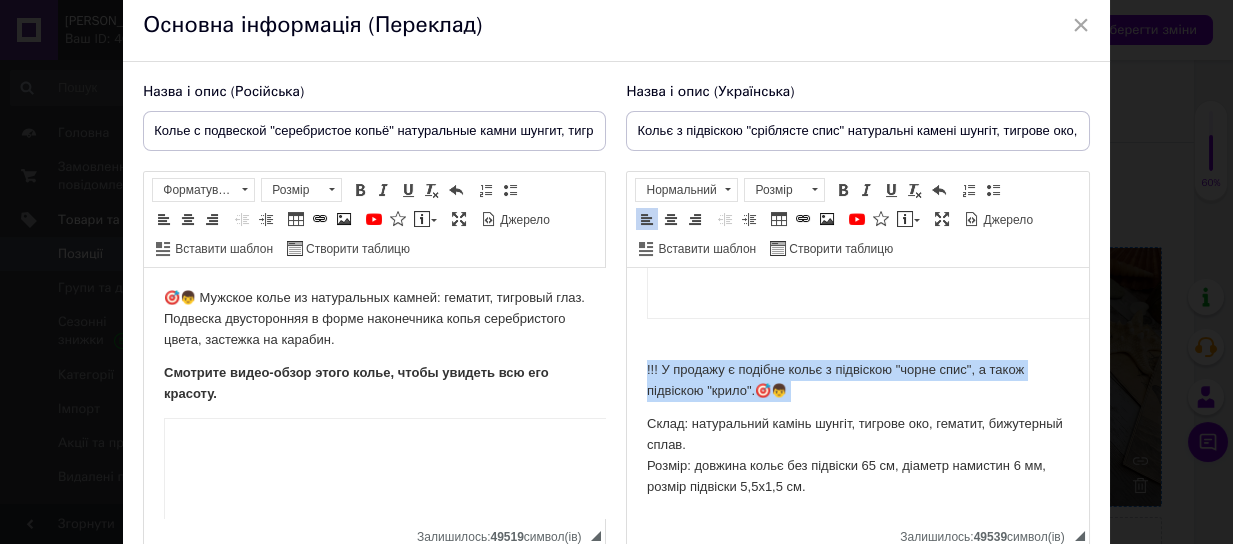 click on "!!! У продажу є подібне кольє з підвіскою "чорне спис", а також підвіскою "крило".🎯👦" at bounding box center [857, 381] 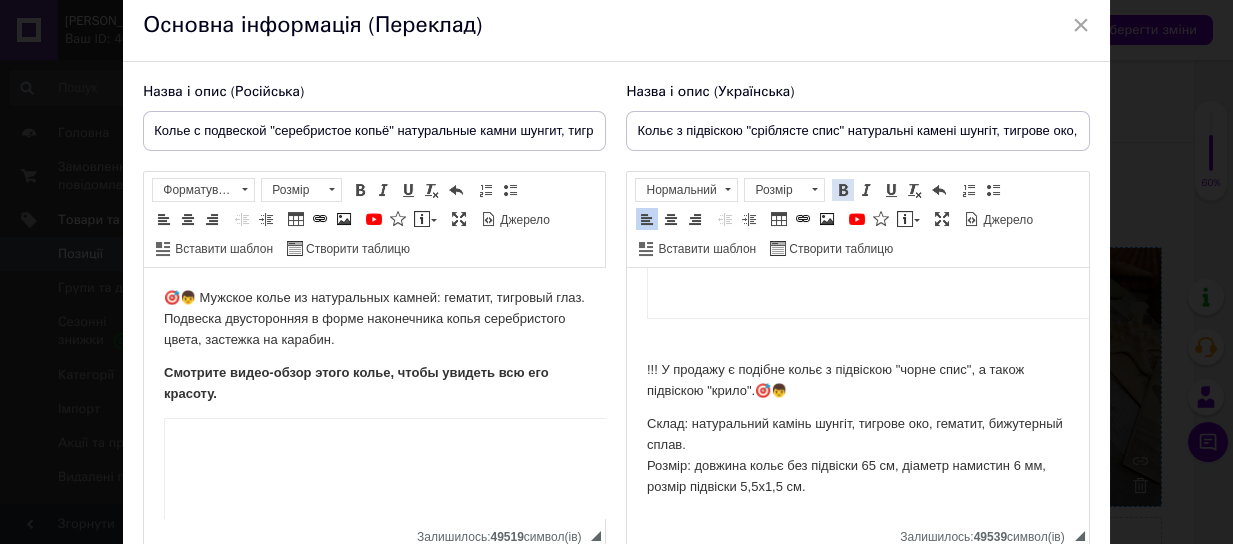 click at bounding box center [843, 190] 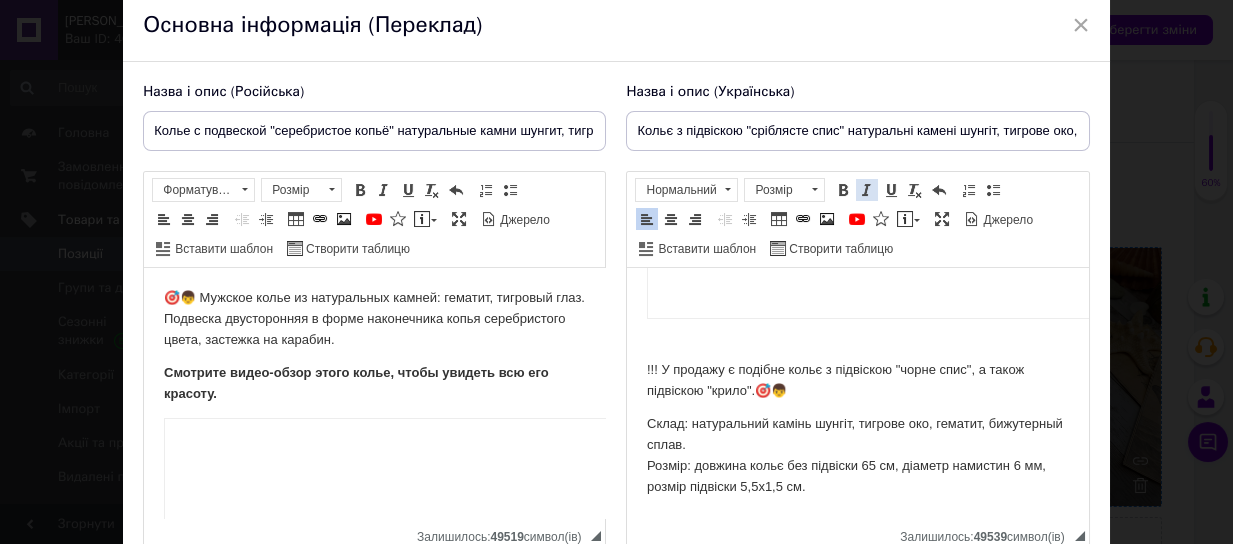 scroll, scrollTop: 391, scrollLeft: 0, axis: vertical 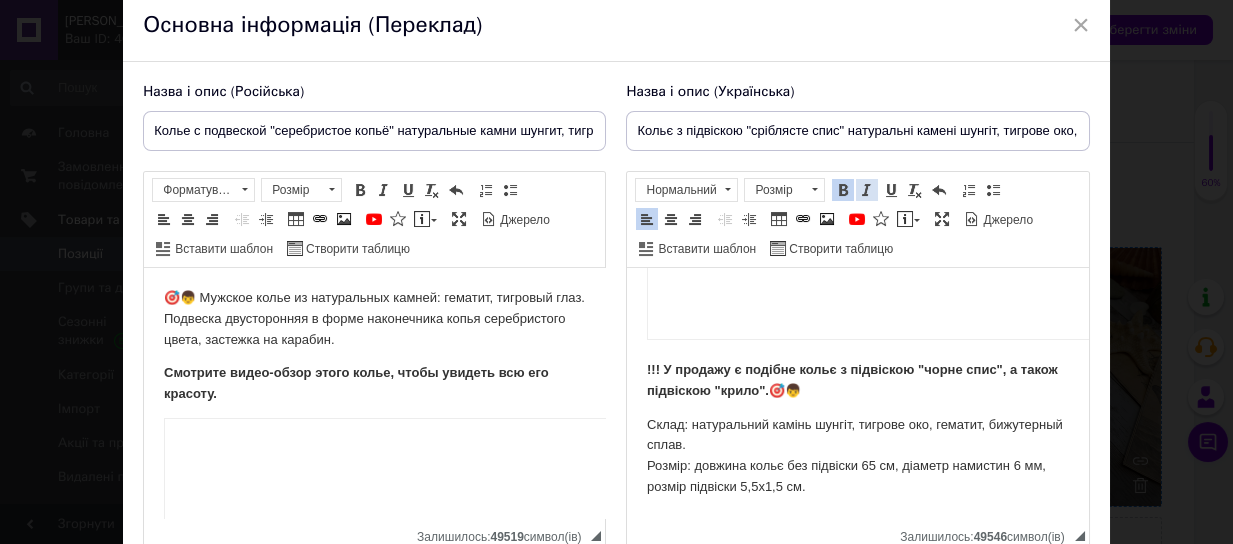 click at bounding box center [867, 190] 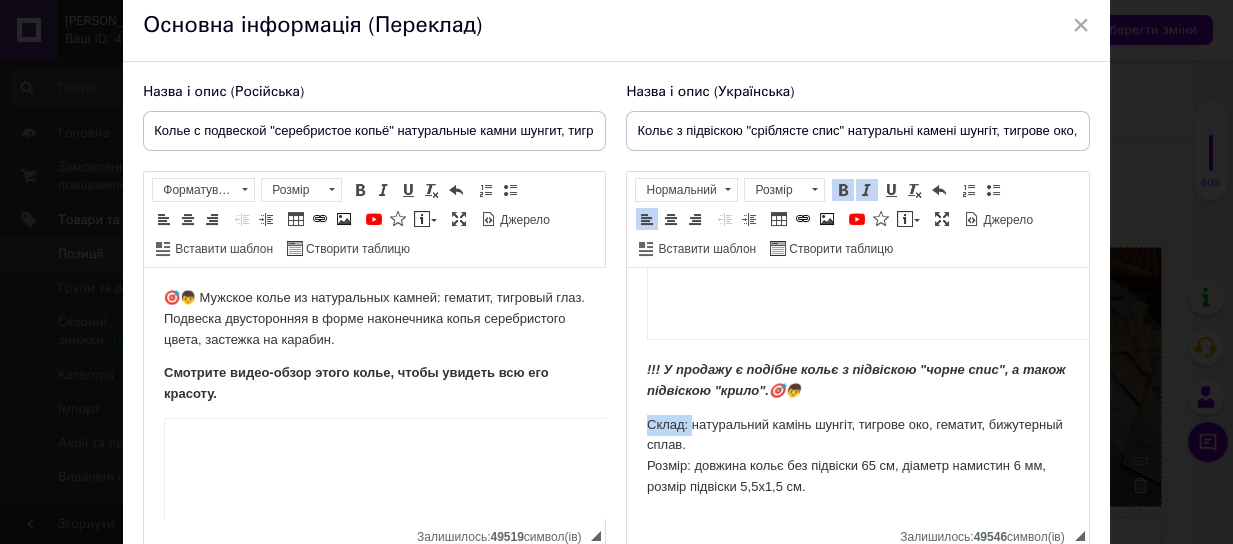 drag, startPoint x: 690, startPoint y: 411, endPoint x: 639, endPoint y: 387, distance: 56.364883 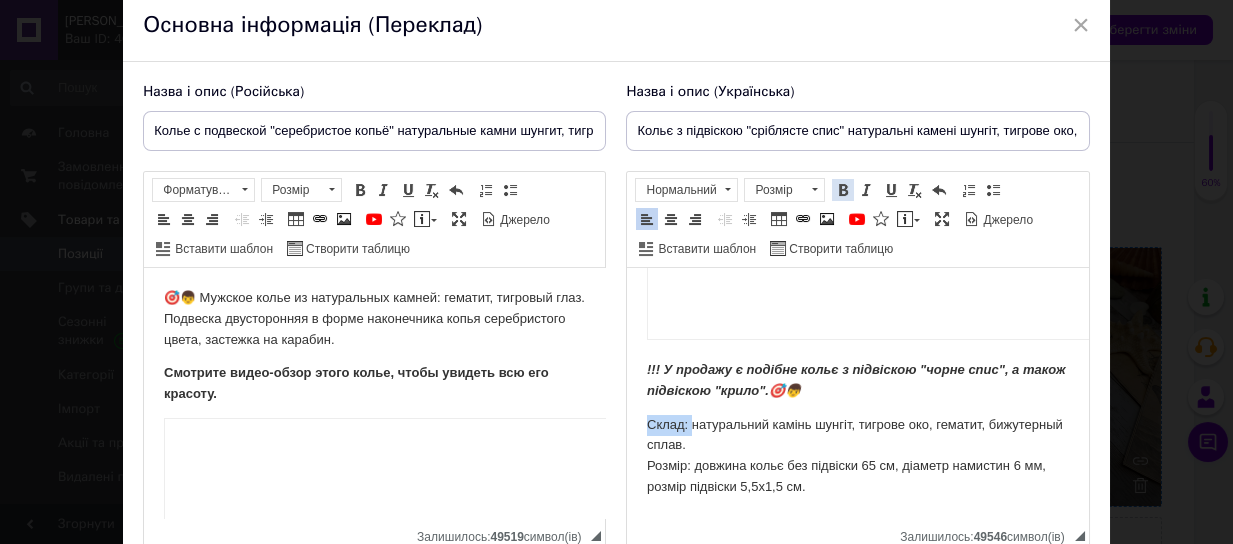 click at bounding box center [843, 190] 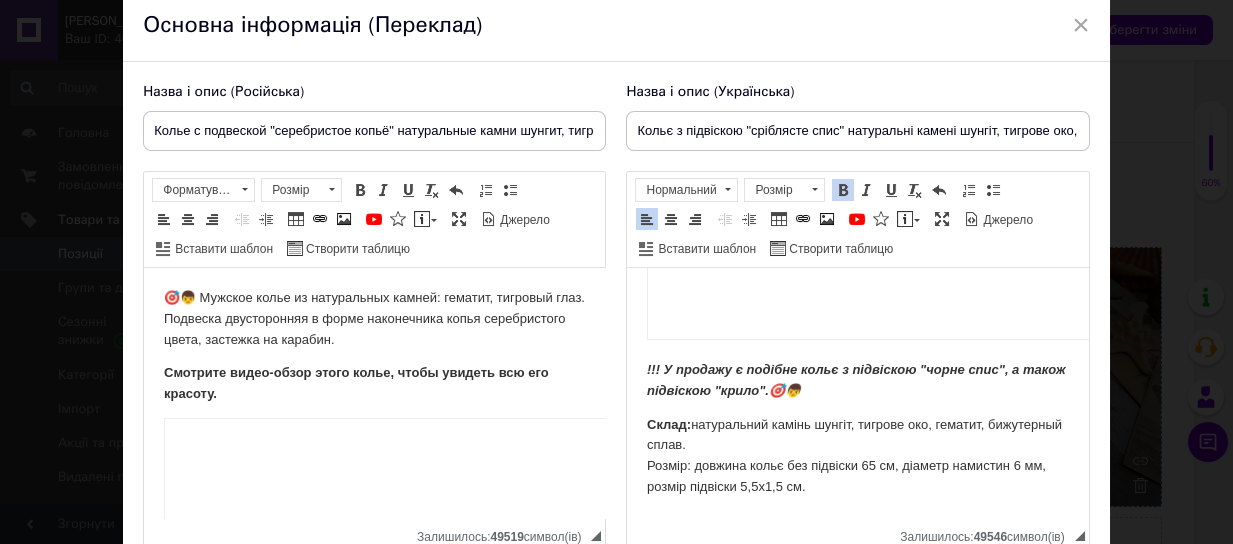 click on "Склад:  натуральний камінь шунгіт, тигрове око, гематит, бижутерный сплав.  Розмір: довжина кольє без підвіски 65 см, діаметр намистин 6 мм, розмір підвіски 5,5х1,5 см." at bounding box center (857, 456) 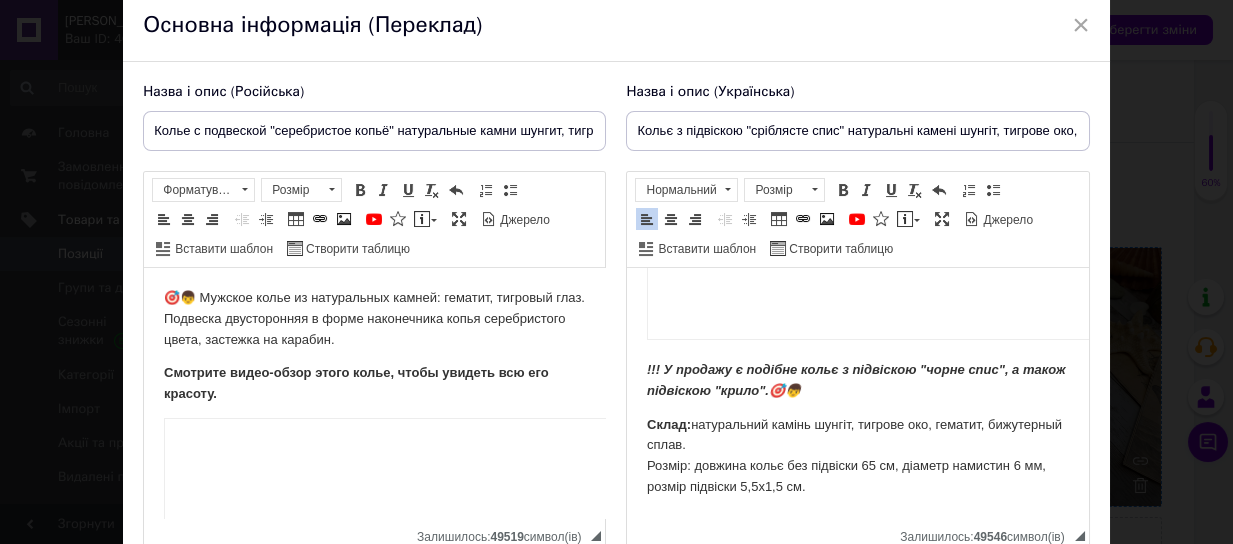 scroll, scrollTop: 404, scrollLeft: 0, axis: vertical 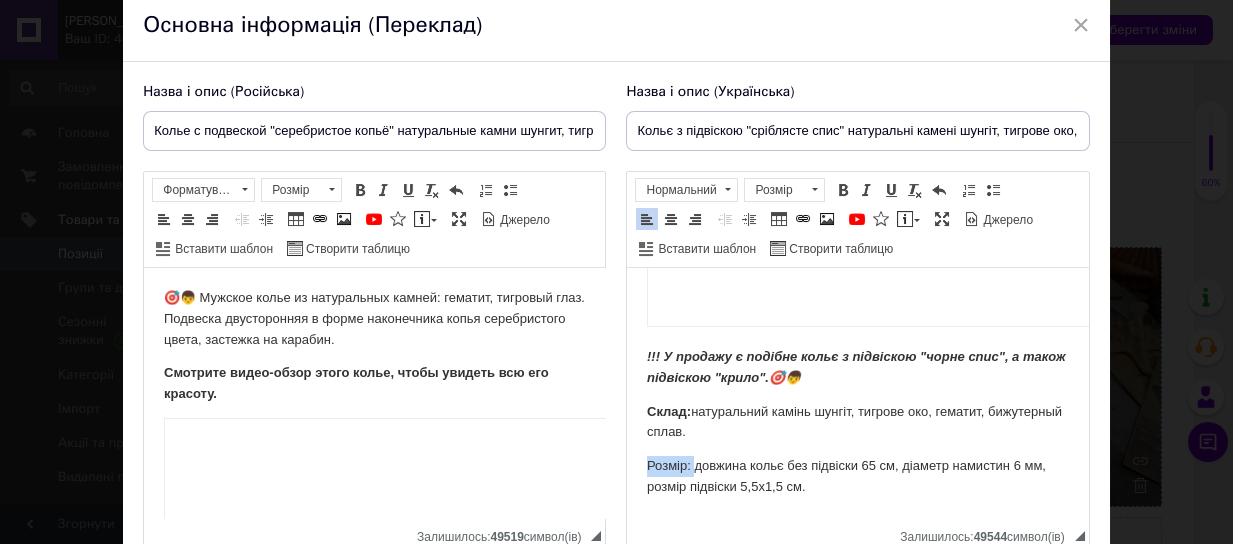 drag, startPoint x: 696, startPoint y: 449, endPoint x: 615, endPoint y: 438, distance: 81.7435 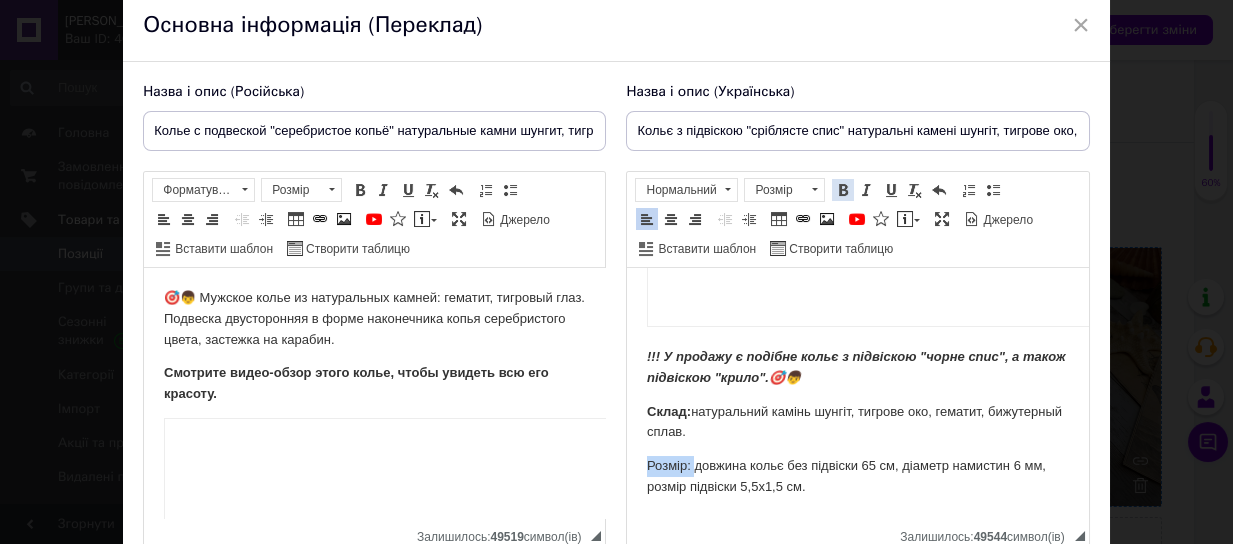 click at bounding box center (843, 190) 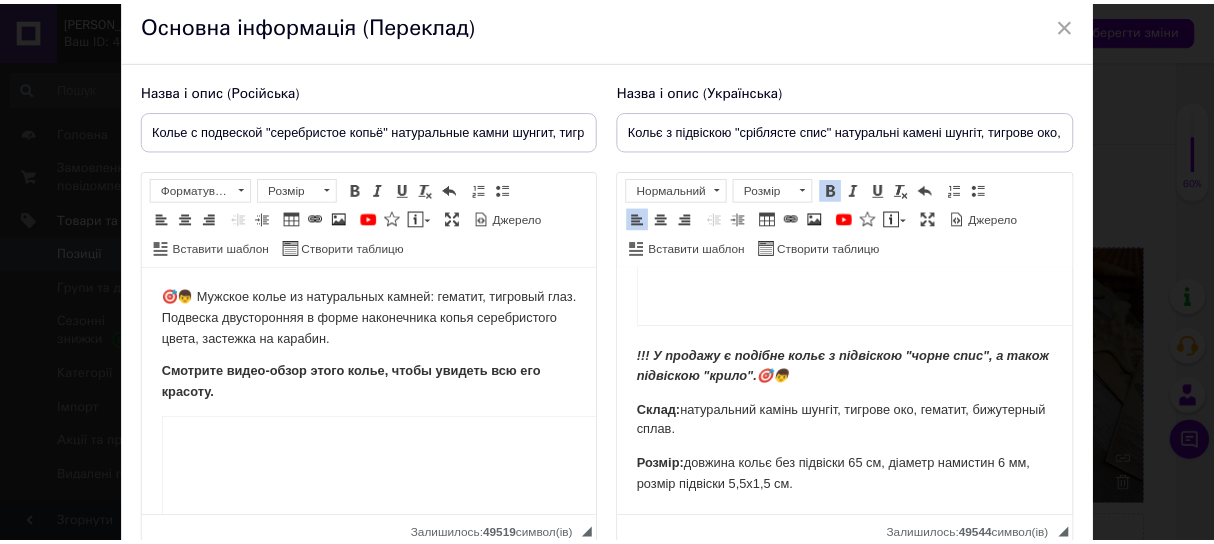 scroll, scrollTop: 273, scrollLeft: 0, axis: vertical 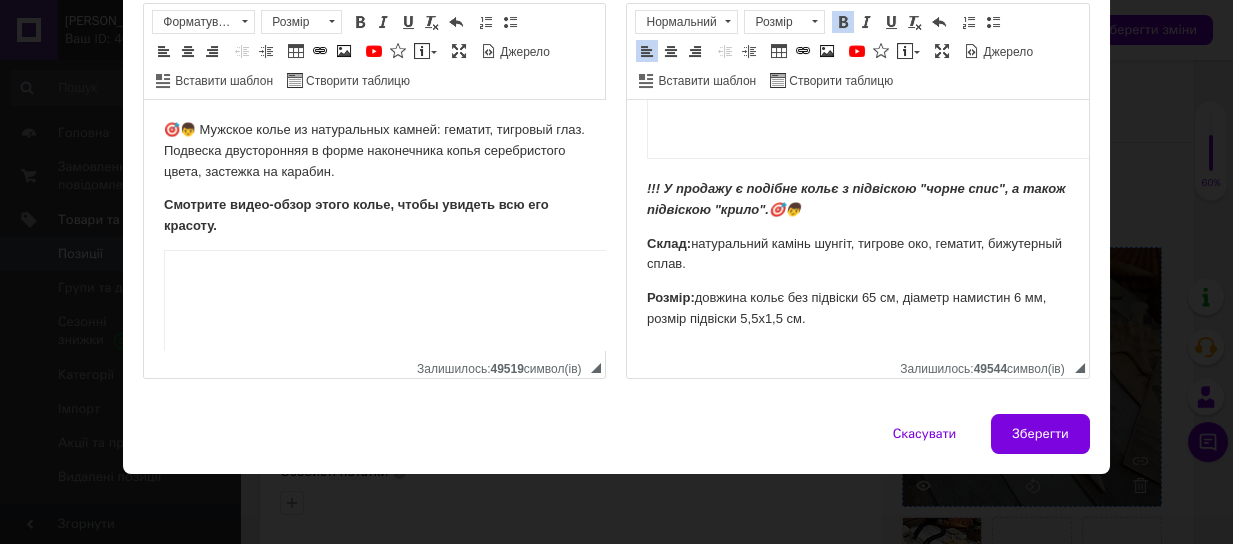 click on "Зберегти" at bounding box center [1040, 434] 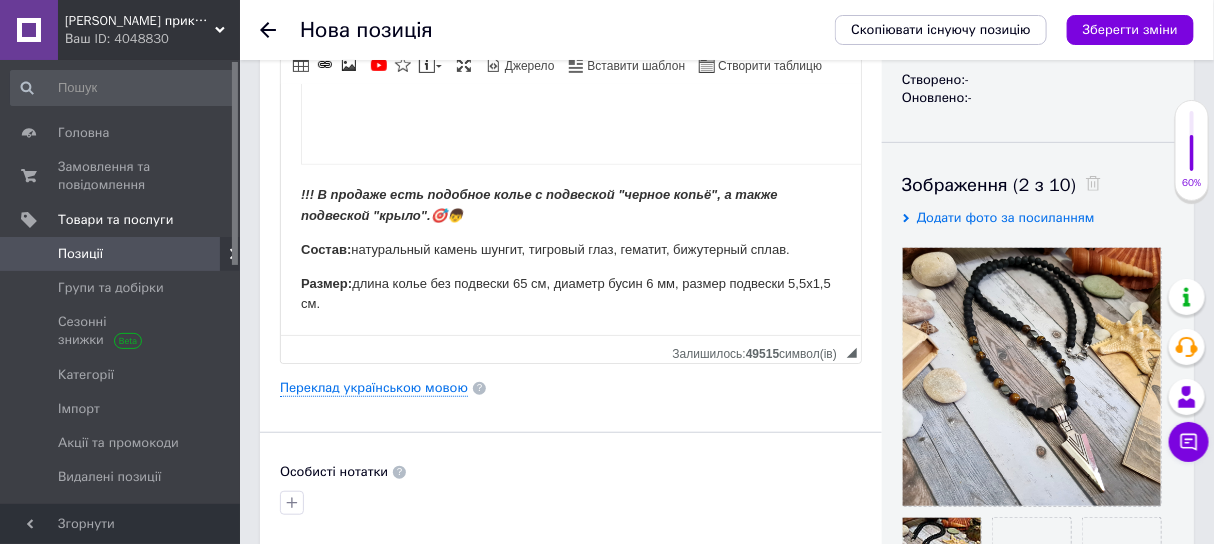 scroll, scrollTop: 625, scrollLeft: 0, axis: vertical 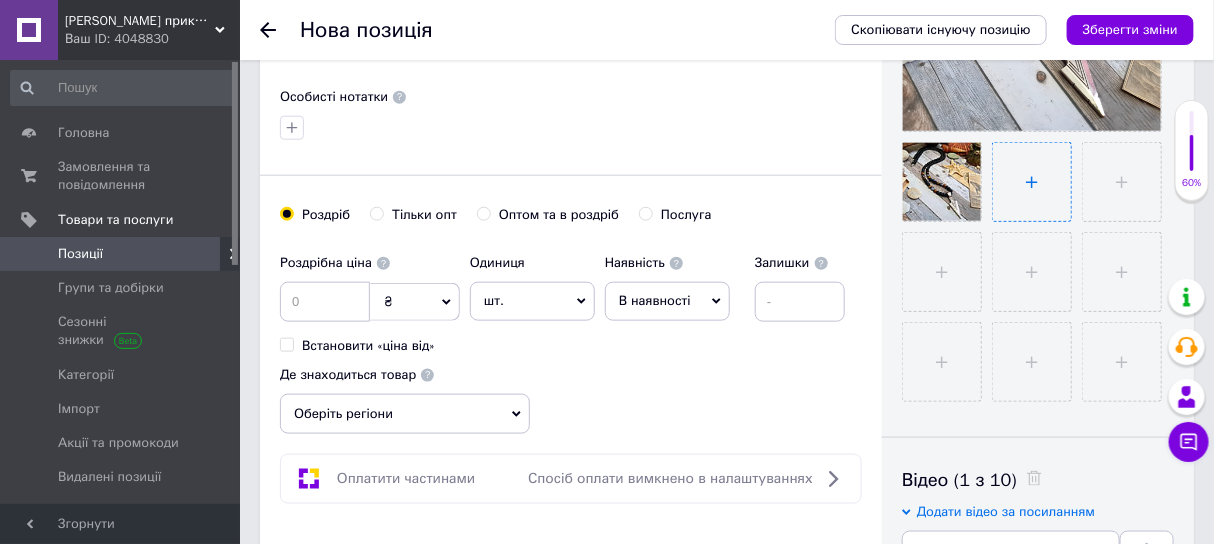 click at bounding box center [1032, 182] 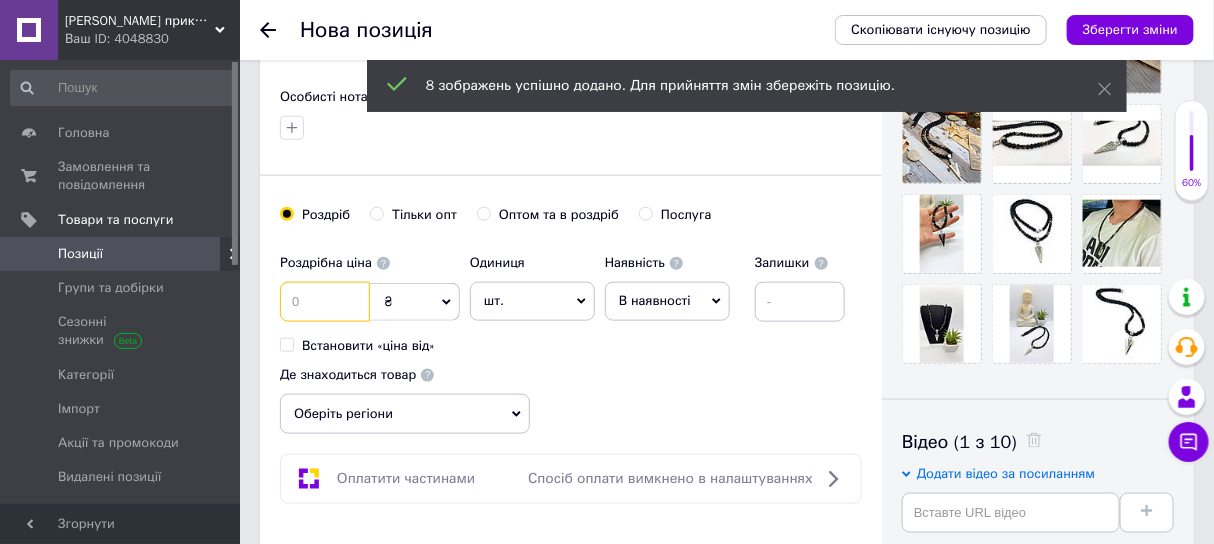 click at bounding box center (325, 302) 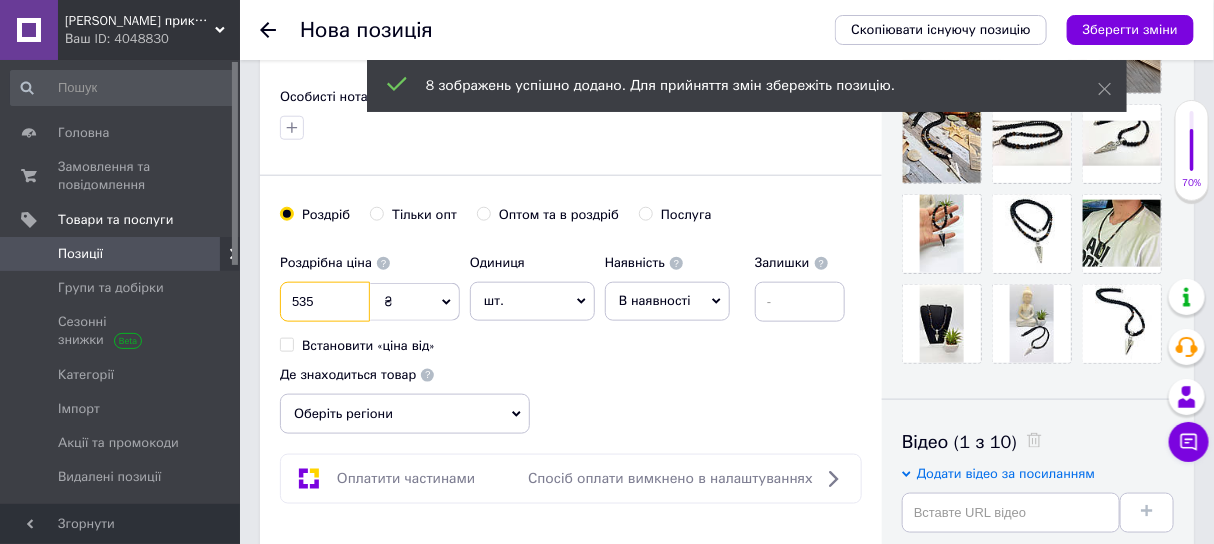 type on "535" 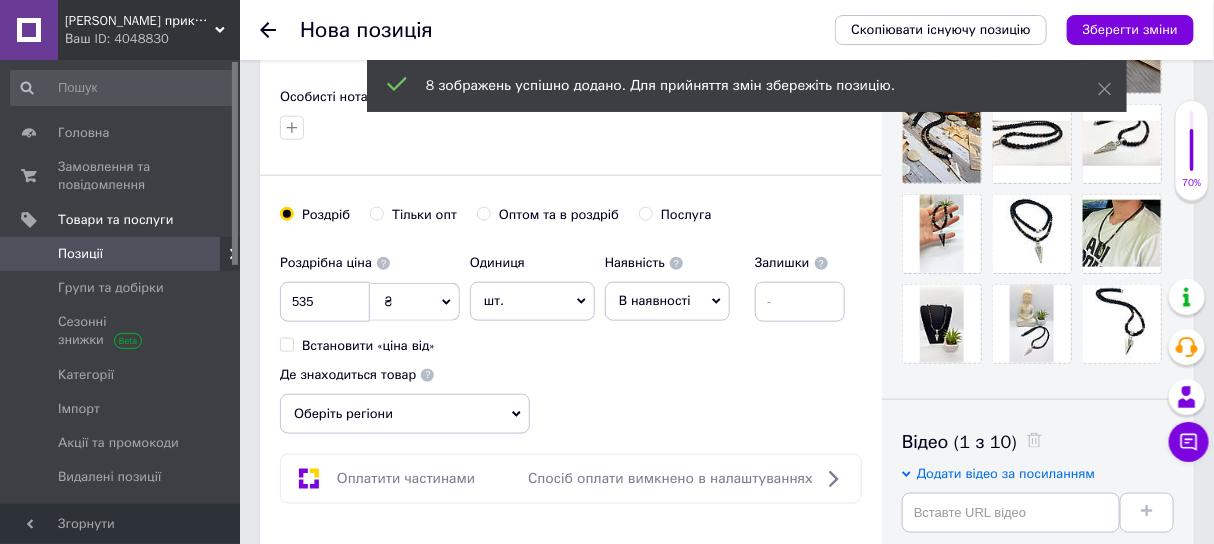 click on "В наявності" at bounding box center [655, 300] 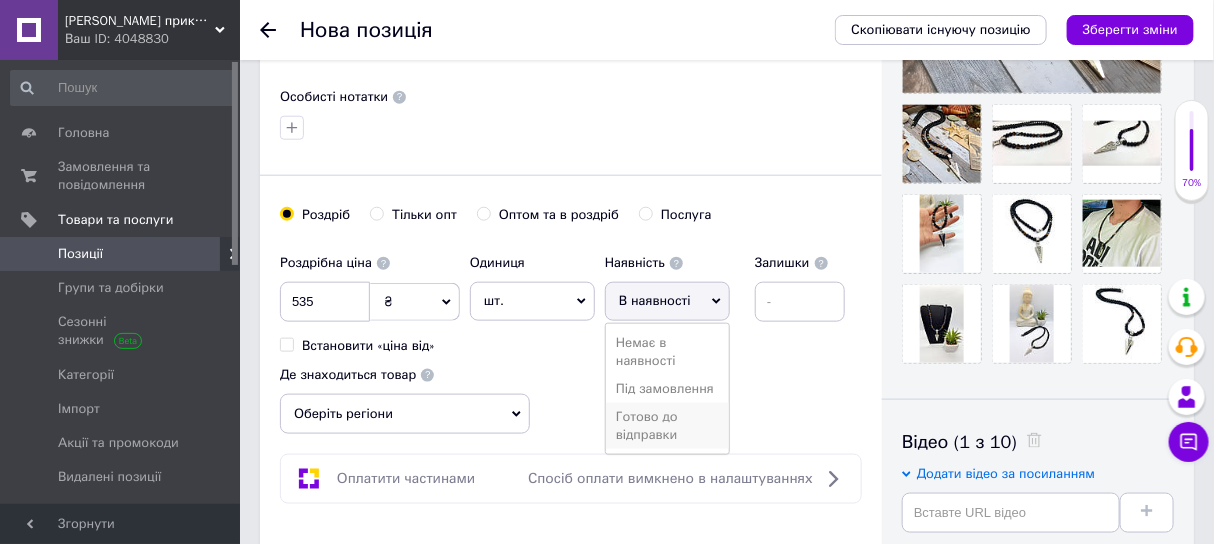 click on "Готово до відправки" at bounding box center (667, 426) 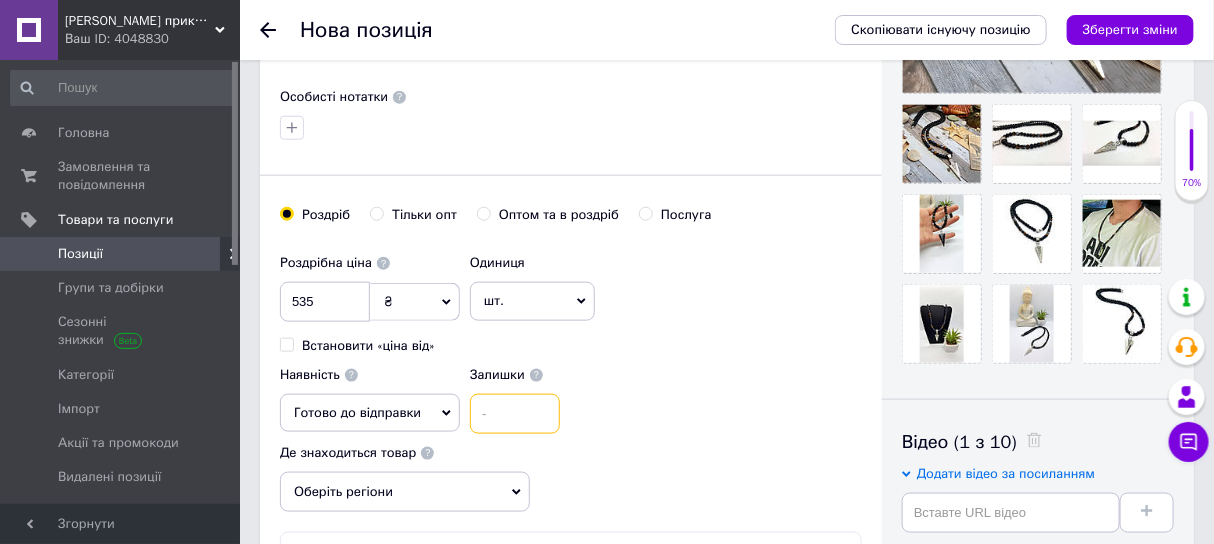 click at bounding box center (515, 414) 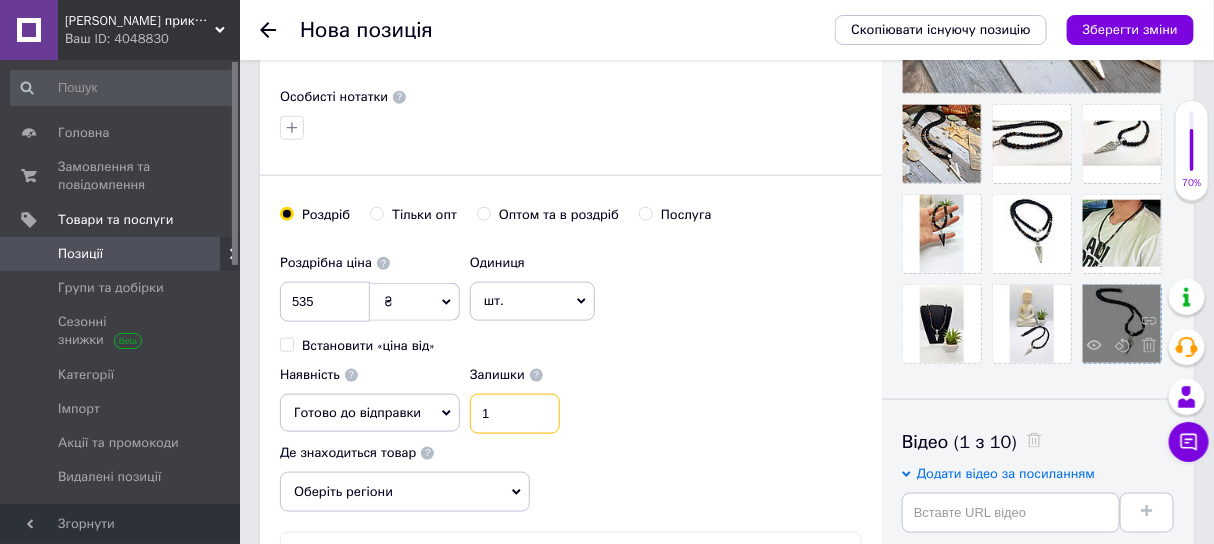 type on "1" 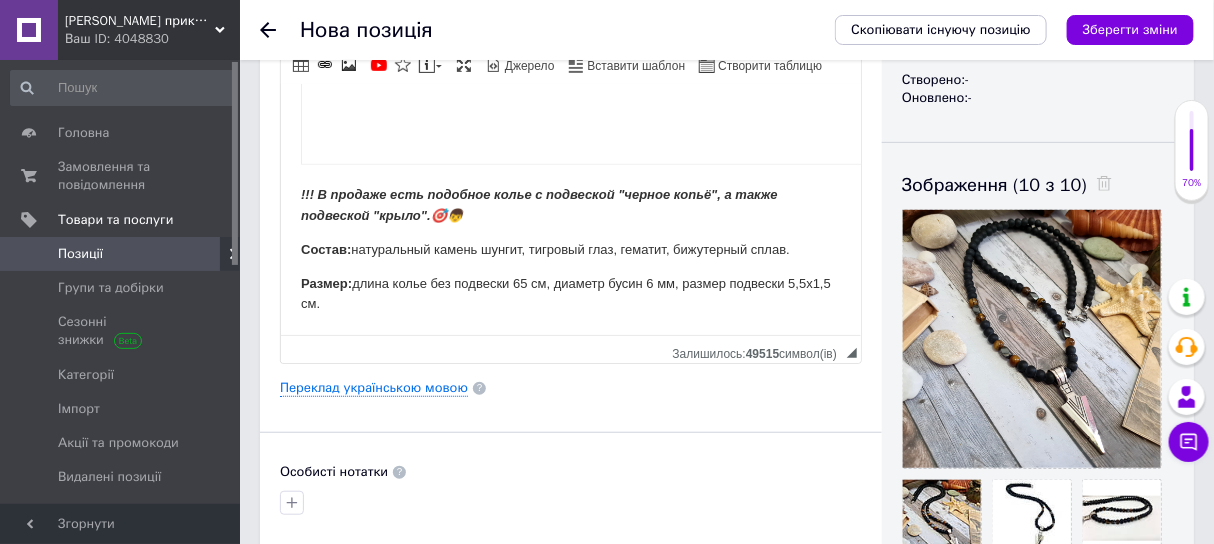 scroll, scrollTop: 499, scrollLeft: 0, axis: vertical 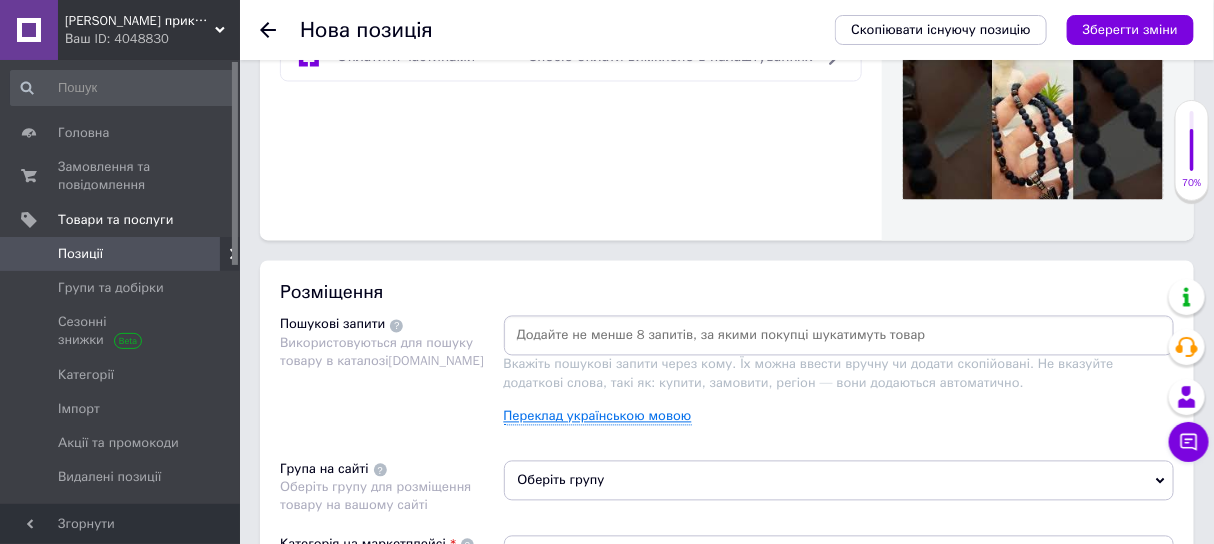 click on "Переклад українською мовою" at bounding box center [598, 417] 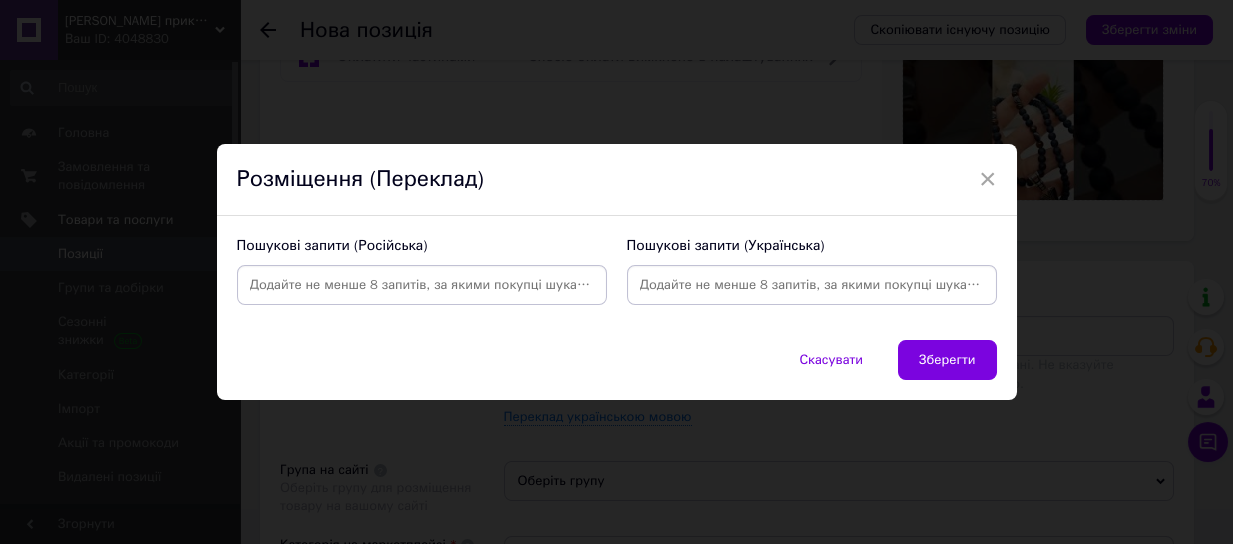 click at bounding box center [422, 285] 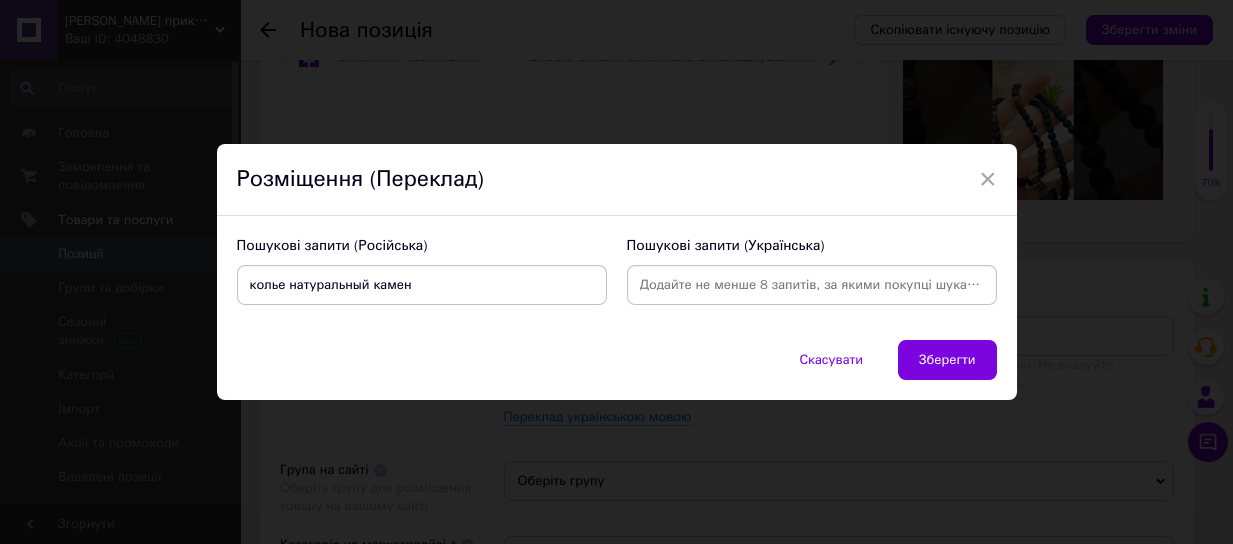 type on "колье натуральный камень" 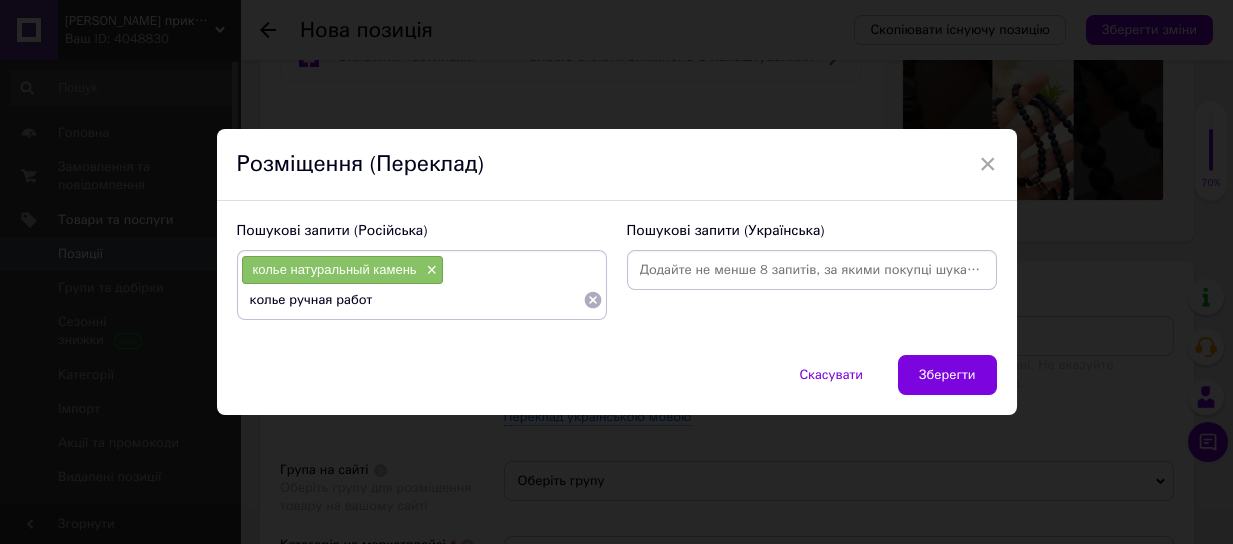 type on "колье ручная работа" 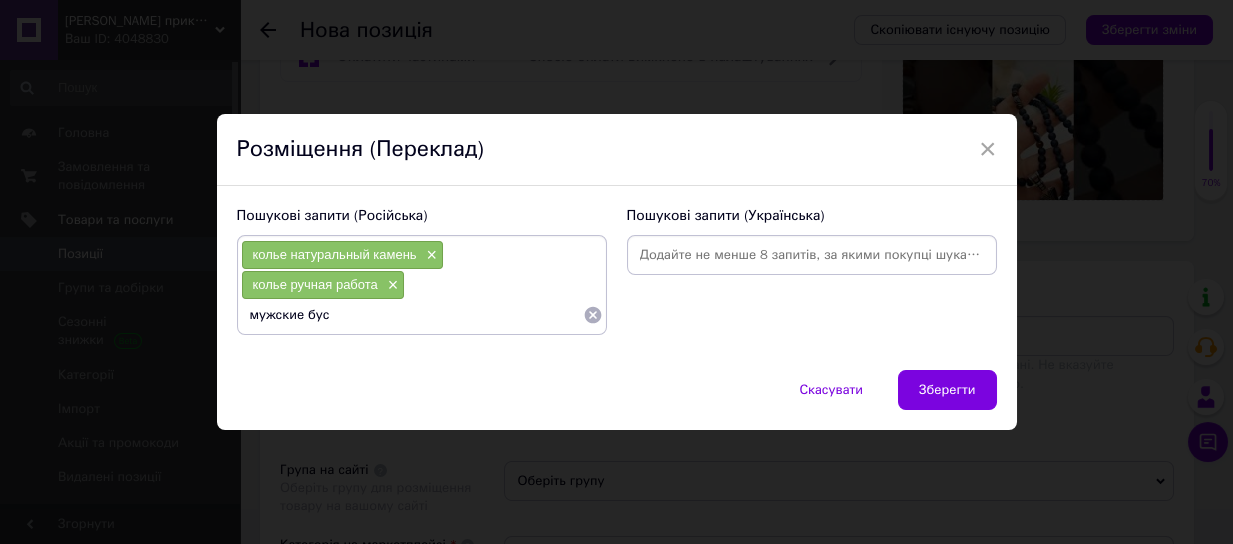 type on "мужские бусы" 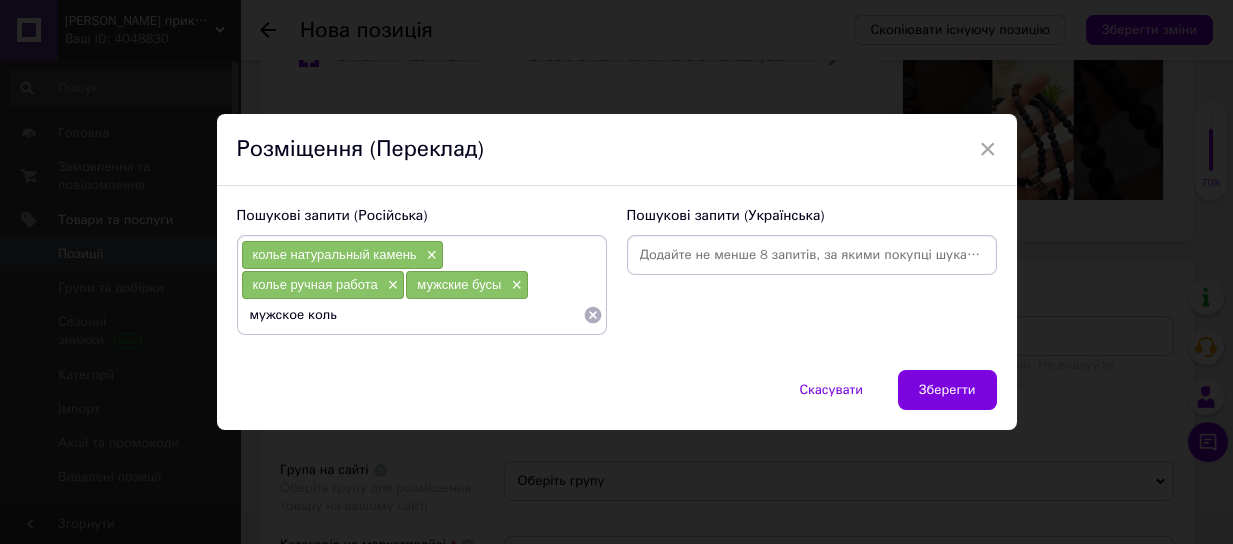 type on "мужское колье" 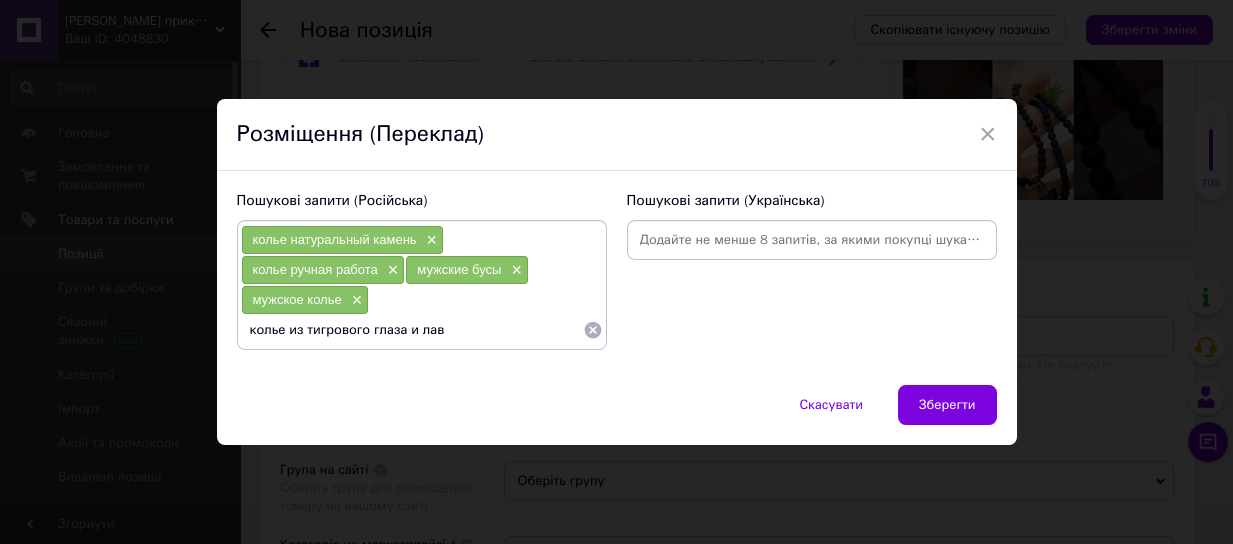 type on "колье из тигрового глаза и лавы" 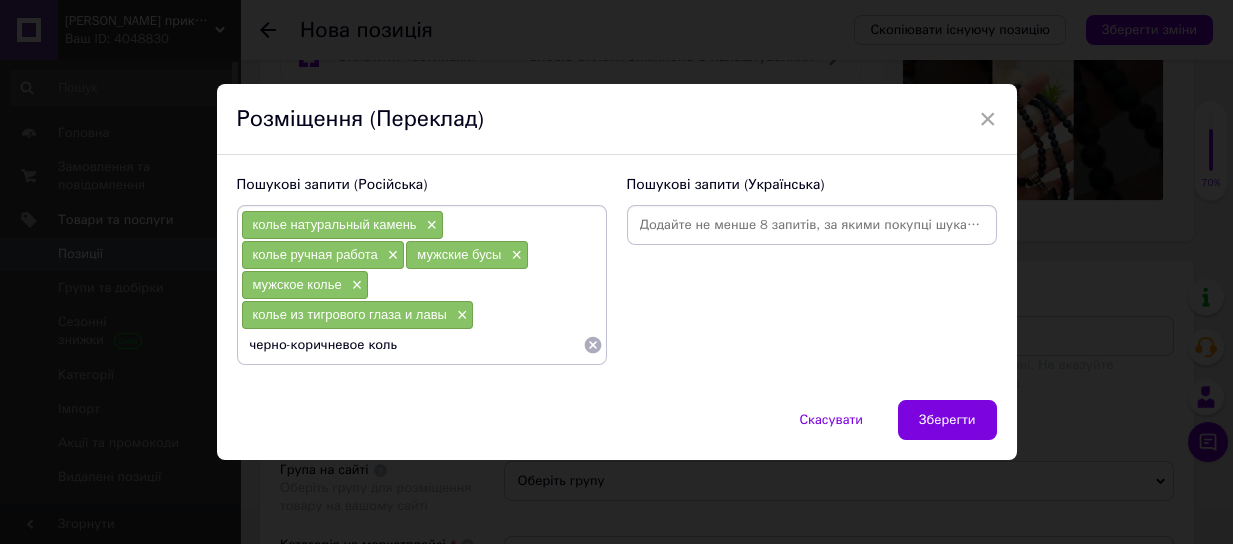 type on "черно-коричневое колье" 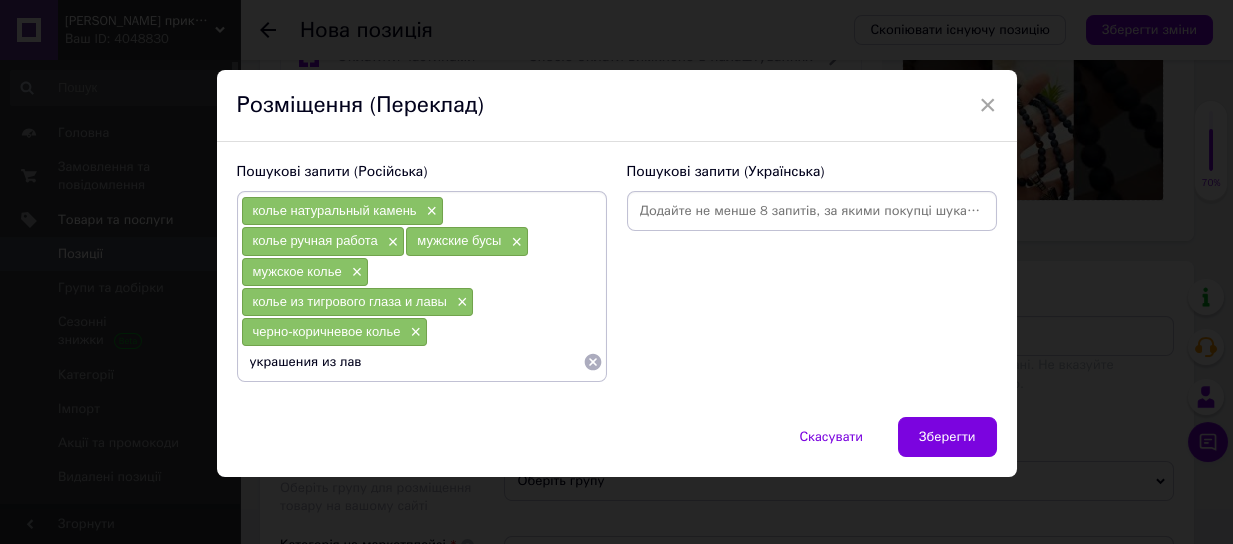 type on "украшения из лавы" 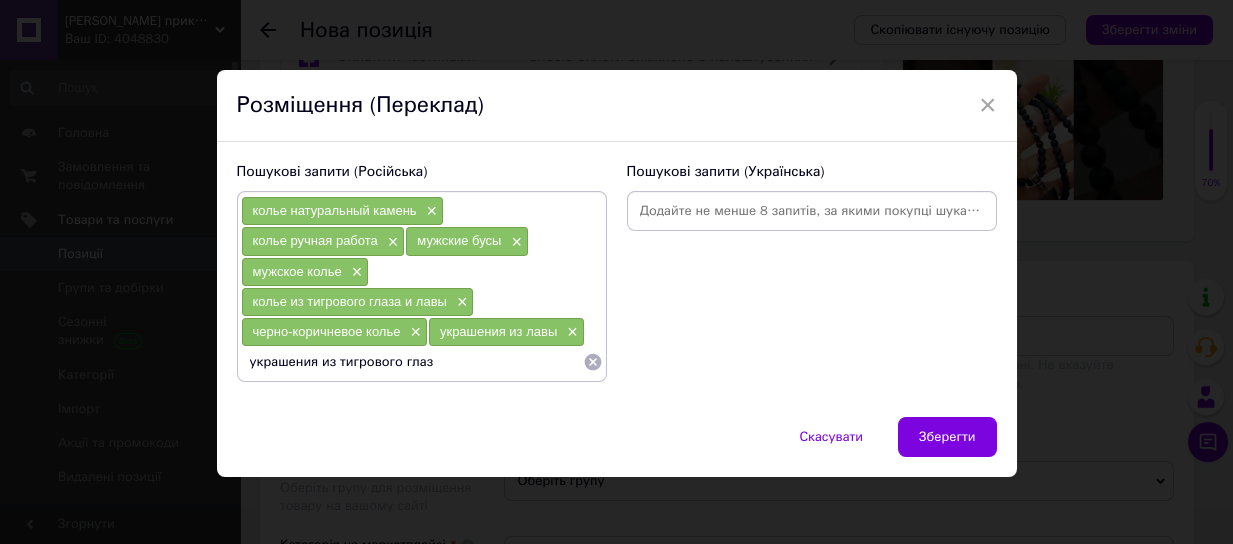 type on "украшения из тигрового глаза" 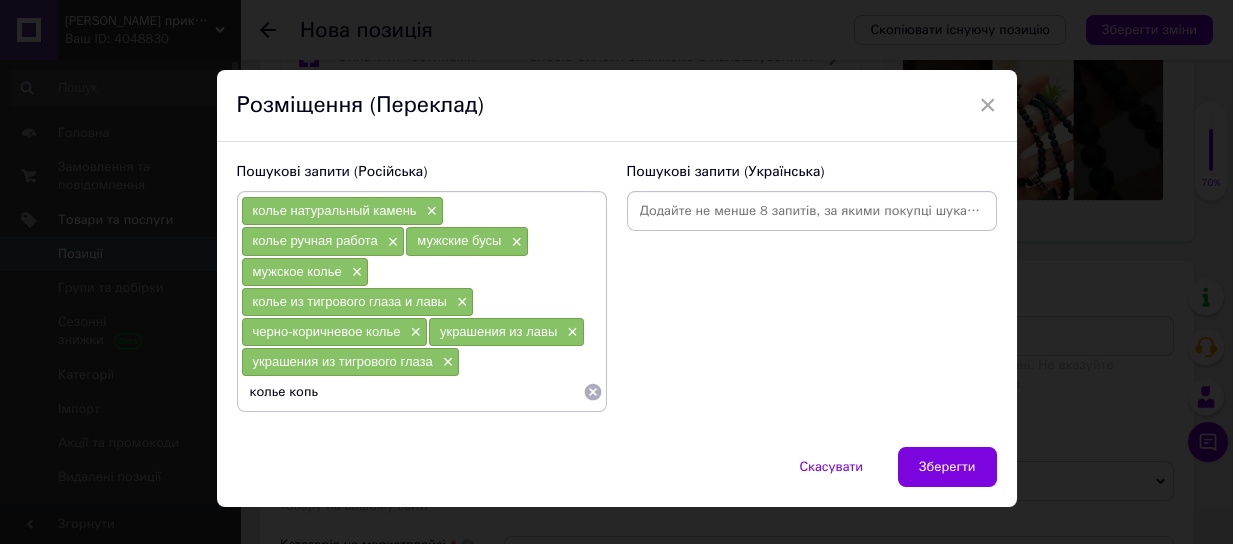 type on "колье копье" 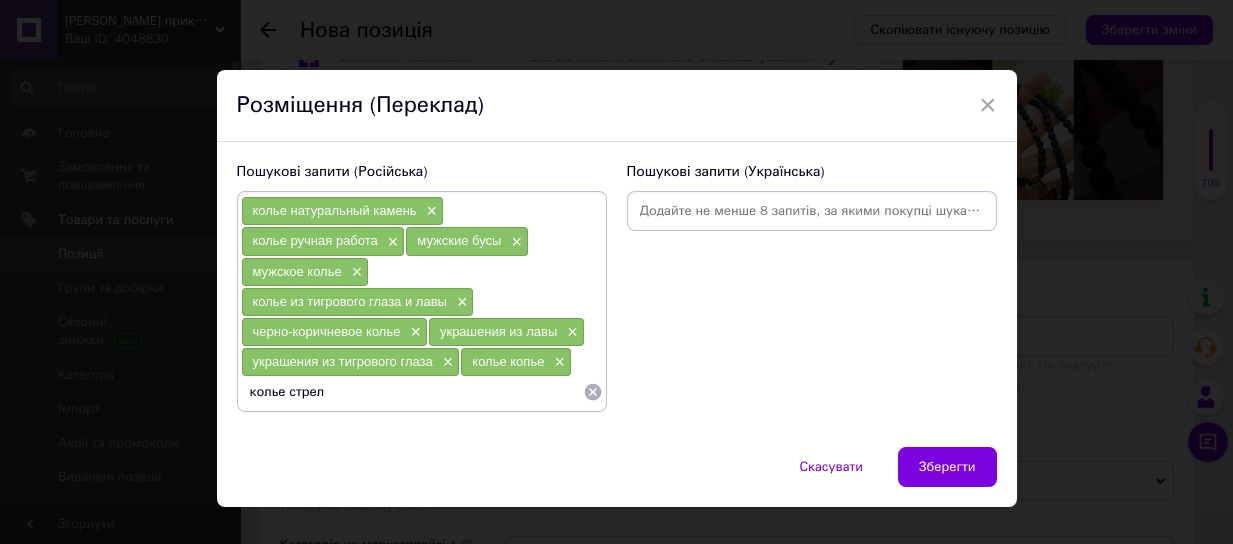 type on "колье стрела" 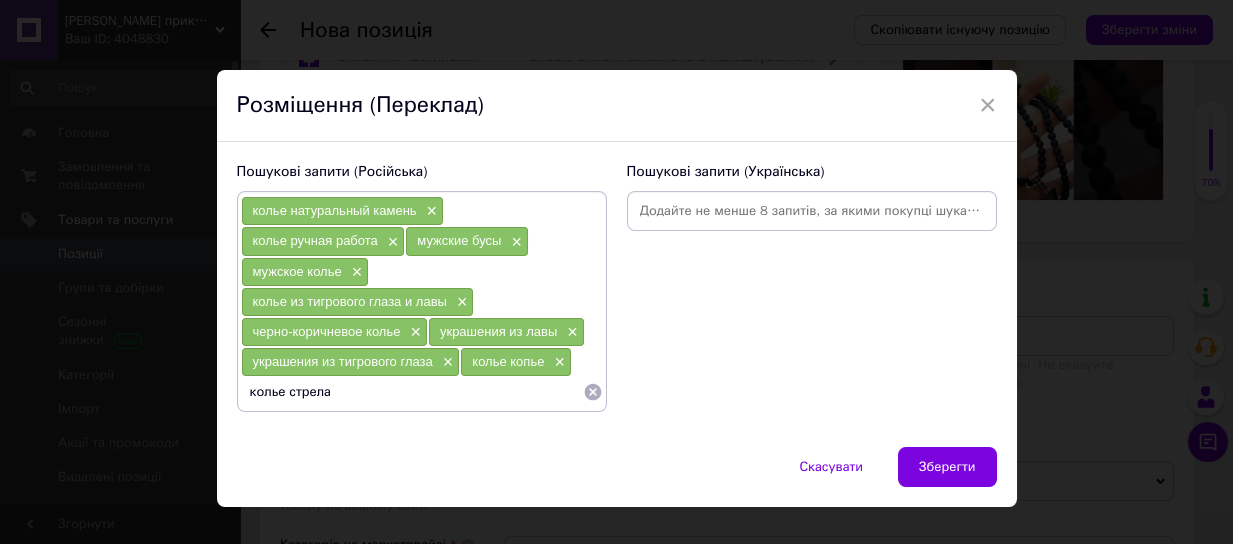 type 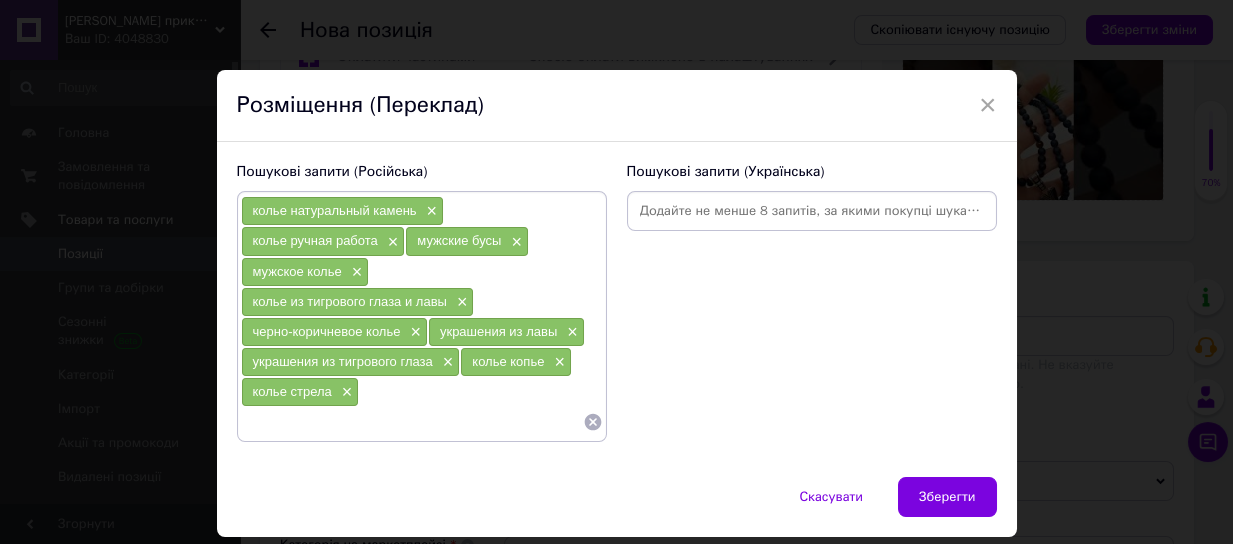 drag, startPoint x: 975, startPoint y: 455, endPoint x: 961, endPoint y: 451, distance: 14.56022 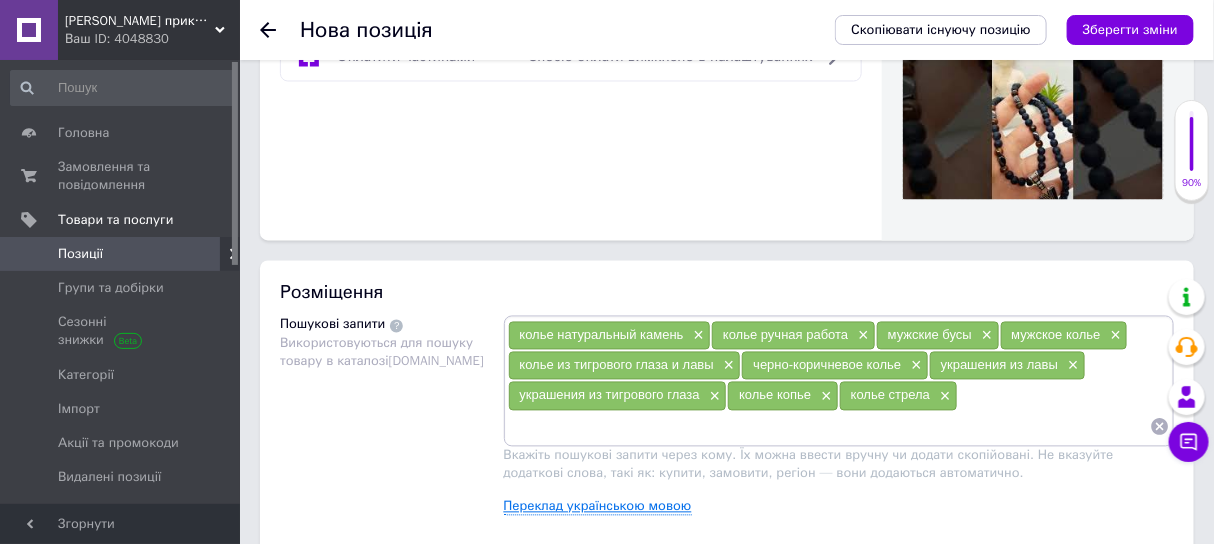 click on "Переклад українською мовою" at bounding box center (598, 507) 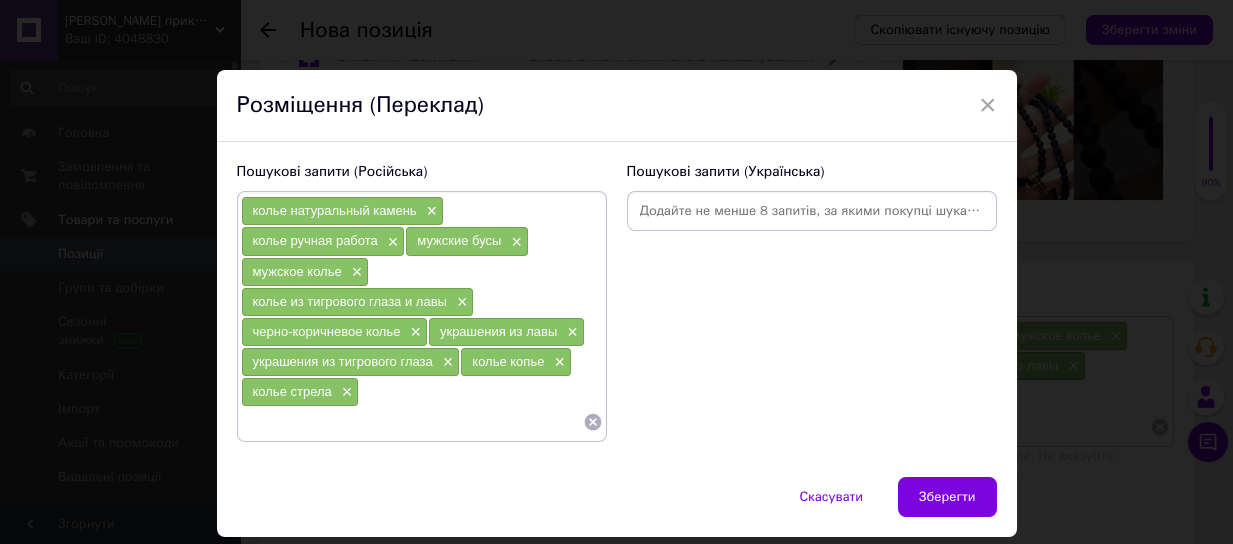 click at bounding box center [812, 211] 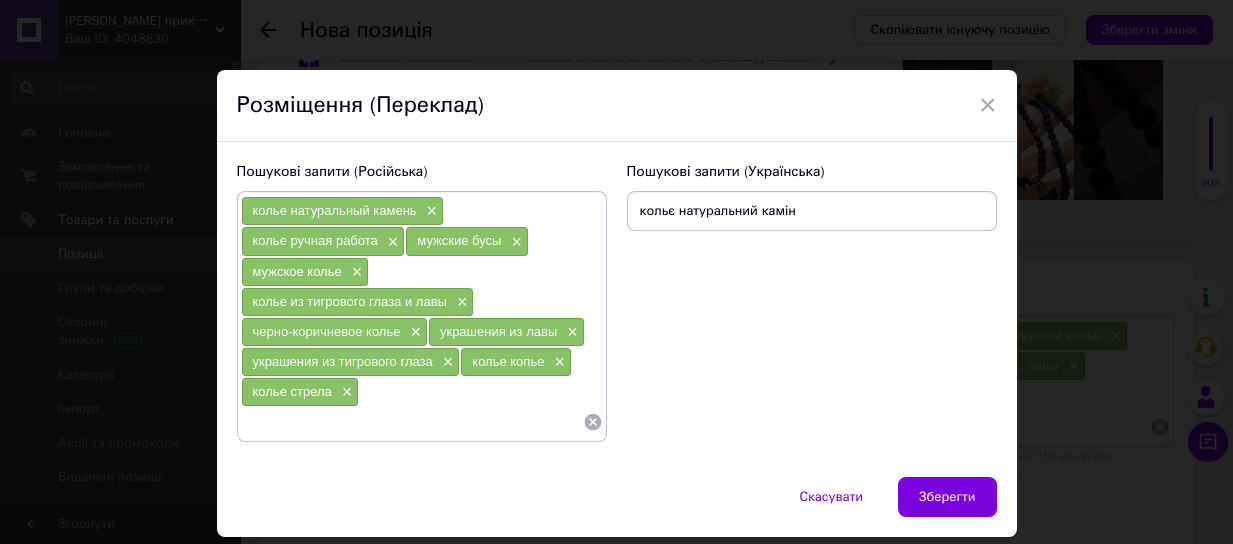 type on "кольє натуральний камінь" 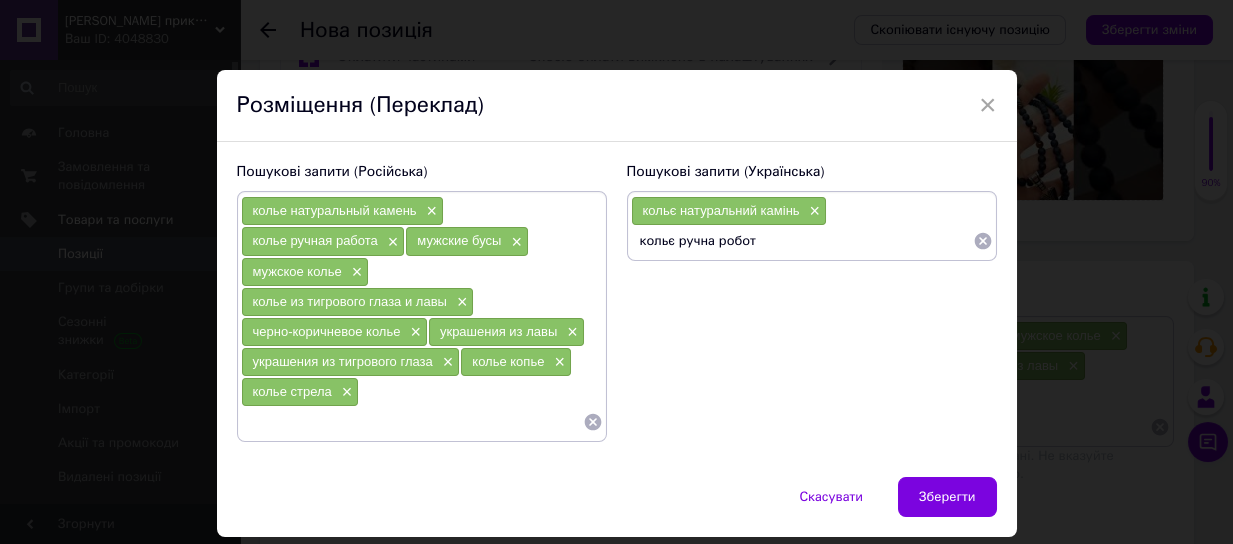type on "кольє ручна робота" 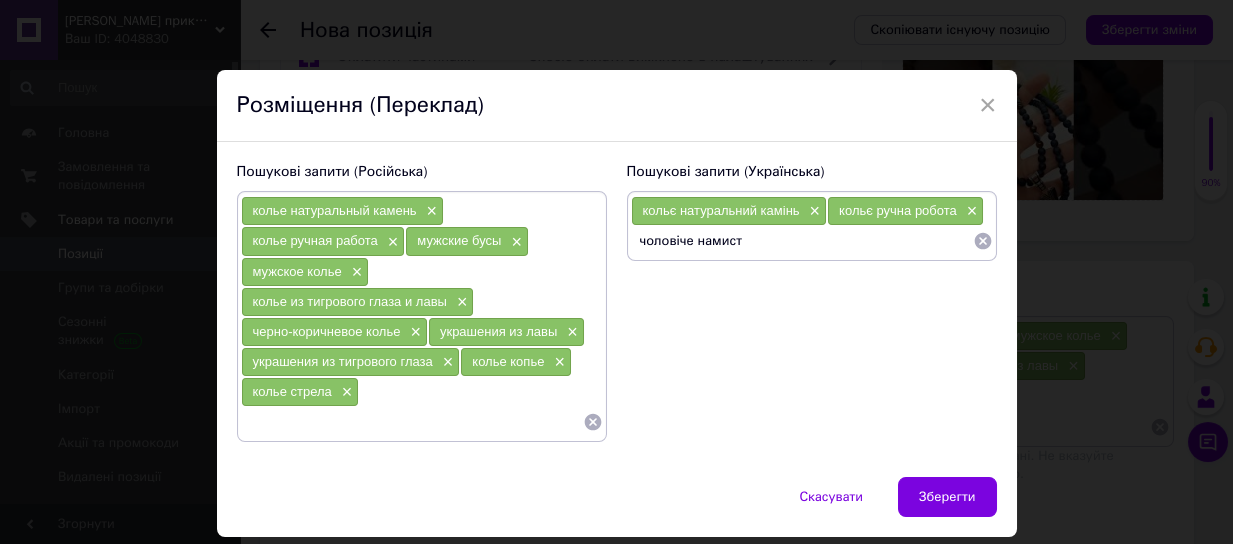 type on "чоловіче намисто" 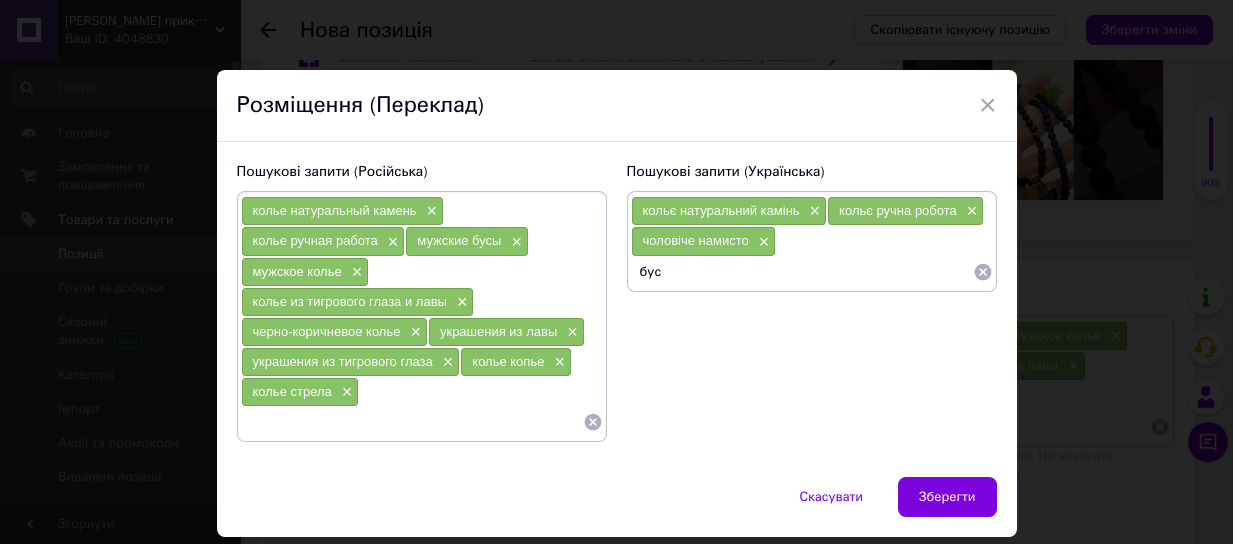 type on "буси" 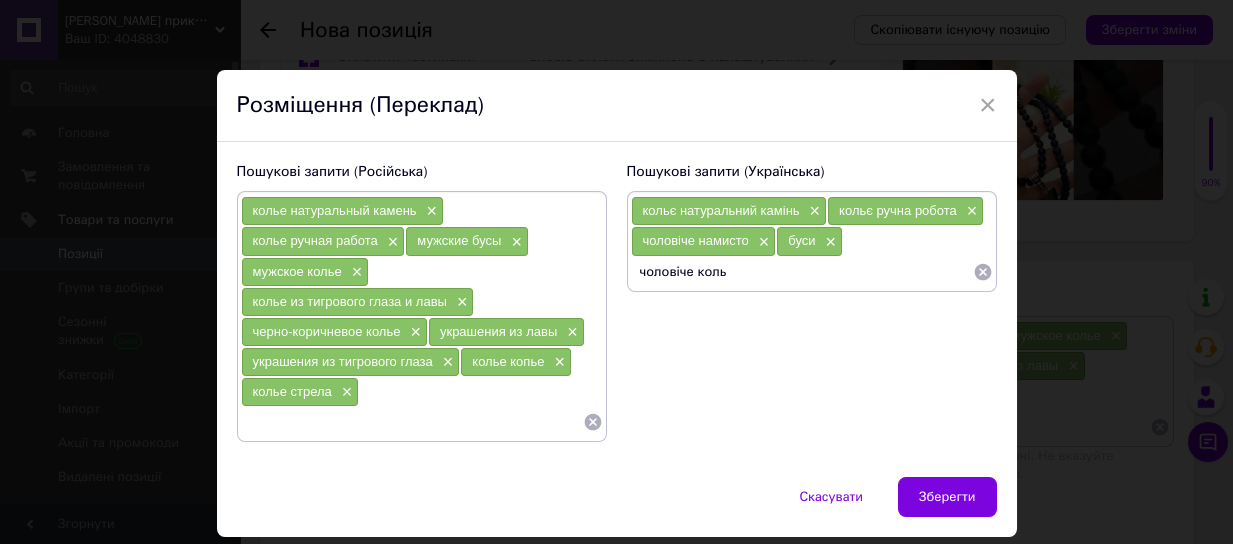 type on "чоловіче кольє" 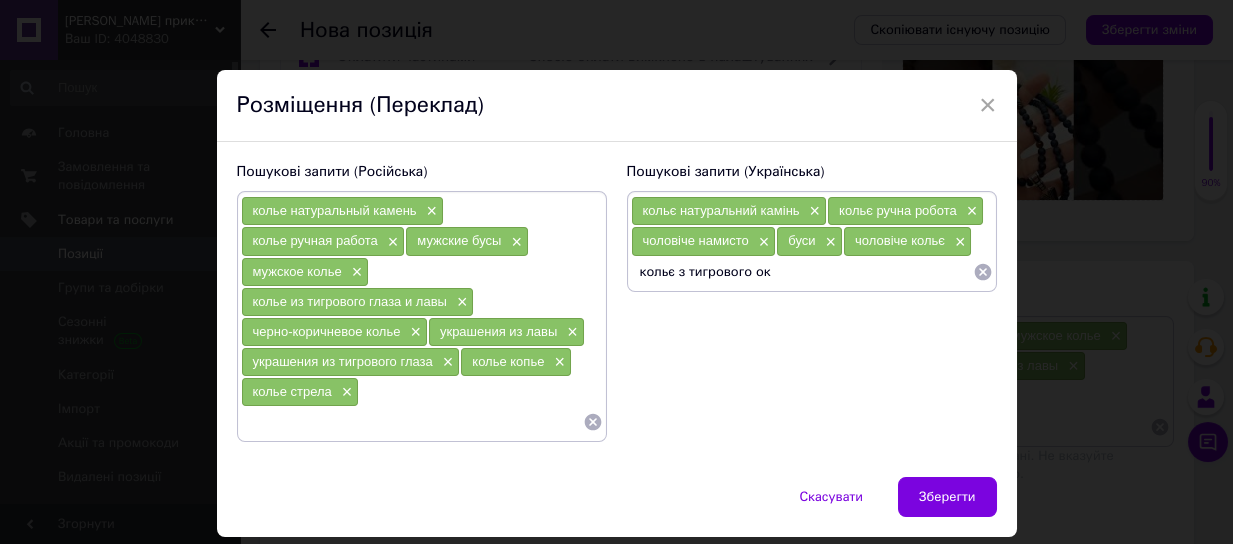 type on "кольє з тигрового ока" 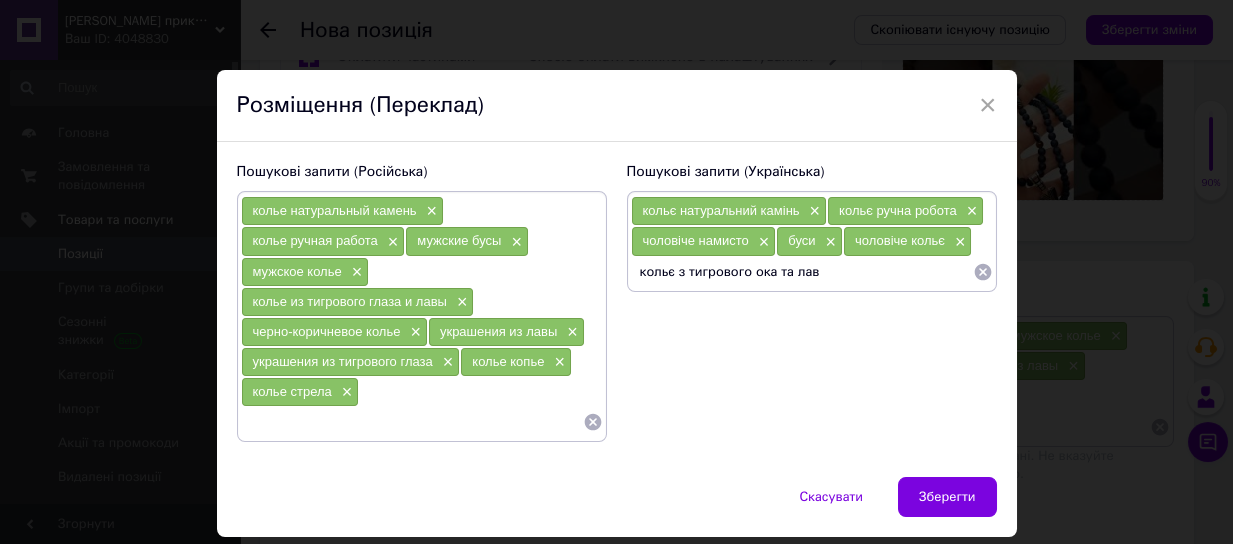 type on "кольє з тигрового ока та лави" 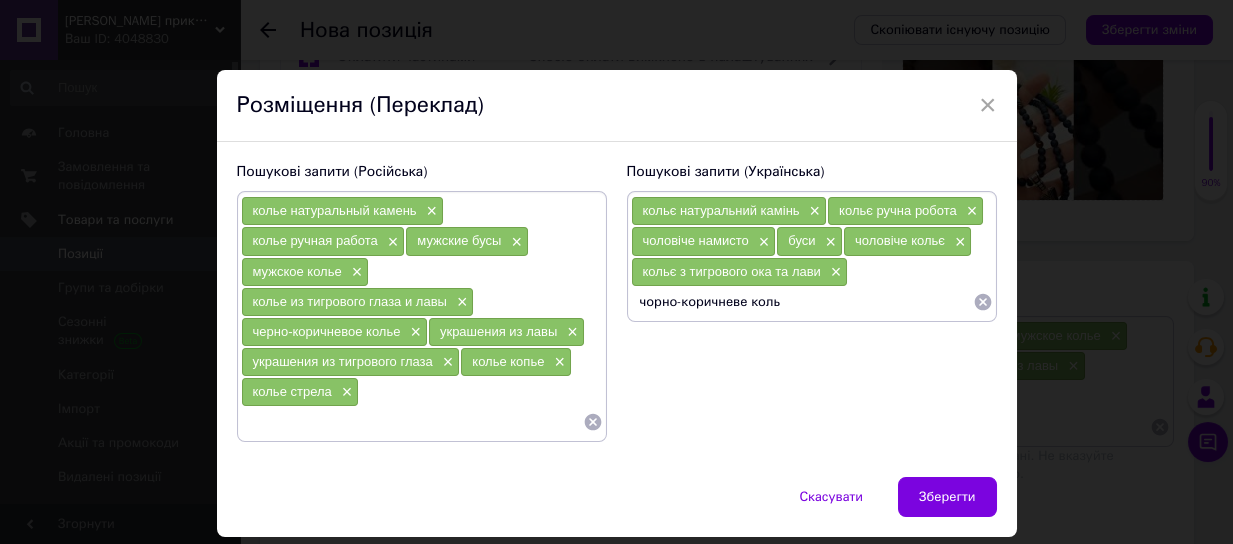 type on "чорно-коричневе кольє" 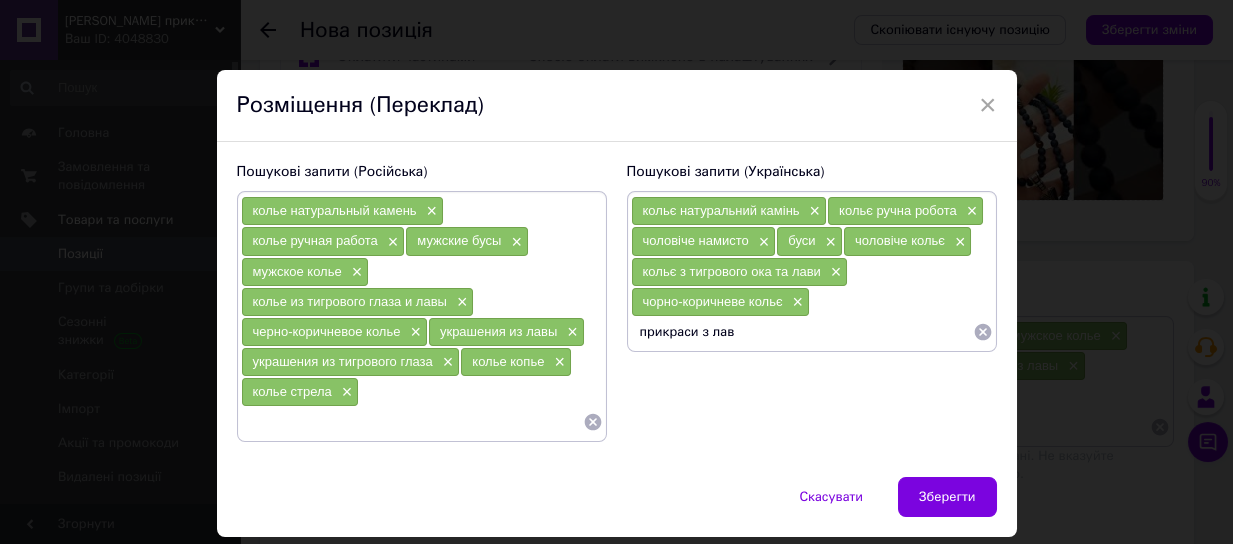 type on "прикраси з лави" 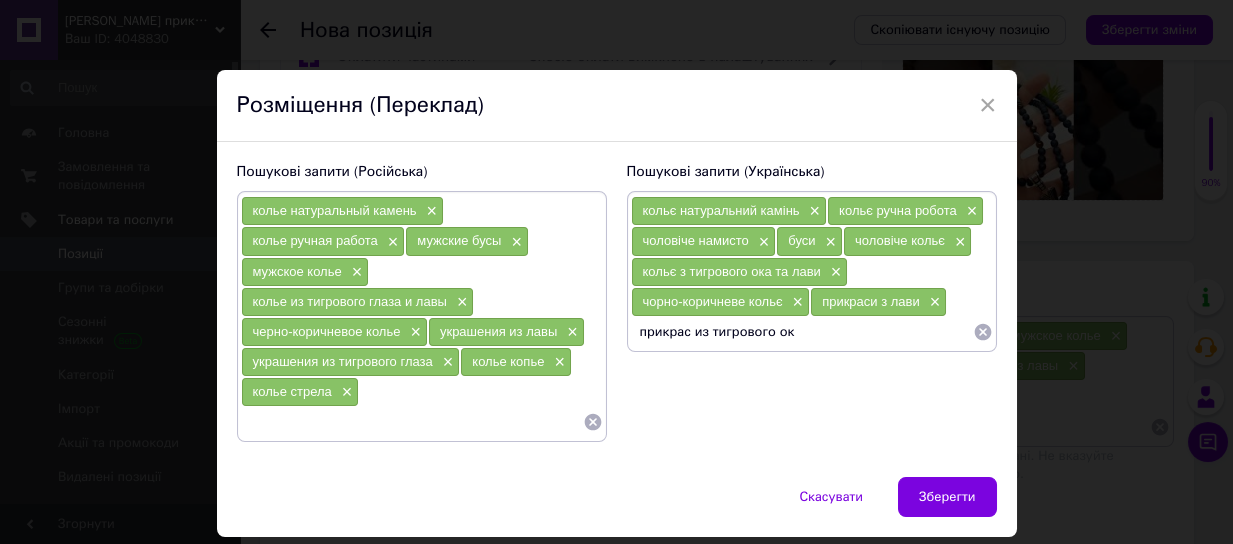type on "прикрас из тигрового ока" 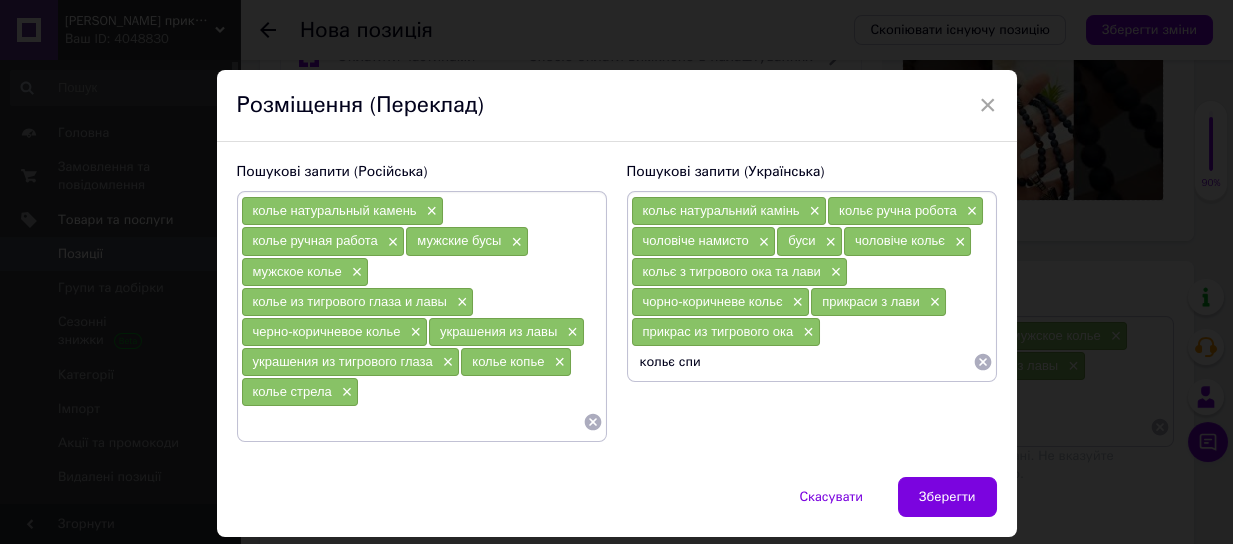 type on "кольє спис" 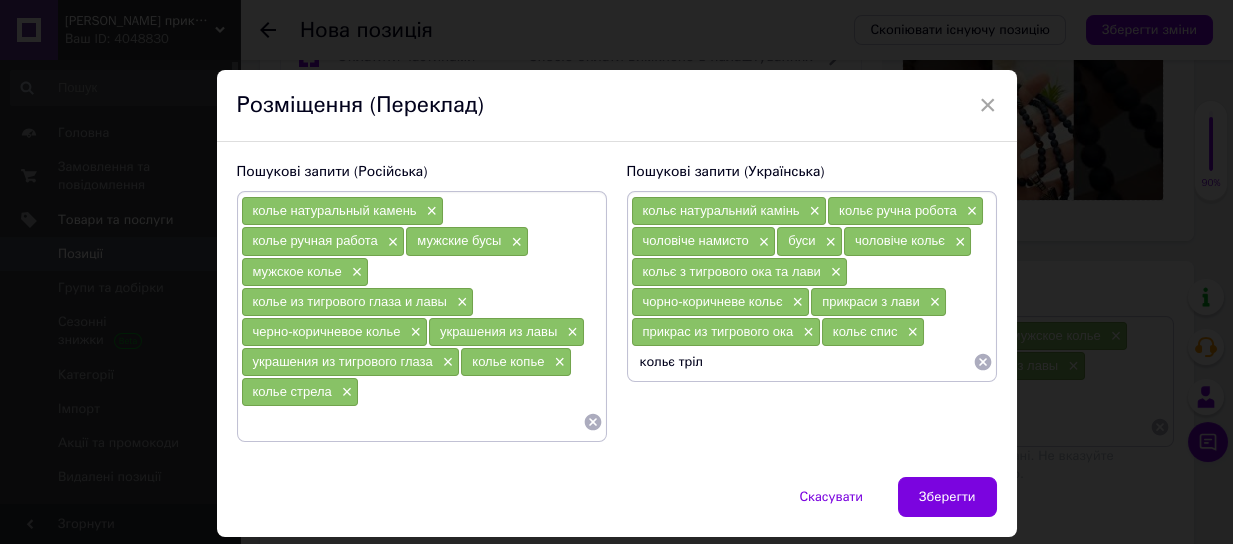 type on "кольє тріла" 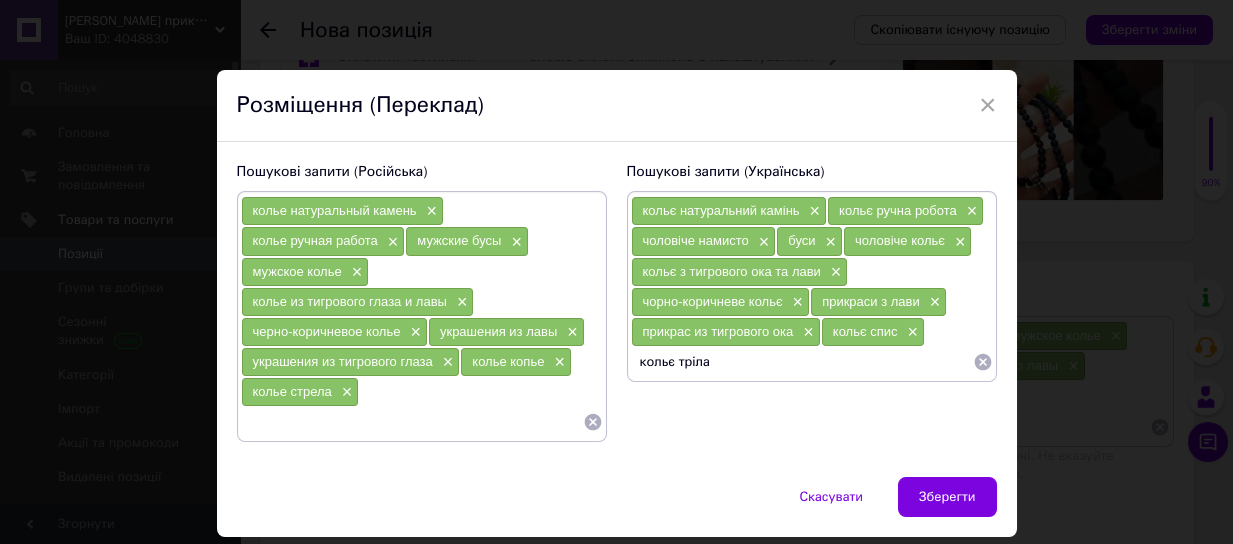 type on "кольє стріла" 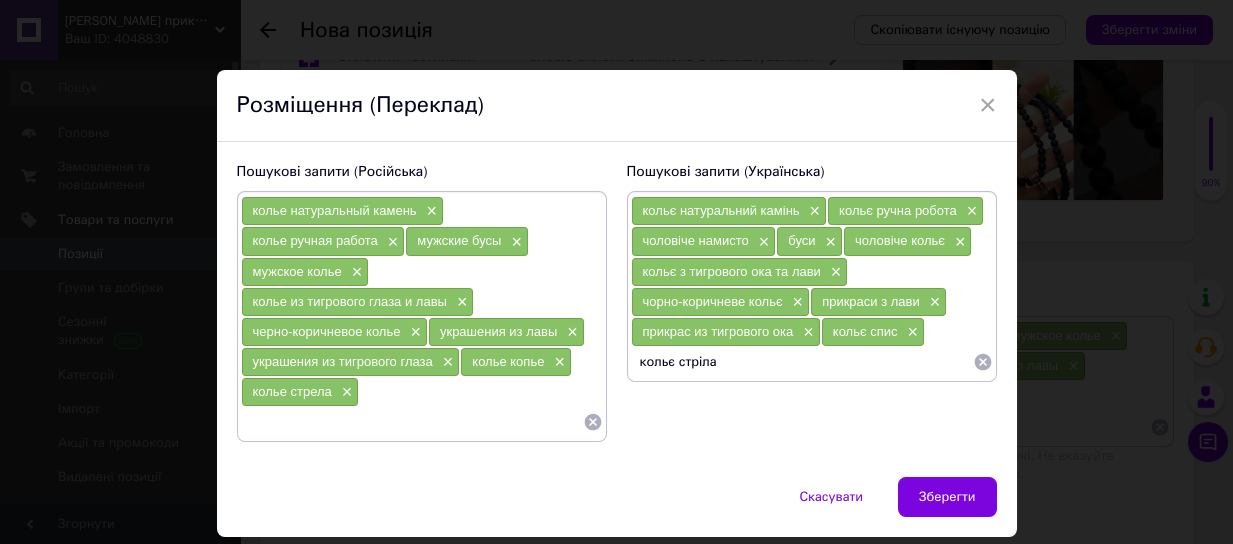 type 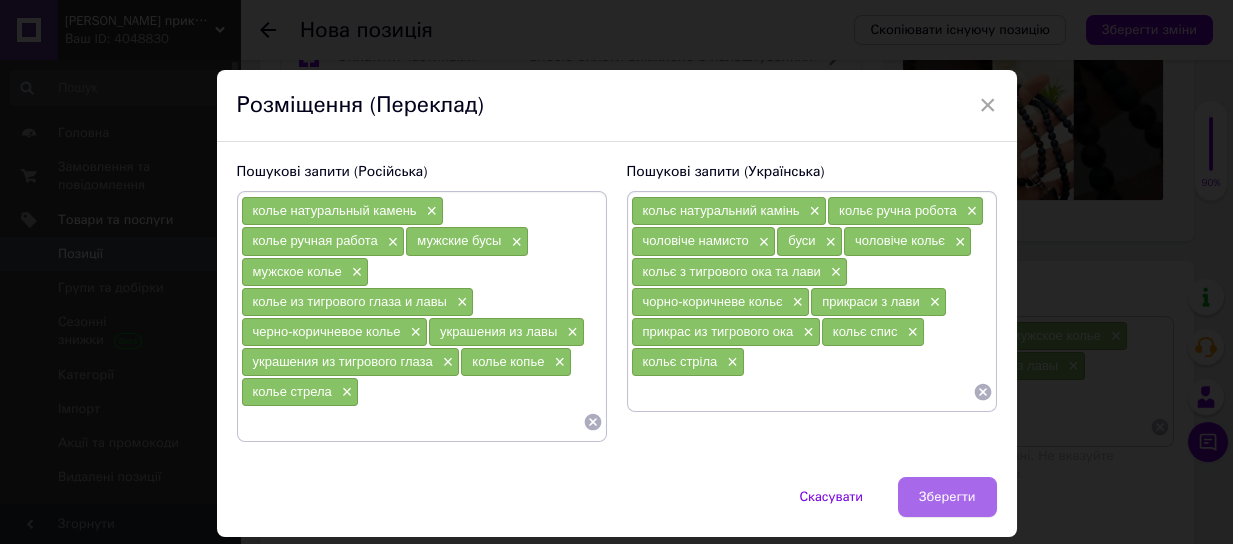 click on "Зберегти" at bounding box center [947, 497] 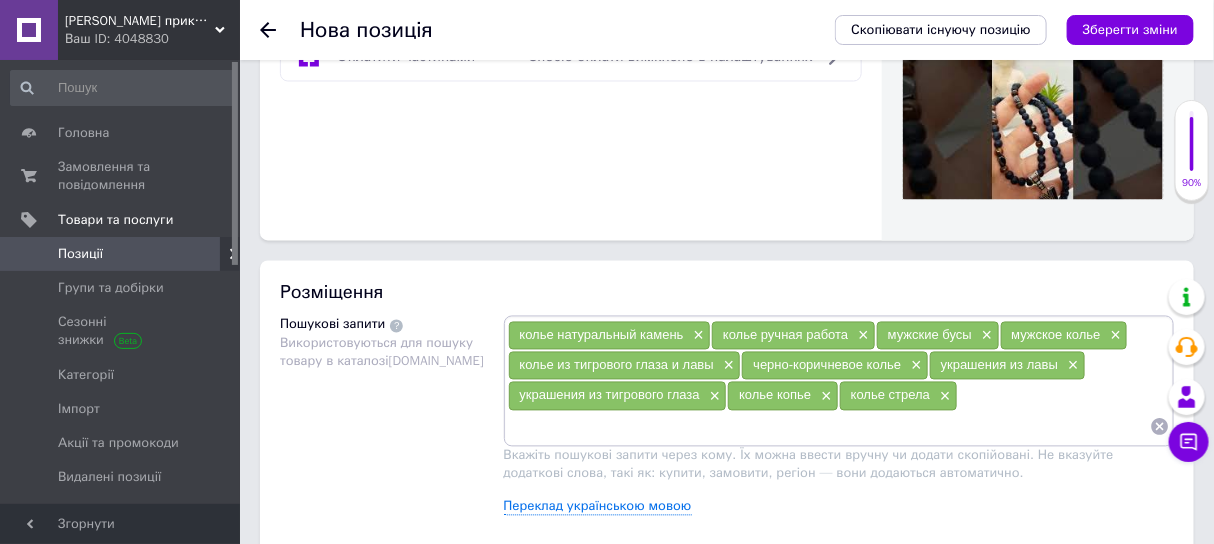 scroll, scrollTop: 1500, scrollLeft: 0, axis: vertical 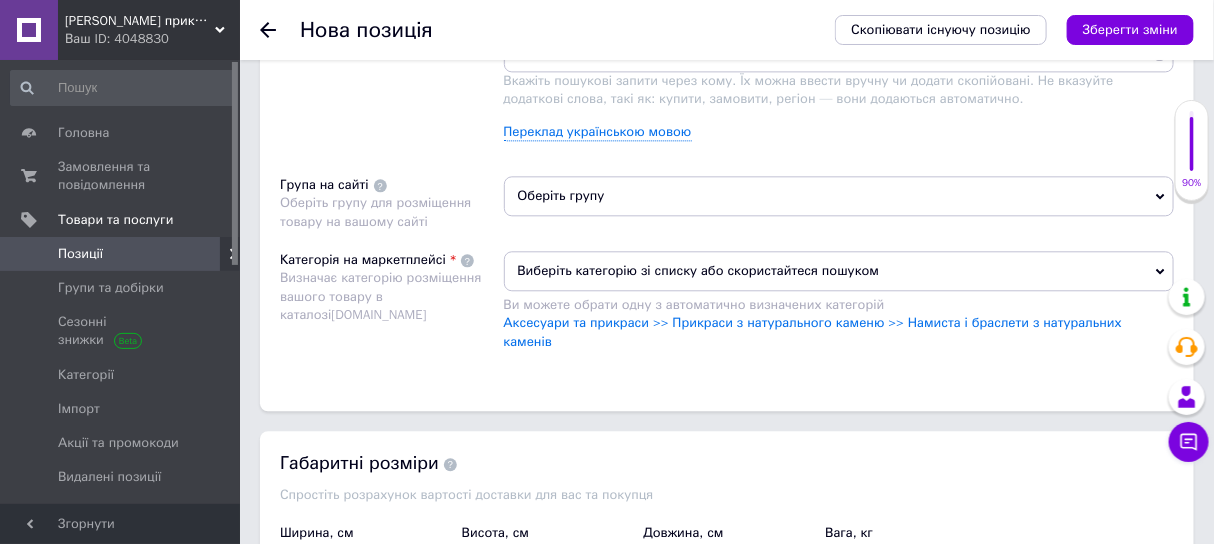 click on "Оберіть групу" at bounding box center (839, 196) 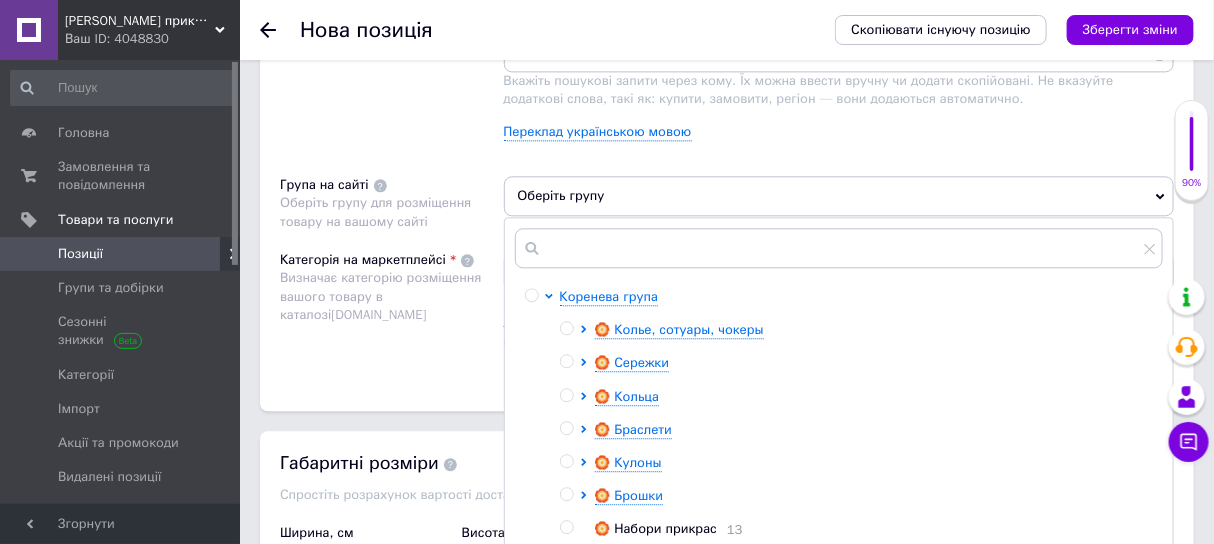 scroll, scrollTop: 47, scrollLeft: 0, axis: vertical 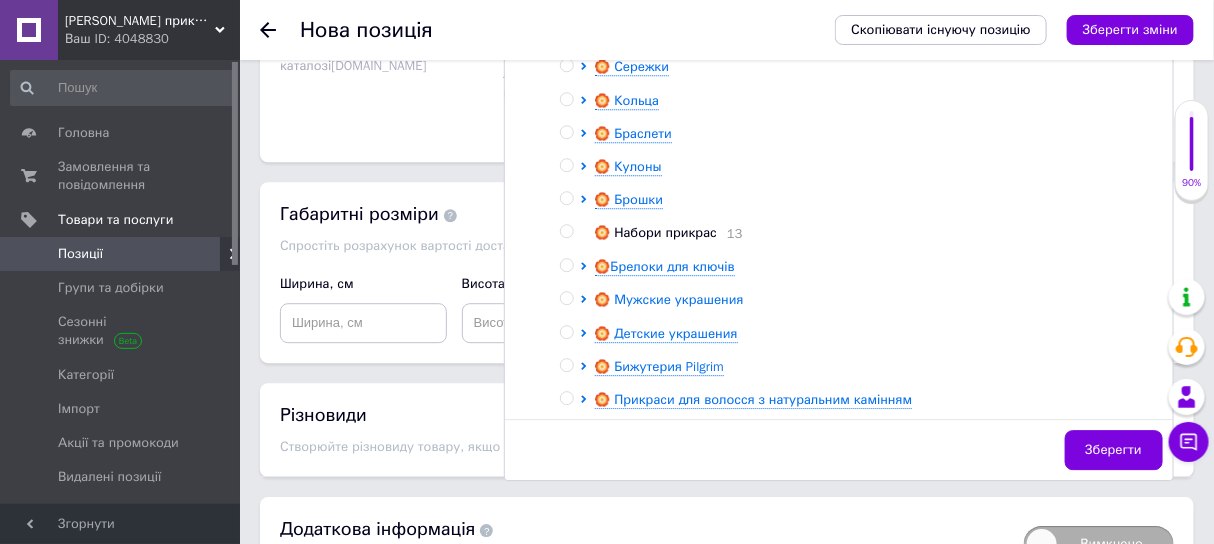 click 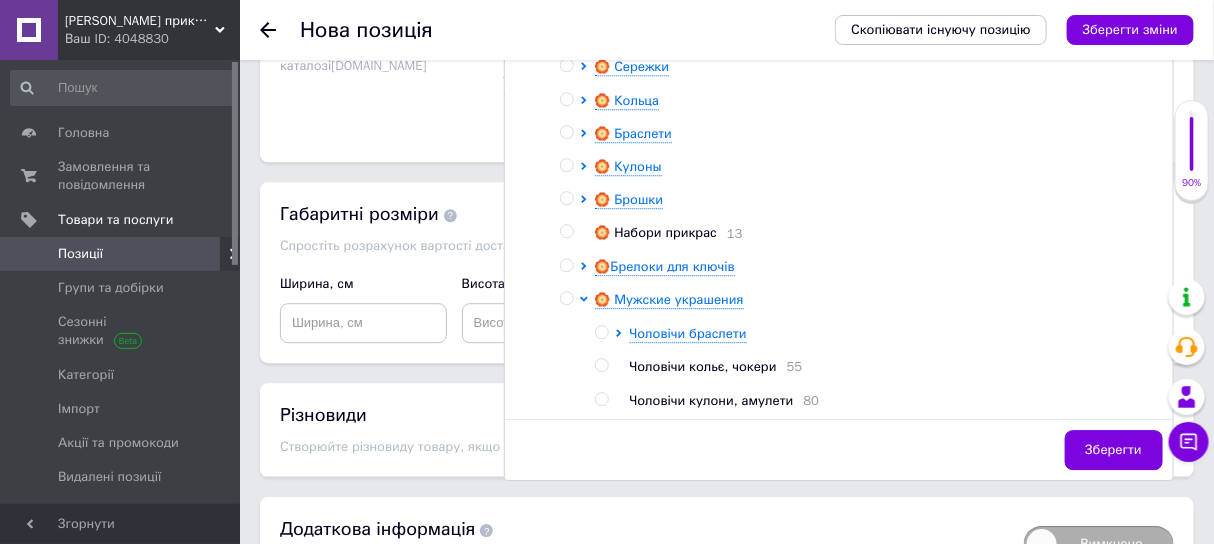 click at bounding box center (601, 365) 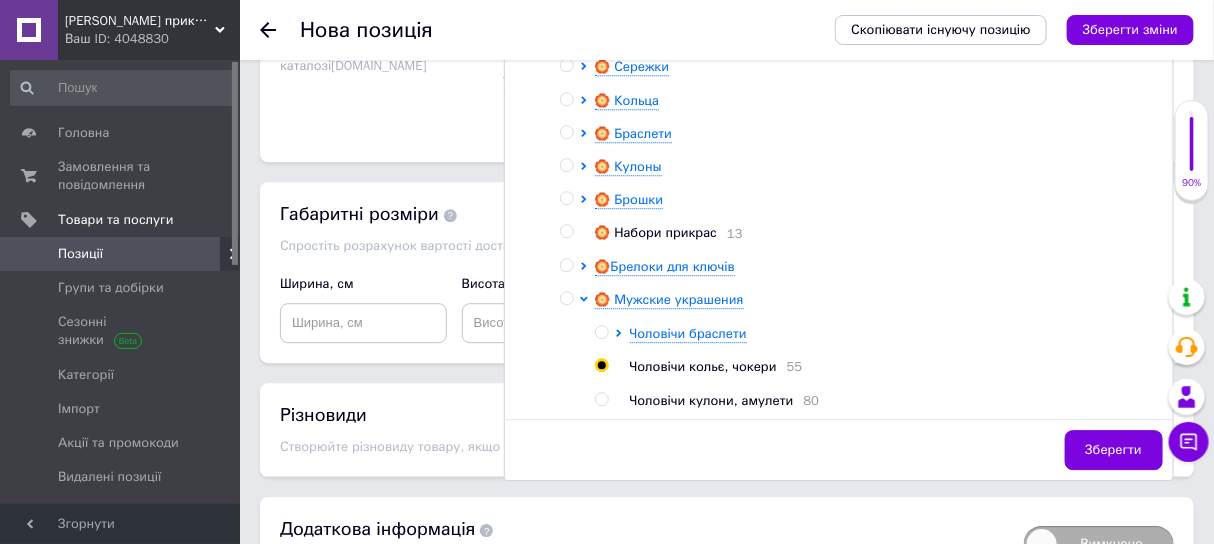 radio on "true" 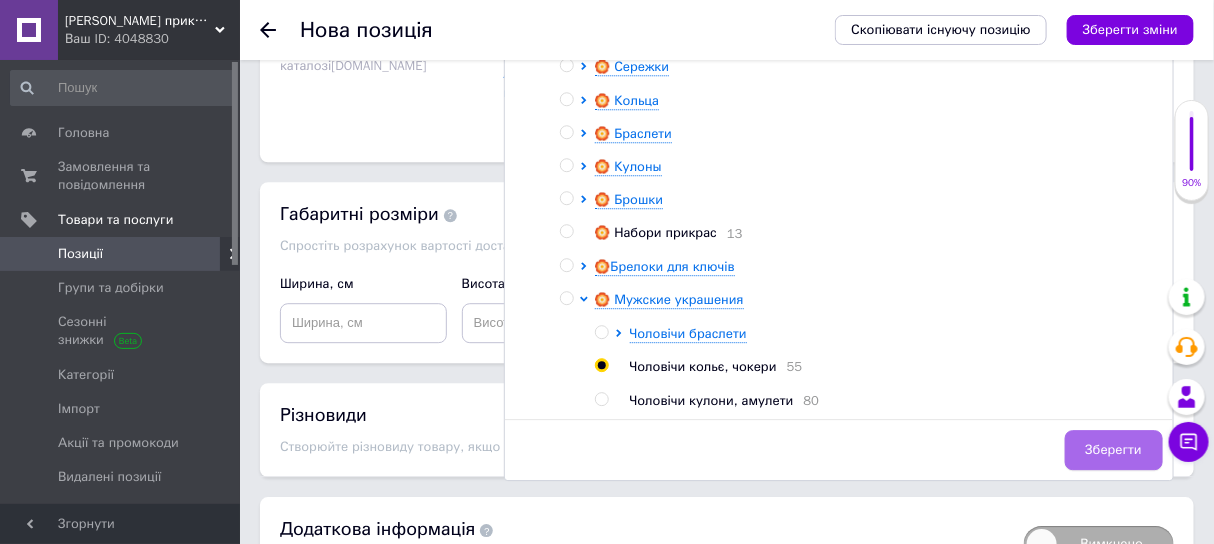 click on "Зберегти" at bounding box center (1114, 450) 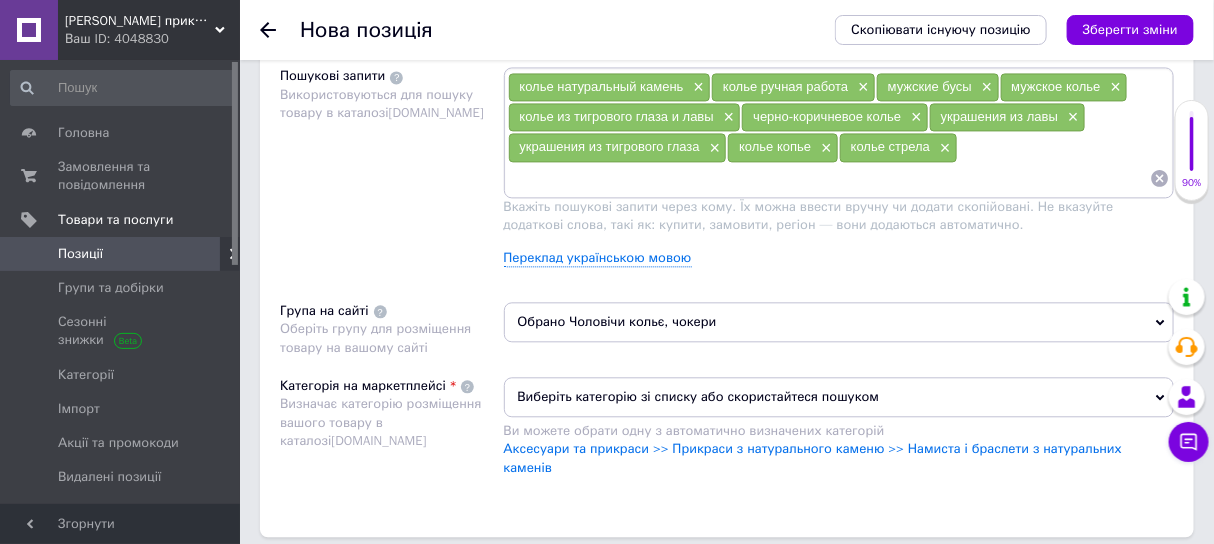 scroll, scrollTop: 1500, scrollLeft: 0, axis: vertical 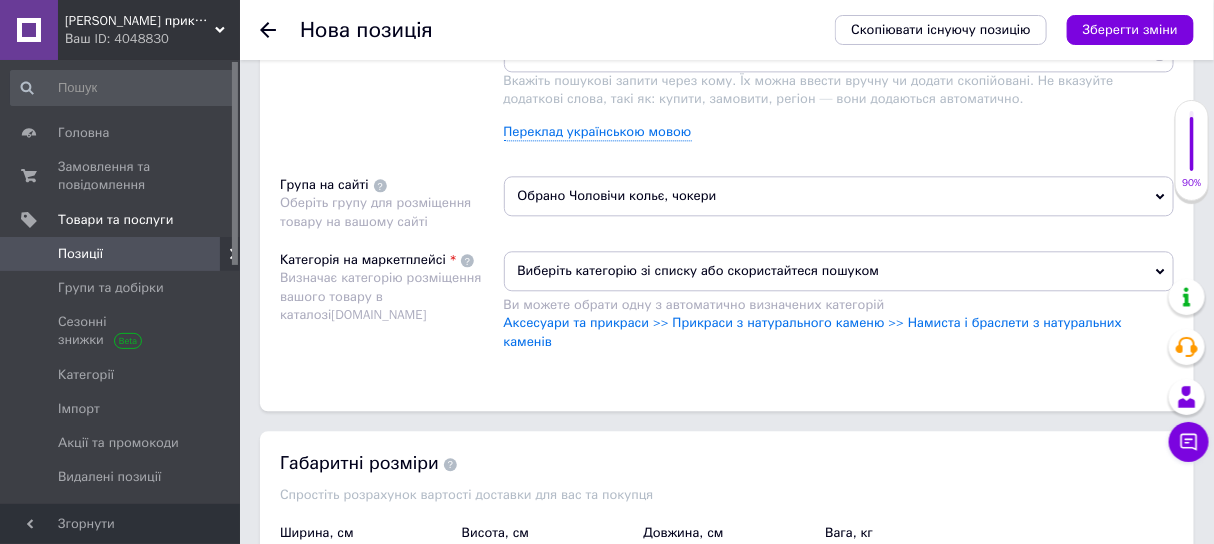 click on "Аксесуари та прикраси >> Прикраси з натурального каменю >> Намиста і браслети з натуральних каменів" at bounding box center [839, 332] 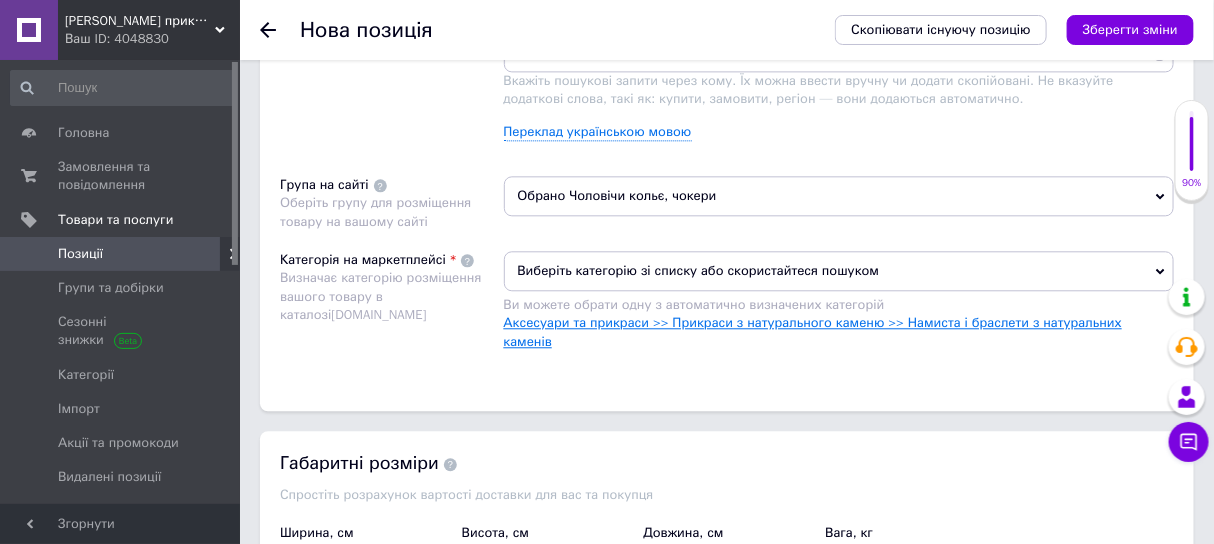 click on "Аксесуари та прикраси >> Прикраси з натурального каменю >> Намиста і браслети з натуральних каменів" at bounding box center [813, 331] 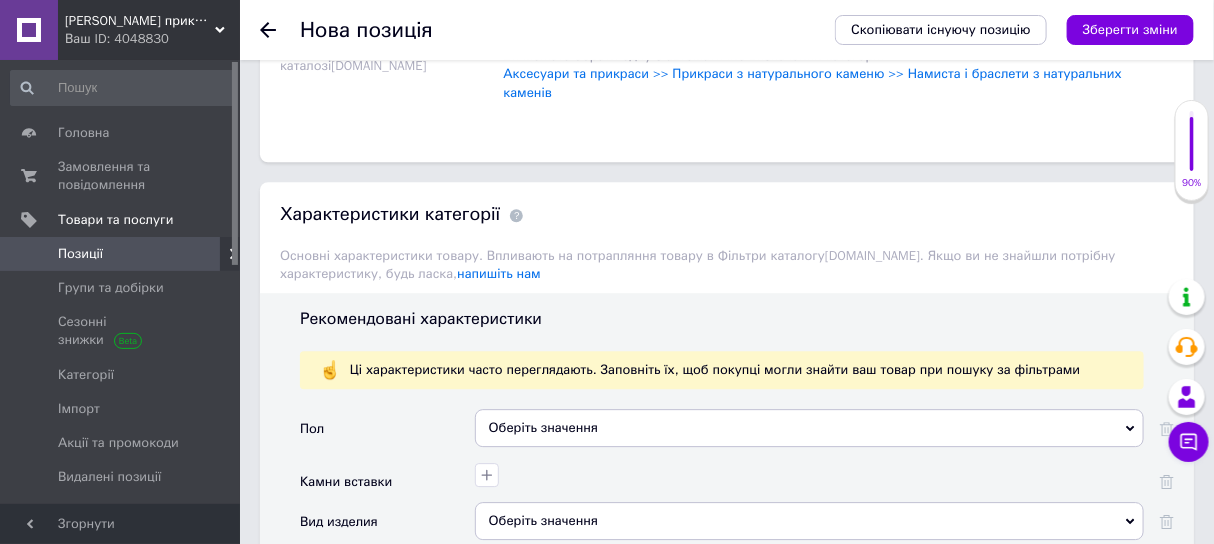 scroll, scrollTop: 2000, scrollLeft: 0, axis: vertical 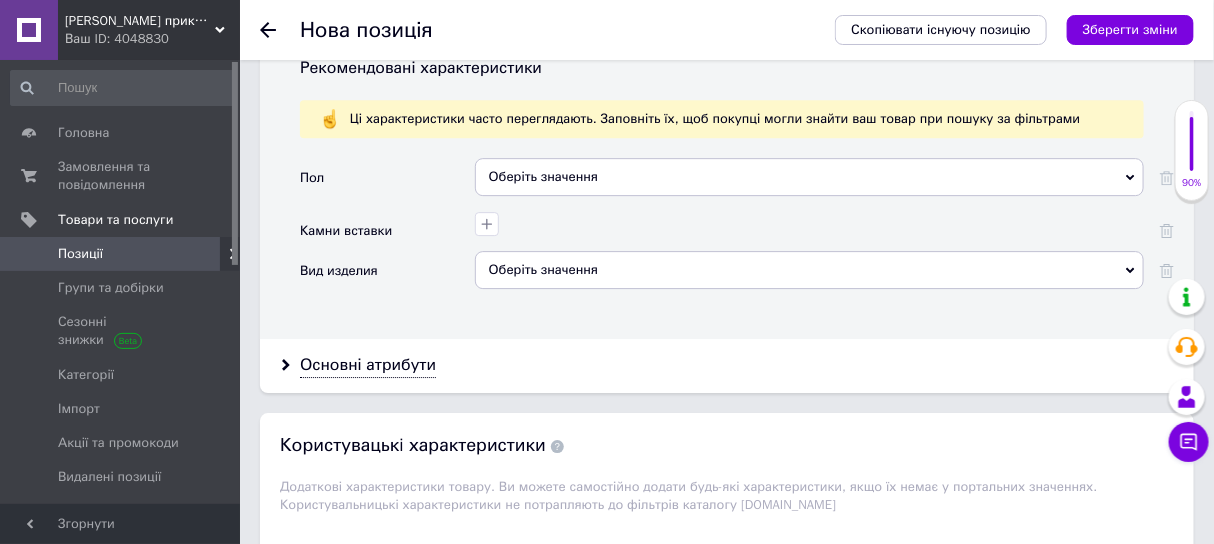 click on "Оберіть значення" at bounding box center [809, 184] 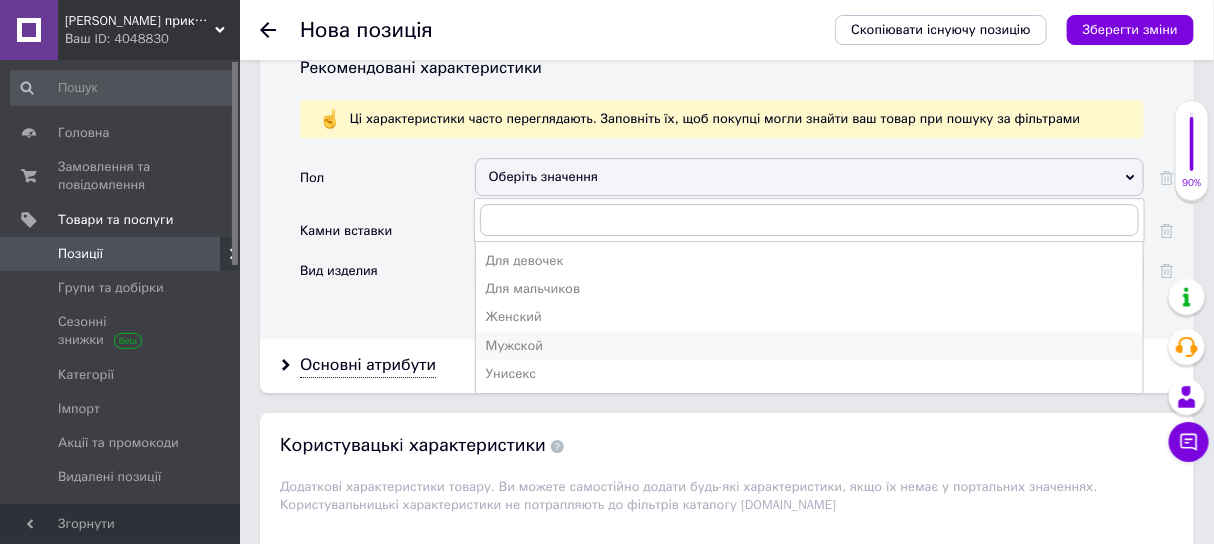 click on "Мужской" at bounding box center (809, 346) 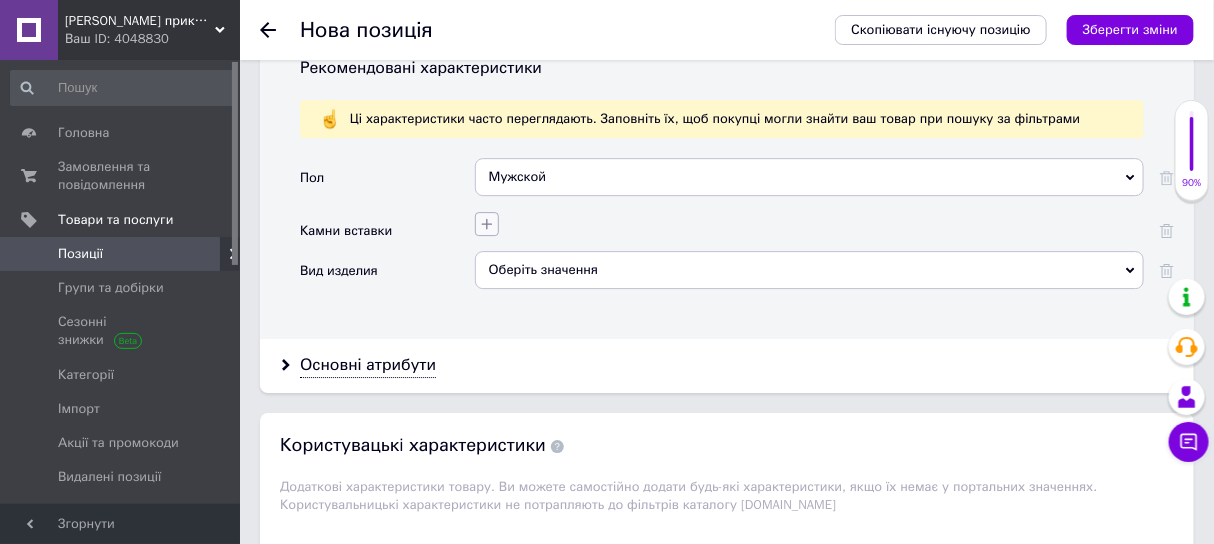 click 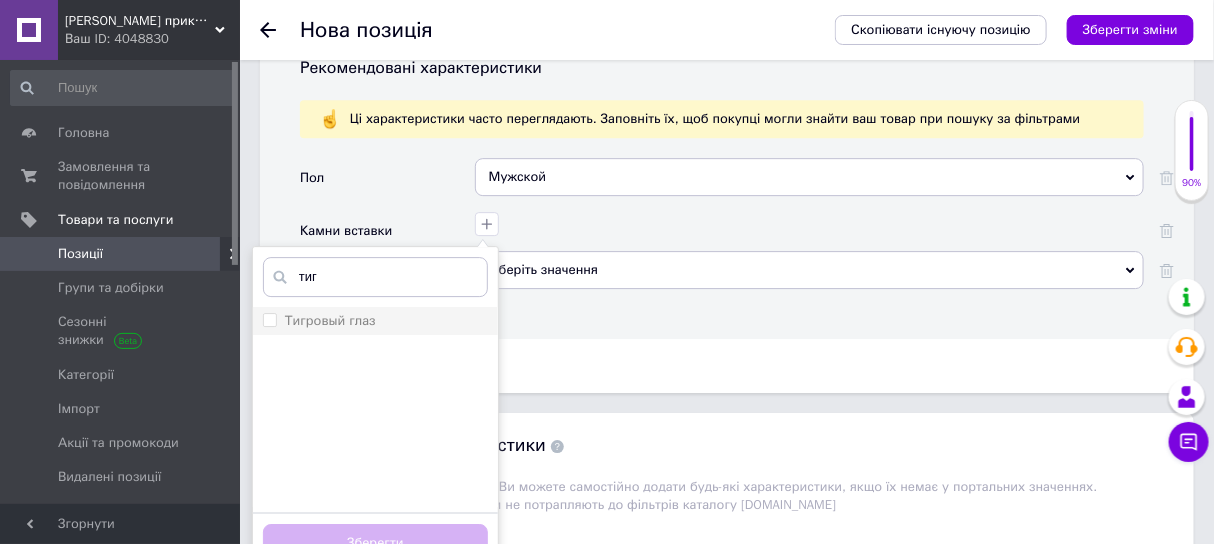 type on "тиг" 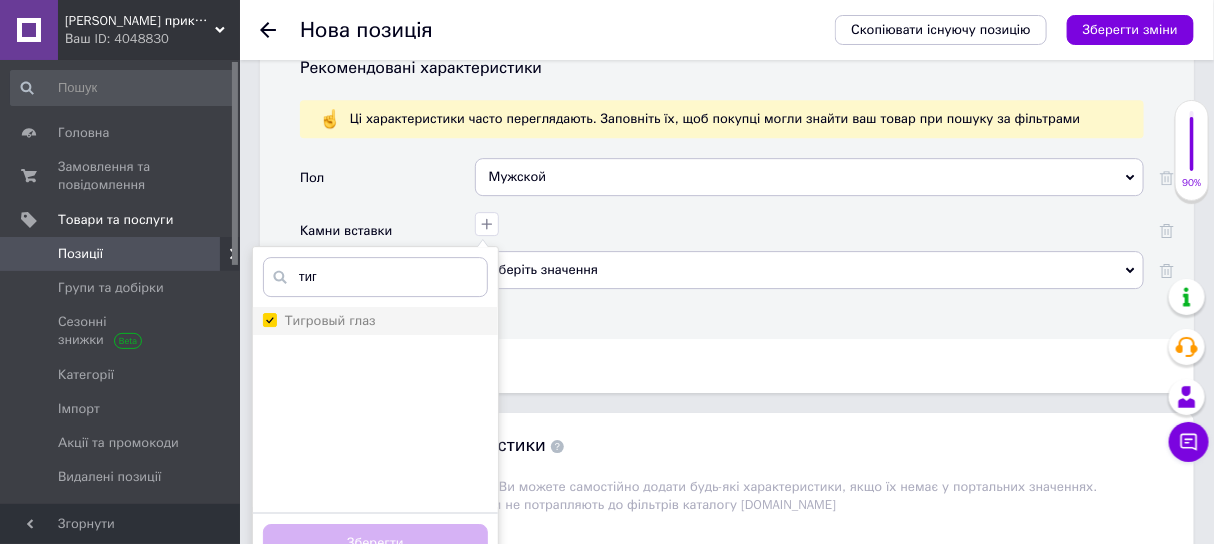 checkbox on "true" 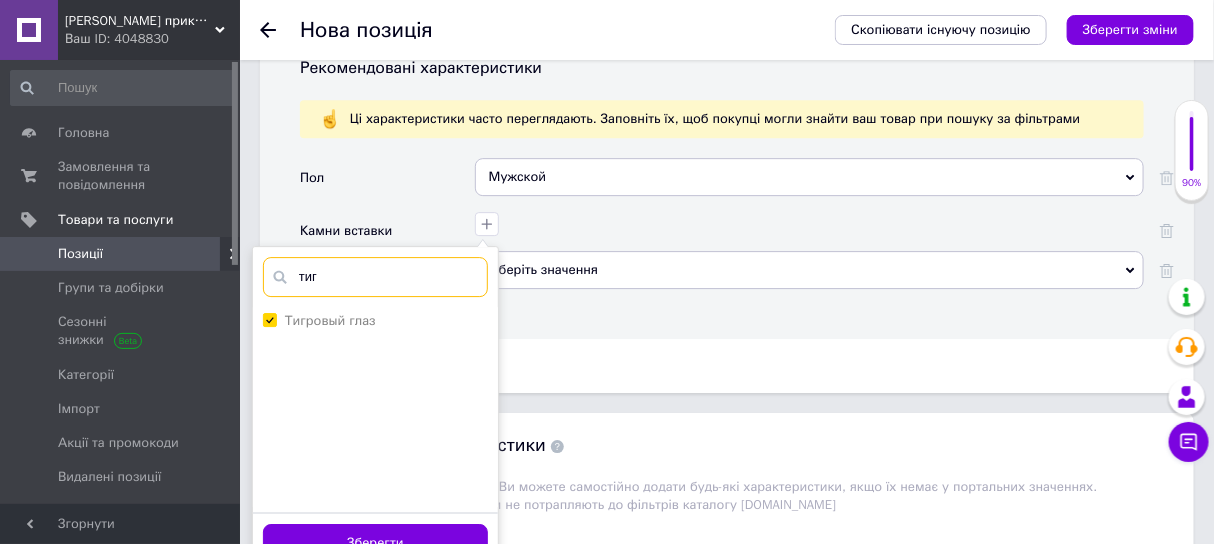 click on "тиг" at bounding box center [375, 277] 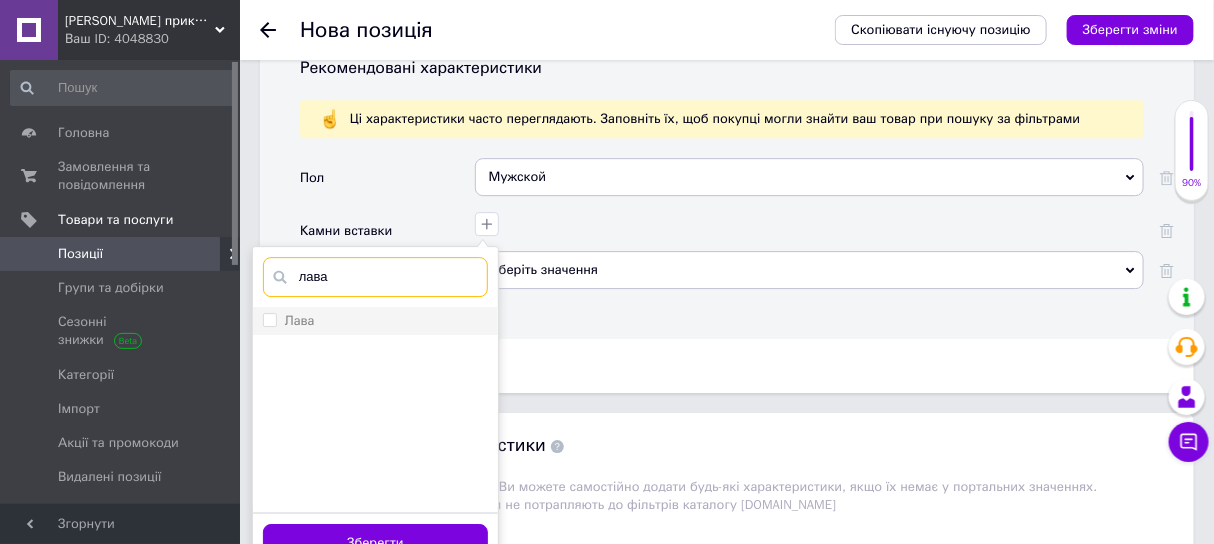 type on "лава" 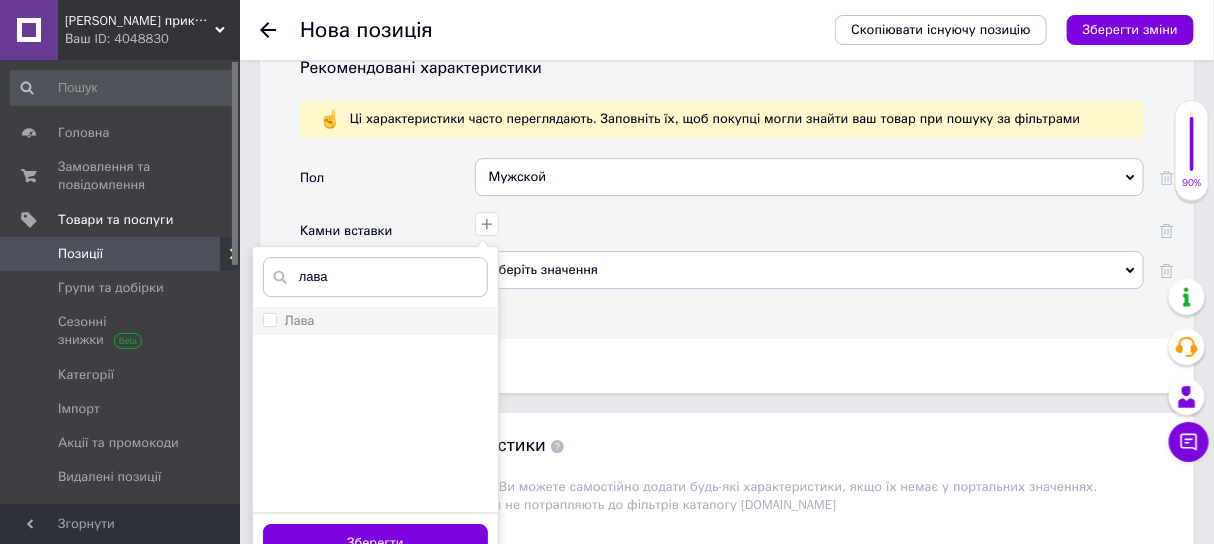 click on "Лава" at bounding box center [375, 321] 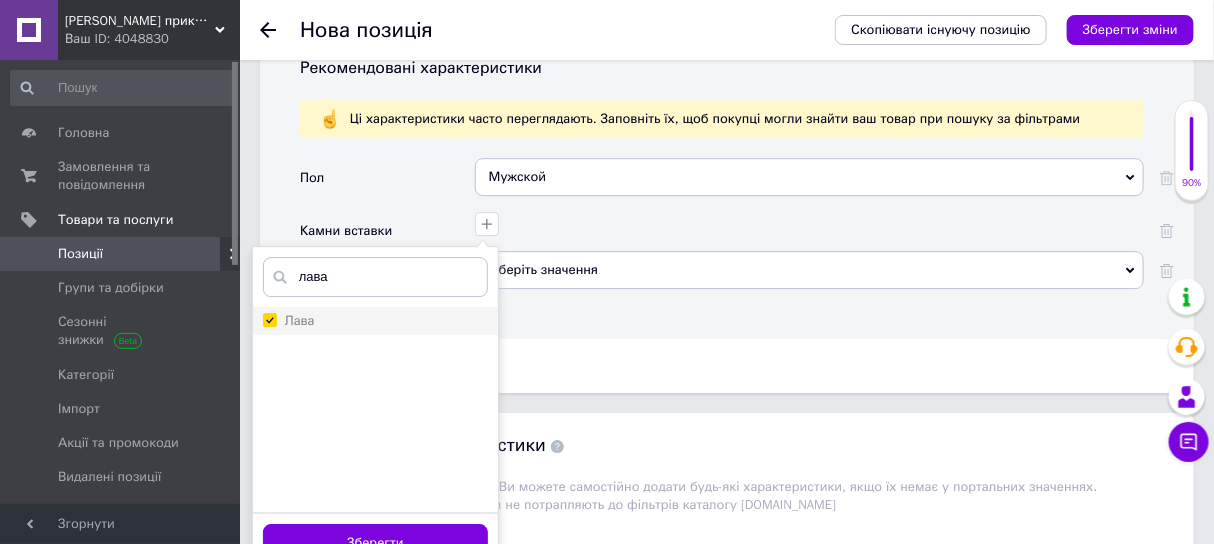 checkbox on "true" 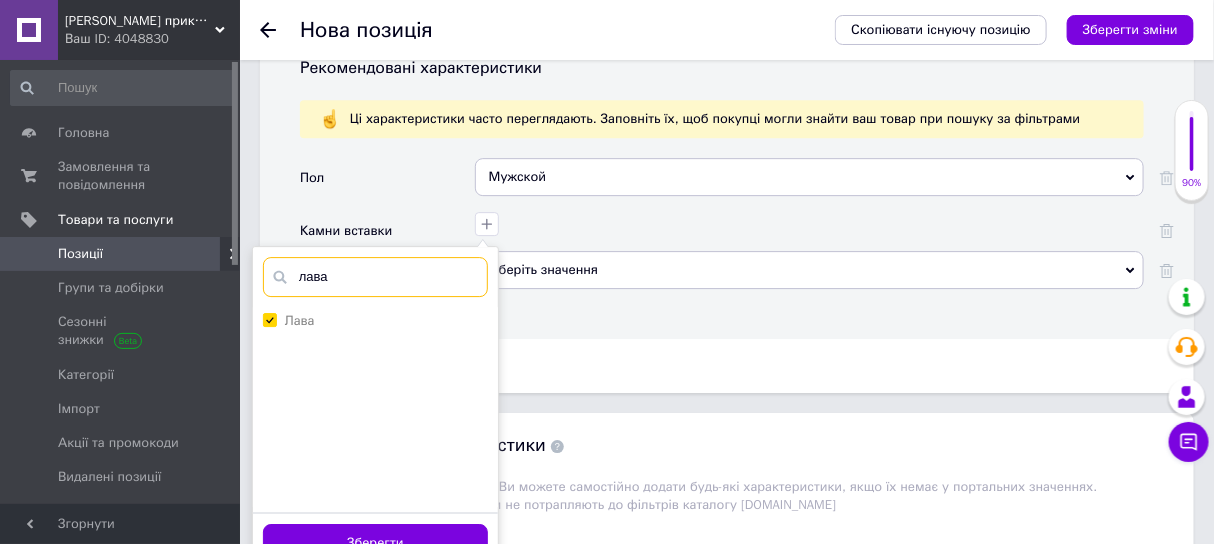 click on "лава" at bounding box center [375, 277] 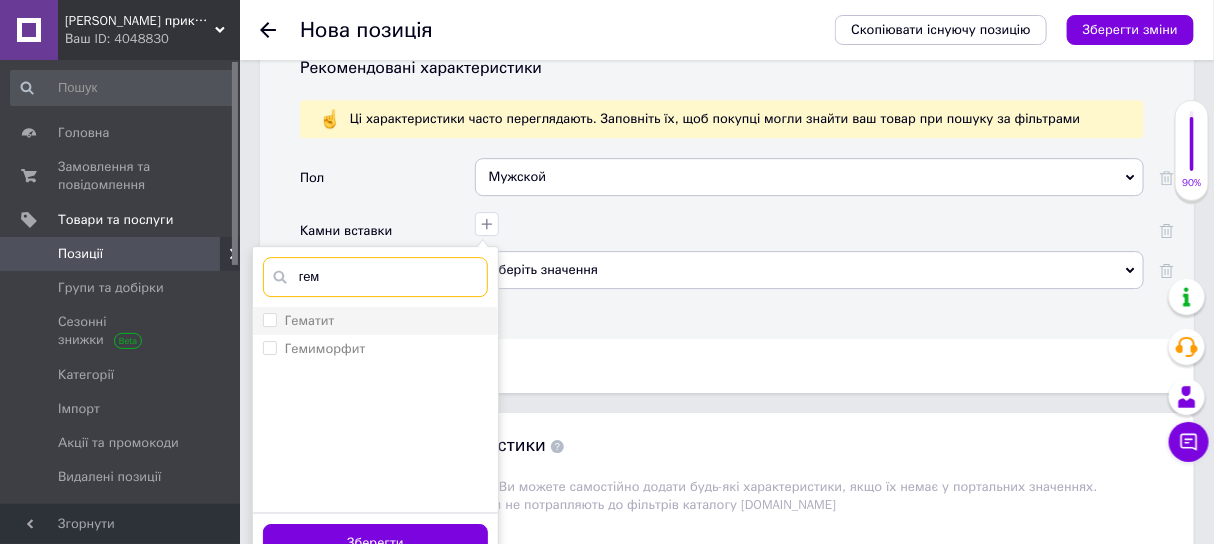 type on "гем" 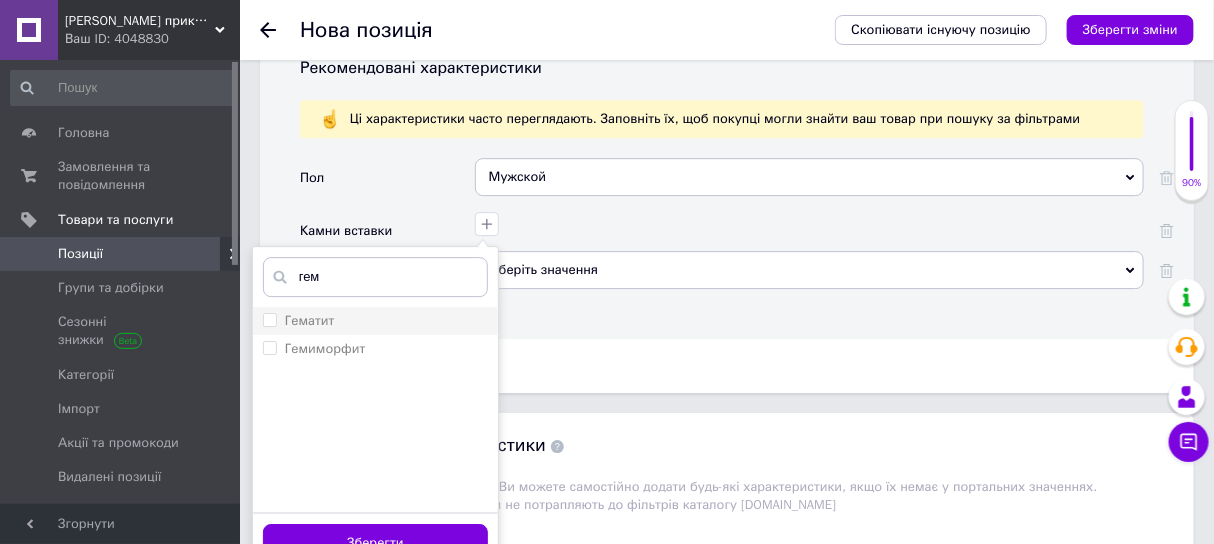 click on "Гематит" at bounding box center (375, 321) 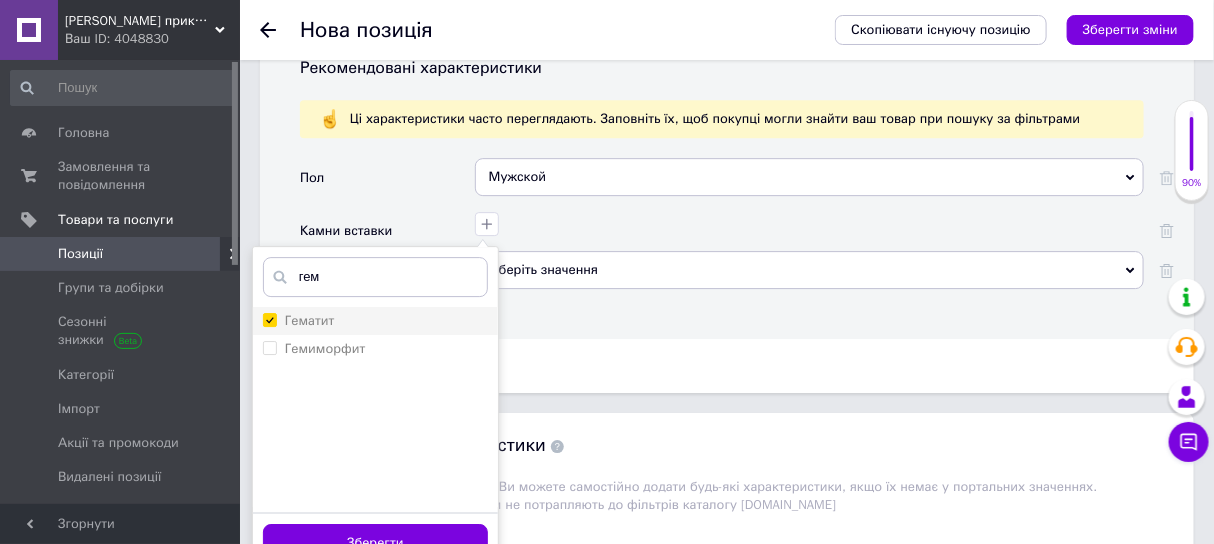 checkbox on "true" 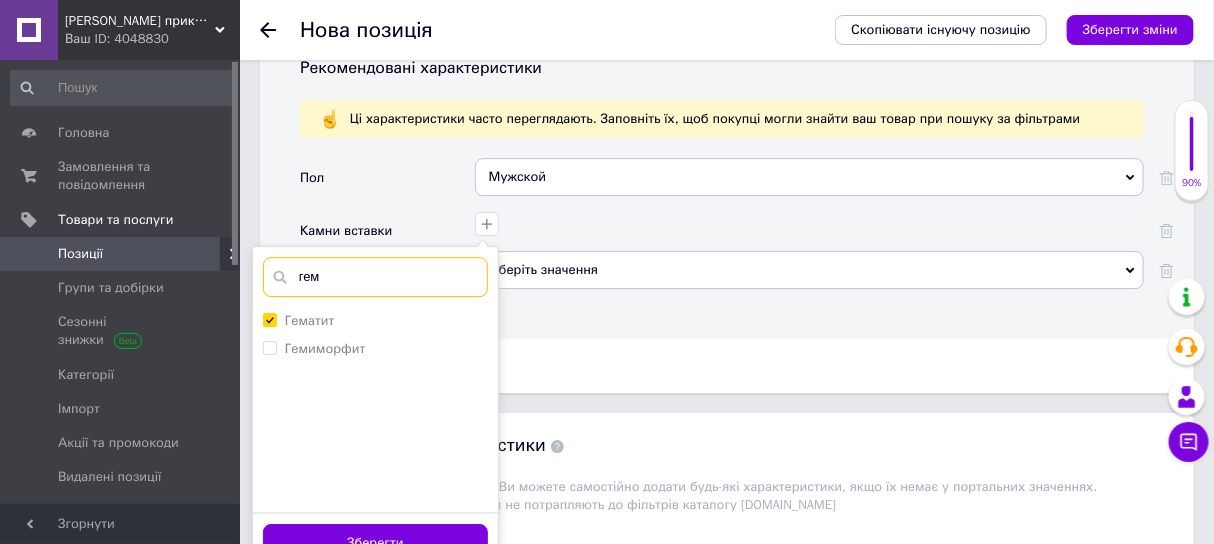 click on "гем" at bounding box center (375, 277) 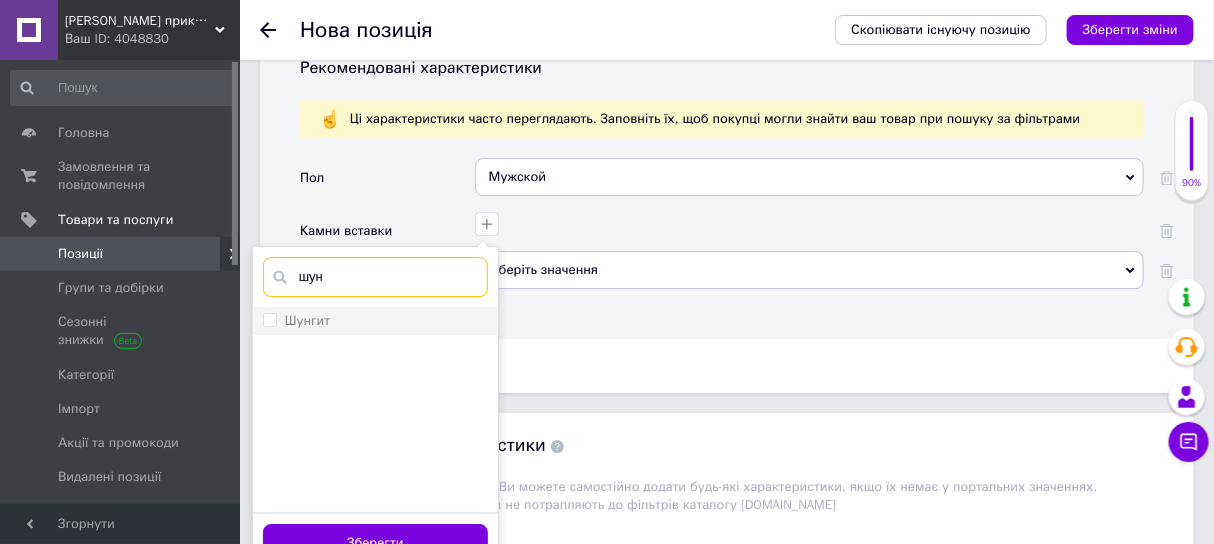 type on "шун" 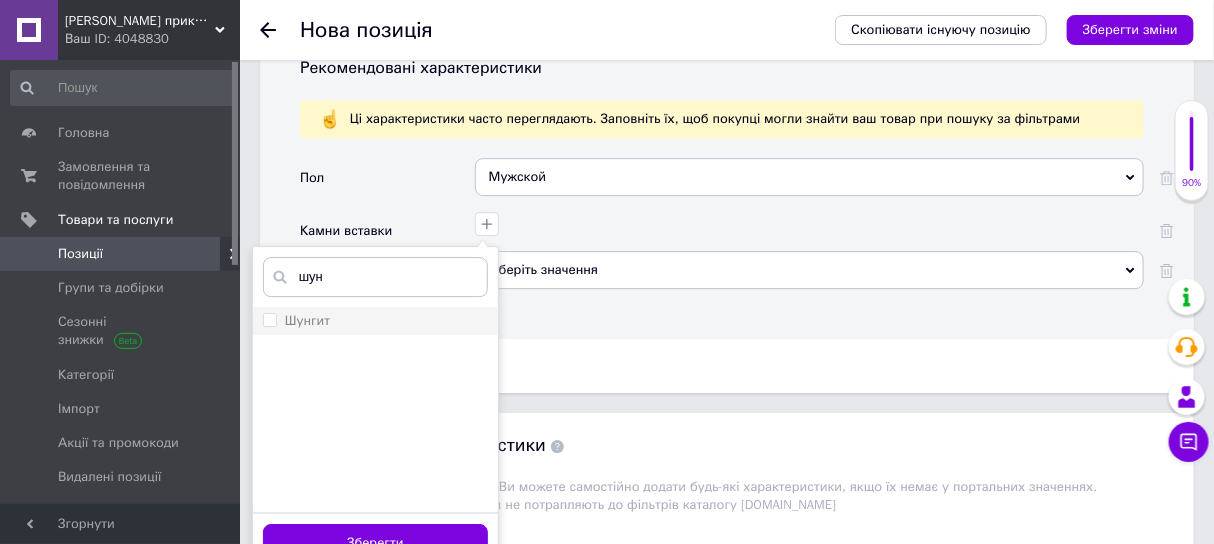 click on "Шунгит" at bounding box center (375, 321) 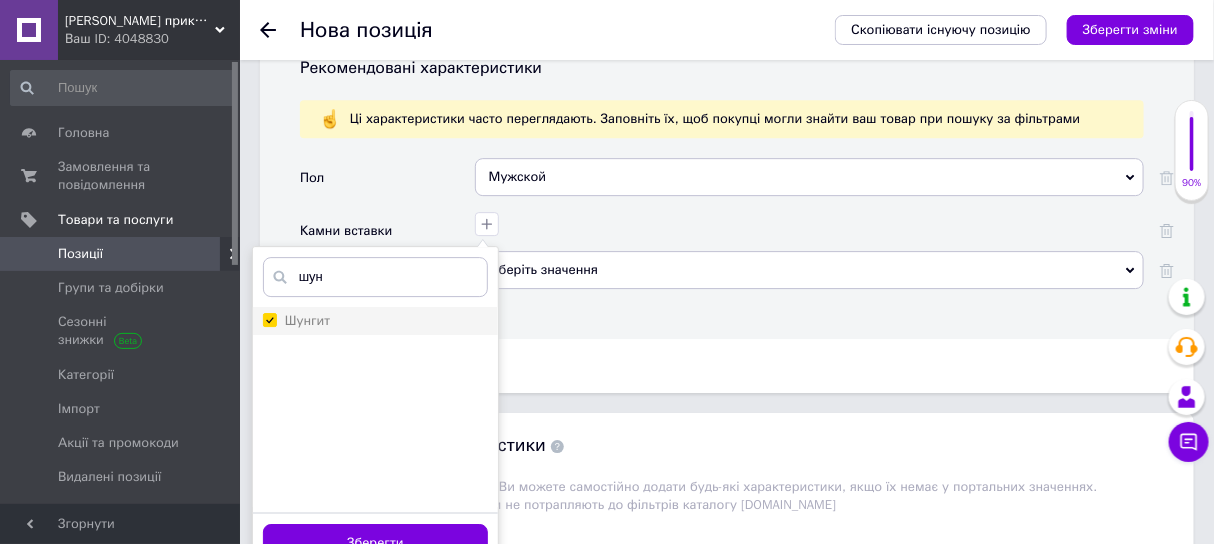 checkbox on "true" 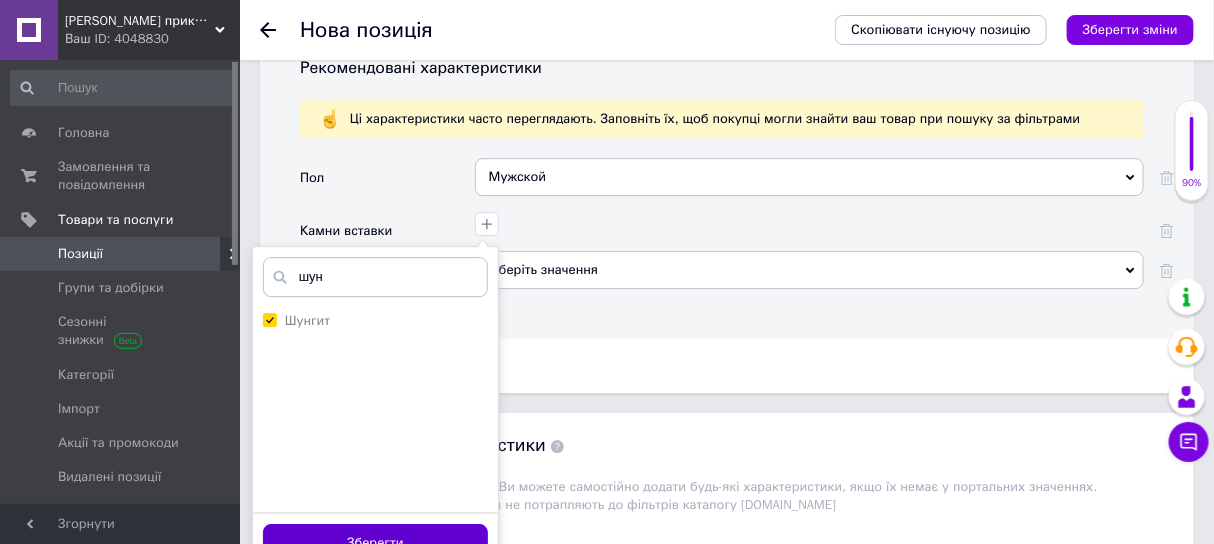 click on "Зберегти" at bounding box center (375, 543) 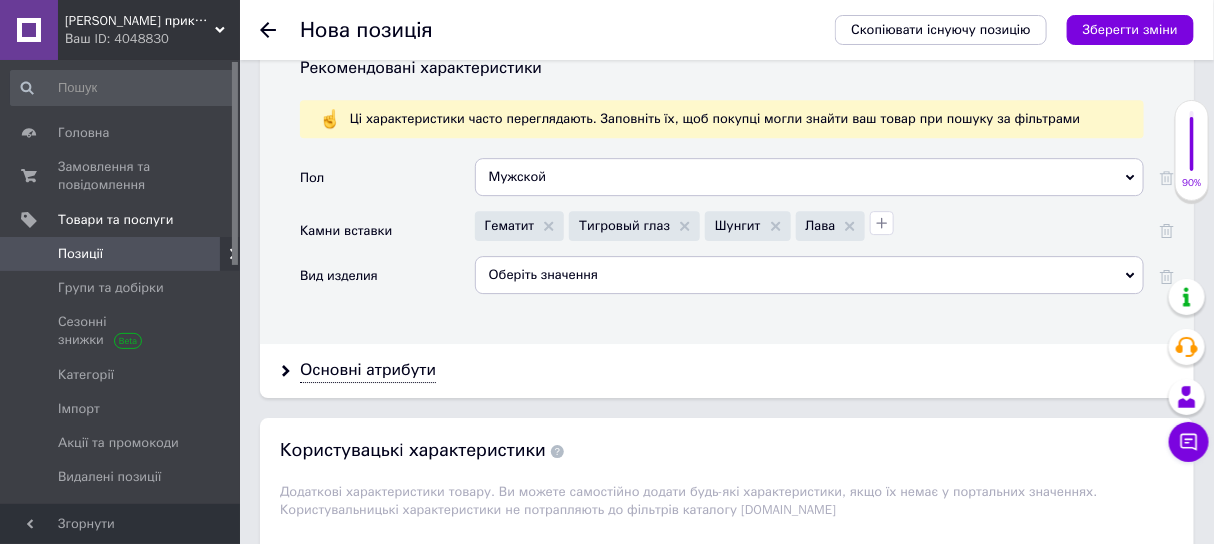click on "Оберіть значення" at bounding box center [809, 275] 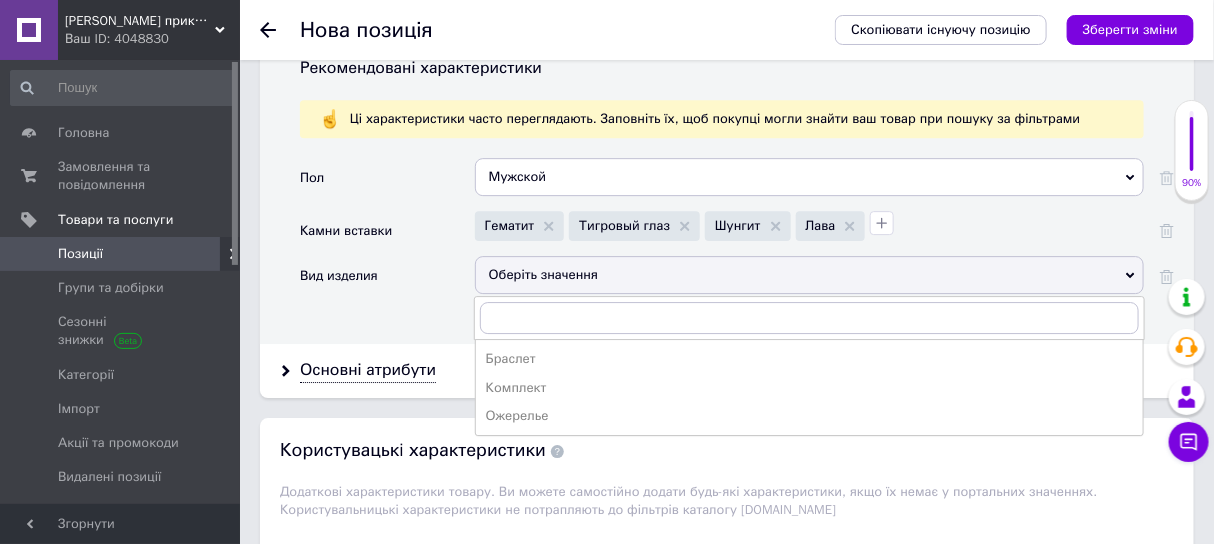 click on "Рекомендовані характеристики Ці характеристики часто переглядають. Заповніть їх, щоб
покупці могли знайти ваш товар при пошуку за фільтрами [PERSON_NAME] Для девочек Для мальчиков Женский Мужской Унисекс Камни вставки Гематит Тигровый глаз Шунгит Лава Вид изделия Оберіть значення Браслет Комплект Ожерелье" at bounding box center [727, 193] 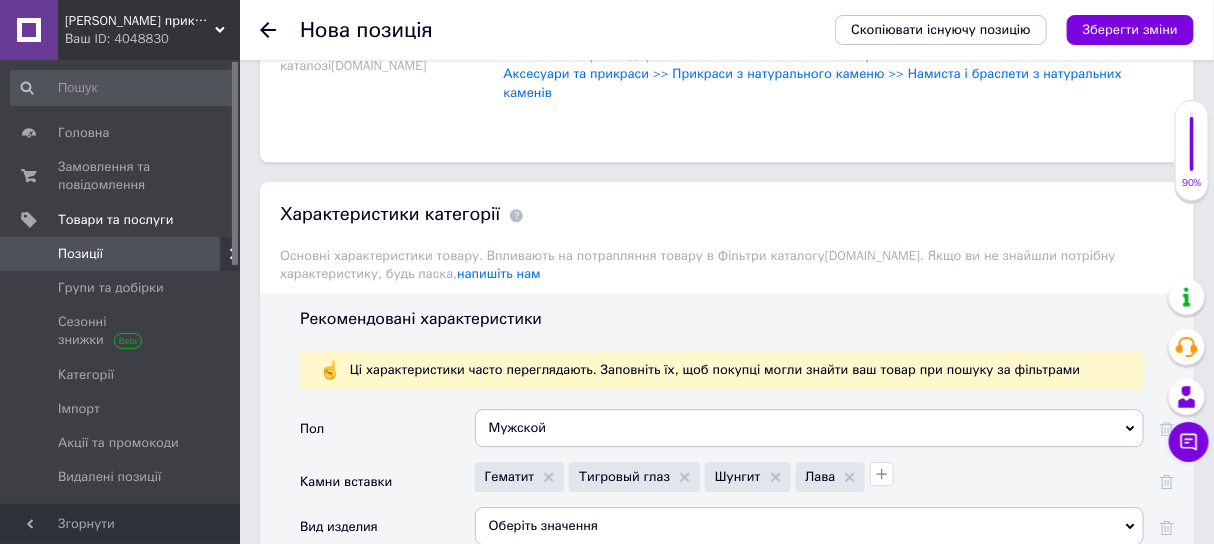 scroll, scrollTop: 1624, scrollLeft: 0, axis: vertical 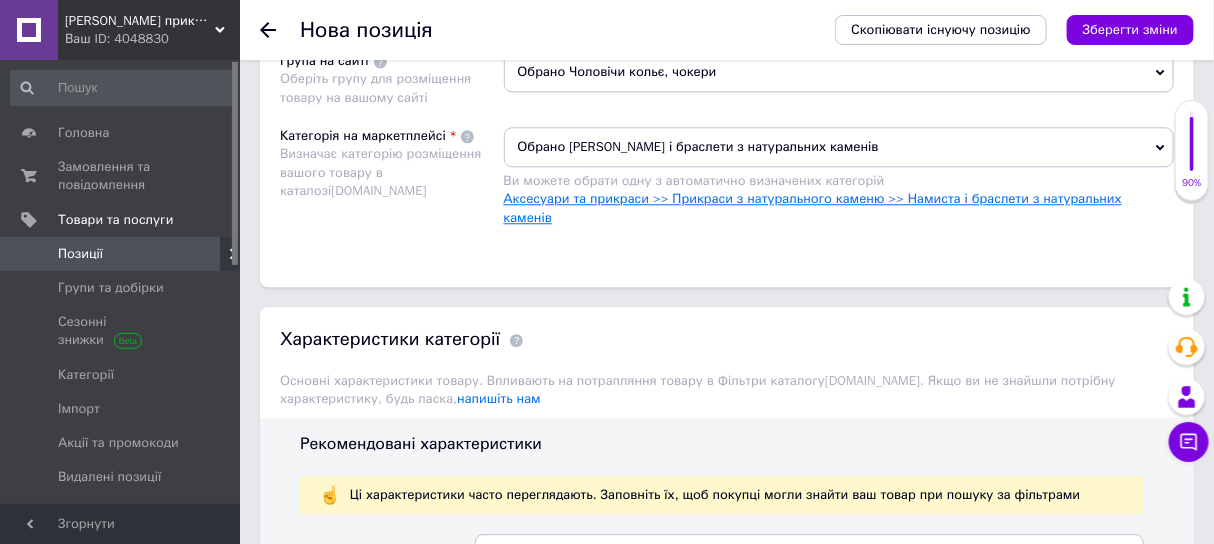 click on "Аксесуари та прикраси >> Прикраси з натурального каменю >> Намиста і браслети з натуральних каменів" at bounding box center [813, 207] 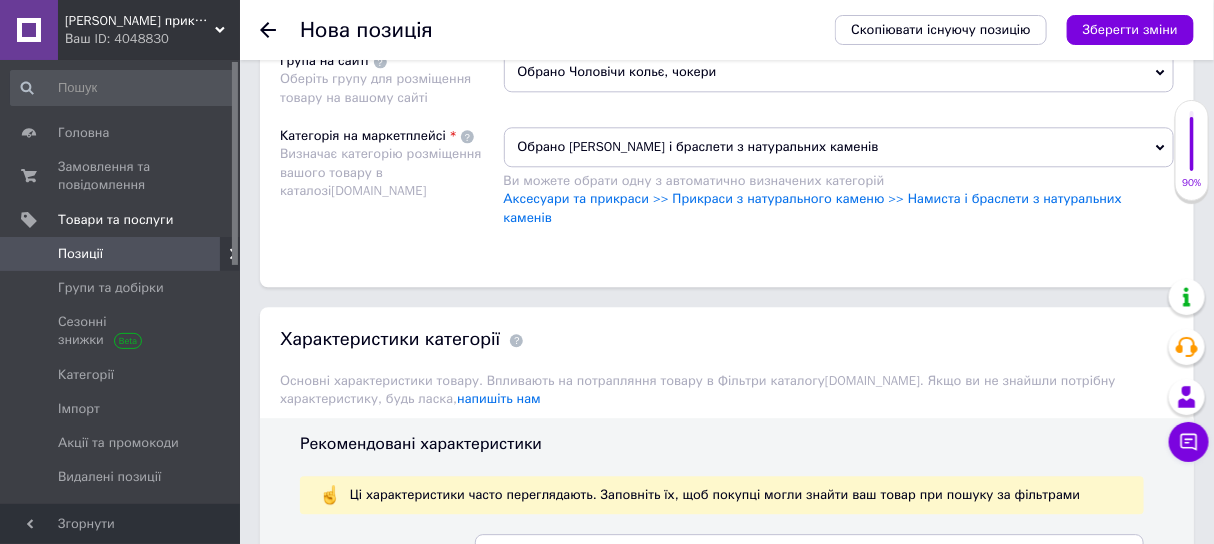 click on "Обрано [PERSON_NAME] і браслети з натуральних каменів" at bounding box center [839, 147] 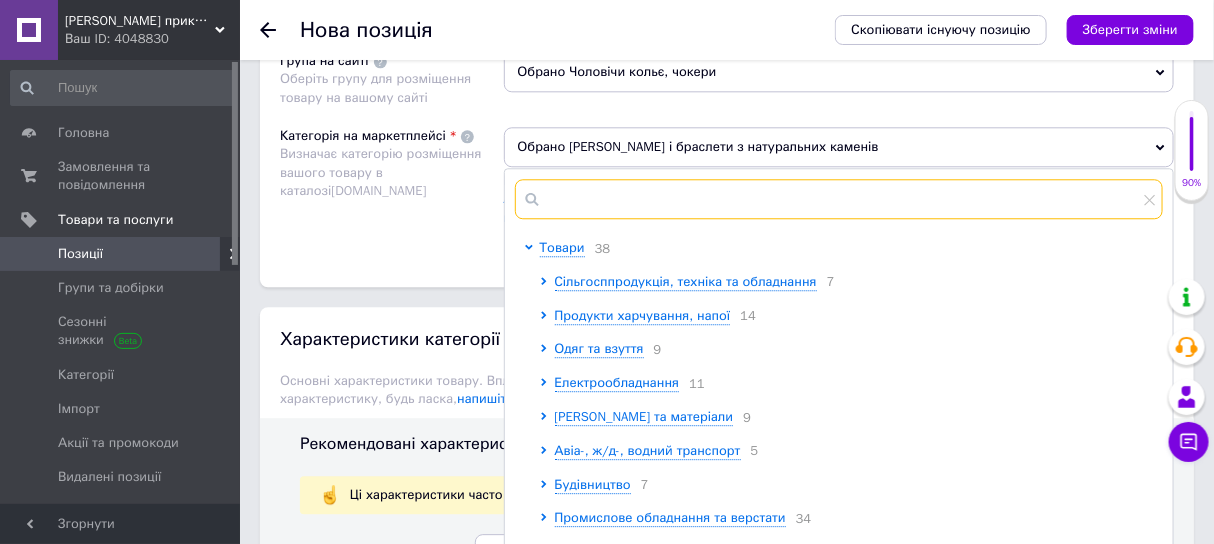 click at bounding box center (839, 199) 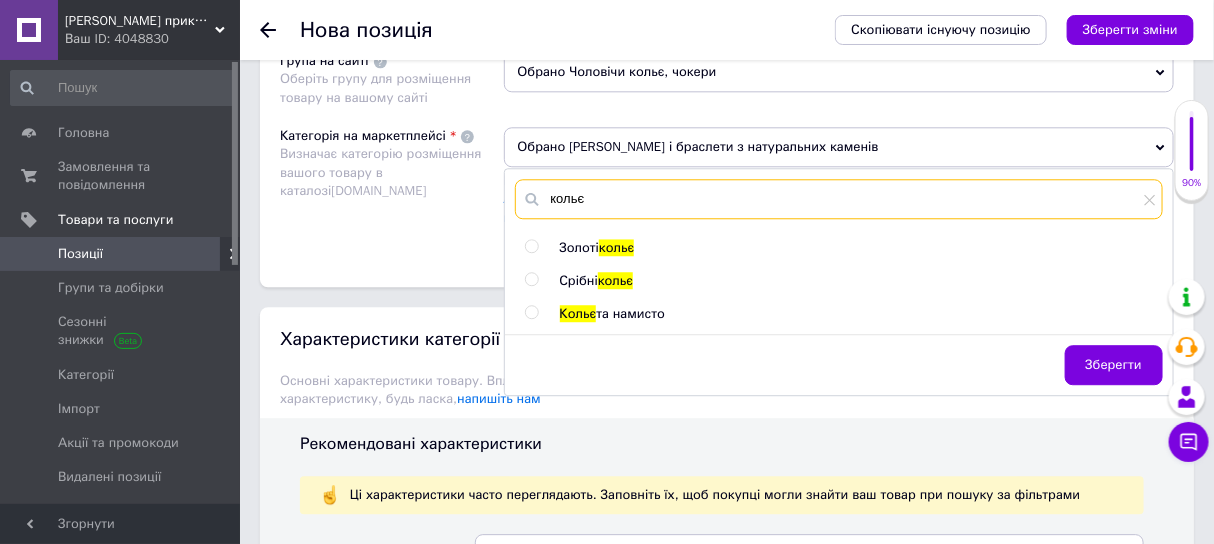 type on "кольє" 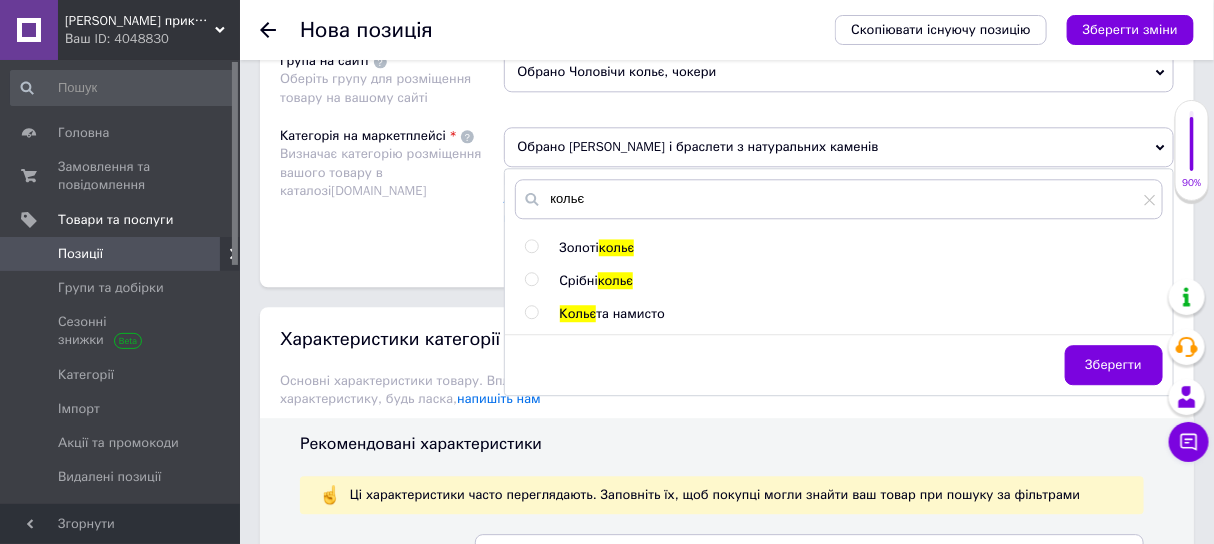 click at bounding box center [531, 312] 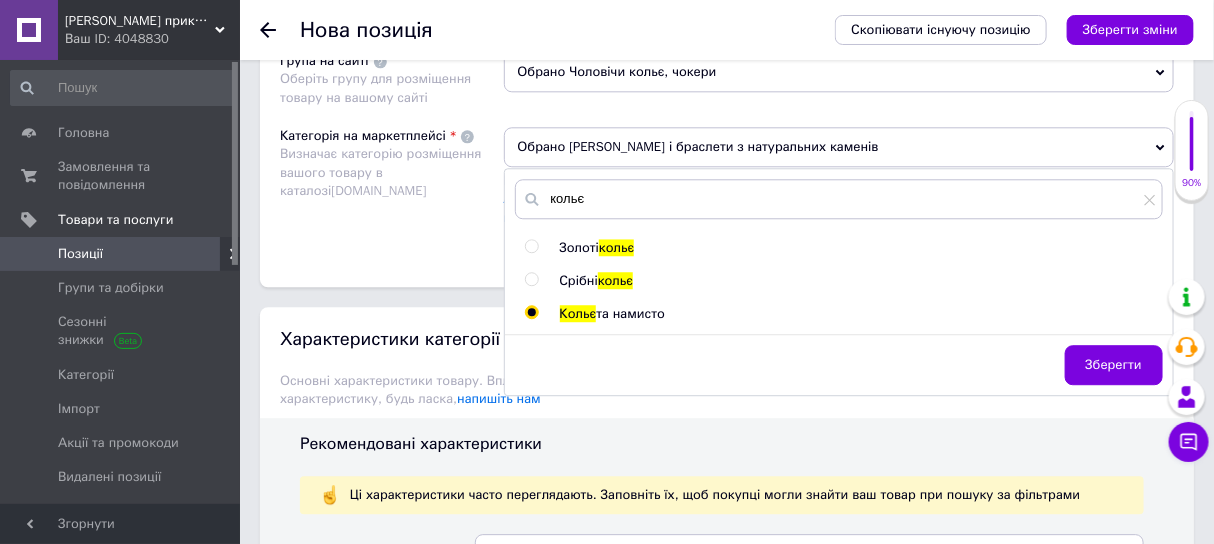 radio on "true" 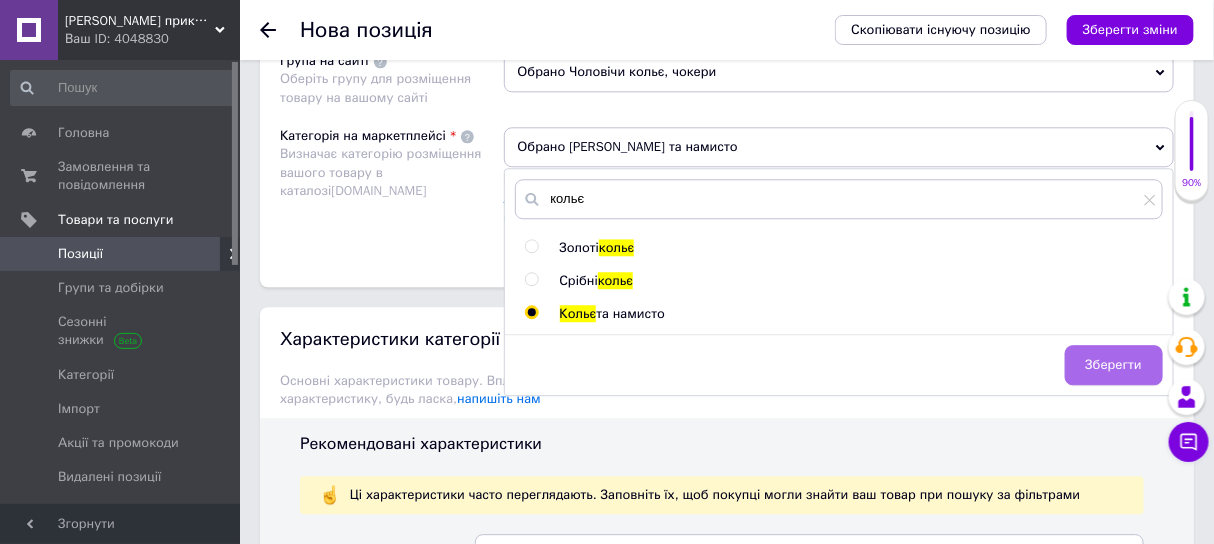 click on "Зберегти" at bounding box center [1114, 365] 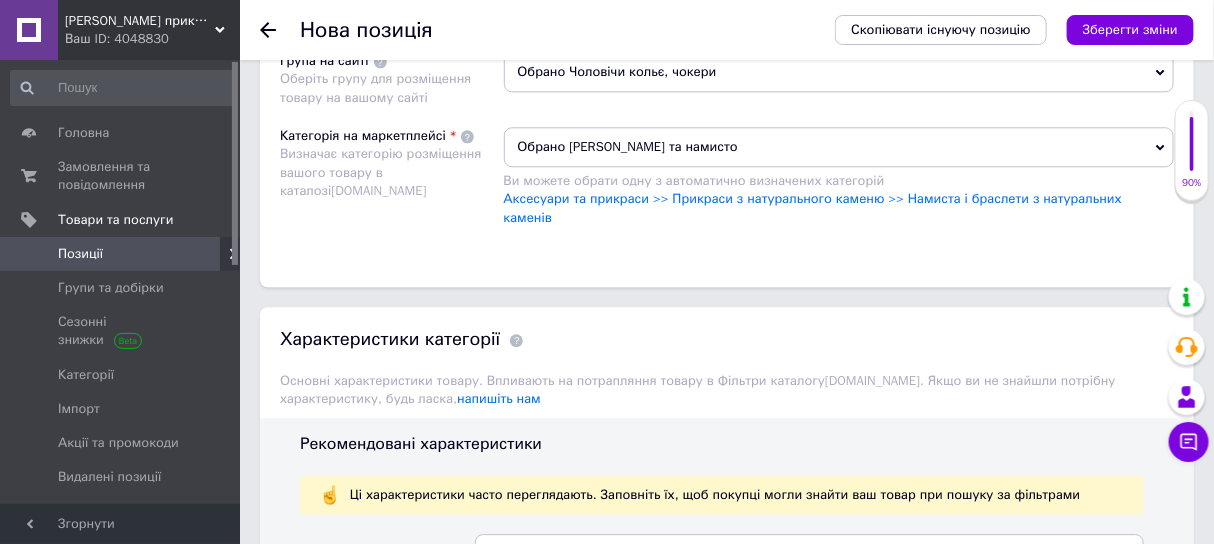 scroll, scrollTop: 1875, scrollLeft: 0, axis: vertical 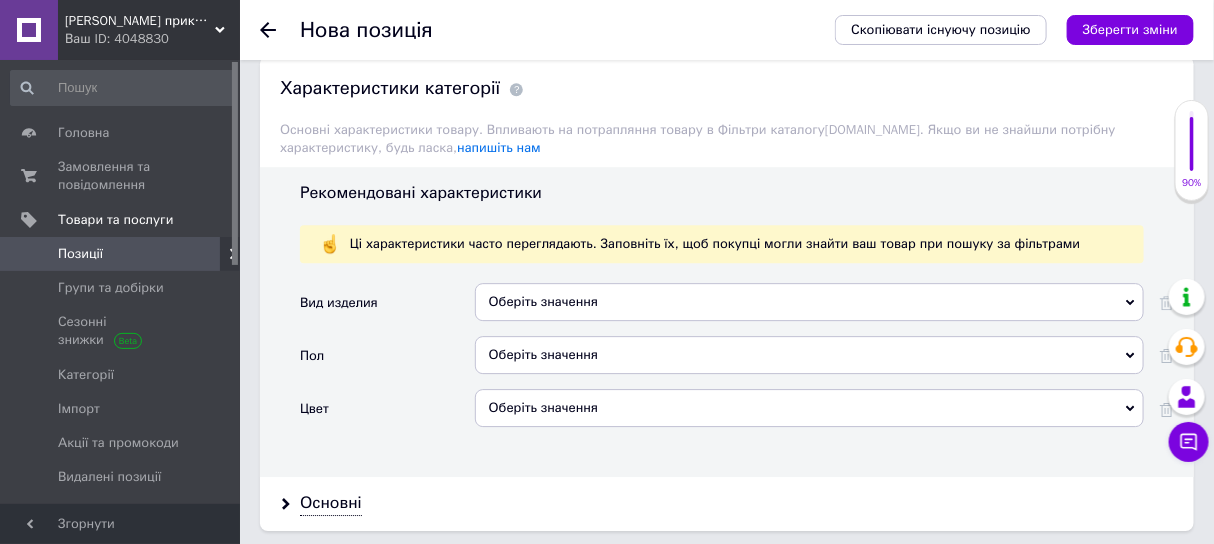 click on "Оберіть значення" at bounding box center (809, 302) 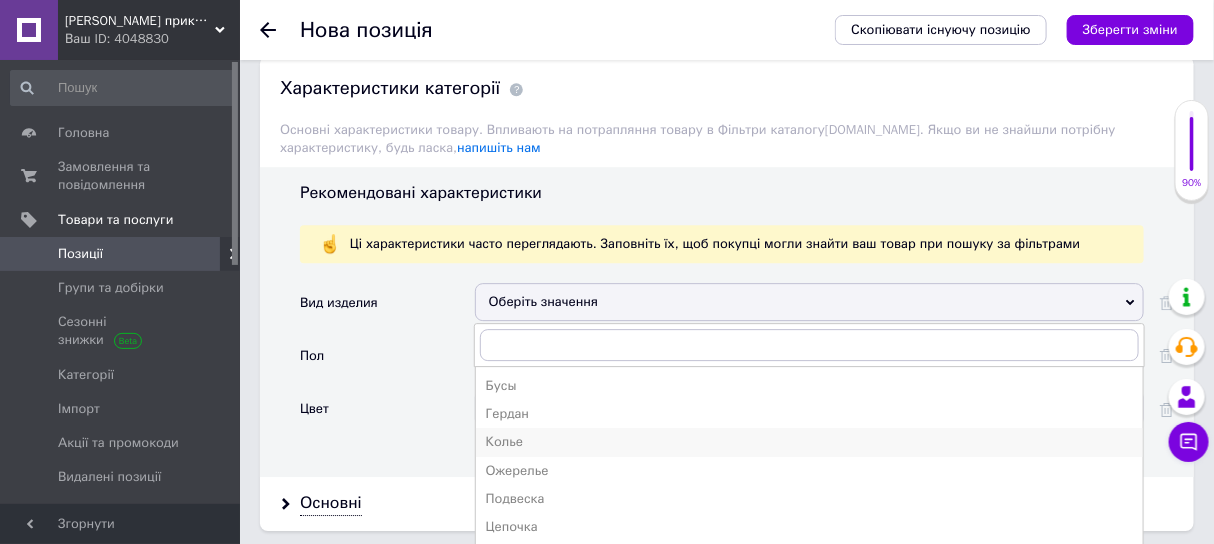 click on "Колье" at bounding box center (809, 442) 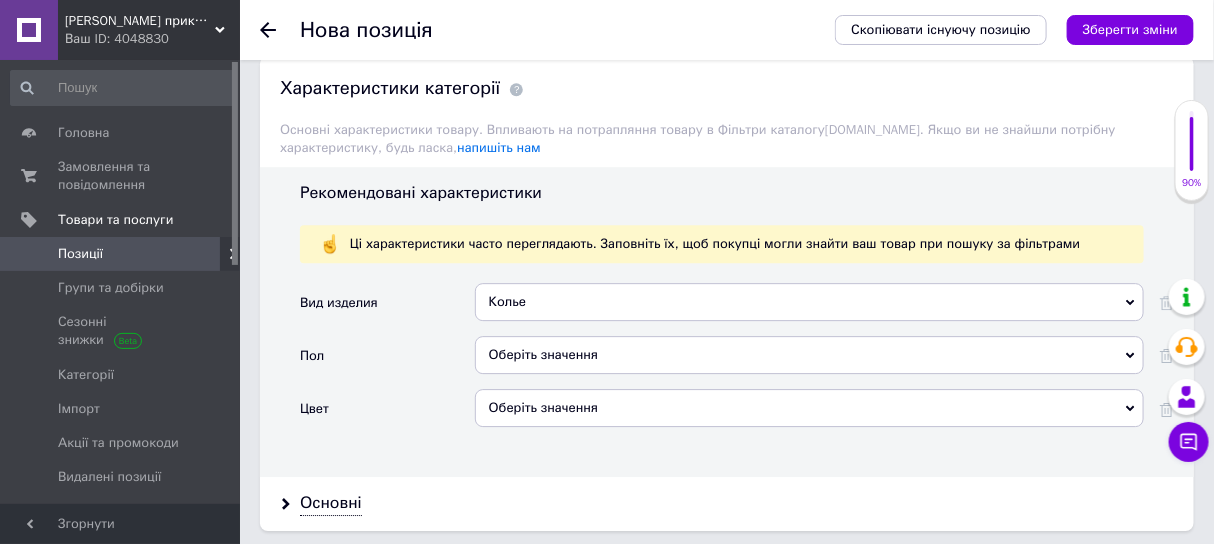 click on "Оберіть значення" at bounding box center (809, 355) 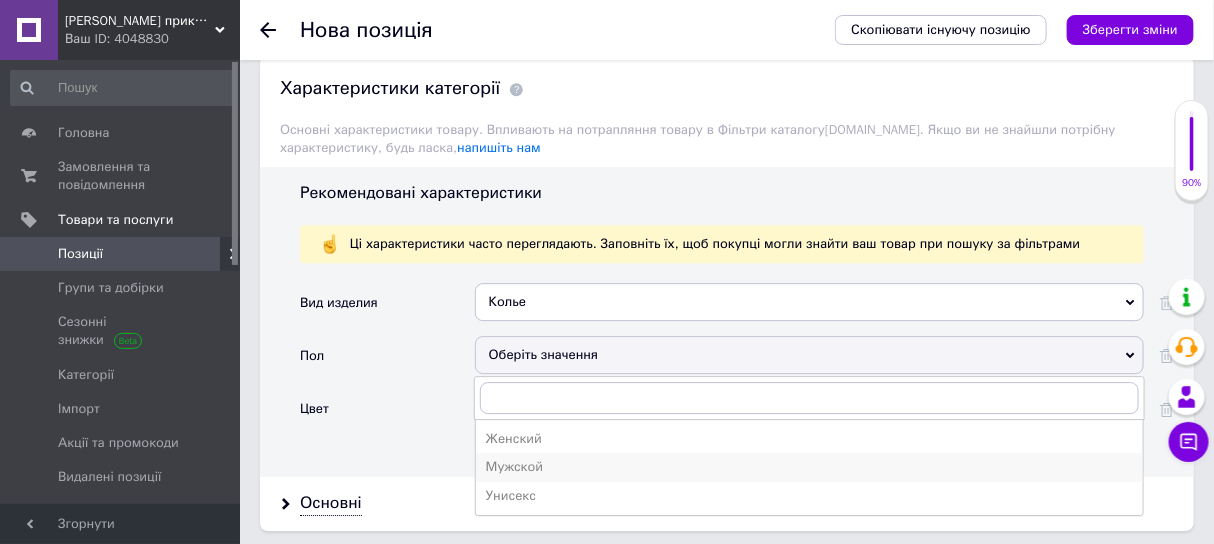 click on "Мужской" at bounding box center [809, 467] 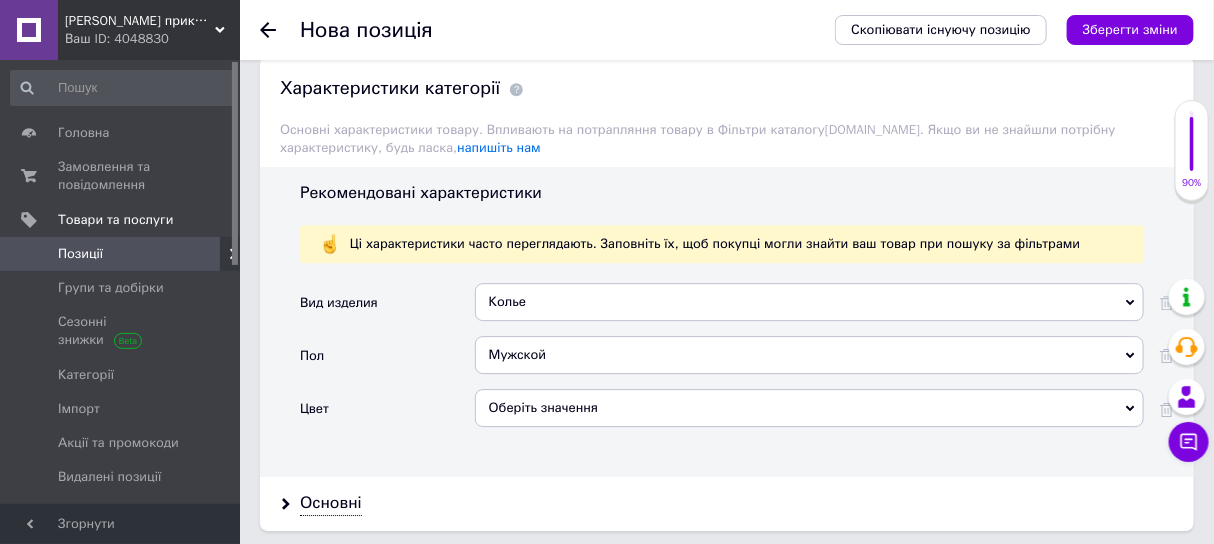 click on "Оберіть значення" at bounding box center (809, 408) 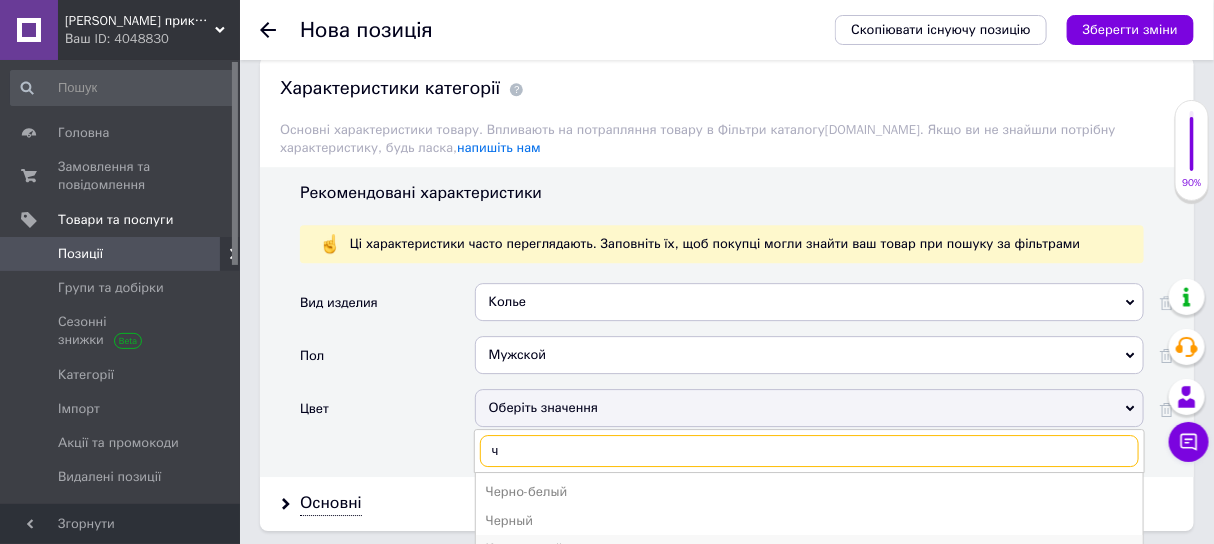 scroll, scrollTop: 2000, scrollLeft: 0, axis: vertical 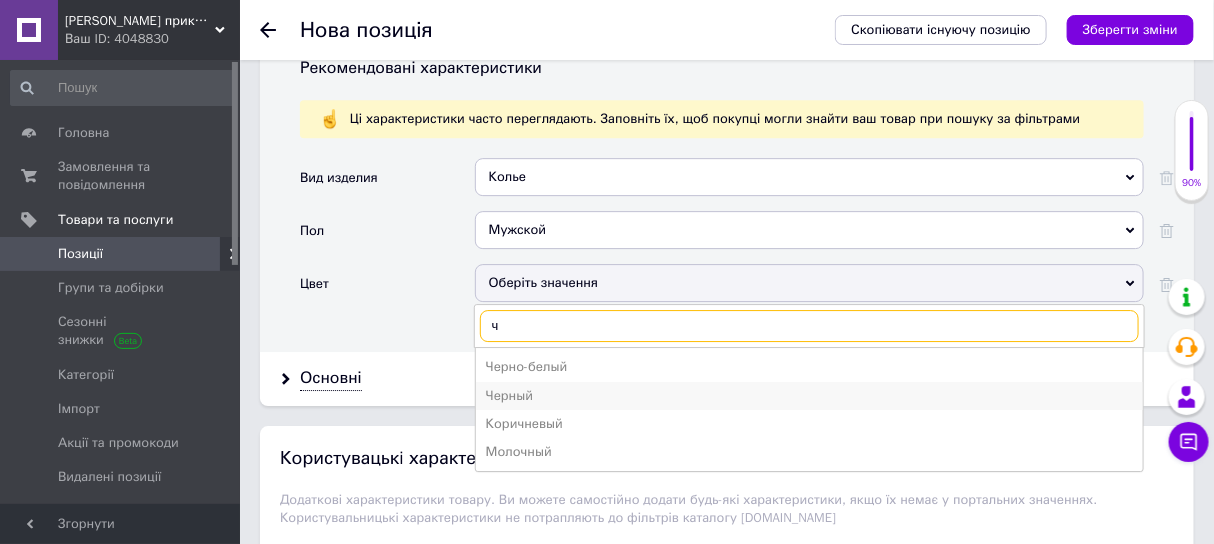 type on "ч" 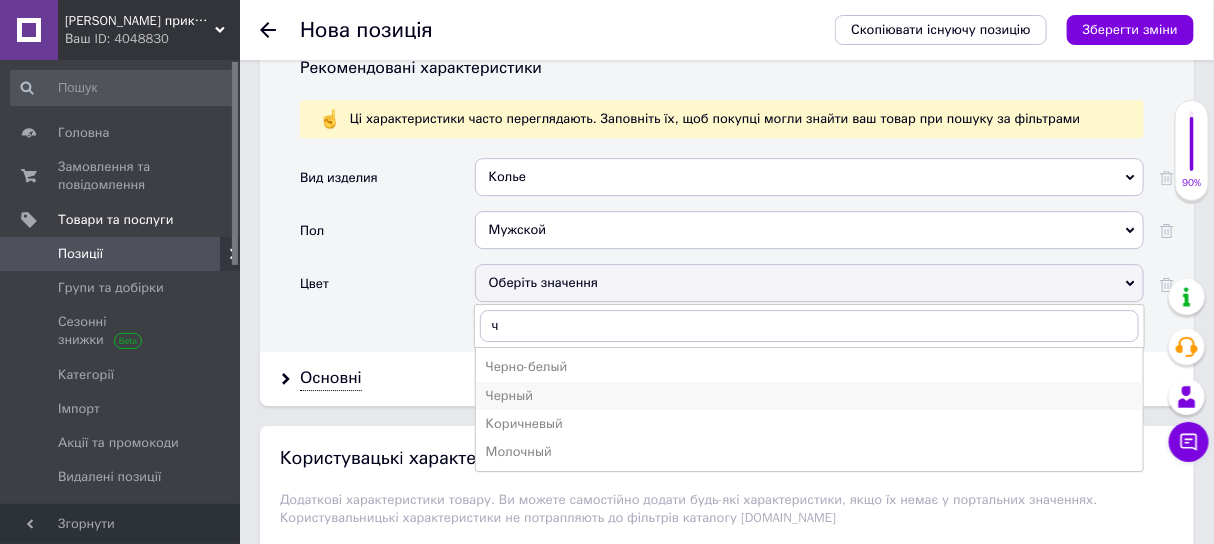 click on "Черный" at bounding box center (809, 396) 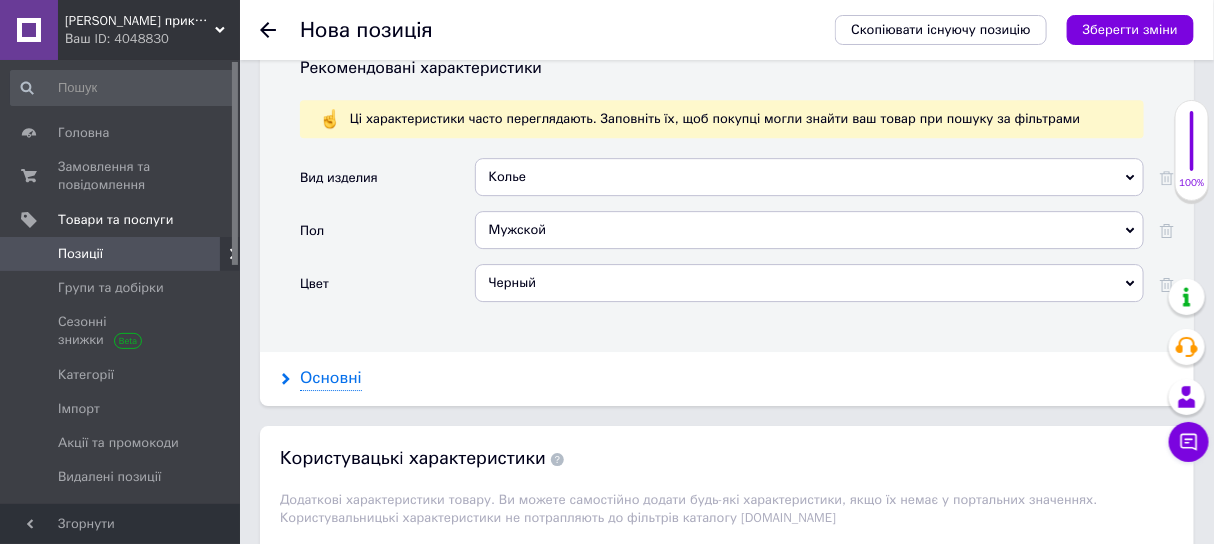 click 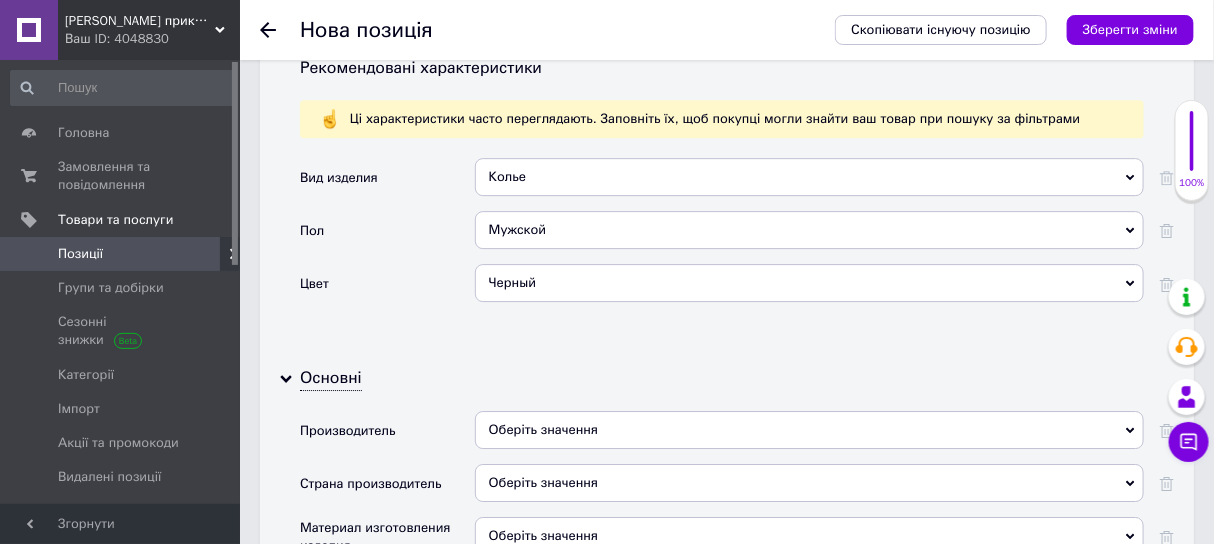 scroll, scrollTop: 2124, scrollLeft: 0, axis: vertical 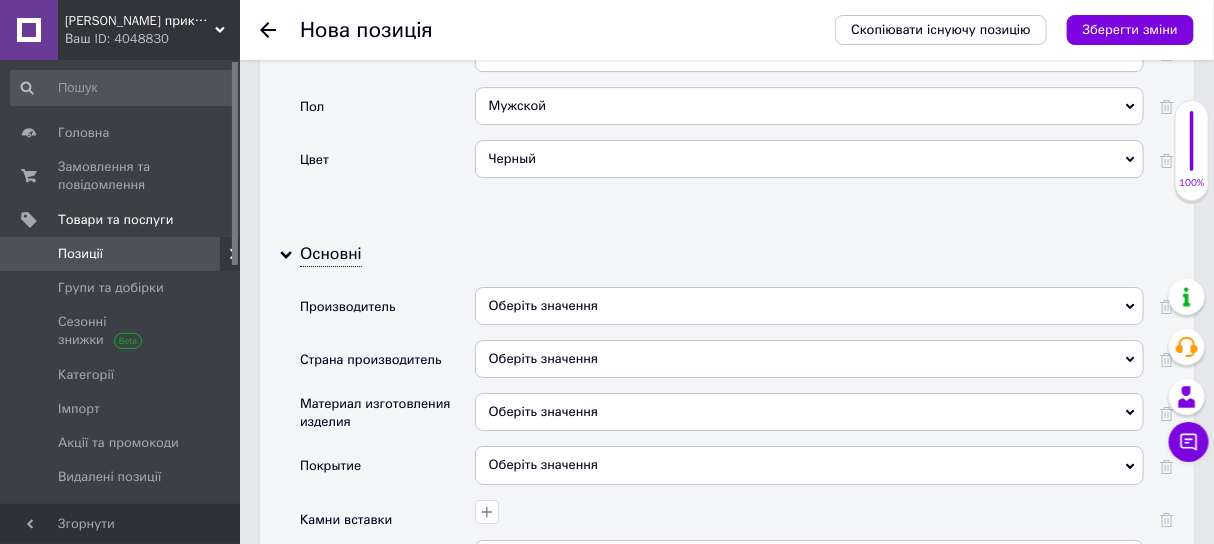 click on "Оберіть значення" at bounding box center [809, 306] 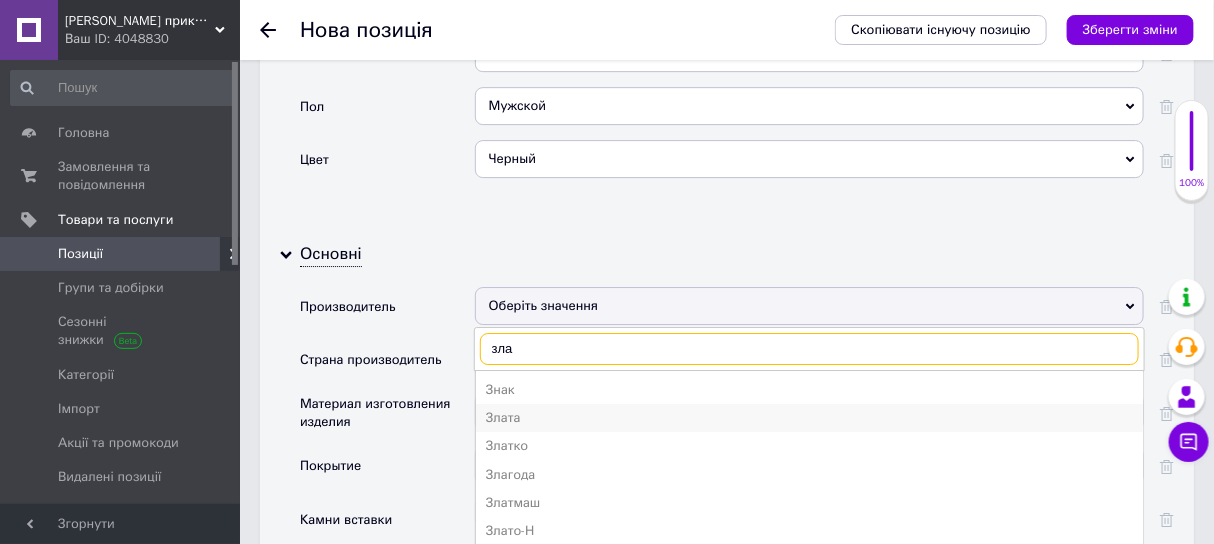 type on "зла" 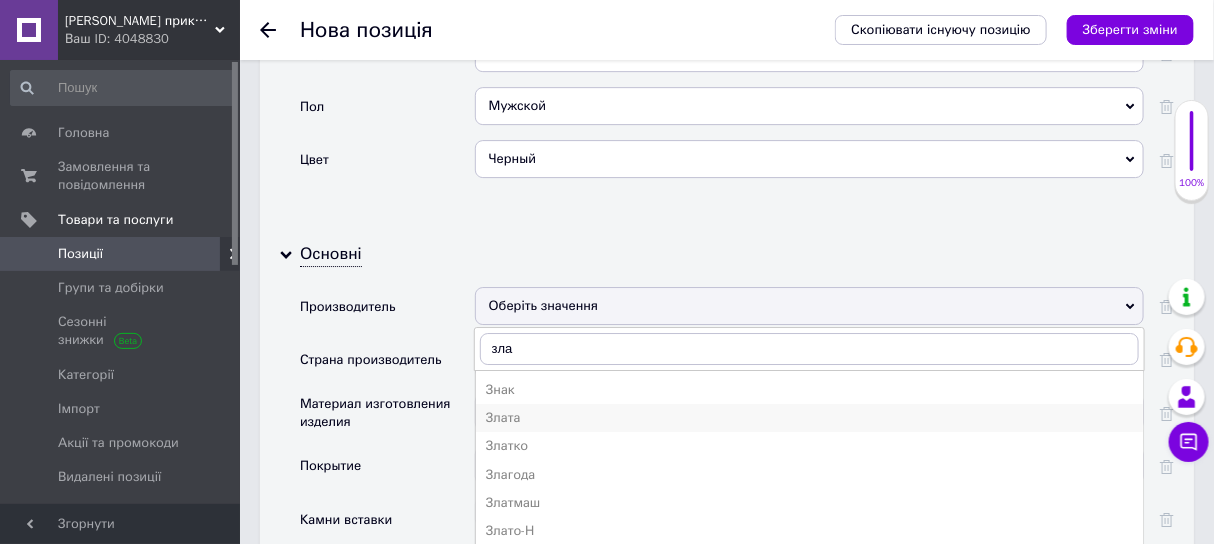 click on "Злата" at bounding box center (809, 418) 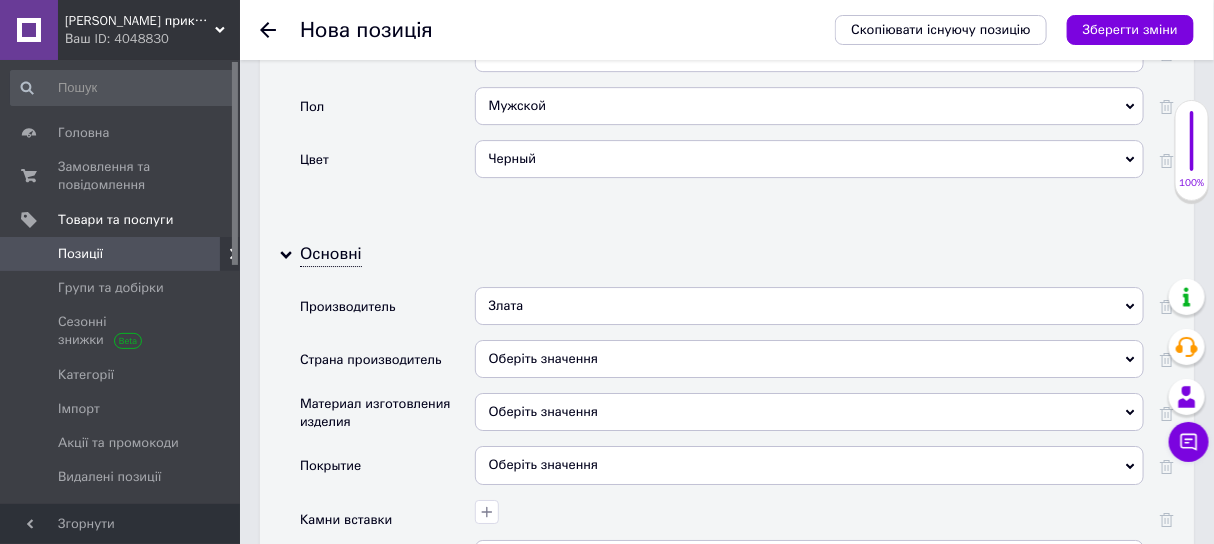 click on "Оберіть значення" at bounding box center (809, 359) 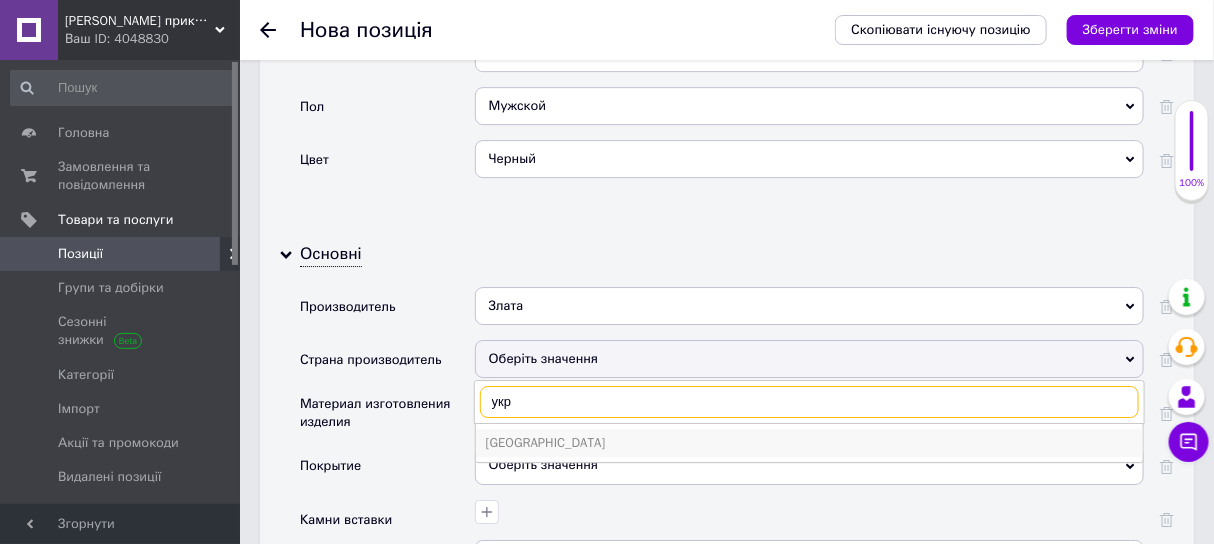 type on "укр" 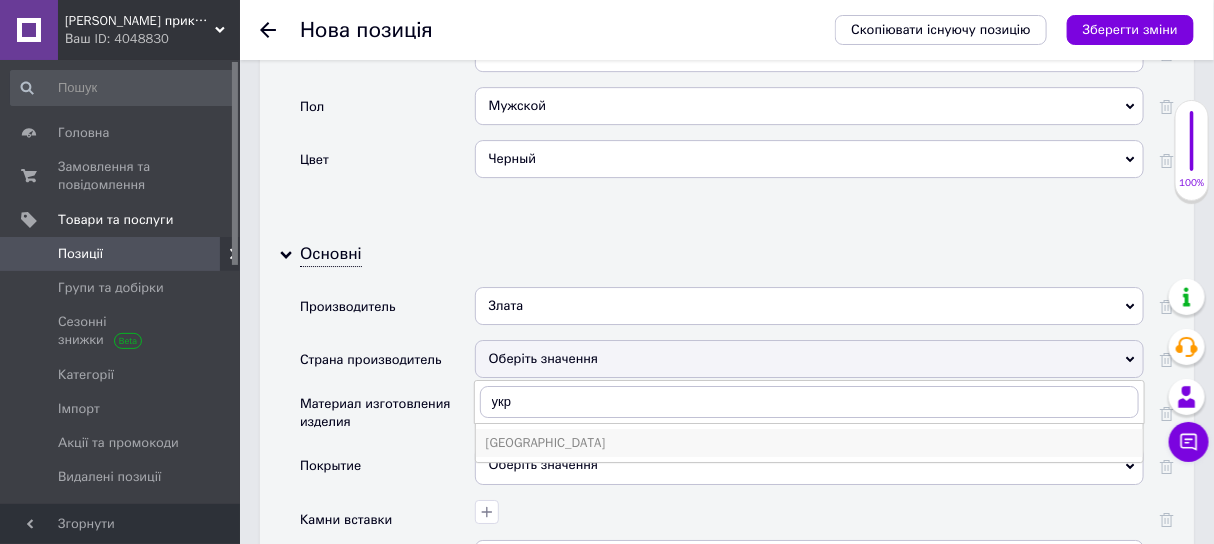 click on "[GEOGRAPHIC_DATA]" at bounding box center (809, 443) 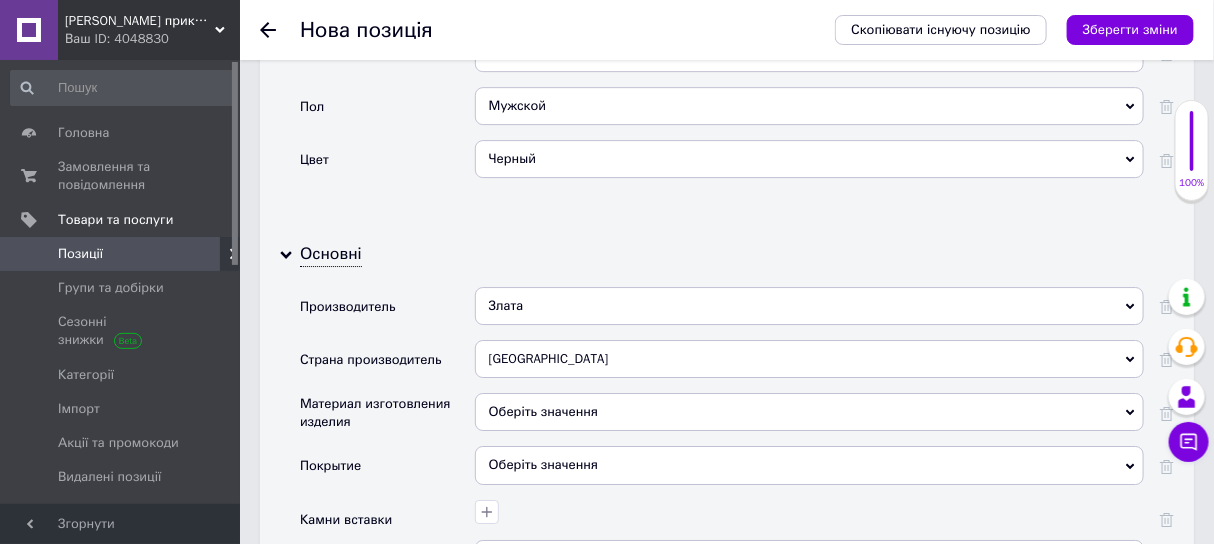 click on "Оберіть значення" at bounding box center [809, 412] 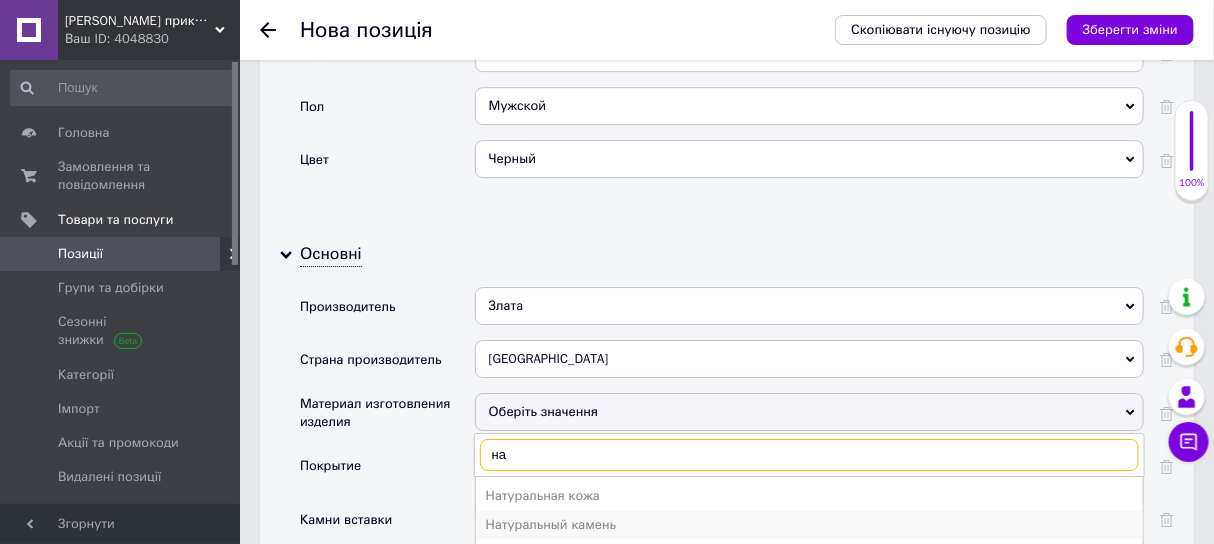 type on "на" 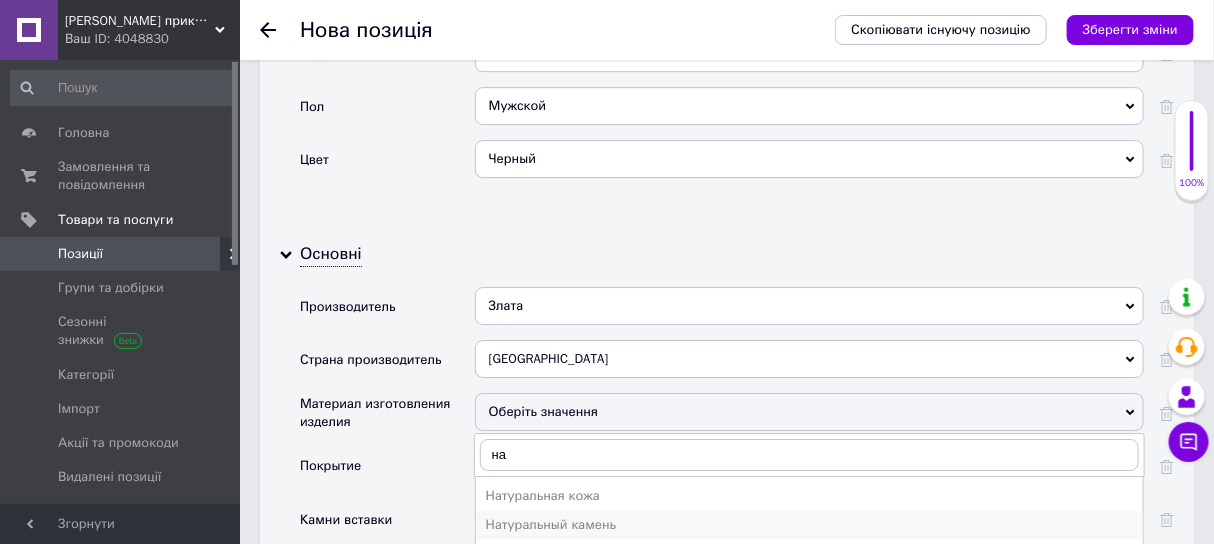 click on "Натуральный камень" at bounding box center (809, 525) 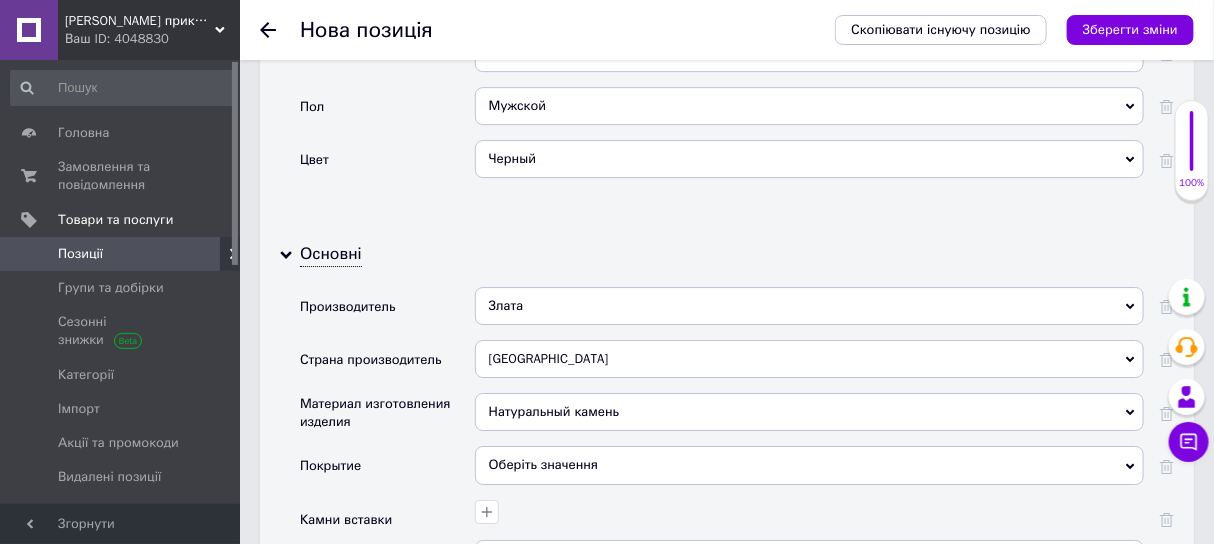scroll, scrollTop: 2250, scrollLeft: 0, axis: vertical 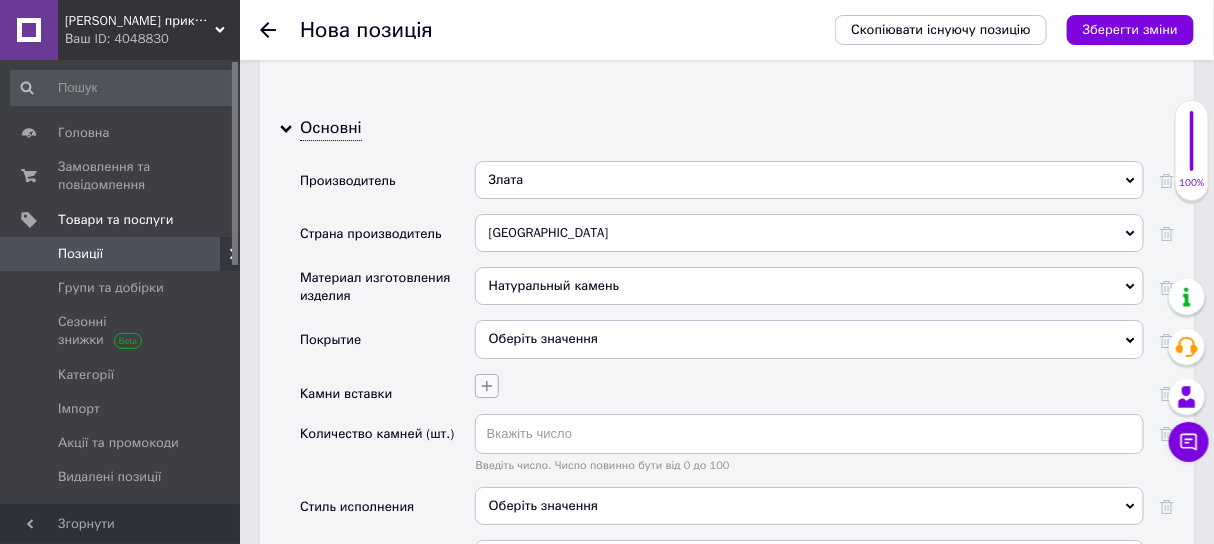 click 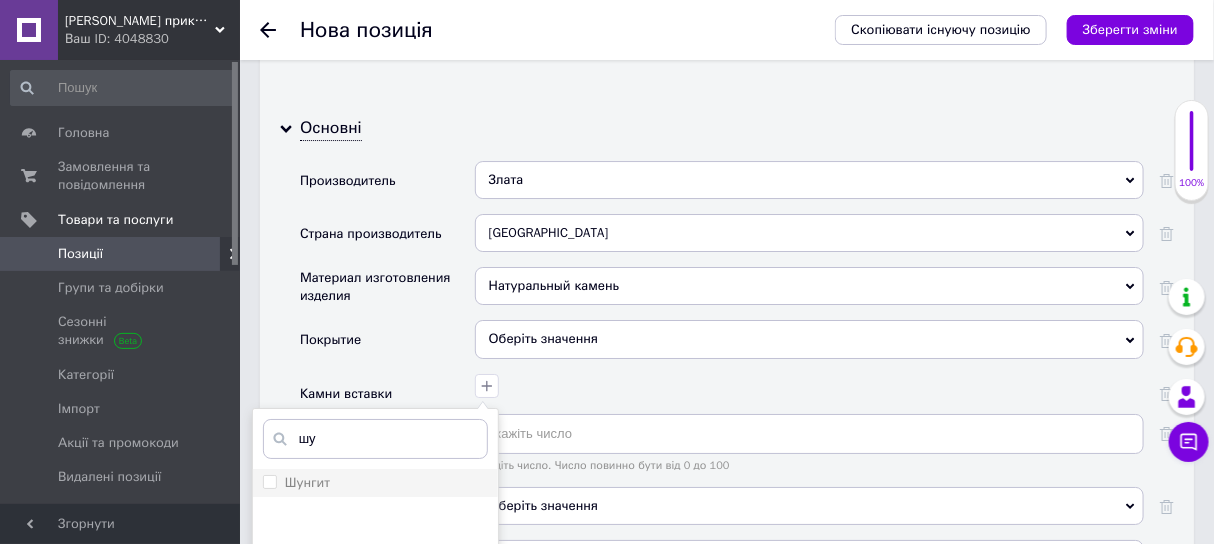 type on "шу" 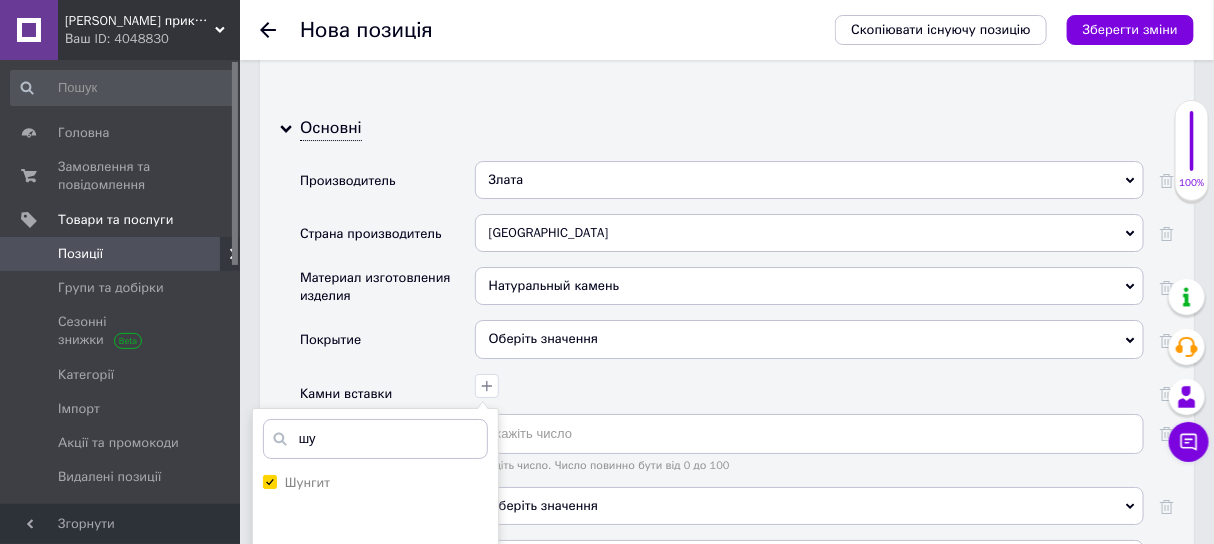checkbox on "true" 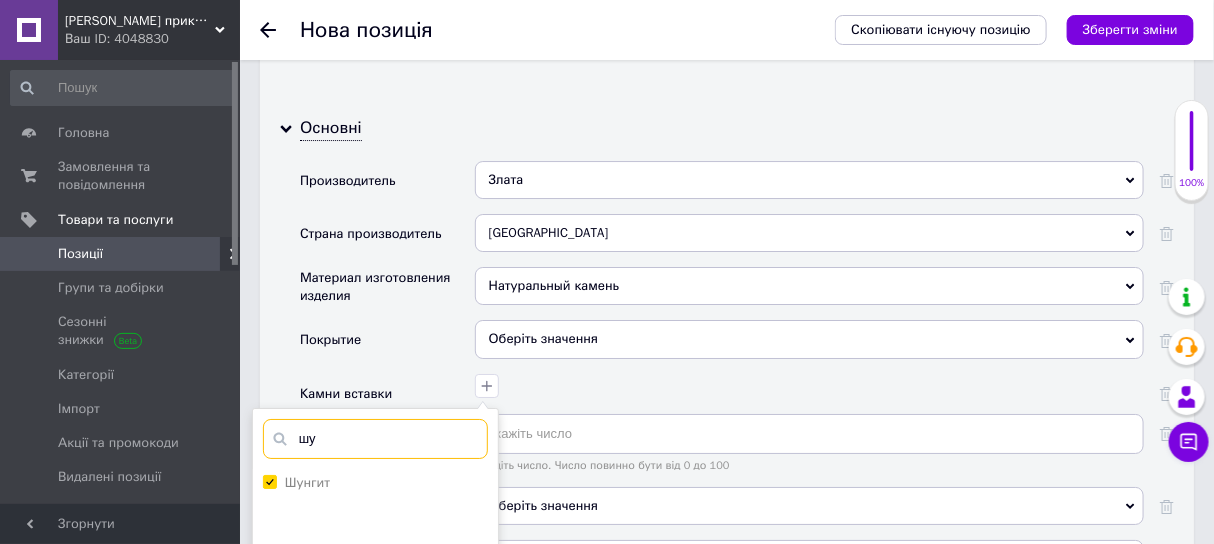 click on "шу" at bounding box center (375, 439) 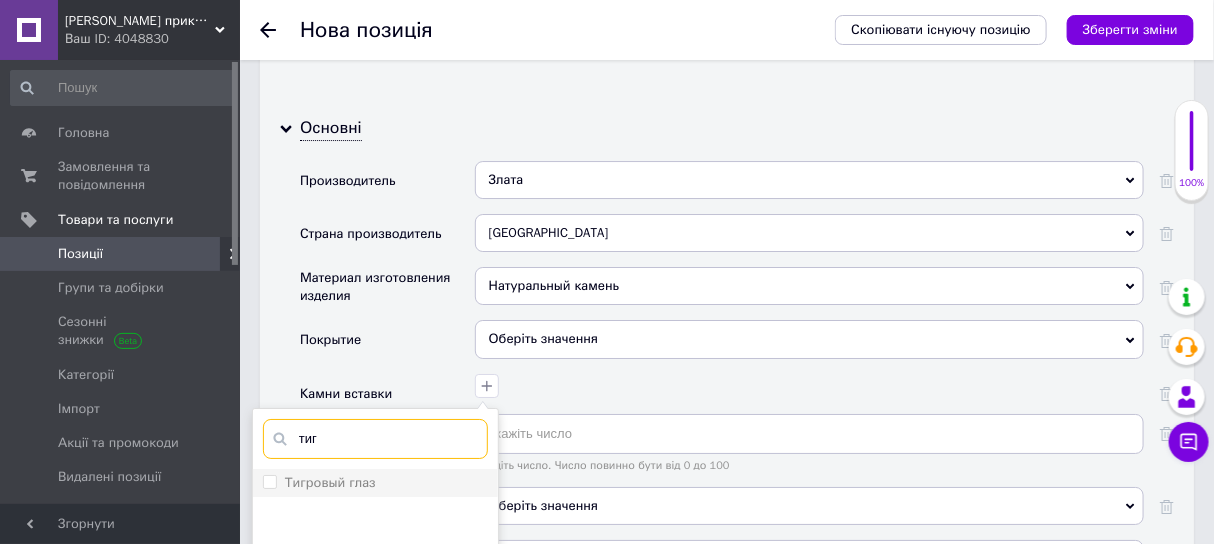 type on "тиг" 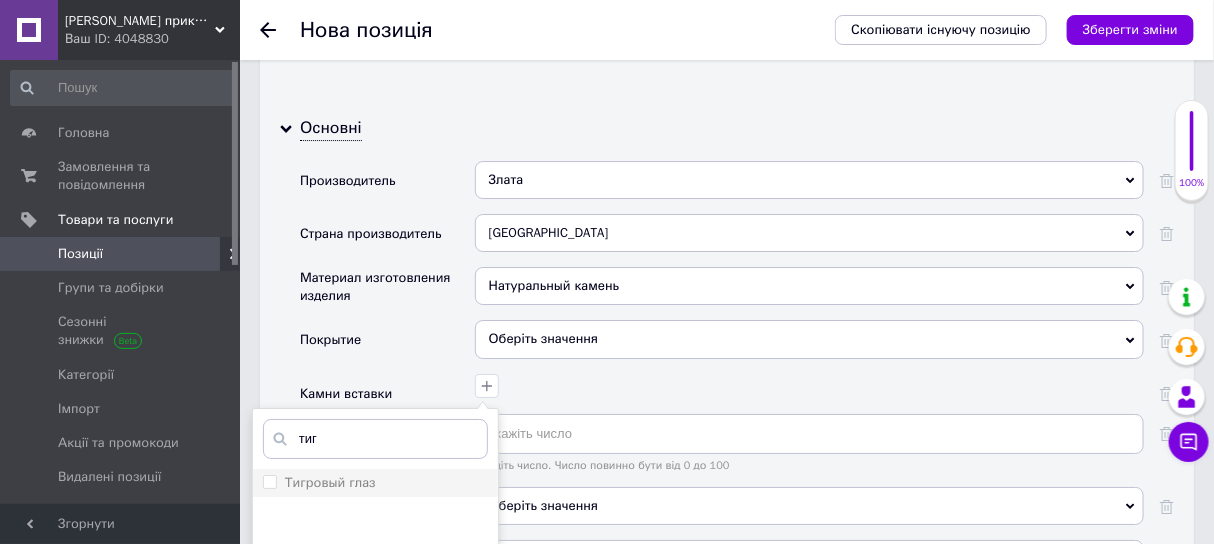 click on "Тигровый глаз" at bounding box center (330, 482) 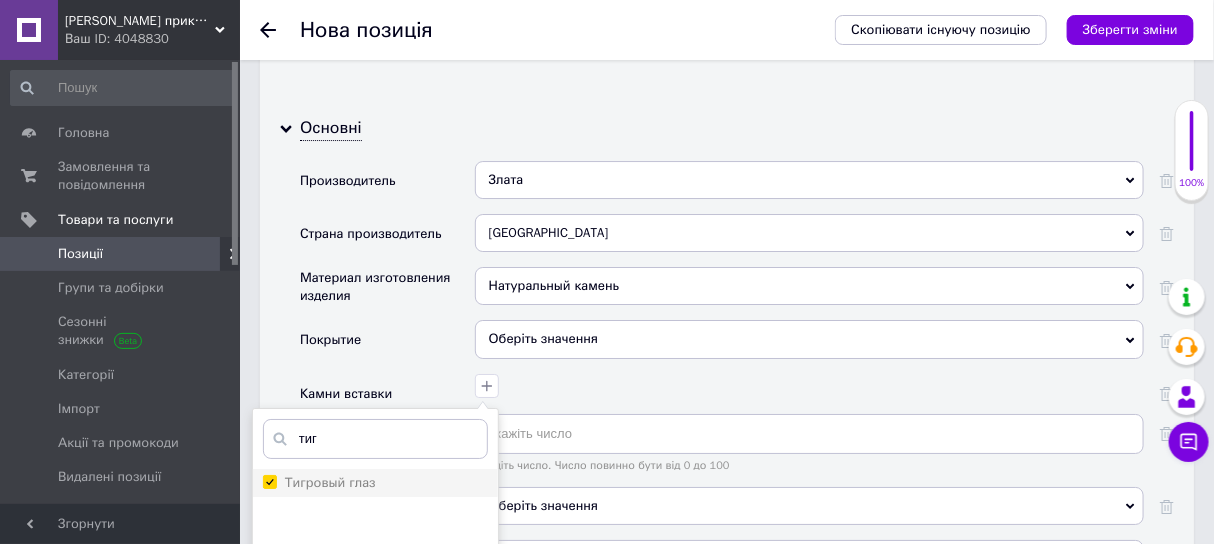 checkbox on "true" 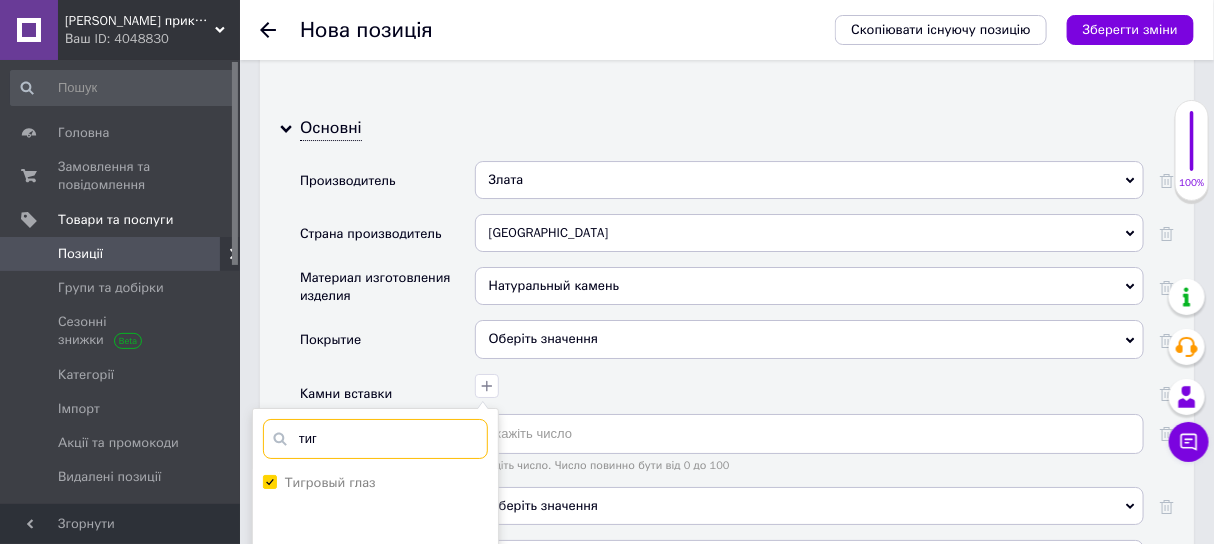 click on "тиг" at bounding box center (375, 439) 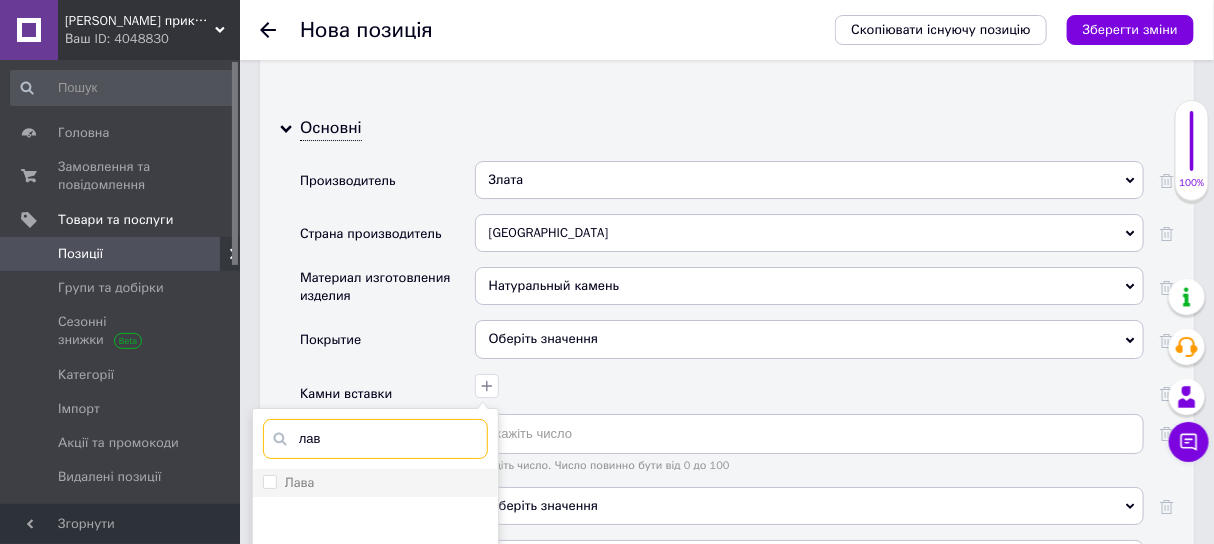 type on "лав" 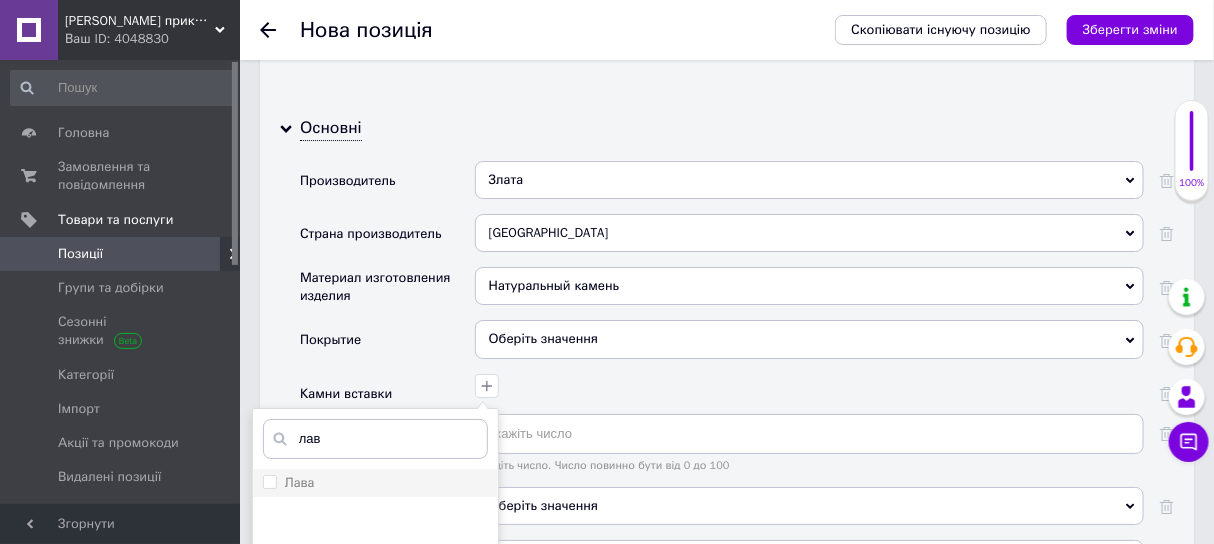 click on "Лава" at bounding box center [375, 483] 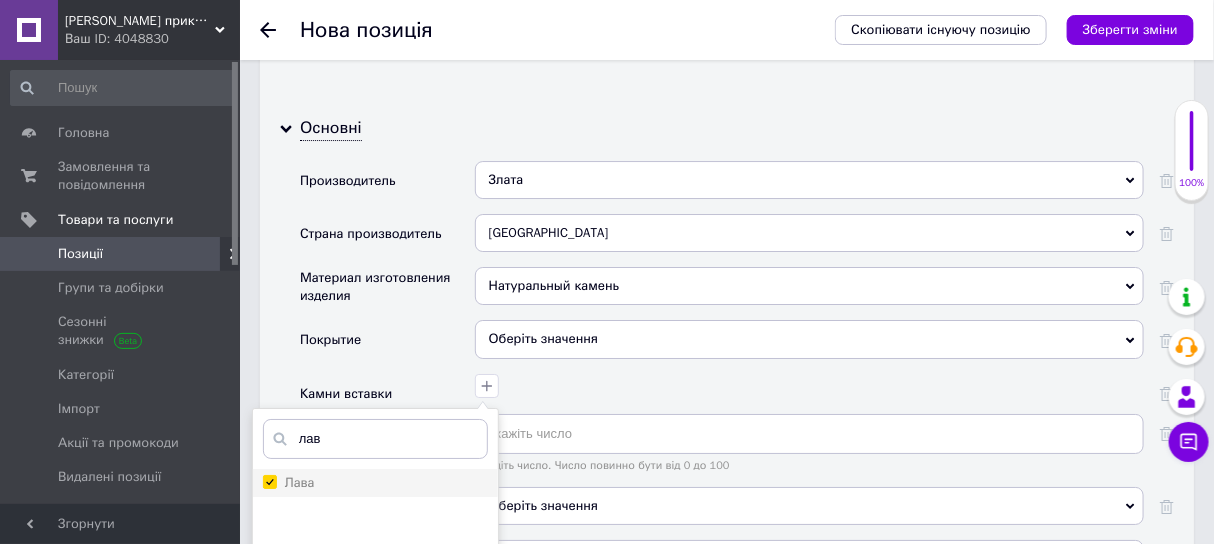 checkbox on "true" 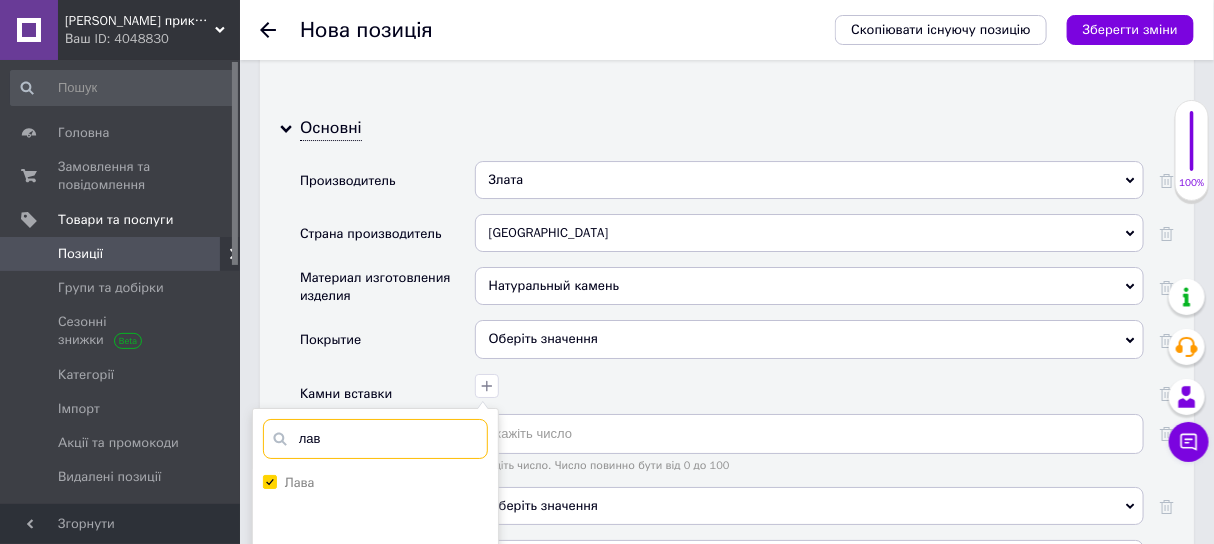 click on "лав" at bounding box center [375, 439] 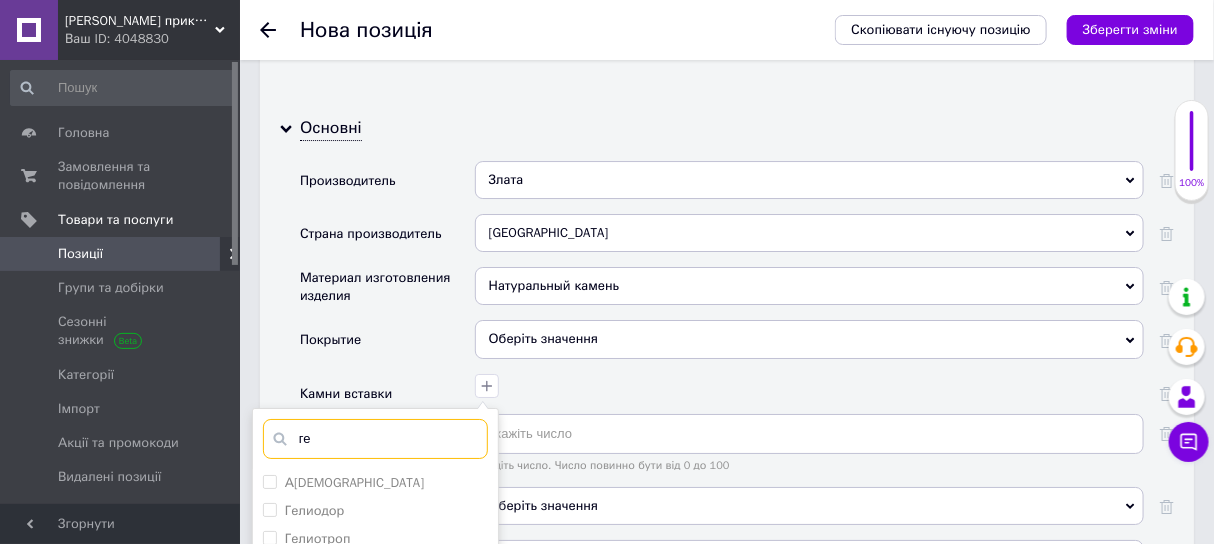 type on "ге" 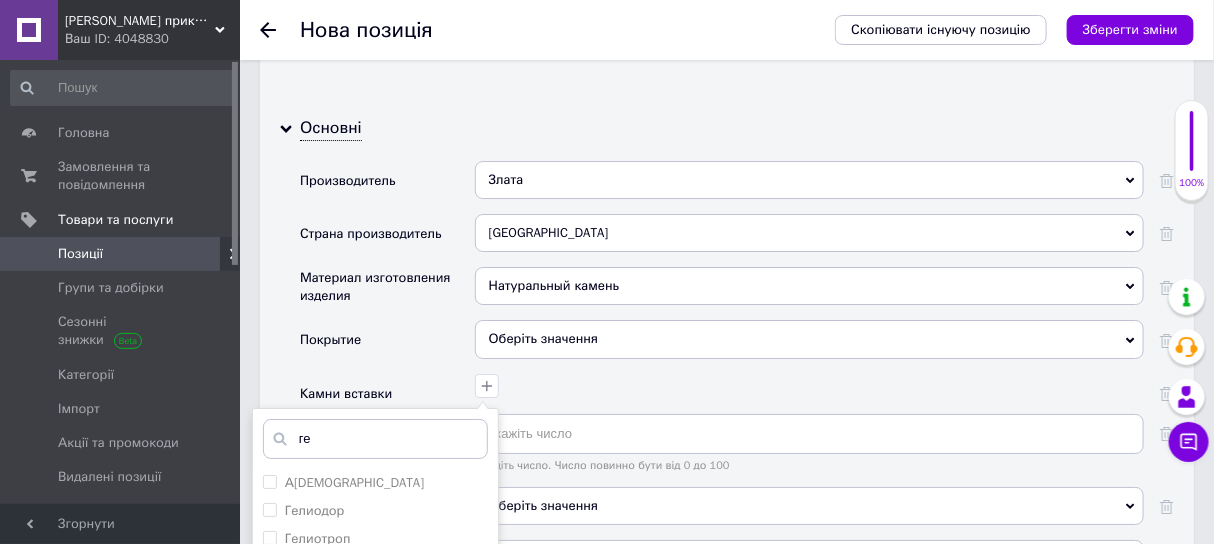 click on "Гематит" at bounding box center (310, 567) 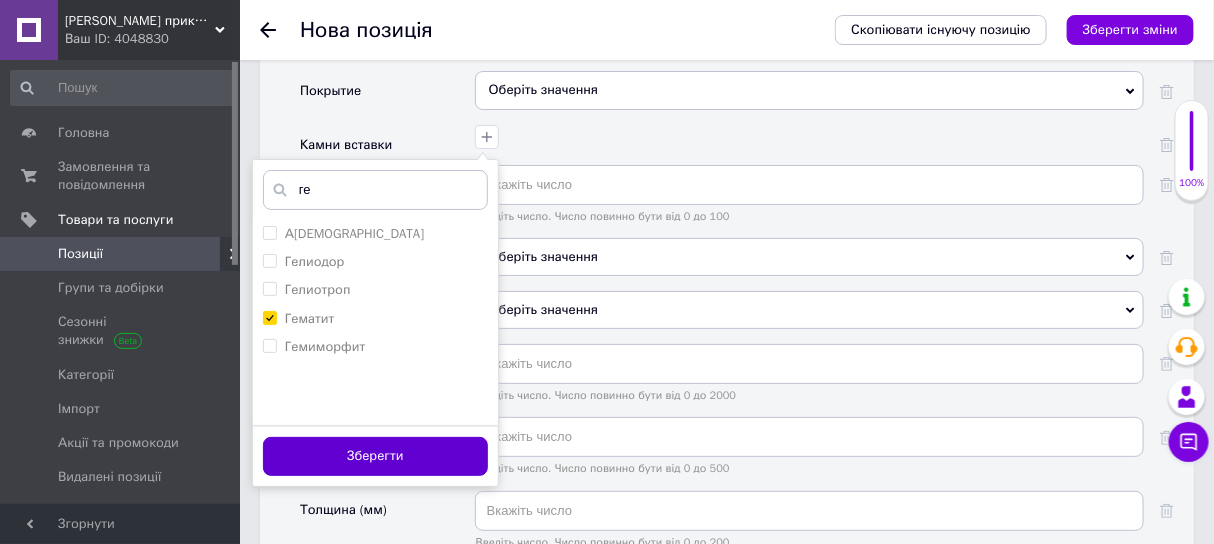 click on "Зберегти" at bounding box center [375, 456] 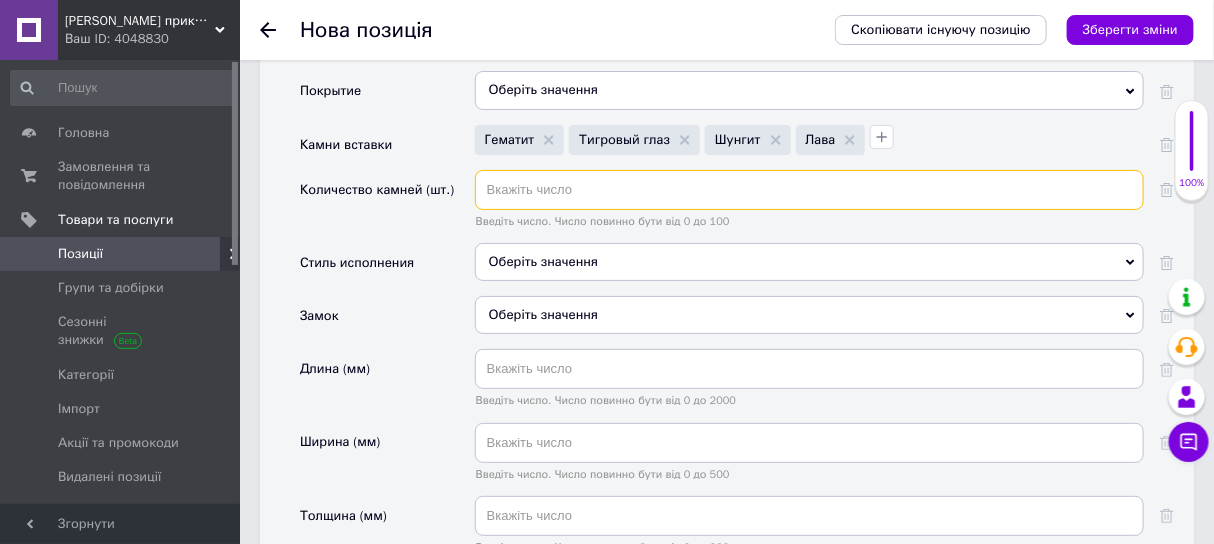 click at bounding box center [809, 190] 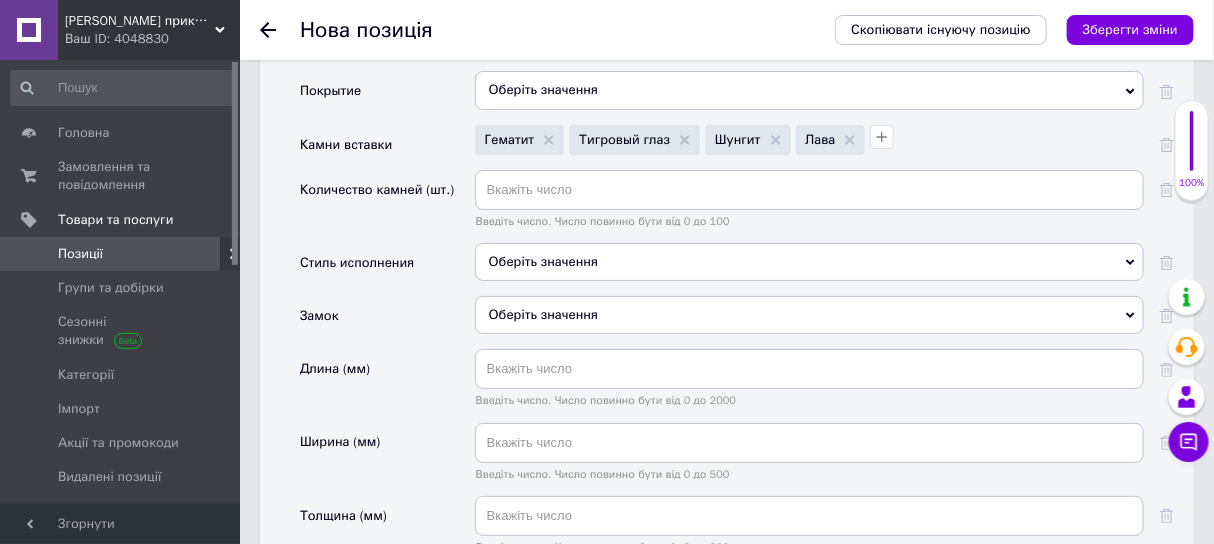 click on "Оберіть значення" at bounding box center (809, 262) 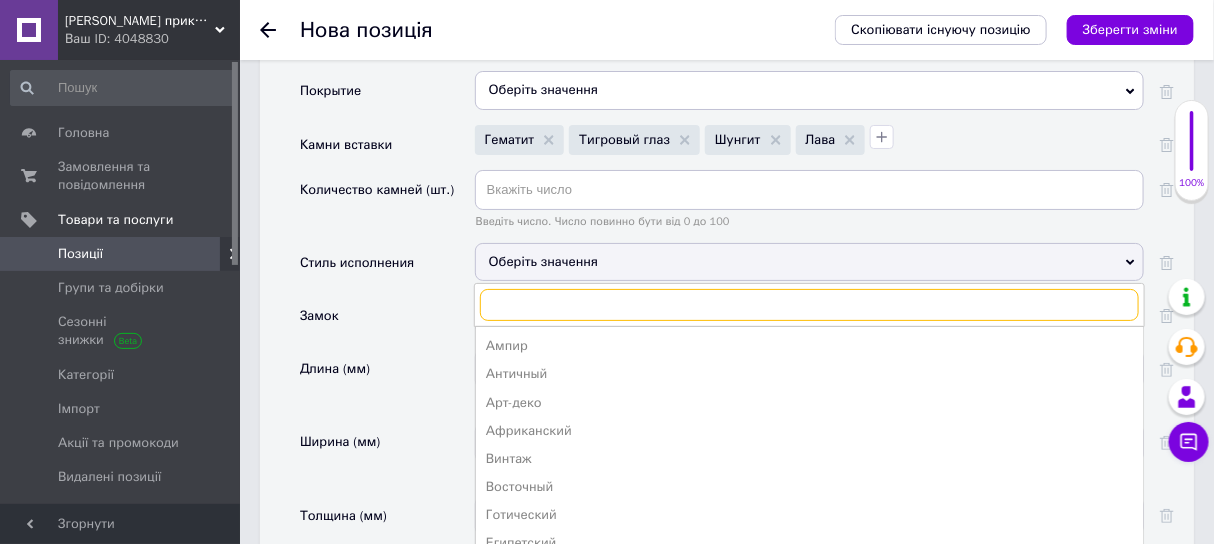 scroll, scrollTop: 190, scrollLeft: 0, axis: vertical 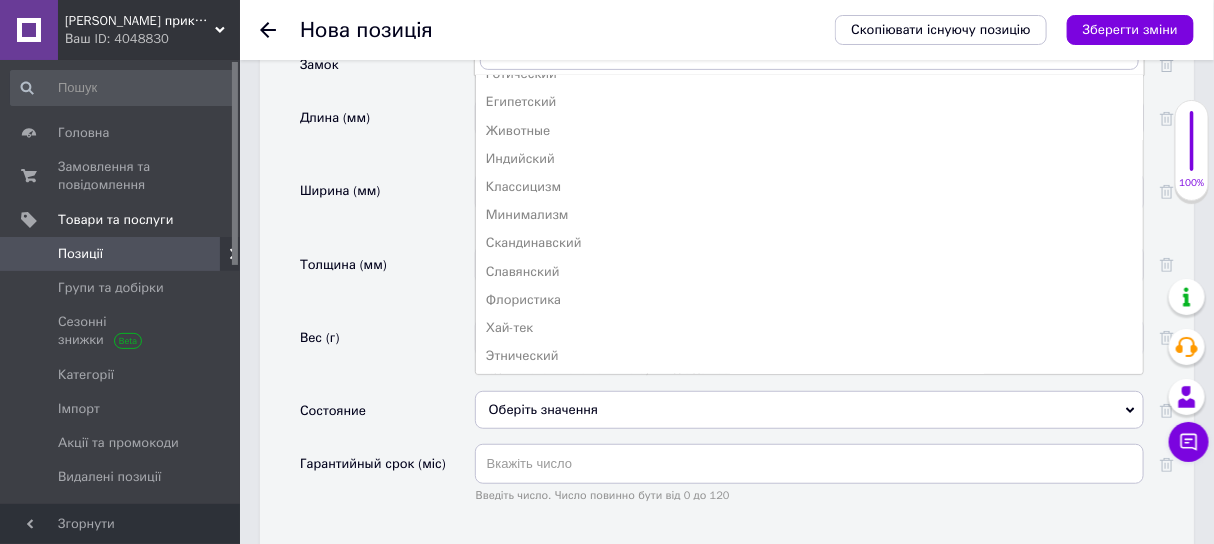 drag, startPoint x: 539, startPoint y: 320, endPoint x: 345, endPoint y: 349, distance: 196.15555 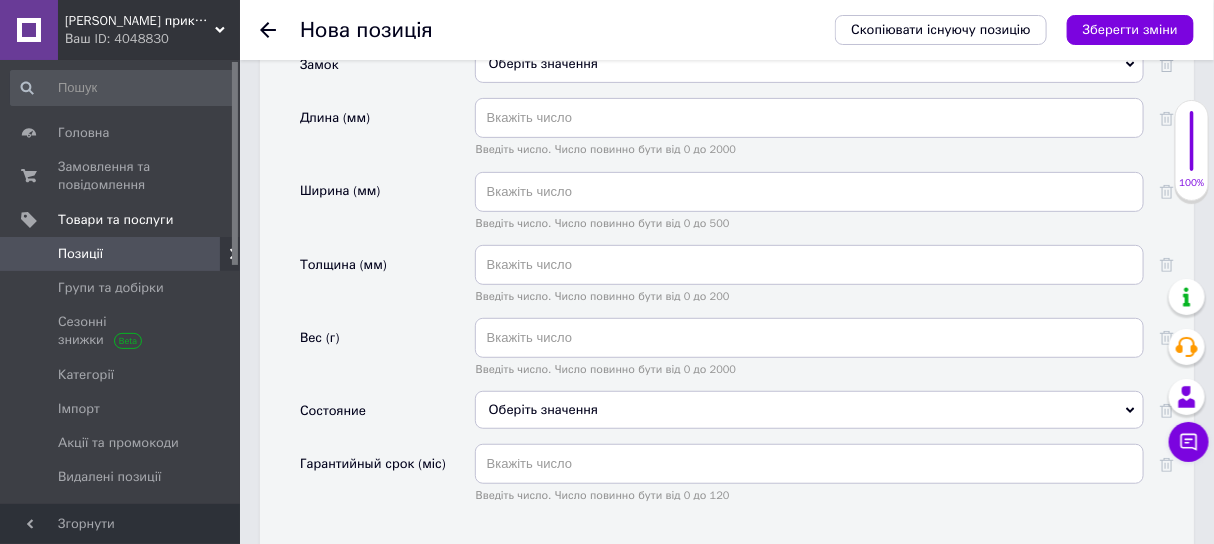 scroll, scrollTop: 2499, scrollLeft: 0, axis: vertical 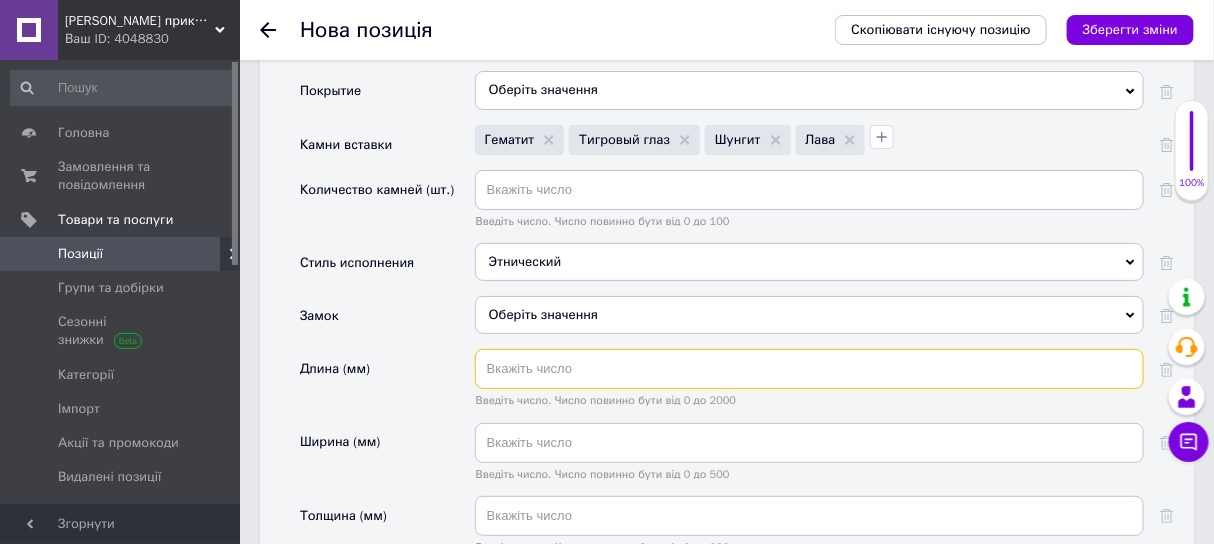click at bounding box center (809, 369) 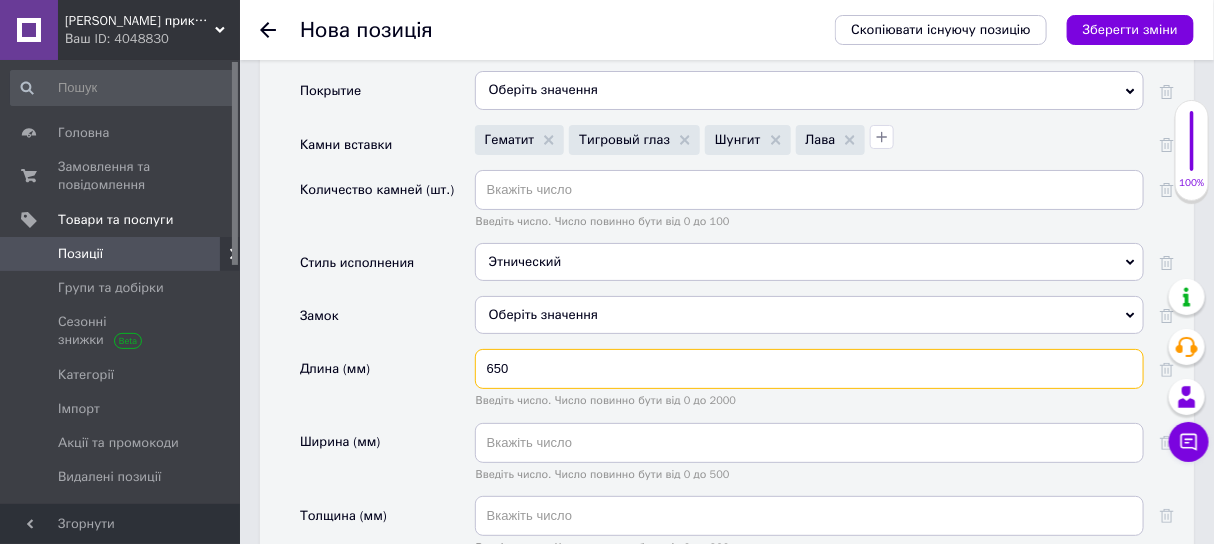 type on "650" 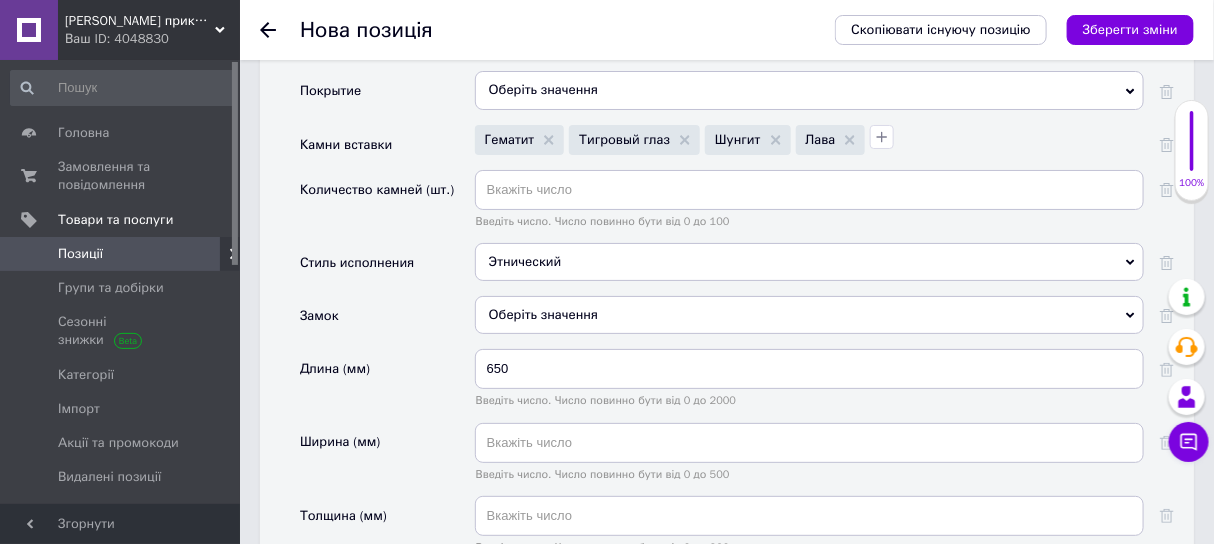 click on "Оберіть значення" at bounding box center (809, 315) 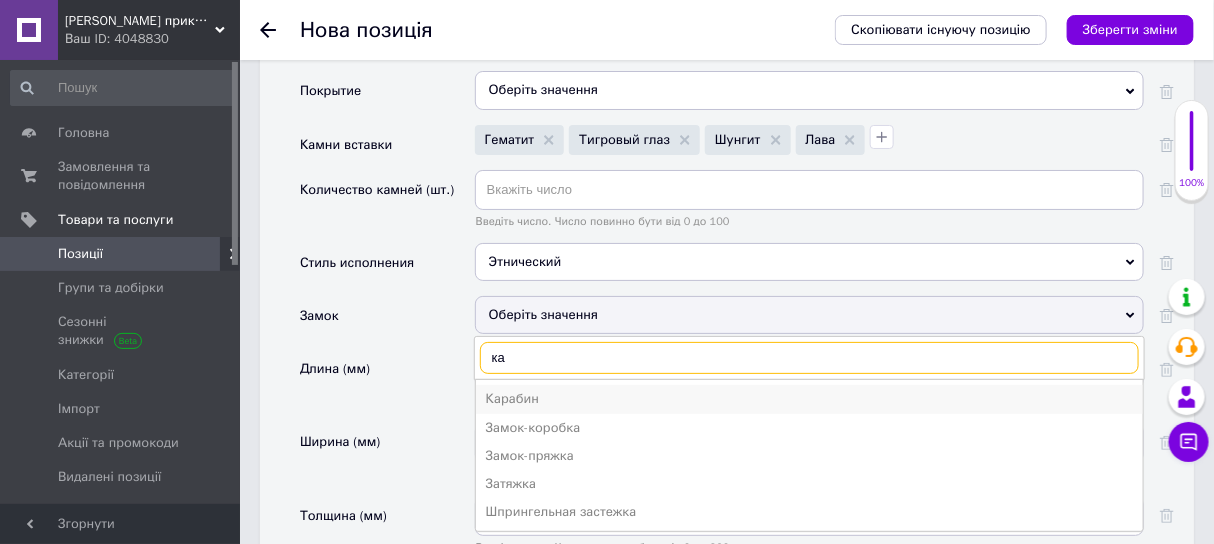 type on "ка" 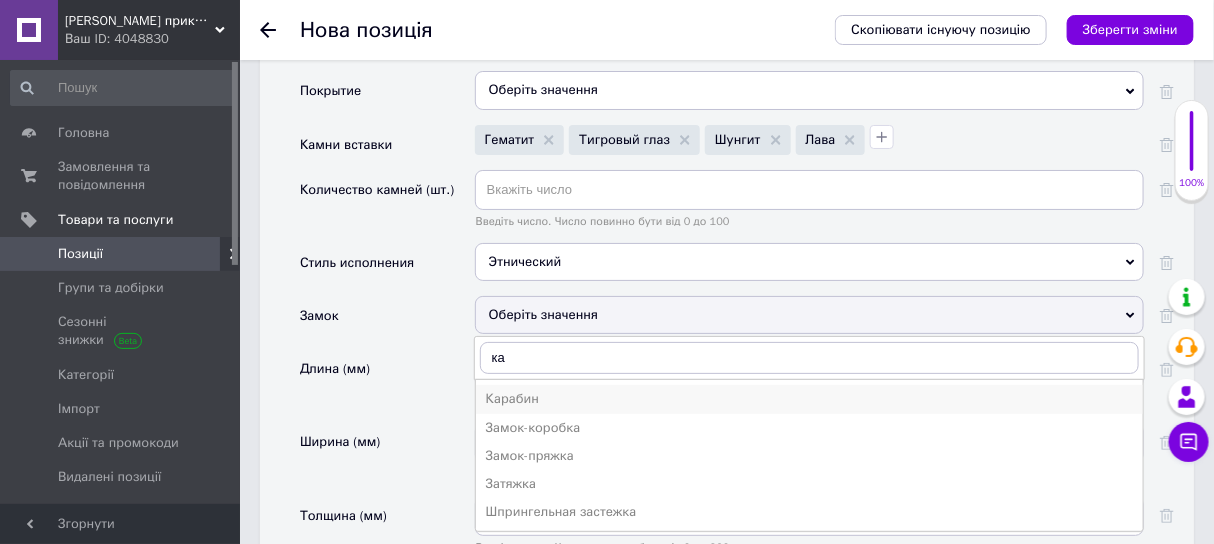 click on "Карабин" at bounding box center (809, 399) 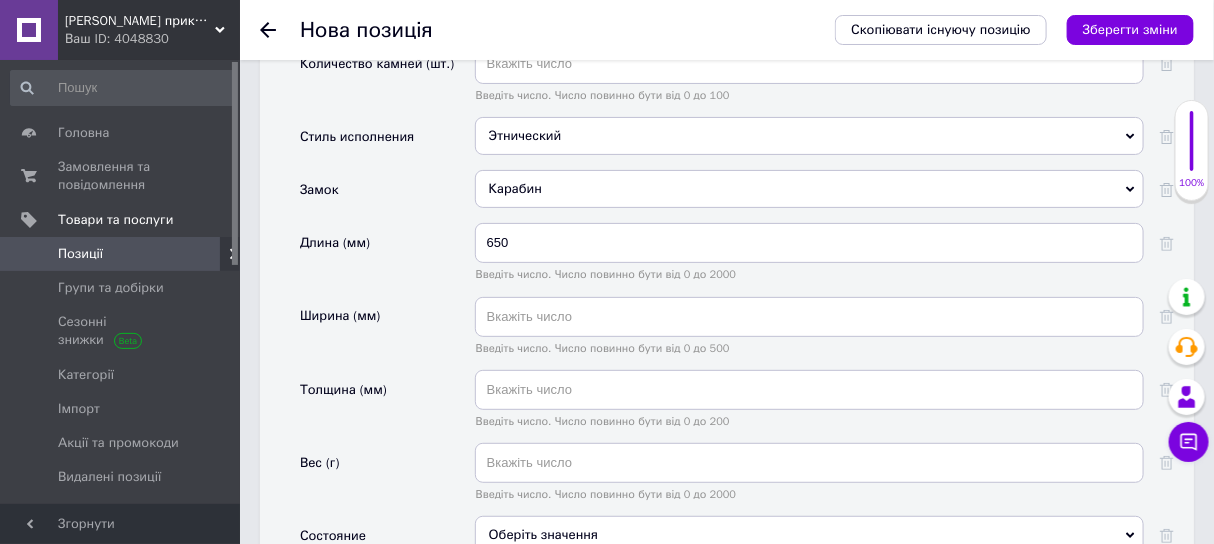 scroll, scrollTop: 2750, scrollLeft: 0, axis: vertical 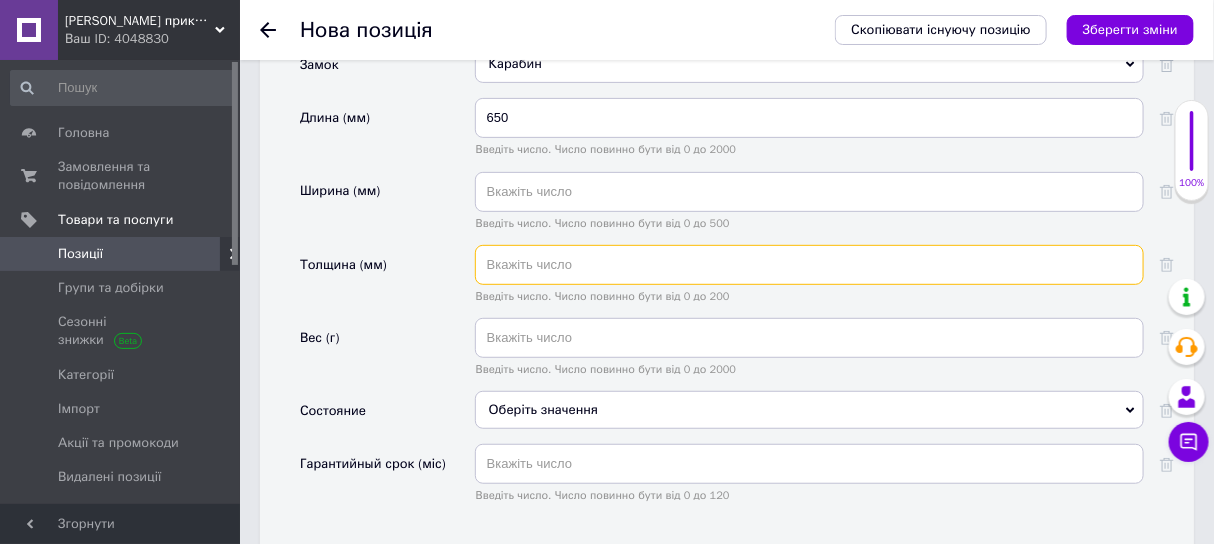 click at bounding box center [809, 265] 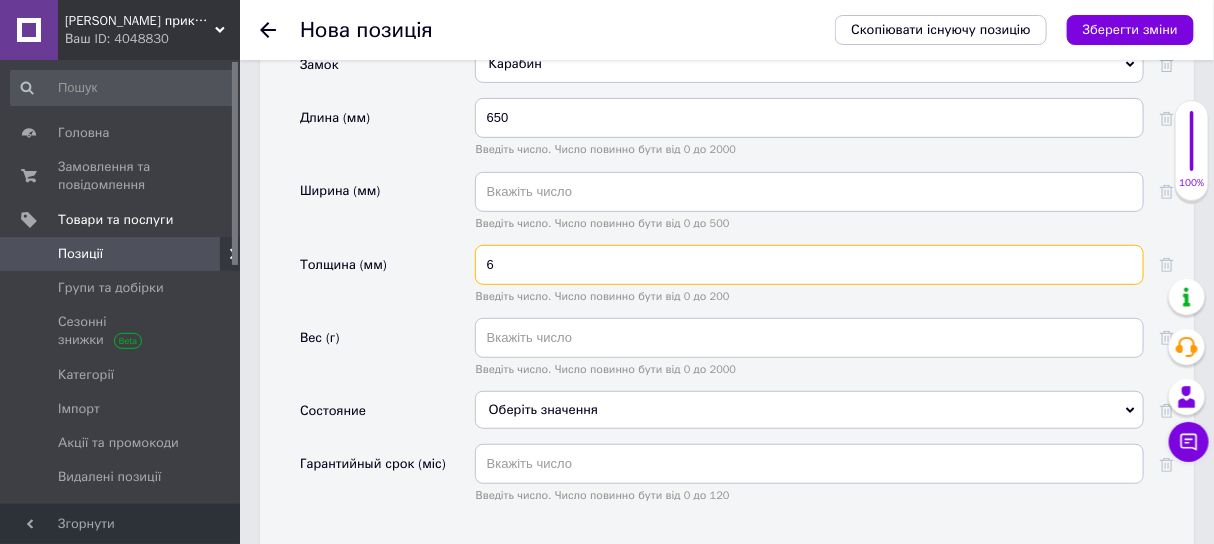 type on "6" 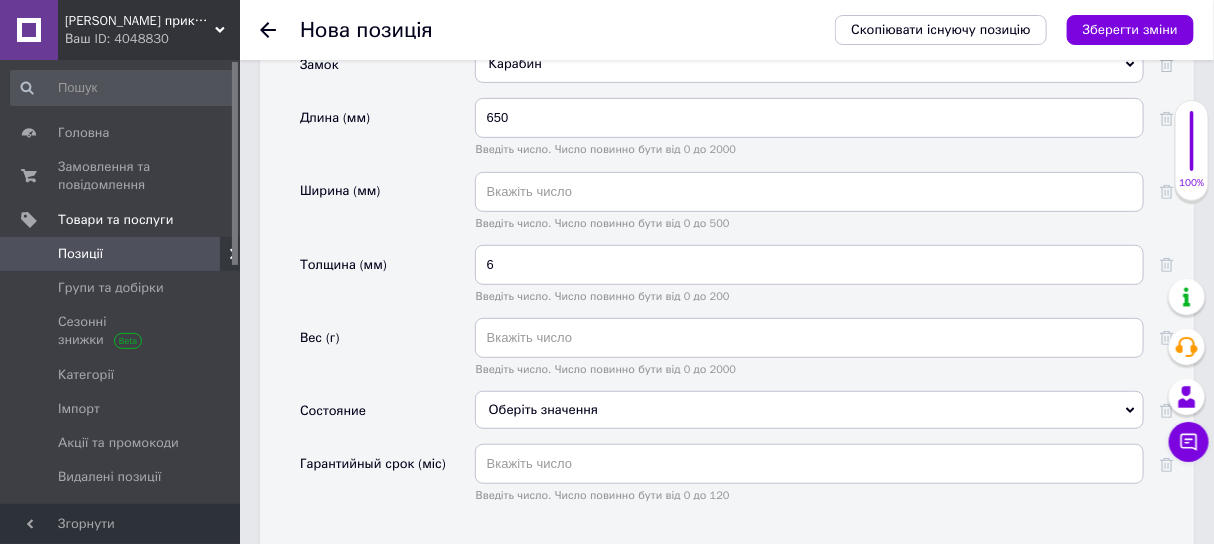 drag, startPoint x: 551, startPoint y: 378, endPoint x: 532, endPoint y: 421, distance: 47.010635 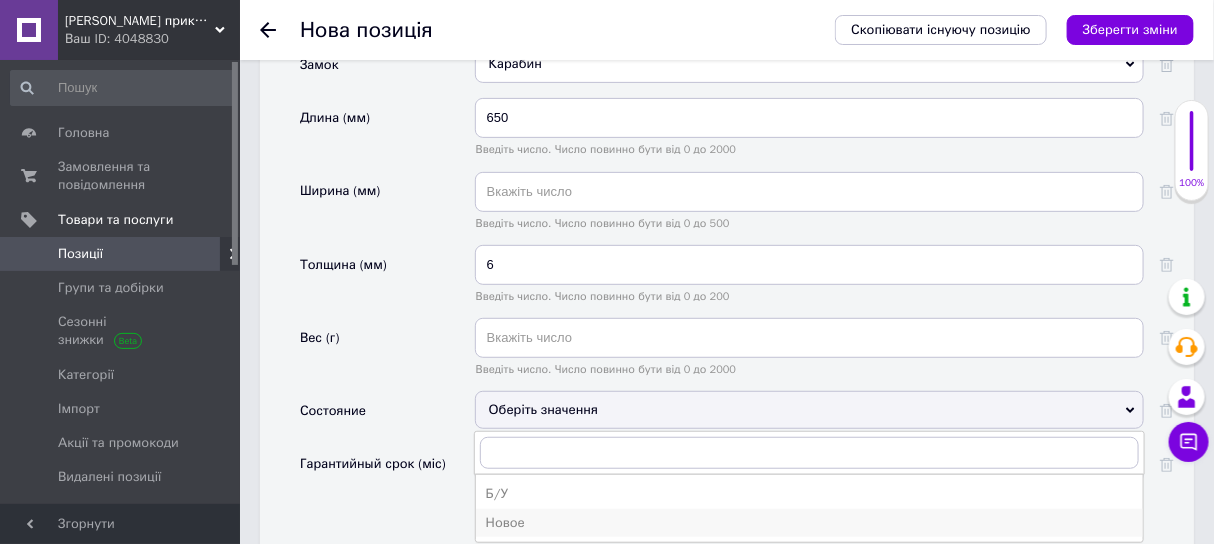click on "Новое" at bounding box center (809, 523) 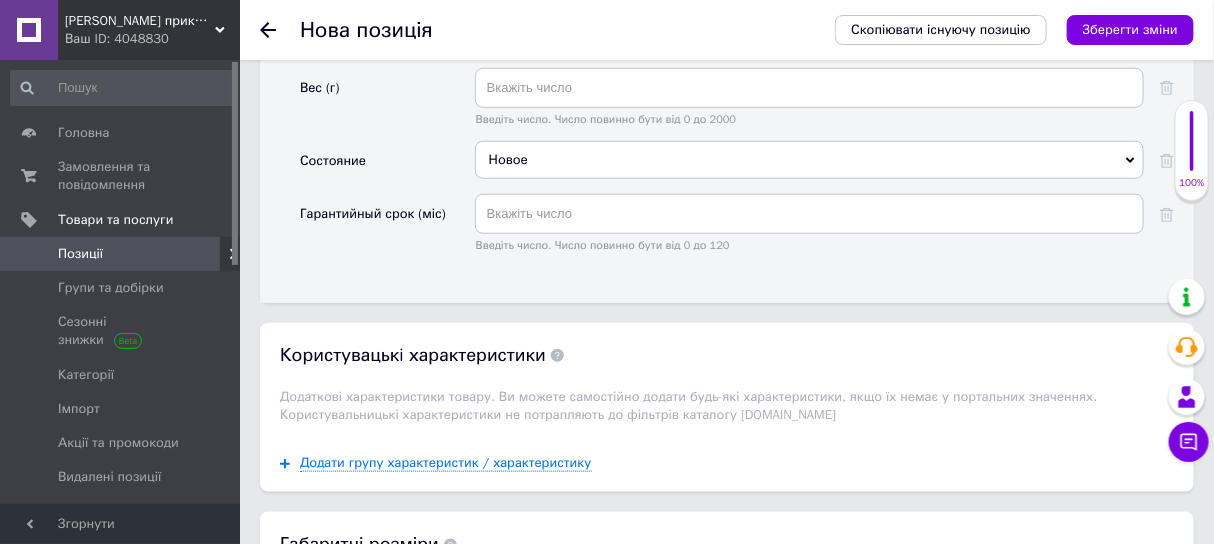 scroll, scrollTop: 3374, scrollLeft: 0, axis: vertical 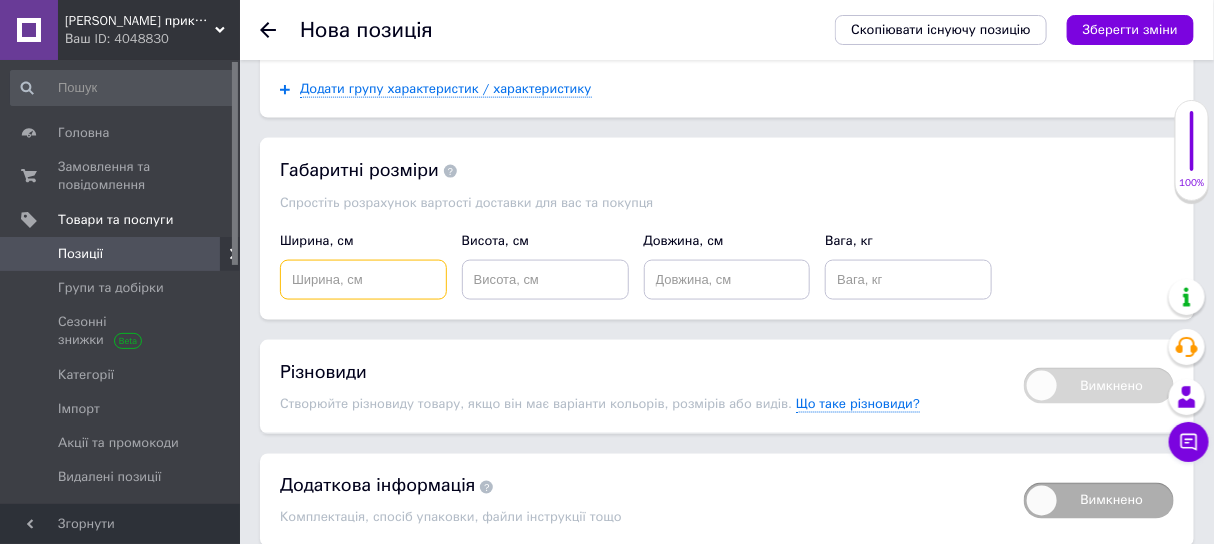 click at bounding box center [363, 280] 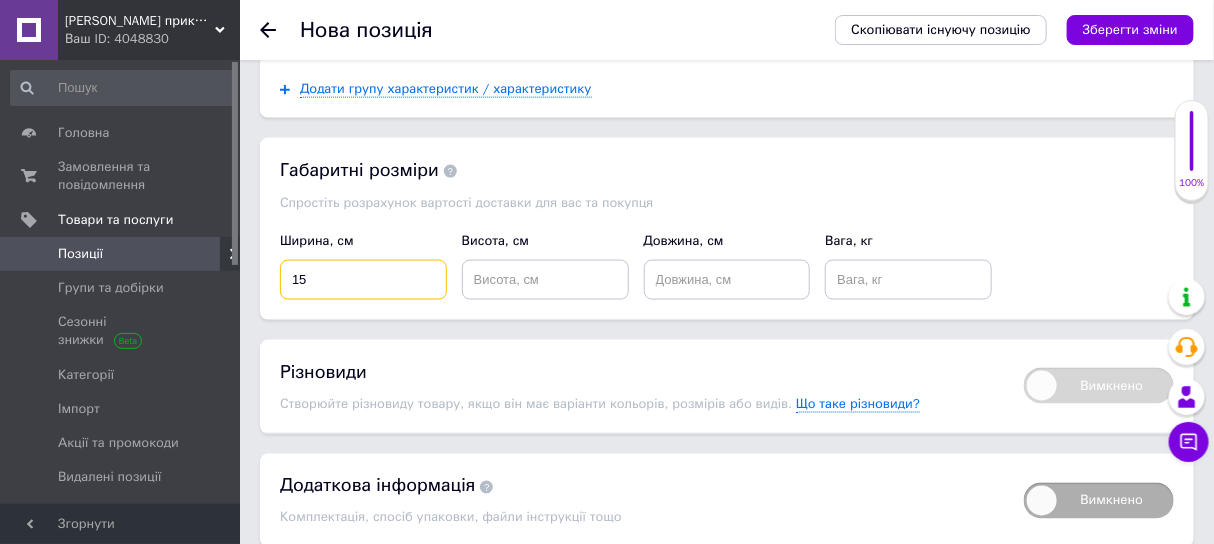 type on "15" 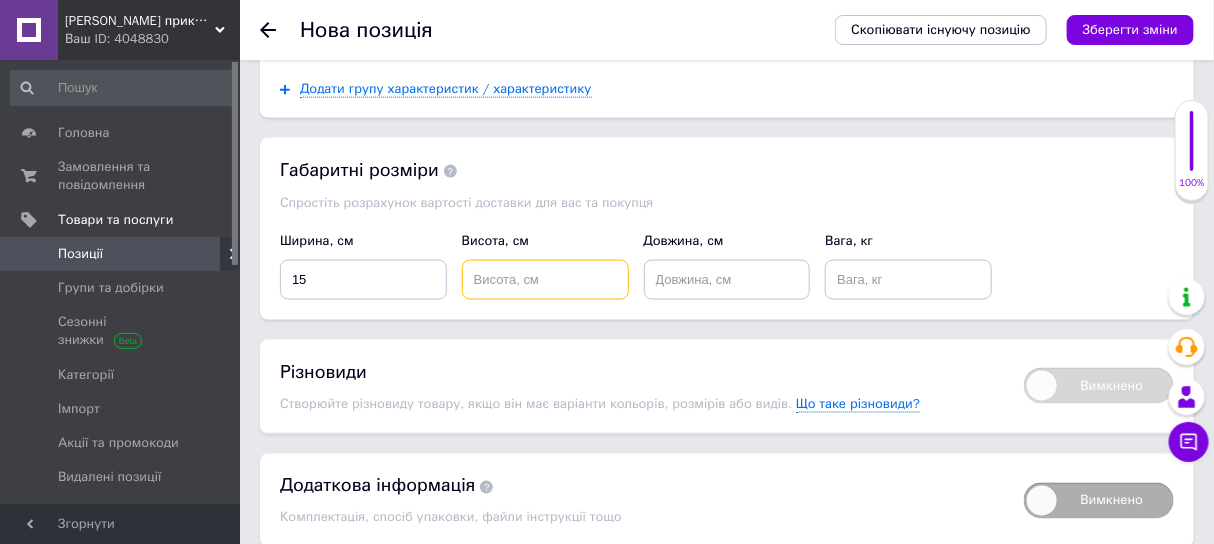 click at bounding box center [545, 280] 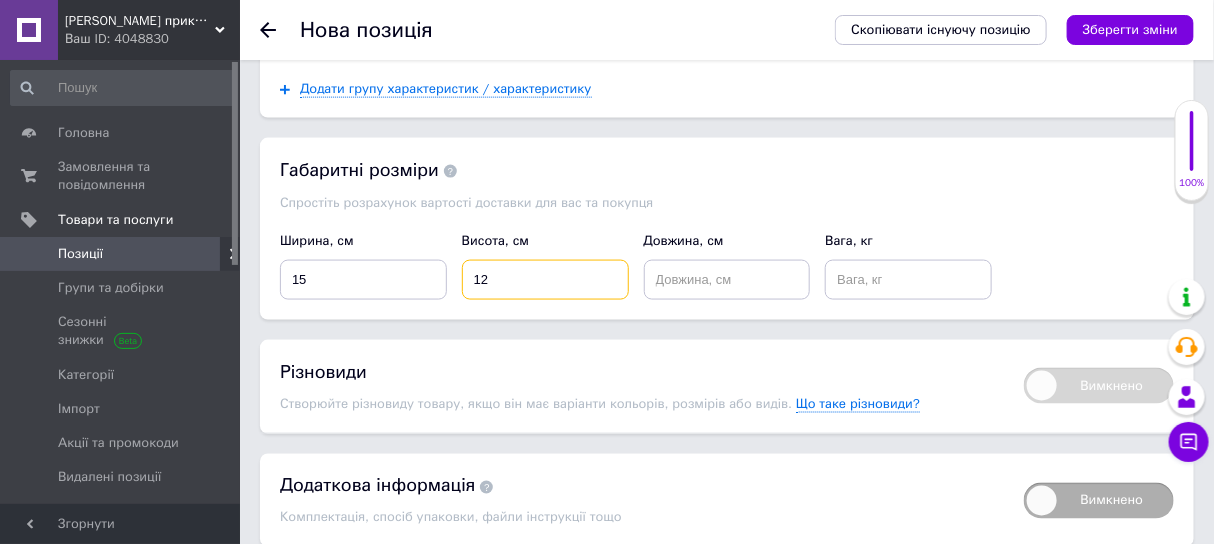 type on "12" 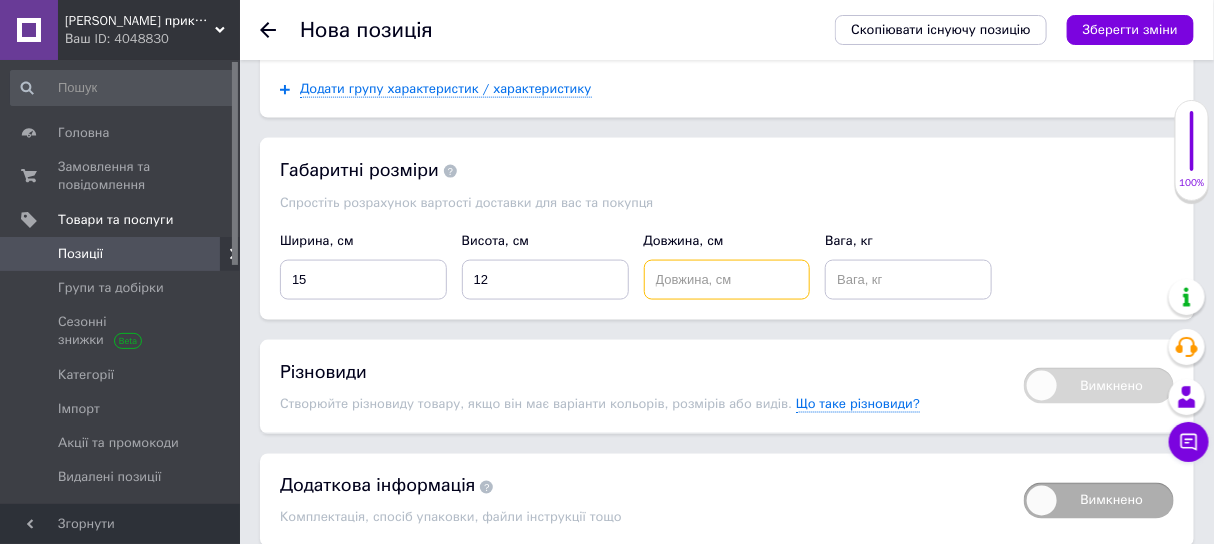 click at bounding box center [727, 280] 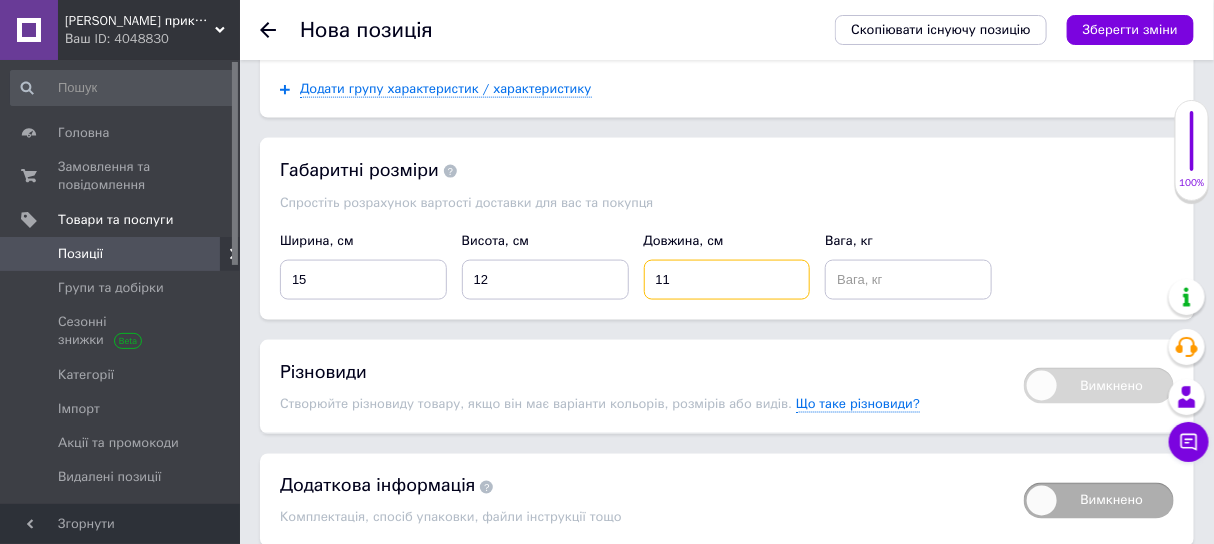 type on "11" 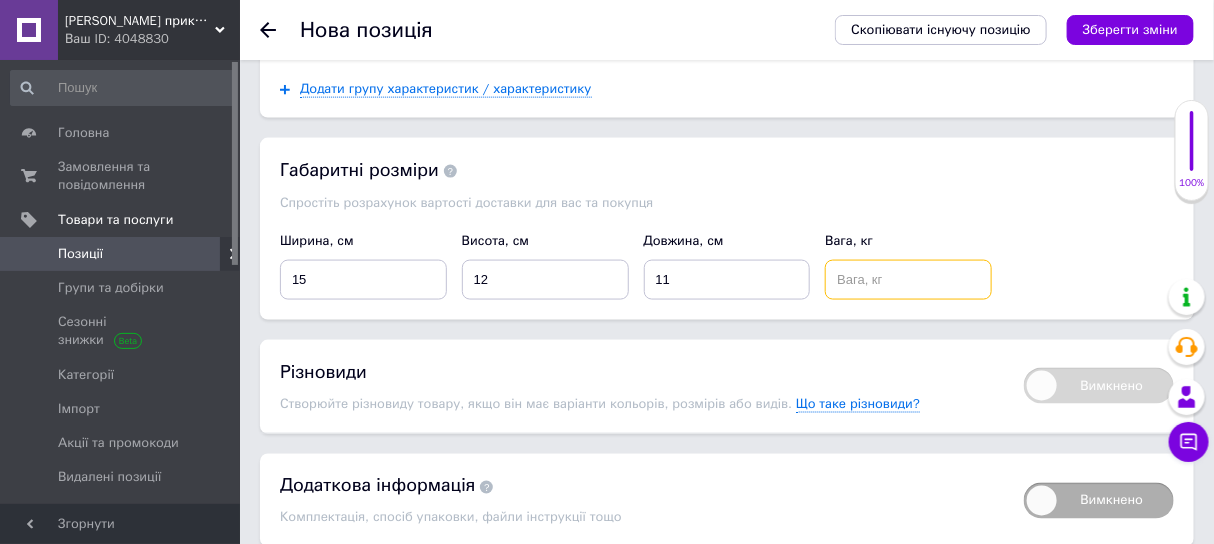 click at bounding box center [908, 280] 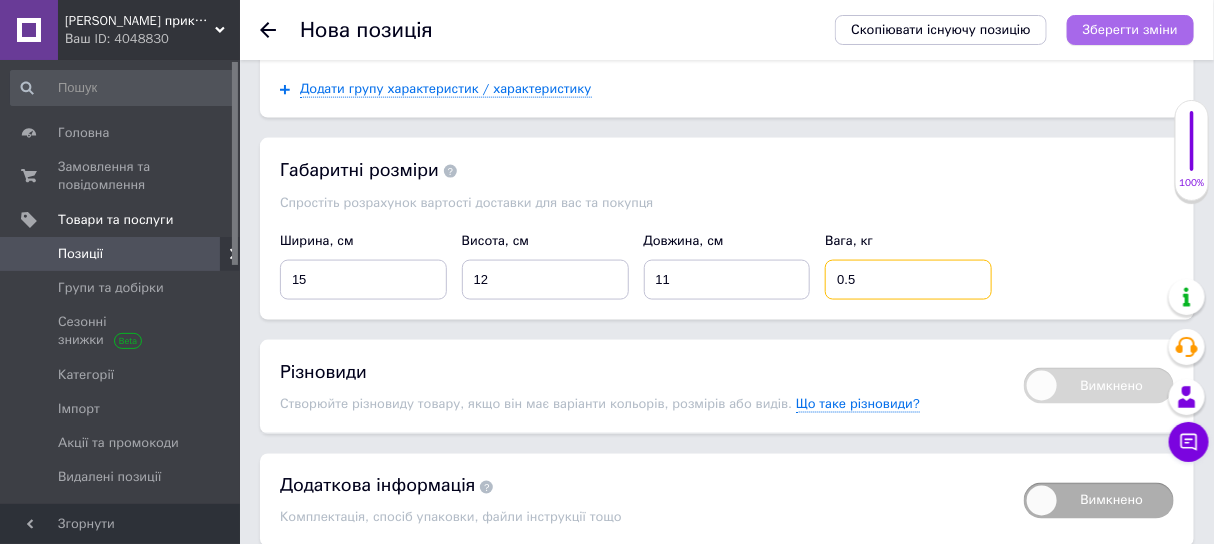 type on "0.5" 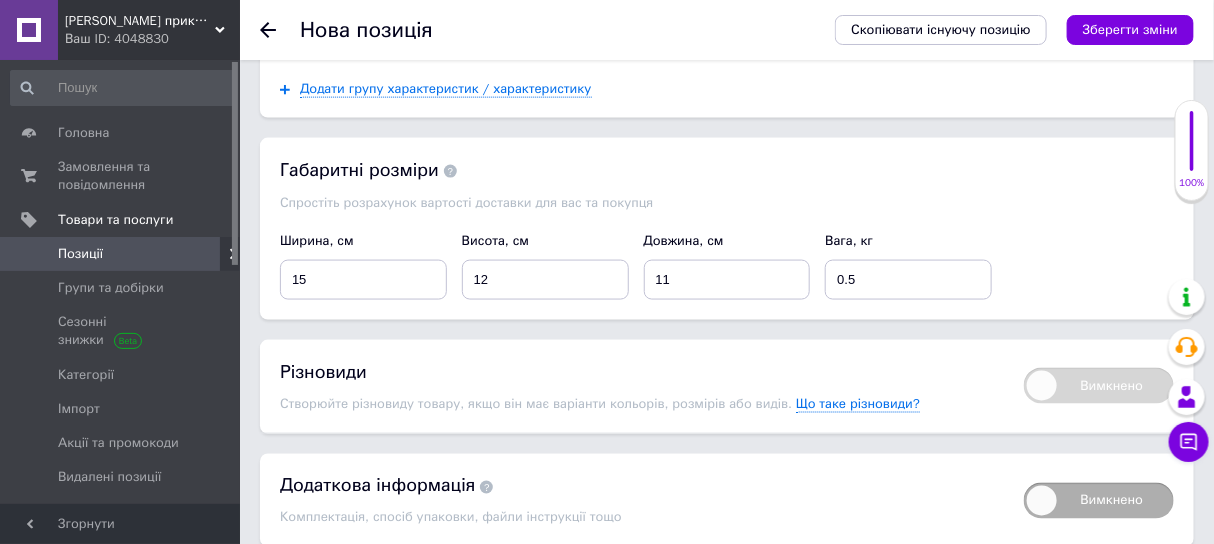 drag, startPoint x: 1138, startPoint y: 27, endPoint x: 1130, endPoint y: 50, distance: 24.351591 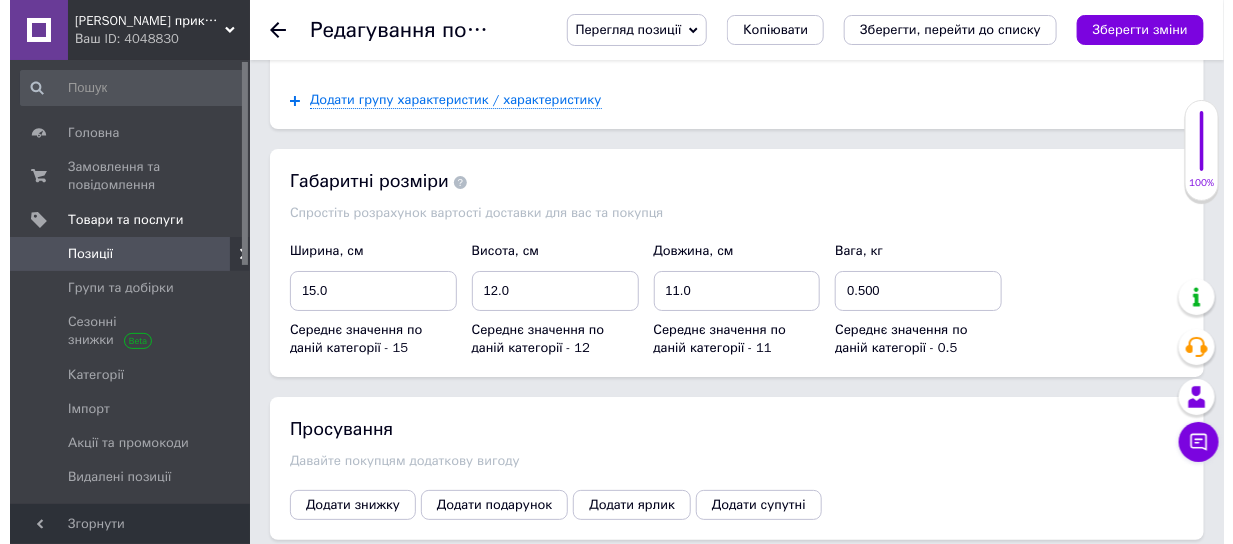 scroll, scrollTop: 2625, scrollLeft: 0, axis: vertical 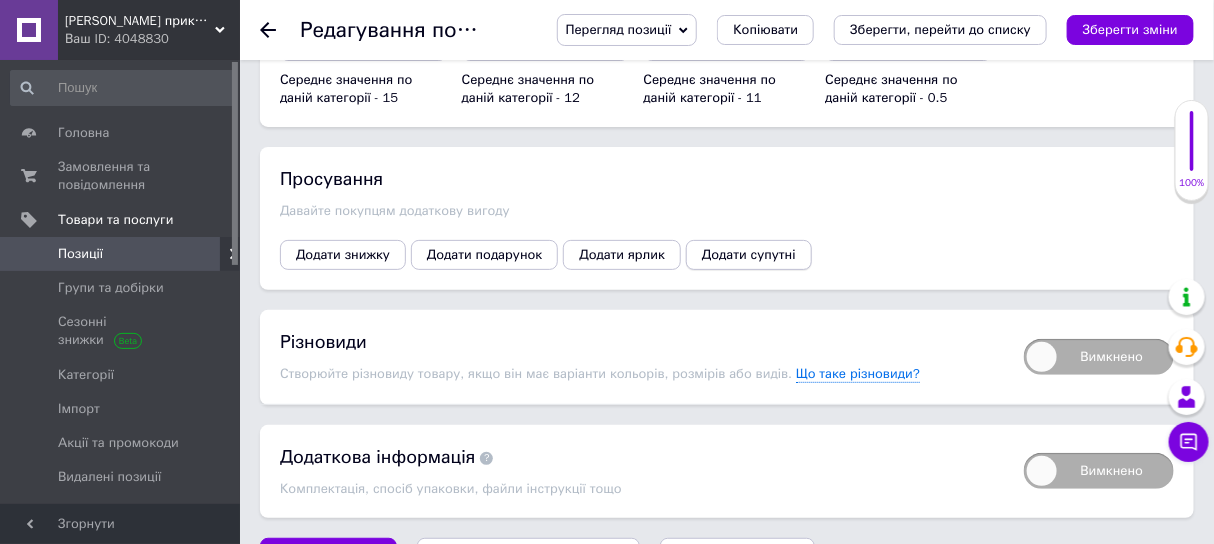 click on "Додати супутні" at bounding box center (749, 255) 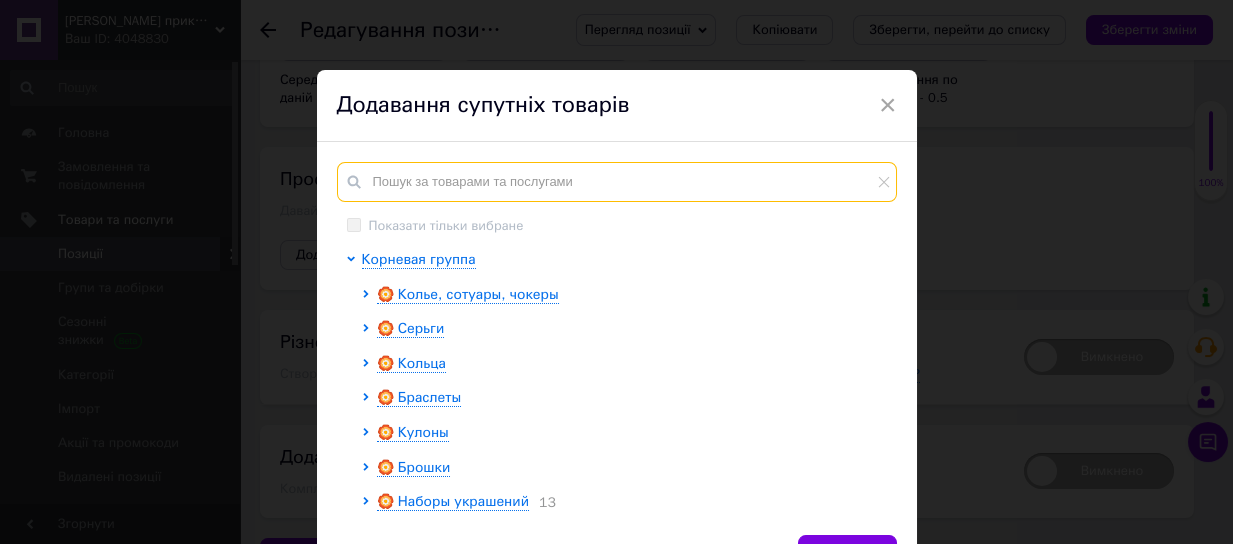 click at bounding box center (617, 182) 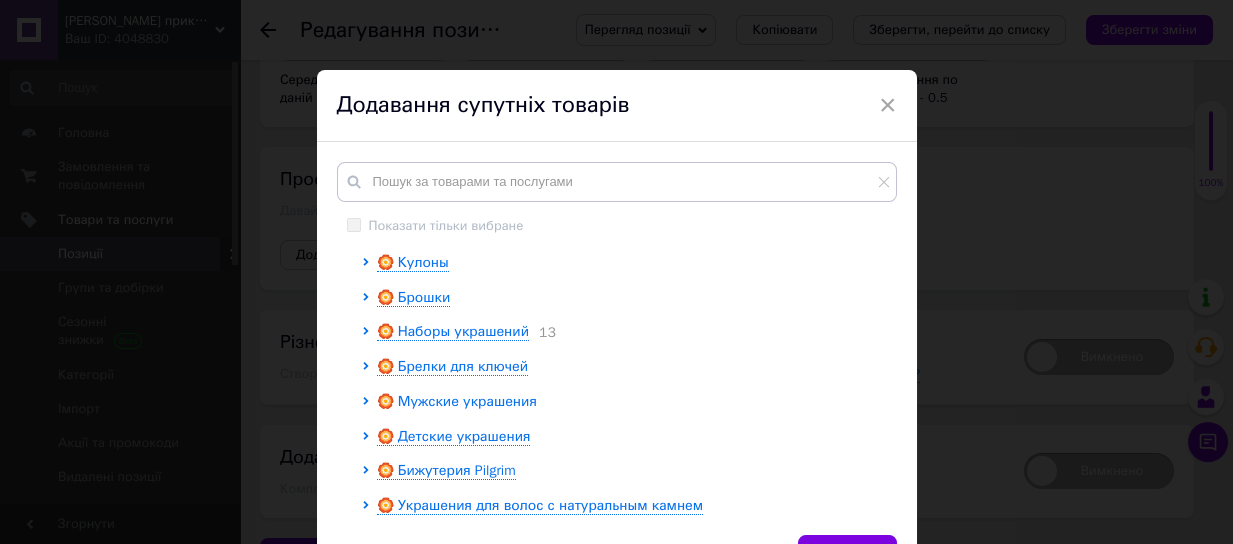 click 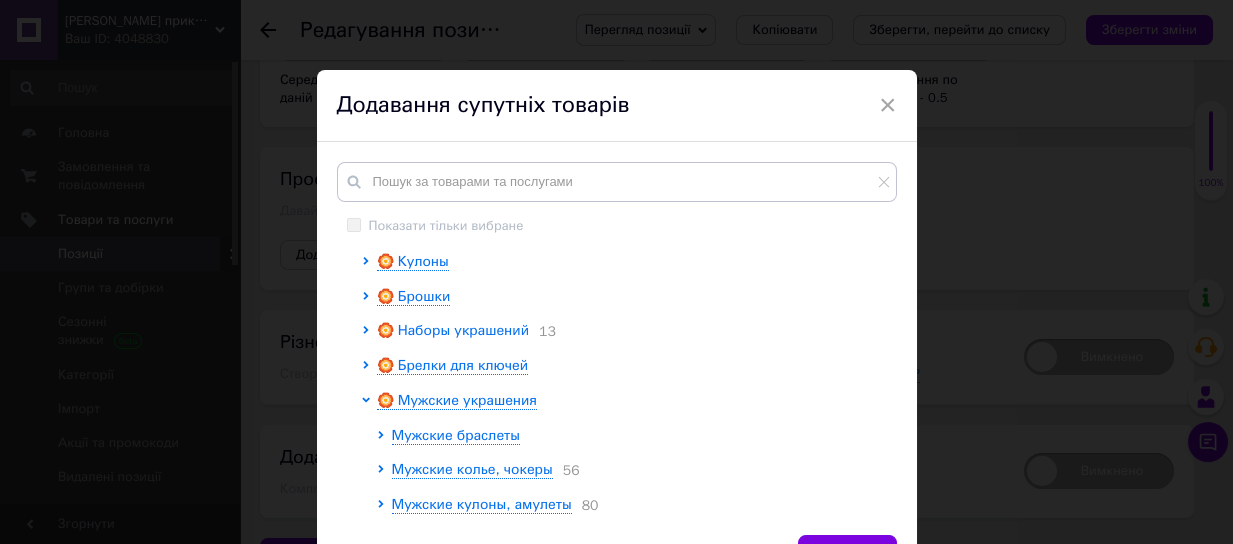 scroll, scrollTop: 279, scrollLeft: 0, axis: vertical 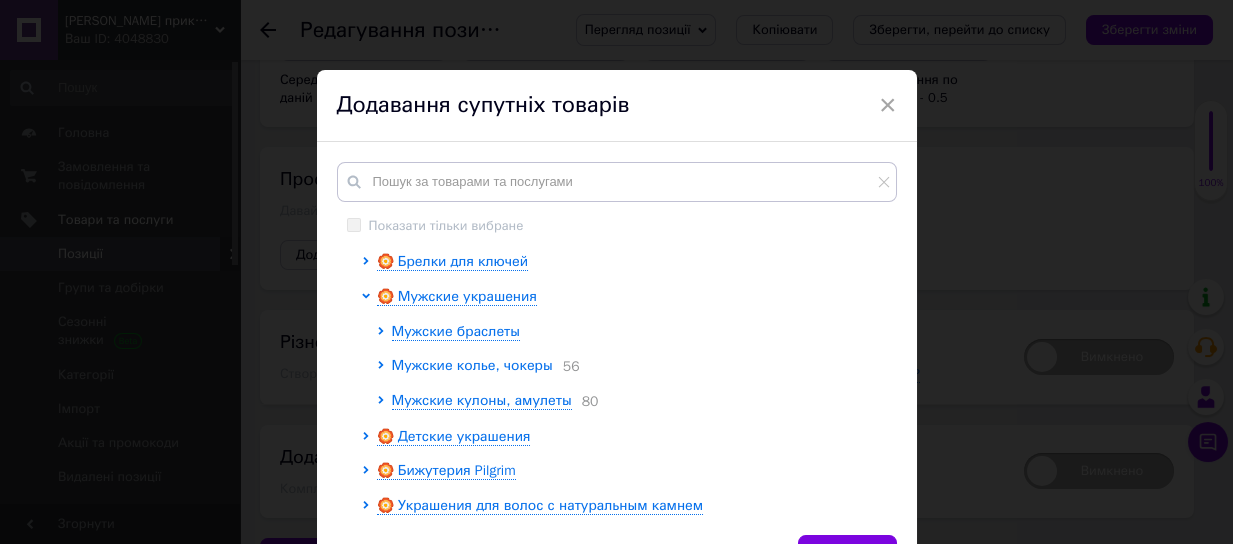 click 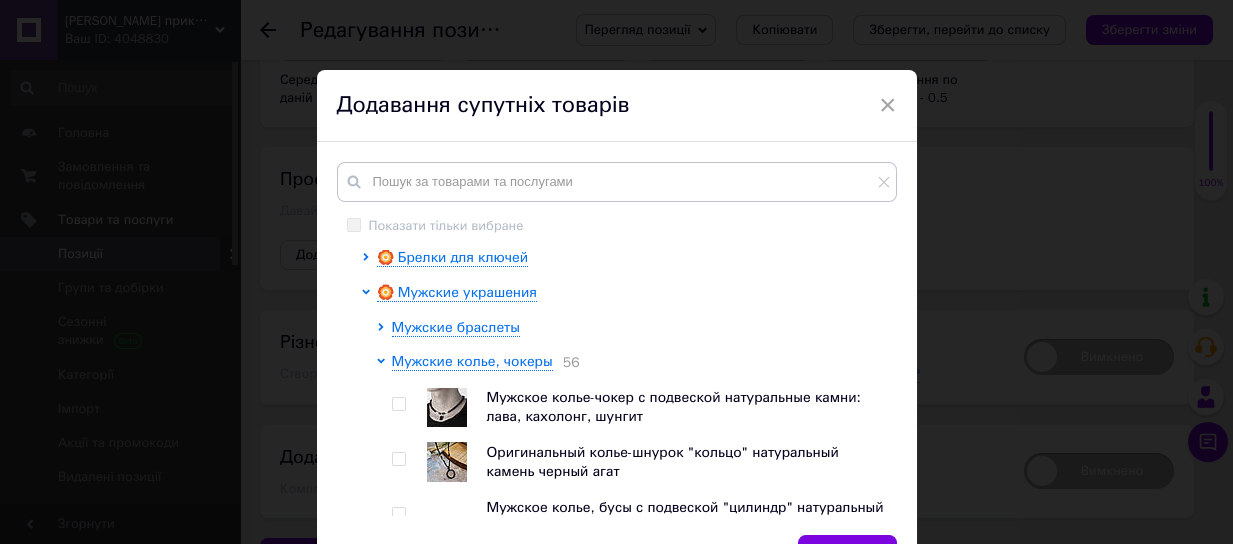 scroll, scrollTop: 404, scrollLeft: 0, axis: vertical 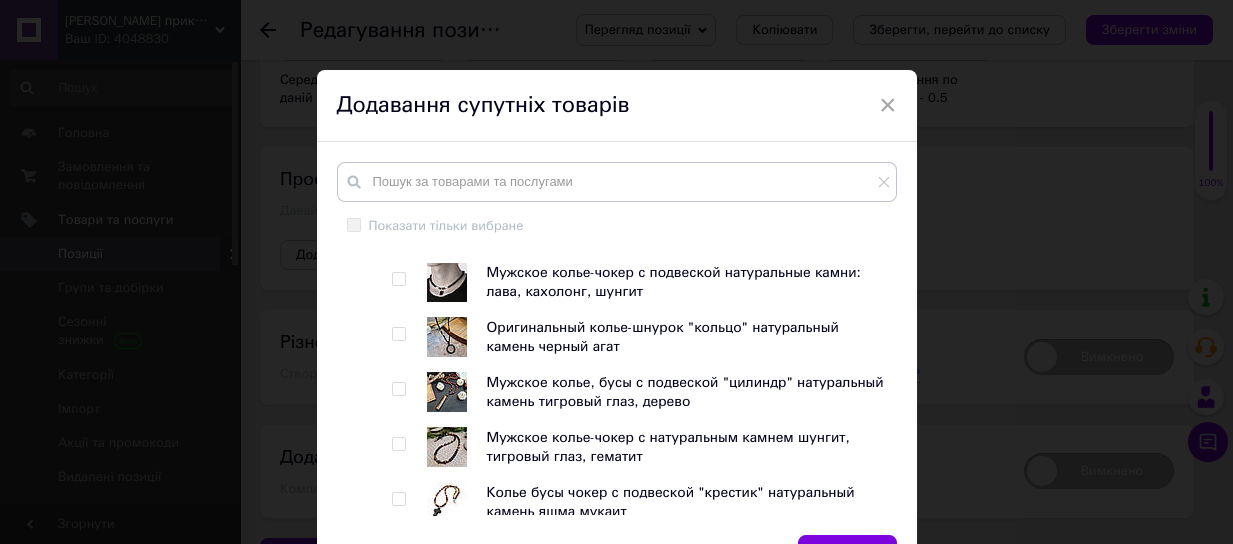 click at bounding box center [398, 389] 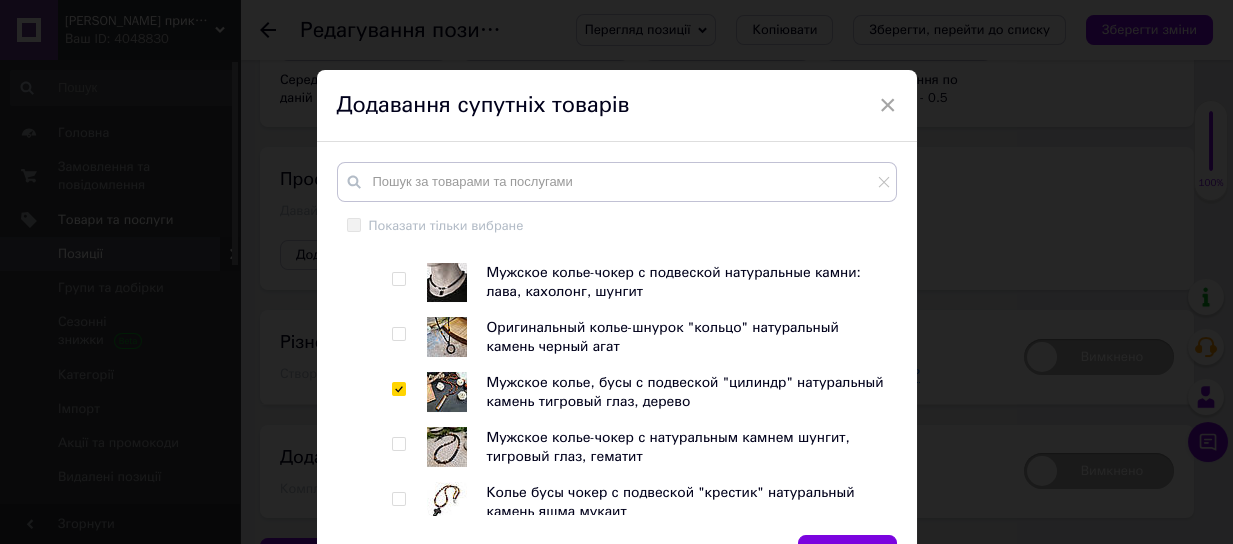 checkbox on "true" 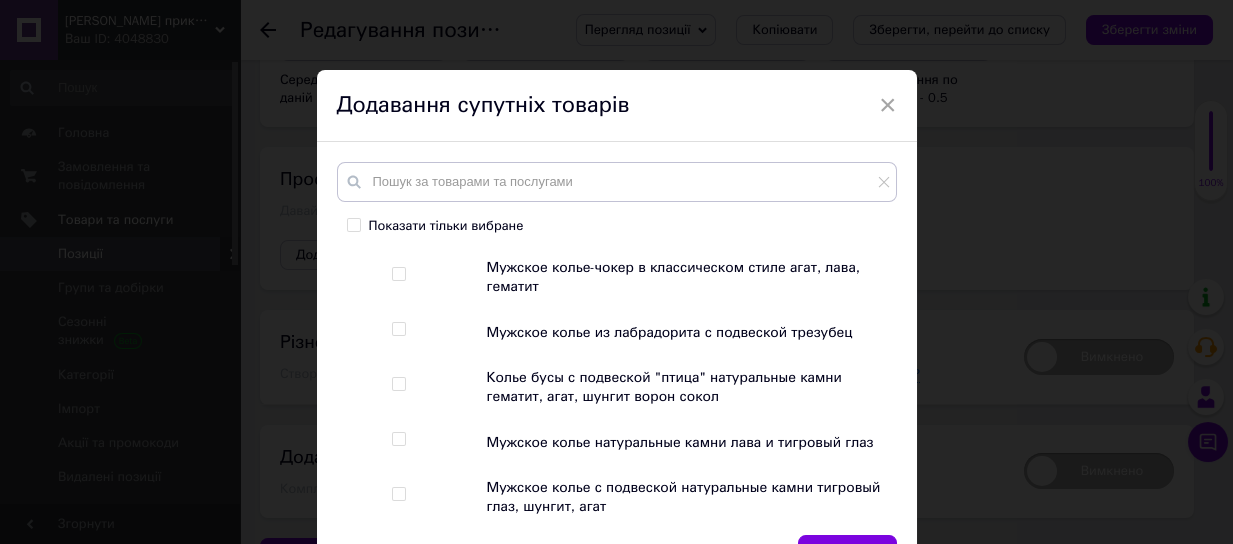 scroll, scrollTop: 1029, scrollLeft: 0, axis: vertical 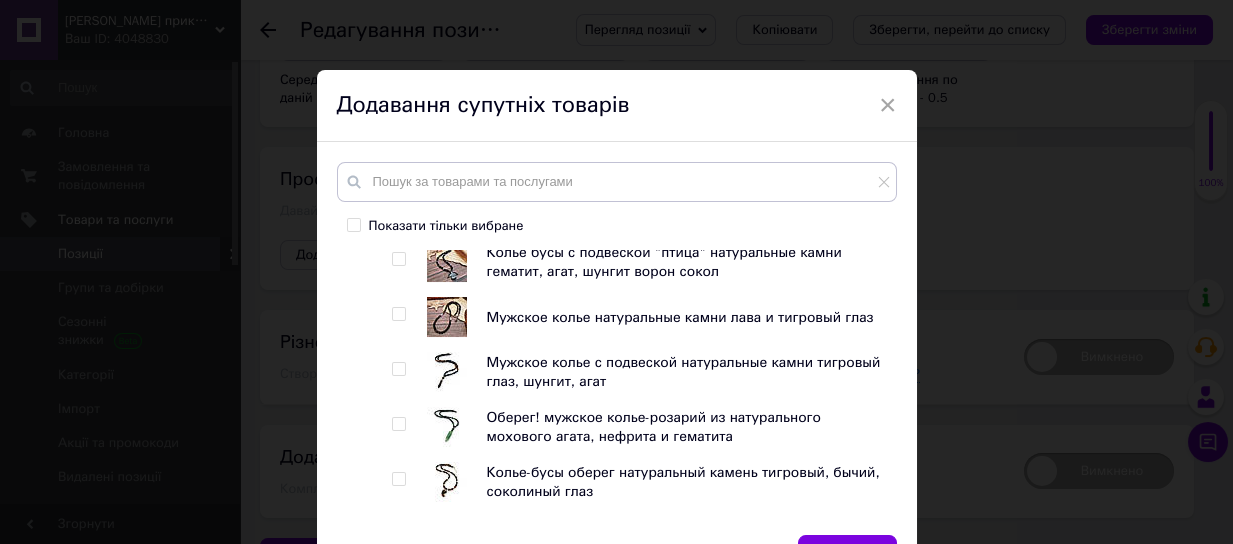 click at bounding box center (398, 424) 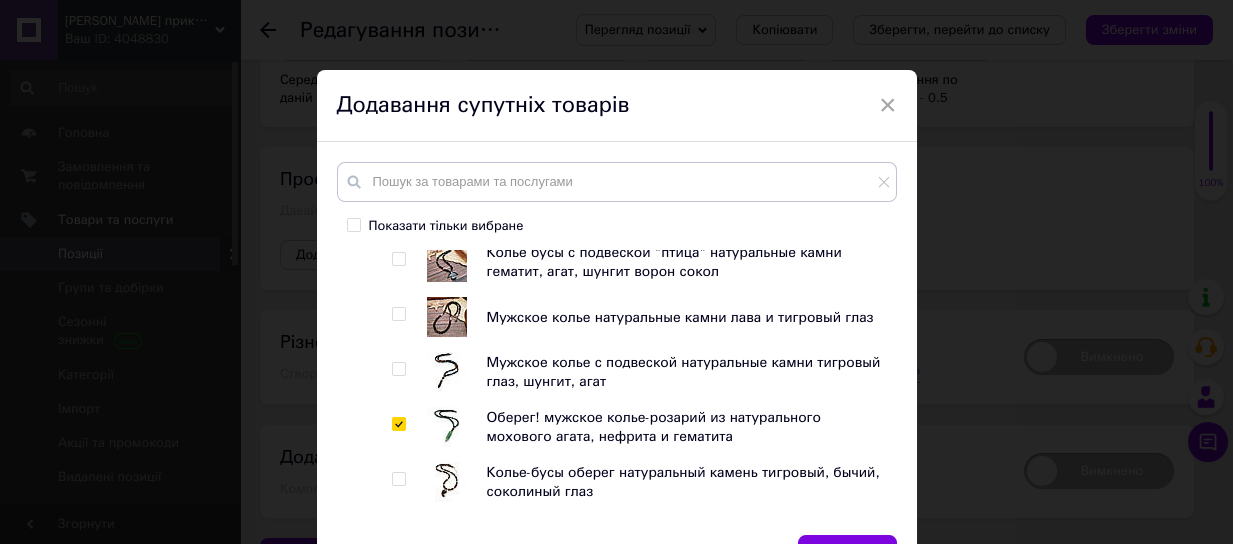 checkbox on "true" 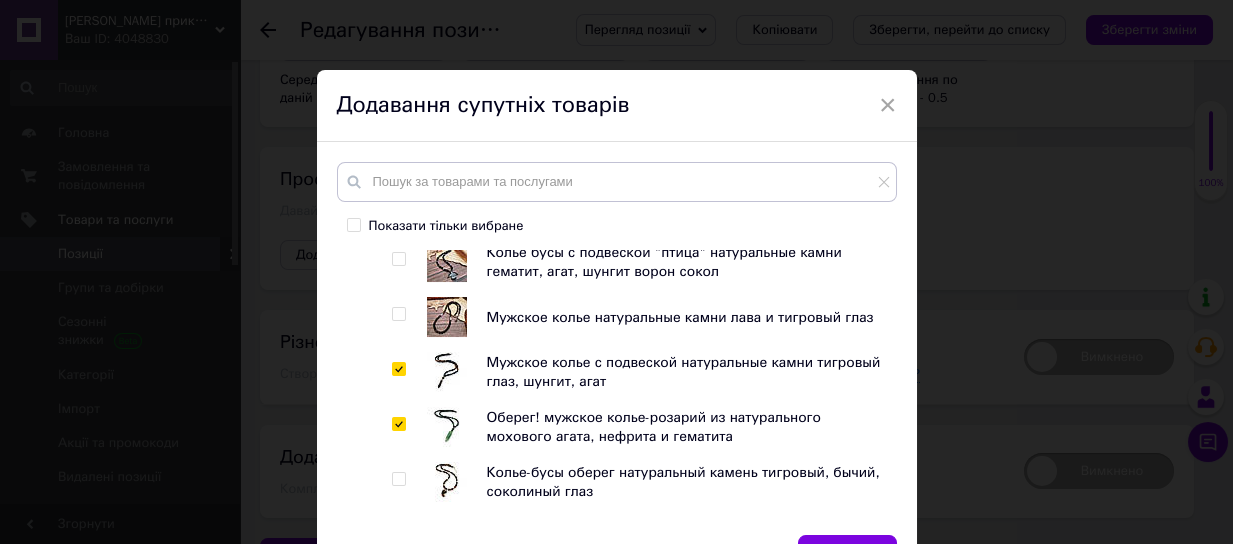 checkbox on "true" 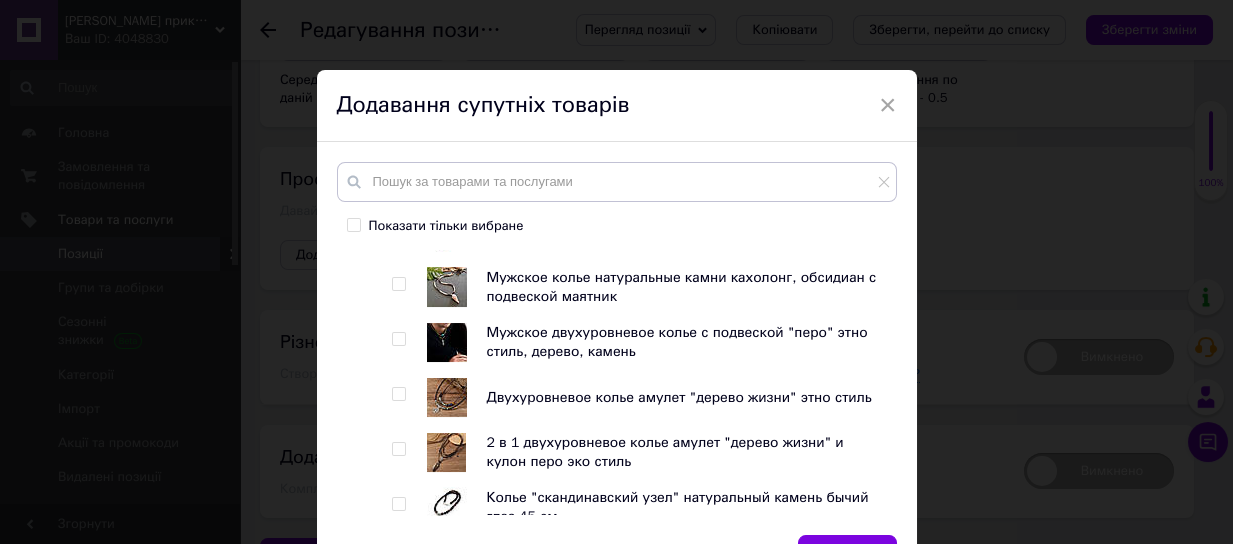 click at bounding box center [398, 394] 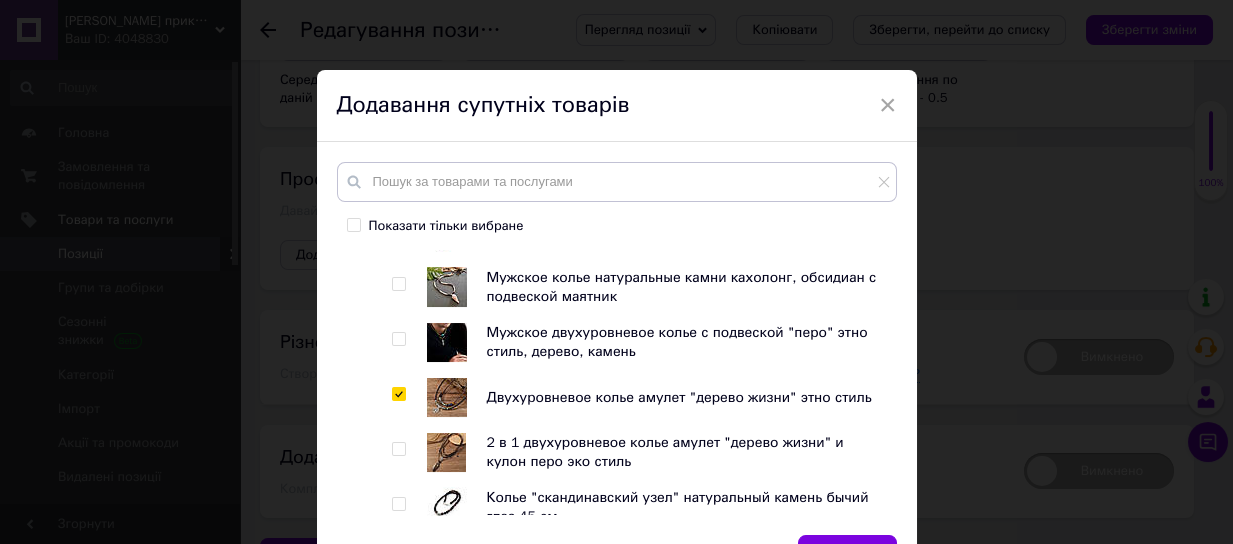 checkbox on "true" 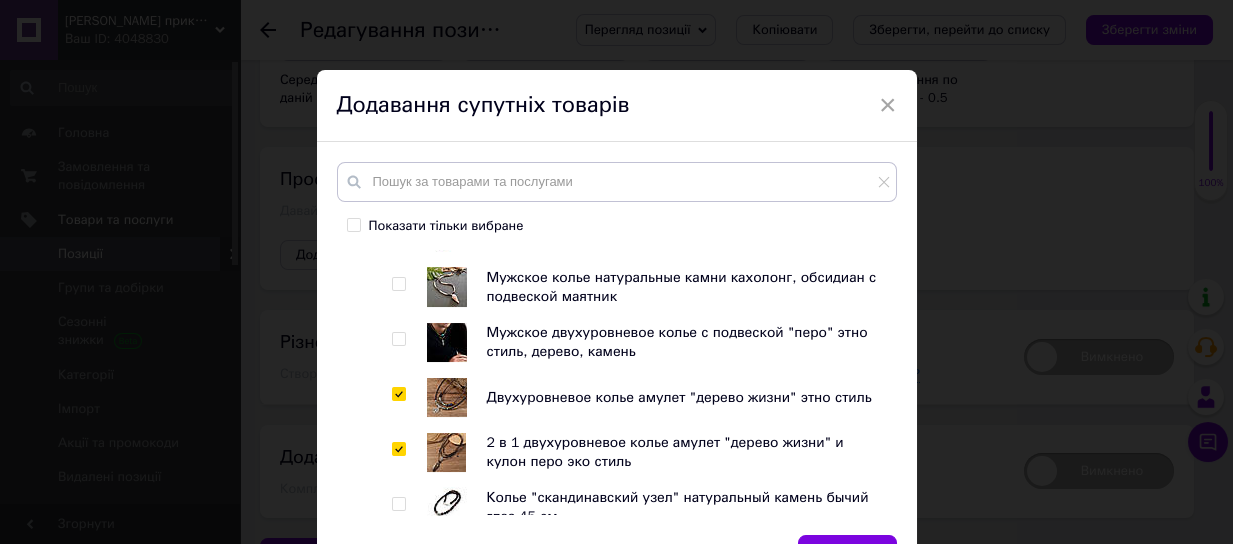 checkbox on "true" 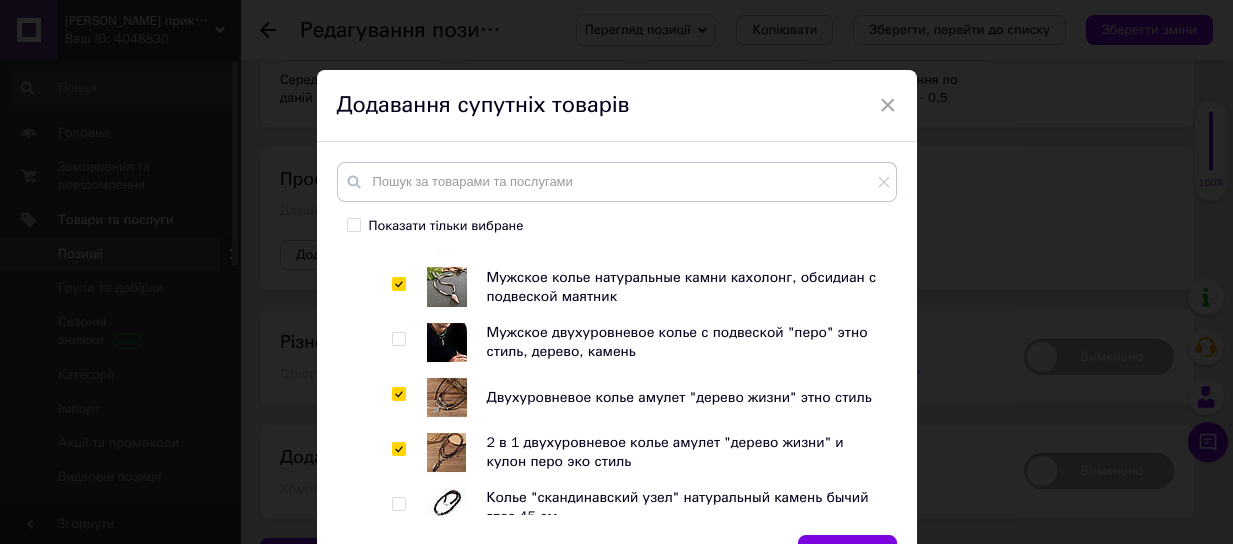 checkbox on "true" 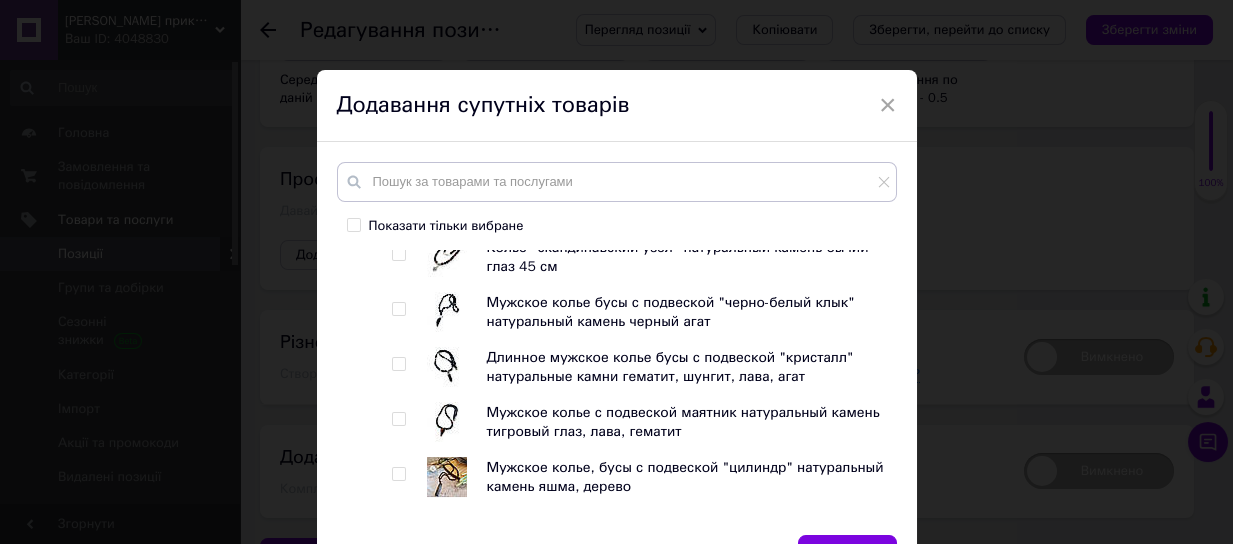 click at bounding box center [398, 309] 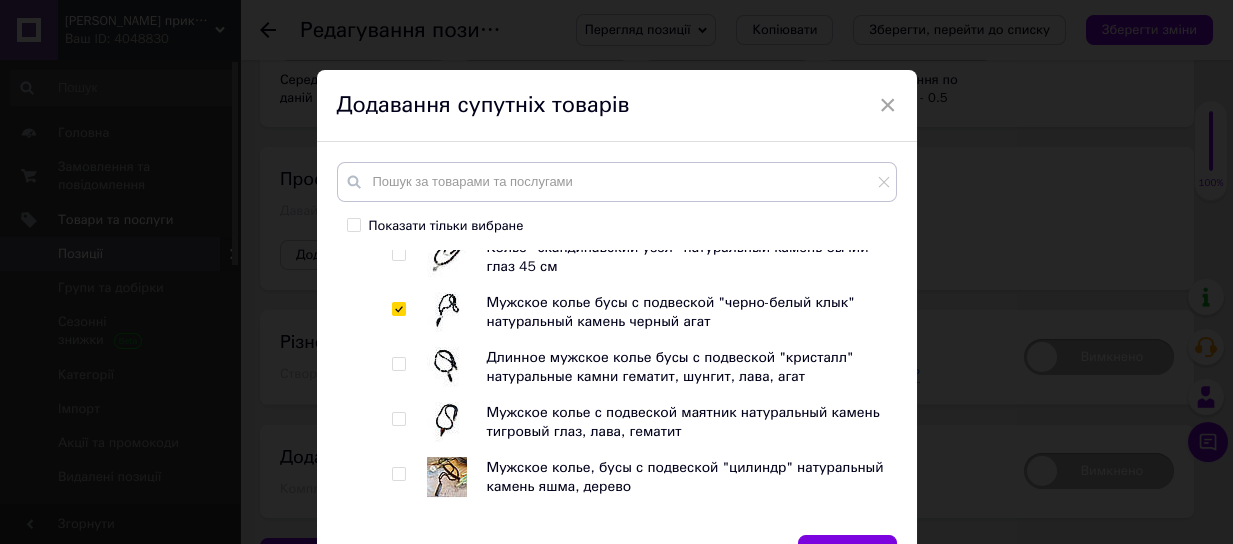 checkbox on "true" 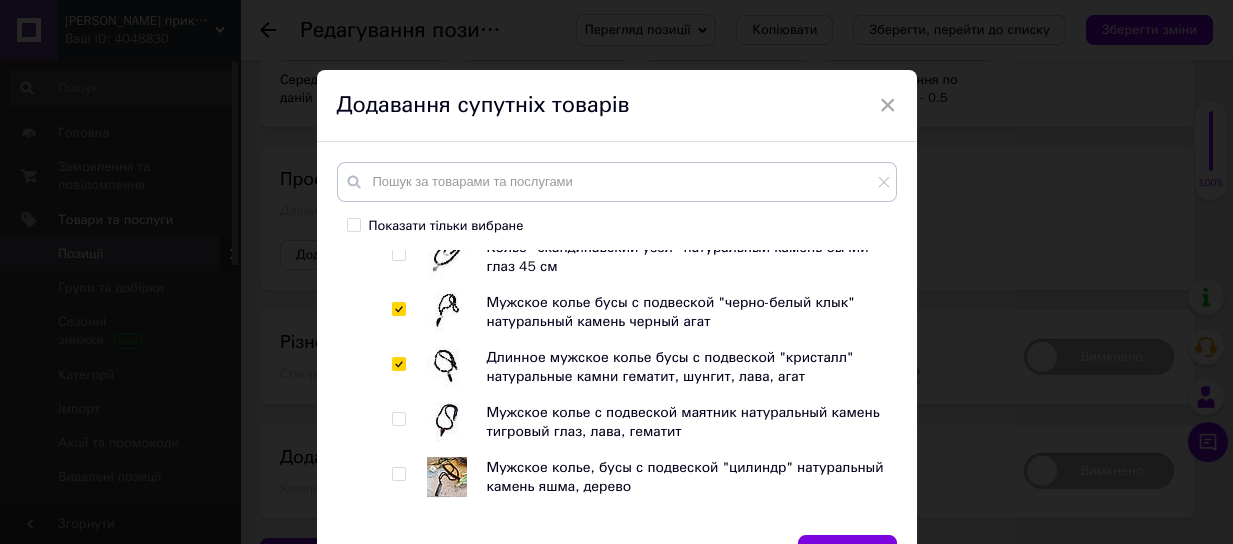 checkbox on "true" 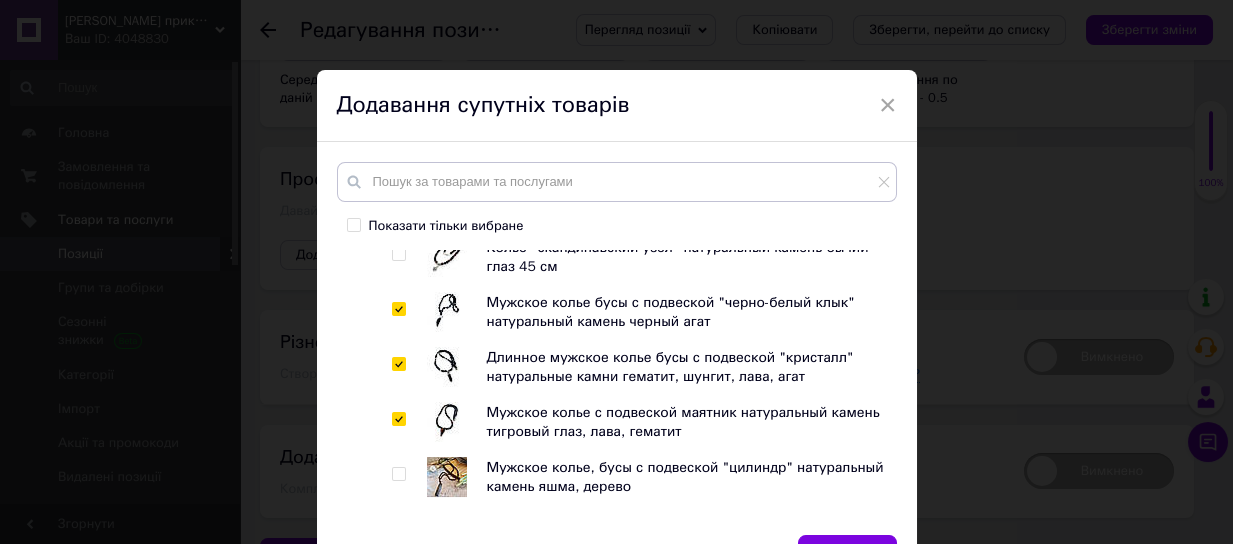 checkbox on "true" 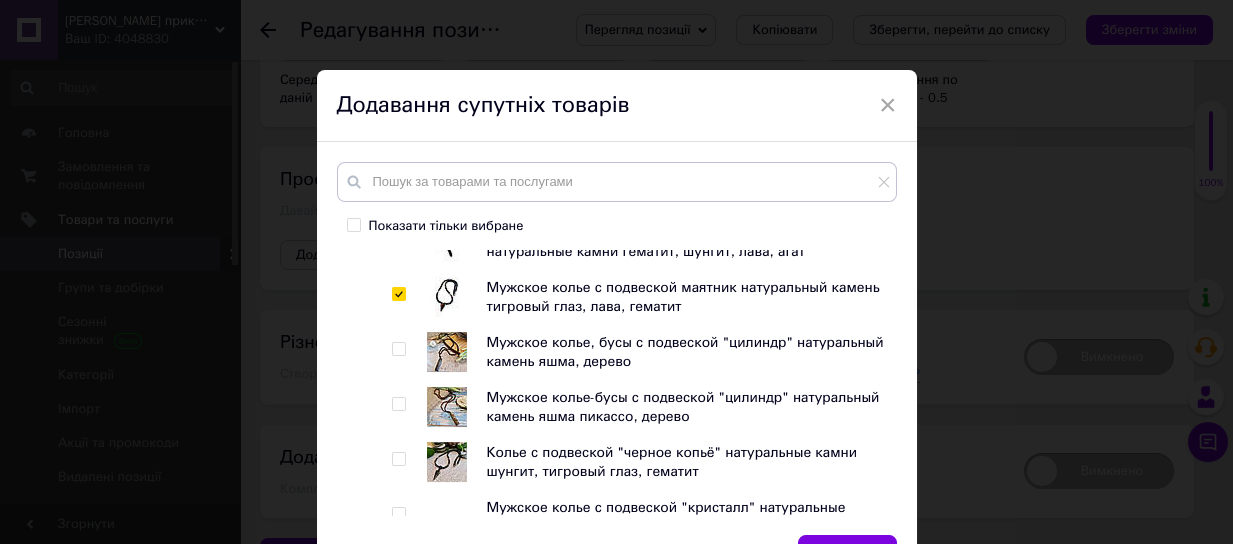 click at bounding box center (398, 349) 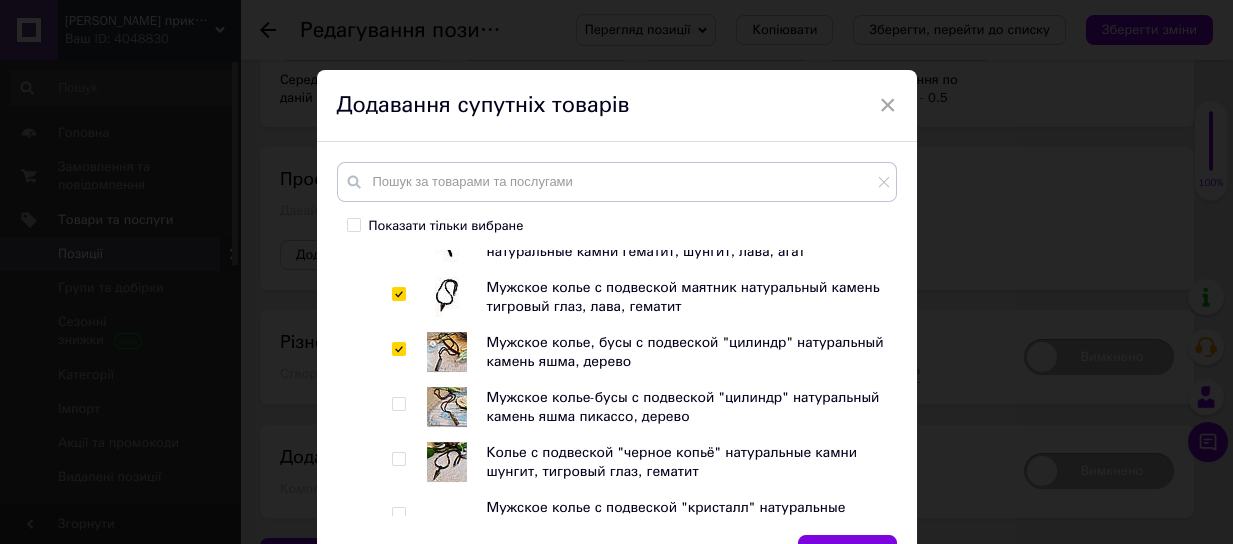 checkbox on "true" 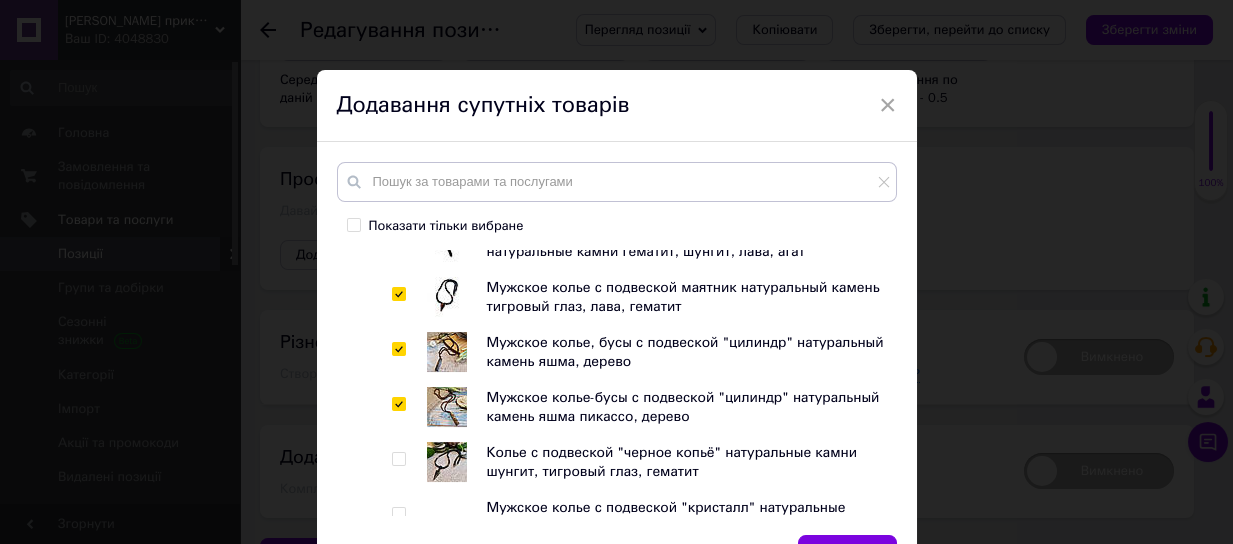 checkbox on "true" 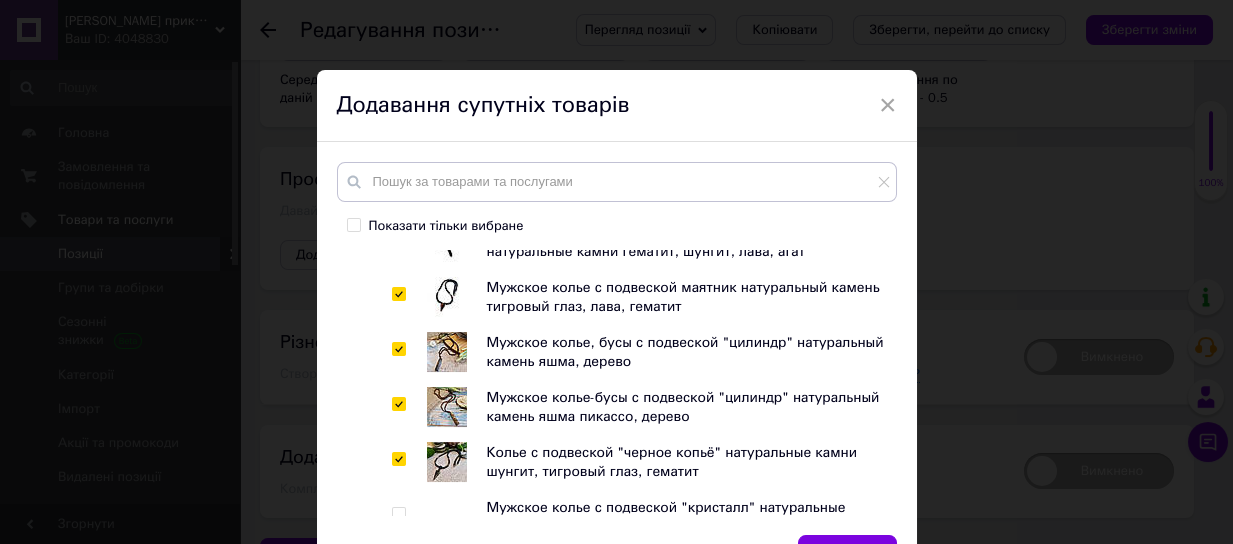 checkbox on "true" 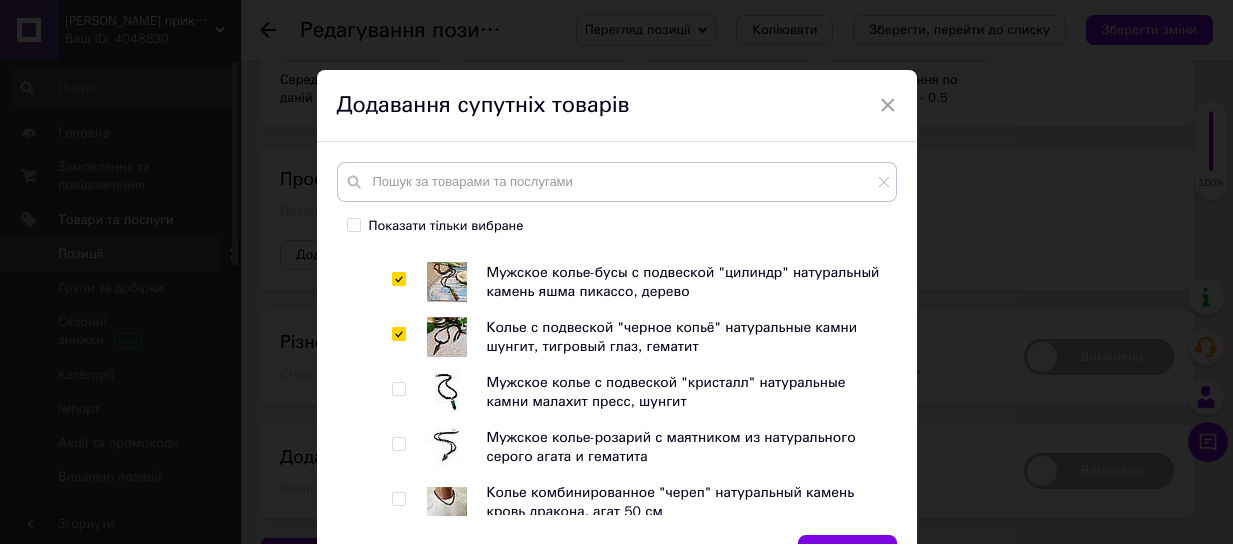 click at bounding box center [398, 389] 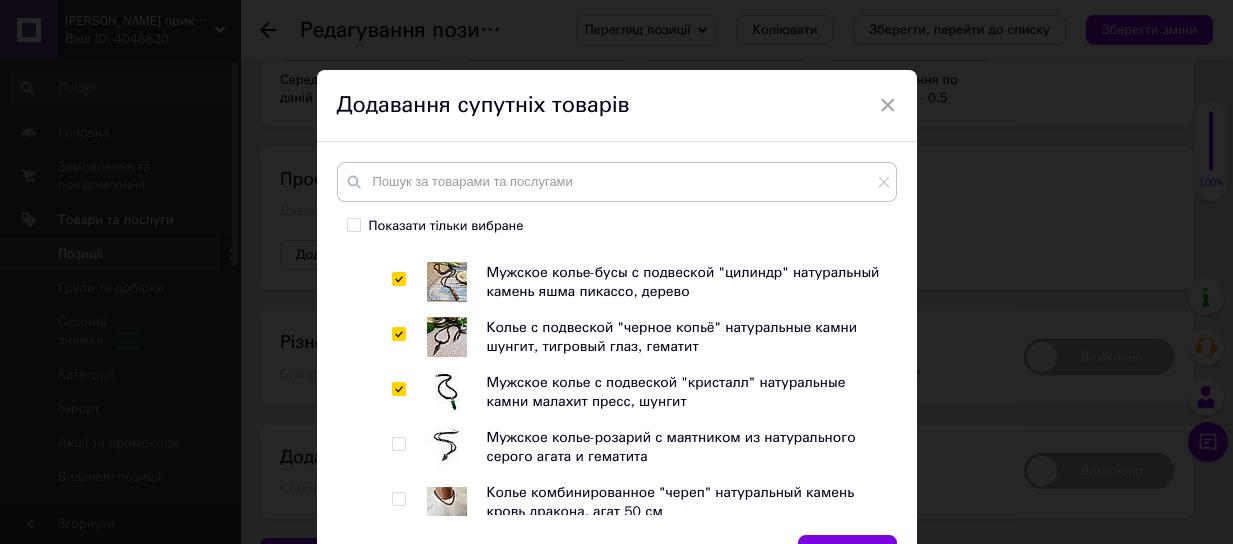 checkbox on "true" 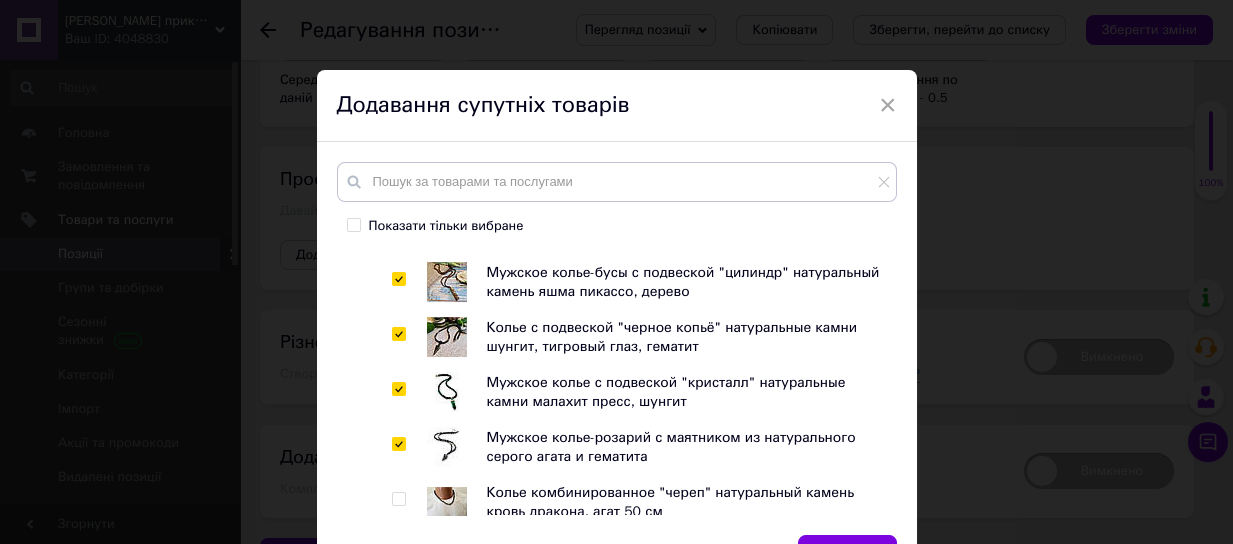 checkbox on "true" 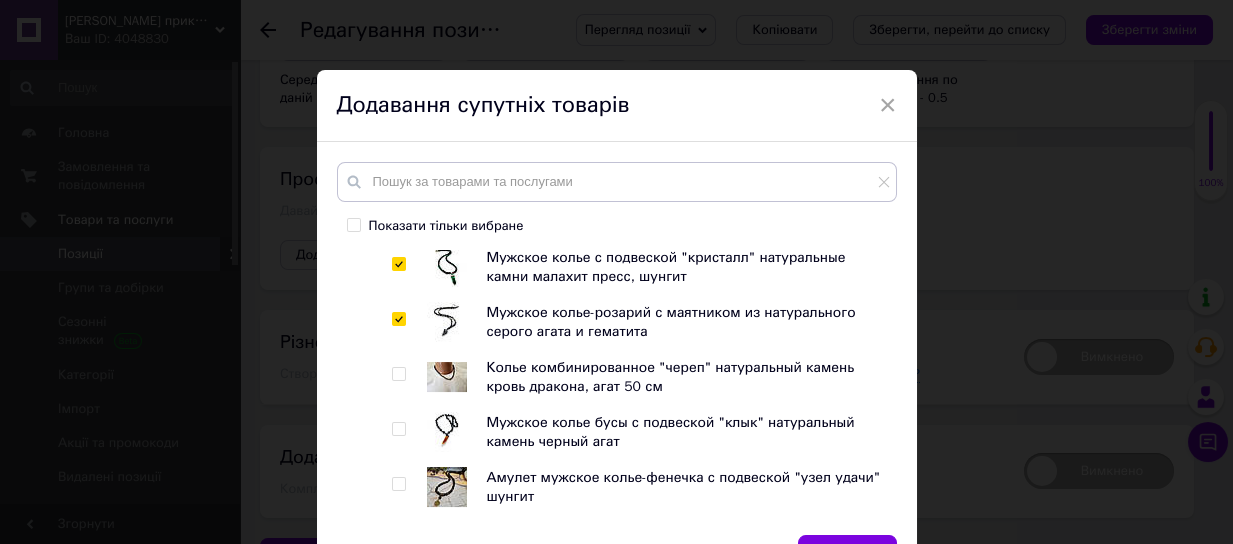 click at bounding box center (398, 429) 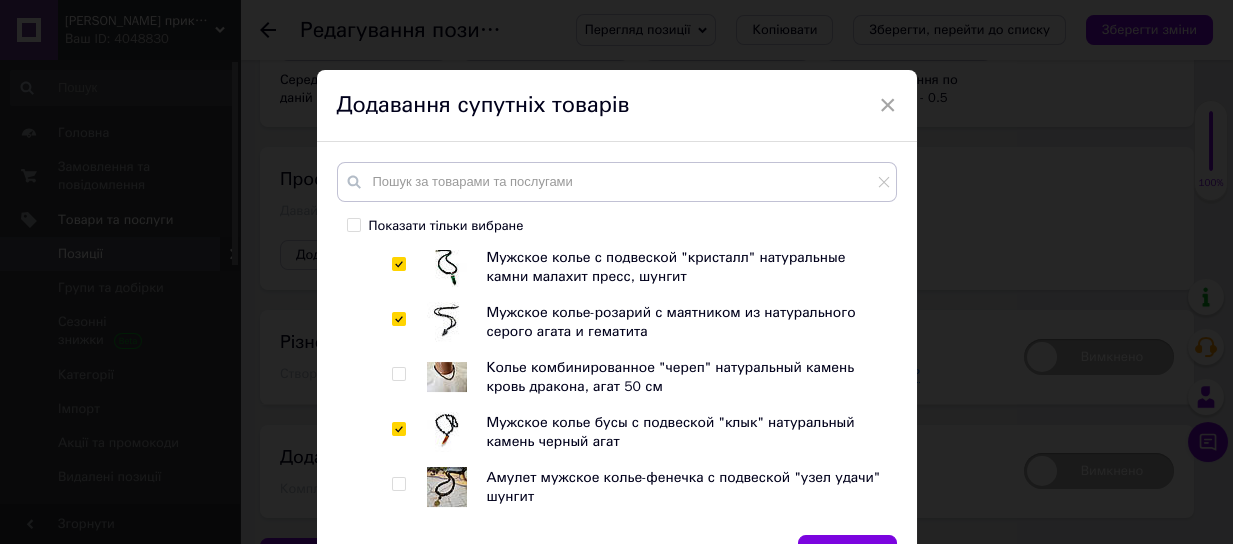checkbox on "true" 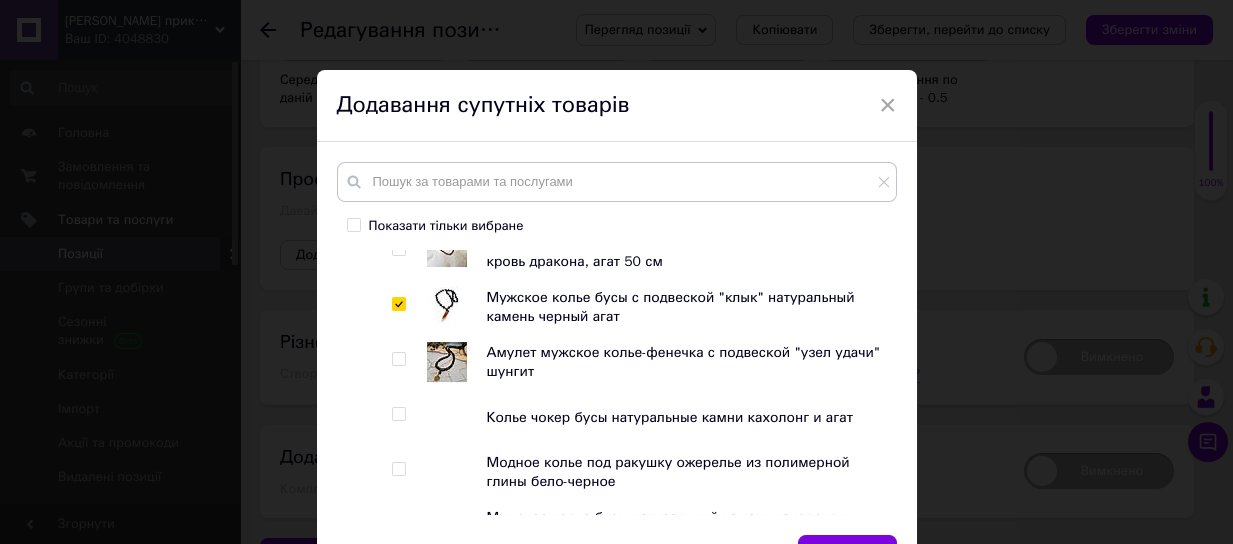 scroll, scrollTop: 2154, scrollLeft: 0, axis: vertical 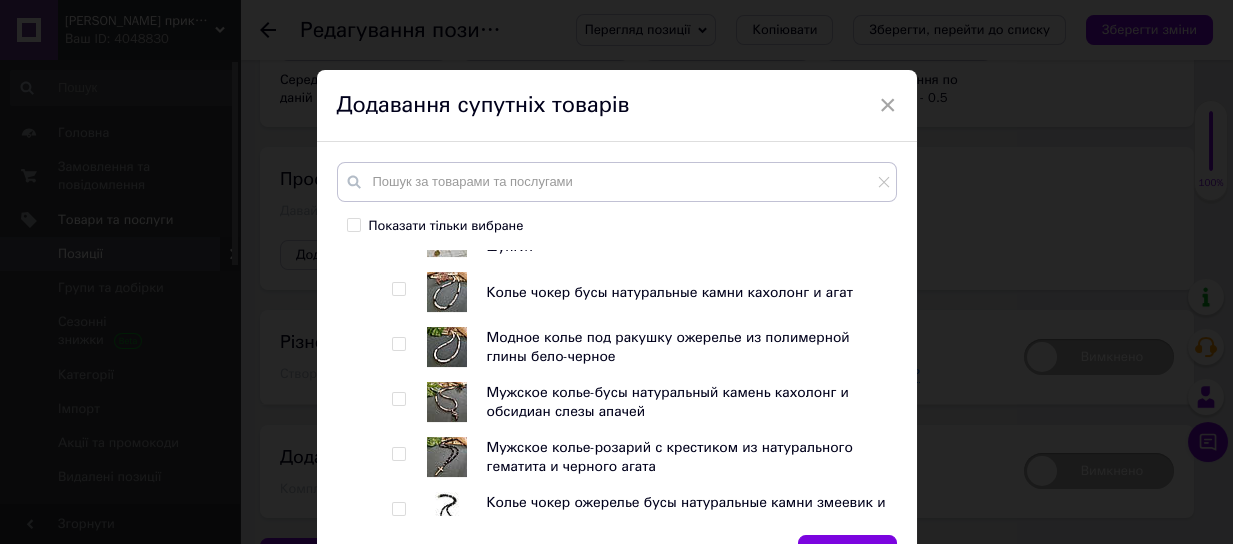 click at bounding box center (398, 399) 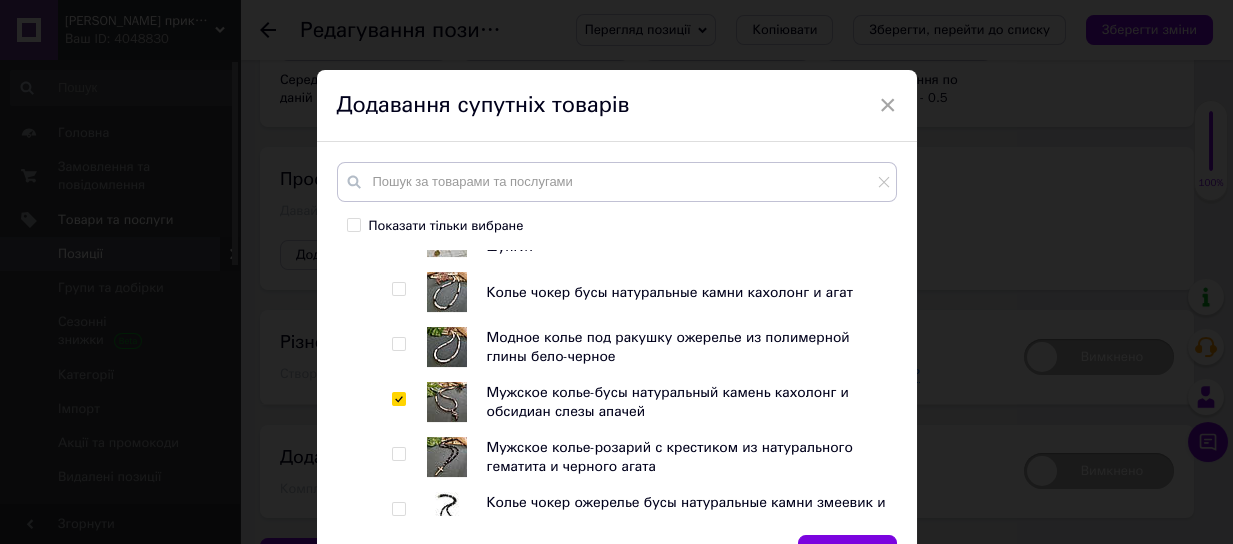 checkbox on "true" 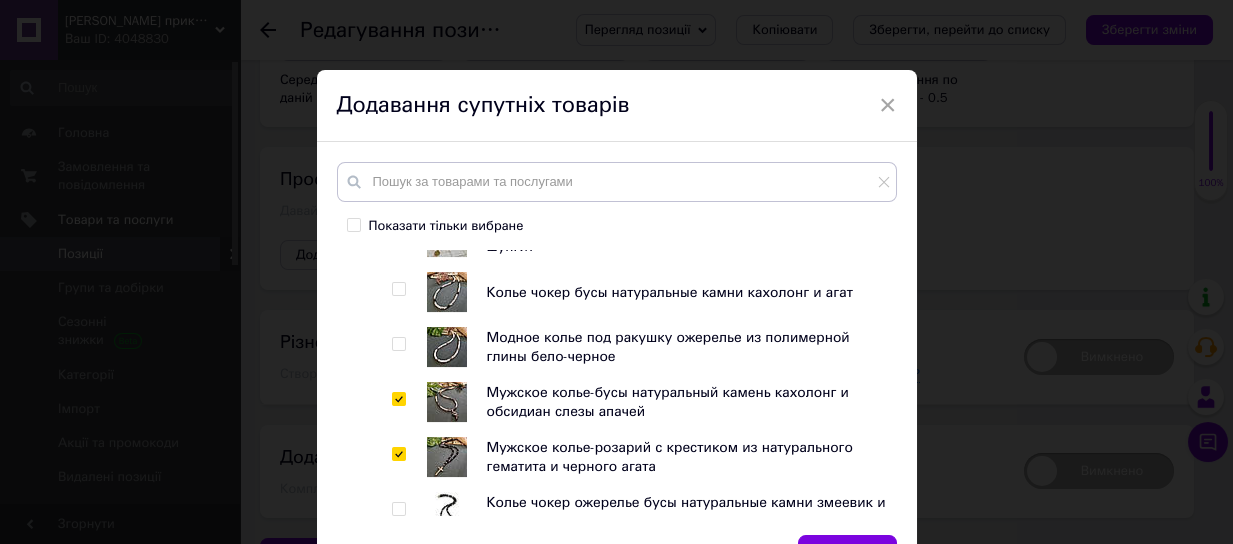 checkbox on "true" 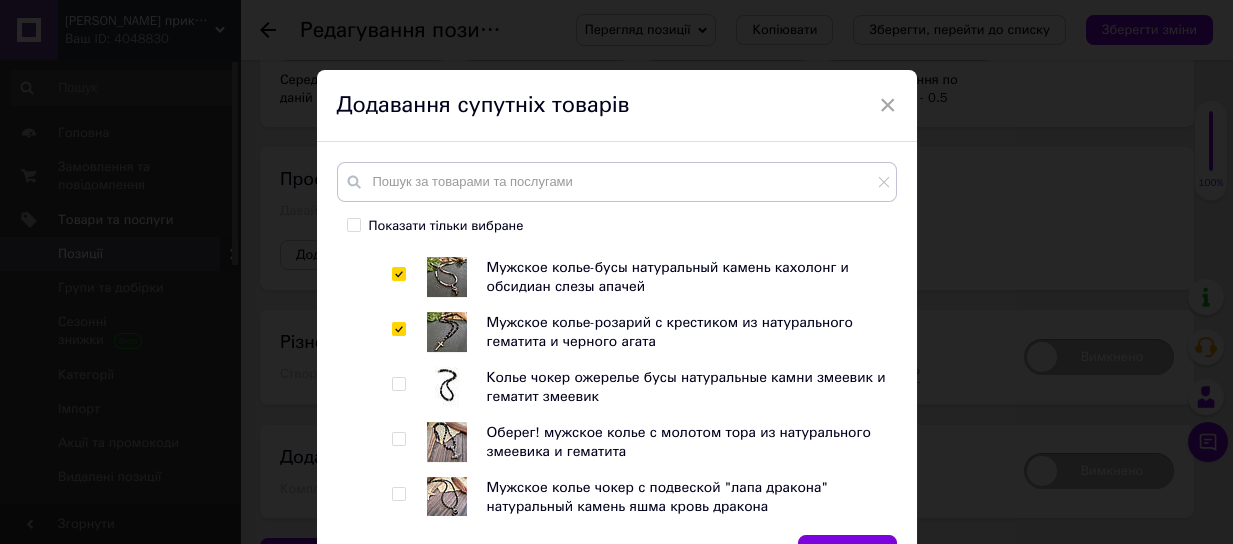 click at bounding box center (398, 439) 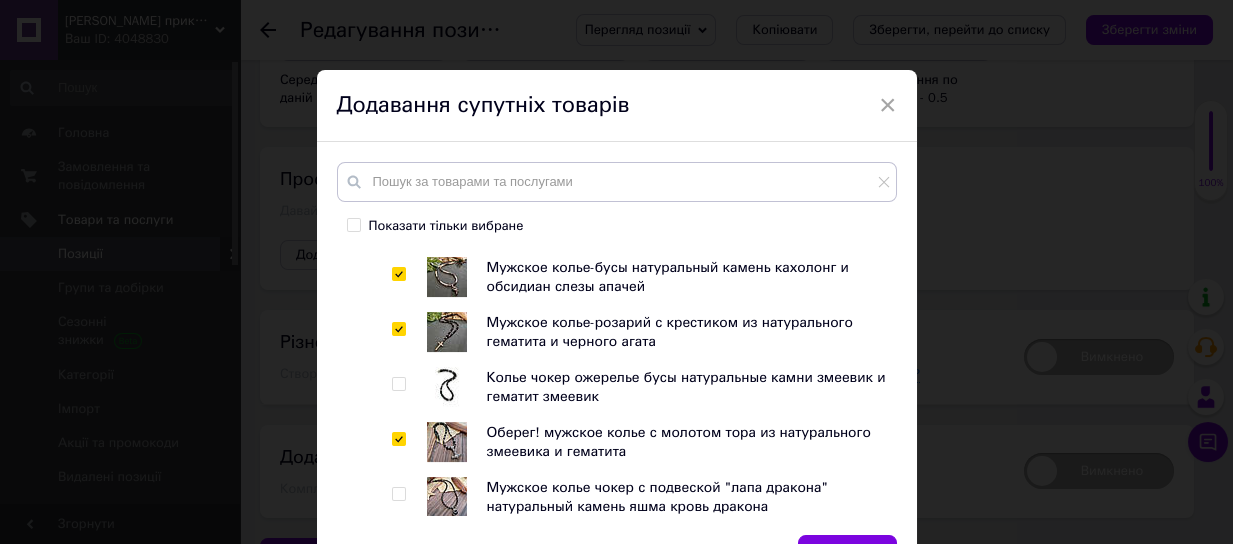 checkbox on "true" 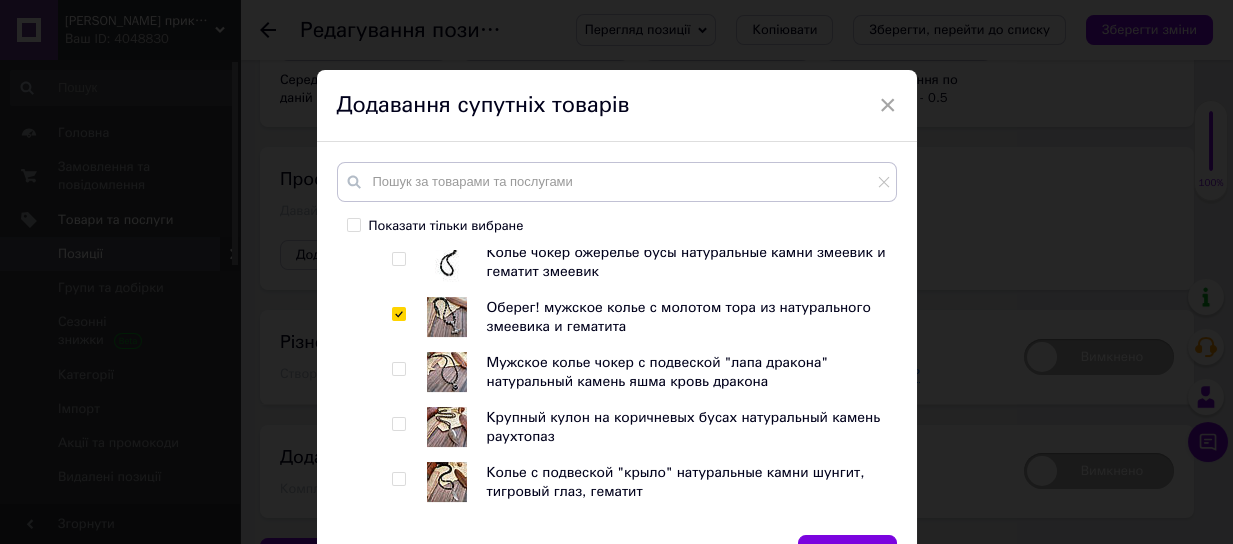 click at bounding box center (398, 369) 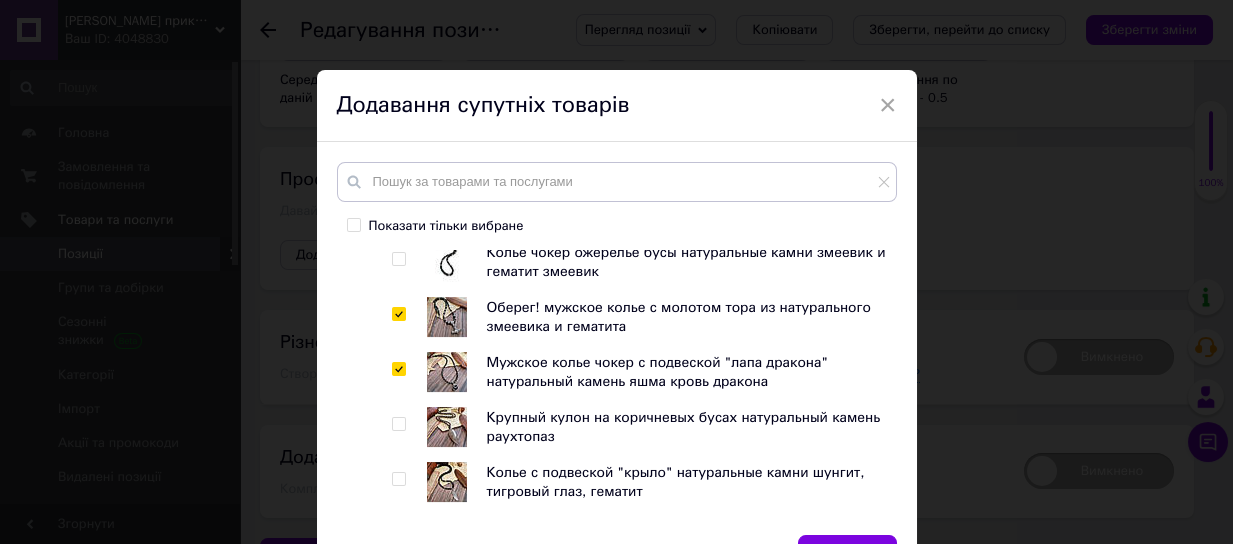 checkbox on "true" 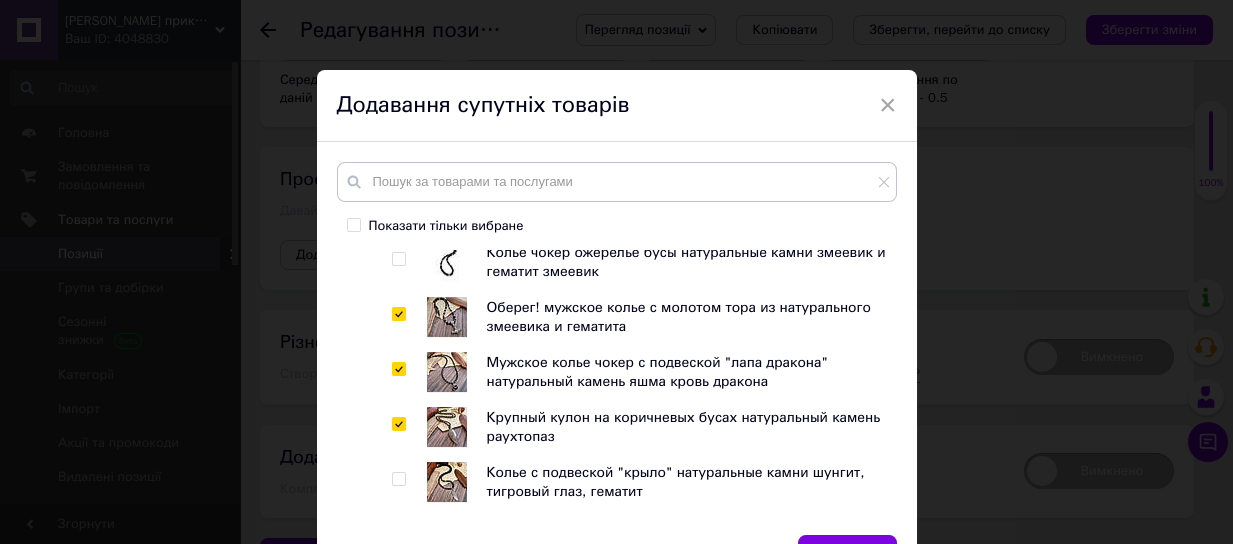 checkbox on "true" 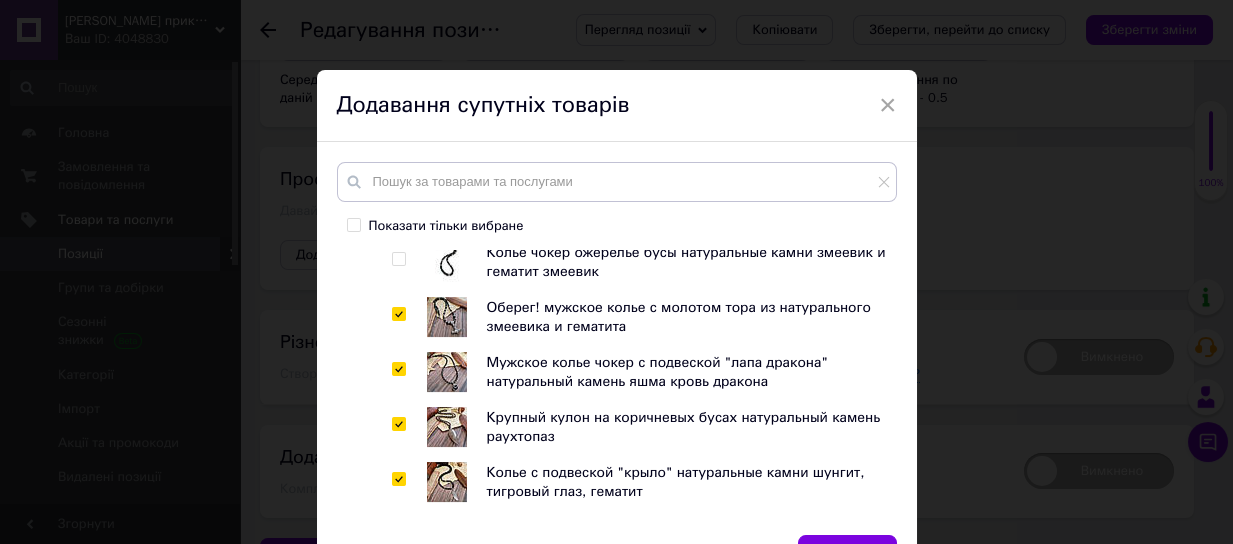 checkbox on "true" 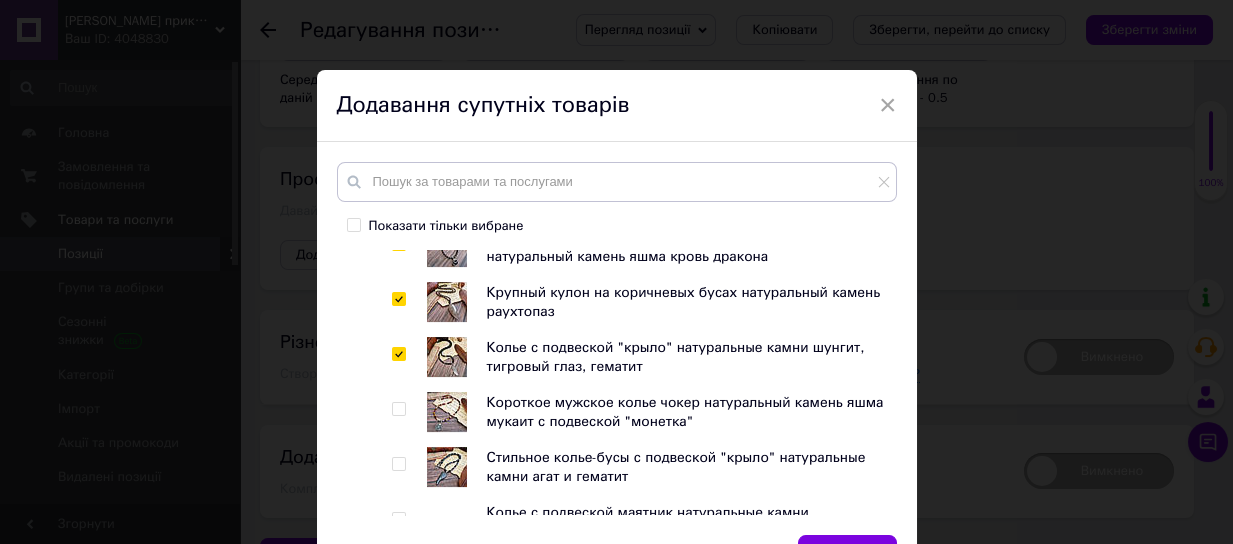 click at bounding box center [398, 409] 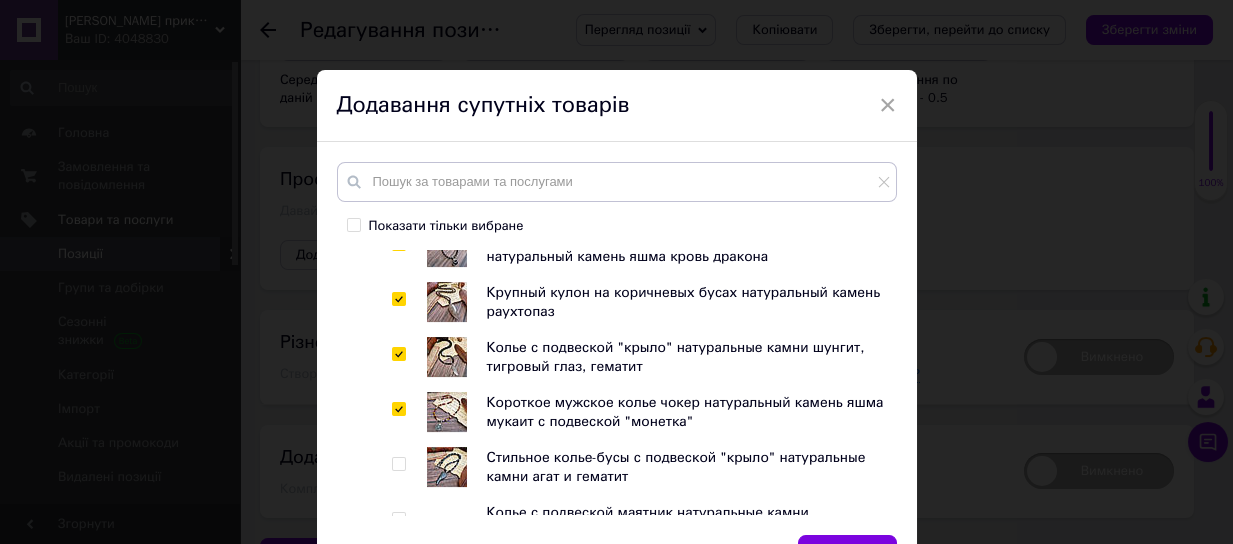 checkbox on "true" 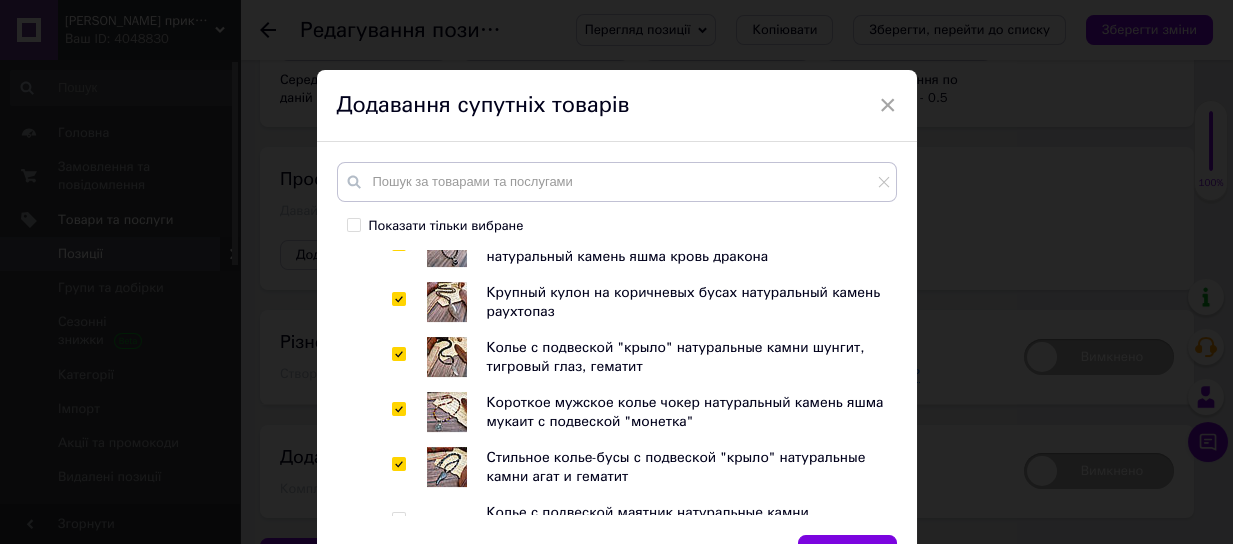 checkbox on "true" 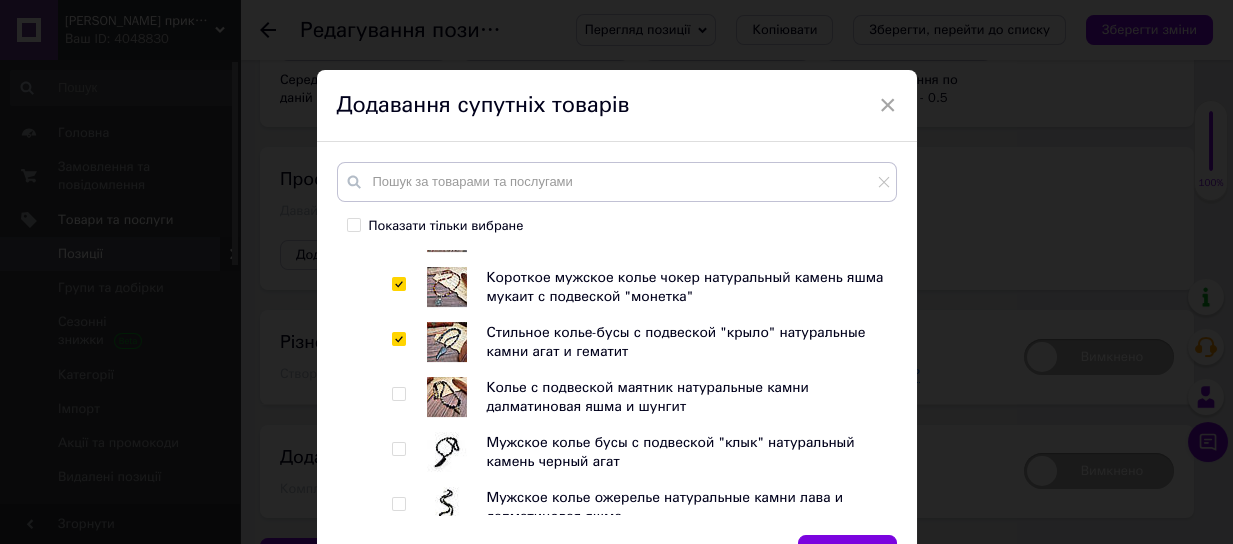click at bounding box center (398, 449) 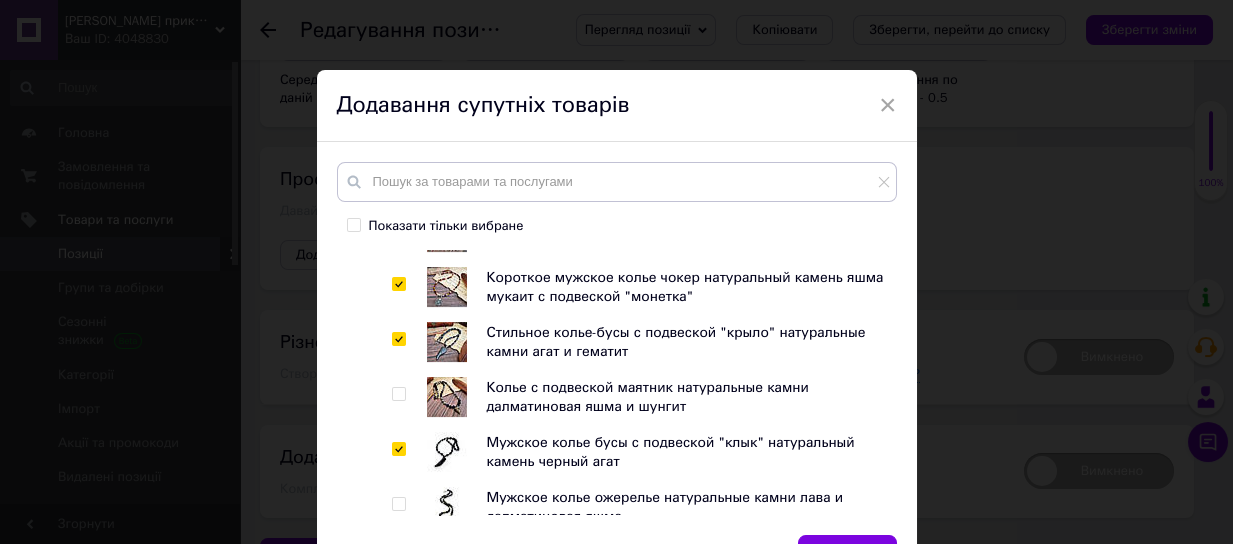 checkbox on "true" 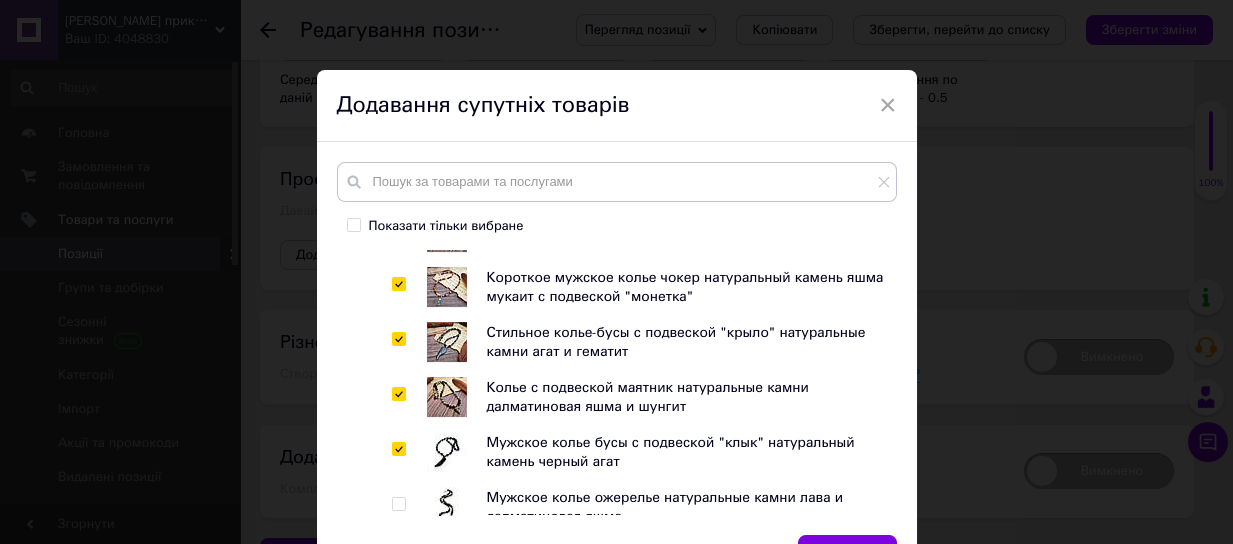 checkbox on "true" 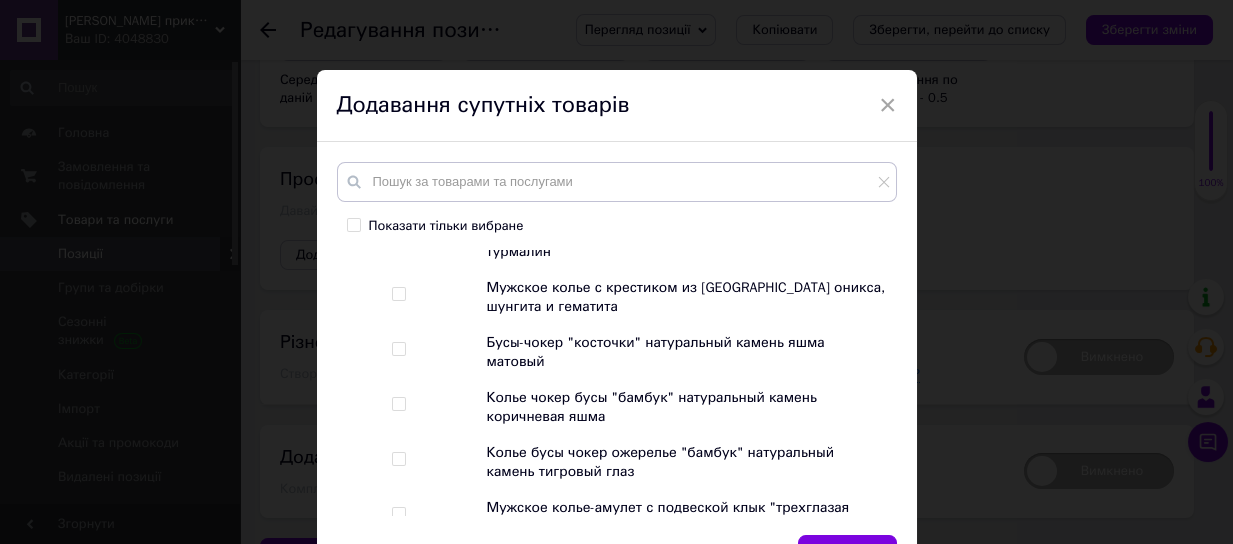 scroll, scrollTop: 3154, scrollLeft: 0, axis: vertical 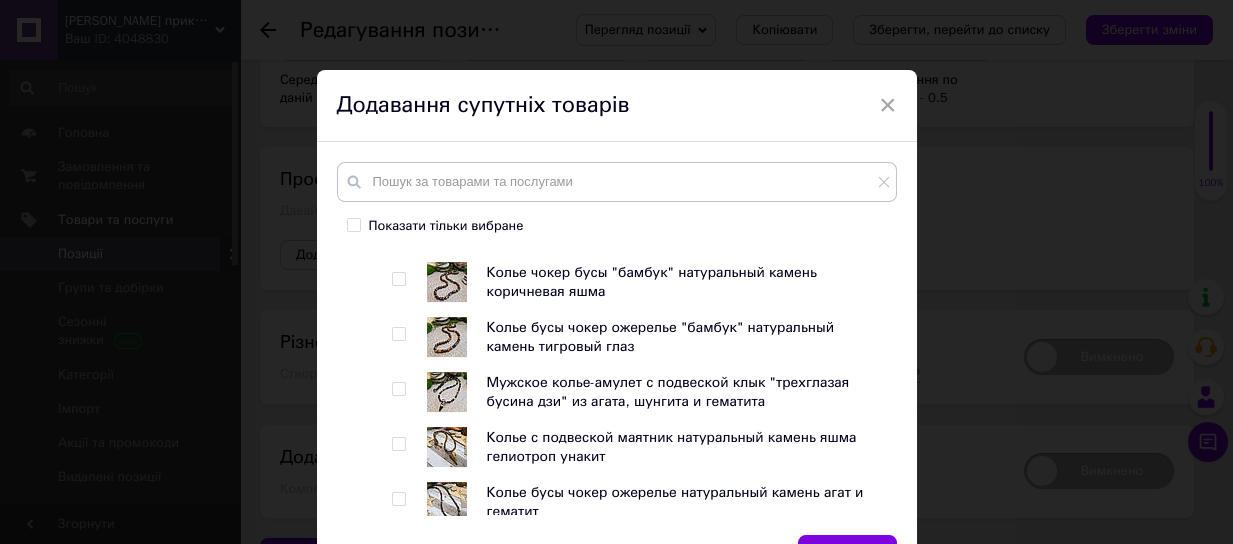 click at bounding box center [398, 444] 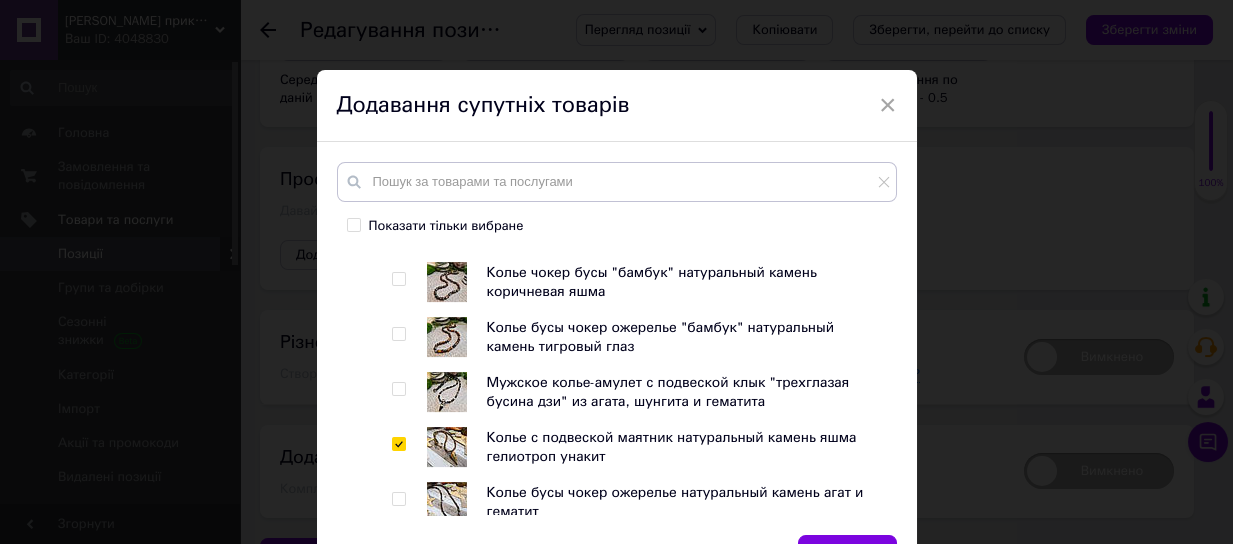 checkbox on "true" 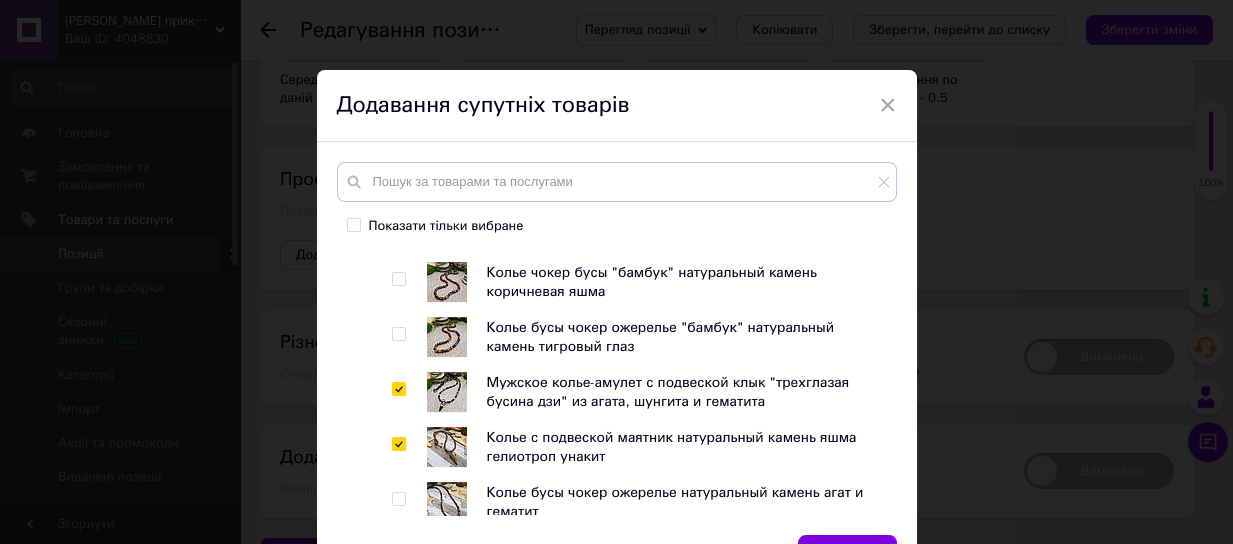 checkbox on "true" 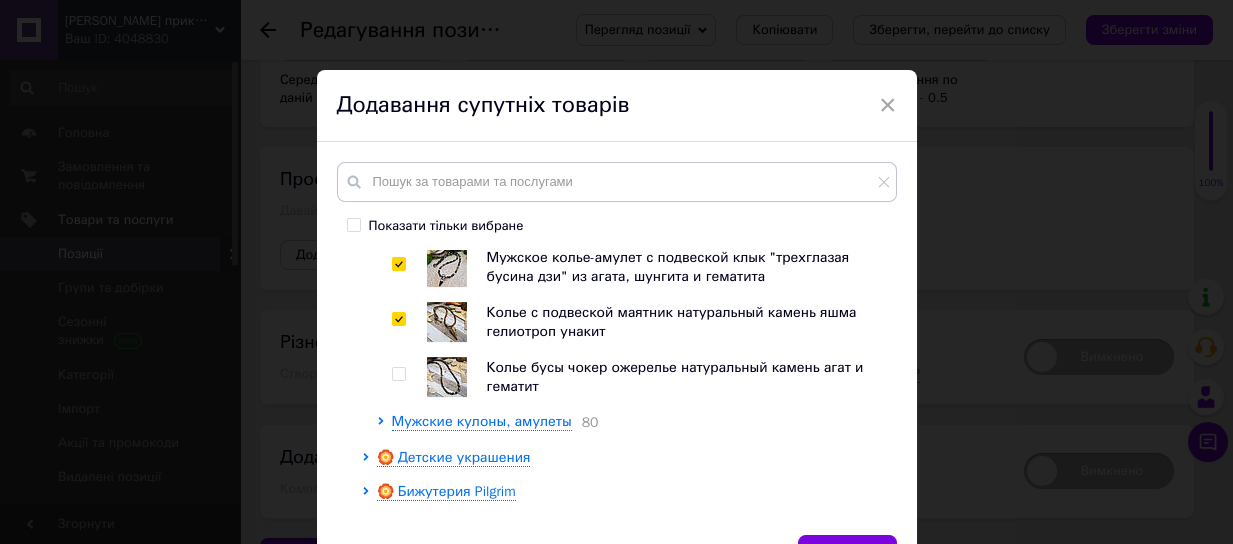 scroll, scrollTop: 120, scrollLeft: 0, axis: vertical 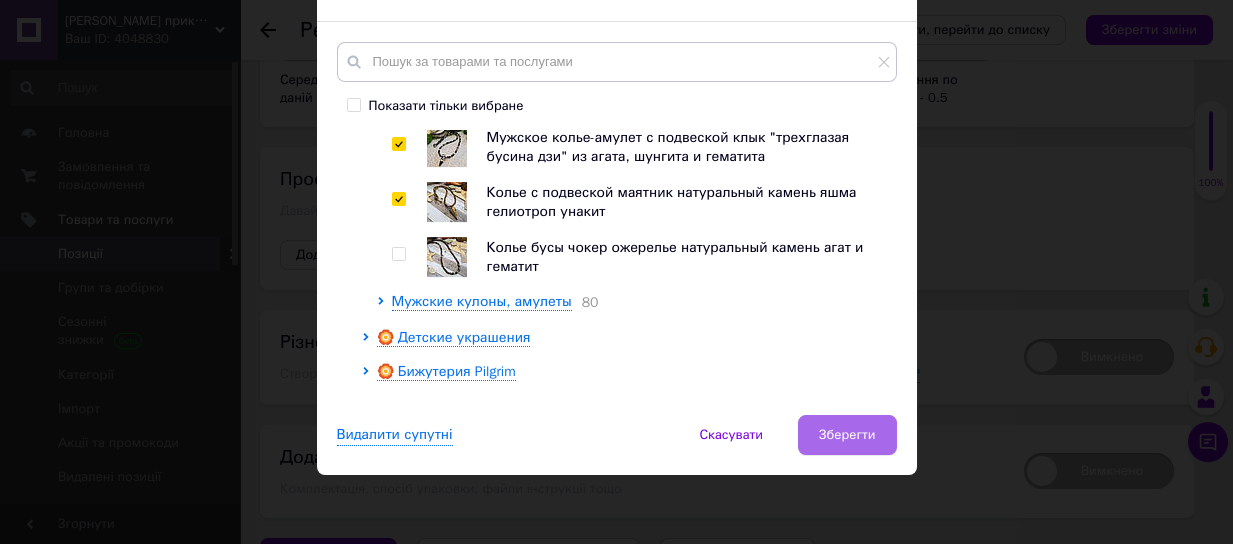click on "Зберегти" at bounding box center [847, 435] 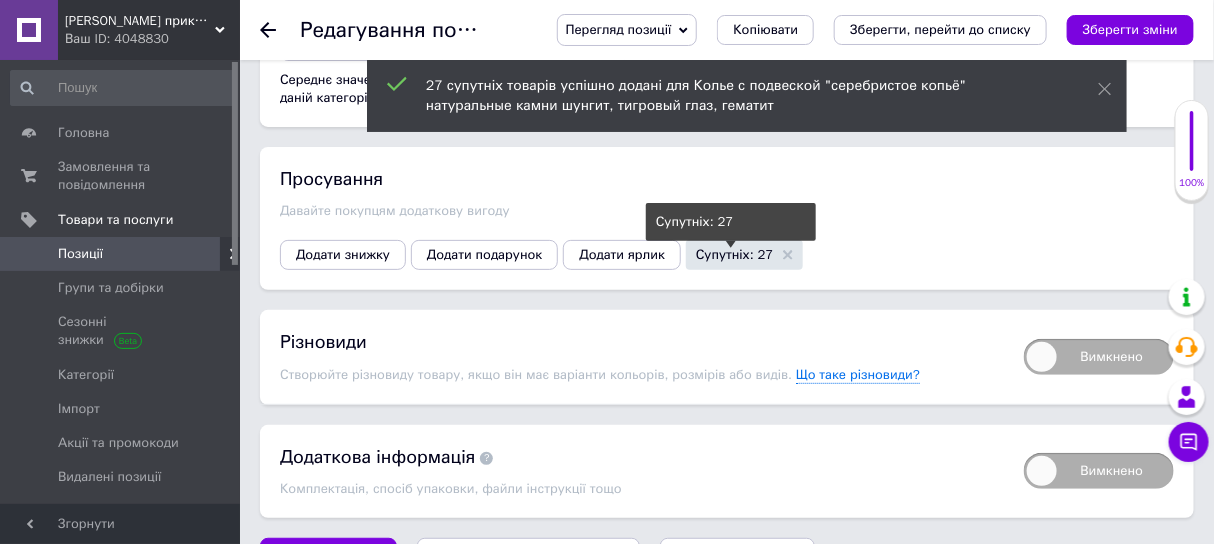 click on "Супутніх: 27" at bounding box center (734, 254) 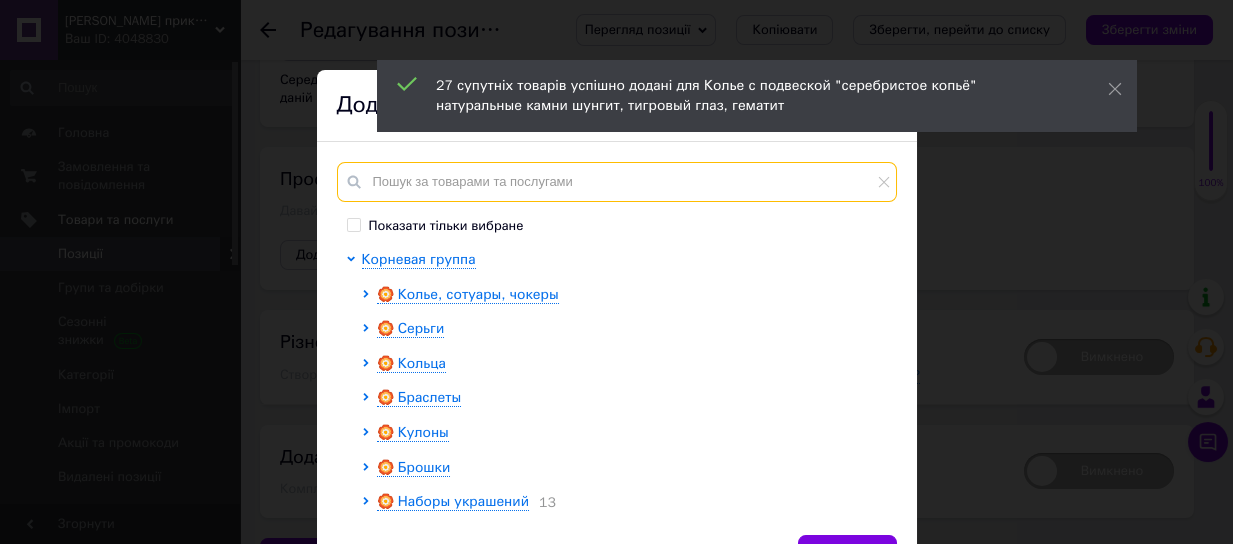 click at bounding box center (617, 182) 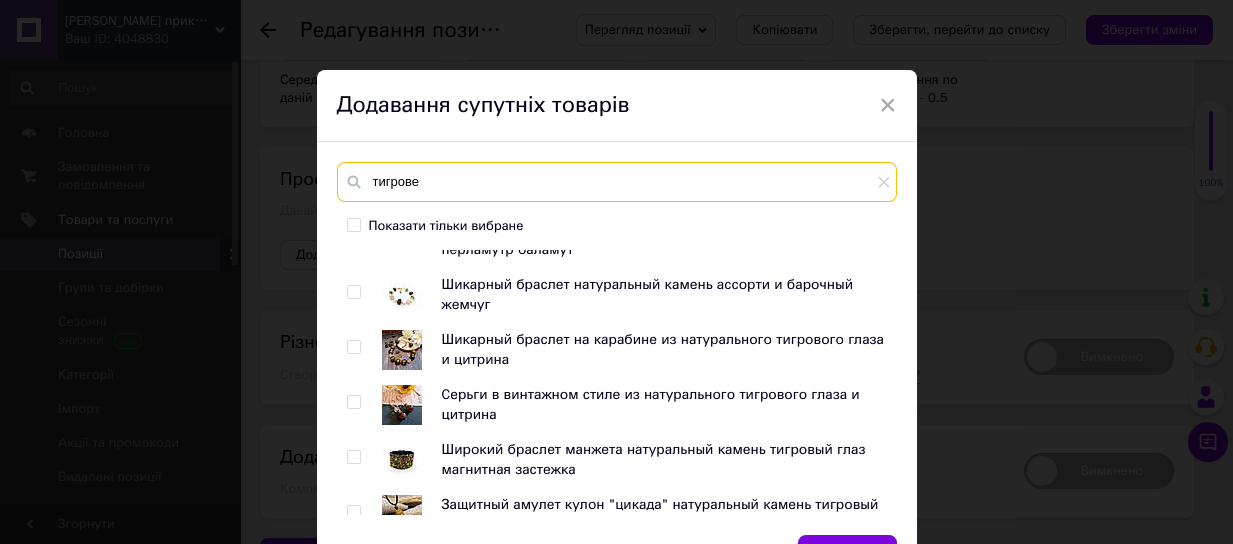 scroll, scrollTop: 375, scrollLeft: 0, axis: vertical 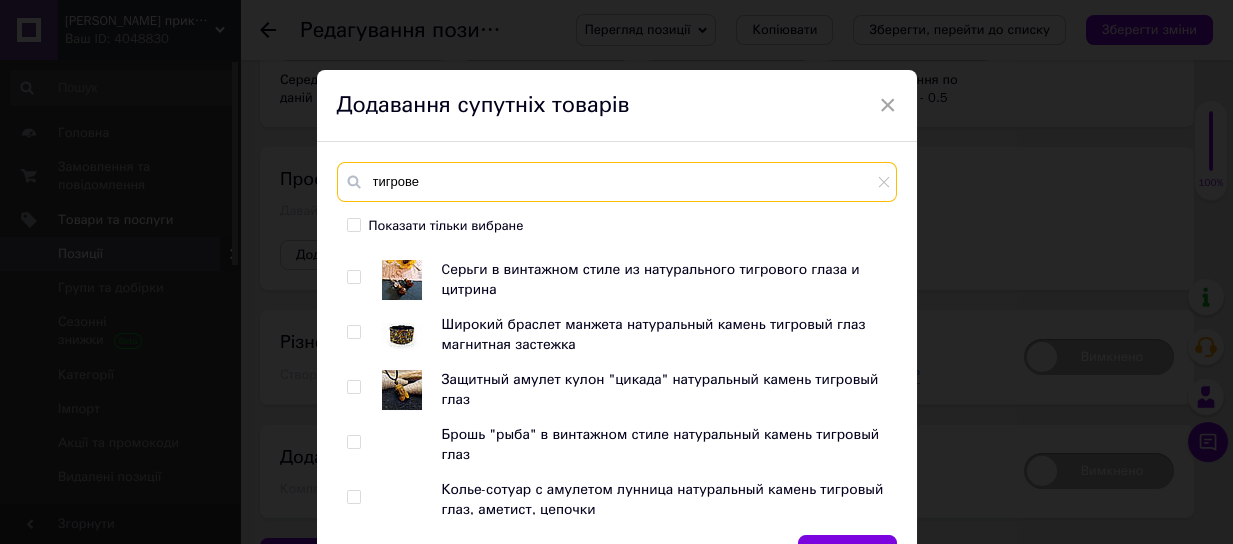 type on "тигрове" 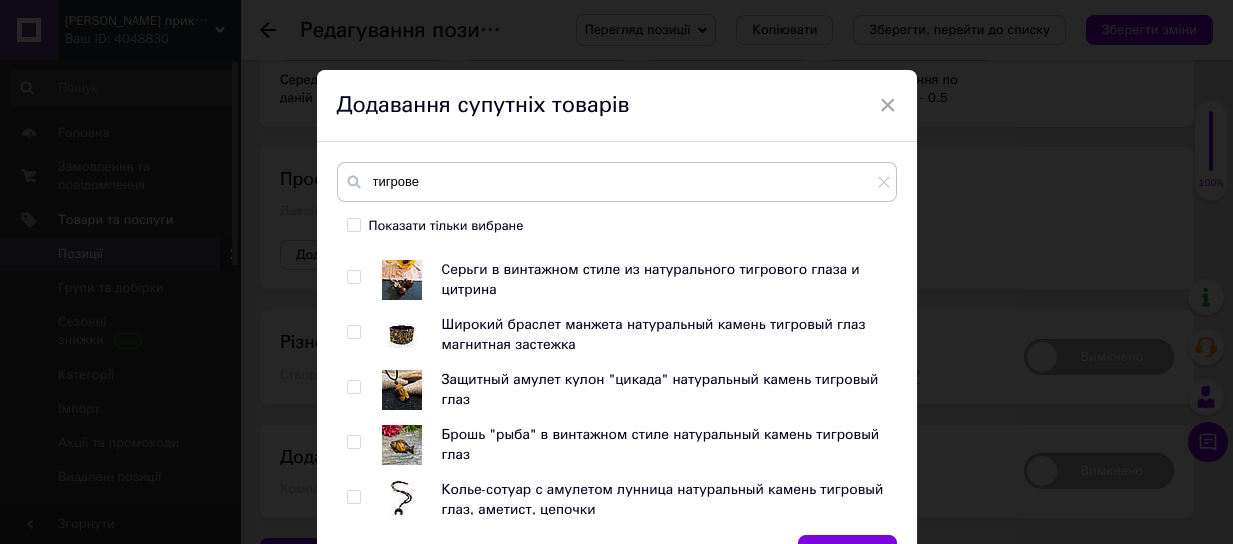 drag, startPoint x: 351, startPoint y: 384, endPoint x: 398, endPoint y: 418, distance: 58.00862 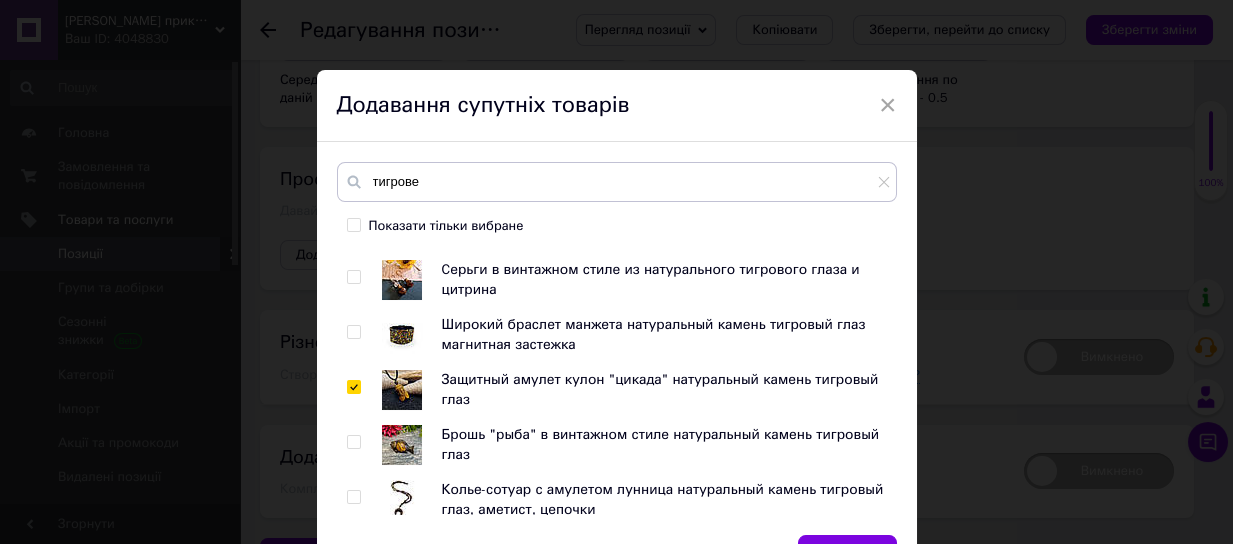 checkbox on "true" 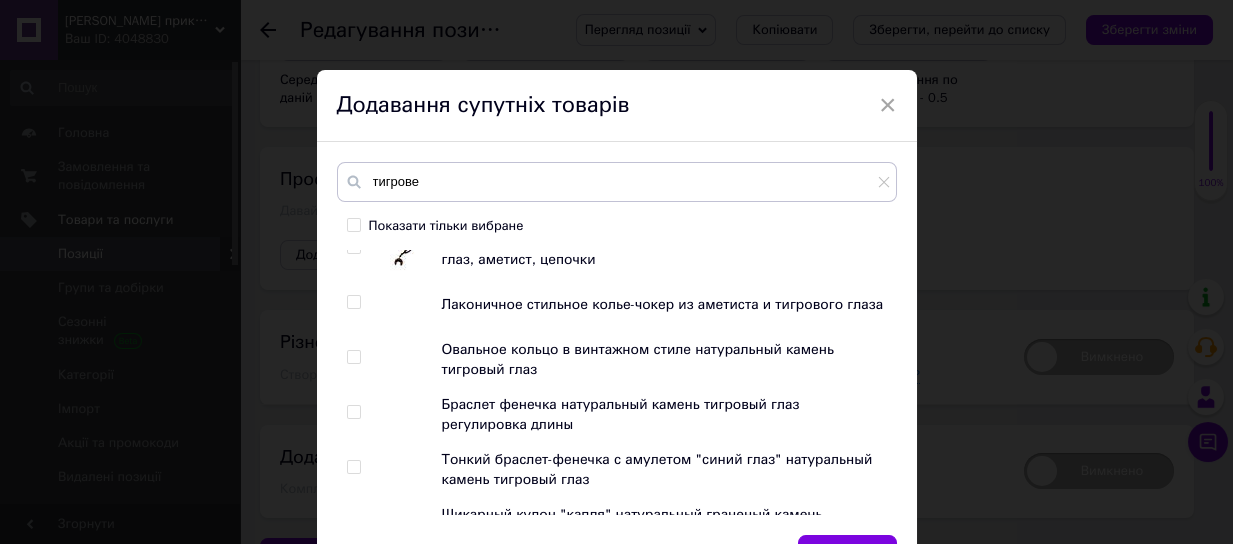 scroll, scrollTop: 750, scrollLeft: 0, axis: vertical 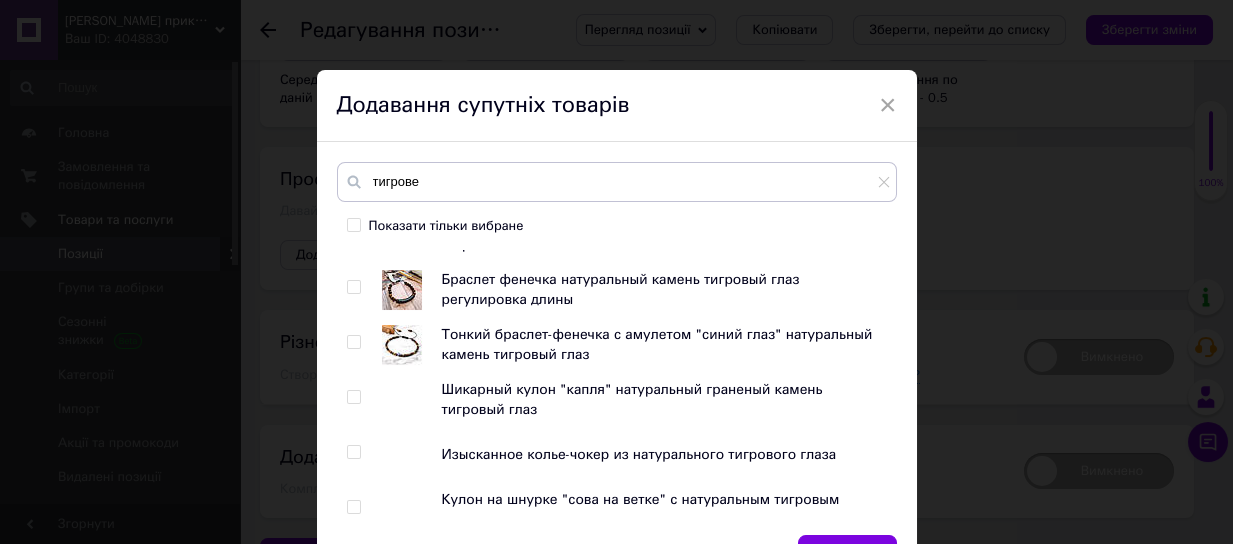 click at bounding box center (353, 287) 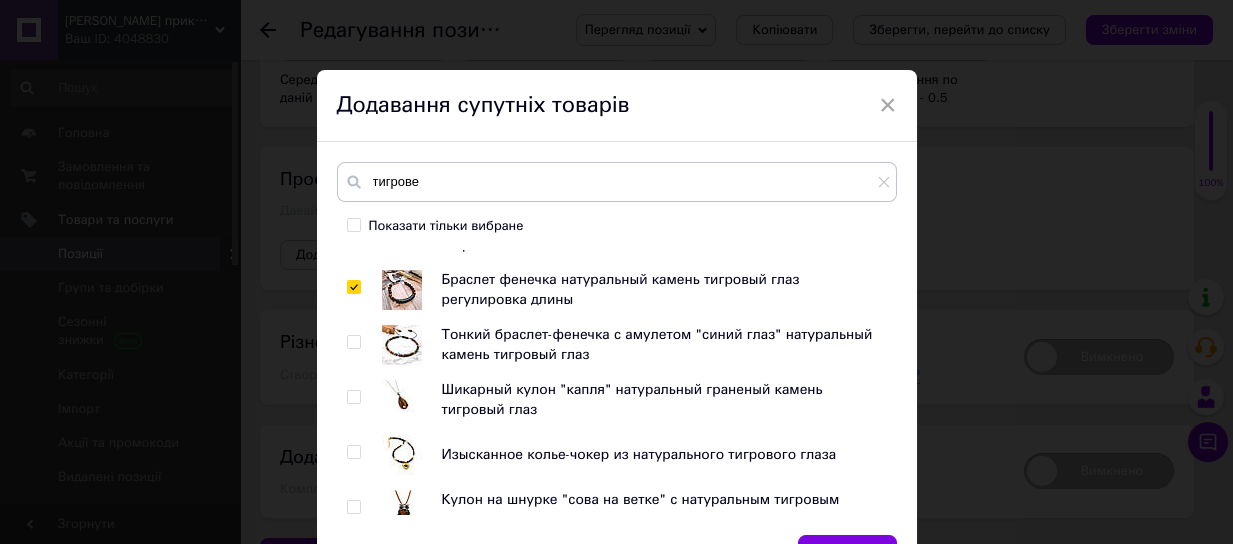 checkbox on "true" 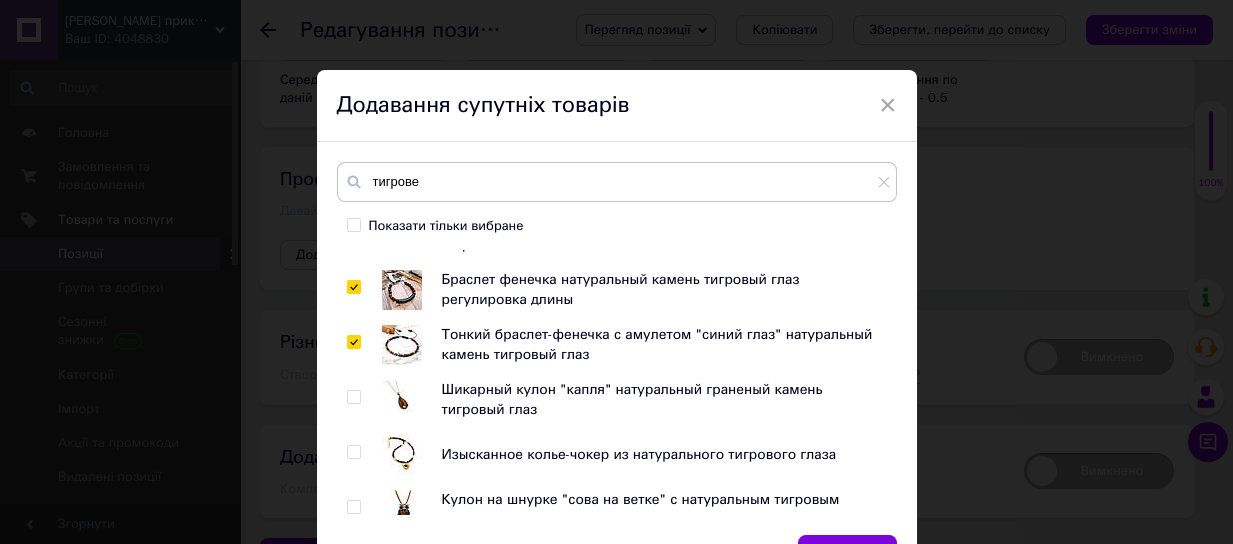 checkbox on "true" 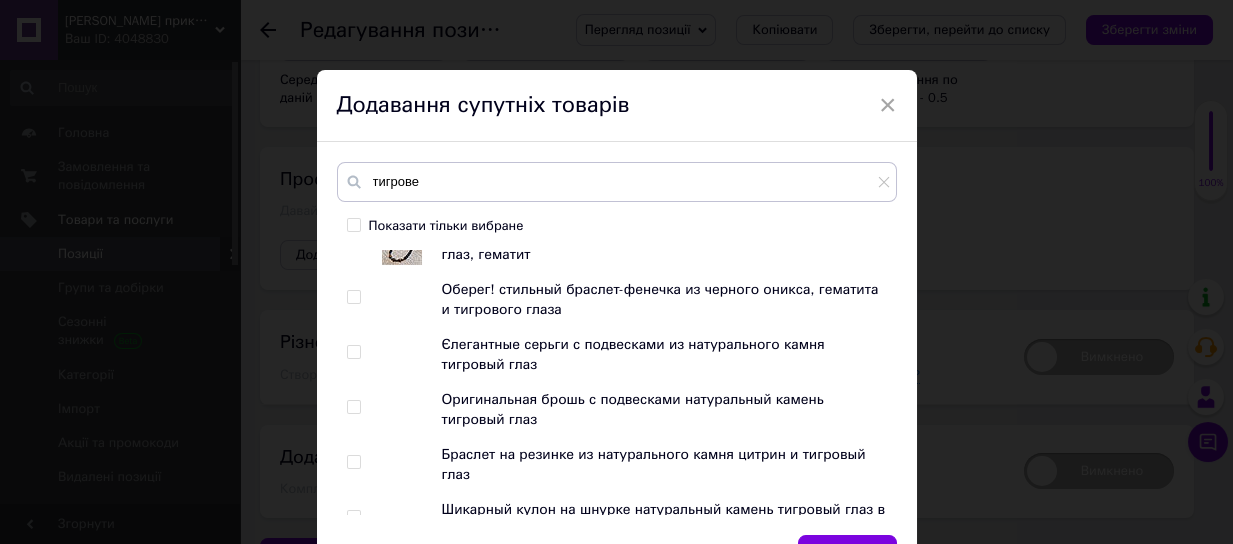 scroll, scrollTop: 1374, scrollLeft: 0, axis: vertical 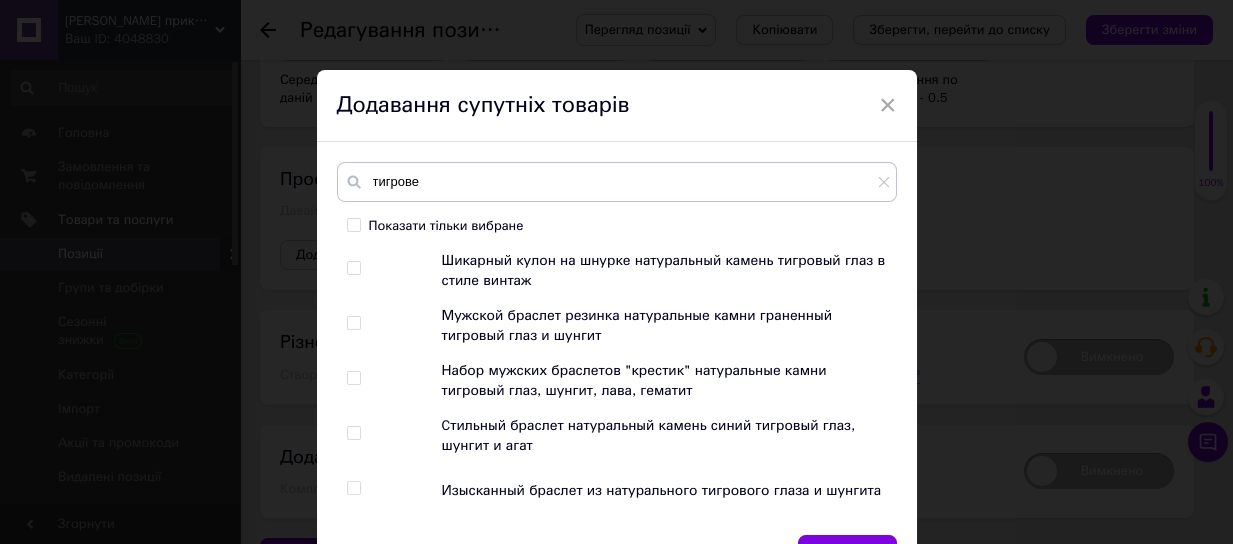 click at bounding box center [353, 378] 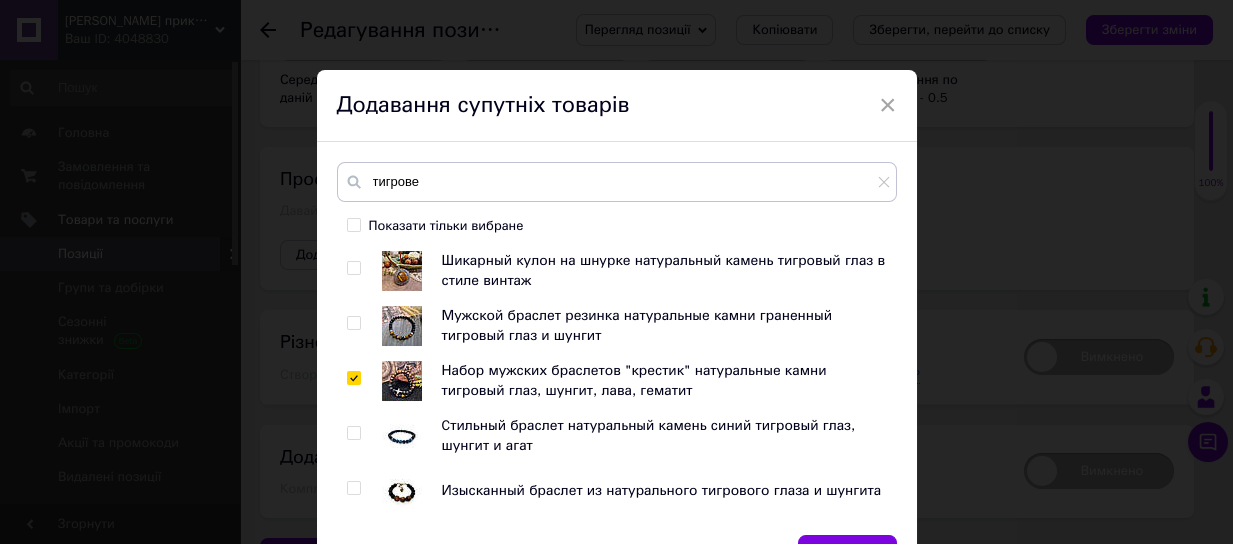 checkbox on "true" 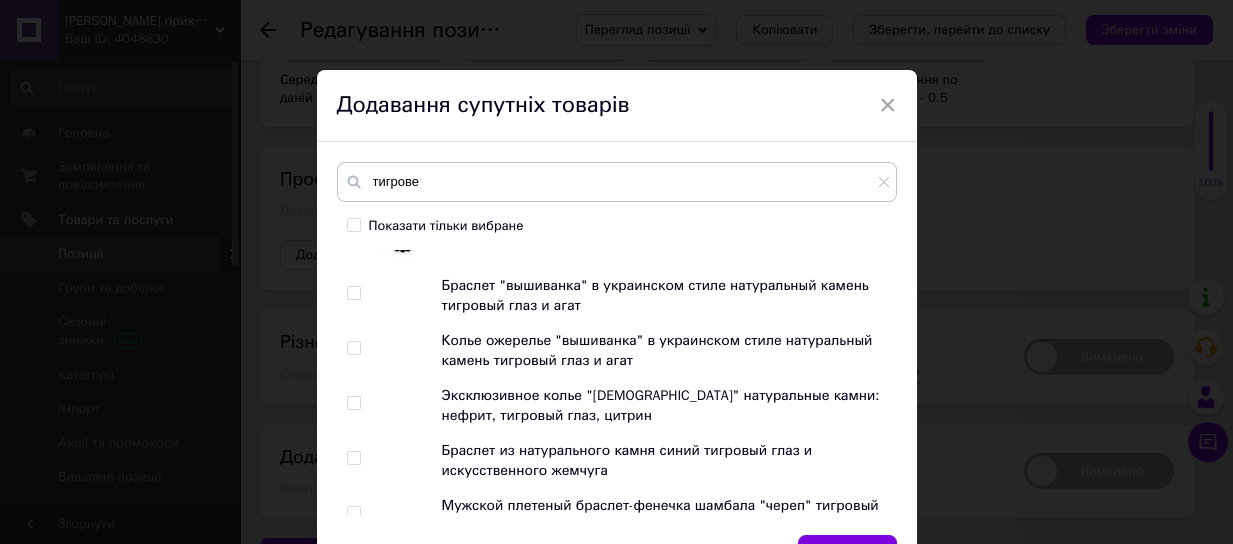 scroll, scrollTop: 1749, scrollLeft: 0, axis: vertical 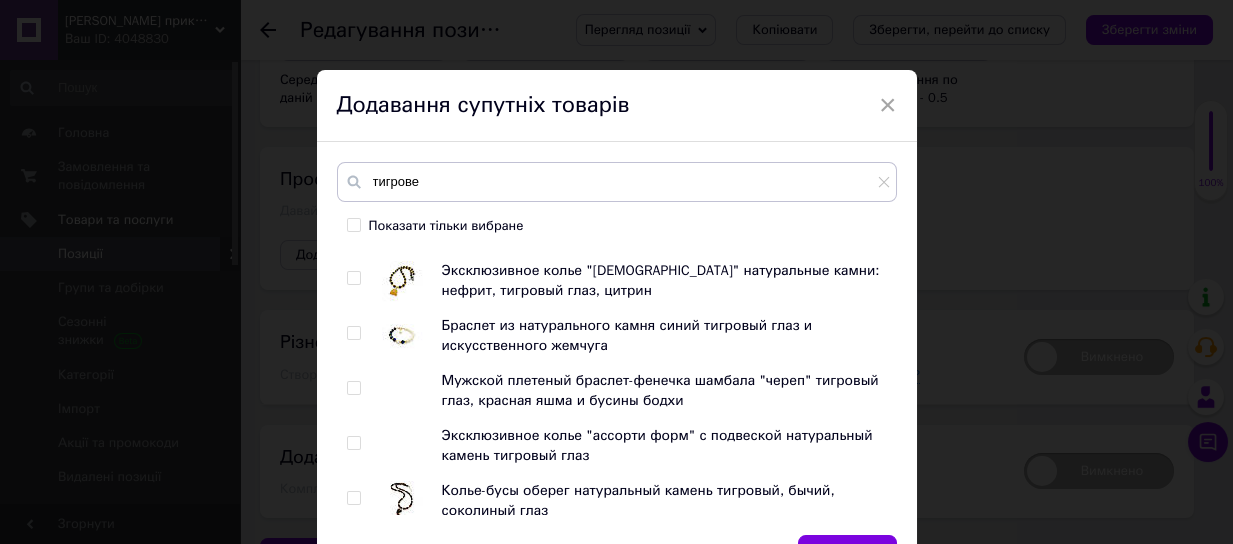 click at bounding box center [353, 388] 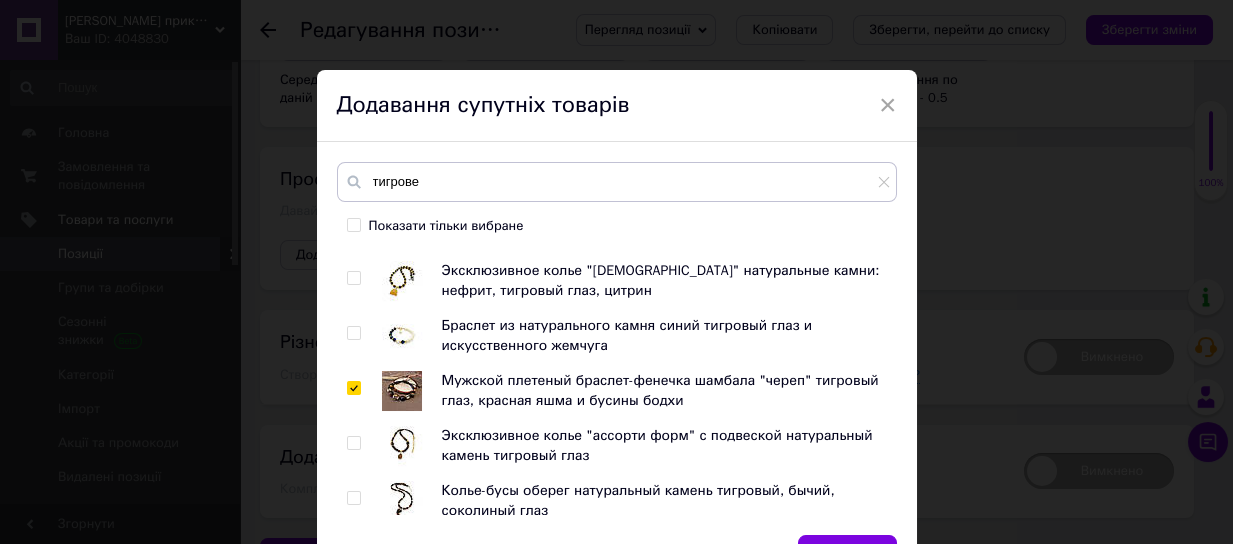 checkbox on "true" 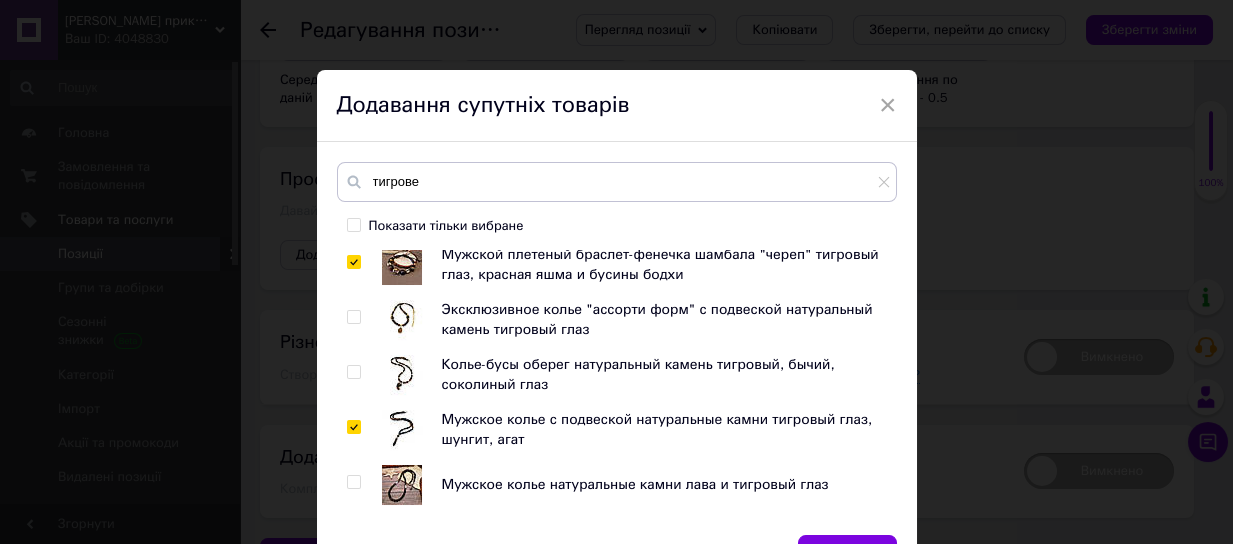 click at bounding box center (353, 372) 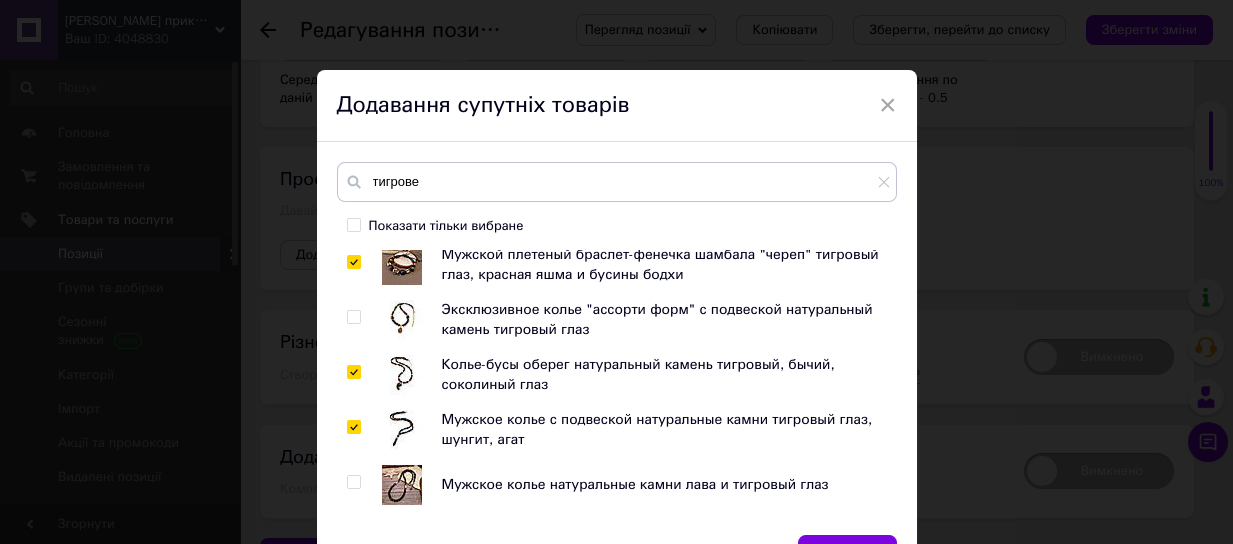 checkbox on "true" 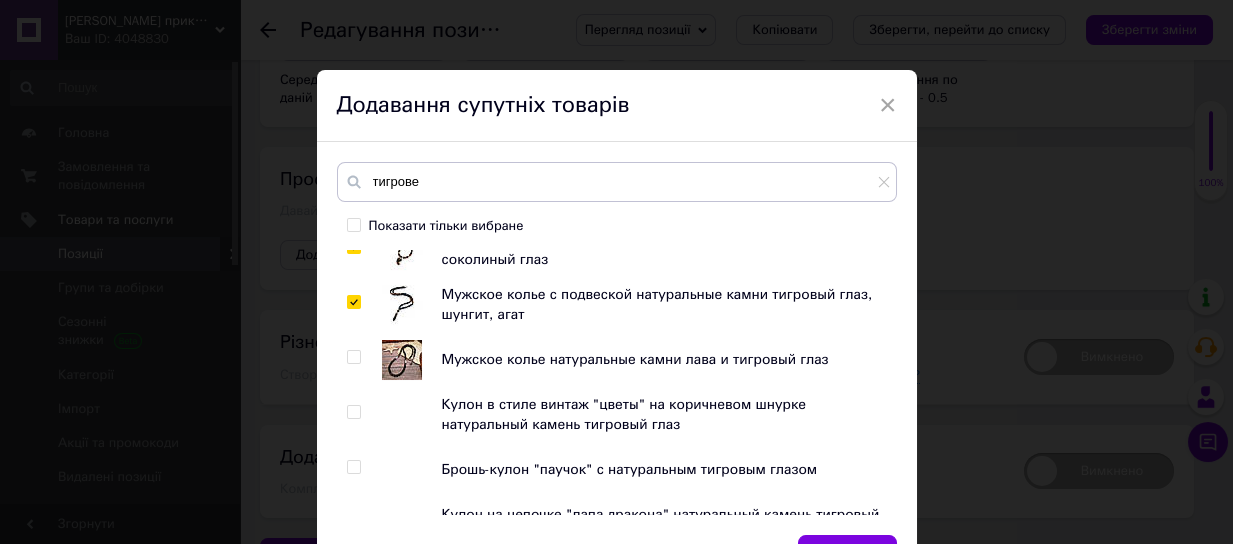 scroll, scrollTop: 2124, scrollLeft: 0, axis: vertical 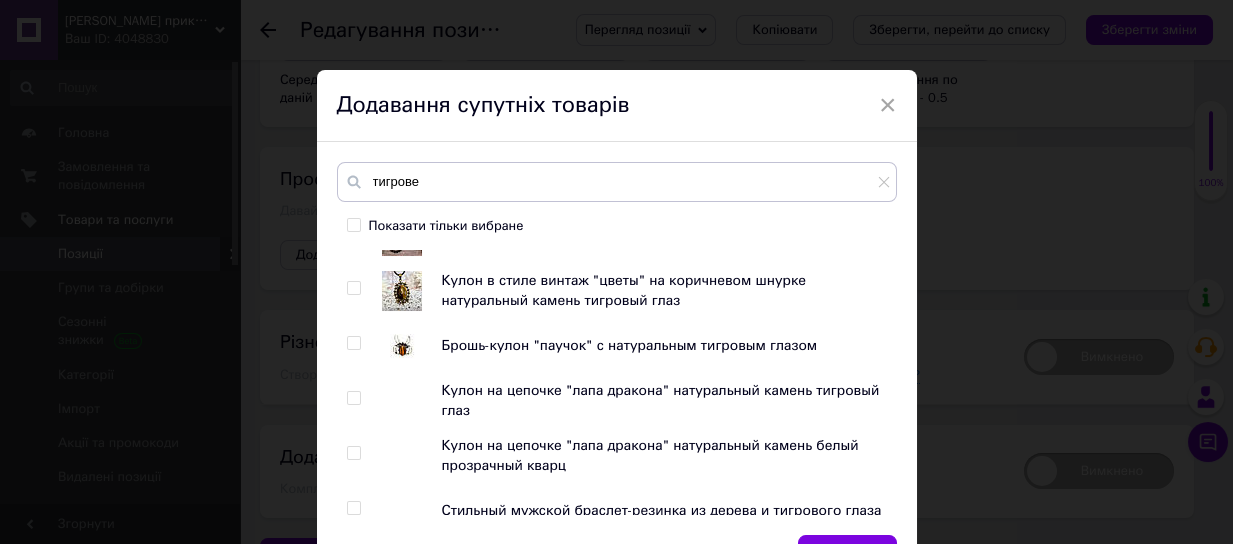 click at bounding box center (353, 398) 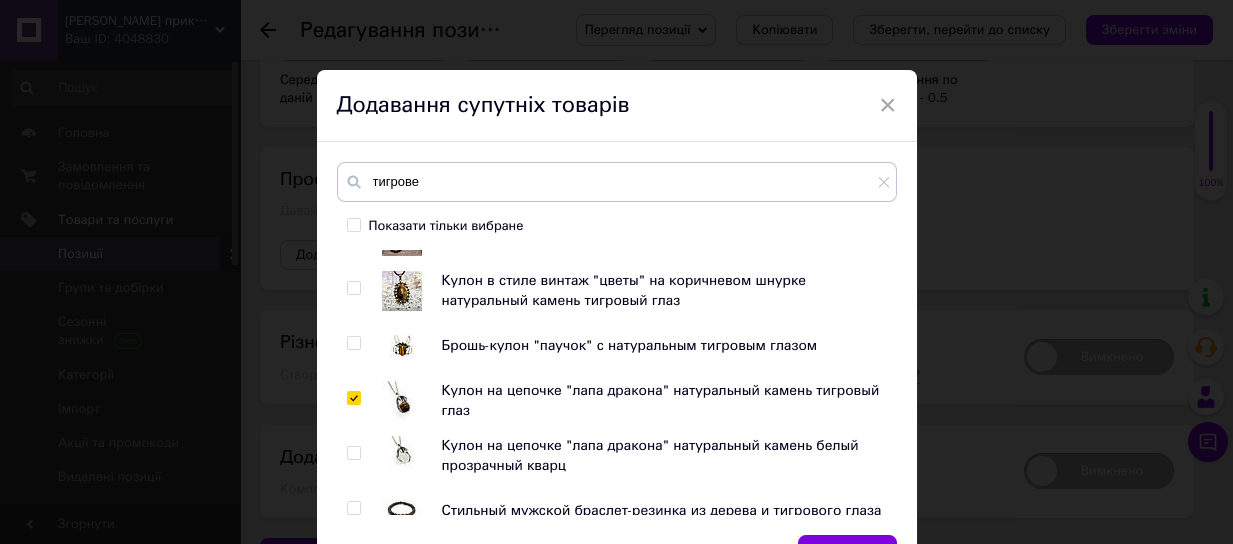 checkbox on "true" 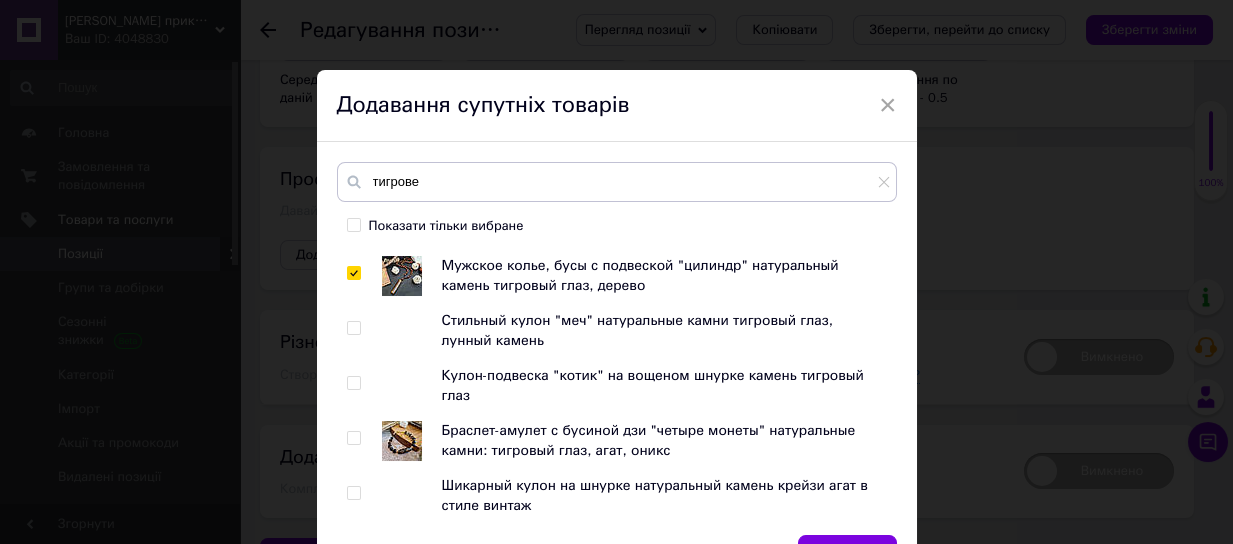 scroll, scrollTop: 3749, scrollLeft: 0, axis: vertical 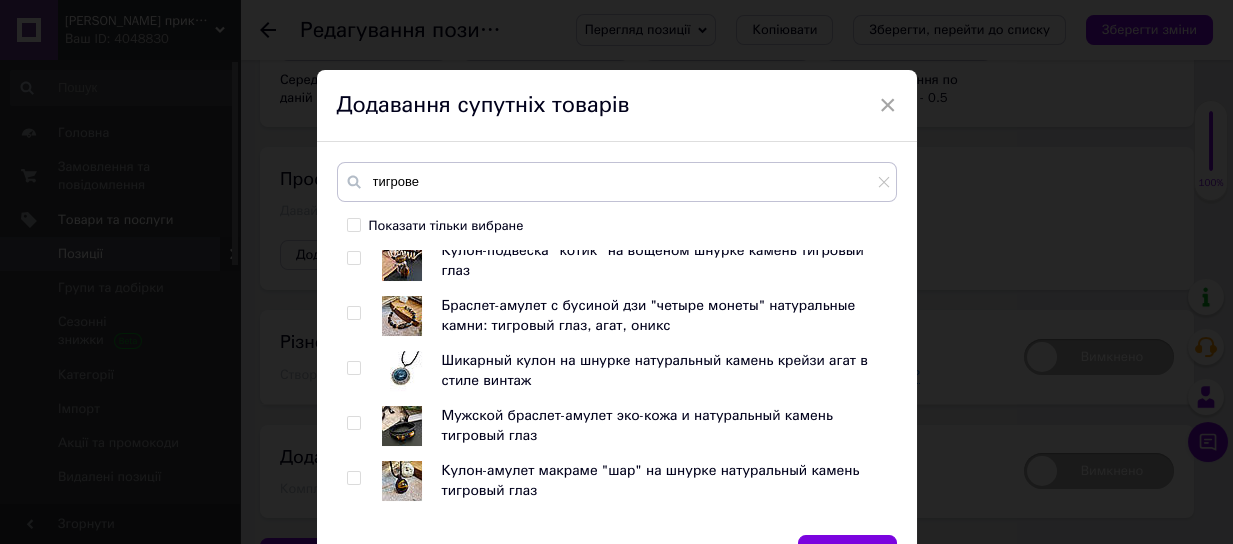 click at bounding box center (353, 423) 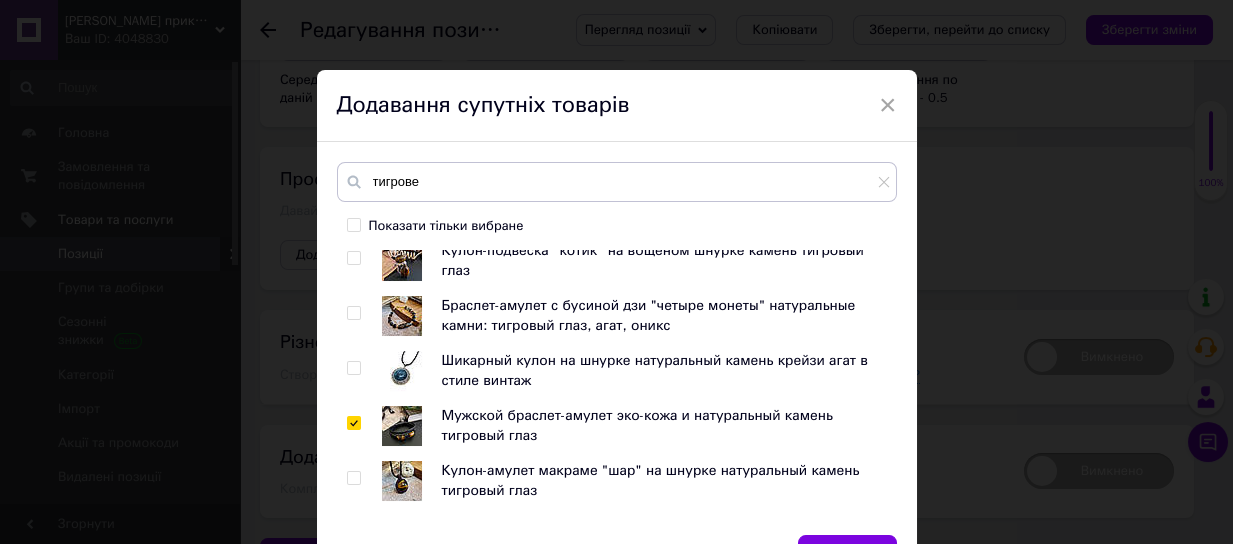 checkbox on "true" 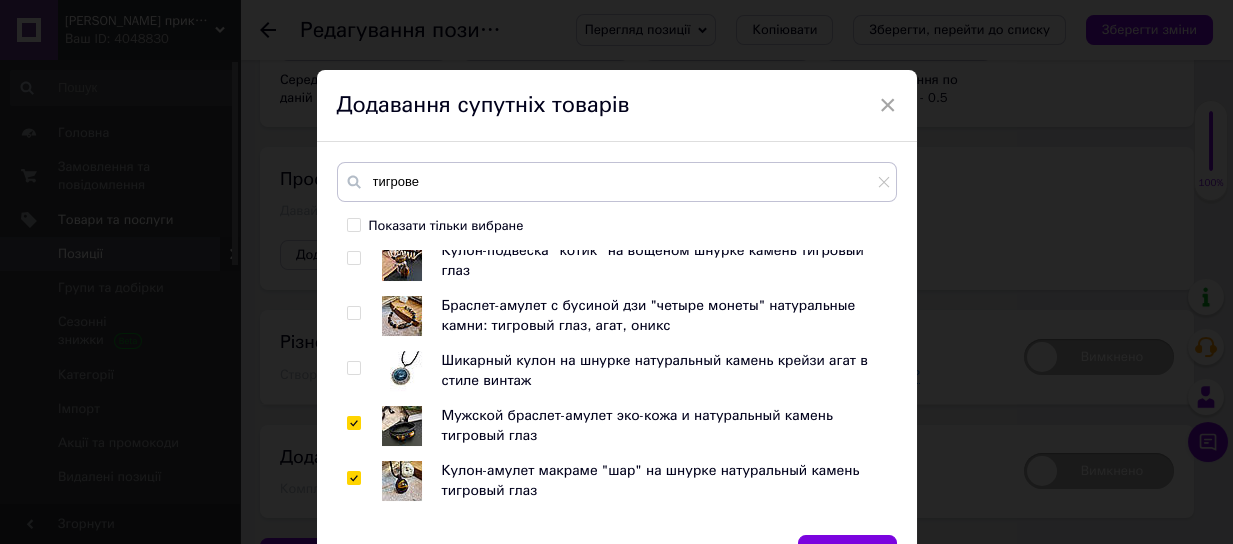 checkbox on "true" 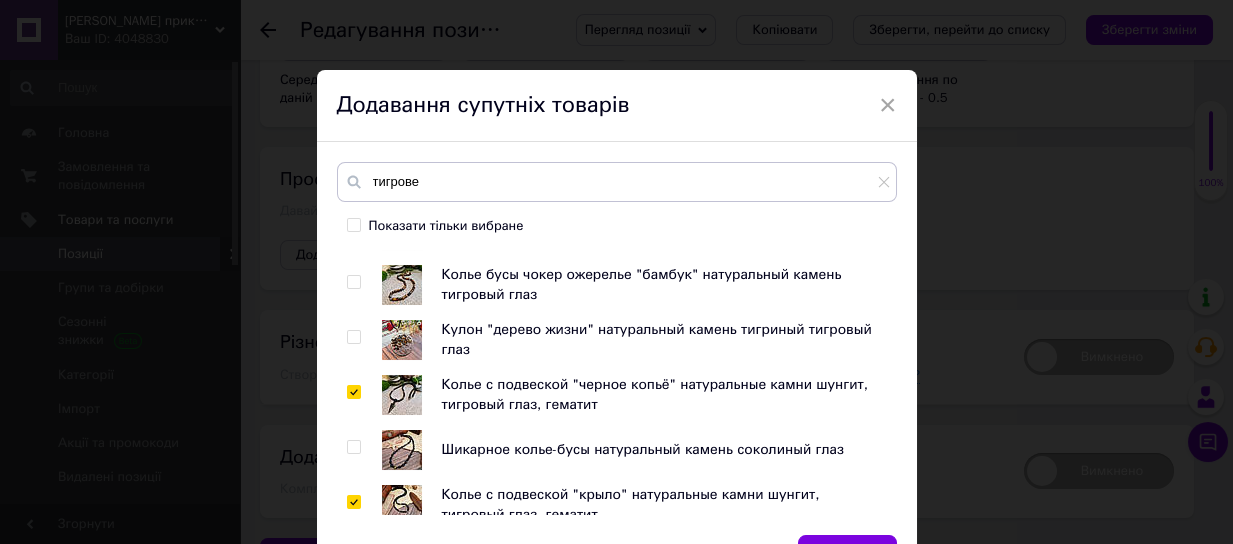 scroll, scrollTop: 4119, scrollLeft: 0, axis: vertical 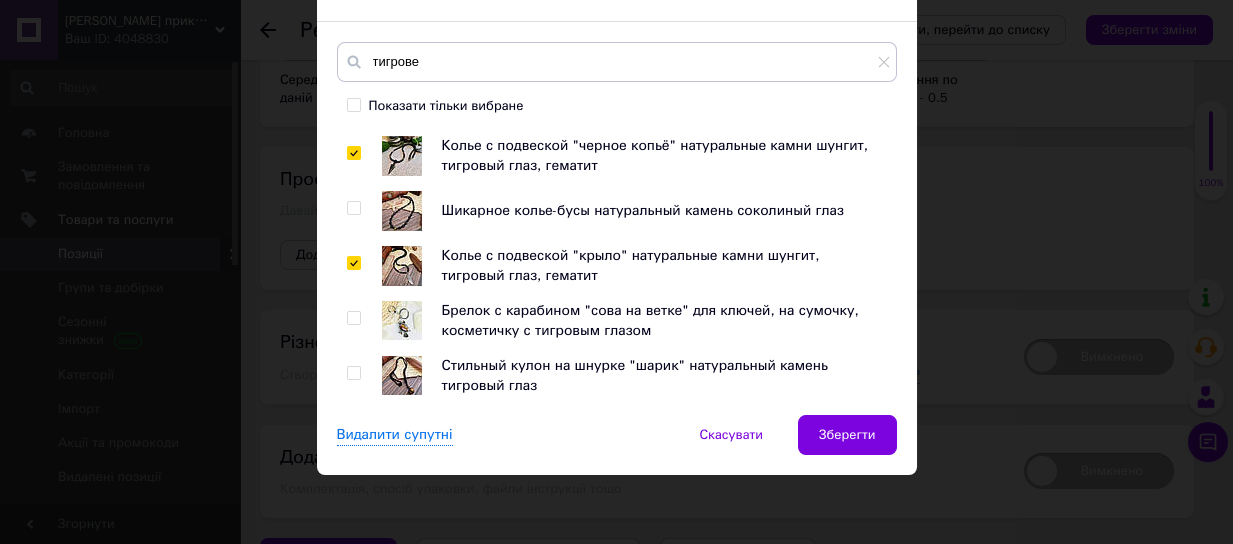 drag, startPoint x: 361, startPoint y: 372, endPoint x: 349, endPoint y: 373, distance: 12.0415945 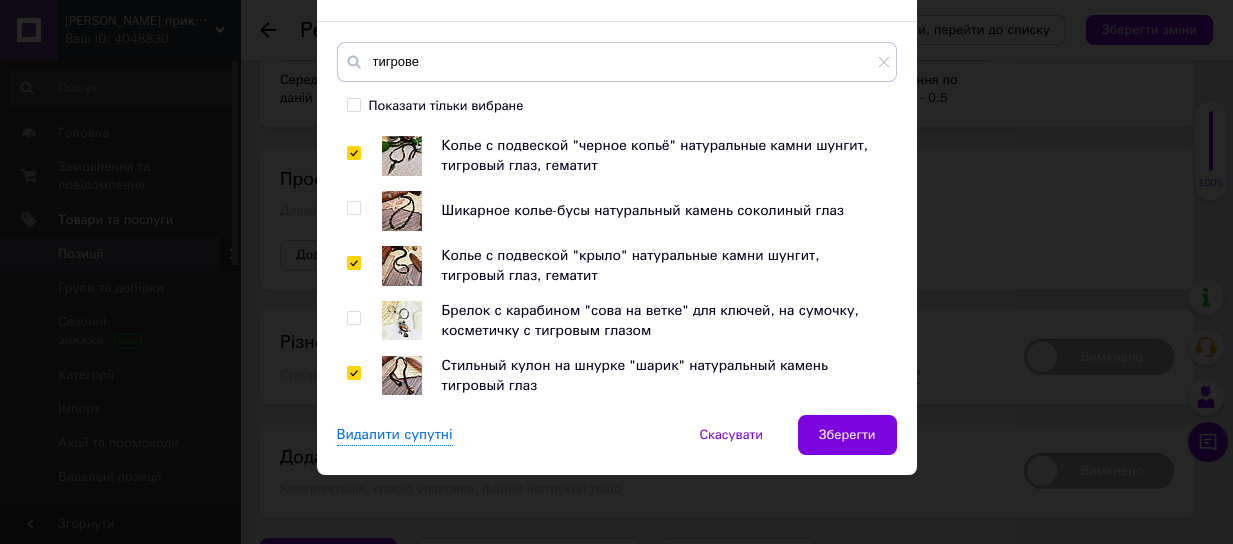 checkbox on "true" 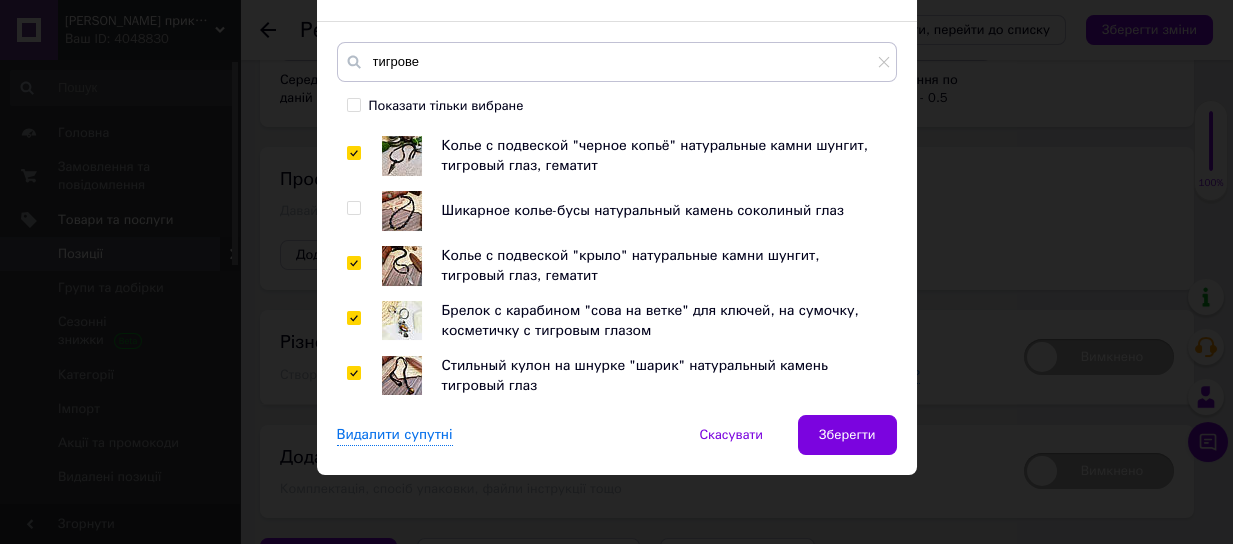 checkbox on "true" 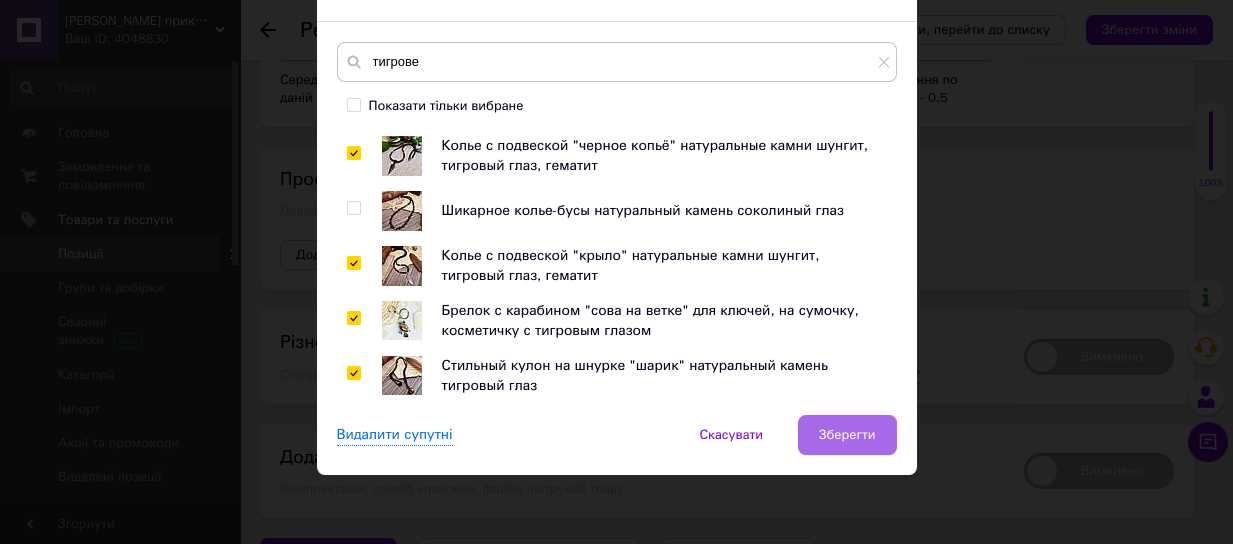 click on "Зберегти" at bounding box center (847, 435) 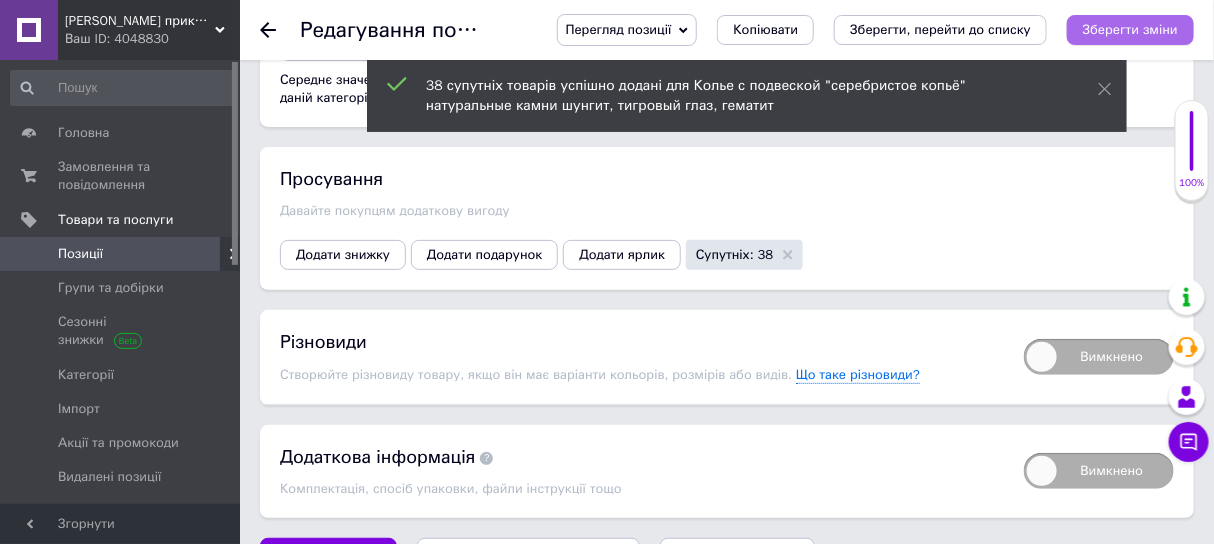 click on "Зберегти зміни" at bounding box center [1130, 29] 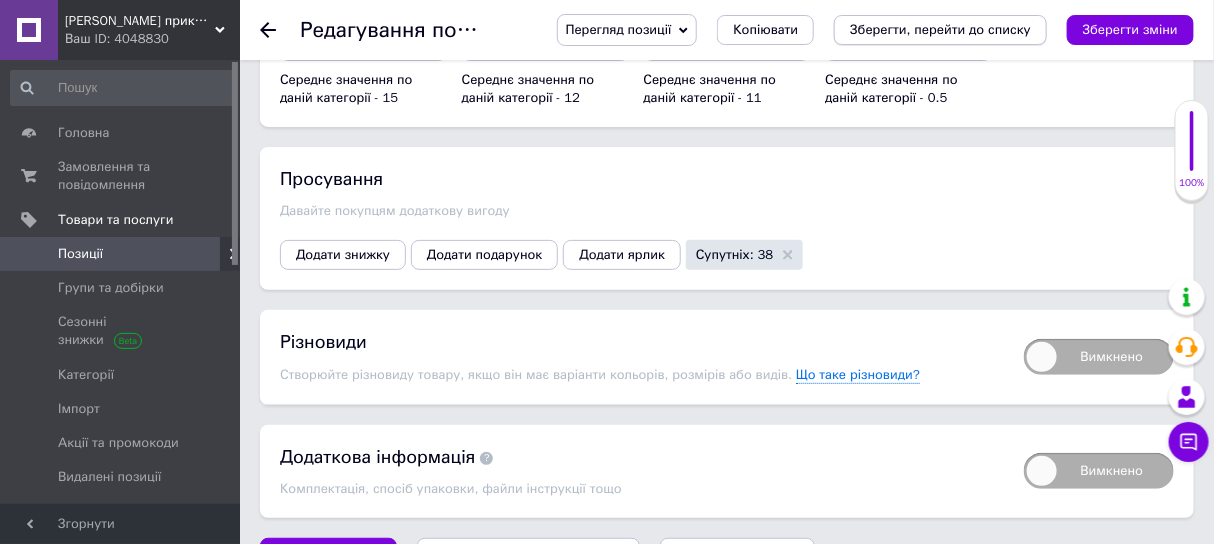 click on "Зберегти, перейти до списку" at bounding box center (940, 29) 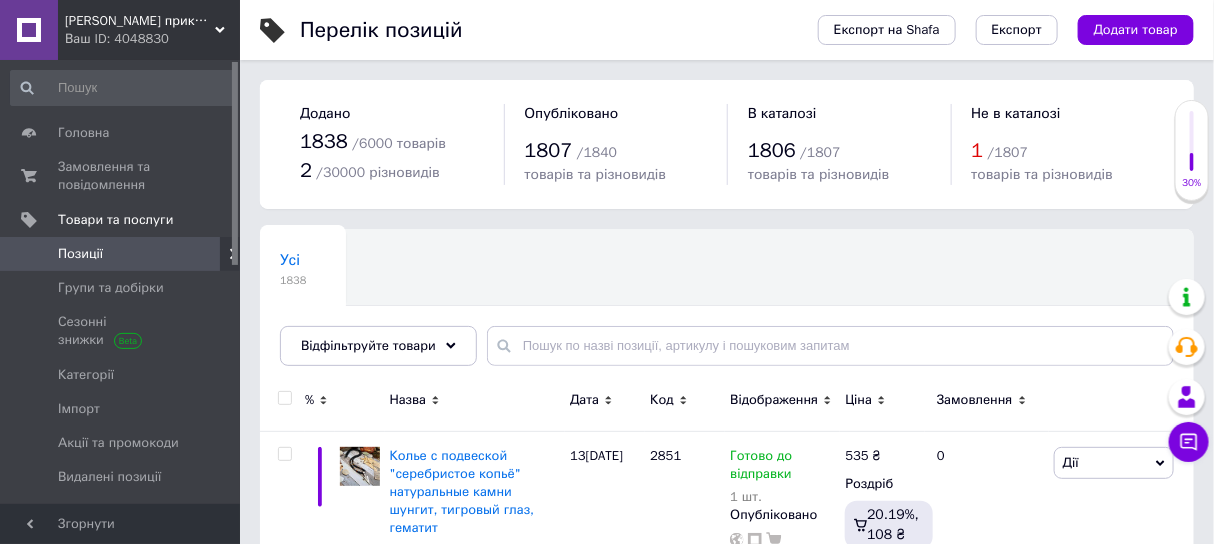 scroll, scrollTop: 250, scrollLeft: 0, axis: vertical 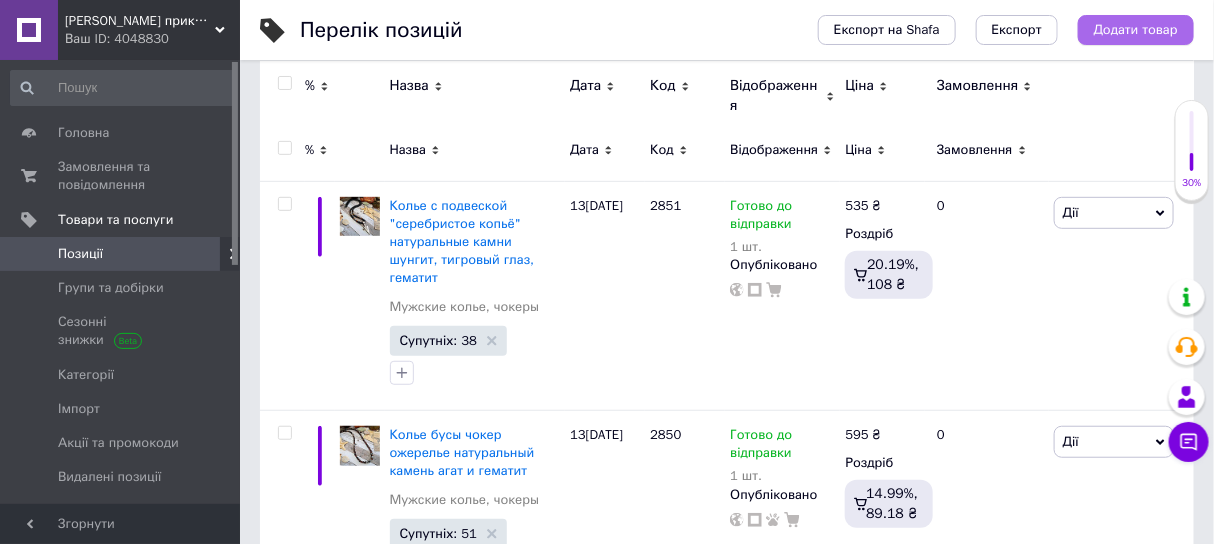 click on "Додати товар" at bounding box center (1136, 30) 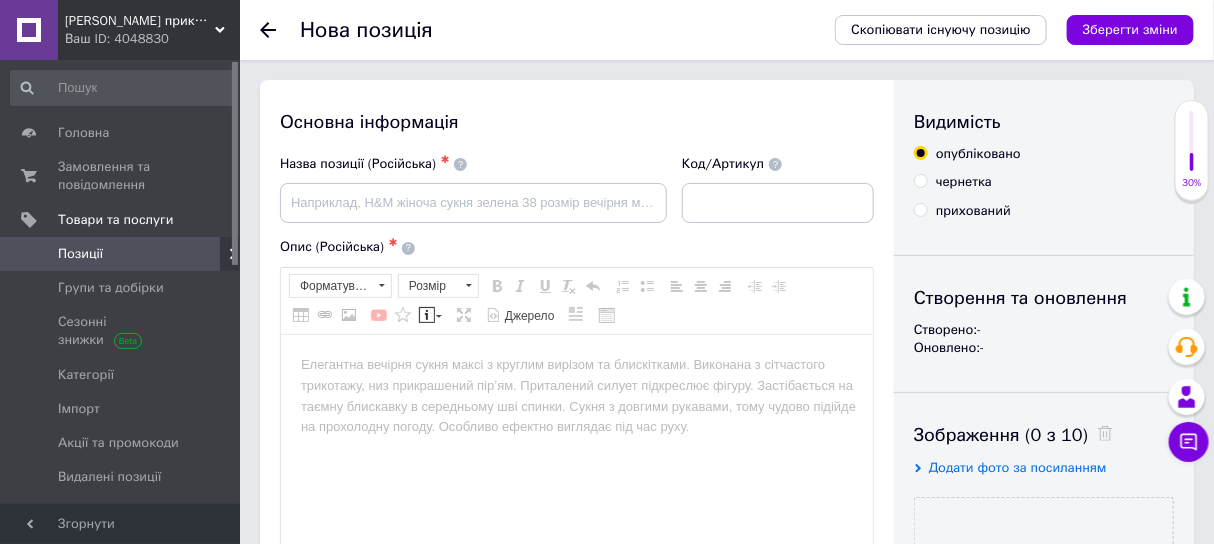 scroll, scrollTop: 0, scrollLeft: 0, axis: both 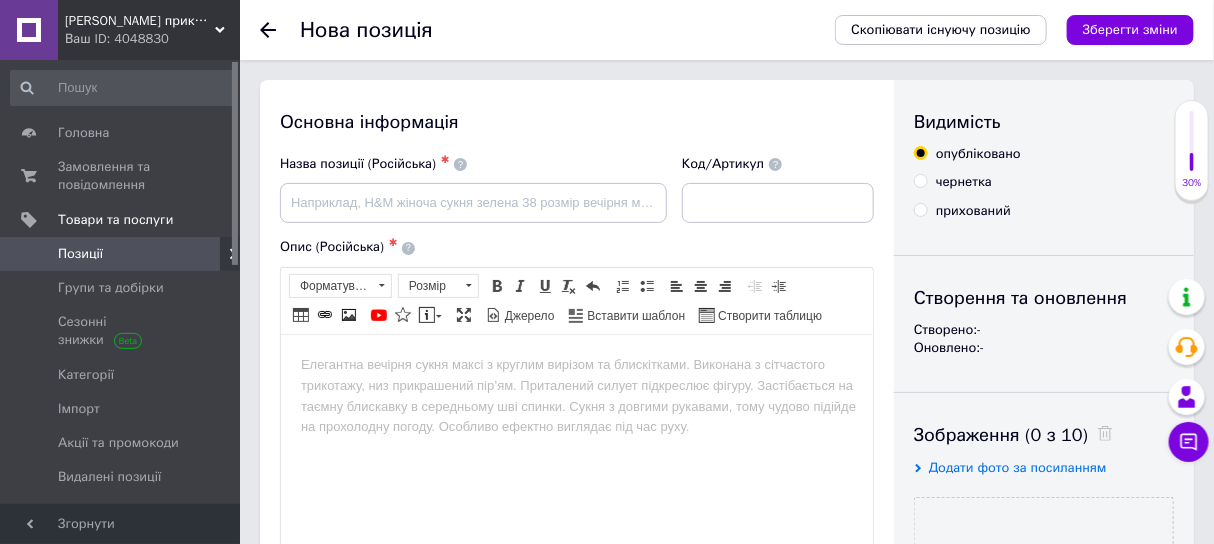 drag, startPoint x: 795, startPoint y: 172, endPoint x: 793, endPoint y: 183, distance: 11.18034 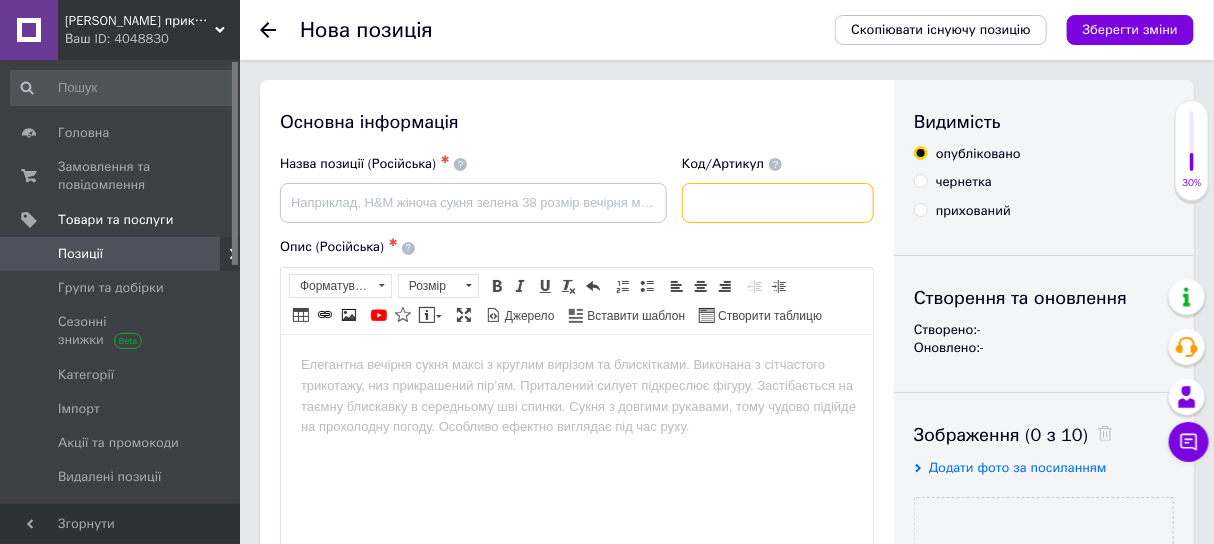 click at bounding box center [778, 203] 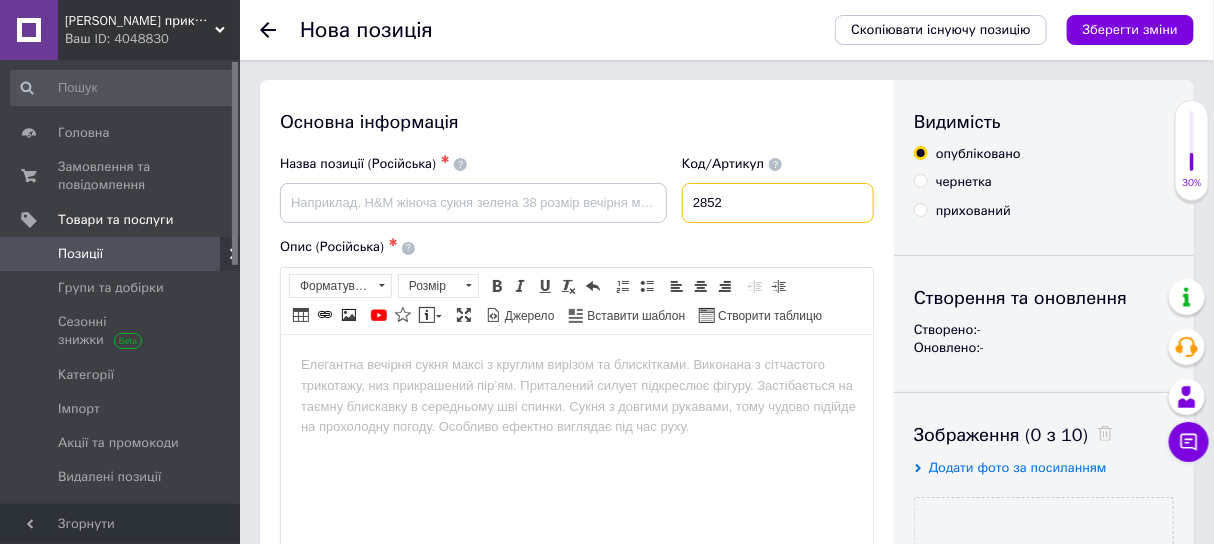 type on "2852" 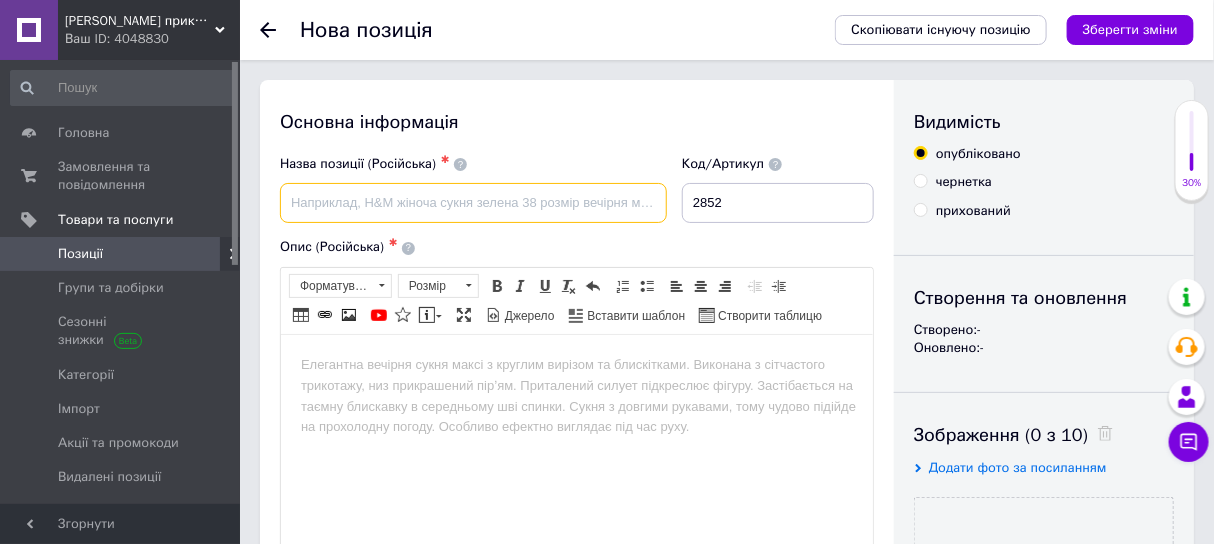 click at bounding box center (473, 203) 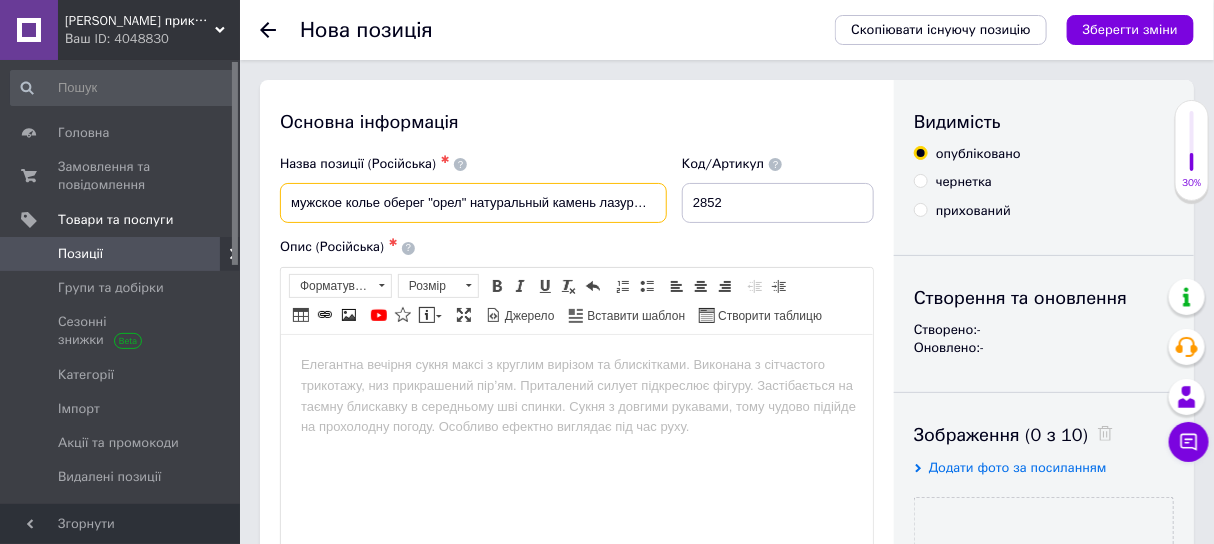 scroll, scrollTop: 0, scrollLeft: 46, axis: horizontal 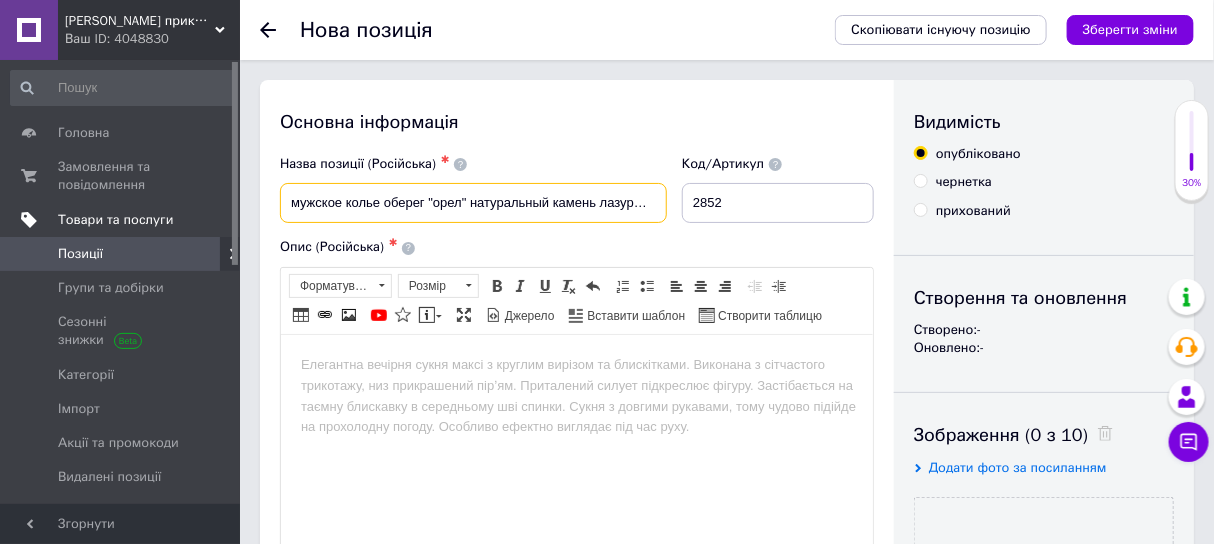 drag, startPoint x: 305, startPoint y: 204, endPoint x: 211, endPoint y: 202, distance: 94.02127 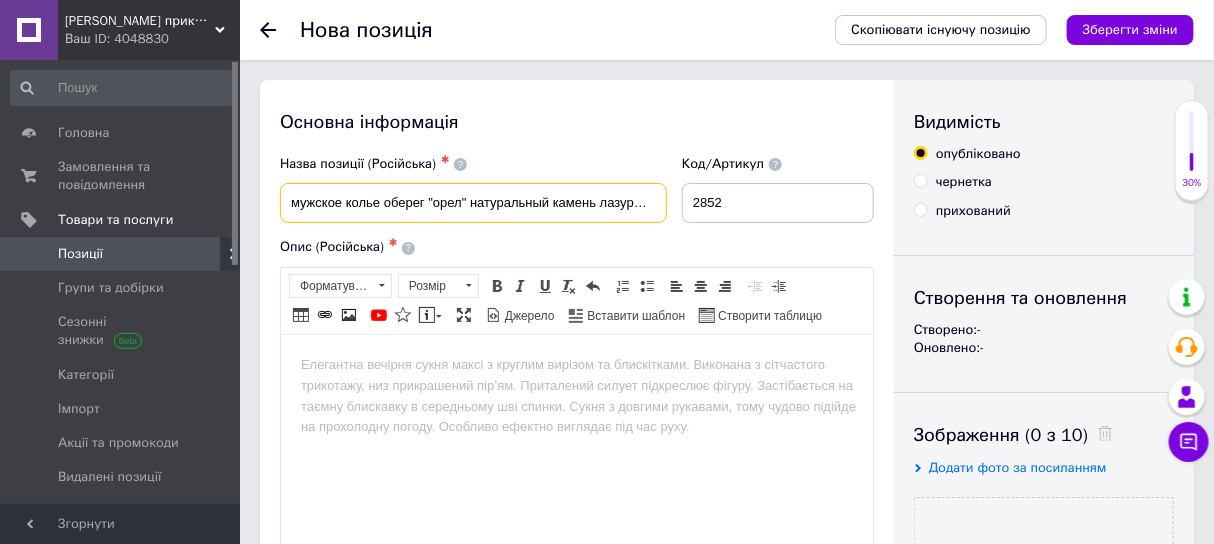 click on "мужское колье оберег "орел" натуральный камень лазурит и содалит" at bounding box center [473, 203] 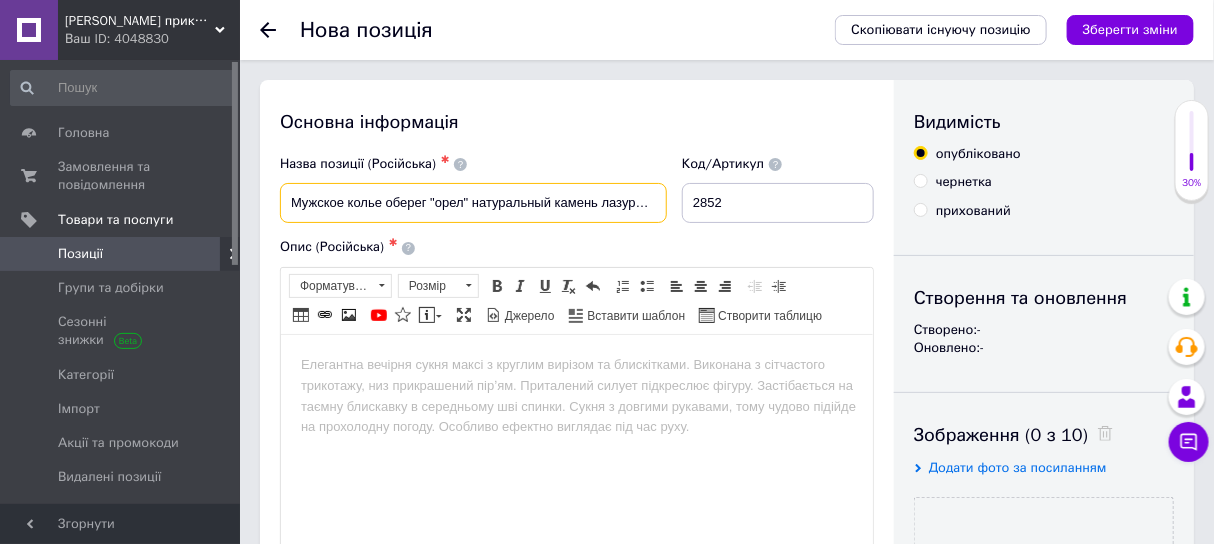 type on "Мужское колье оберег "орел" натуральный камень лазурит и содалит" 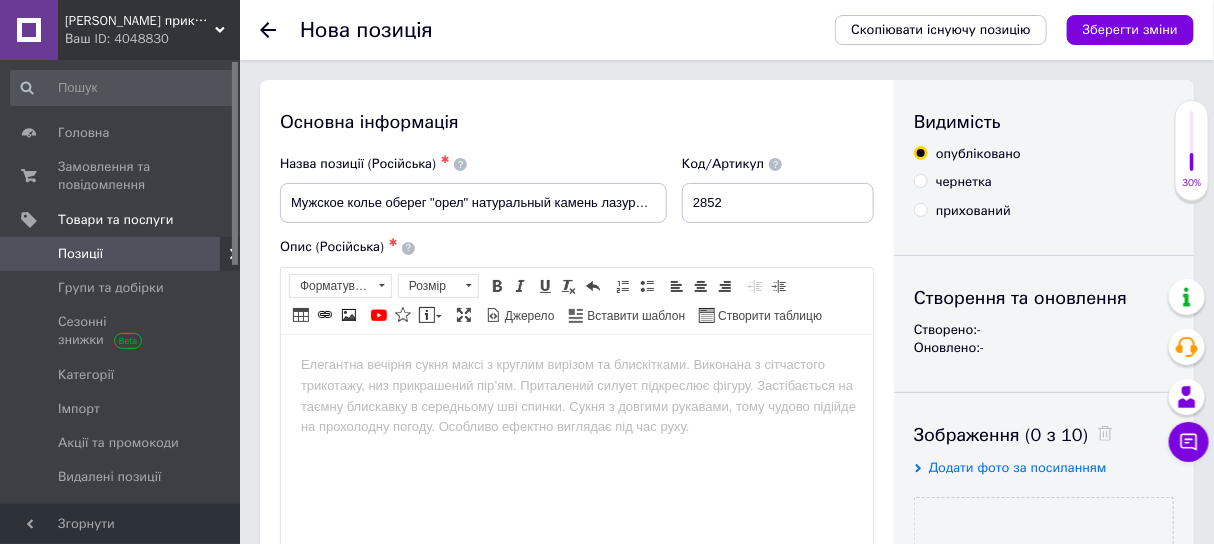 click at bounding box center (576, 364) 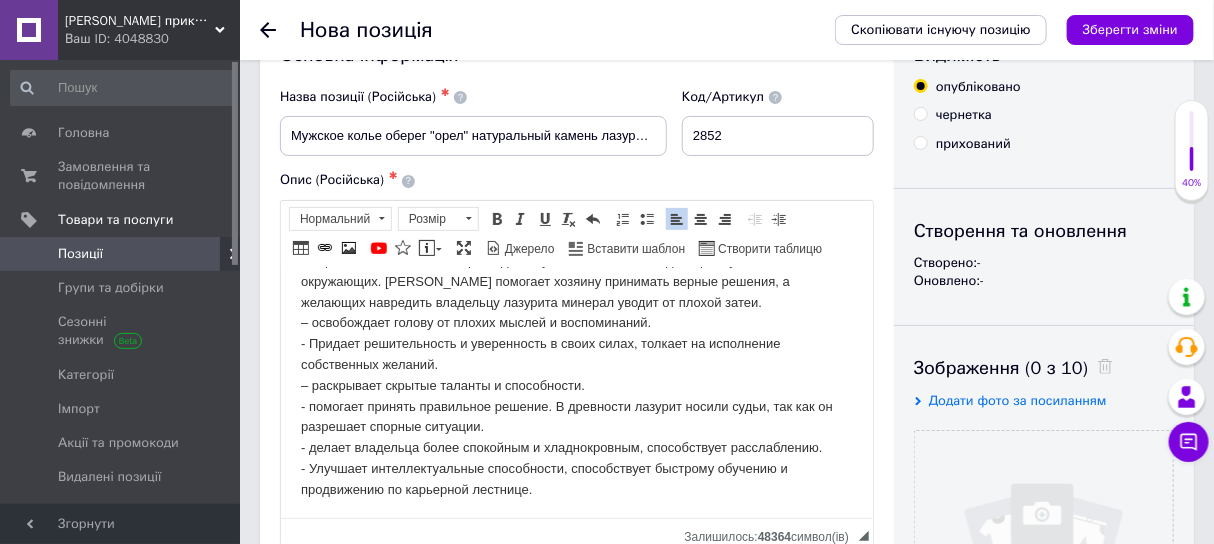 scroll, scrollTop: 0, scrollLeft: 0, axis: both 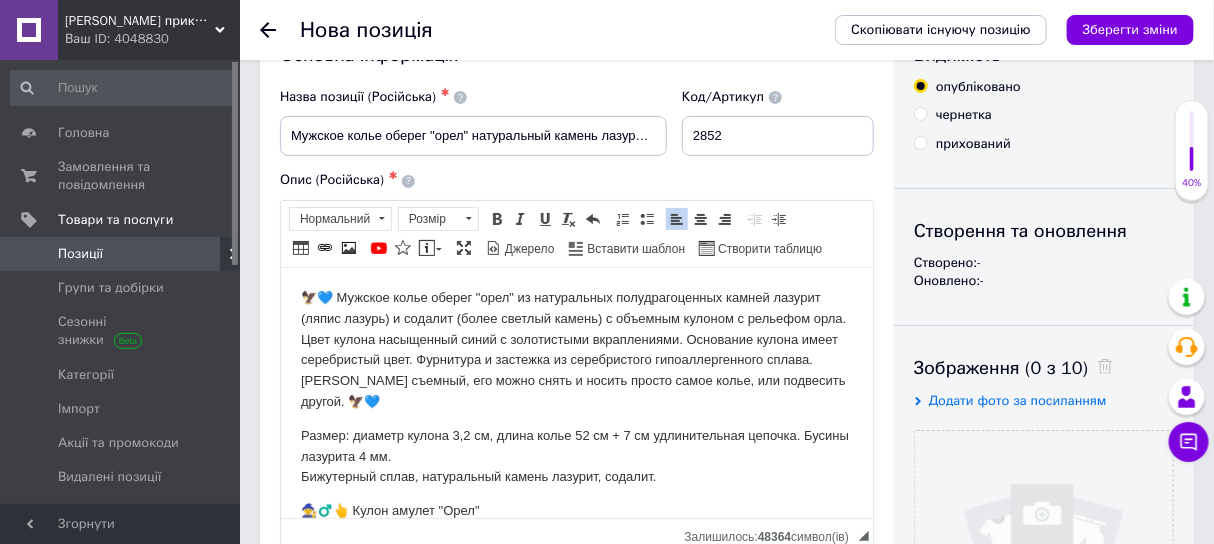 click on "🦅💙 Мужское колье оберег "орел" из натуральных полудрагоценных камней лазурит (ляпис лазурь) и содалит (более светлый камень) с объемным кулоном с рельефом орла. Цвет кулона насыщенный синий с золотистыми вкраплениями. Основание кулона имеет серебристый цвет. Фурнитура и застежка из серебристого гипоаллергенного сплава. Кулон съемный, его можно снять и носить просто самое колье, или подвесить другой. 🦅💙 Размер: диаметр кулона 3,2 см, длина колье 52 см + 7 см удлинительная цепочка. Бусины лазурита 4 мм. Бижутерный сплав, натуральный камень лазурит, содалит." at bounding box center (576, 587) 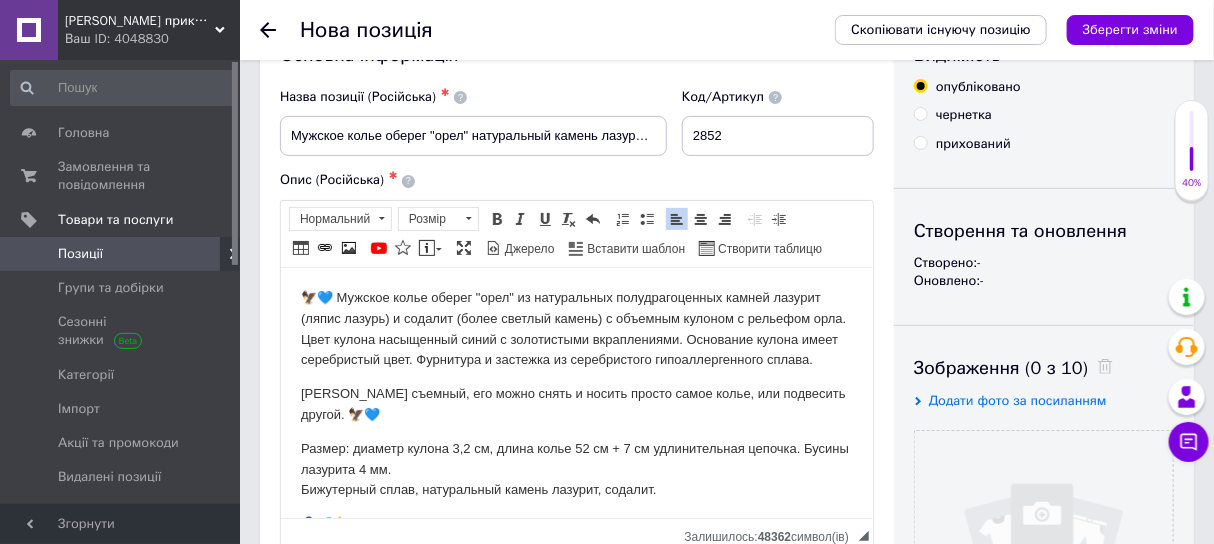 click on "[PERSON_NAME] съемный, его можно снять и носить просто самое колье, или подвесить другой. 🦅💙" at bounding box center (576, 404) 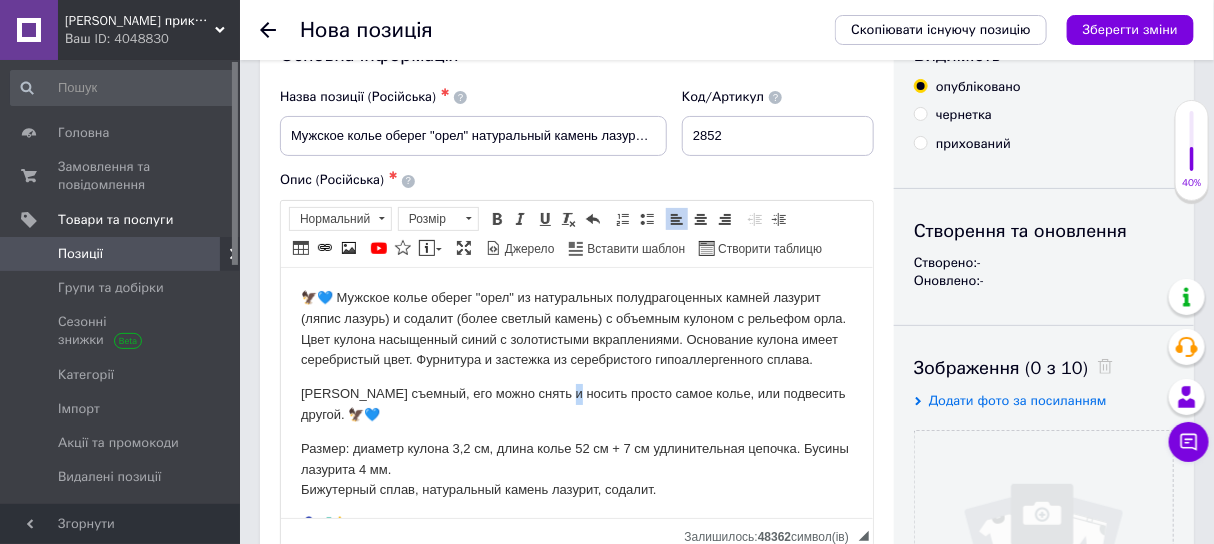 click on "[PERSON_NAME] съемный, его можно снять и носить просто самое колье, или подвесить другой. 🦅💙" at bounding box center (576, 404) 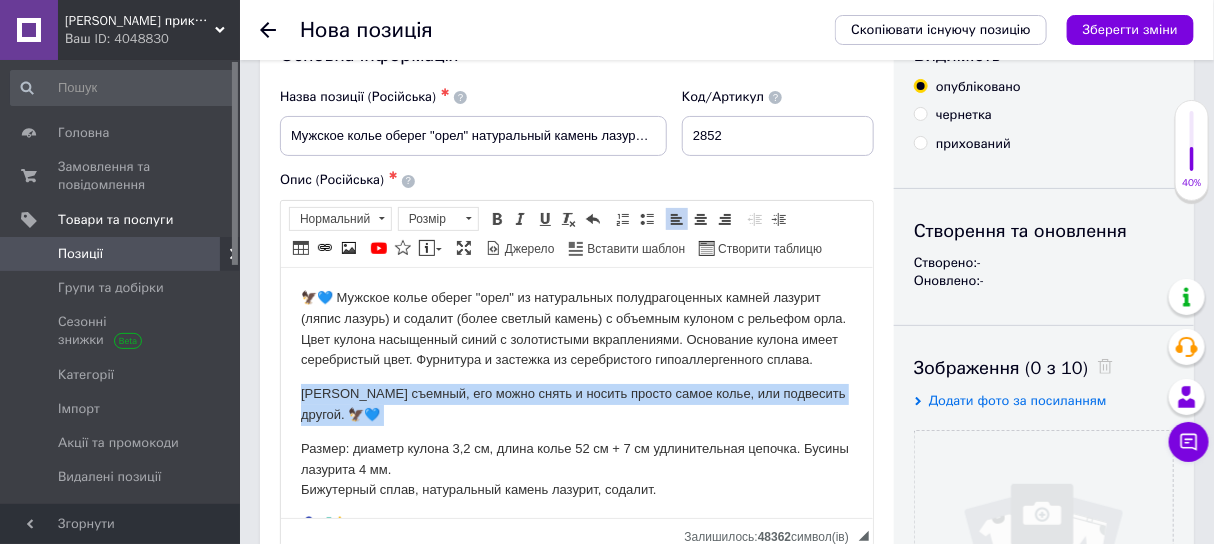 click on "[PERSON_NAME] съемный, его можно снять и носить просто самое колье, или подвесить другой. 🦅💙" at bounding box center (576, 404) 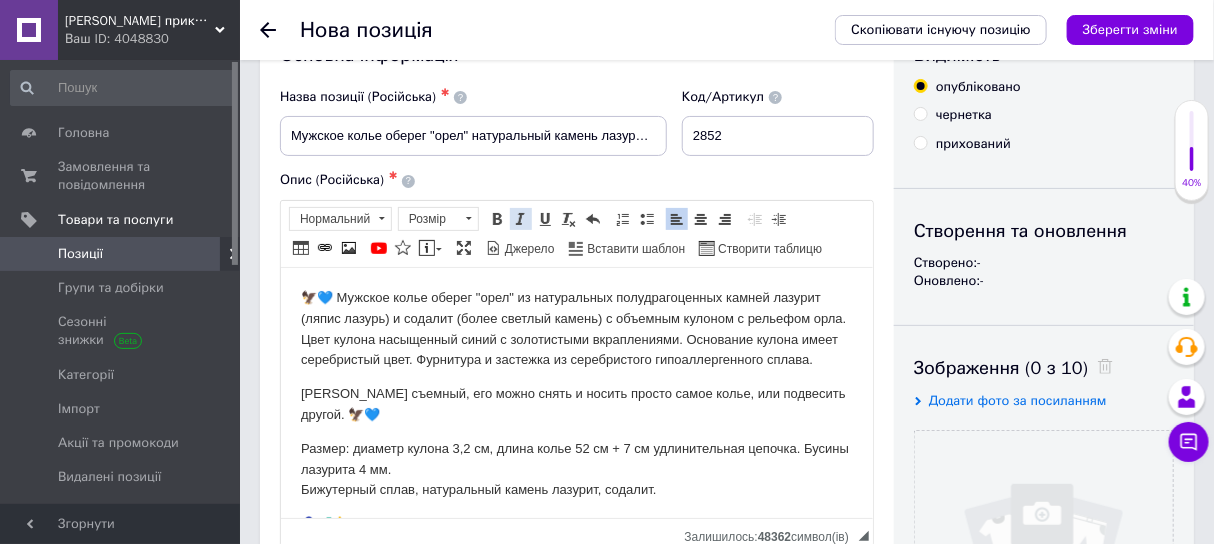 click at bounding box center (521, 219) 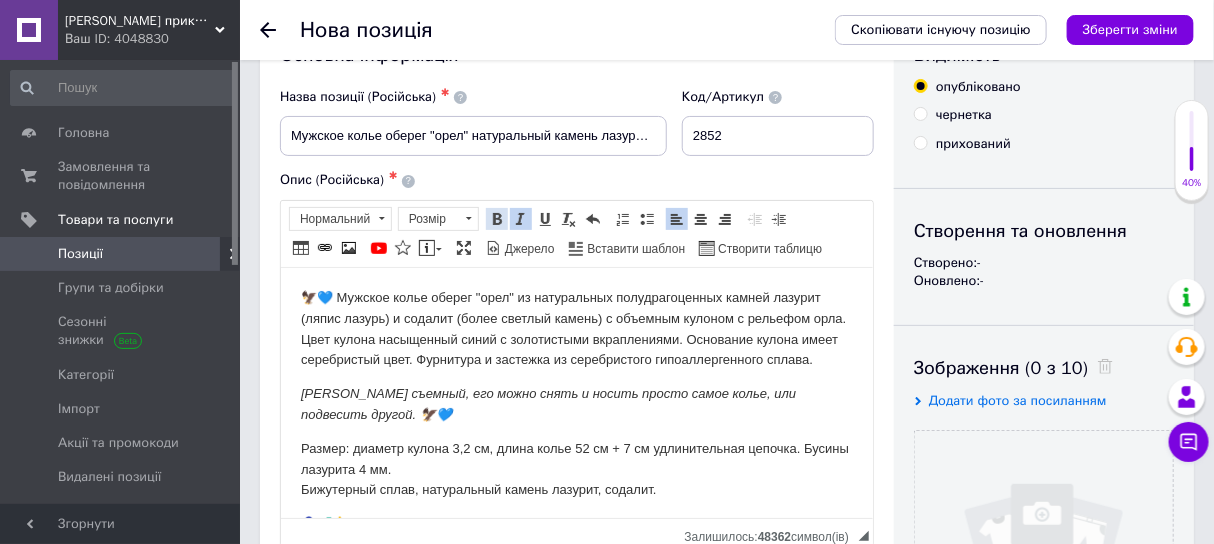 click at bounding box center (497, 219) 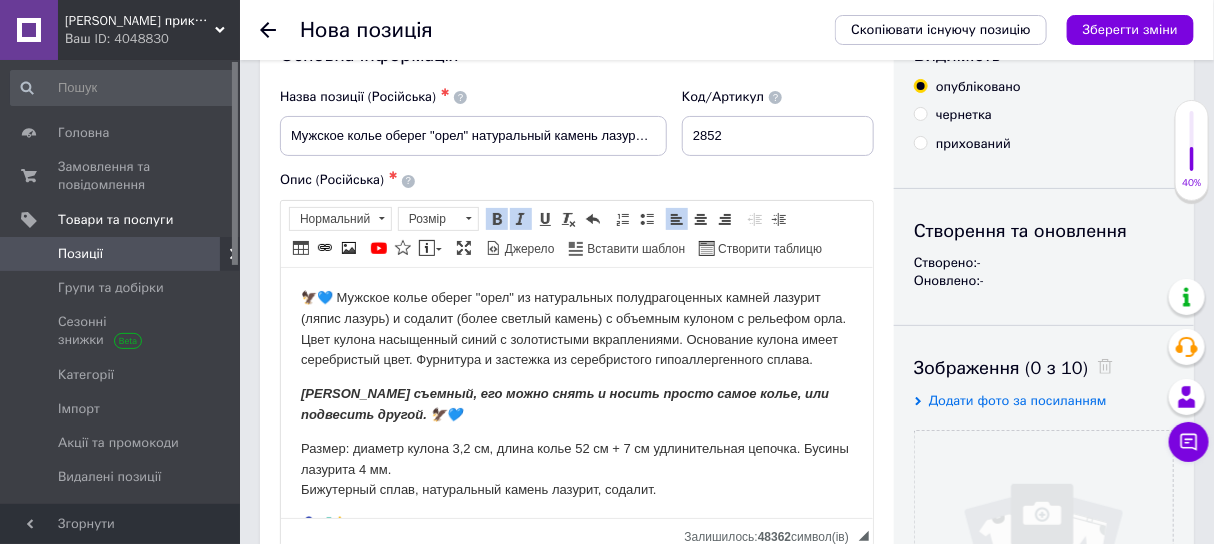 click on "🦅💙 Мужское колье оберег "орел" из натуральных полудрагоценных камней лазурит (ляпис лазурь) и содалит (более светлый камень) с объемным кулоном с рельефом орла. Цвет кулона насыщенный синий с золотистыми вкраплениями. Основание кулона имеет серебристый цвет. Фурнитура и застежка из серебристого гипоаллергенного сплава." at bounding box center (576, 328) 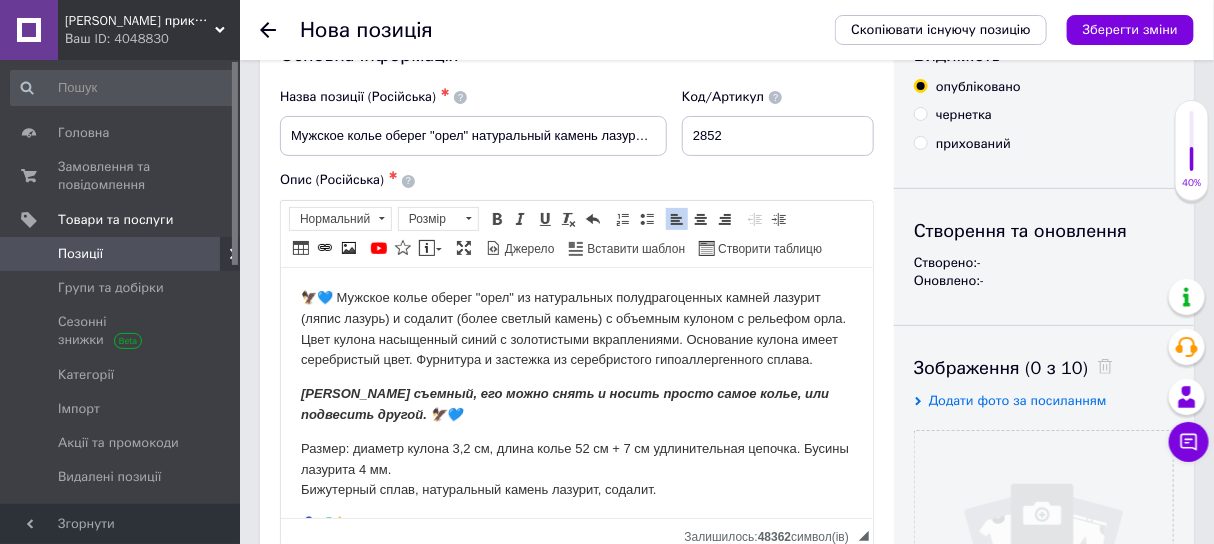scroll, scrollTop: 124, scrollLeft: 0, axis: vertical 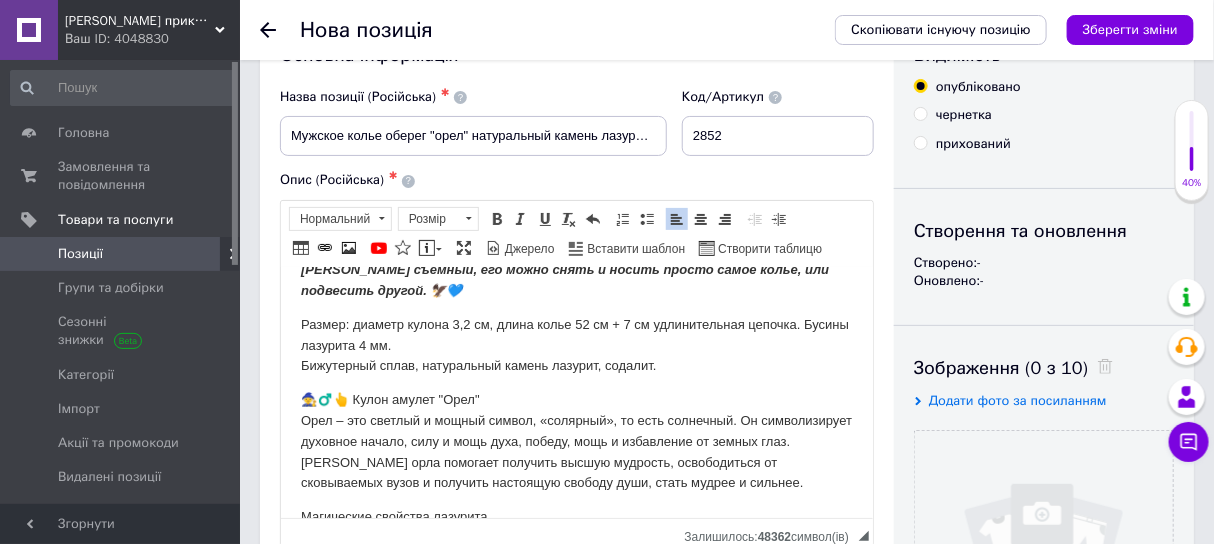 drag, startPoint x: 272, startPoint y: 344, endPoint x: 225, endPoint y: 343, distance: 47.010635 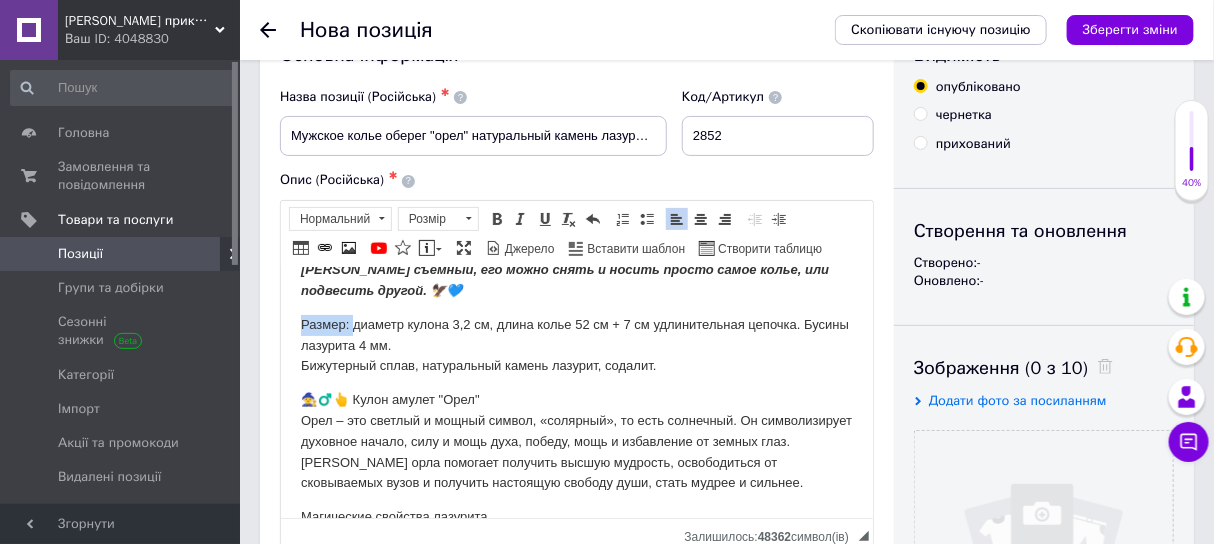 drag, startPoint x: 354, startPoint y: 342, endPoint x: 261, endPoint y: 343, distance: 93.00538 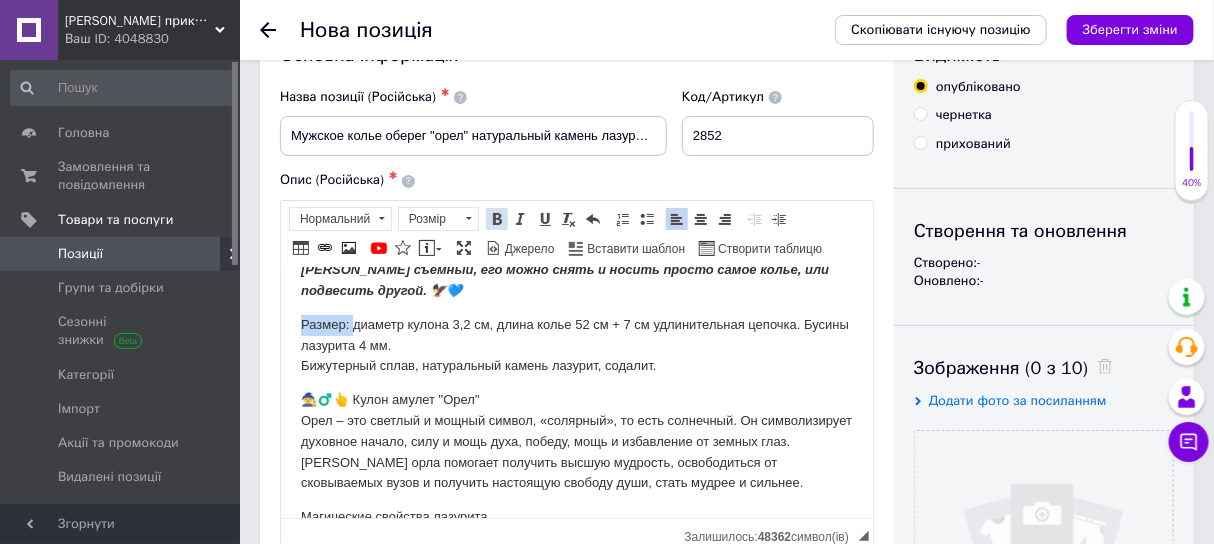 click at bounding box center (497, 219) 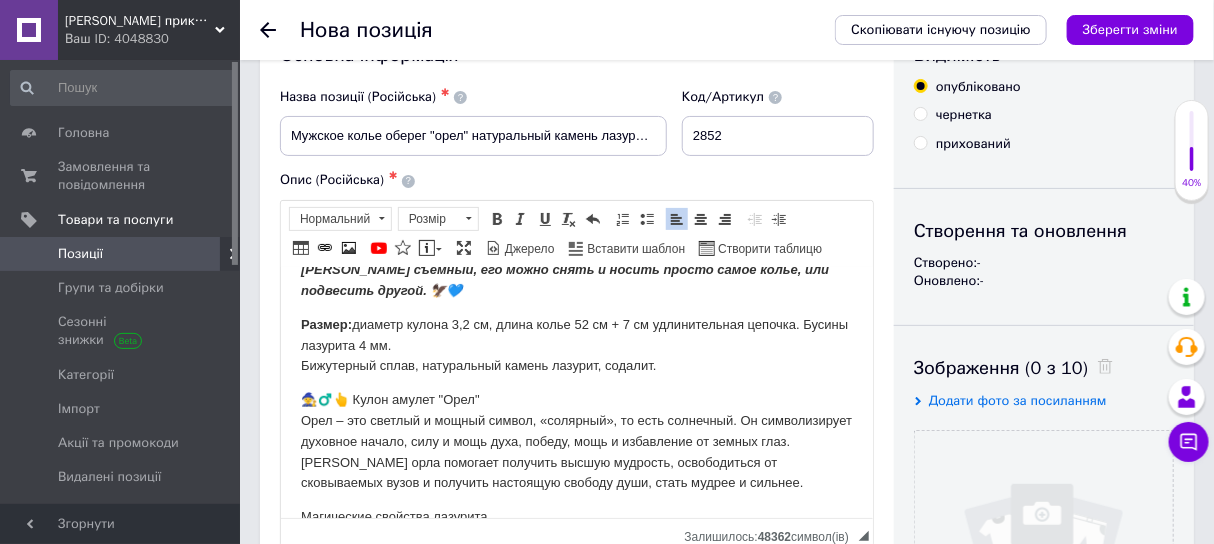 click on "🦅💙 Мужское колье оберег "орел" из натуральных полудрагоценных камней лазурит (ляпис лазурь) и содалит (более светлый камень) с объемным кулоном с рельефом орла. Цвет кулона насыщенный синий с золотистыми вкраплениями. Основание кулона имеет серебристый цвет. Фурнитура и застежка из серебристого гипоаллергенного сплава. Кулон съемный, его можно снять и носить просто самое колье, или подвесить другой. 🦅💙 Размер:  диаметр кулона 3,2 см, длина колье 52 см + 7 см удлинительная цепочка. Бусины лазурита 4 мм. Бижутерный сплав, натуральный камень лазурит, содалит." at bounding box center (576, 470) 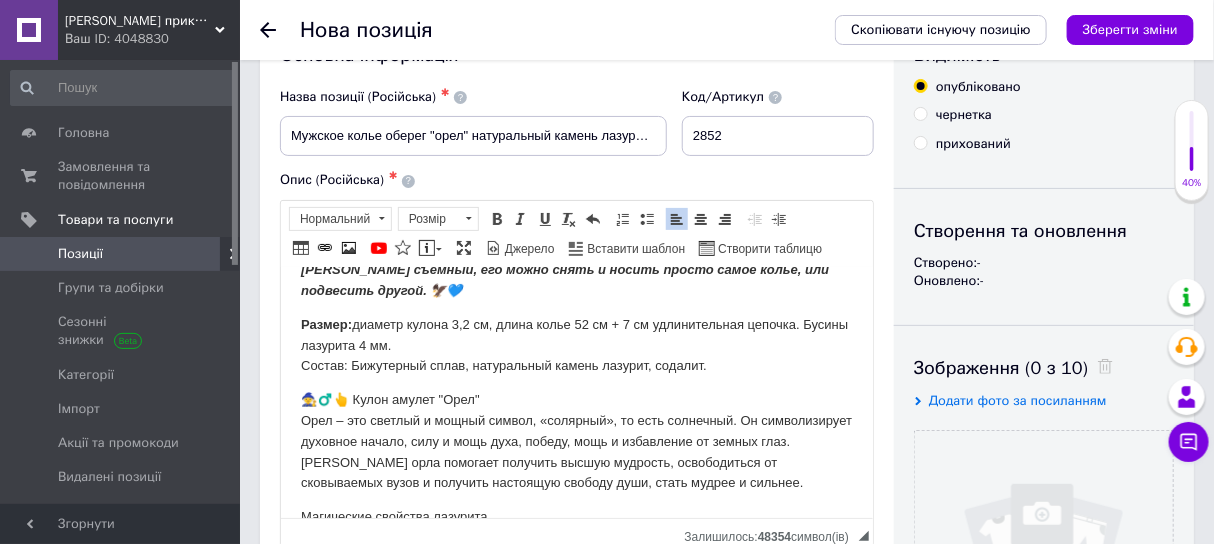 click on "🦅💙 Мужское колье оберег "орел" из натуральных полудрагоценных камней лазурит (ляпис лазурь) и содалит (более светлый камень) с объемным кулоном с рельефом орла. Цвет кулона насыщенный синий с золотистыми вкраплениями. Основание кулона имеет серебристый цвет. Фурнитура и застежка из серебристого гипоаллергенного сплава. Кулон съемный, его можно снять и носить просто самое колье, или подвесить другой. 🦅💙 Размер:  диаметр кулона 3,2 см, длина колье 52 см + 7 см удлинительная цепочка. Бусины лазурита 4 мм. 🧙♂️👆 Кулон амулет "Орел"" at bounding box center (576, 470) 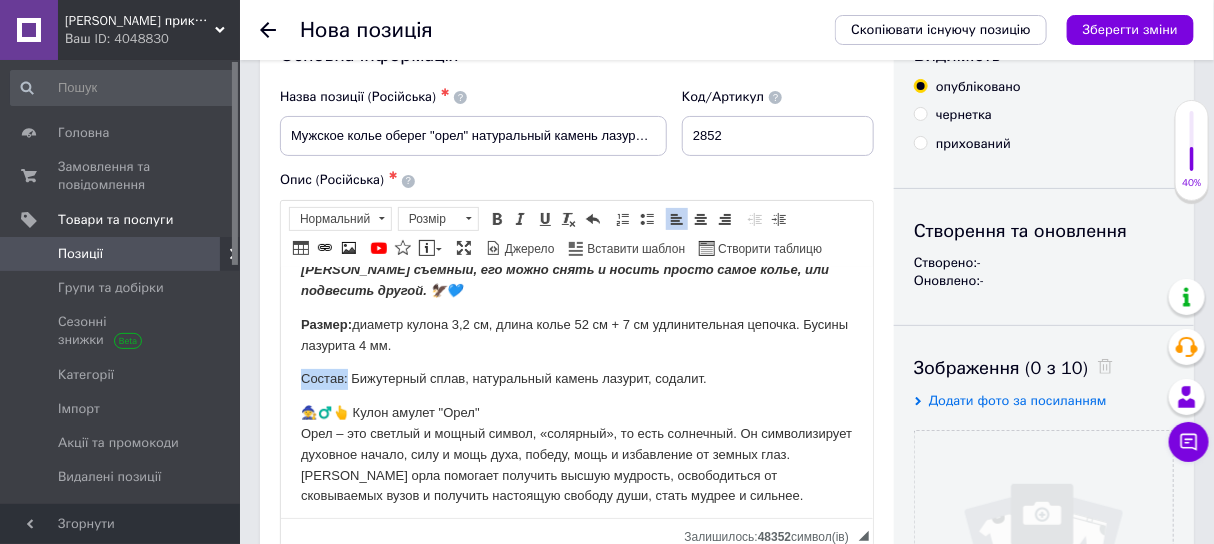 drag, startPoint x: 348, startPoint y: 400, endPoint x: 492, endPoint y: 690, distance: 323.78387 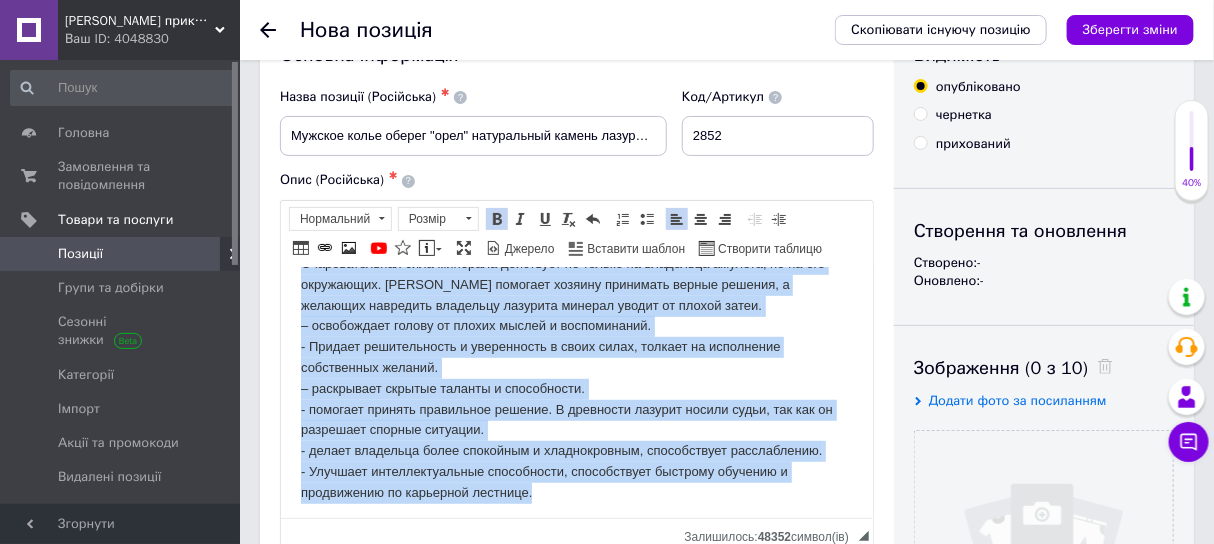 scroll, scrollTop: 437, scrollLeft: 0, axis: vertical 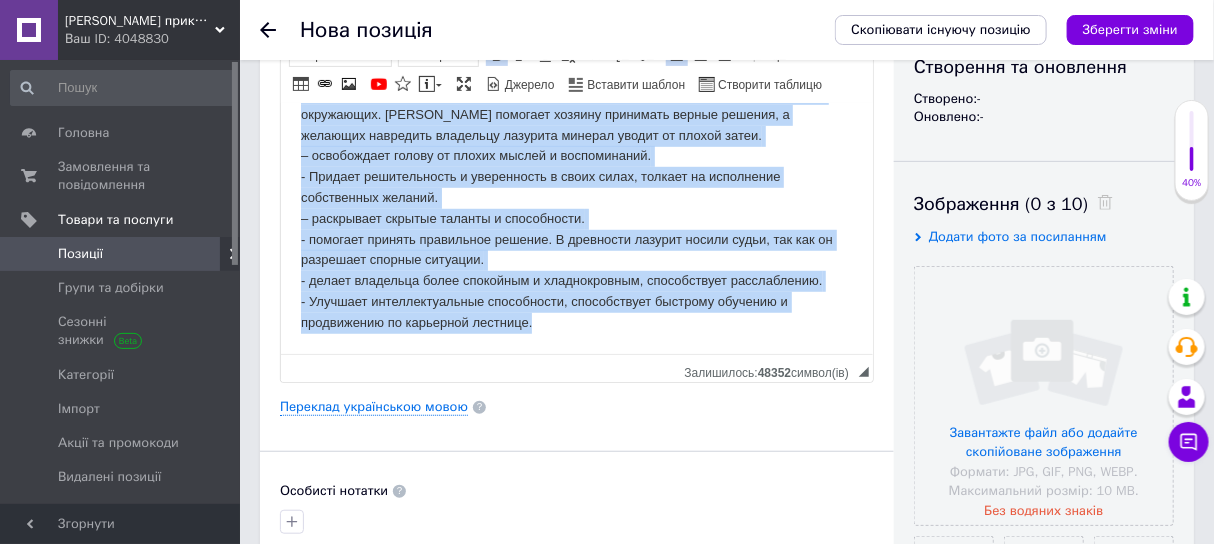 drag, startPoint x: 358, startPoint y: 148, endPoint x: 675, endPoint y: 406, distance: 408.7212 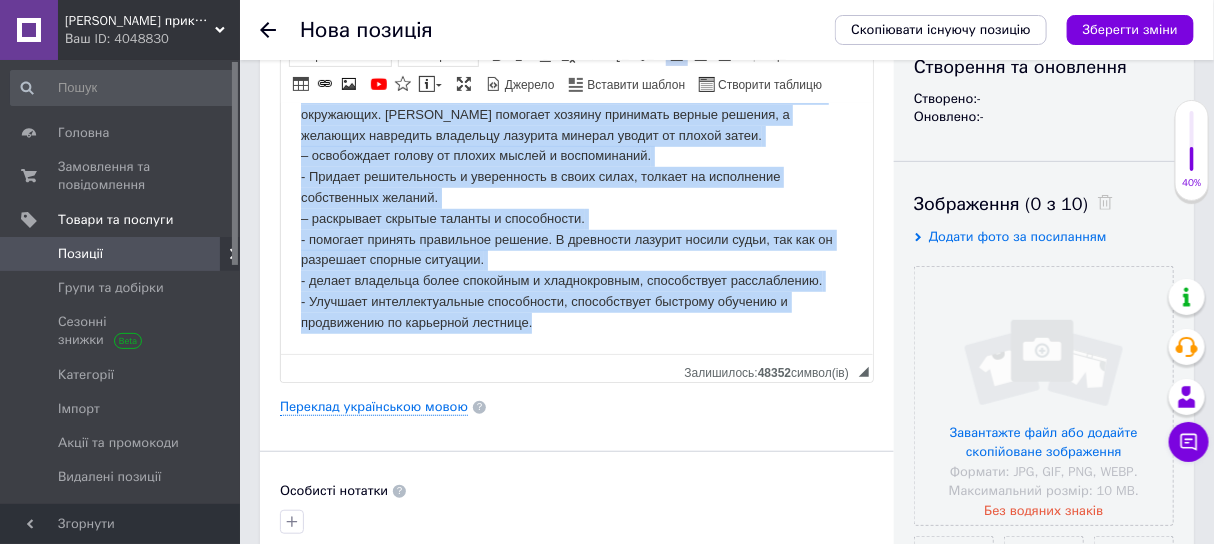 scroll, scrollTop: 107, scrollLeft: 0, axis: vertical 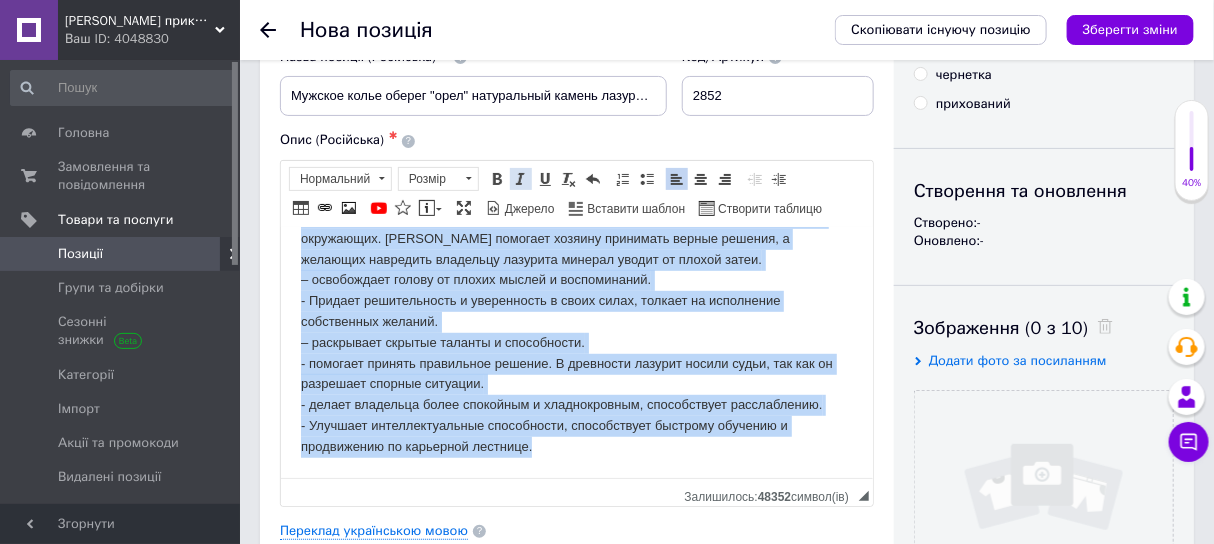 click on "Курсив  Сполучення клавіш Ctrl+I" at bounding box center (521, 179) 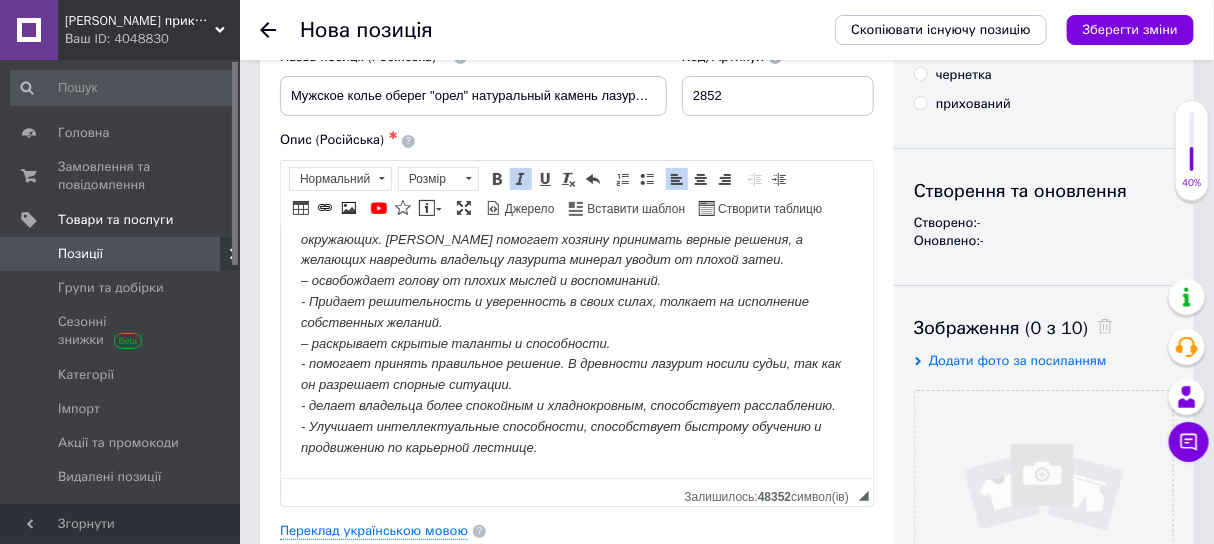 click on "Магические свойства лазурита Очаровательная сила минерала действует не только на владельца амулета, но на его окружающих. [PERSON_NAME] помогает хозяину принимать верные решения, а желающих навредить владельцу лазурита минерал уводит от плохой затеи. – освобождает голову от плохих мыслей и воспоминаний. - Придает решительность и уверенность в своих силах, толкает на исполнение собственных желаний. – раскрывает скрытые таланты и способности. - помогает принять правильное решение. В древности лазурит носили судьи, так как он разрешает спорные ситуации." at bounding box center [574, 321] 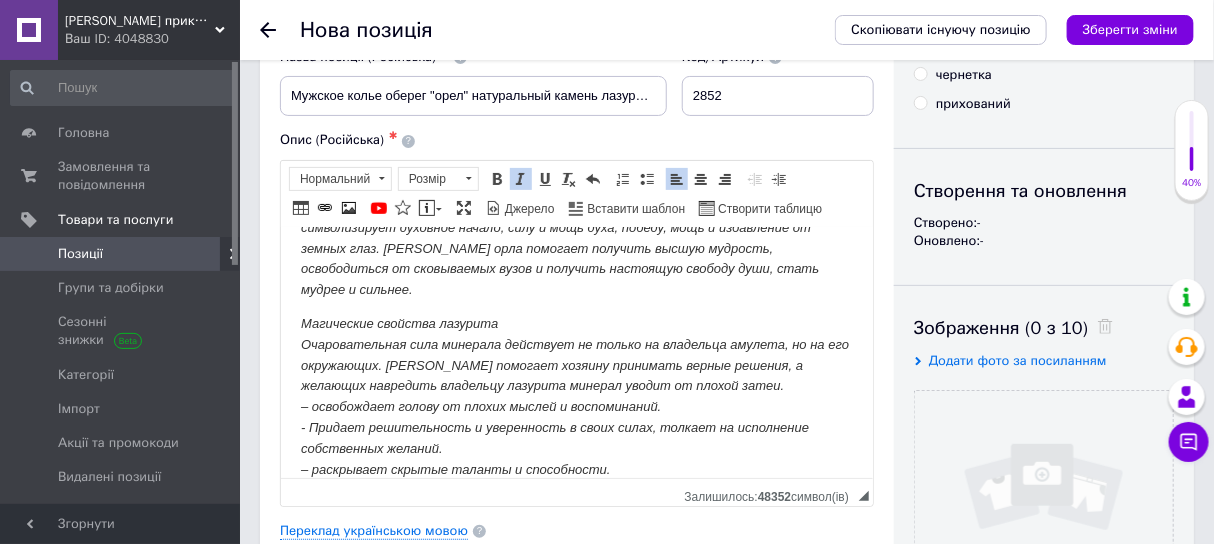 click on "Магические свойства лазурита Очаровательная сила минерала действует не только на владельца амулета, но на его окружающих. [PERSON_NAME] помогает хозяину принимать верные решения, а желающих навредить владельцу лазурита минерал уводит от плохой затеи. – освобождает голову от плохих мыслей и воспоминаний. - Придает решительность и уверенность в своих силах, толкает на исполнение собственных желаний. – раскрывает скрытые таланты и способности. - помогает принять правильное решение. В древности лазурит носили судьи, так как он разрешает спорные ситуации." at bounding box center (574, 447) 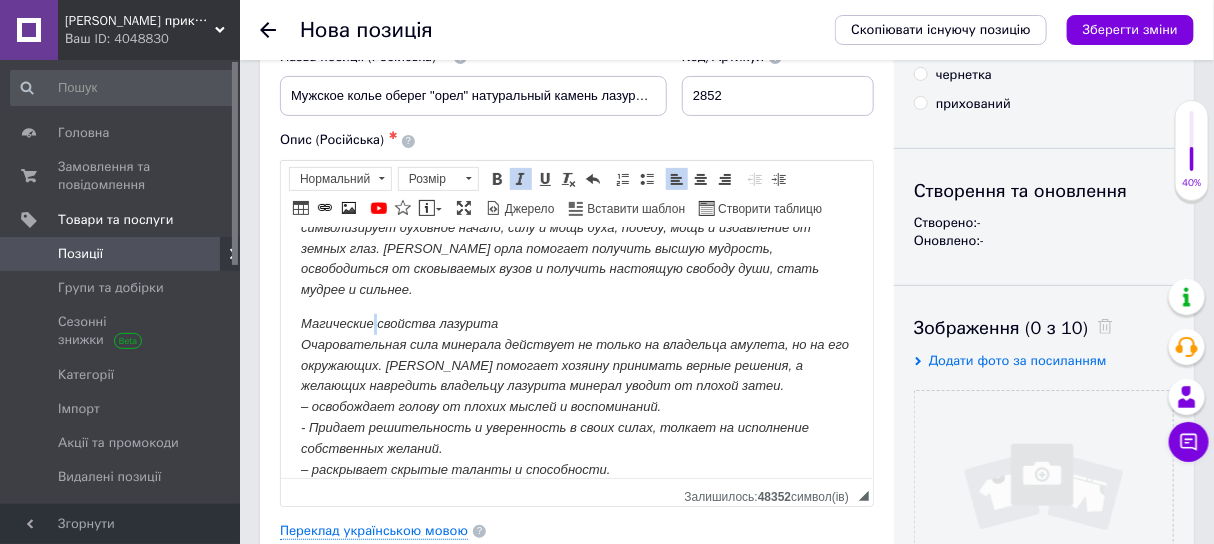 click on "Магические свойства лазурита Очаровательная сила минерала действует не только на владельца амулета, но на его окружающих. [PERSON_NAME] помогает хозяину принимать верные решения, а желающих навредить владельцу лазурита минерал уводит от плохой затеи. – освобождает голову от плохих мыслей и воспоминаний. - Придает решительность и уверенность в своих силах, толкает на исполнение собственных желаний. – раскрывает скрытые таланты и способности. - помогает принять правильное решение. В древности лазурит носили судьи, так как он разрешает спорные ситуации." at bounding box center (574, 447) 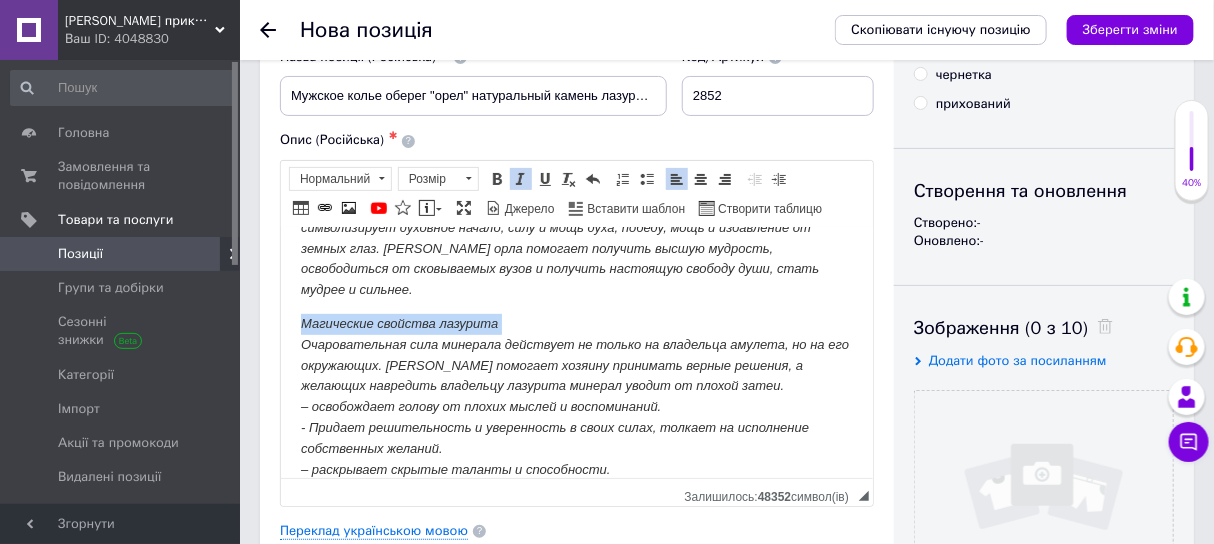 click on "Магические свойства лазурита Очаровательная сила минерала действует не только на владельца амулета, но на его окружающих. [PERSON_NAME] помогает хозяину принимать верные решения, а желающих навредить владельцу лазурита минерал уводит от плохой затеи. – освобождает голову от плохих мыслей и воспоминаний. - Придает решительность и уверенность в своих силах, толкает на исполнение собственных желаний. – раскрывает скрытые таланты и способности. - помогает принять правильное решение. В древности лазурит носили судьи, так как он разрешает спорные ситуации." at bounding box center (574, 447) 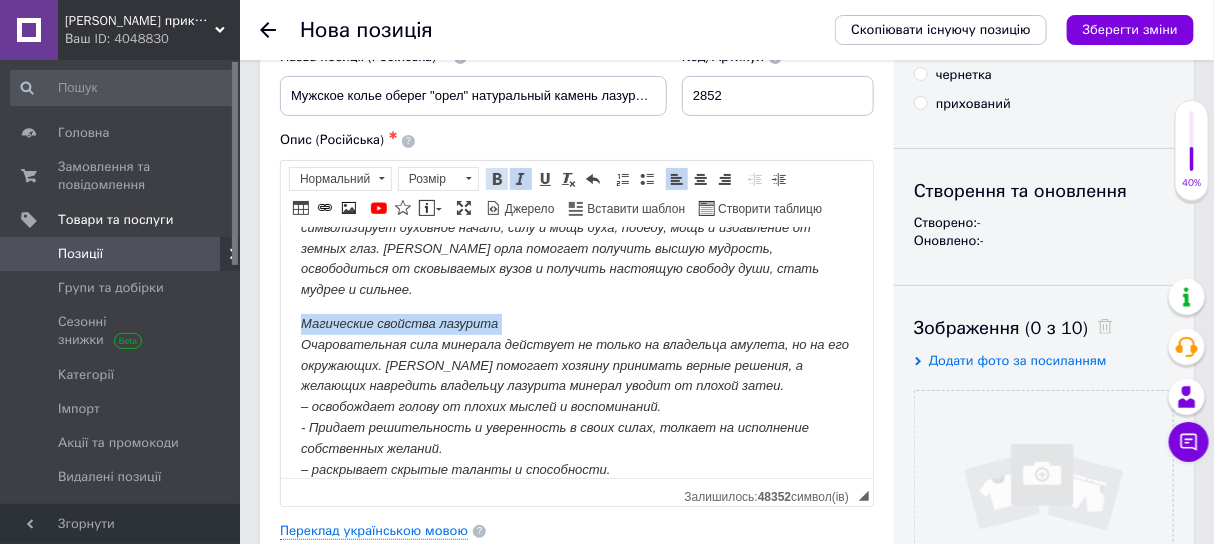 click on "Жирний  Сполучення клавіш Ctrl+B" at bounding box center (497, 179) 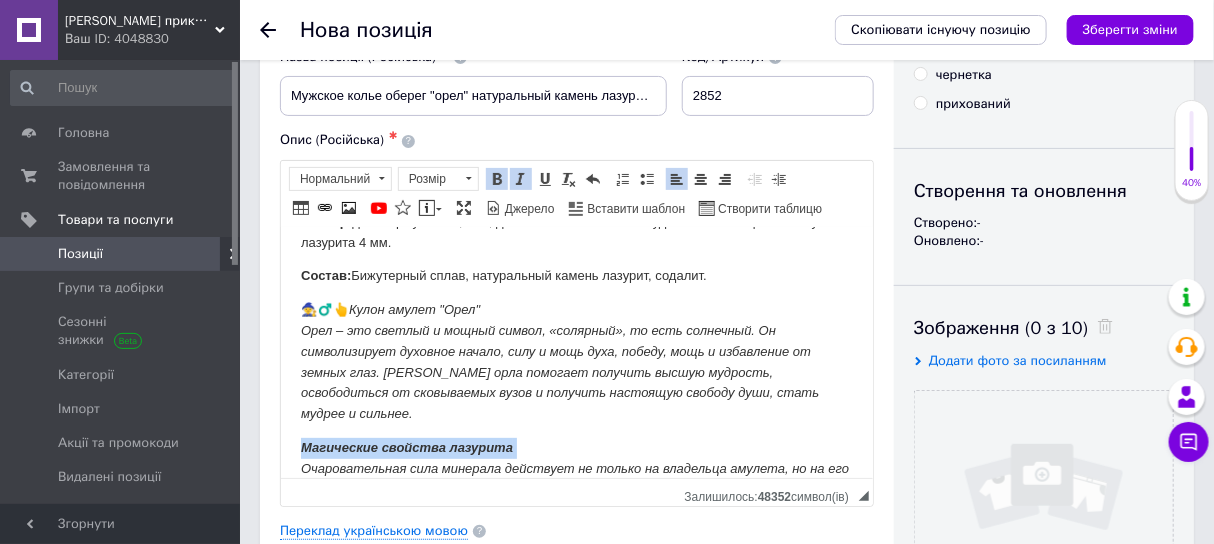 scroll, scrollTop: 62, scrollLeft: 0, axis: vertical 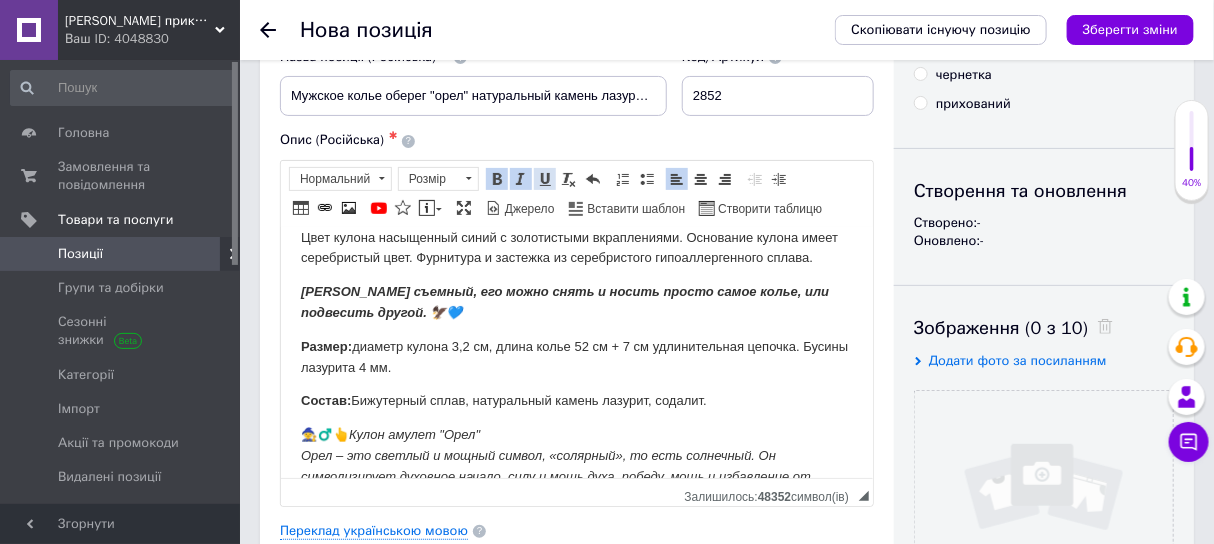 click at bounding box center [545, 179] 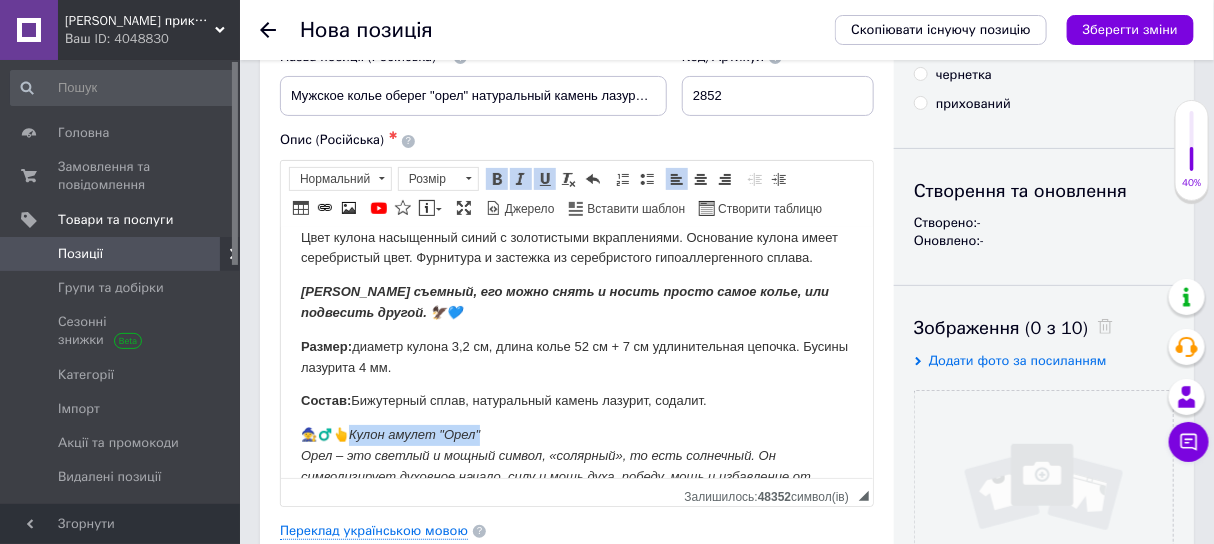 drag, startPoint x: 358, startPoint y: 454, endPoint x: 522, endPoint y: 452, distance: 164.01219 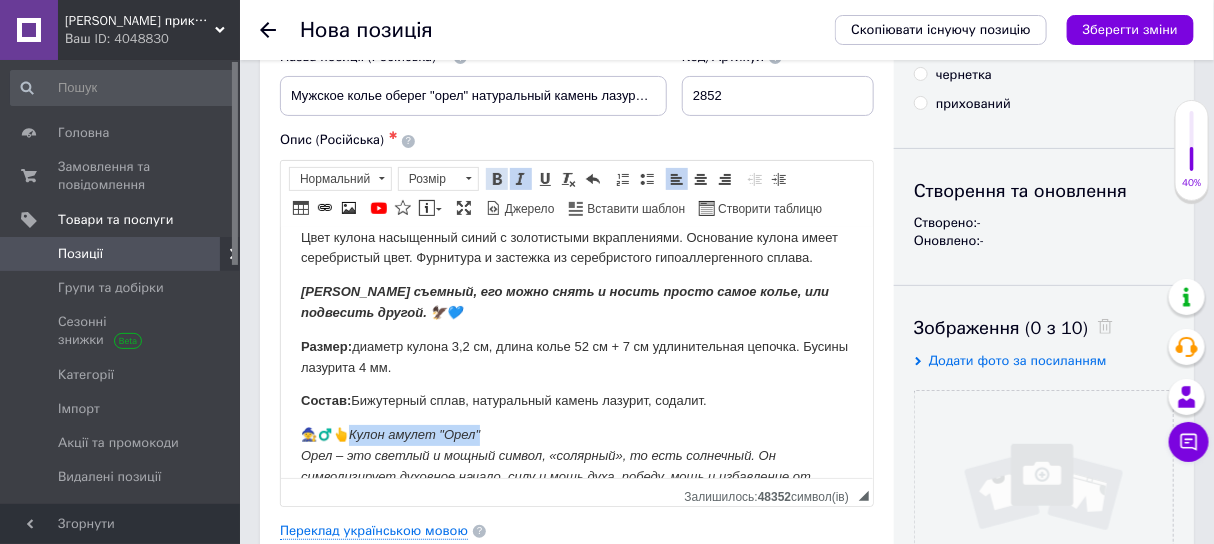 click at bounding box center (497, 179) 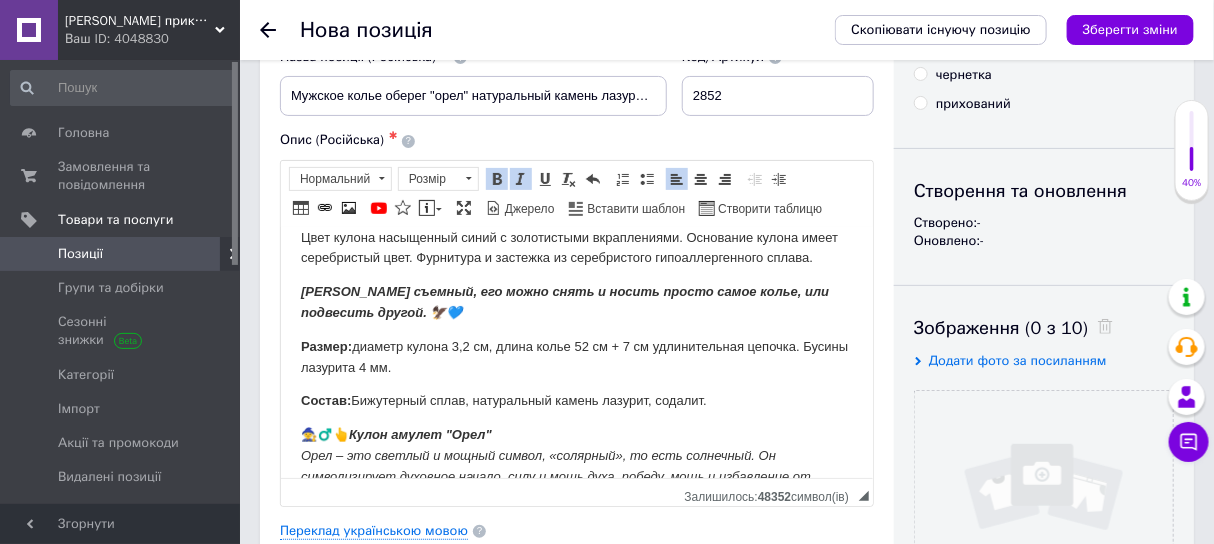 click at bounding box center (545, 179) 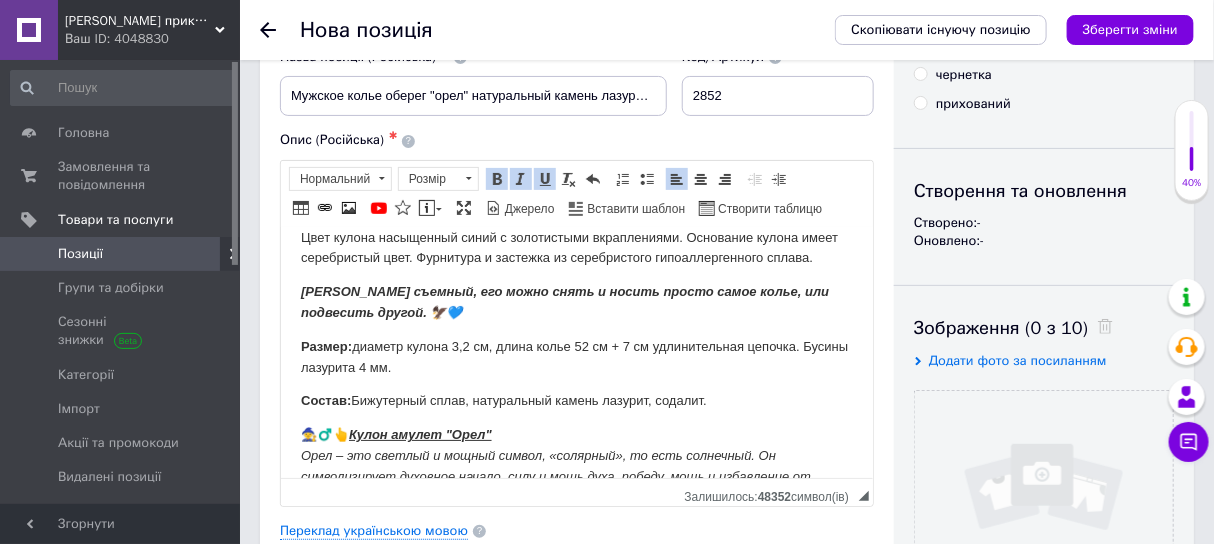 click on "🦅💙 Мужское колье оберег "орел" из натуральных полудрагоценных камней лазурит (ляпис лазурь) и содалит (более светлый камень) с объемным кулоном с рельефом орла. Цвет кулона насыщенный синий с золотистыми вкраплениями. Основание кулона имеет серебристый цвет. Фурнитура и застежка из серебристого гипоаллергенного сплава. Кулон съемный, его можно снять и носить просто самое колье, или подвесить другой. 🦅💙 Размер:  диаметр кулона 3,2 см, длина колье 52 см + 7 см удлинительная цепочка. Бусины лазурита 4 мм. Состав: 🧙♂️👆  [PERSON_NAME] "Орел"" at bounding box center [576, 508] 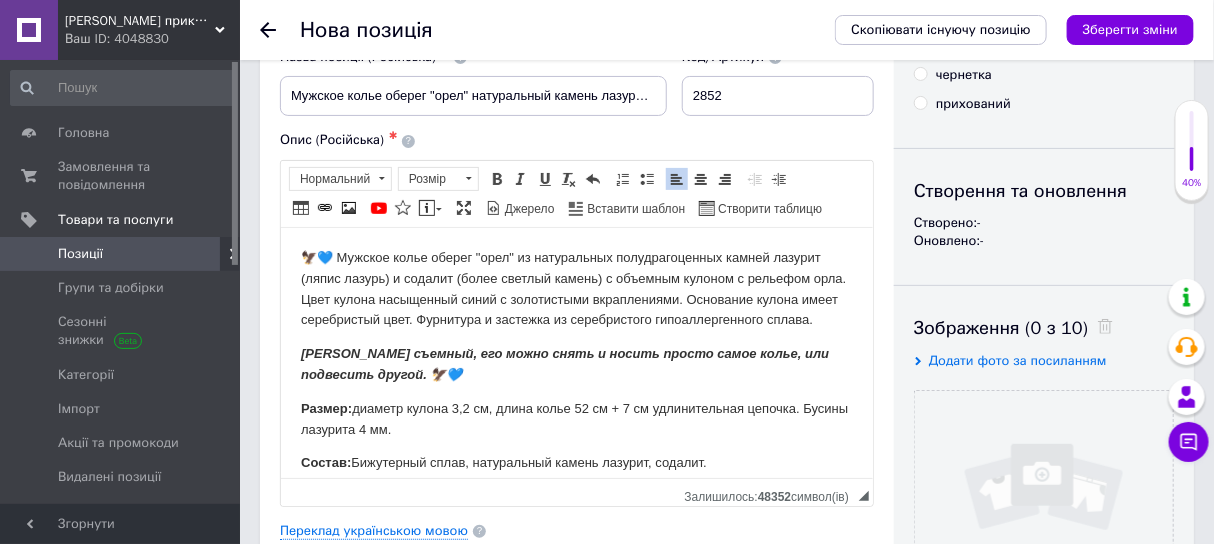 scroll, scrollTop: 0, scrollLeft: 0, axis: both 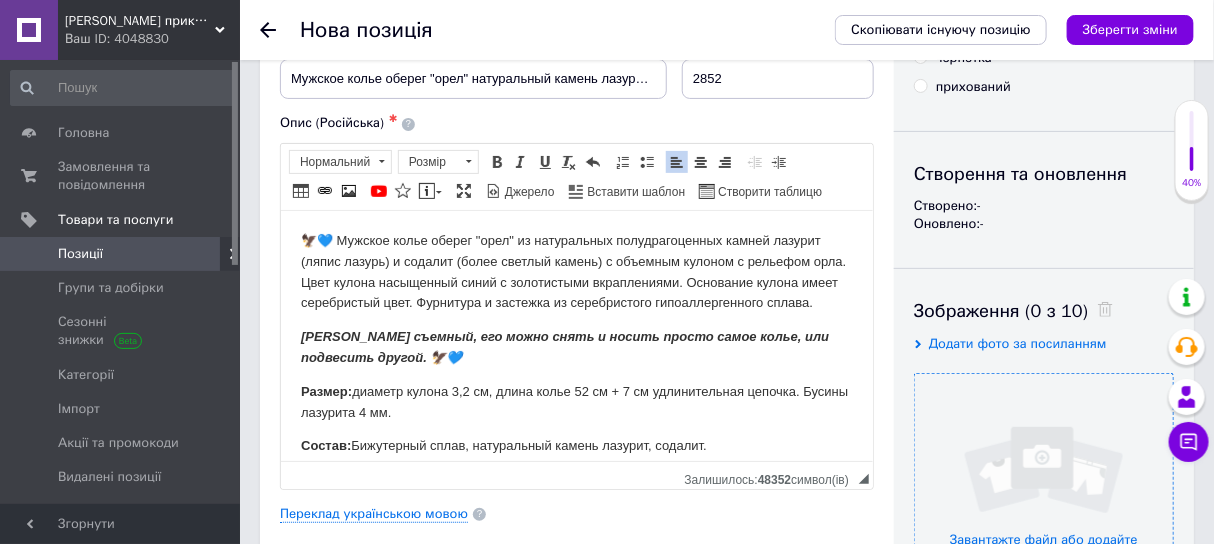 click at bounding box center (1044, 503) 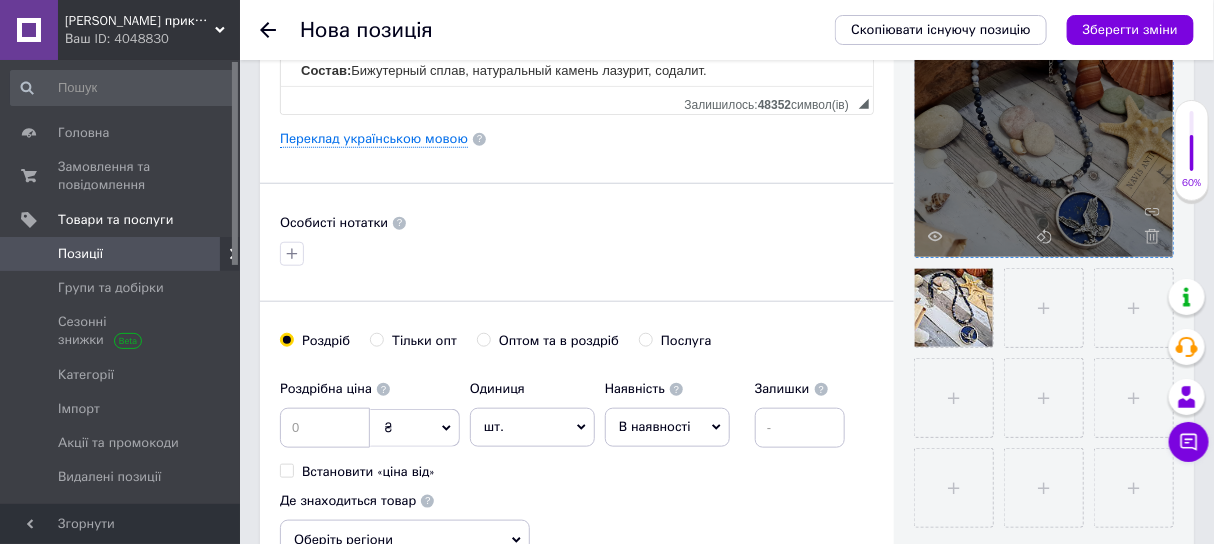 scroll, scrollTop: 250, scrollLeft: 0, axis: vertical 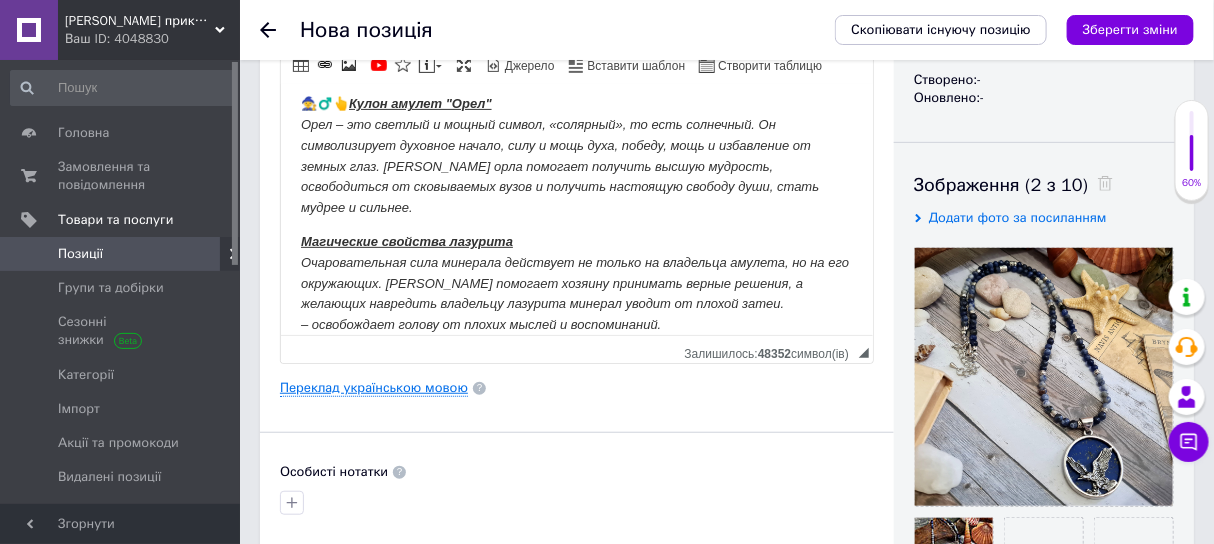 click on "Переклад українською мовою" at bounding box center (374, 388) 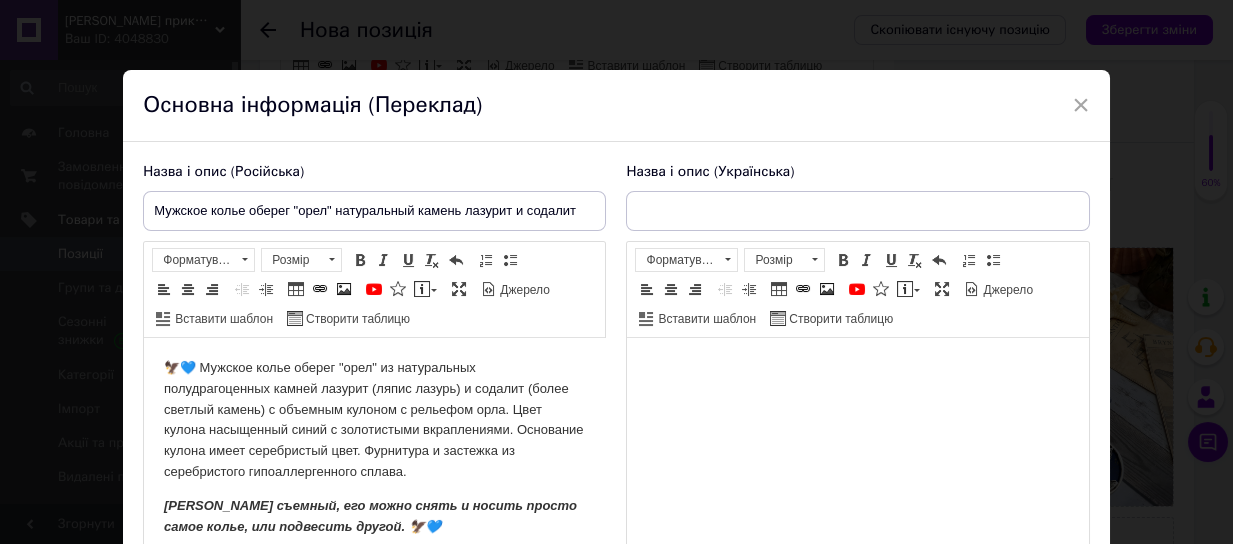 scroll, scrollTop: 0, scrollLeft: 0, axis: both 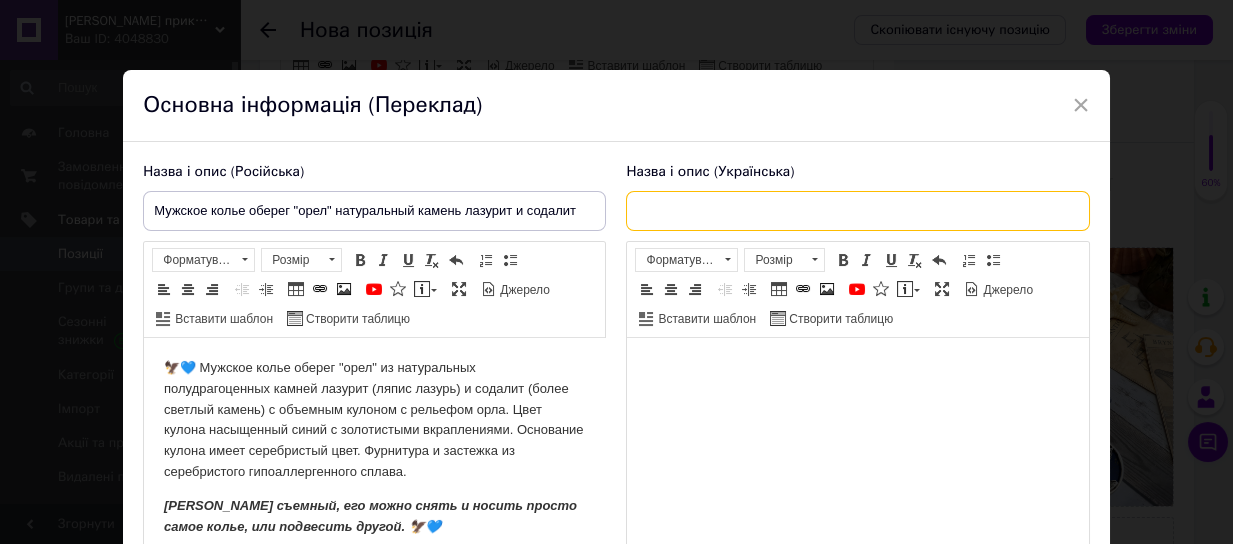 click at bounding box center (857, 211) 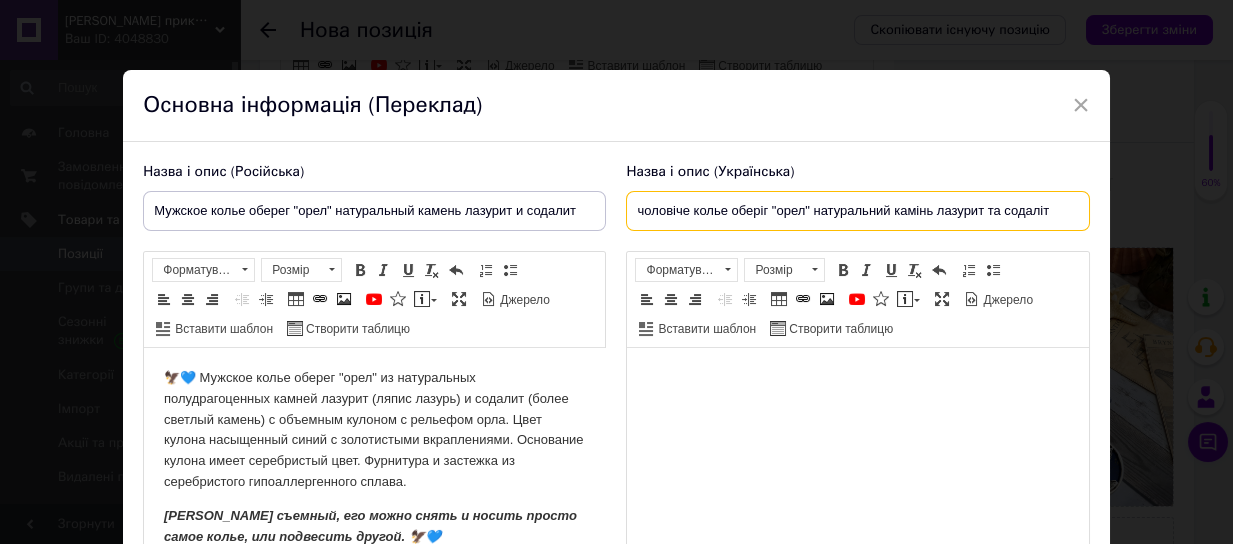 drag, startPoint x: 642, startPoint y: 209, endPoint x: 567, endPoint y: 219, distance: 75.66373 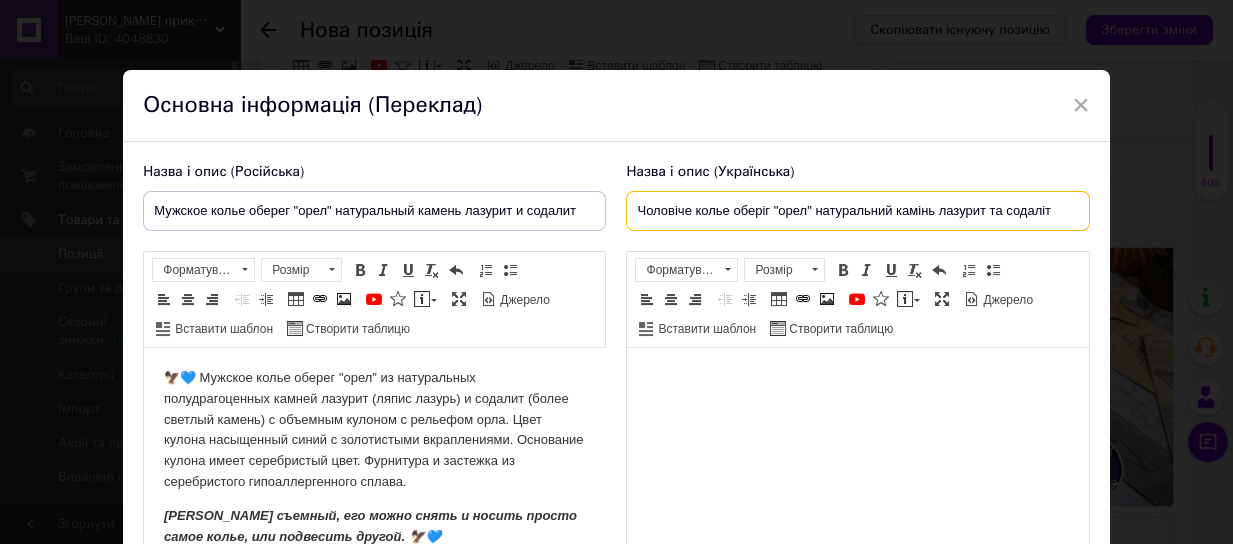 type on "Чоловіче колье оберіг "орел" натуральний камінь лазурит та содаліт" 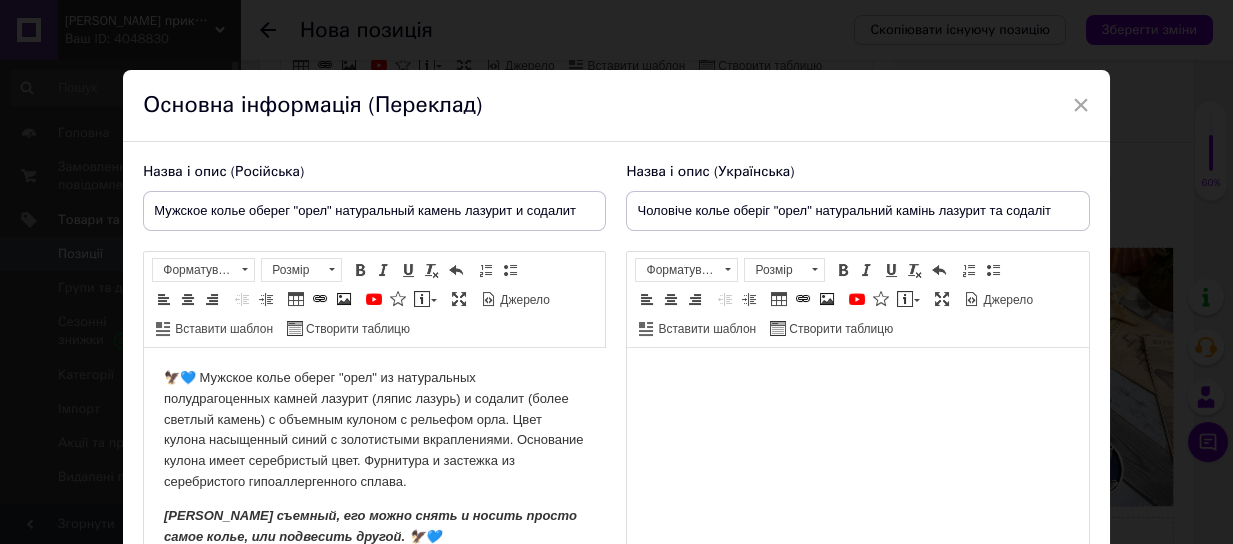 click at bounding box center (857, 378) 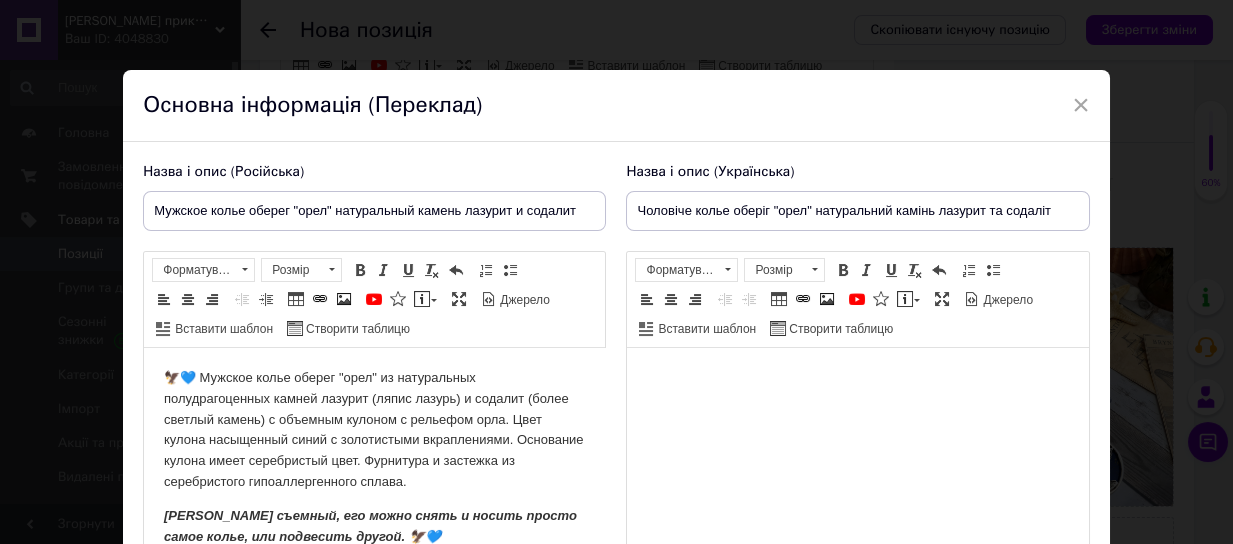 scroll, scrollTop: 80, scrollLeft: 0, axis: vertical 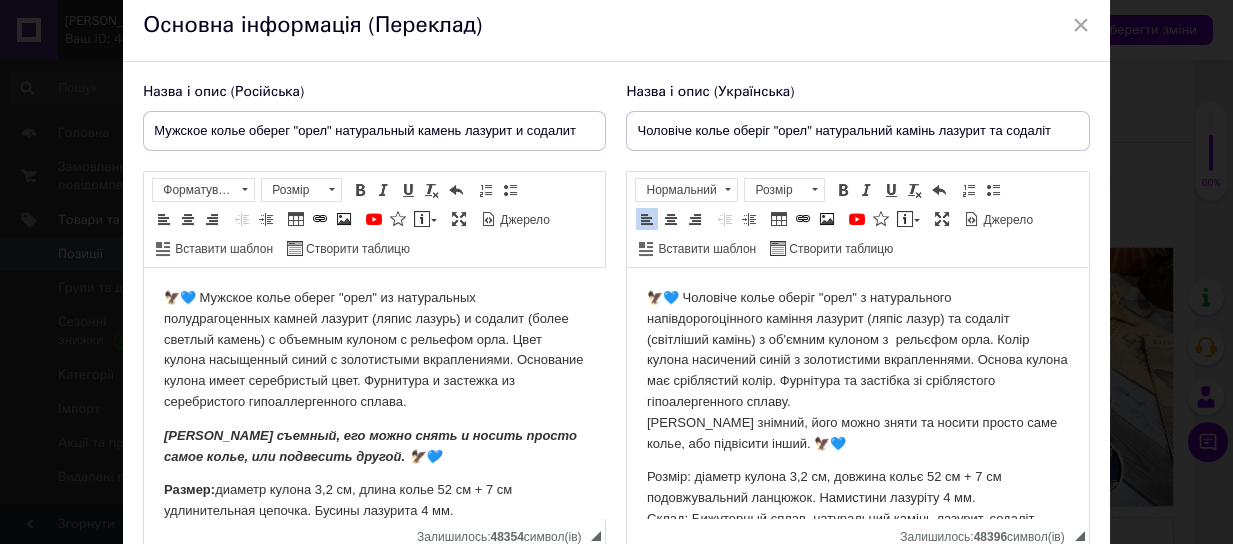 click on "🦅💙 Чоловіче колье оберіг "орел" з натурального напівдорогоцінного каміння лазурит (ляпіс лазур) та содаліт (світліший камінь) з об'ємним кулоном з  рельєфом орла. Колір кулона насичений синій з золотистими вкрапленнями. Основа кулона має сріблястий колір. Фурнітура та застібка зі сріблястого гіпоалергенного сплаву. Кулон знімний, його можно зняти та носити просто саме колье, або підвісити інший. 🦅💙 Розмір: діаметр кулона 3,2 см, довжина кольє 52 см + 7 см подовжувальний ланцюжок. Намистини лазуріту 4 мм. 🧙♂️👆 Кулон амулет "Орел"" at bounding box center (857, 640) 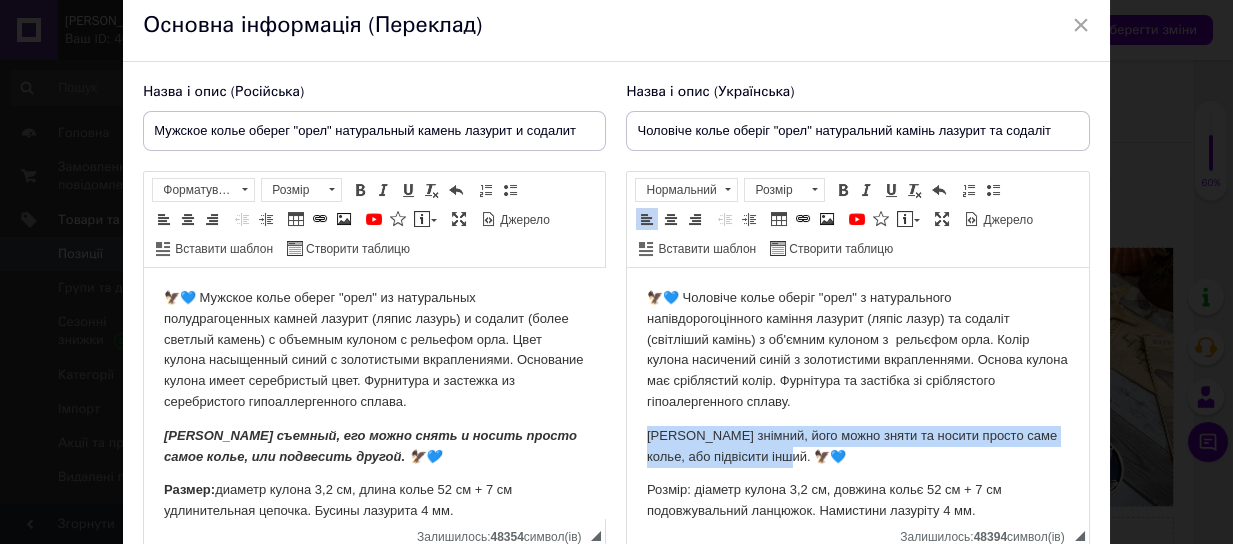 drag, startPoint x: 715, startPoint y: 454, endPoint x: 630, endPoint y: 441, distance: 85.98837 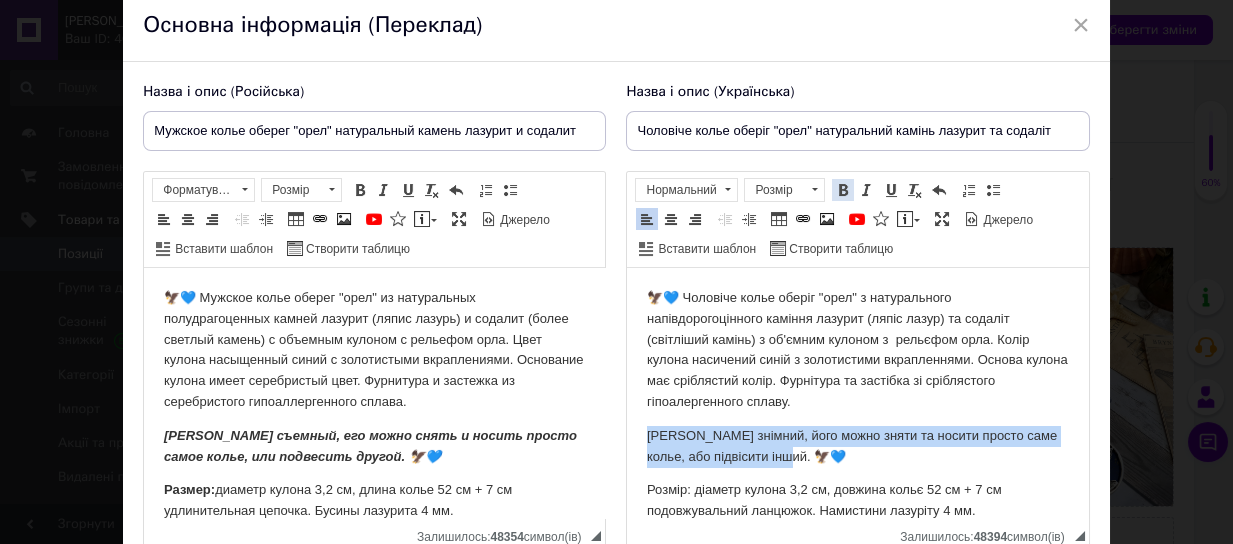 click at bounding box center [843, 190] 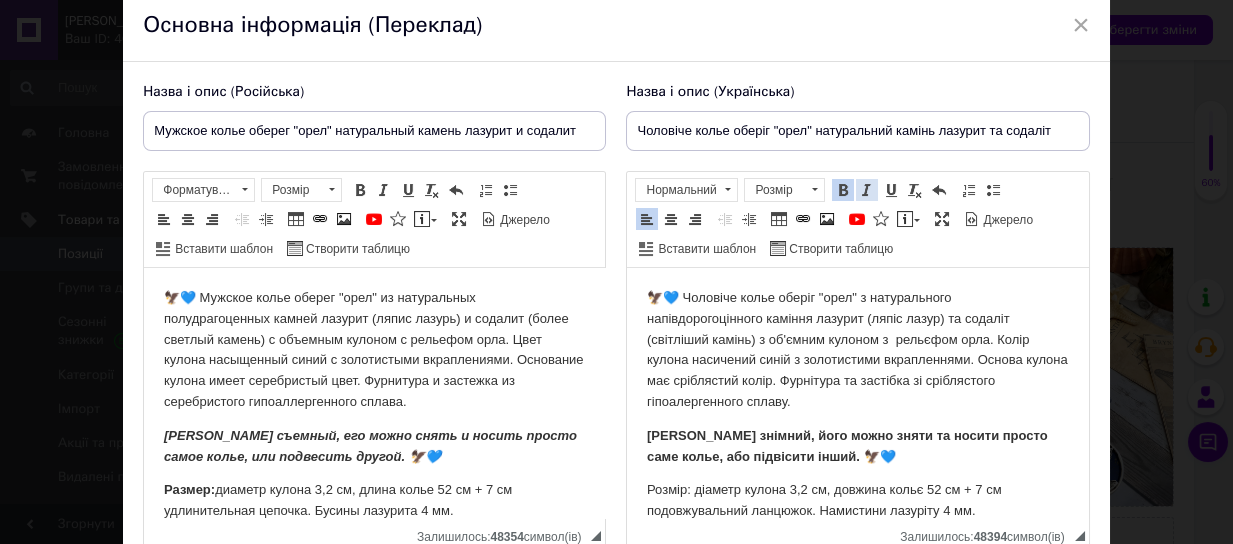 click at bounding box center [867, 190] 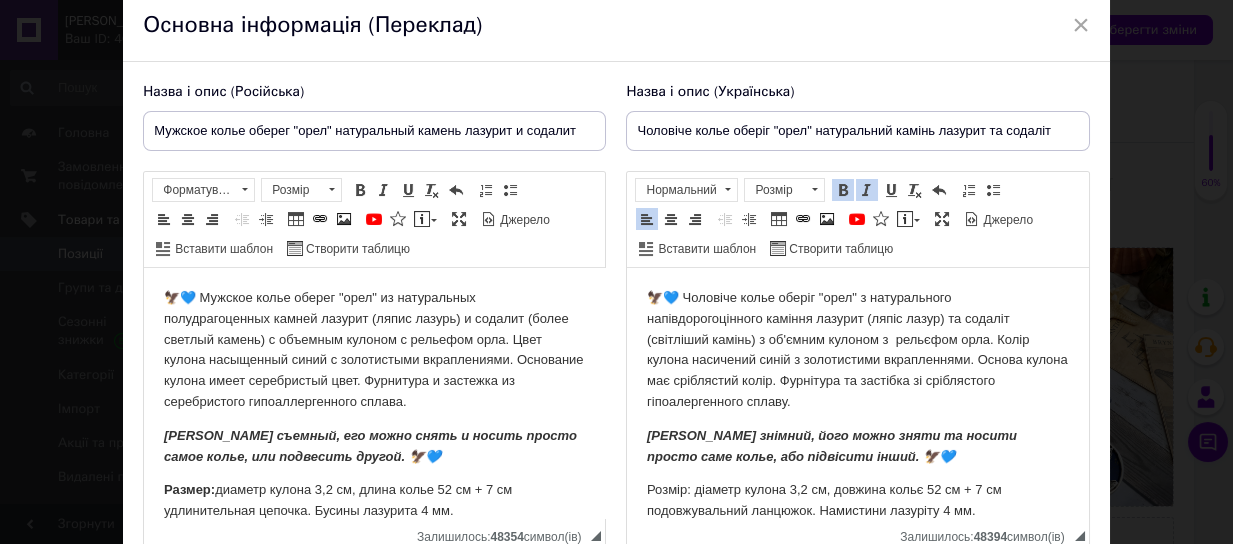 scroll, scrollTop: 204, scrollLeft: 0, axis: vertical 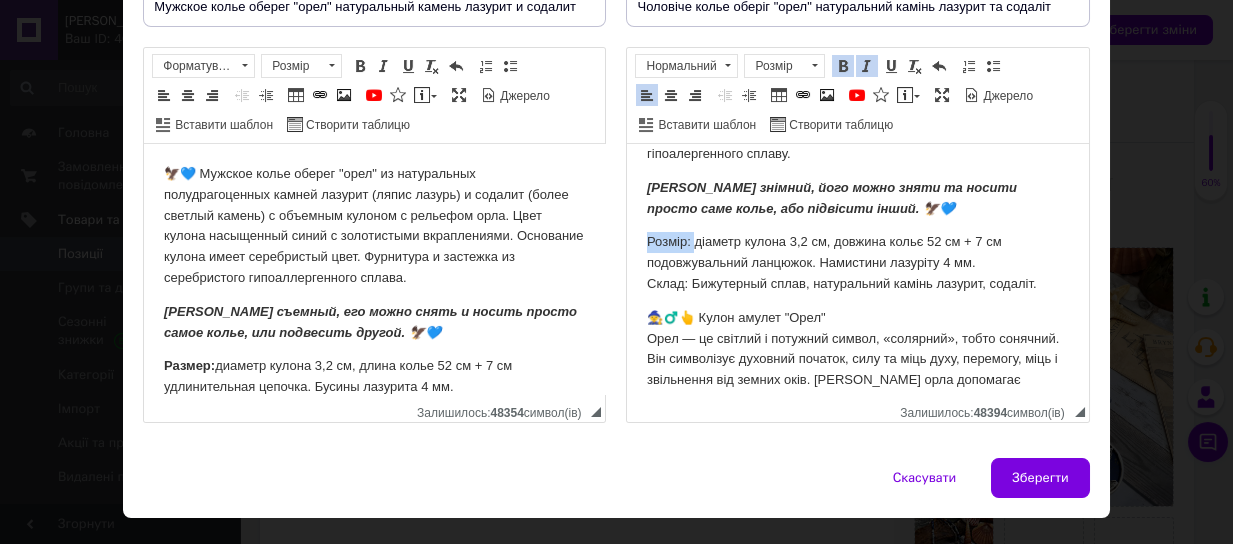 drag, startPoint x: 693, startPoint y: 240, endPoint x: 620, endPoint y: 233, distance: 73.33485 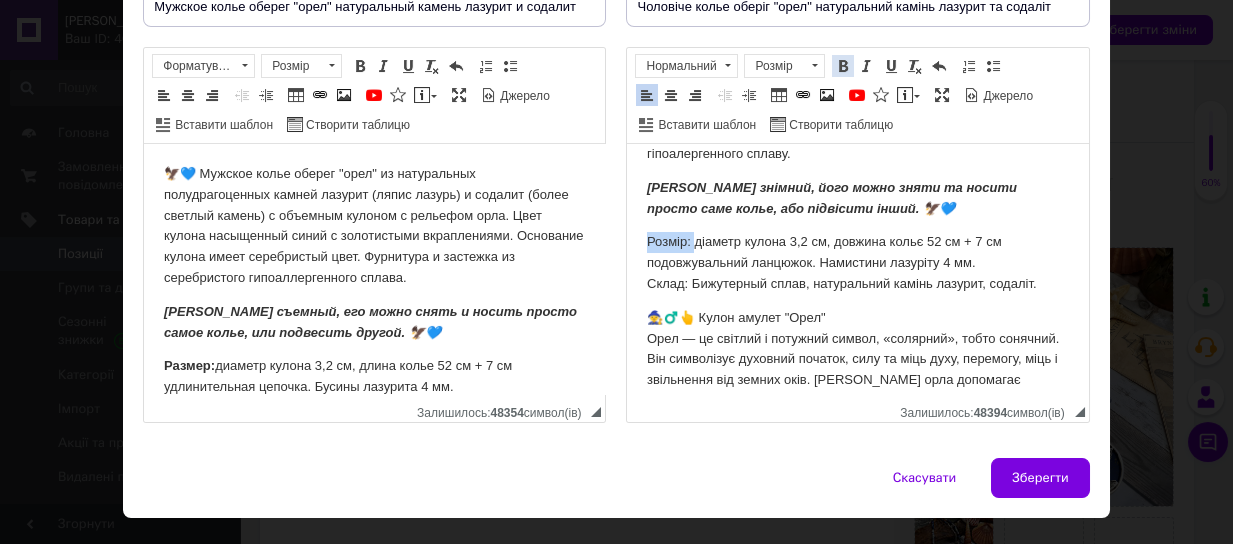 click at bounding box center [843, 66] 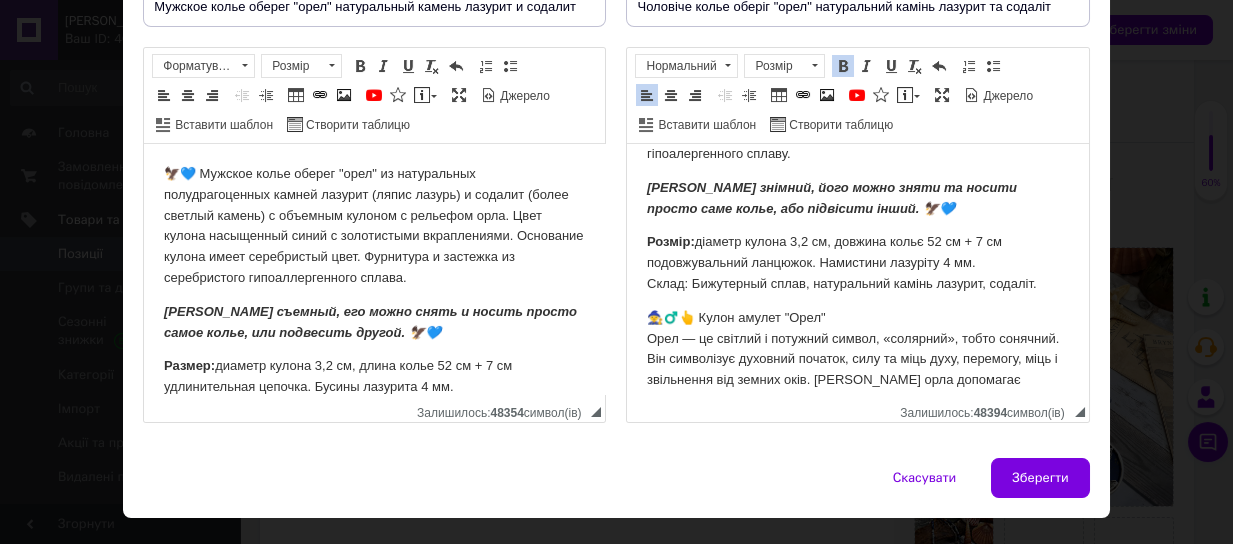 click on "Розмір:  діаметр кулона 3,2 см, довжина кольє 52 см + 7 см подовжувальний ланцюжок. Намистини лазуріту 4 мм. Склад: Бижутерный сплав, натуральний камінь лазурит, содаліт." at bounding box center (857, 263) 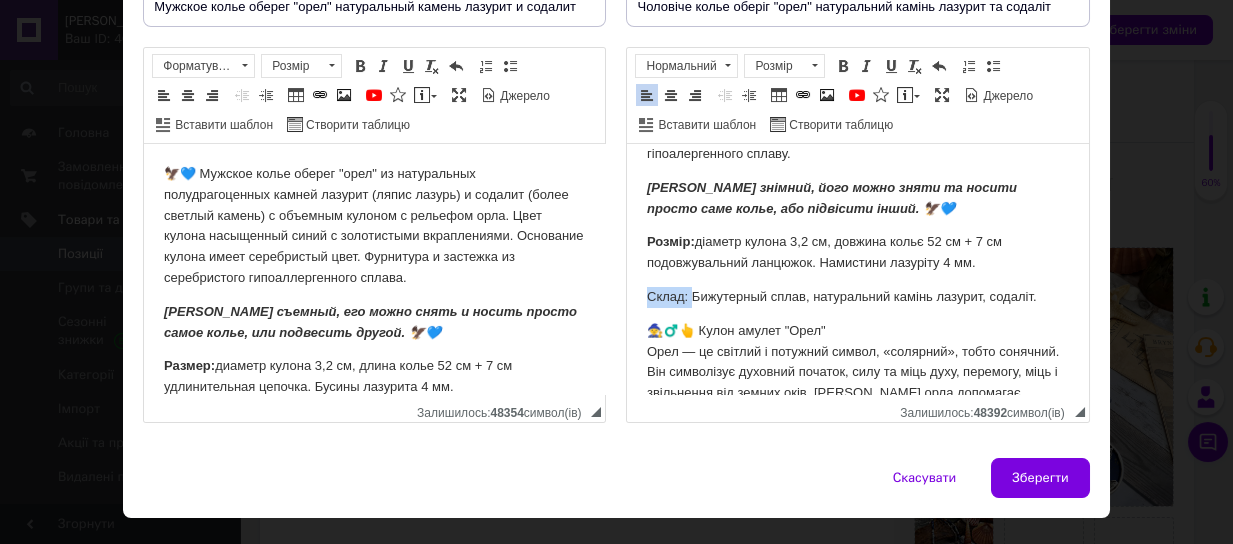 drag, startPoint x: 692, startPoint y: 296, endPoint x: 605, endPoint y: 297, distance: 87.005745 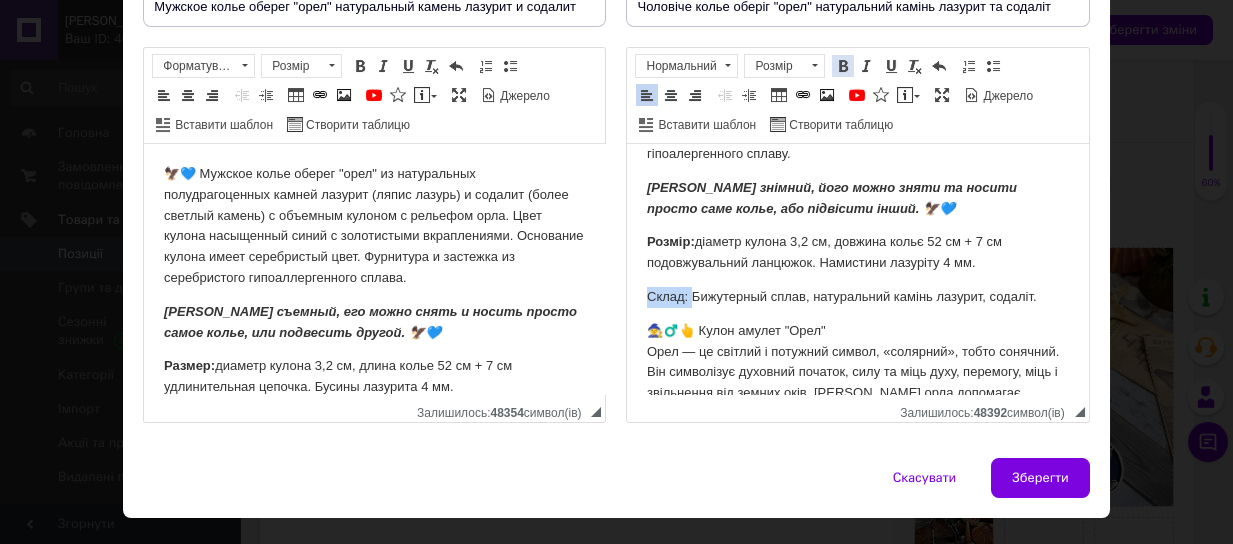 click at bounding box center [843, 66] 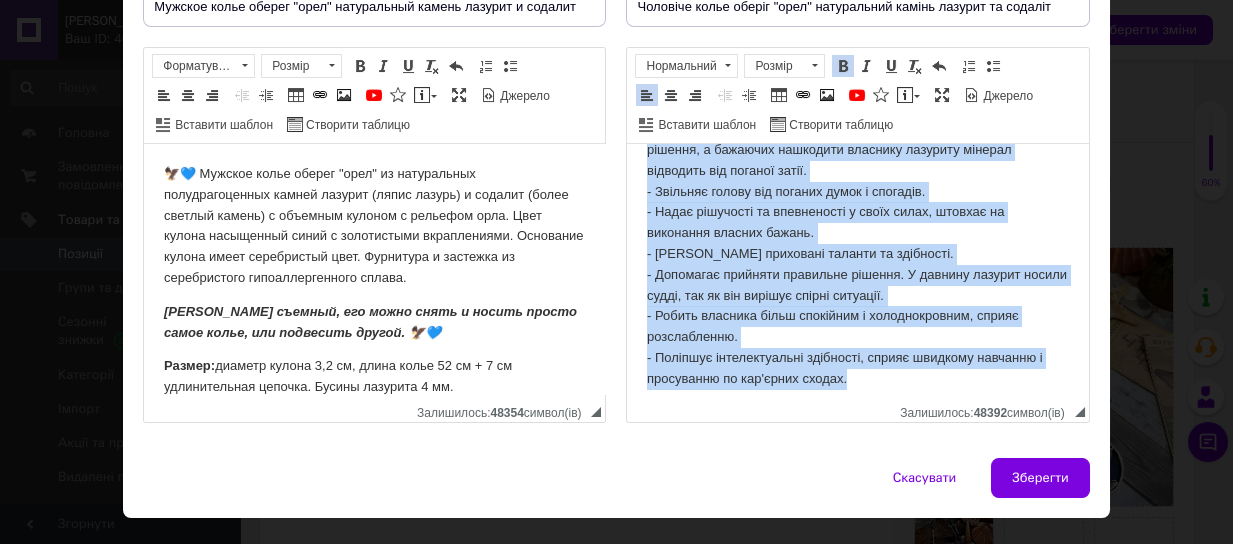 scroll, scrollTop: 520, scrollLeft: 0, axis: vertical 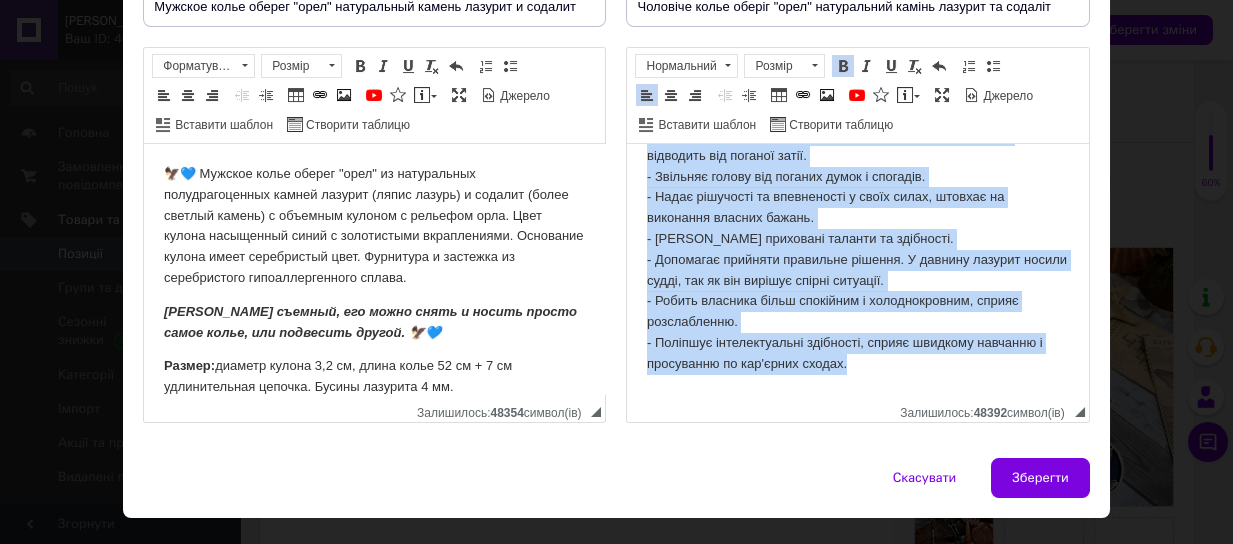 drag, startPoint x: 704, startPoint y: 328, endPoint x: 1009, endPoint y: 381, distance: 309.57068 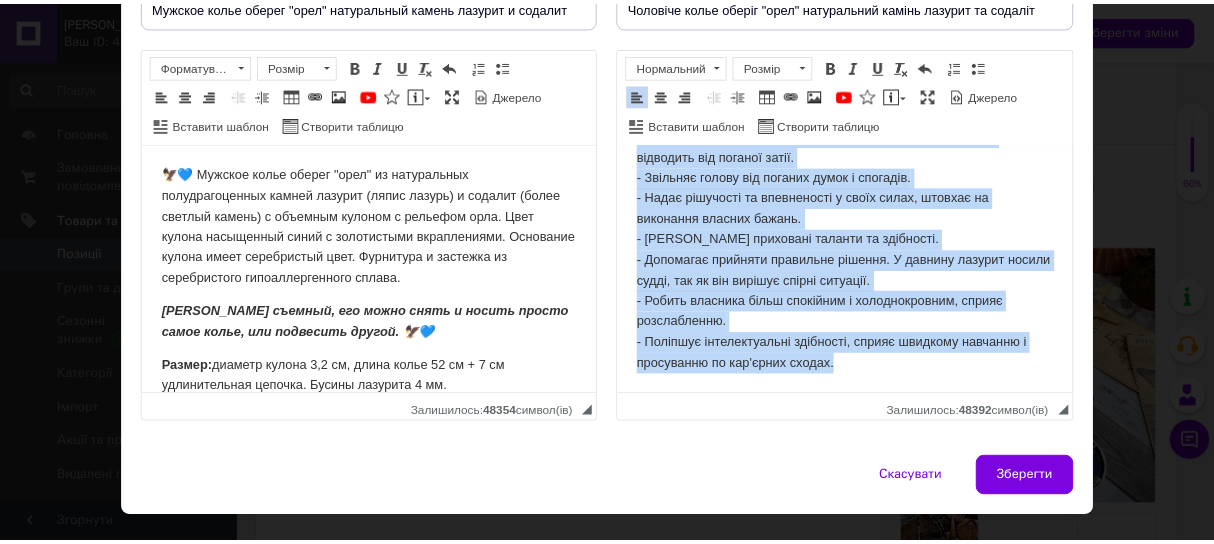 scroll, scrollTop: 271, scrollLeft: 0, axis: vertical 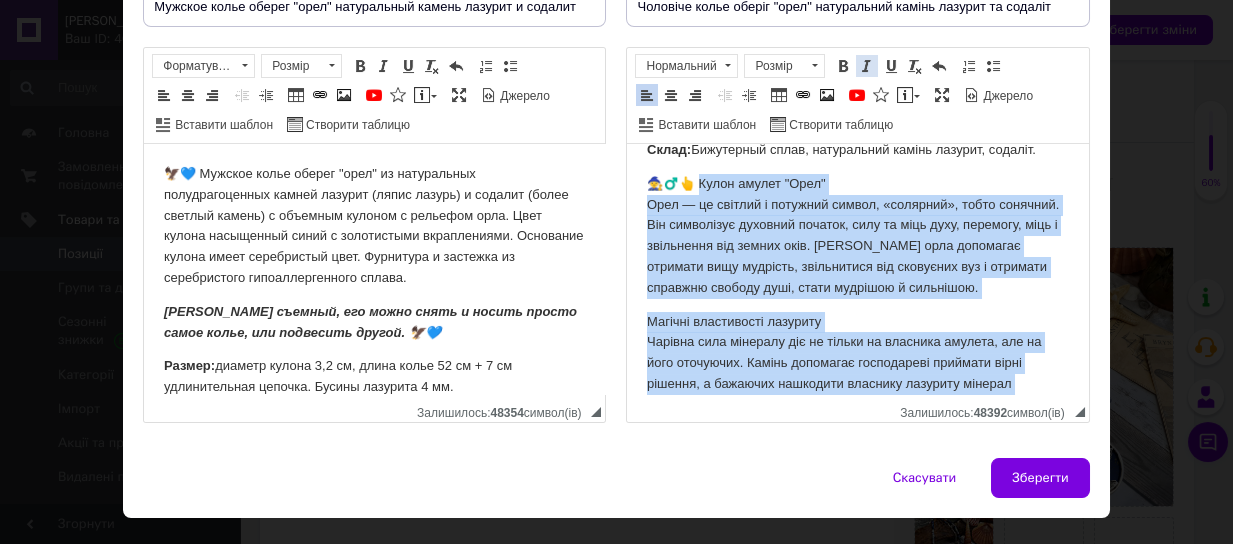 click at bounding box center (867, 66) 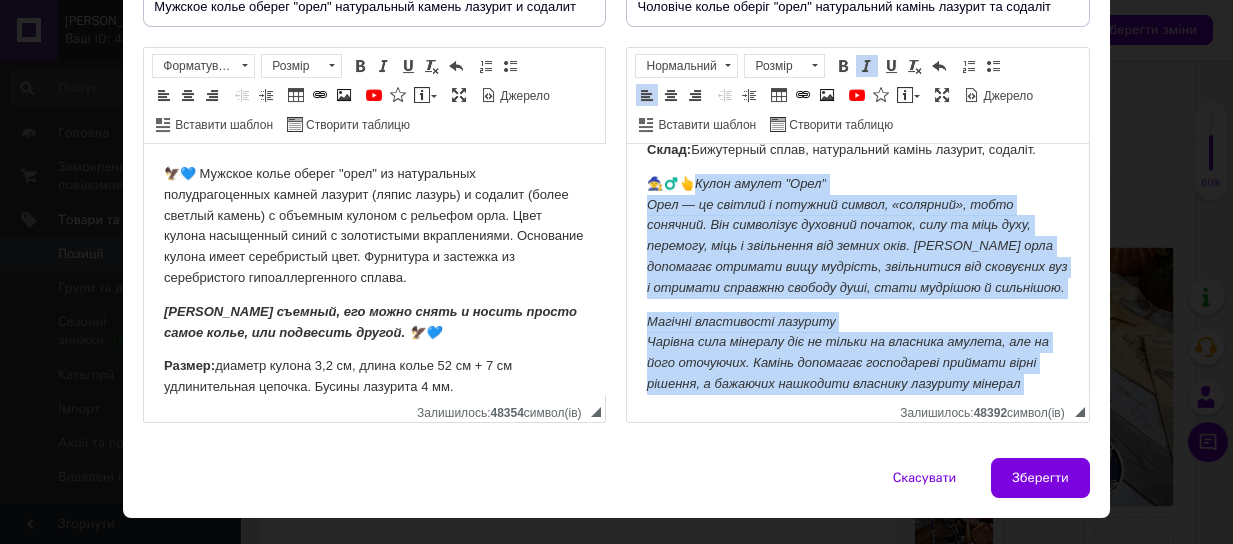 drag, startPoint x: 771, startPoint y: 297, endPoint x: 754, endPoint y: 237, distance: 62.361847 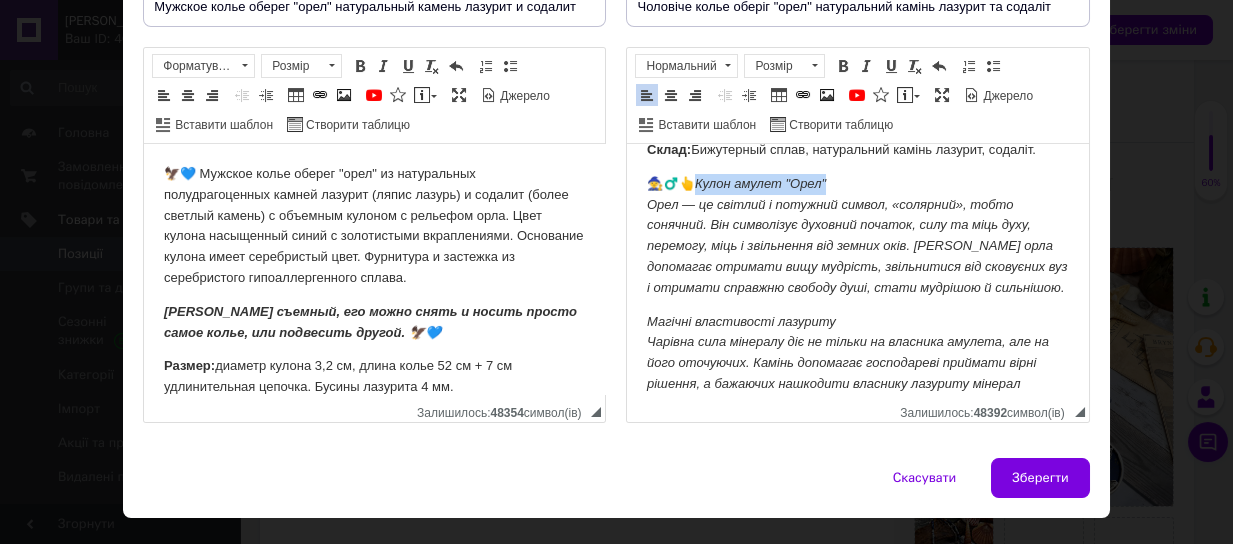 drag, startPoint x: 704, startPoint y: 182, endPoint x: 854, endPoint y: 180, distance: 150.01334 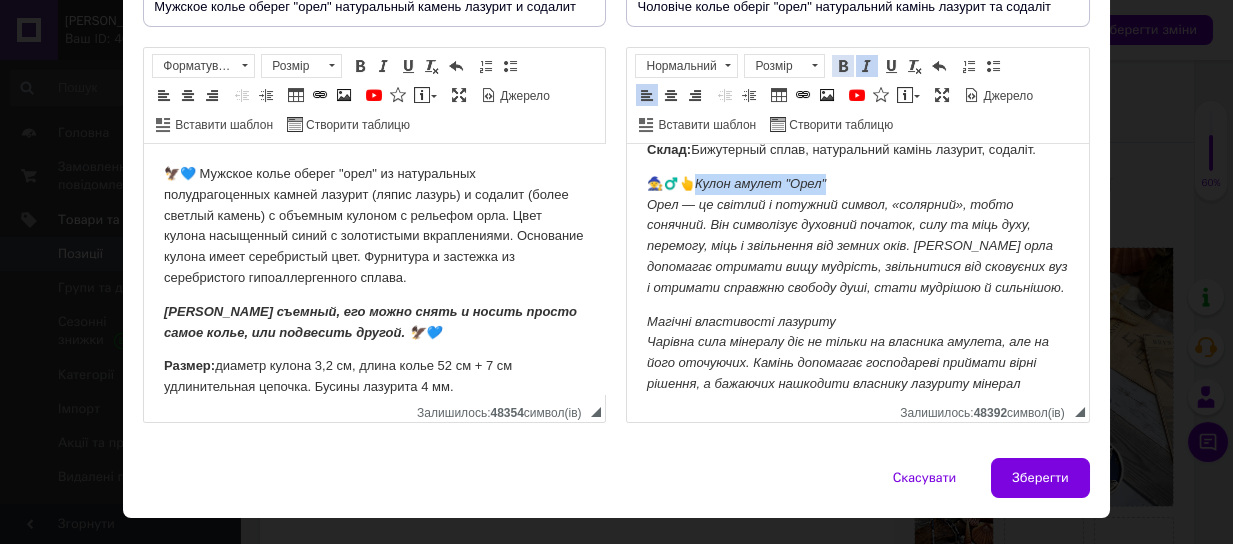 click at bounding box center (843, 66) 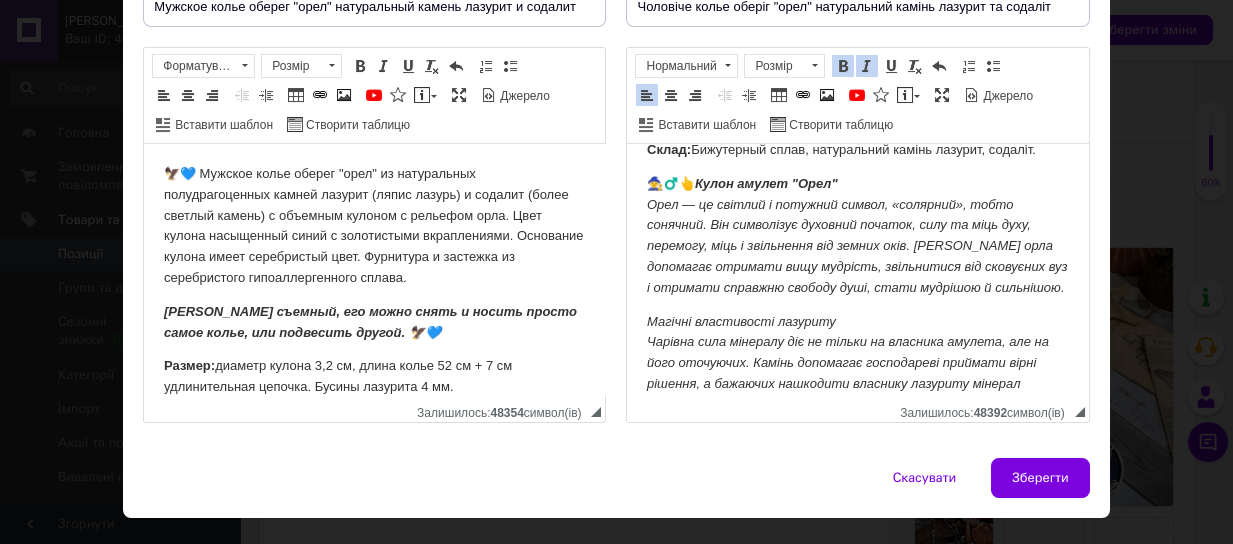 click on "Магічні властивості лазуриту Чарівна сила мінералу діє не тільки на власника амулета, але на його оточуючих. Камінь допомагає господареві приймати вірні рішення, а бажаючих нашкодити власнику лазуриту мінерал відводить від поганої затії.  - Звільняє голову від поганих думок і спогадів.  - Надає рішучості та впевненості у своїх силах, штовхає на виконання власних бажань.  - Розкриває приховані таланти та здібності.  - Допомагає прийняти правильне рішення. У давнину лазурит носили судді, так як він вирішує спірні ситуації." at bounding box center (851, 467) 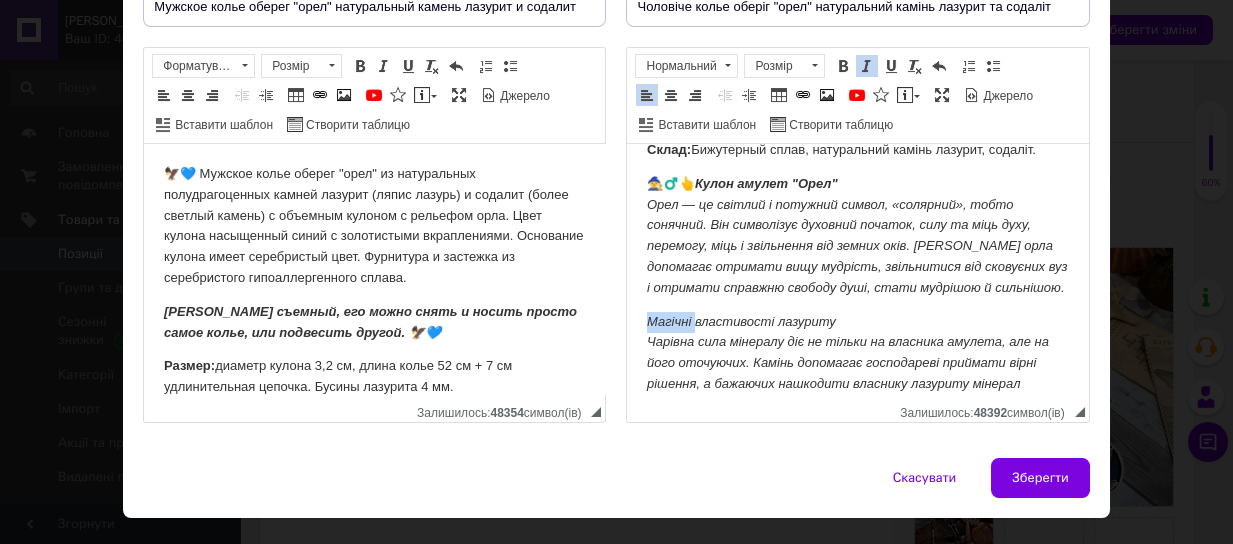 click on "Магічні властивості лазуриту Чарівна сила мінералу діє не тільки на власника амулета, але на його оточуючих. Камінь допомагає господареві приймати вірні рішення, а бажаючих нашкодити власнику лазуриту мінерал відводить від поганої затії.  - Звільняє голову від поганих думок і спогадів.  - Надає рішучості та впевненості у своїх силах, штовхає на виконання власних бажань.  - Розкриває приховані таланти та здібності.  - Допомагає прийняти правильне рішення. У давнину лазурит носили судді, так як він вирішує спірні ситуації." at bounding box center [851, 467] 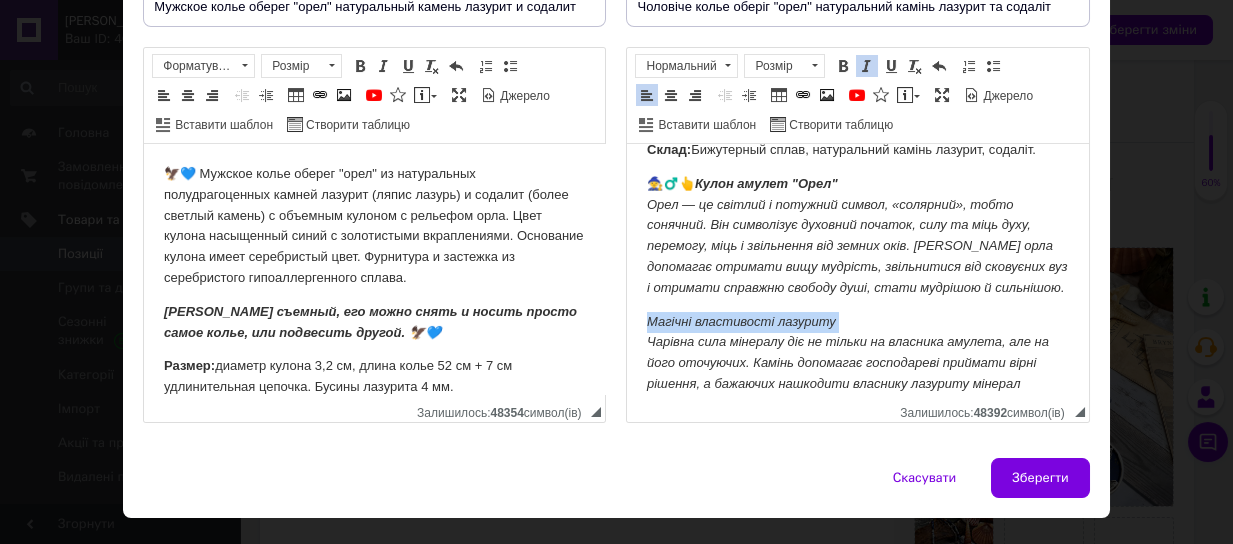 click on "Магічні властивості лазуриту Чарівна сила мінералу діє не тільки на власника амулета, але на його оточуючих. Камінь допомагає господареві приймати вірні рішення, а бажаючих нашкодити власнику лазуриту мінерал відводить від поганої затії.  - Звільняє голову від поганих думок і спогадів.  - Надає рішучості та впевненості у своїх силах, штовхає на виконання власних бажань.  - Розкриває приховані таланти та здібності.  - Допомагає прийняти правильне рішення. У давнину лазурит носили судді, так як він вирішує спірні ситуації." at bounding box center (851, 467) 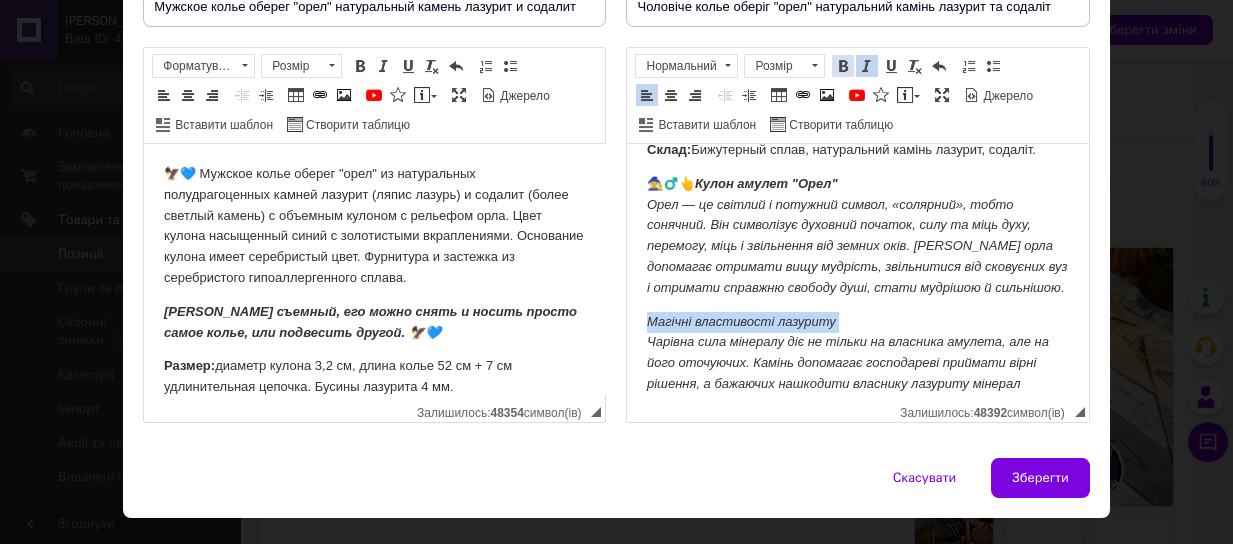 click at bounding box center (843, 66) 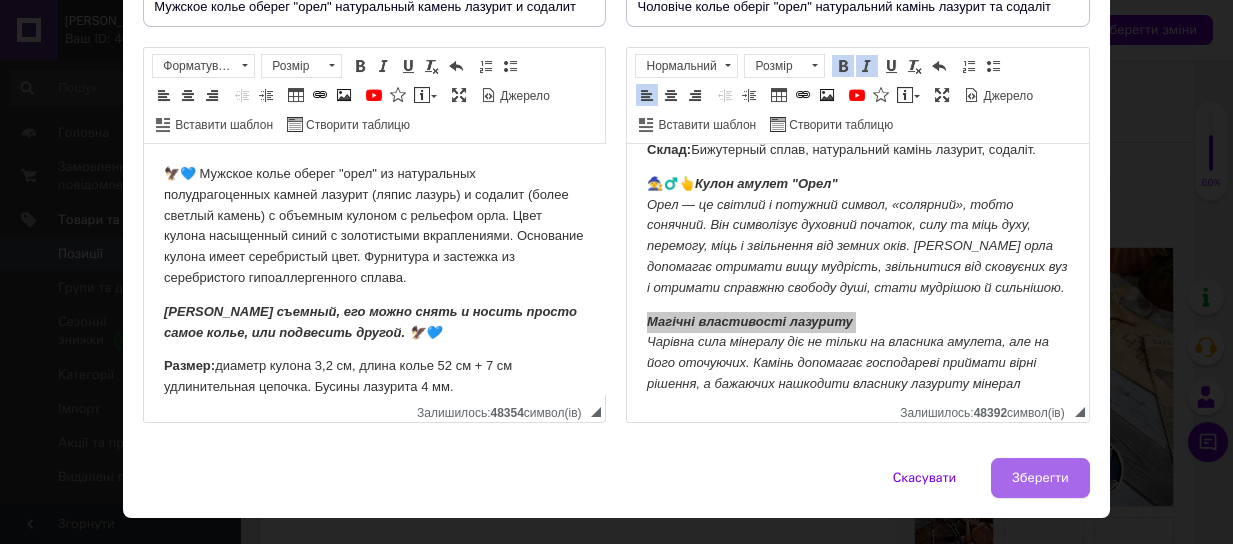 click on "Зберегти" at bounding box center (1040, 478) 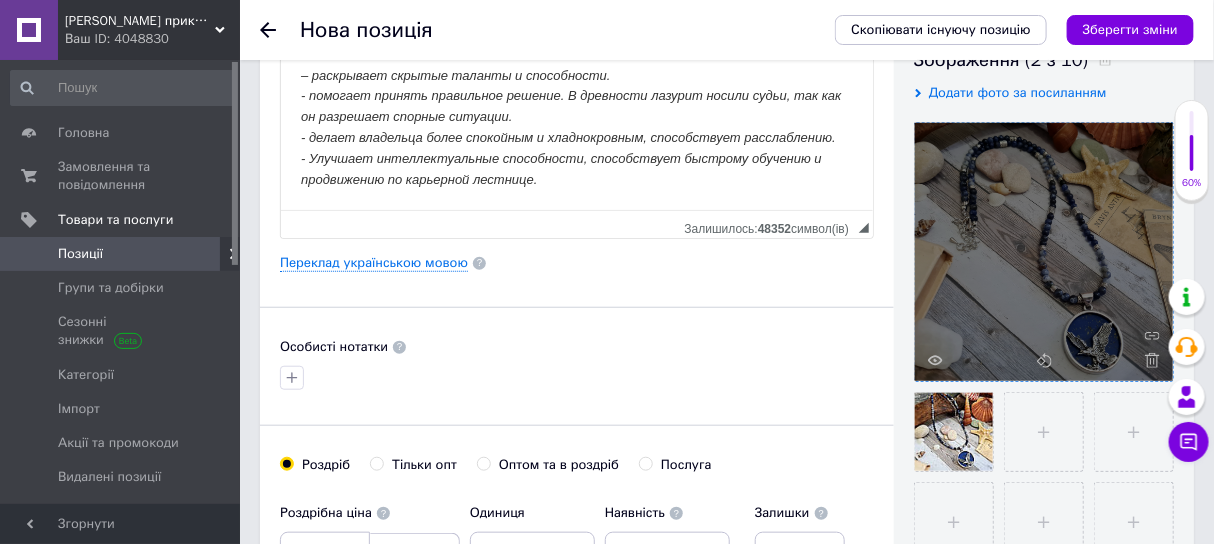 scroll, scrollTop: 499, scrollLeft: 0, axis: vertical 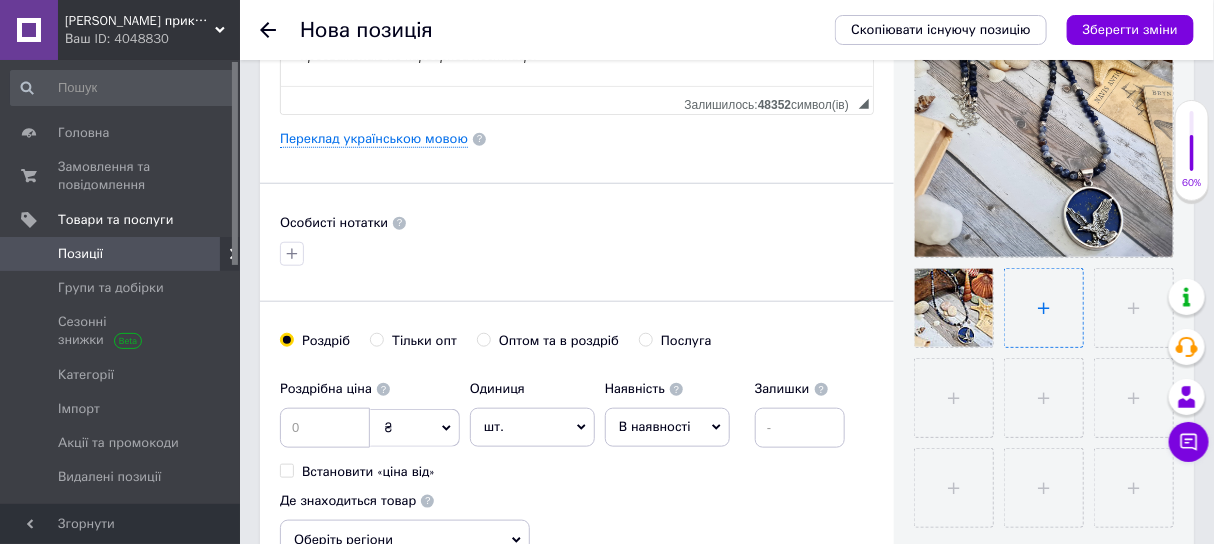 click at bounding box center (1044, 308) 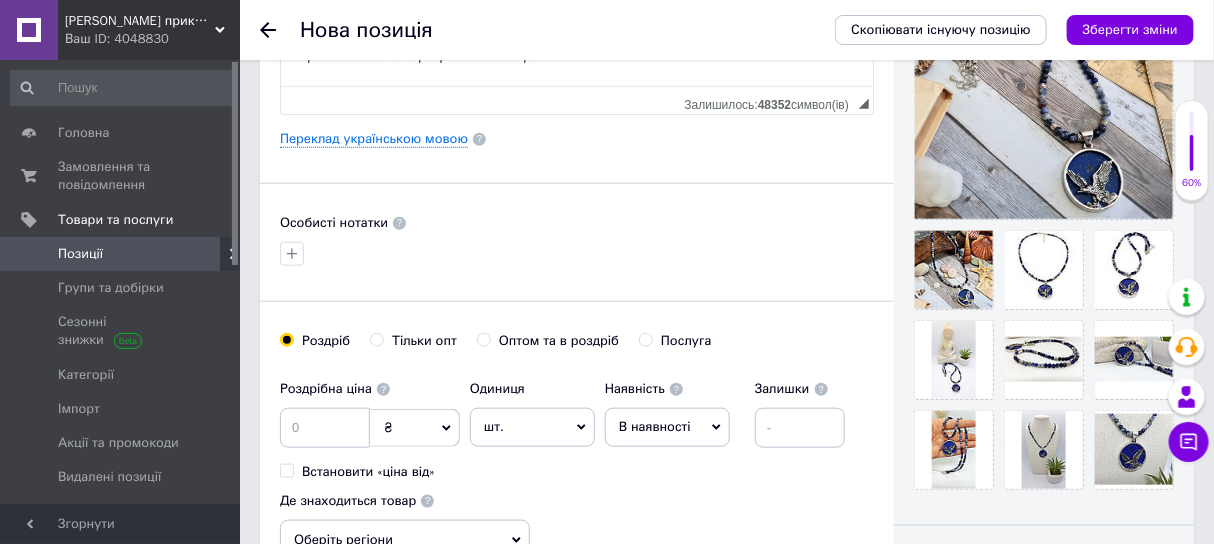 scroll, scrollTop: 625, scrollLeft: 0, axis: vertical 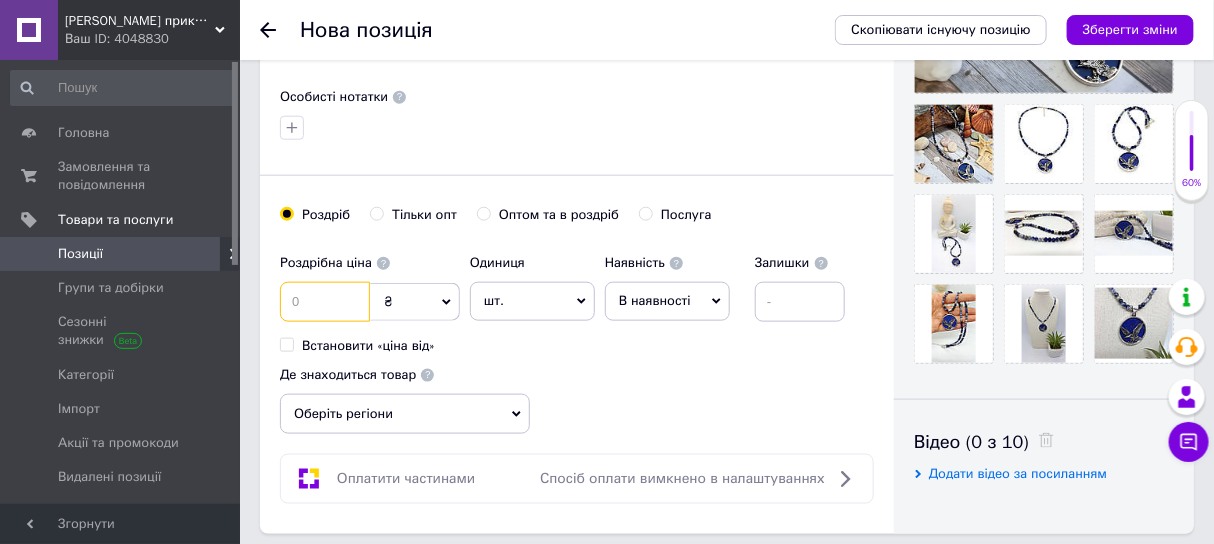 drag, startPoint x: 345, startPoint y: 331, endPoint x: 381, endPoint y: 316, distance: 39 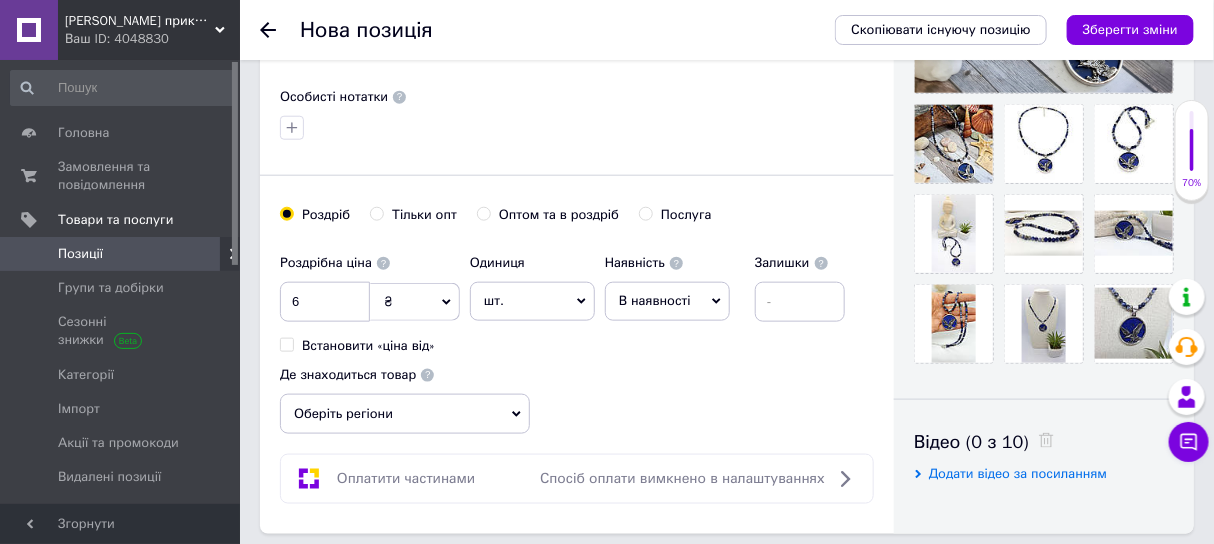 click on "Де знаходиться товар Оберіть регіони" at bounding box center [405, 395] 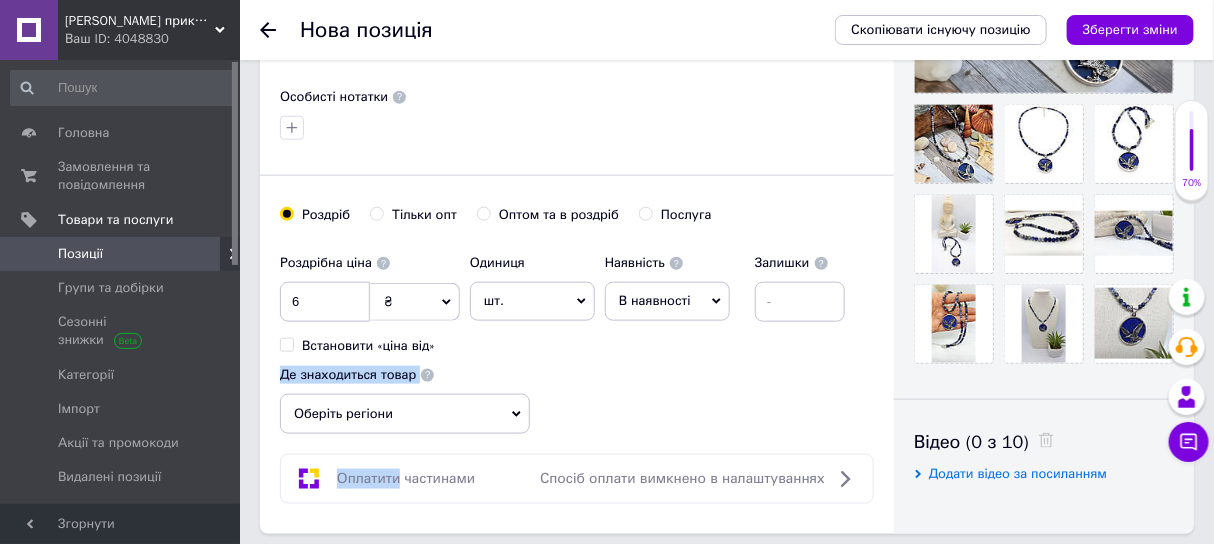 drag, startPoint x: 386, startPoint y: 387, endPoint x: 700, endPoint y: 363, distance: 314.91586 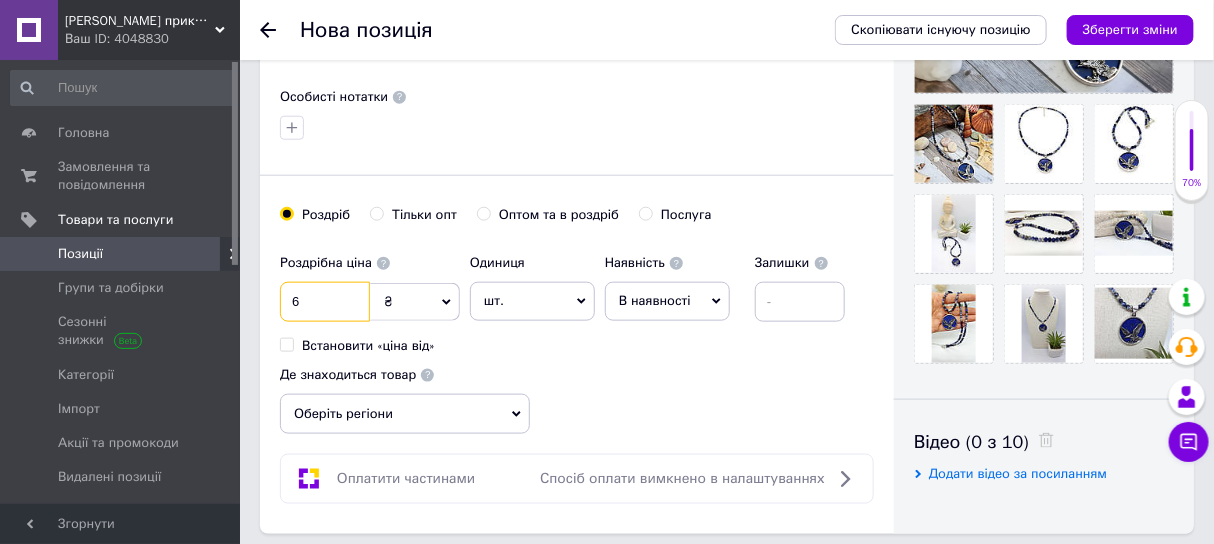 click on "6" at bounding box center (325, 302) 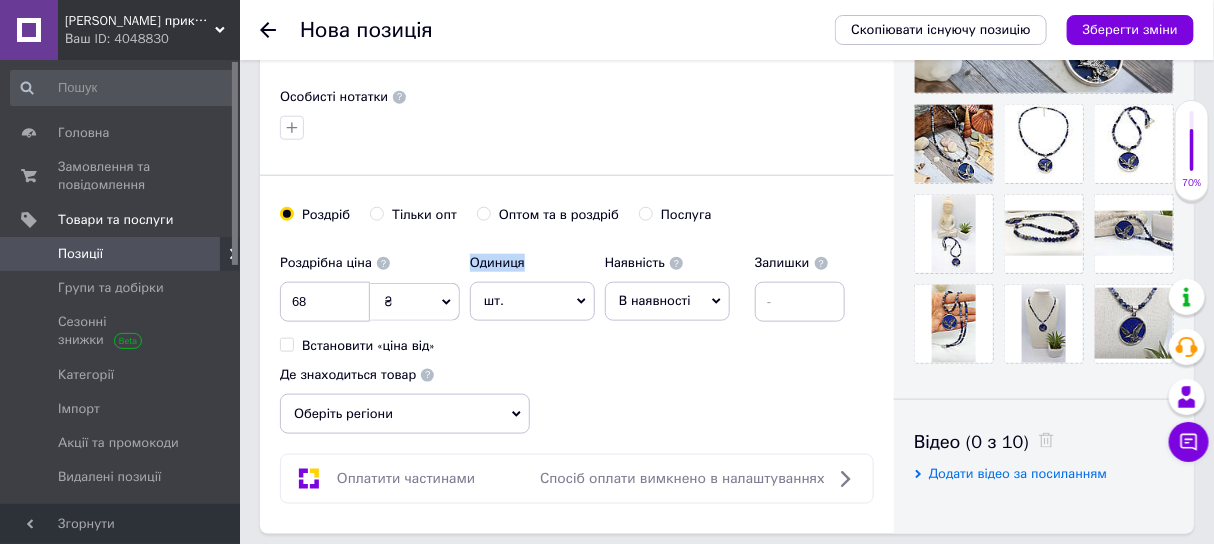 drag, startPoint x: 435, startPoint y: 354, endPoint x: 657, endPoint y: 362, distance: 222.1441 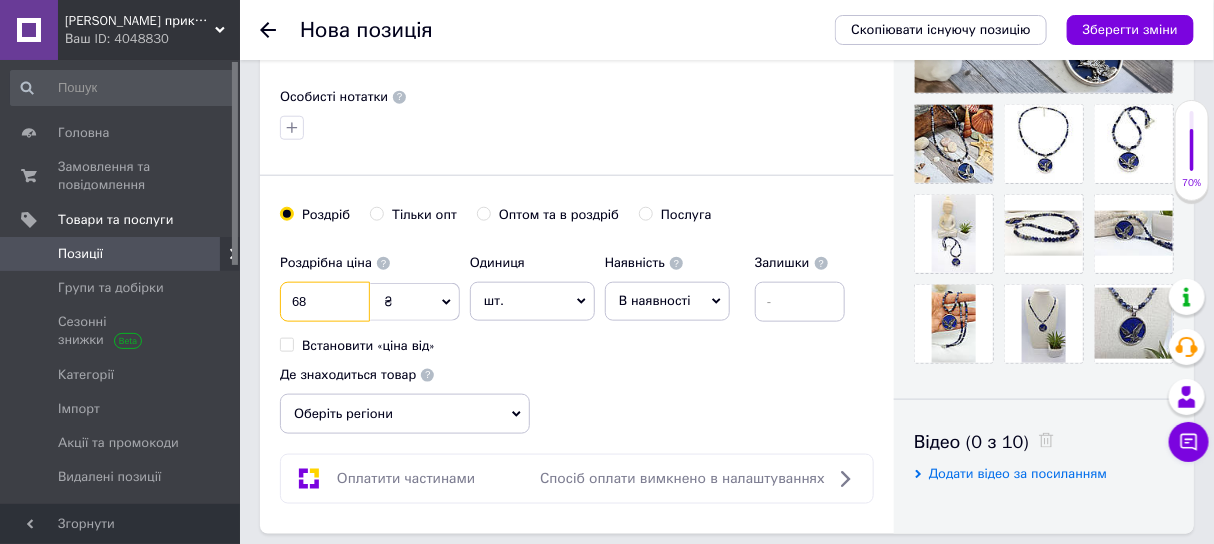 click on "68" at bounding box center [325, 302] 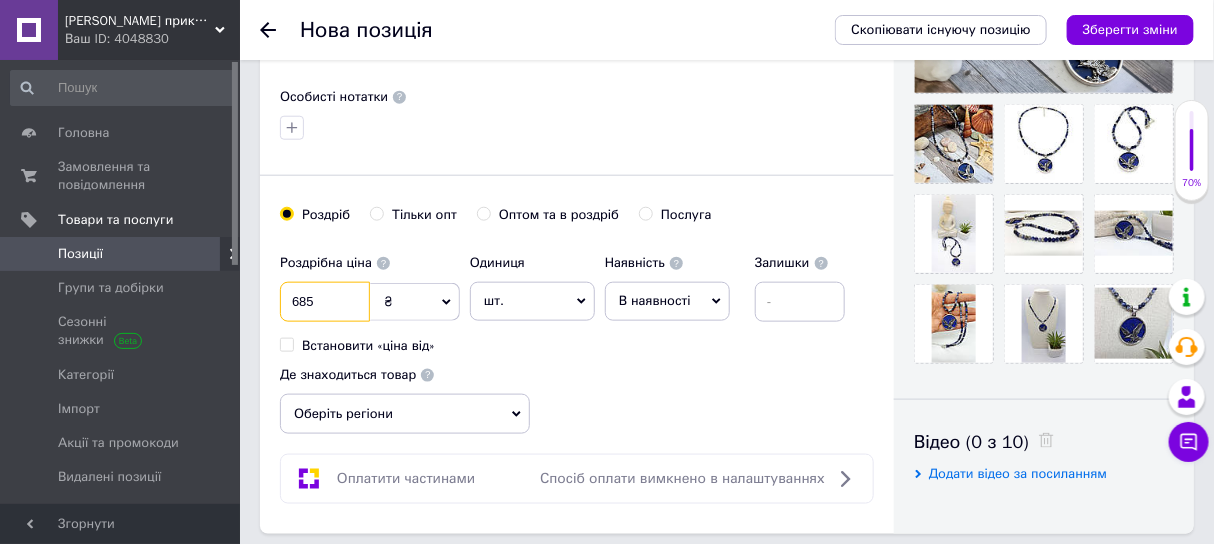 type on "685" 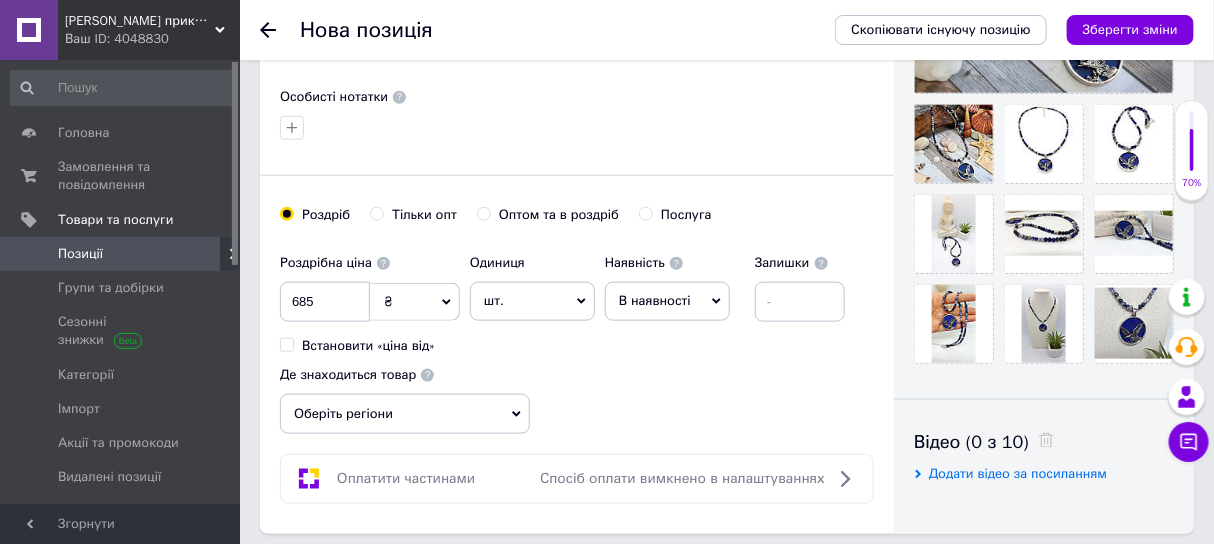 click on "В наявності" at bounding box center (667, 301) 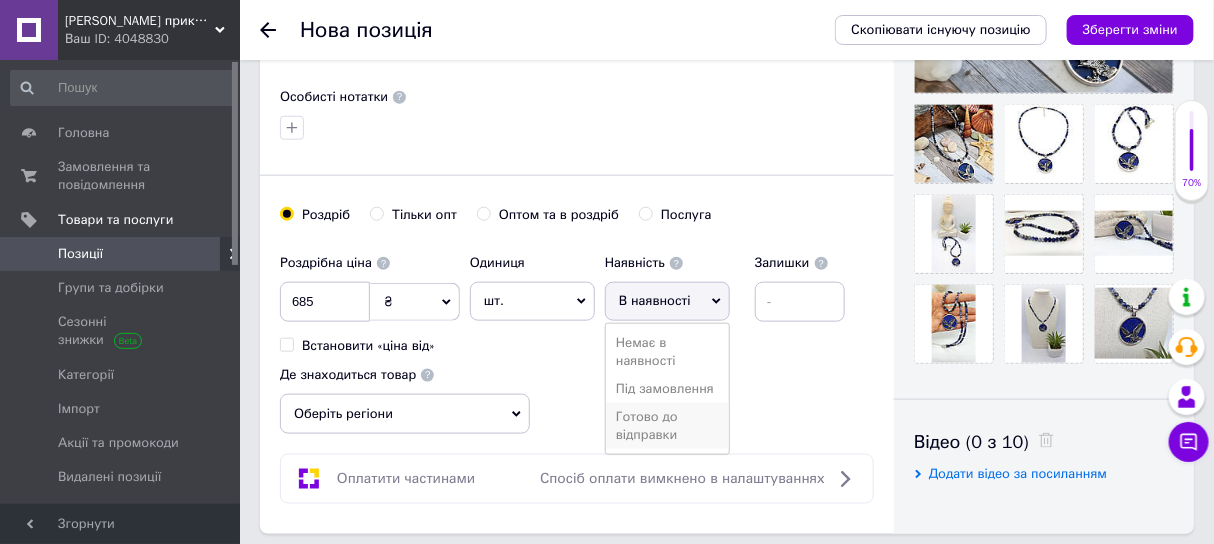 click on "Готово до відправки" at bounding box center (667, 426) 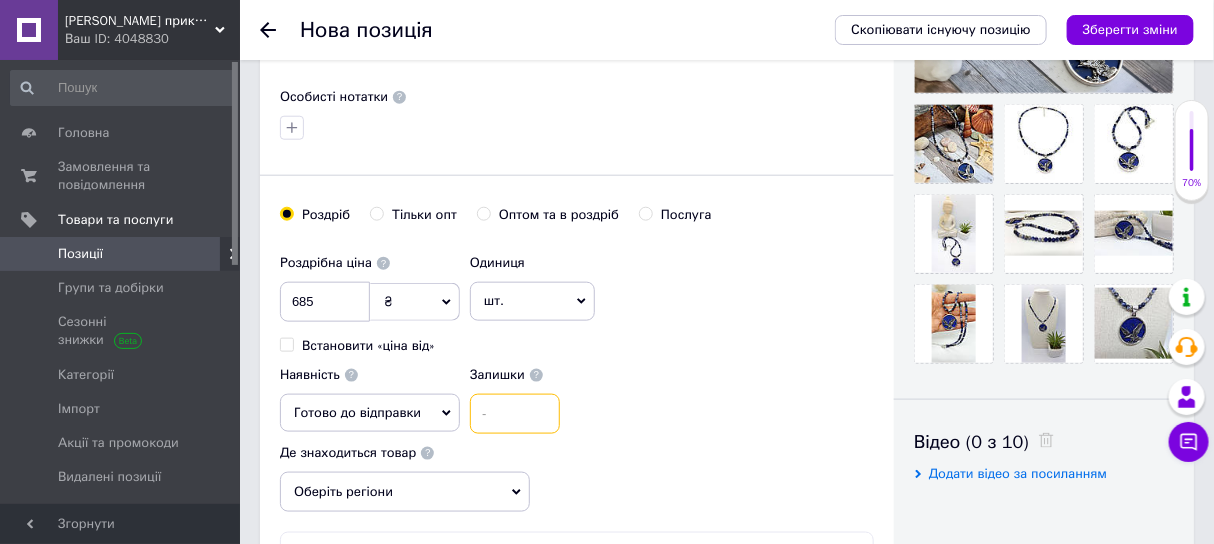 click at bounding box center [515, 414] 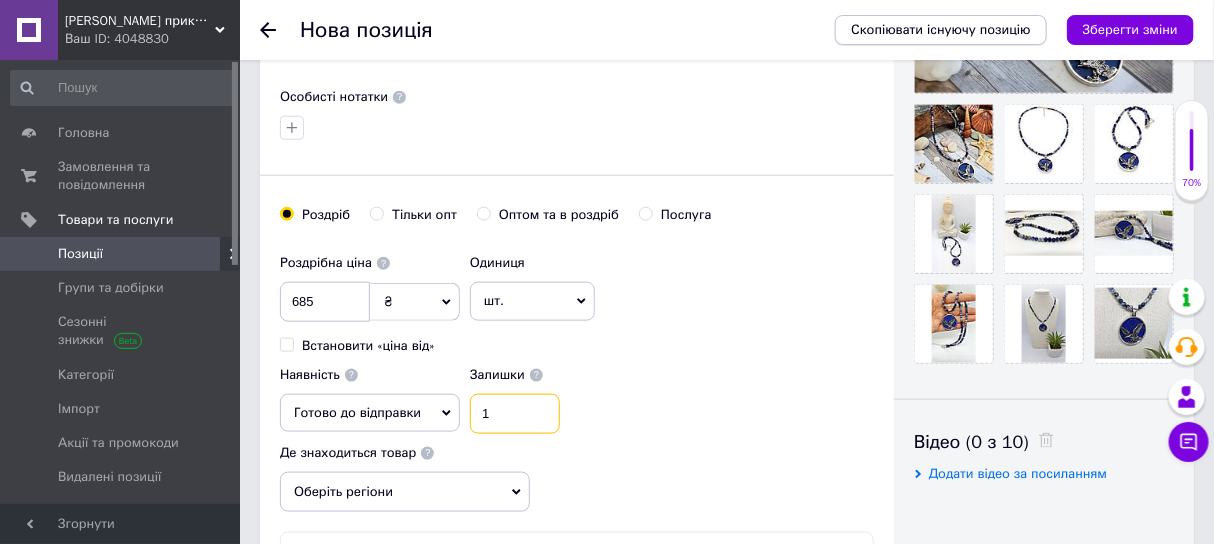 type on "1" 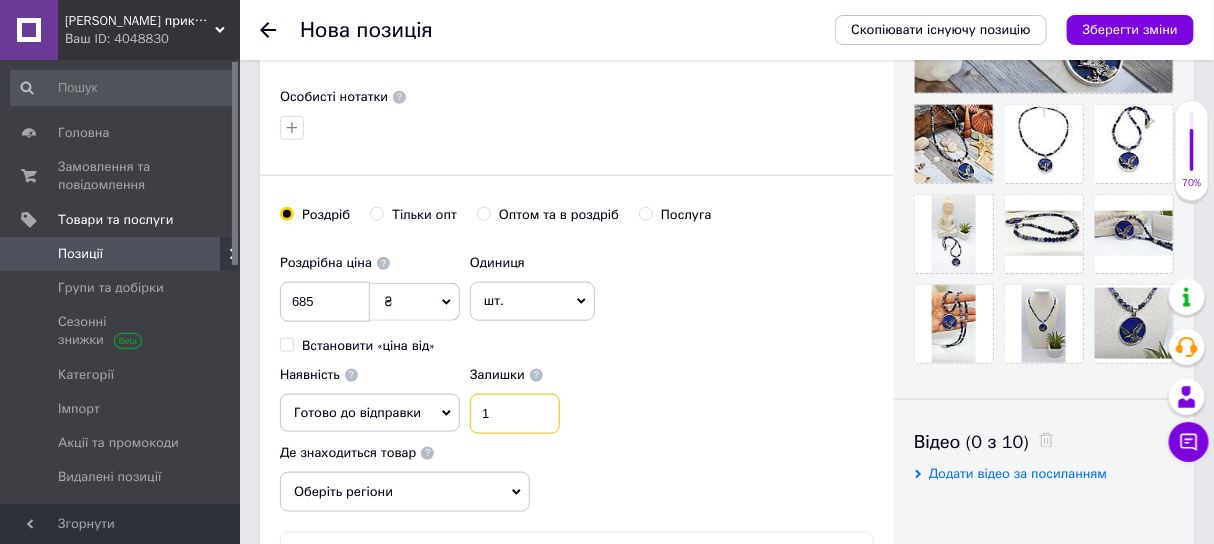 scroll, scrollTop: 874, scrollLeft: 0, axis: vertical 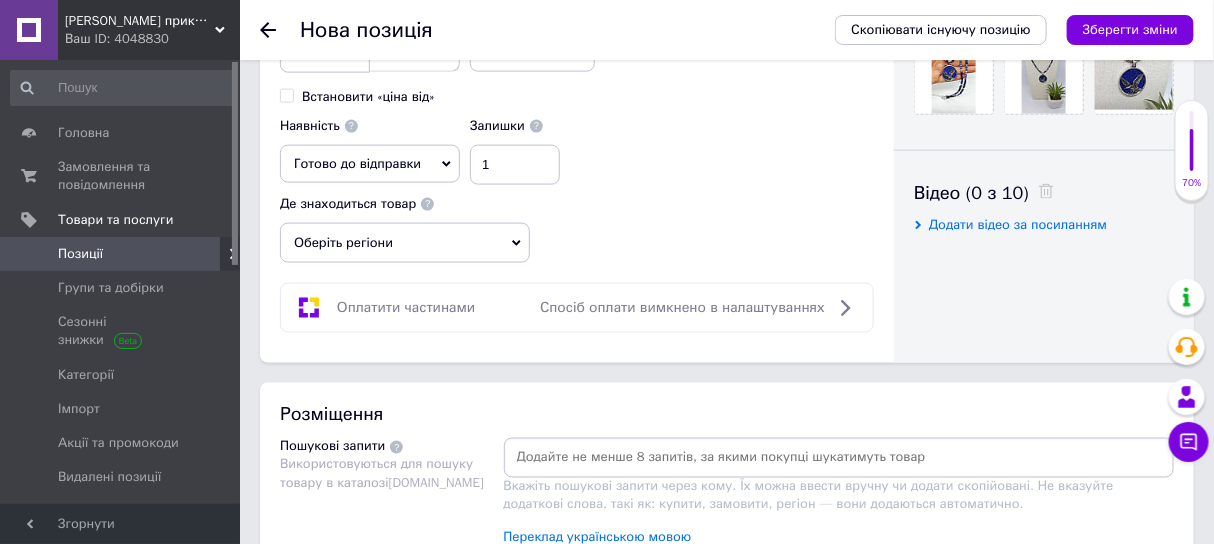 click on "Оберіть регіони" at bounding box center (405, 243) 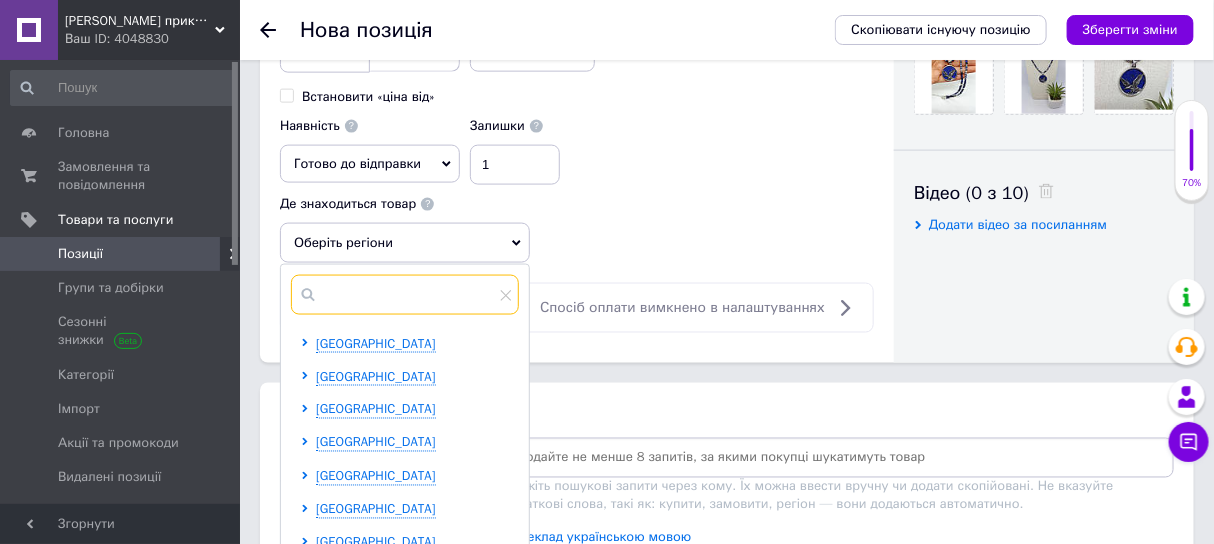 click at bounding box center [405, 295] 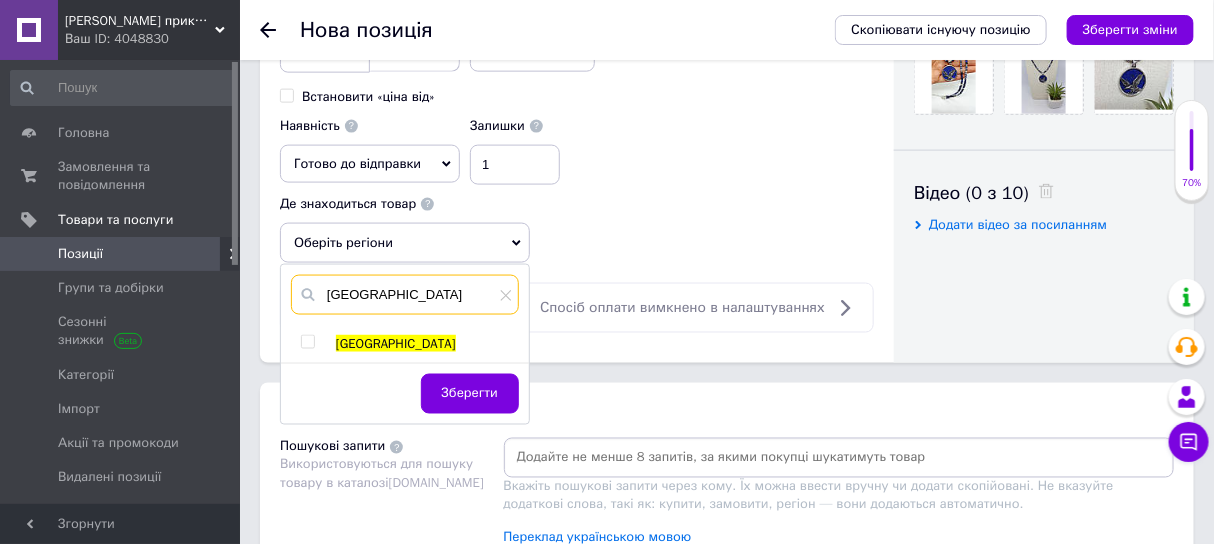type on "[GEOGRAPHIC_DATA]" 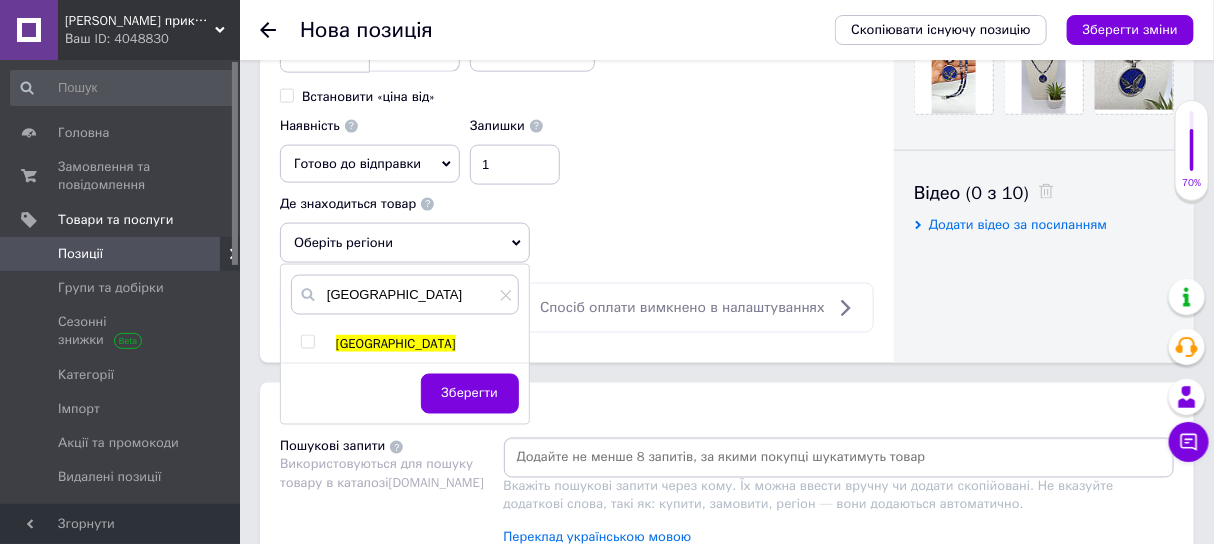 click at bounding box center (307, 342) 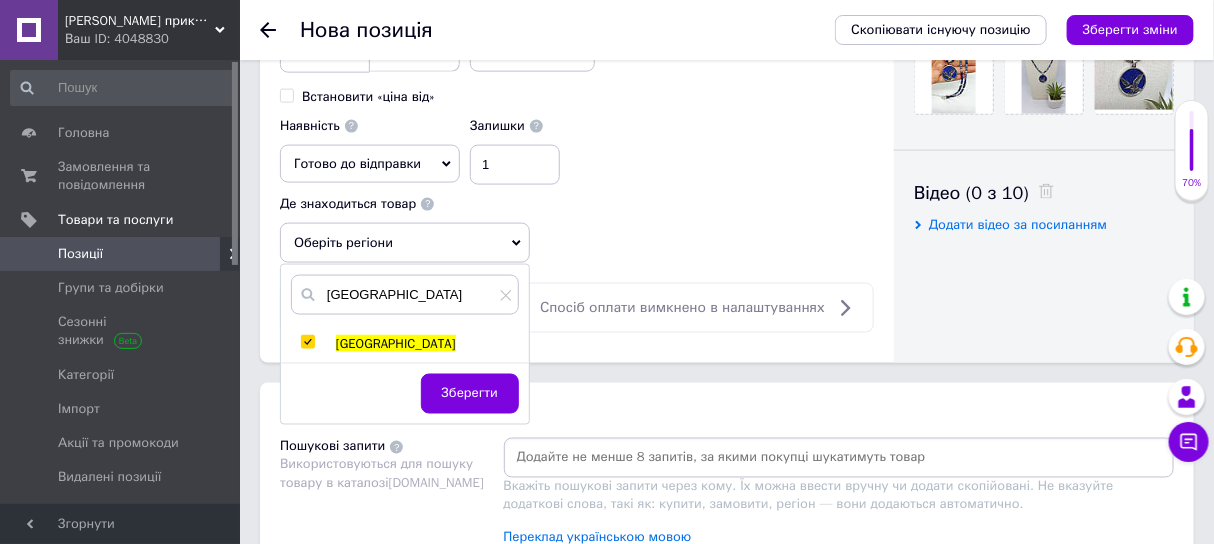 checkbox on "true" 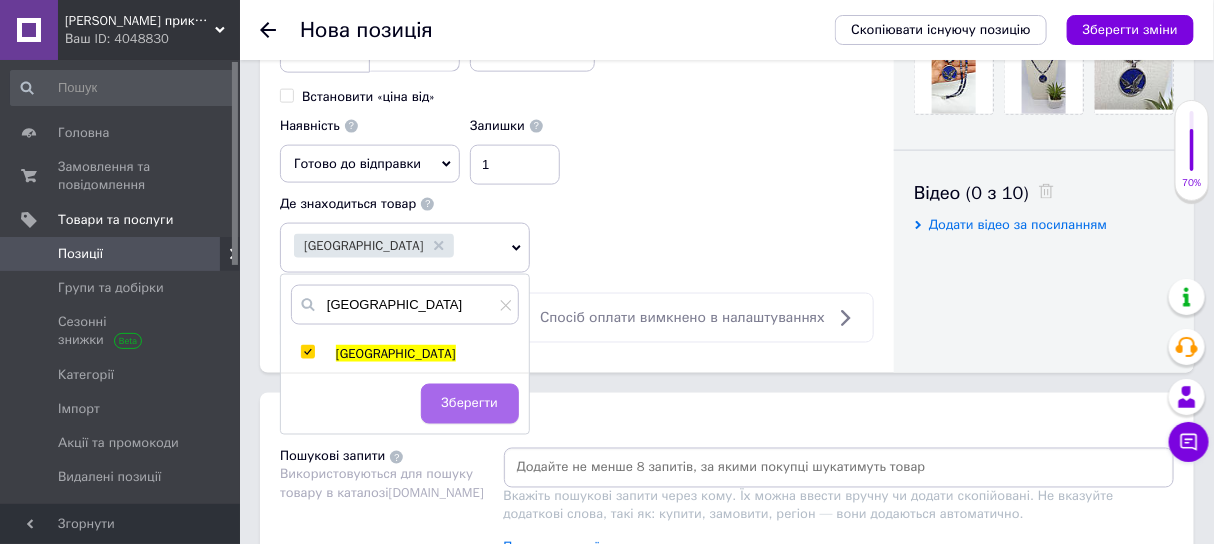click on "Зберегти" at bounding box center (470, 404) 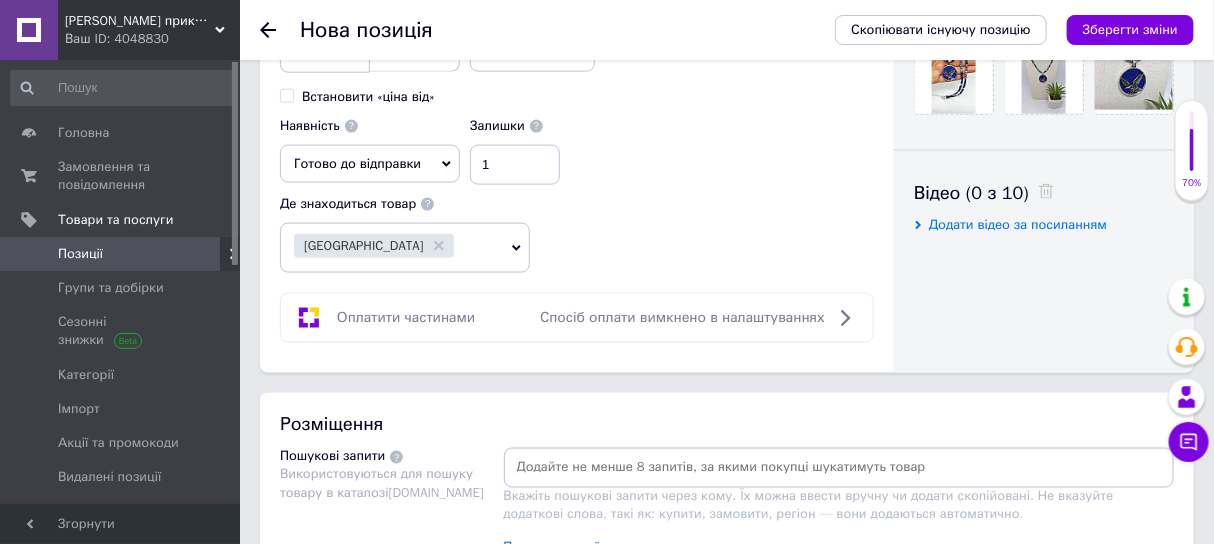 scroll, scrollTop: 1125, scrollLeft: 0, axis: vertical 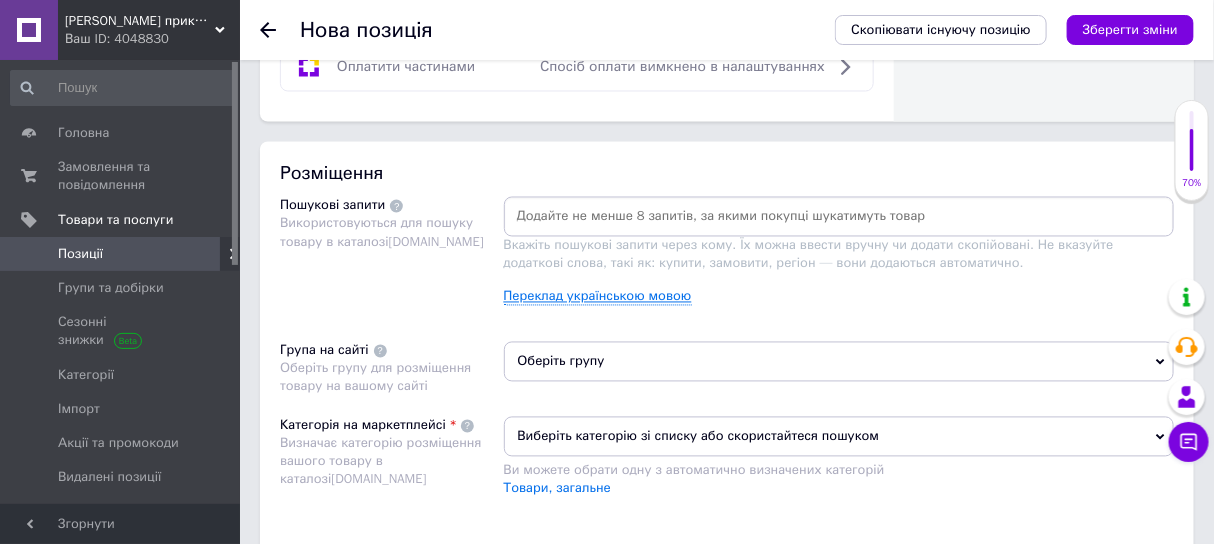 click on "Переклад українською мовою" at bounding box center (598, 297) 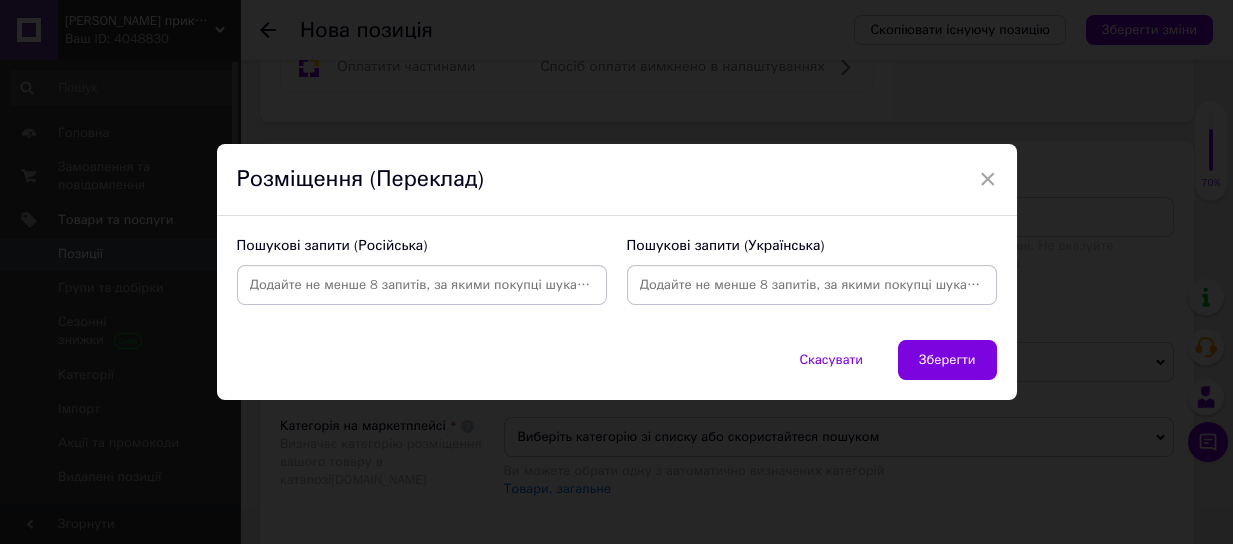 click at bounding box center (422, 285) 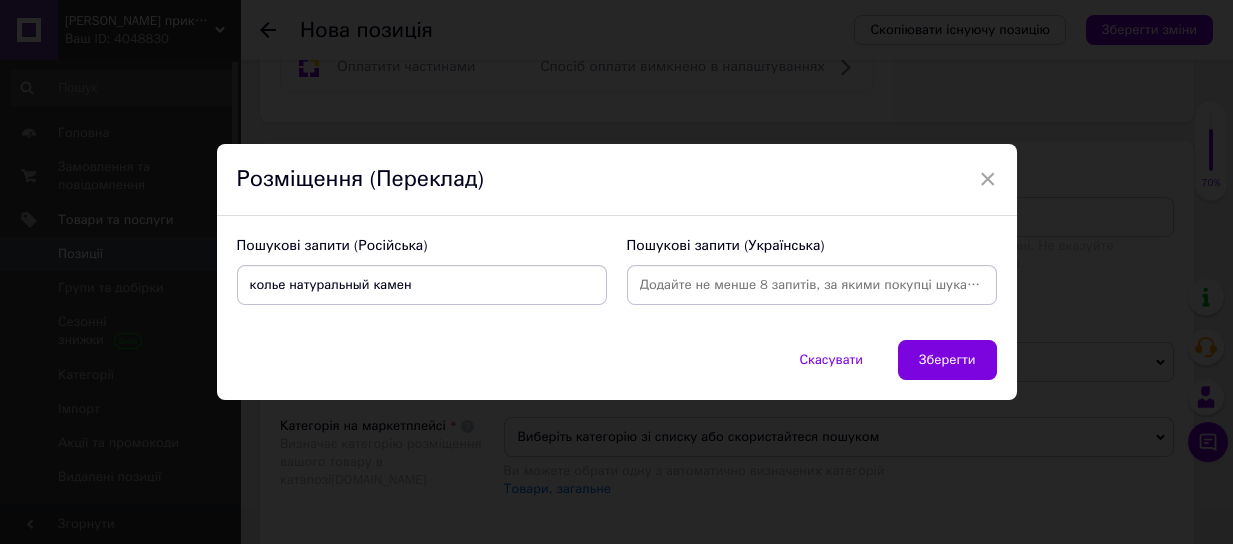 type on "колье натуральный камень" 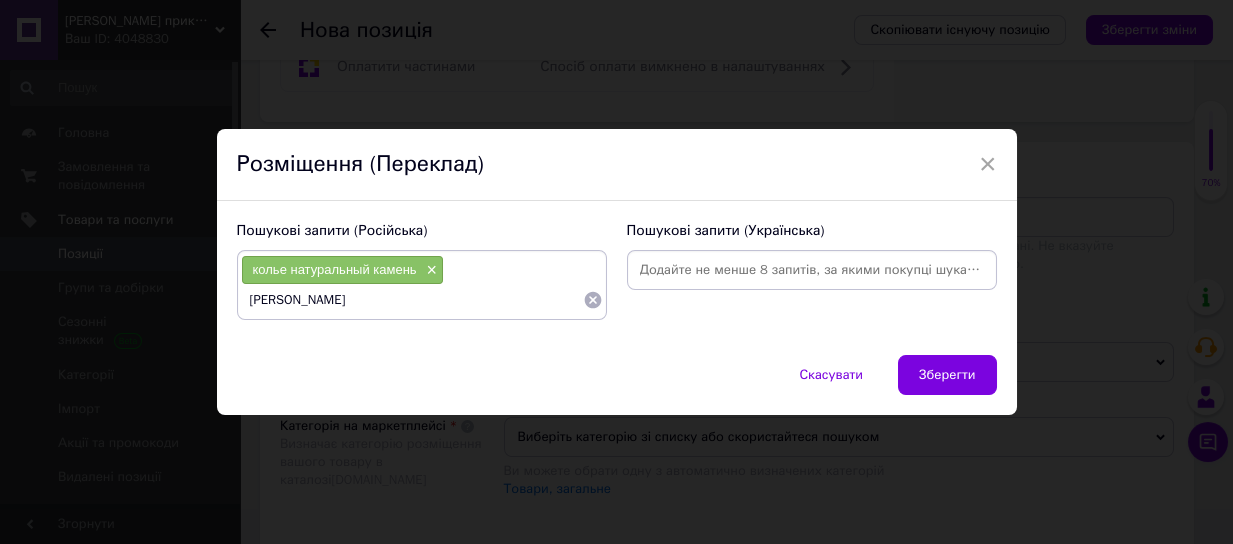 type on "[PERSON_NAME]" 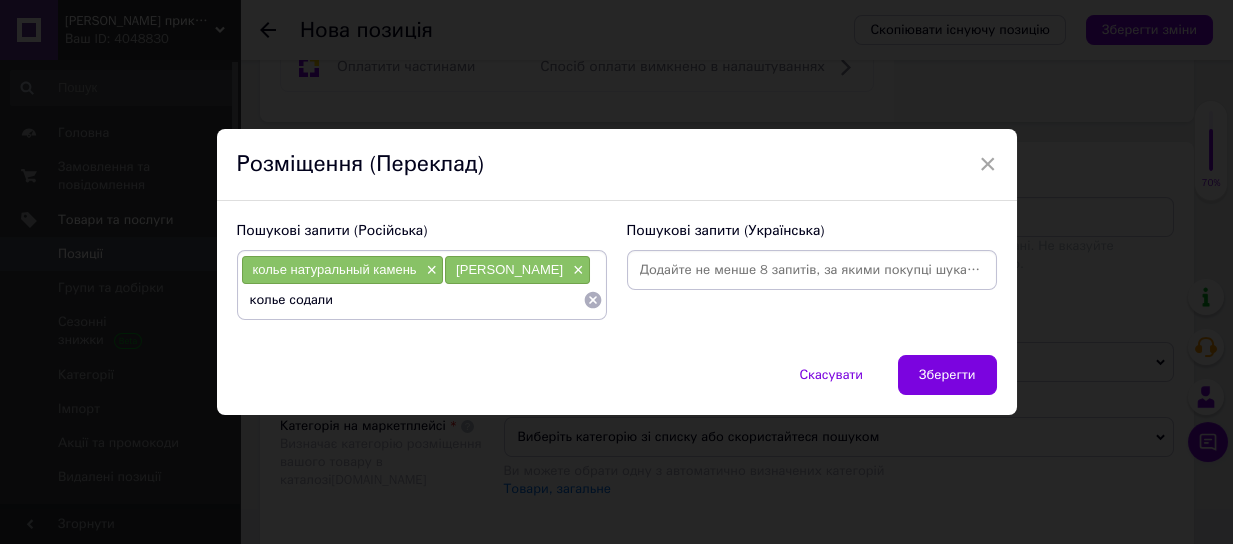 type on "колье содалит" 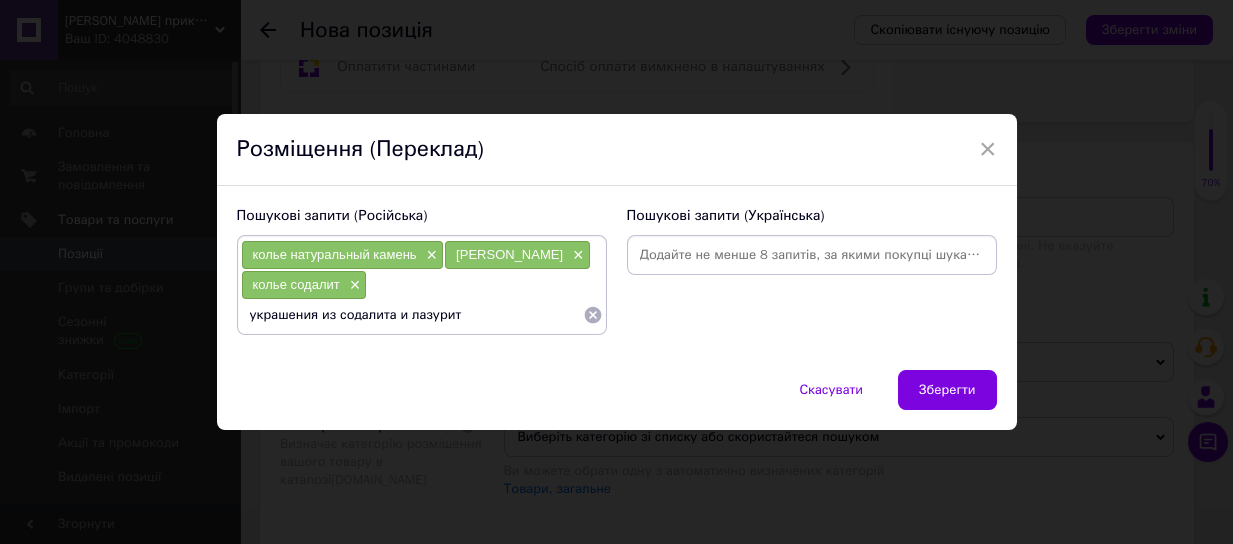 type on "украшения из содалита и лазурита" 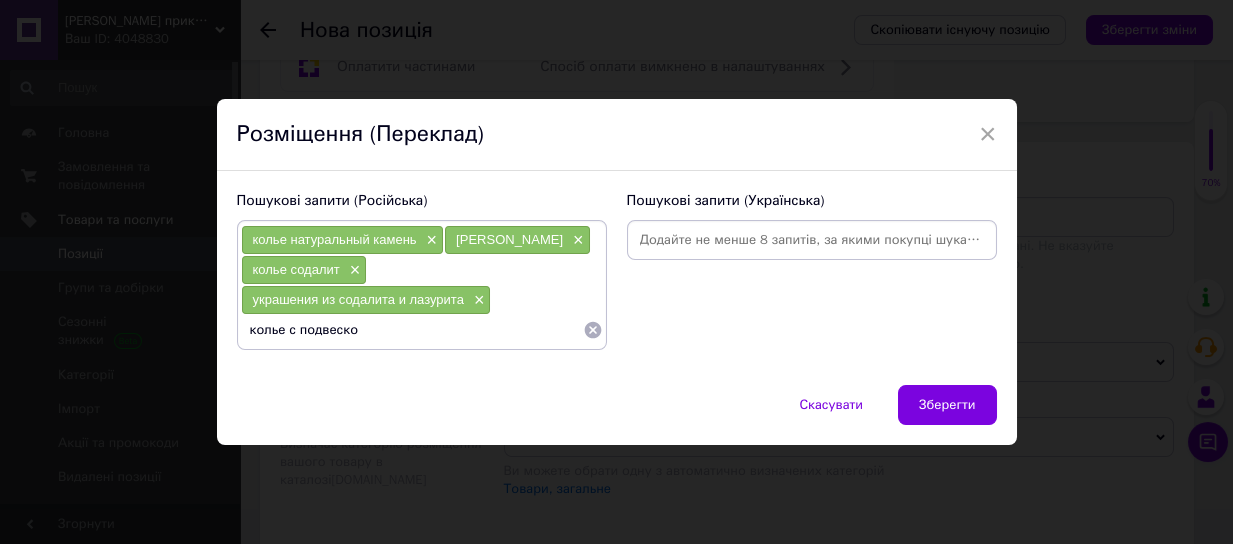 type on "колье с подвеской" 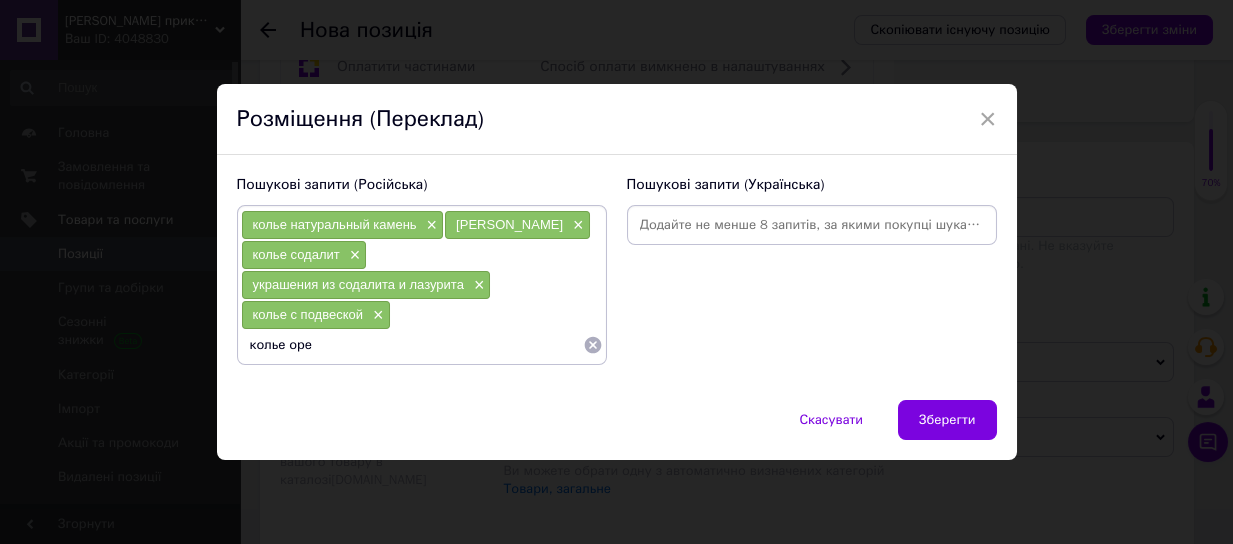 type on "[PERSON_NAME]" 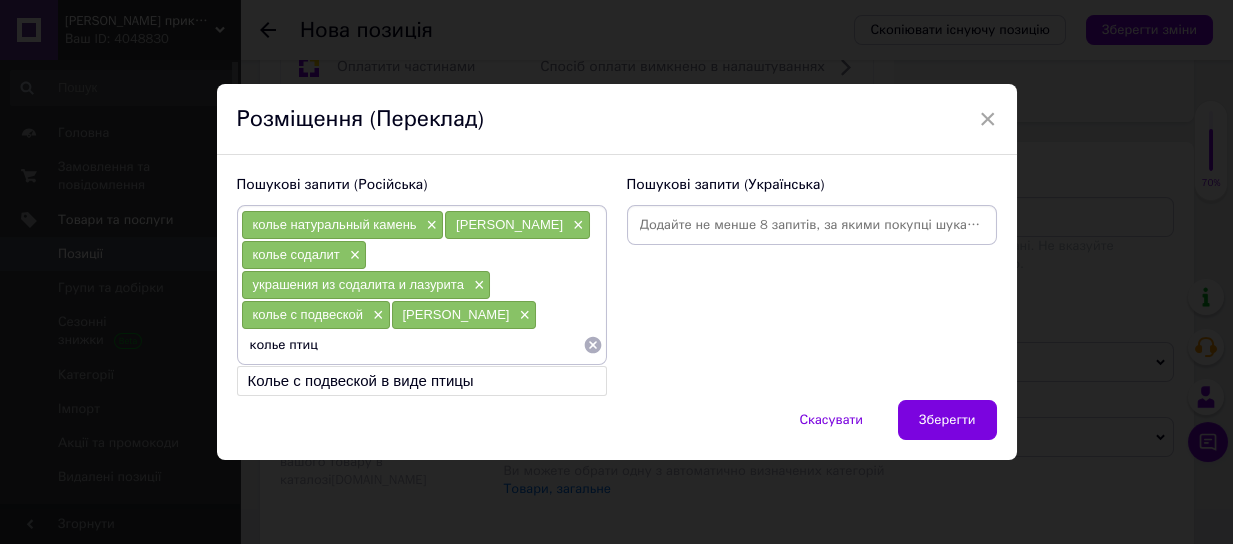 type on "колье птица" 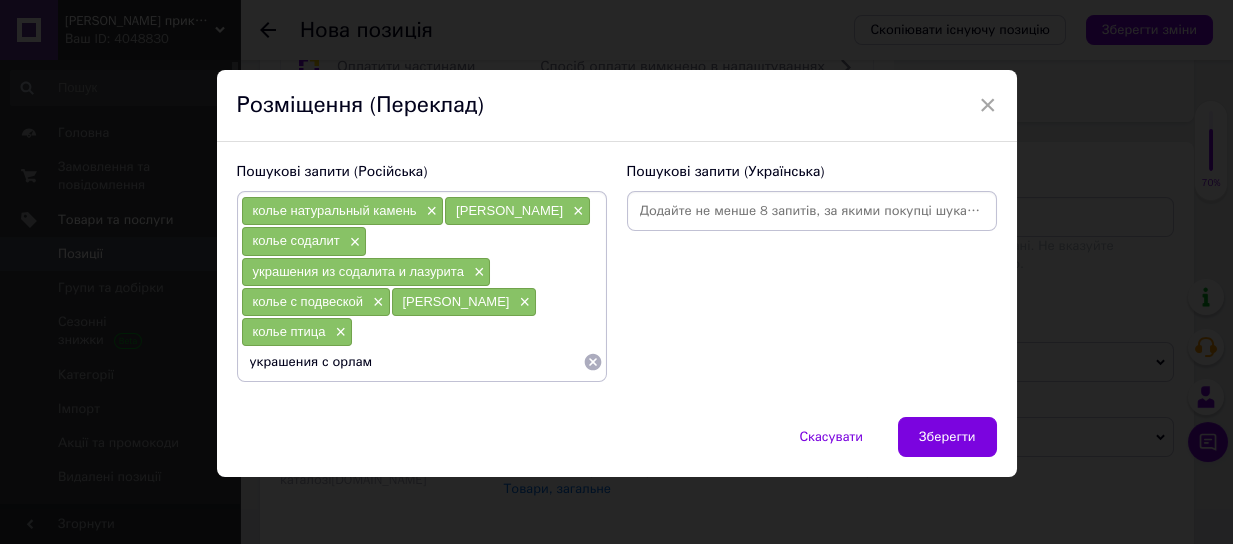 type on "украшения с орлами" 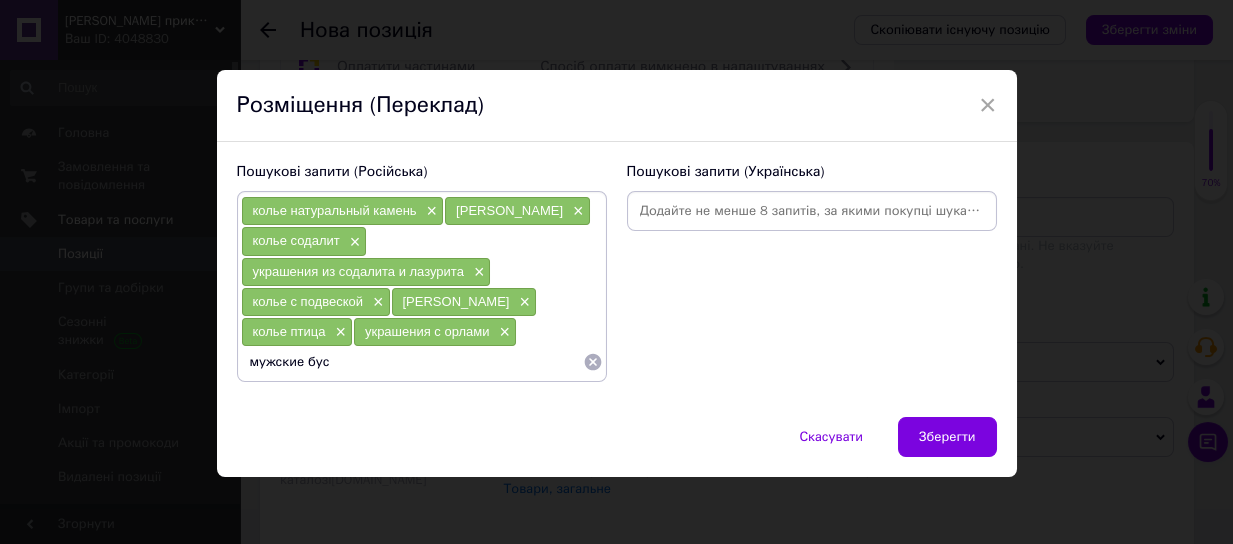 type on "мужские бусы" 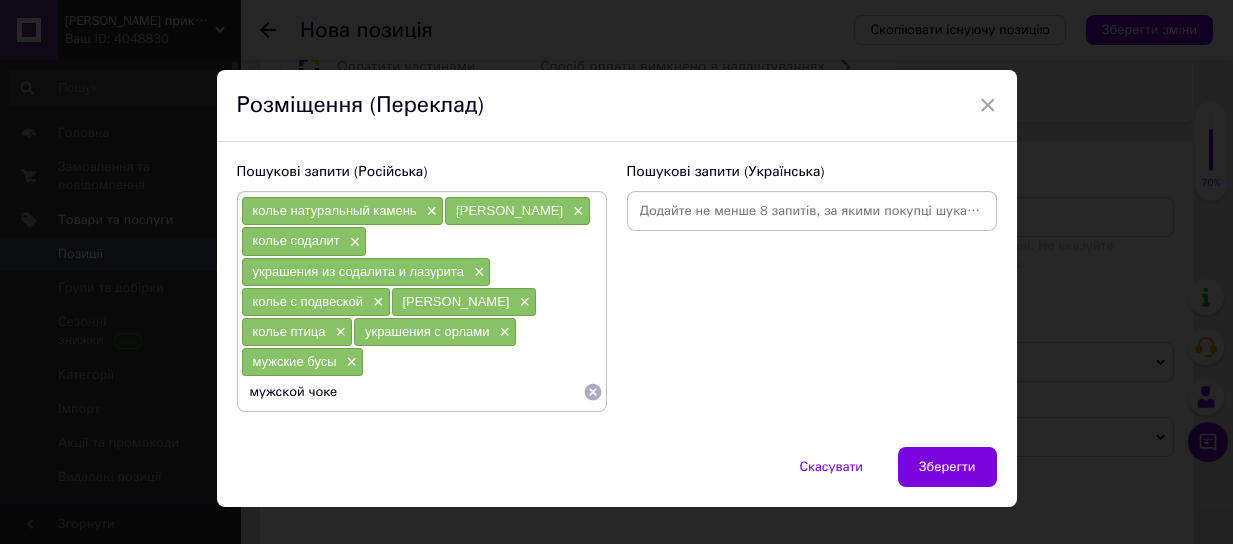 type on "мужской чокер" 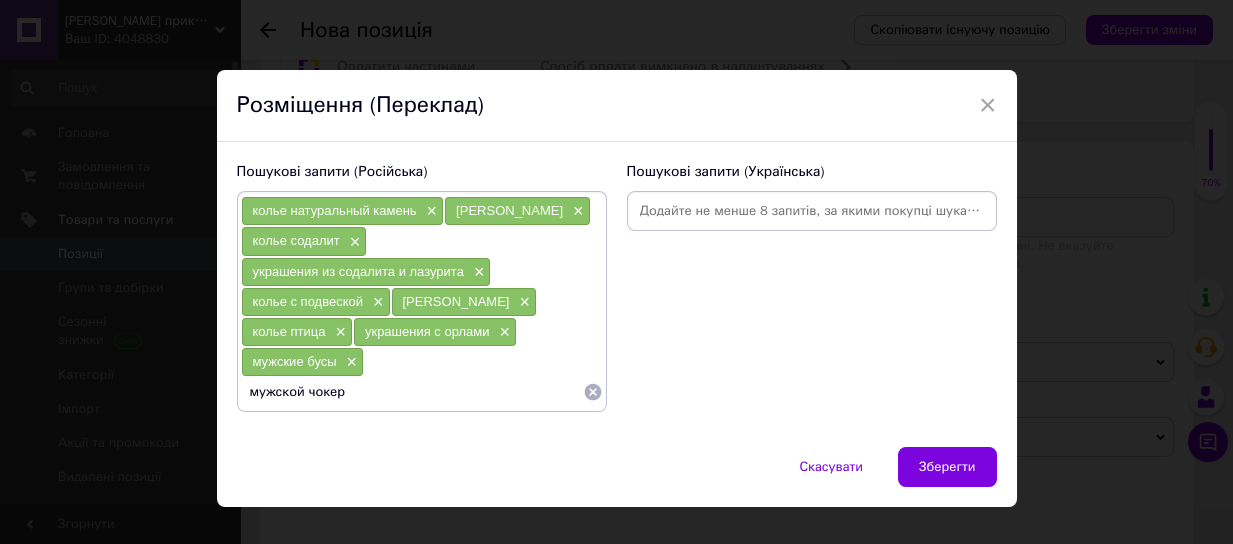 type 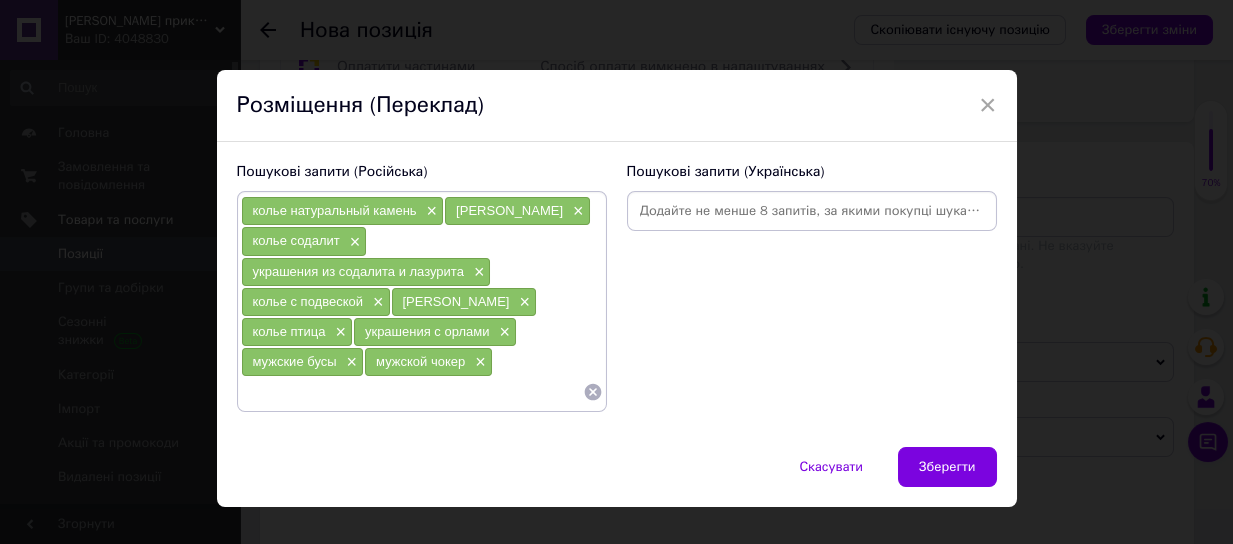 click on "Пошукові запити (Російська) колье натуральный камень × колье лазурит × колье содалит × украшения из содалита и лазурита × колье с подвеской × колье орел × колье птица × украшения с орлами × мужские бусы × мужской чокер × Пошукові запити (Українська)" at bounding box center (617, 294) 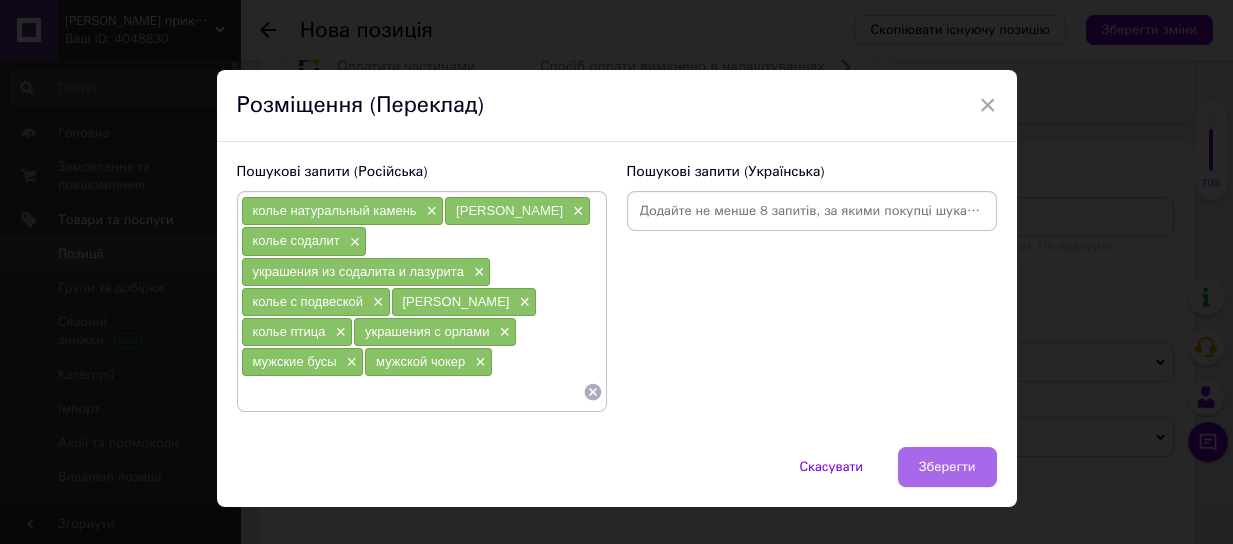 click on "Зберегти" at bounding box center [947, 467] 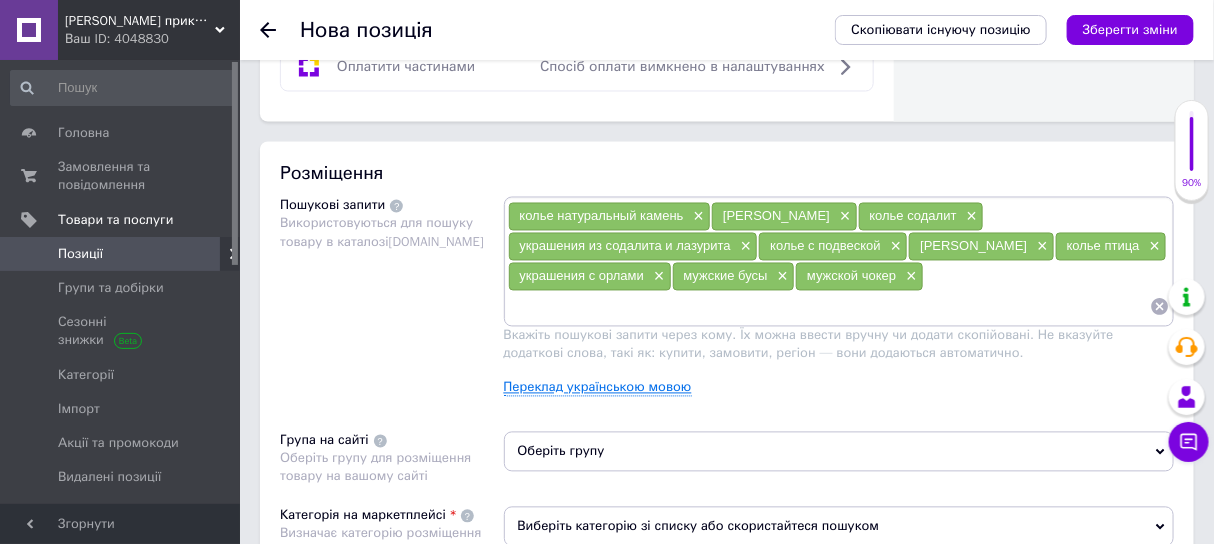 click on "Переклад українською мовою" at bounding box center [598, 388] 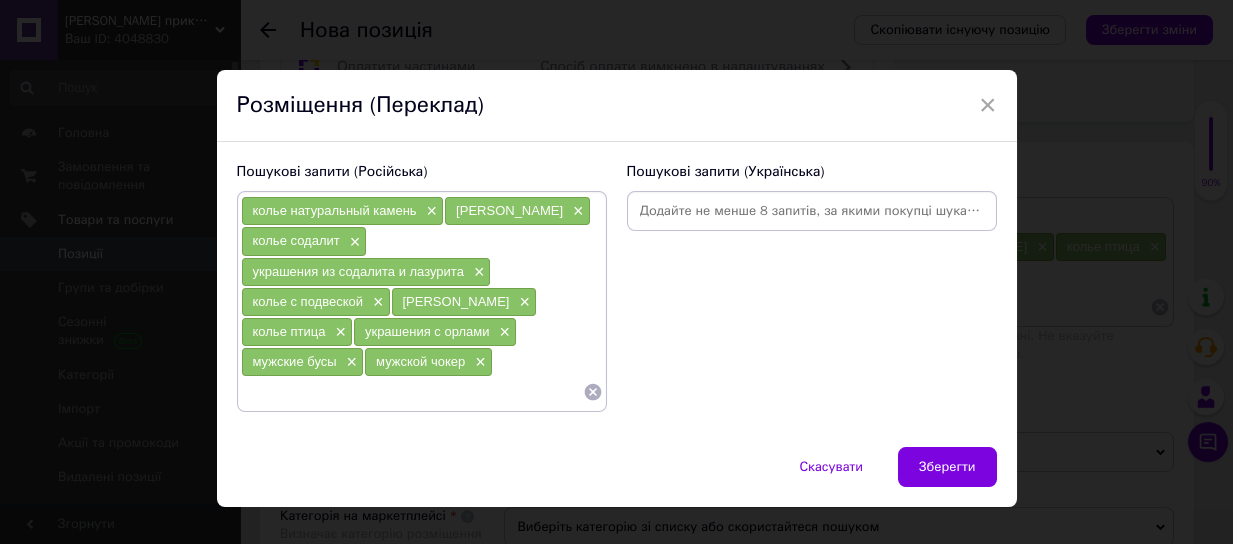 click at bounding box center (812, 211) 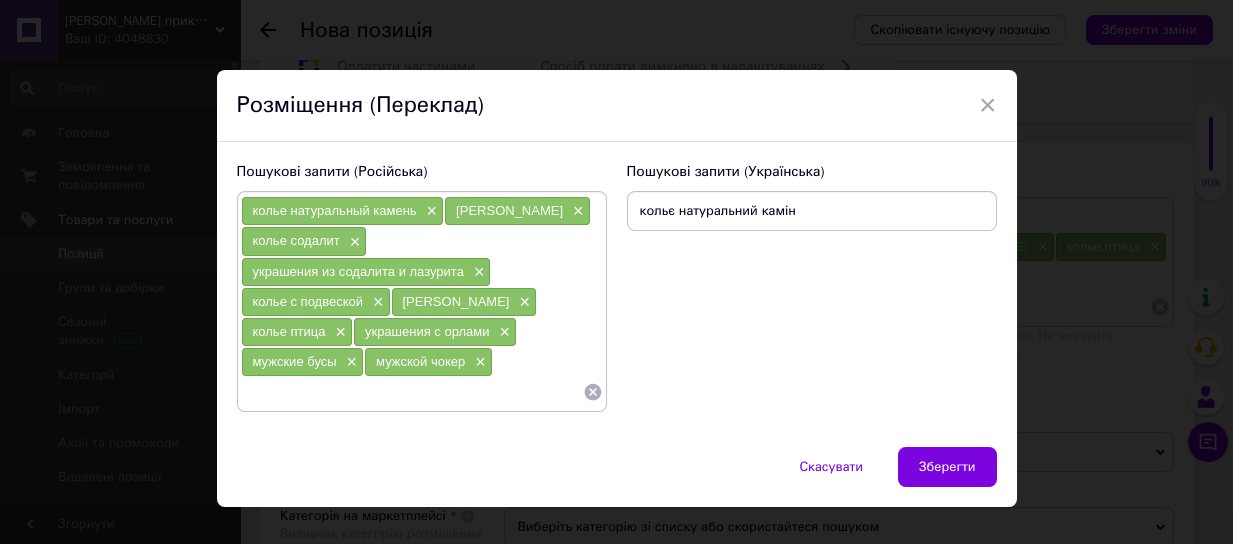 type on "кольє натуральний камінь" 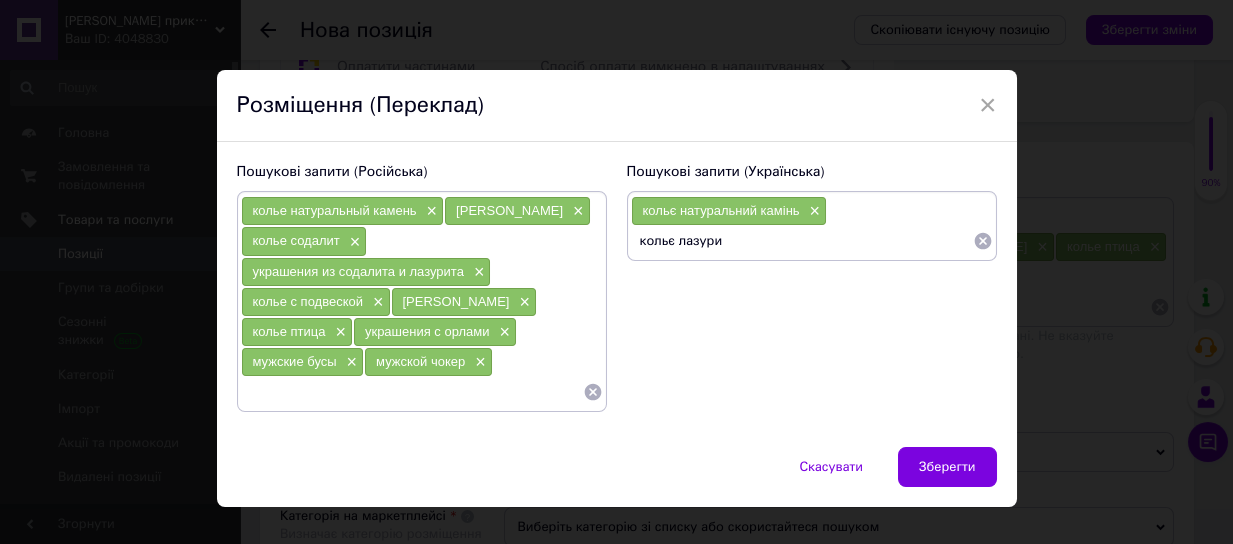 type on "кольє лазурит" 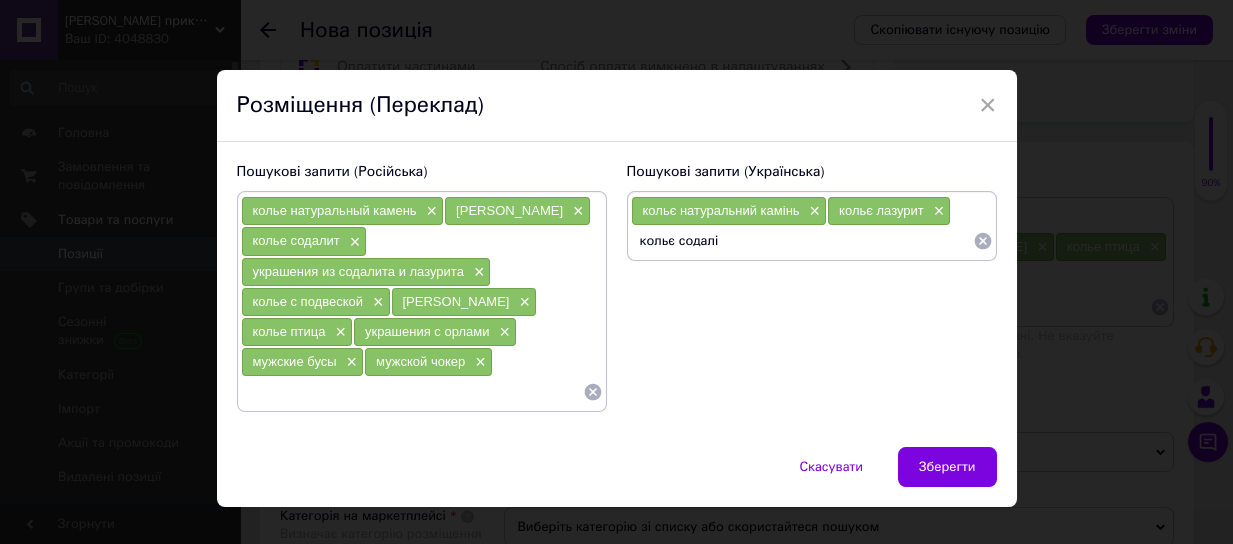 type on "кольє содаліт" 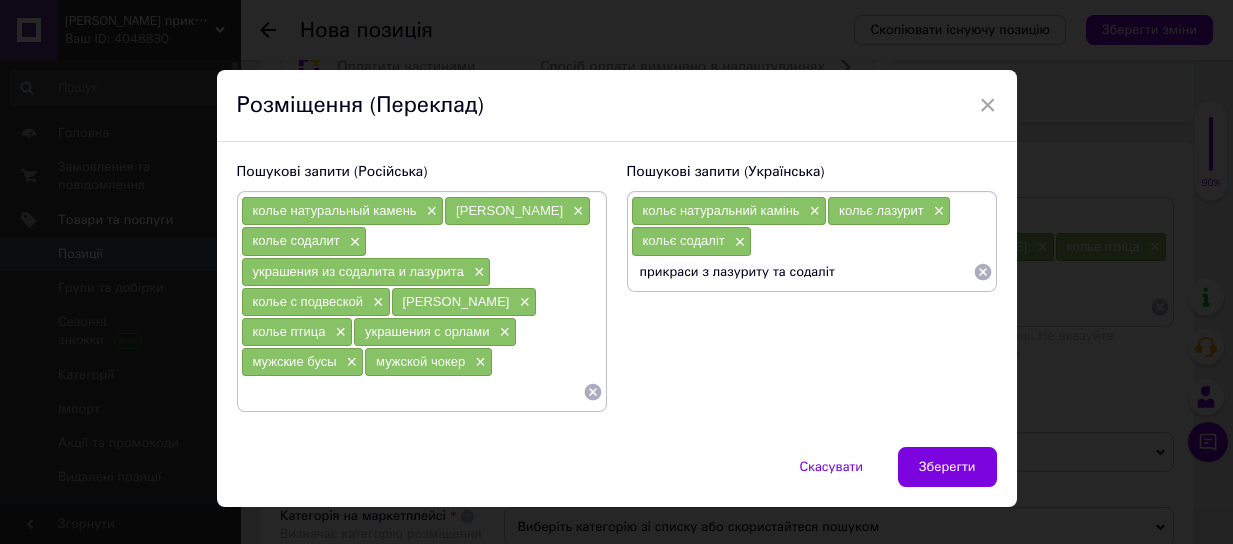 type on "прикраси з лазуриту та содаліту" 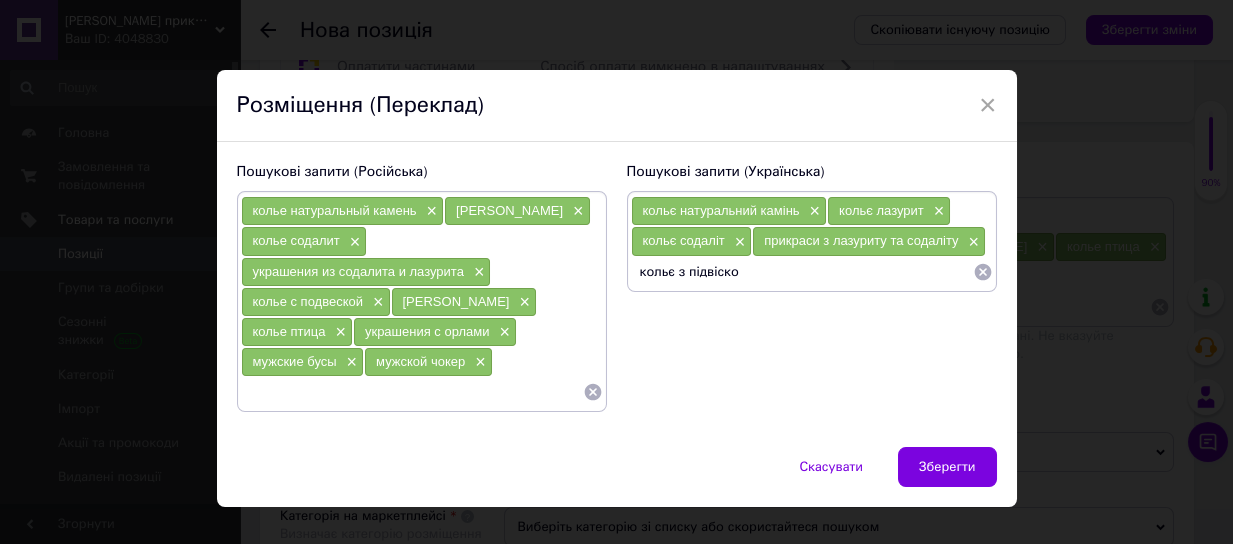 type on "кольє з підвіскою" 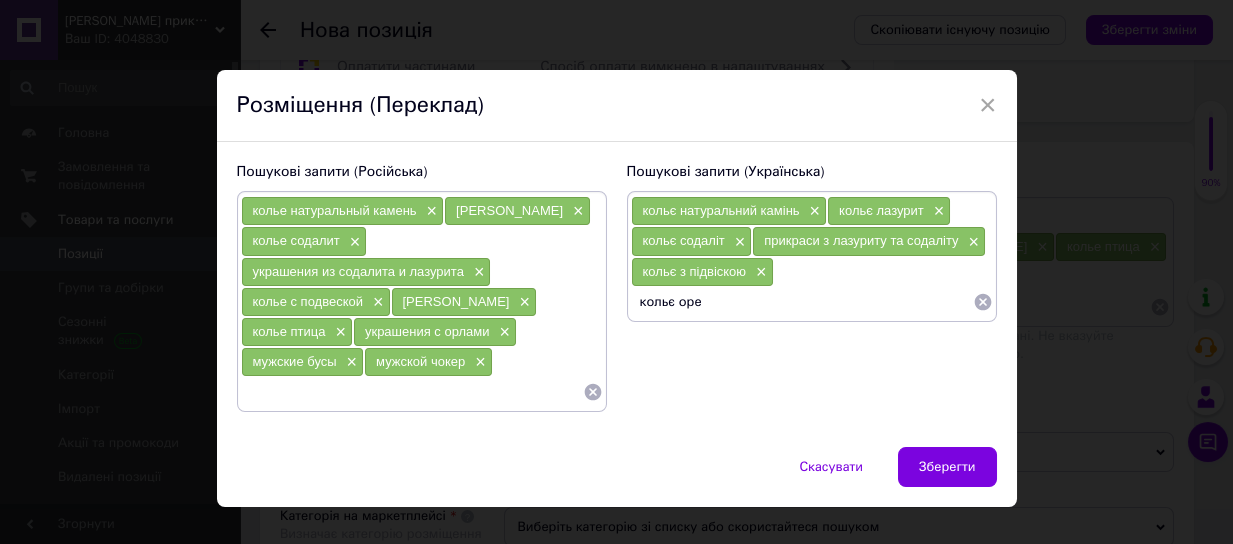 type on "кольє орел" 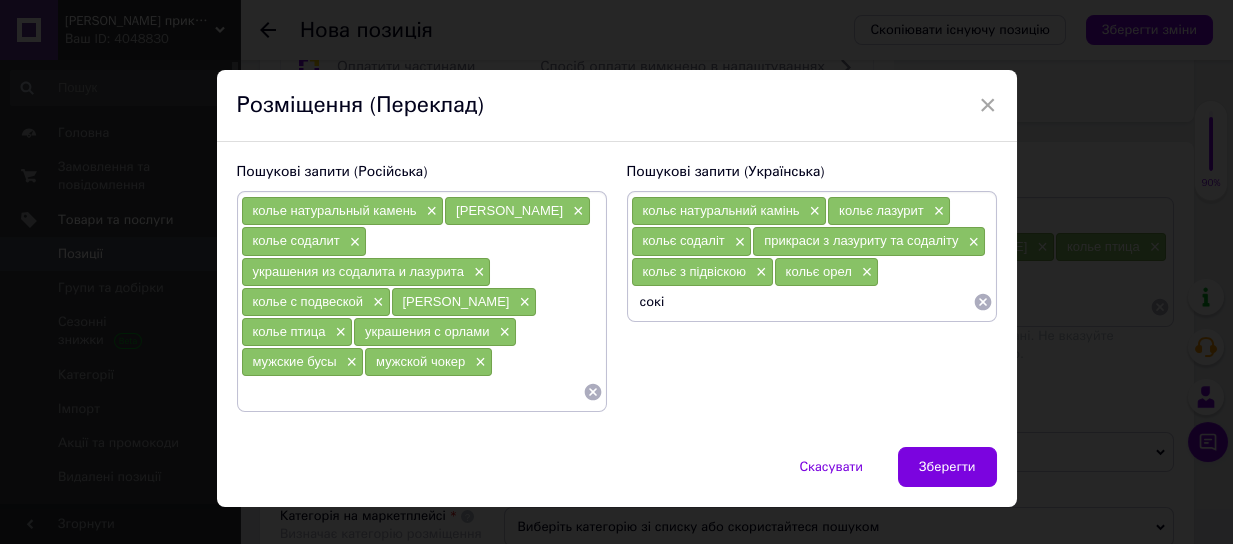 type on "сокіл" 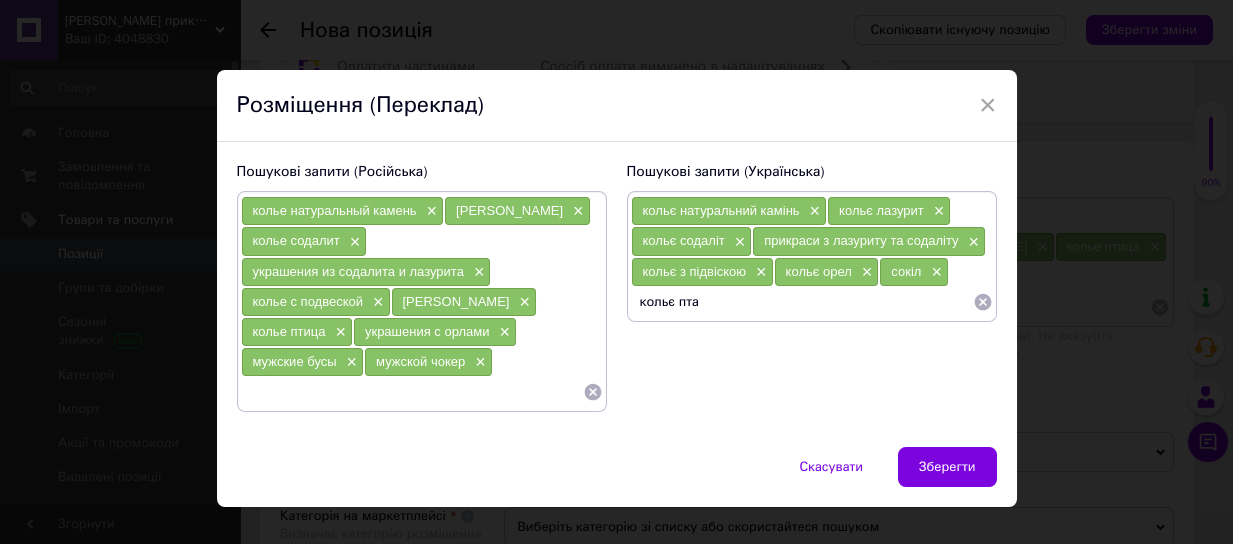 type on "кольє птах" 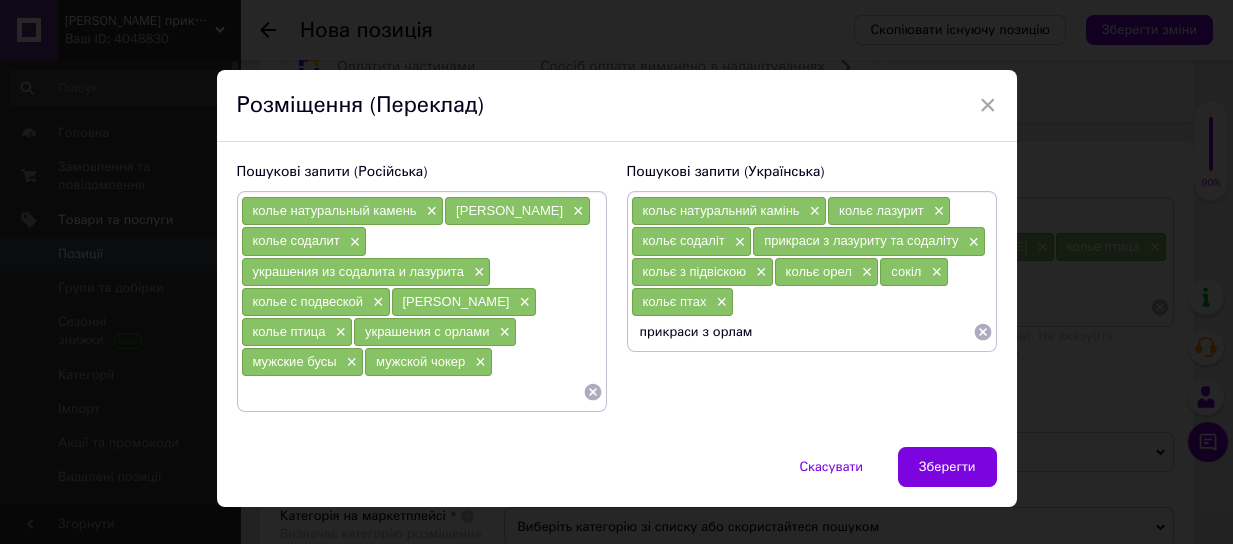 type on "прикраси з орлами" 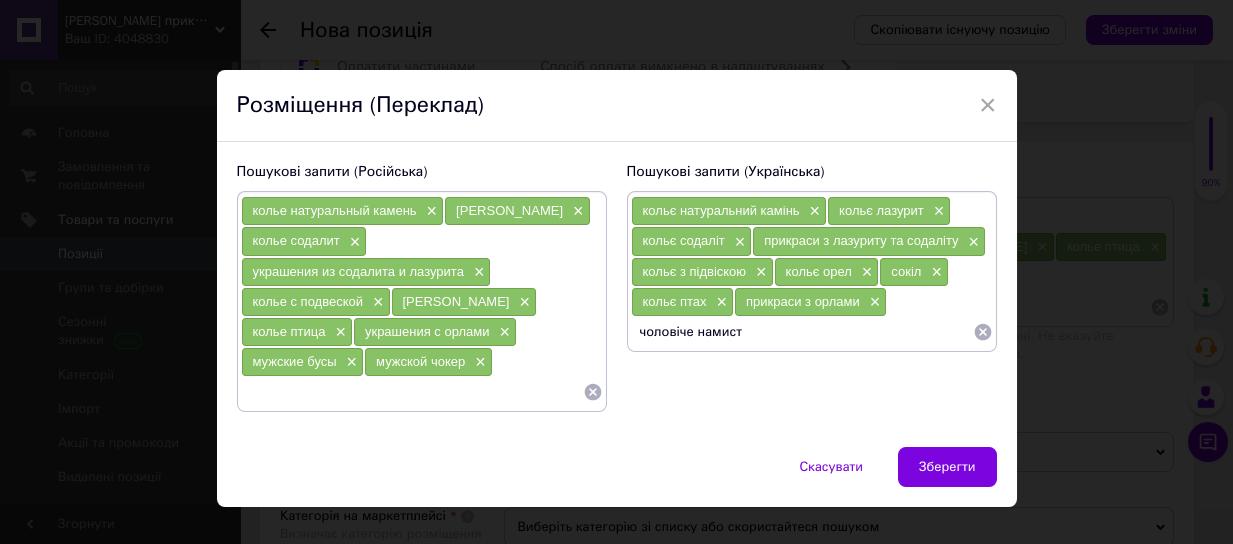 type on "чоловіче намисто" 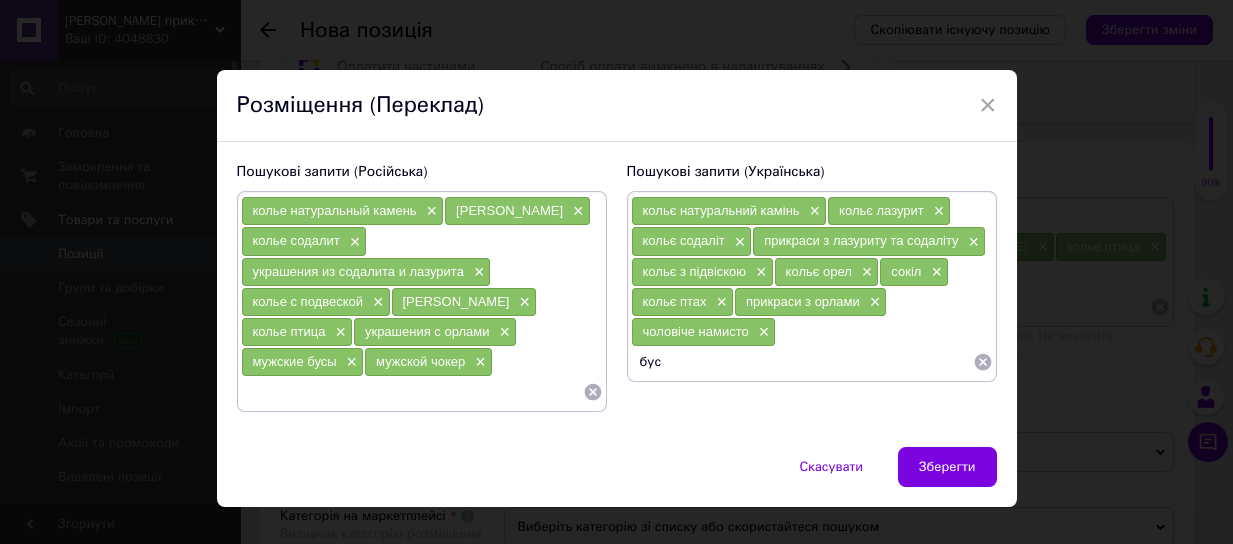type on "буси" 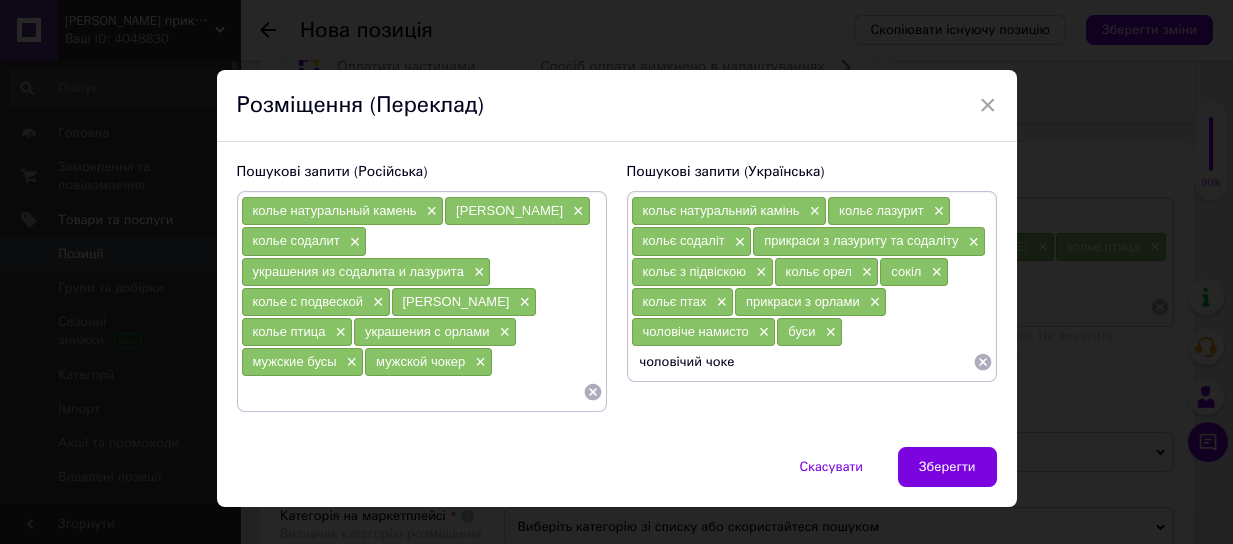 type on "чоловічий чокер" 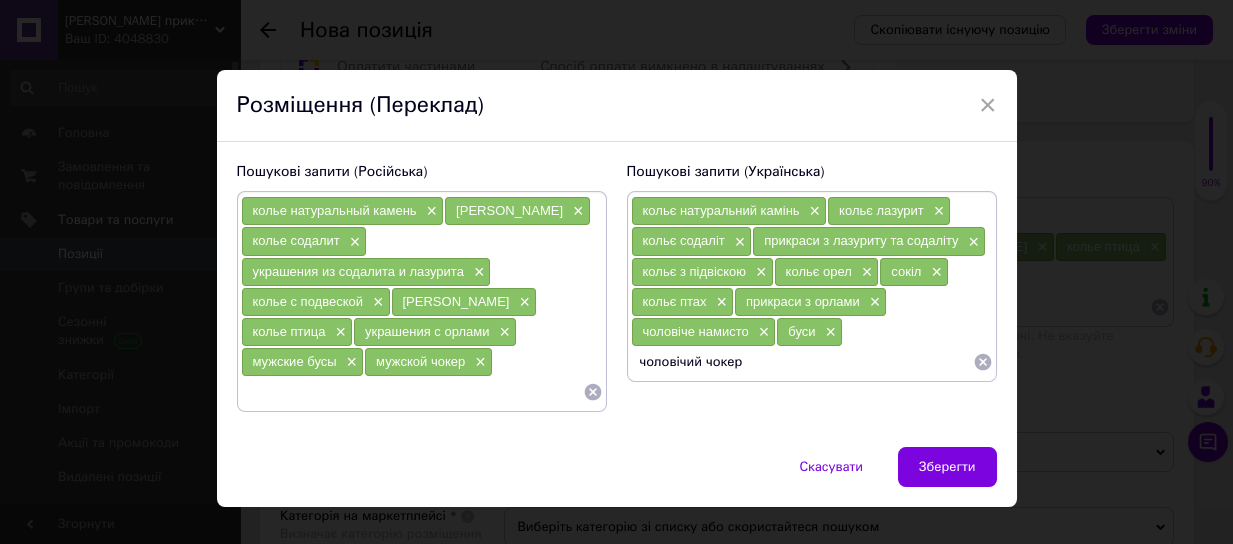 type 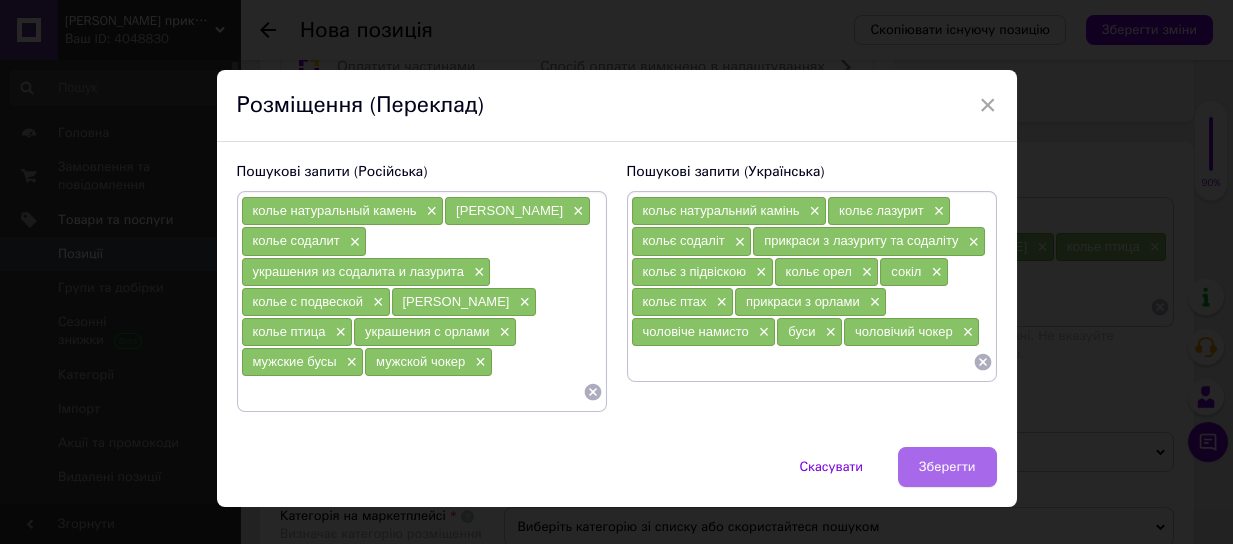 click on "Зберегти" at bounding box center (947, 467) 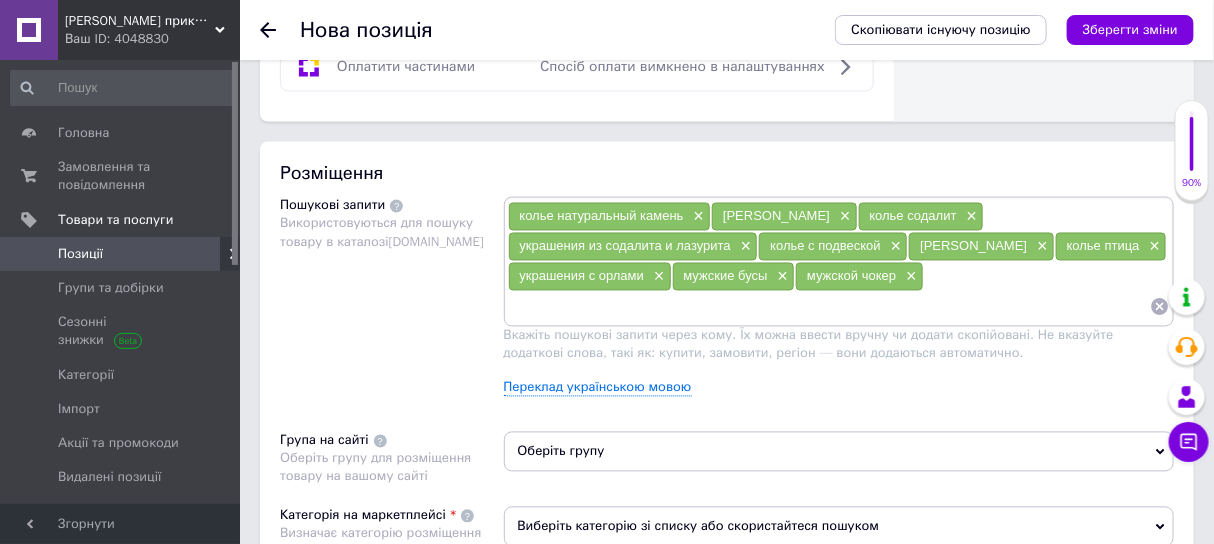 scroll, scrollTop: 1249, scrollLeft: 0, axis: vertical 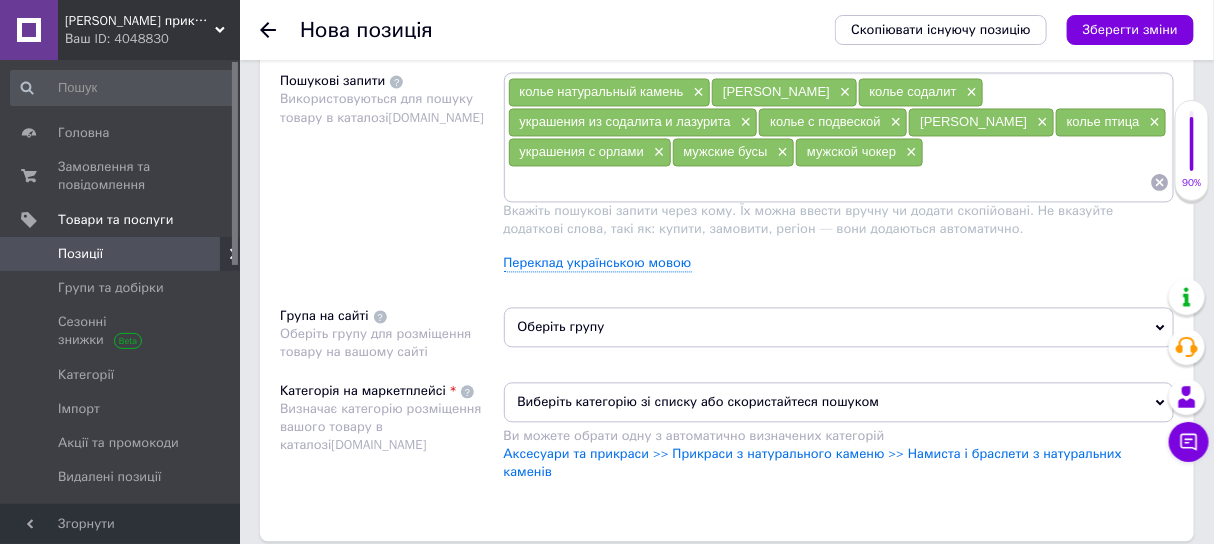click on "Оберіть групу" at bounding box center (839, 328) 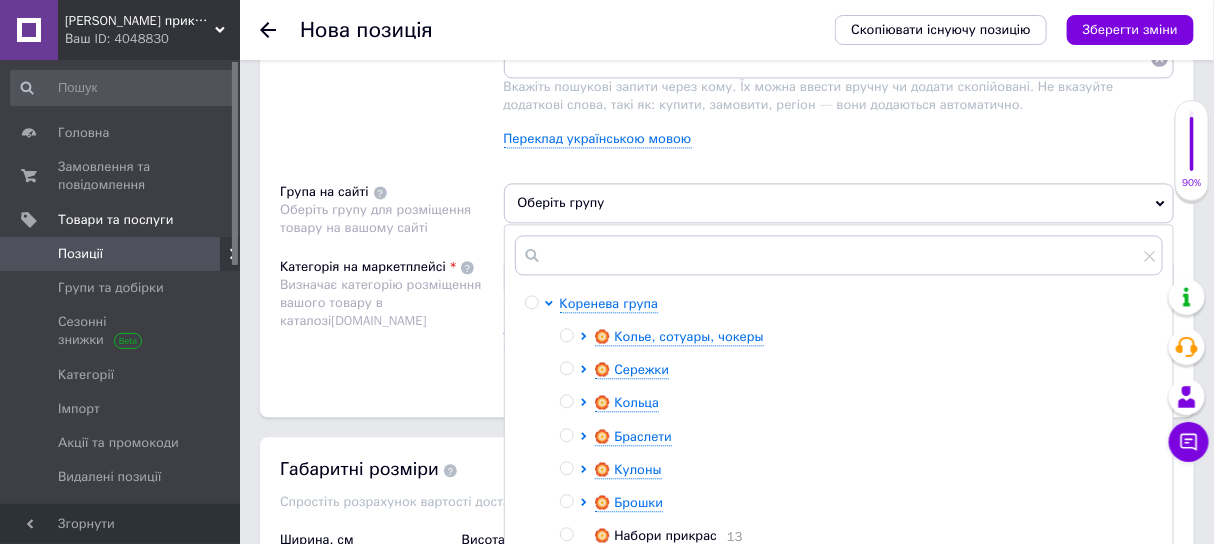 scroll, scrollTop: 1749, scrollLeft: 0, axis: vertical 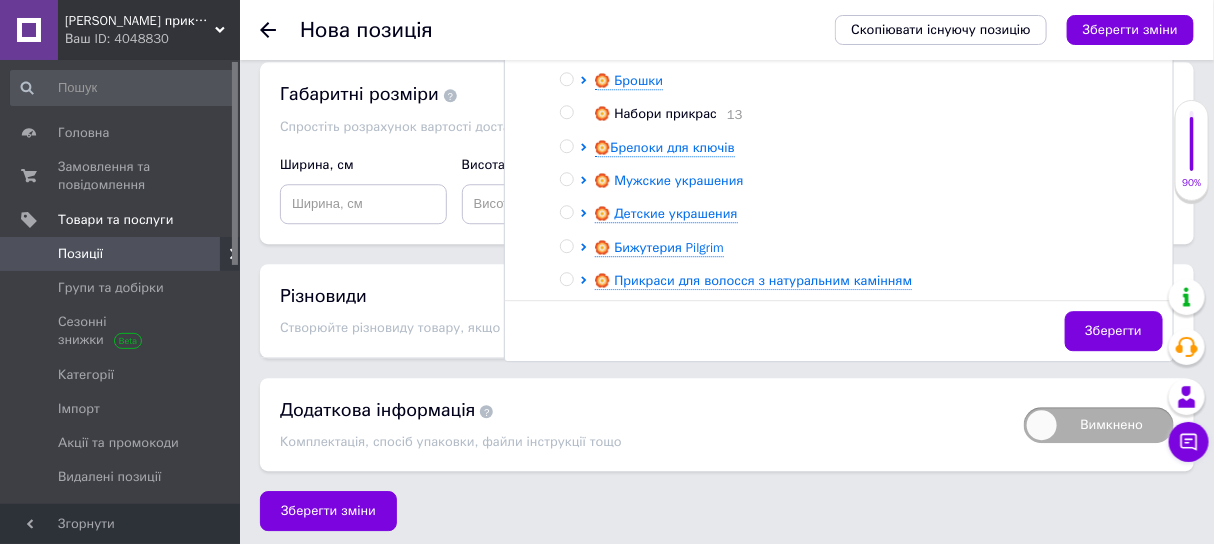 click 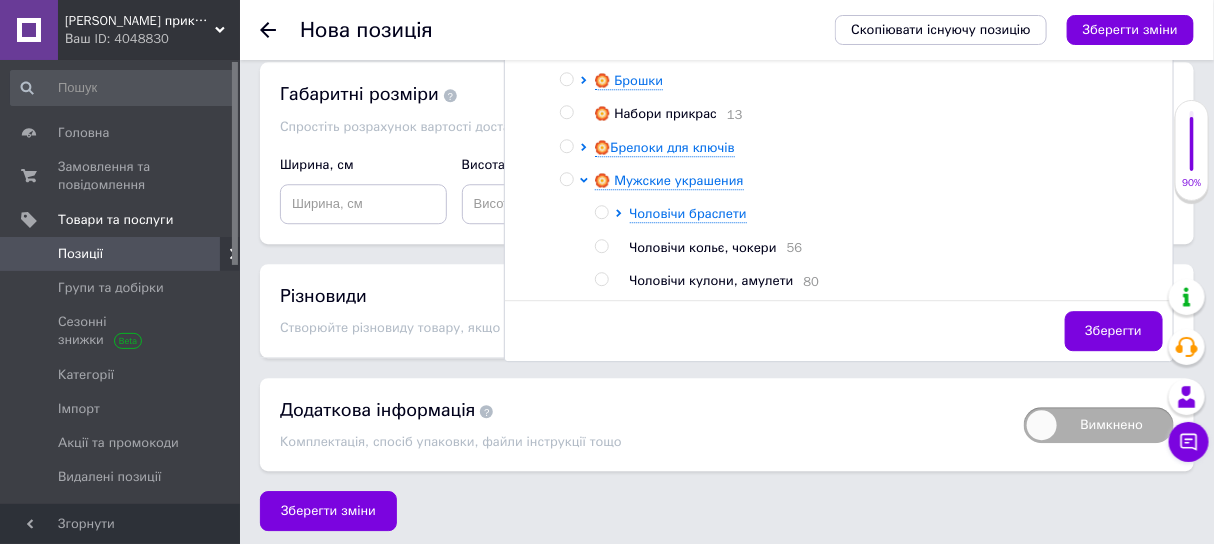 click at bounding box center [601, 246] 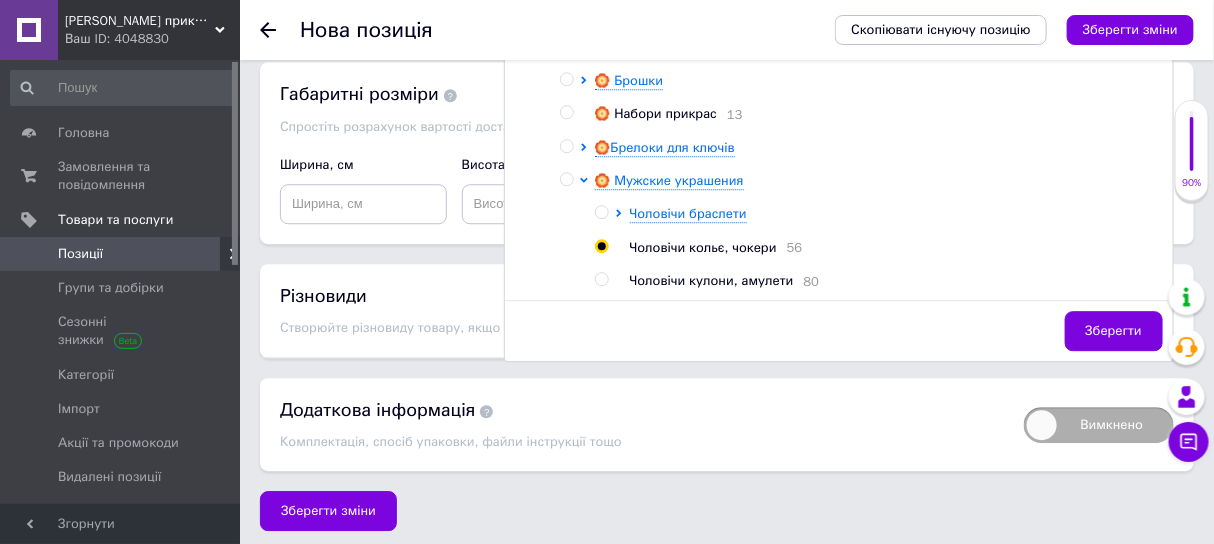 radio on "true" 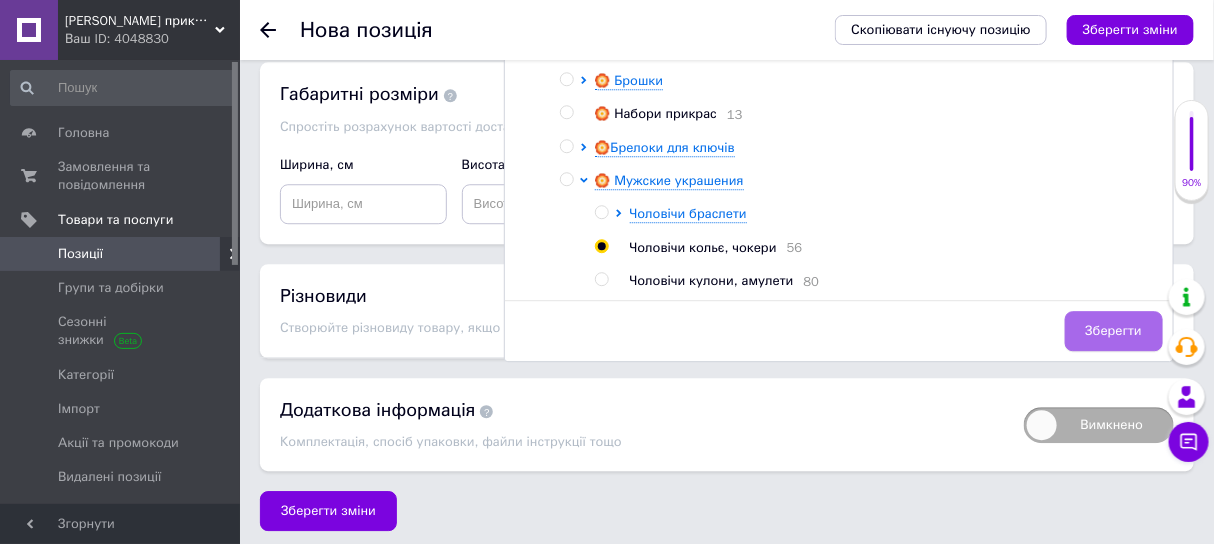 drag, startPoint x: 1127, startPoint y: 354, endPoint x: 1047, endPoint y: 386, distance: 86.162636 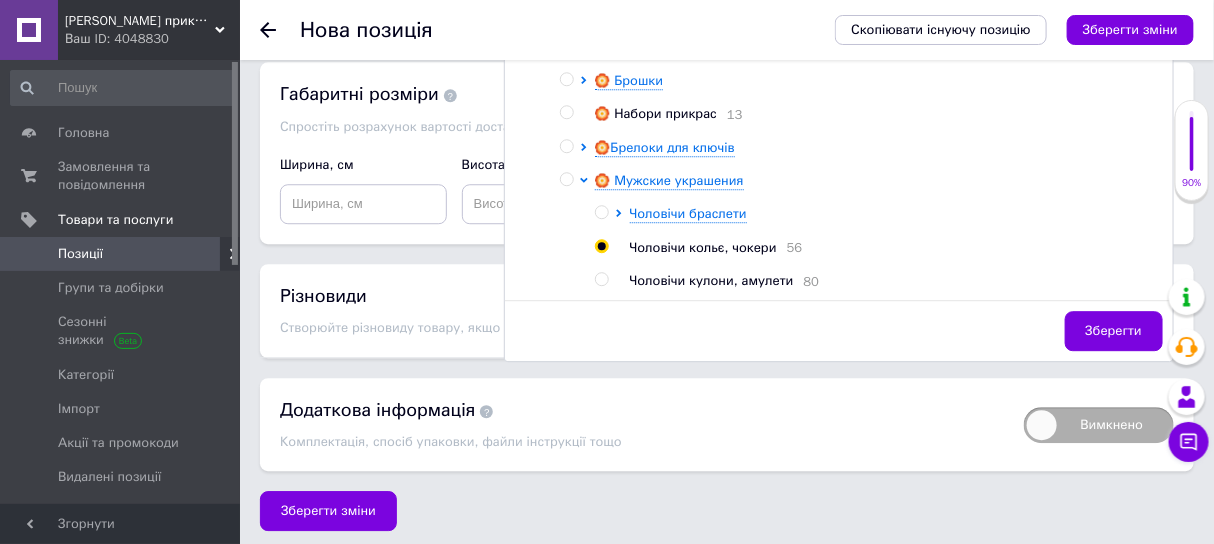 click on "Зберегти" at bounding box center (1114, 331) 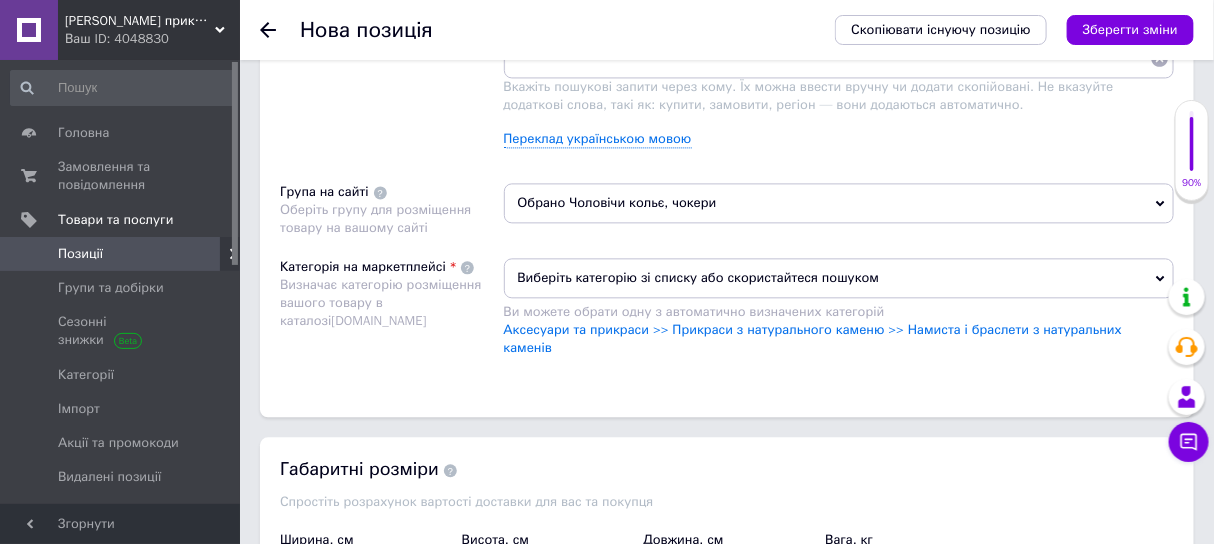 scroll, scrollTop: 1624, scrollLeft: 0, axis: vertical 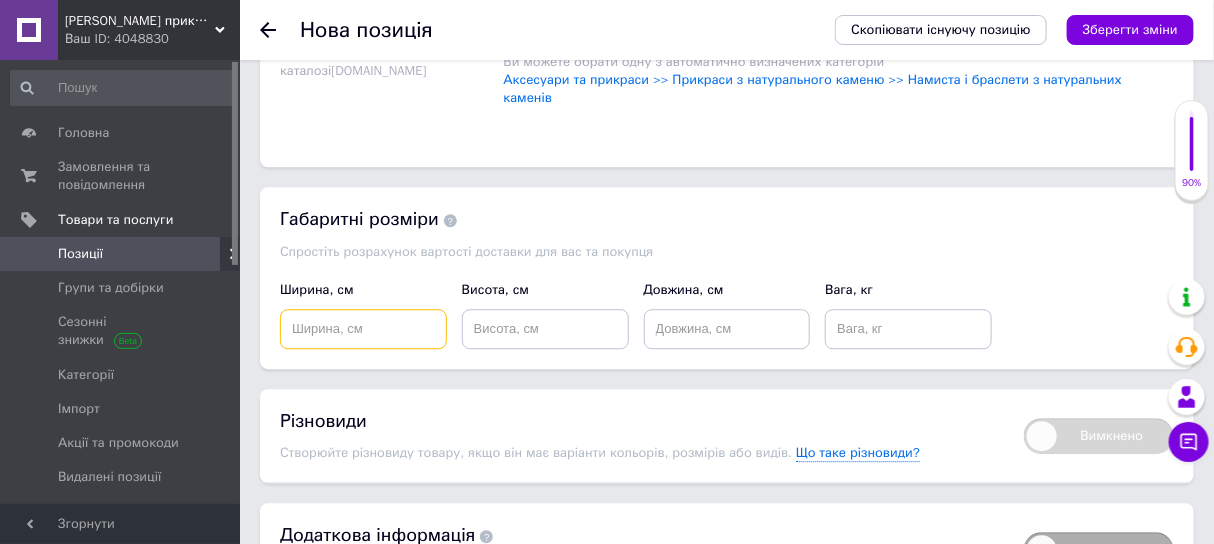 click at bounding box center [363, 329] 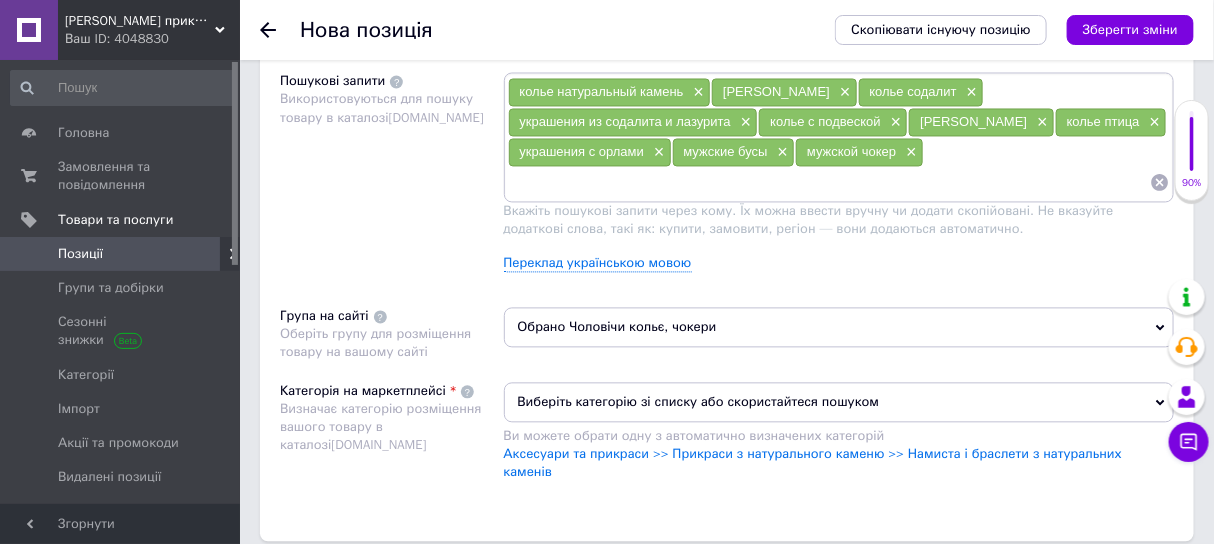 scroll, scrollTop: 1500, scrollLeft: 0, axis: vertical 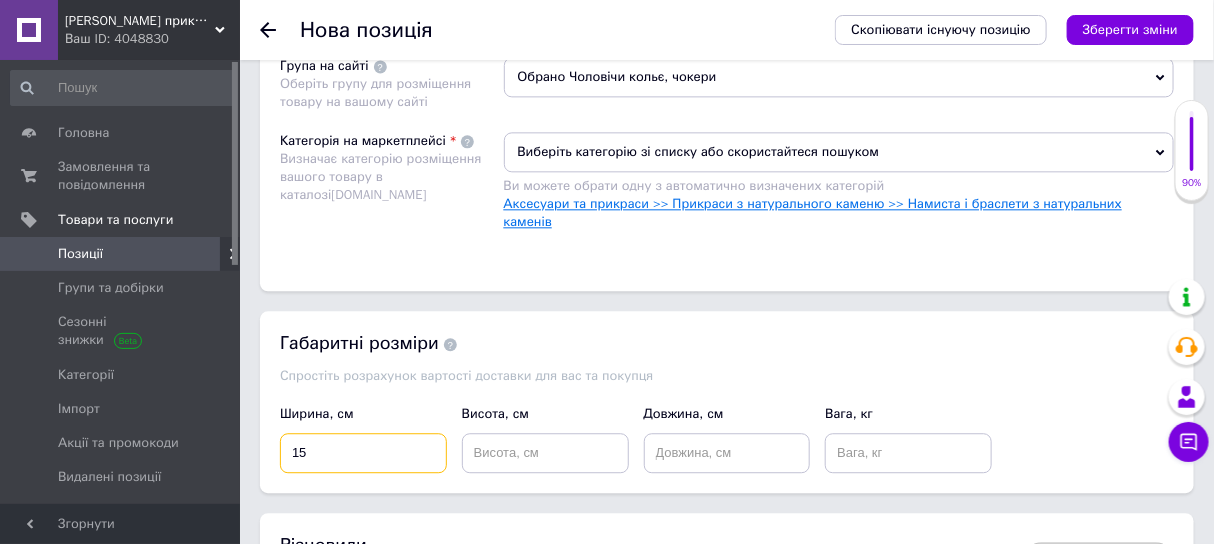 type on "15" 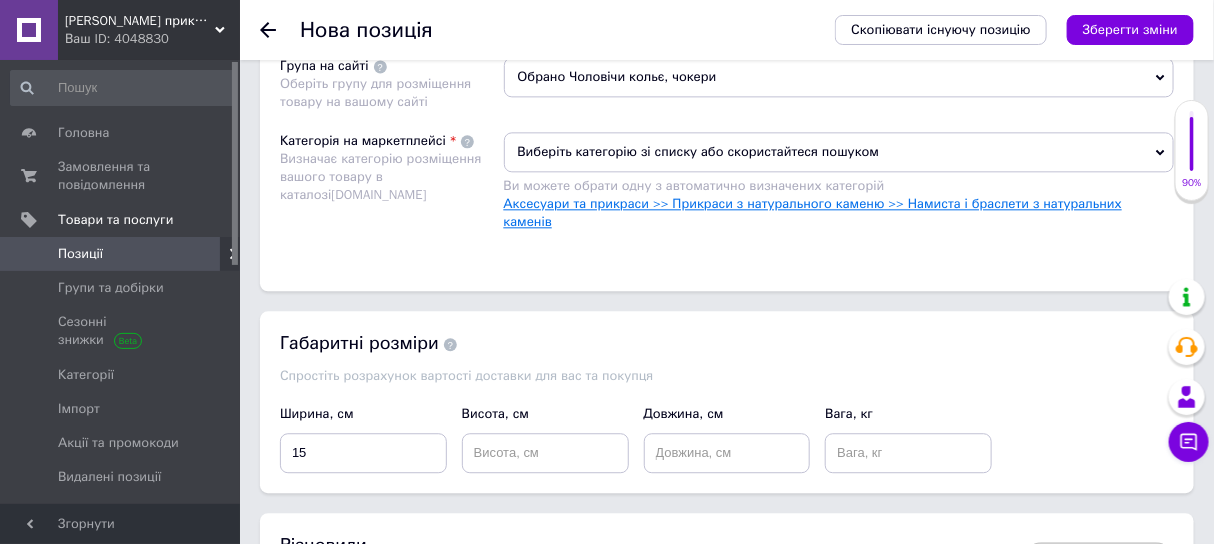click on "Аксесуари та прикраси >> Прикраси з натурального каменю >> Намиста і браслети з натуральних каменів" at bounding box center (813, 212) 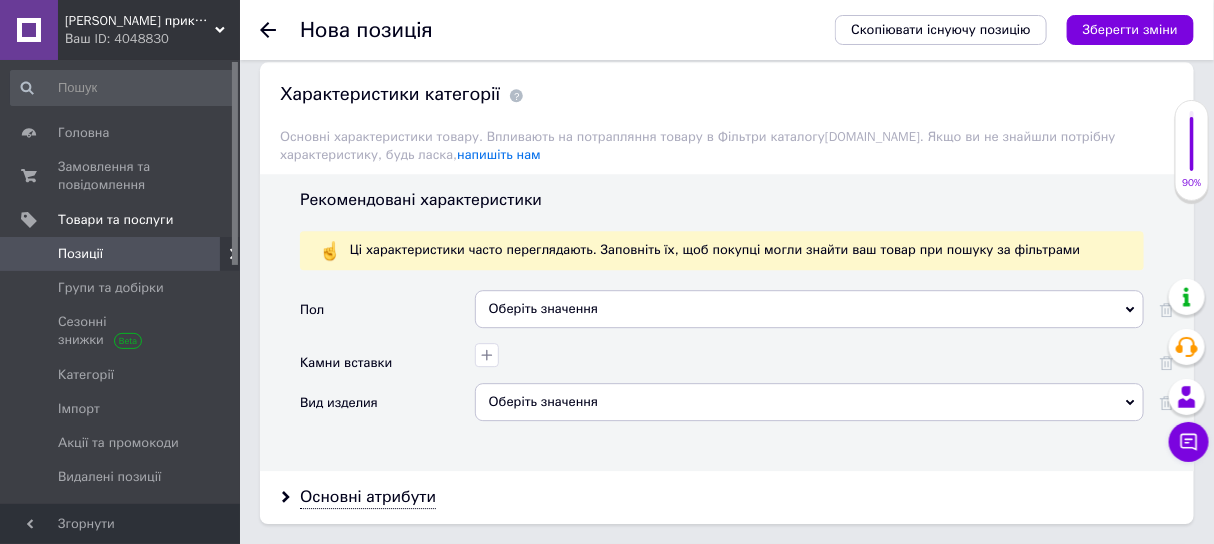 scroll, scrollTop: 1875, scrollLeft: 0, axis: vertical 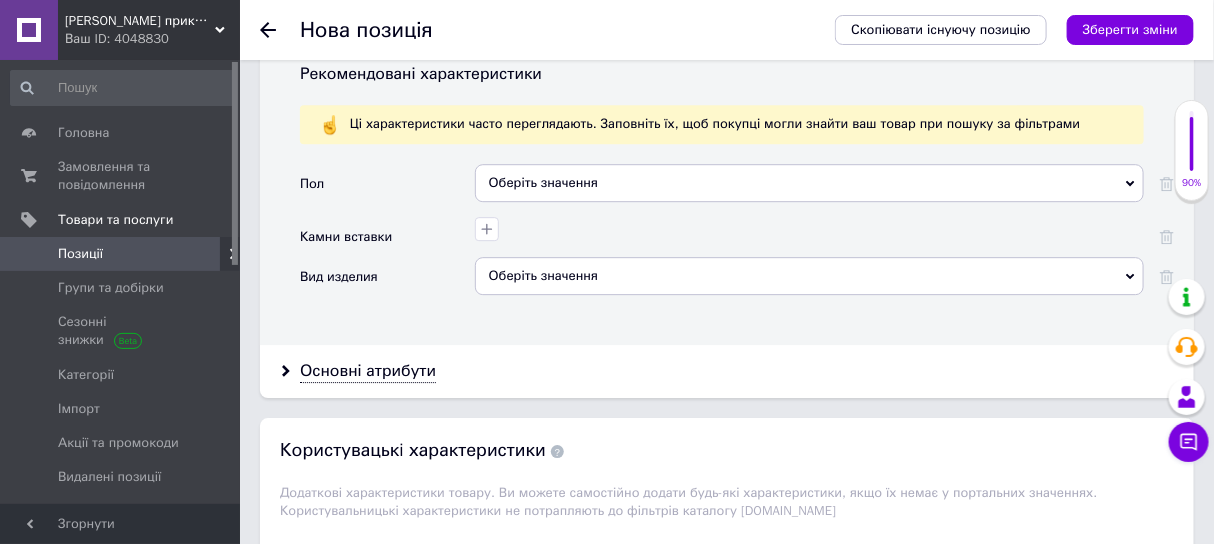 click on "Оберіть значення" at bounding box center (809, 183) 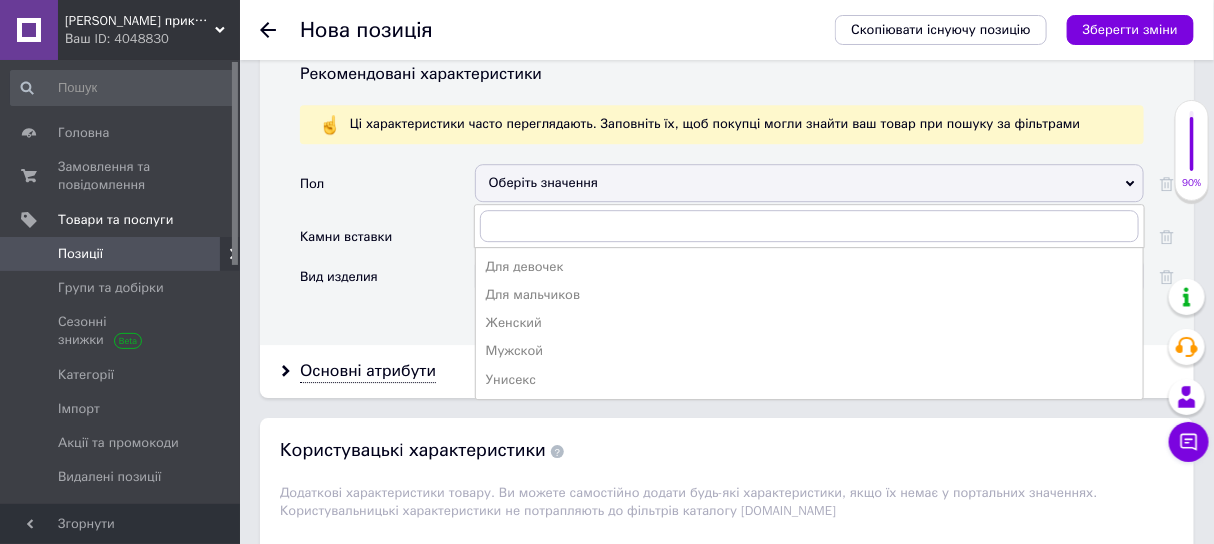 click on "Оберіть значення" at bounding box center [809, 183] 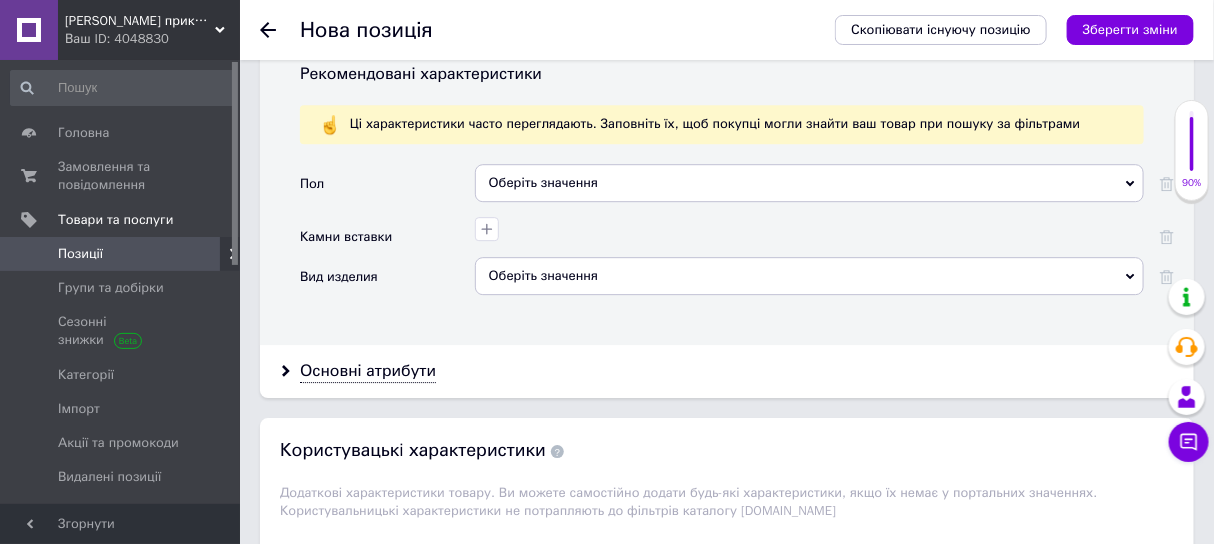 click on "Оберіть значення" at bounding box center (809, 276) 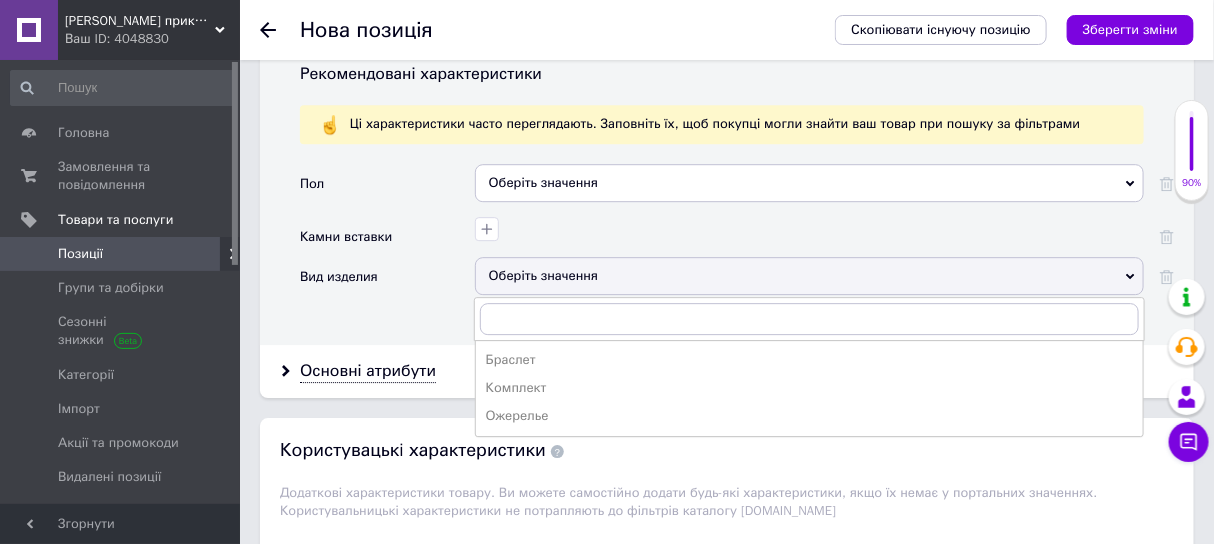 click on "Оберіть значення" at bounding box center (809, 276) 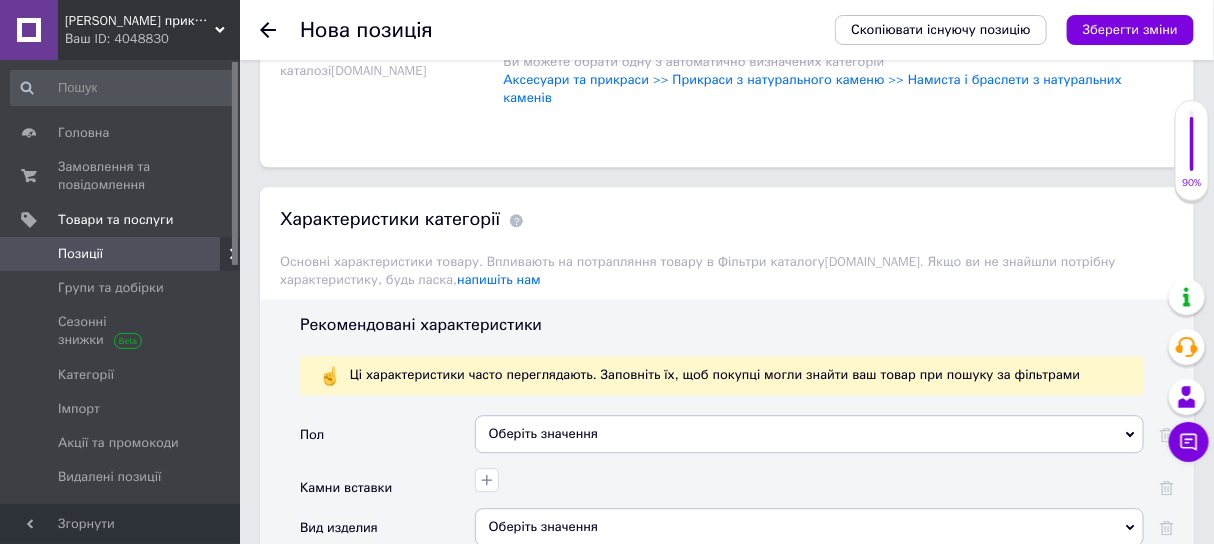 scroll, scrollTop: 1374, scrollLeft: 0, axis: vertical 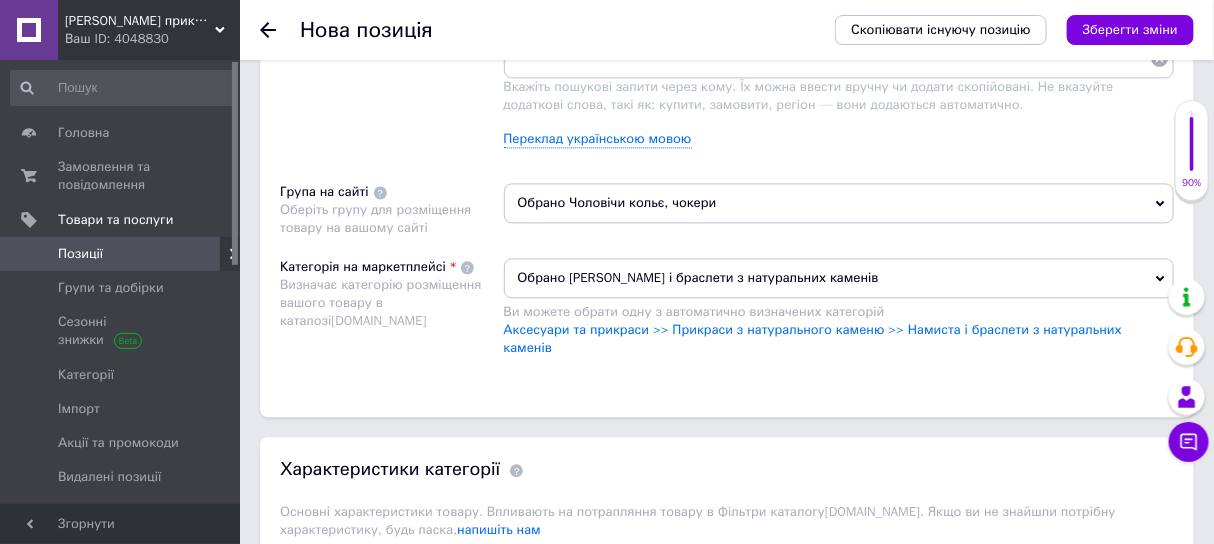 click on "Обрано [PERSON_NAME] і браслети з натуральних каменів" at bounding box center (839, 278) 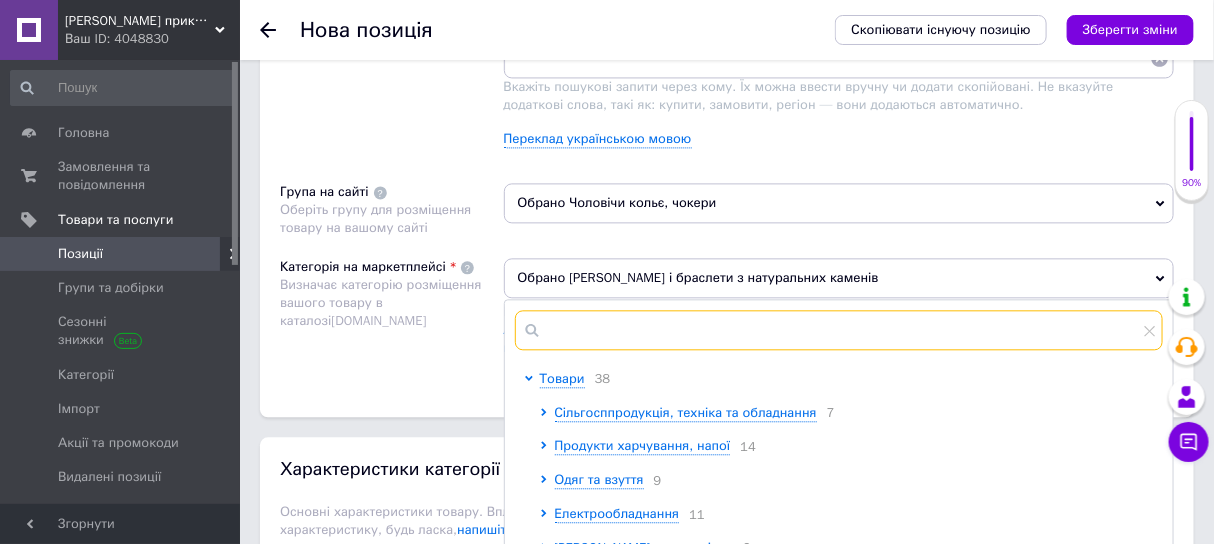 drag, startPoint x: 626, startPoint y: 340, endPoint x: 623, endPoint y: 351, distance: 11.401754 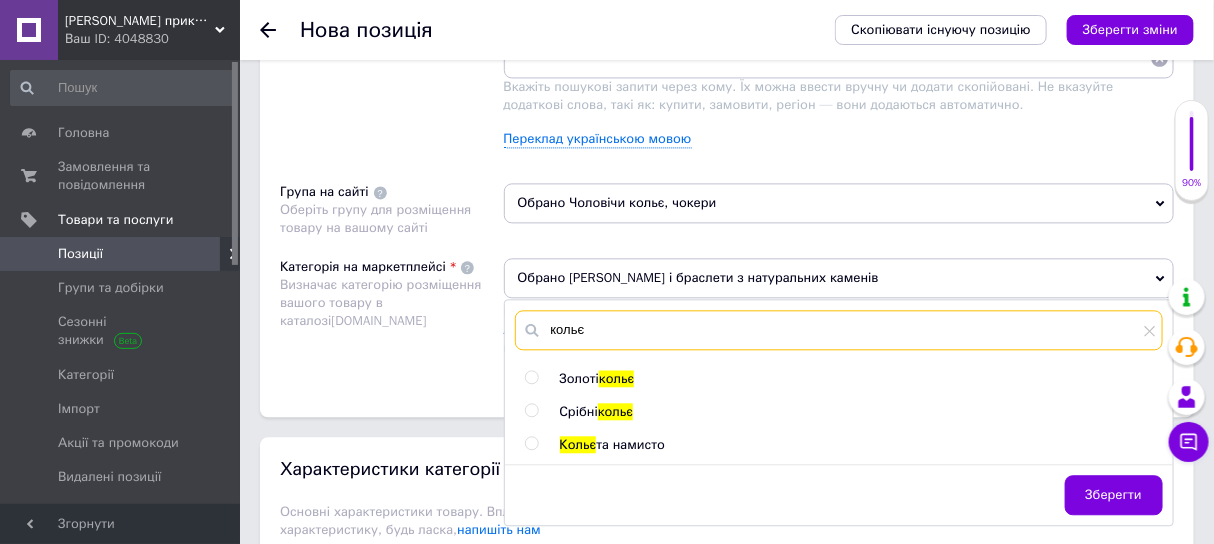 type on "кольє" 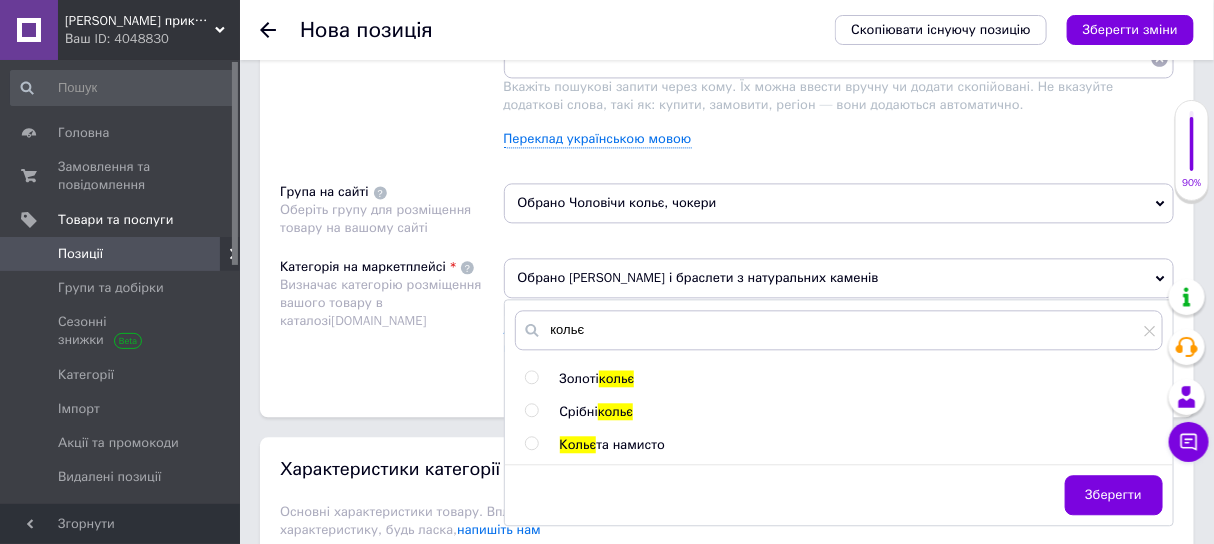 click at bounding box center (535, 445) 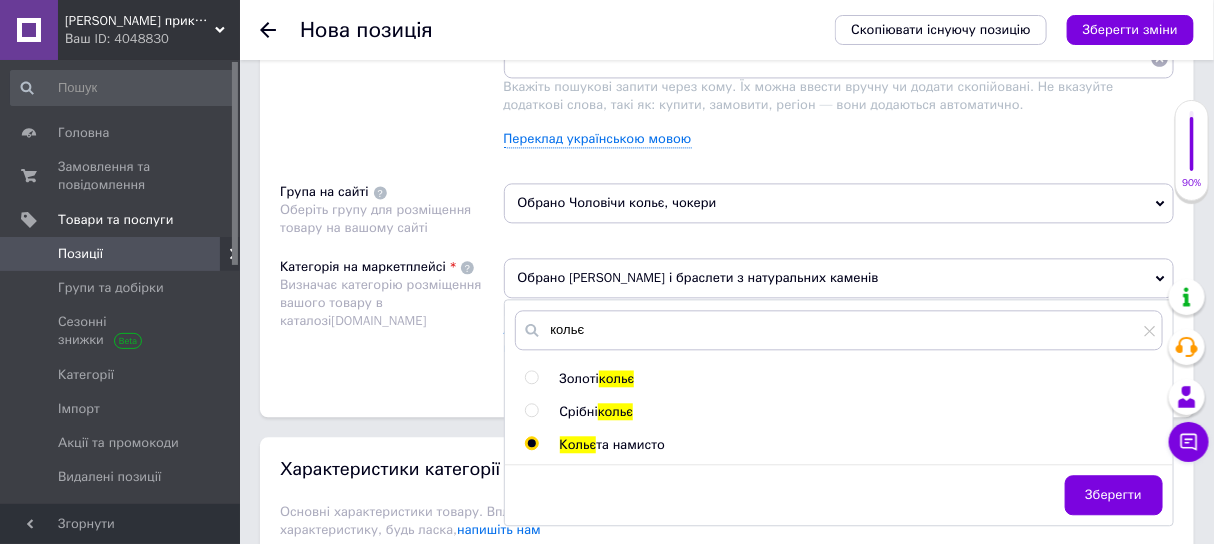 radio on "true" 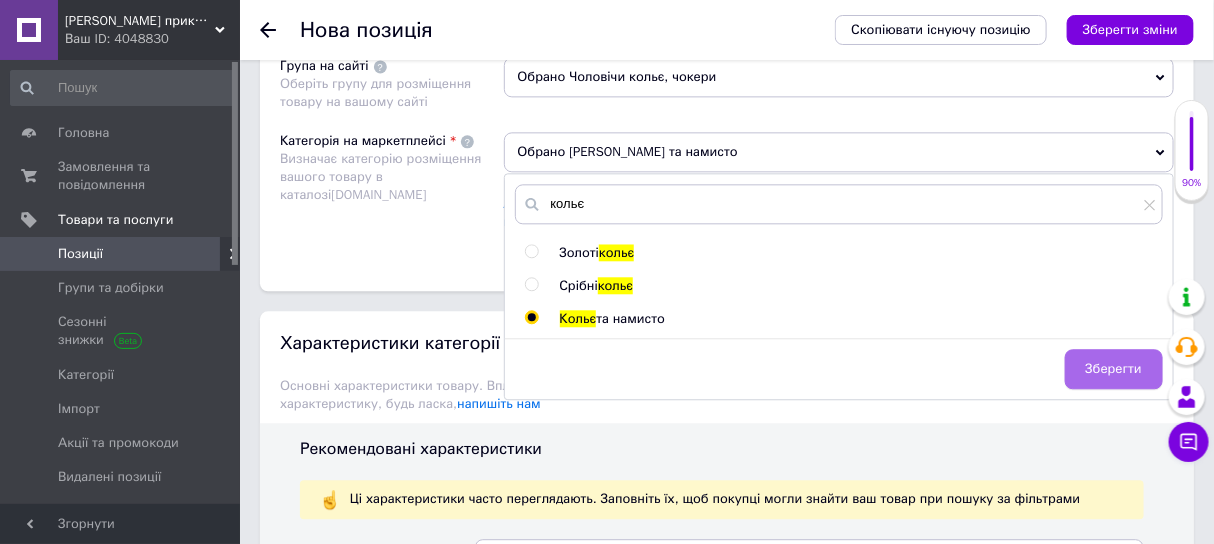 click on "Зберегти" at bounding box center (1114, 369) 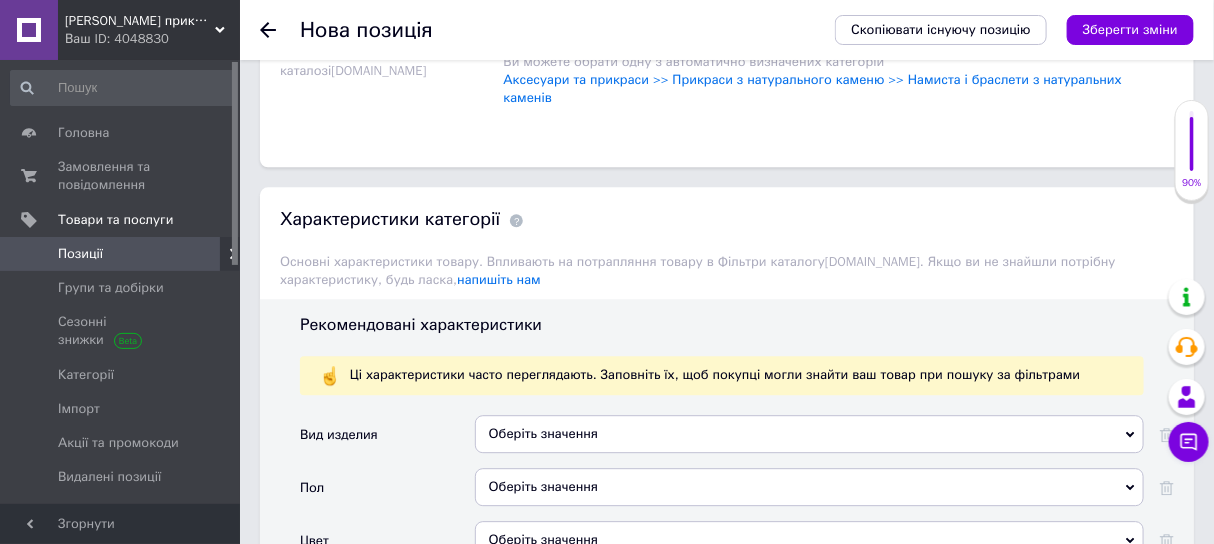 scroll, scrollTop: 1749, scrollLeft: 0, axis: vertical 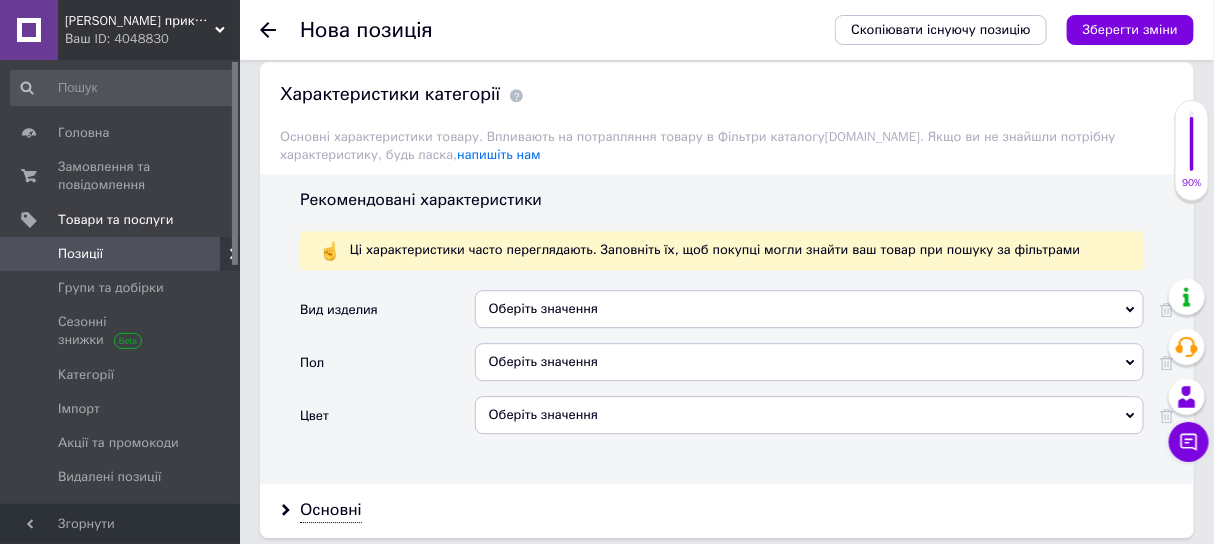 click on "Оберіть значення" at bounding box center (809, 309) 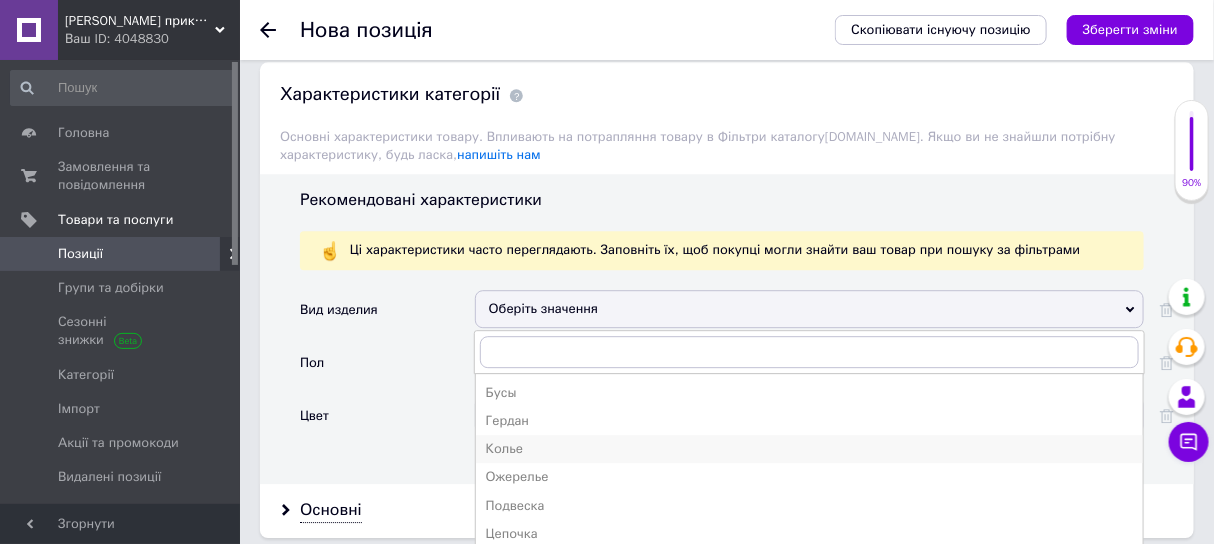 click on "Колье" at bounding box center [809, 449] 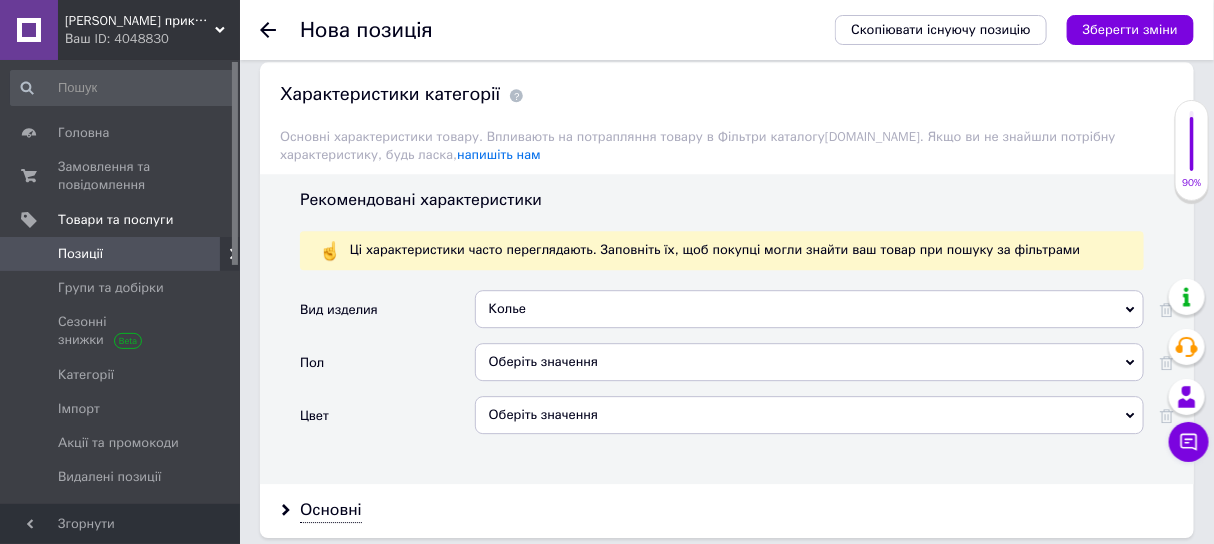 click on "Оберіть значення" at bounding box center (809, 362) 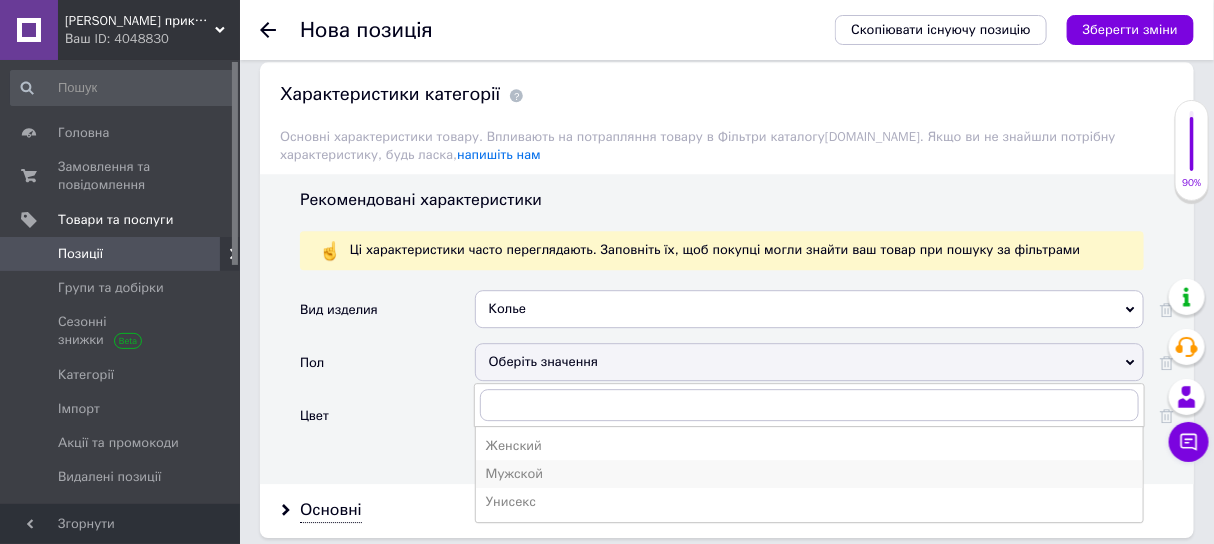 click on "Мужской" at bounding box center (809, 474) 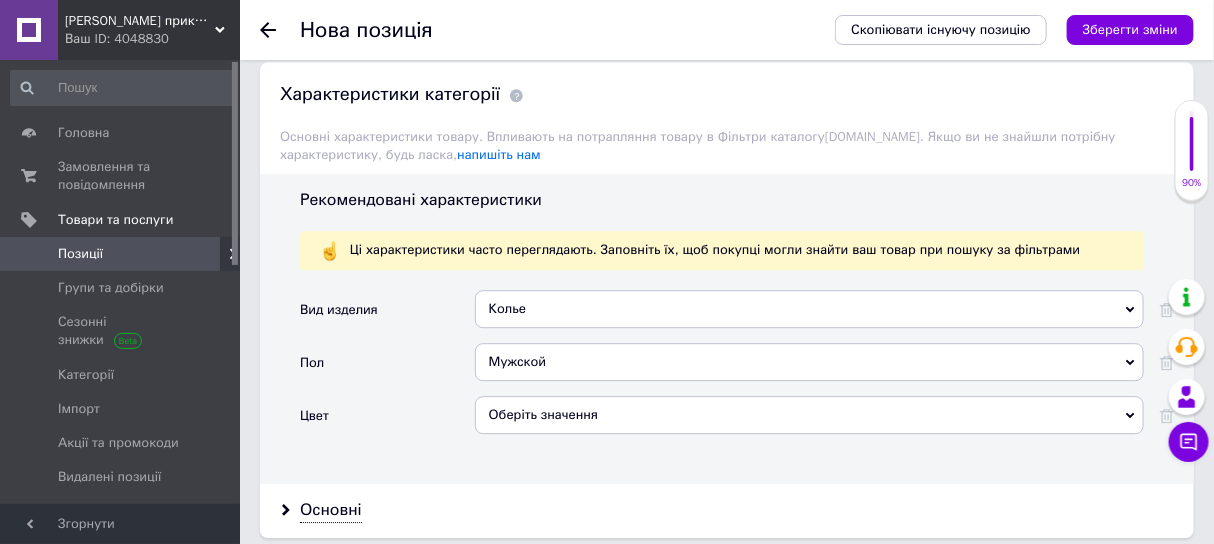 click on "Оберіть значення" at bounding box center [809, 415] 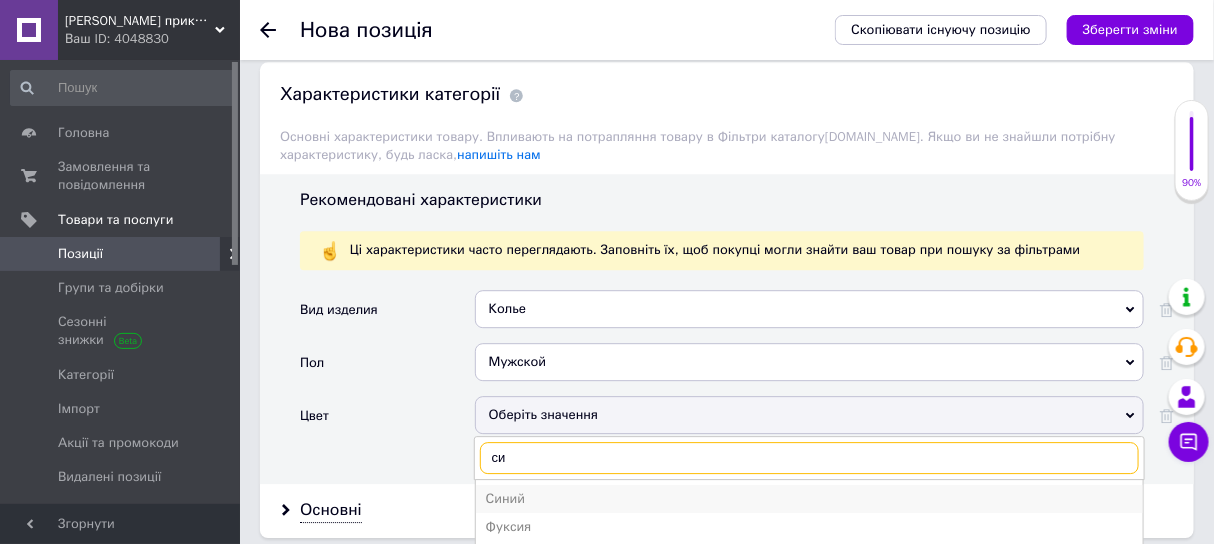 type on "си" 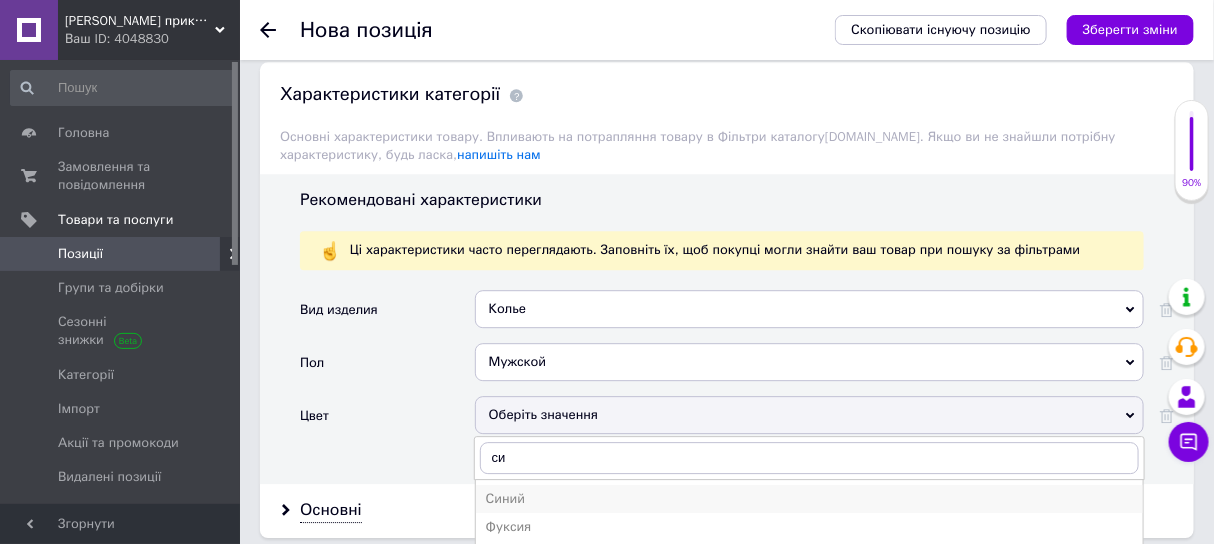 click on "Синий" at bounding box center (809, 499) 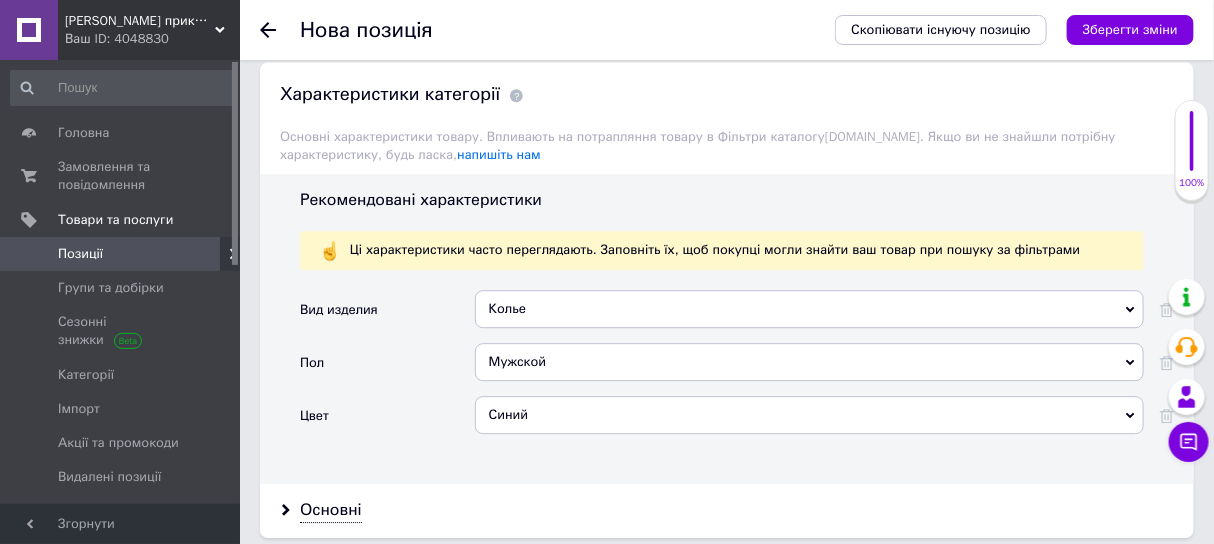 scroll, scrollTop: 2124, scrollLeft: 0, axis: vertical 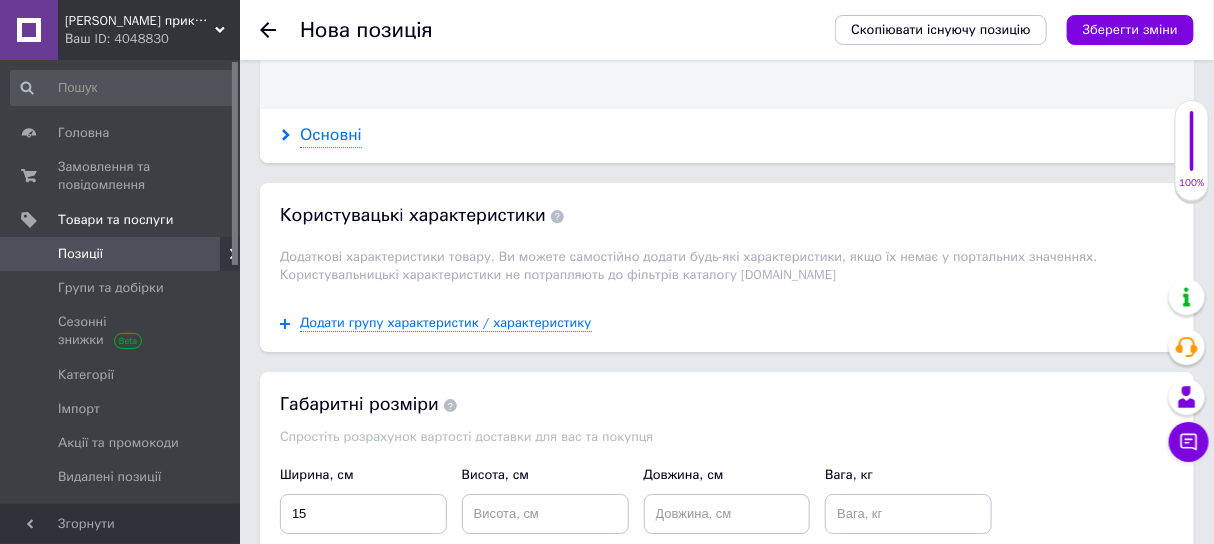 click on "Основні" at bounding box center (331, 135) 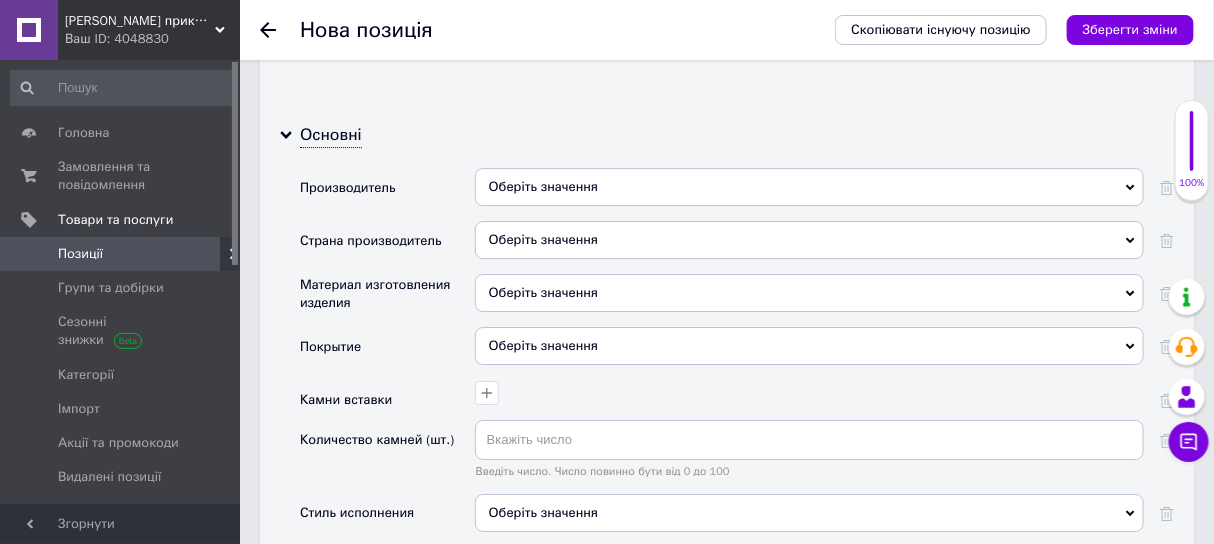click on "Оберіть значення" at bounding box center (809, 187) 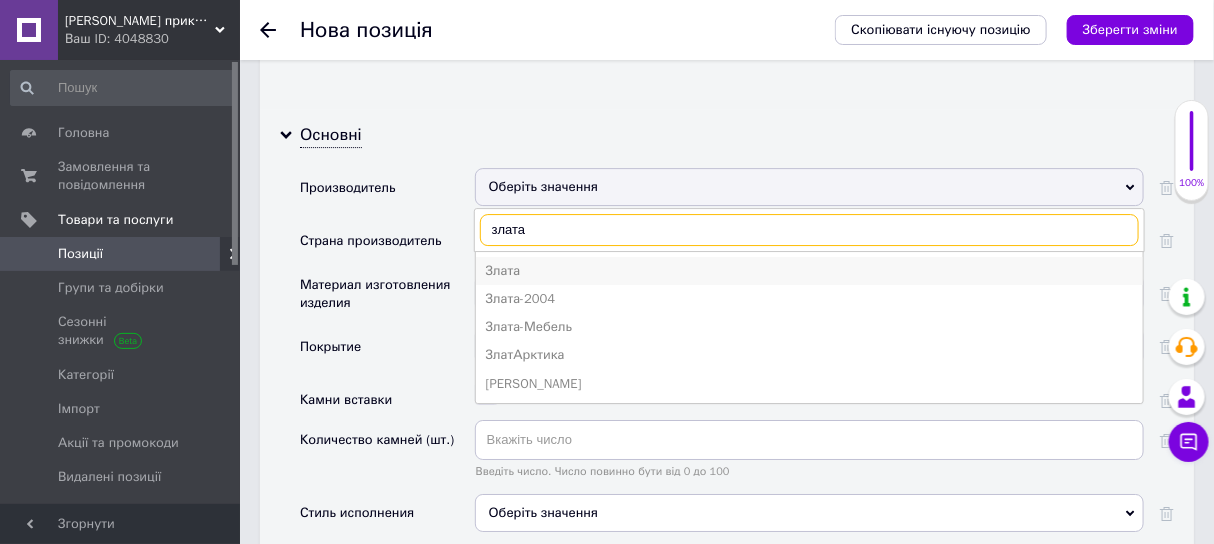 type on "злата" 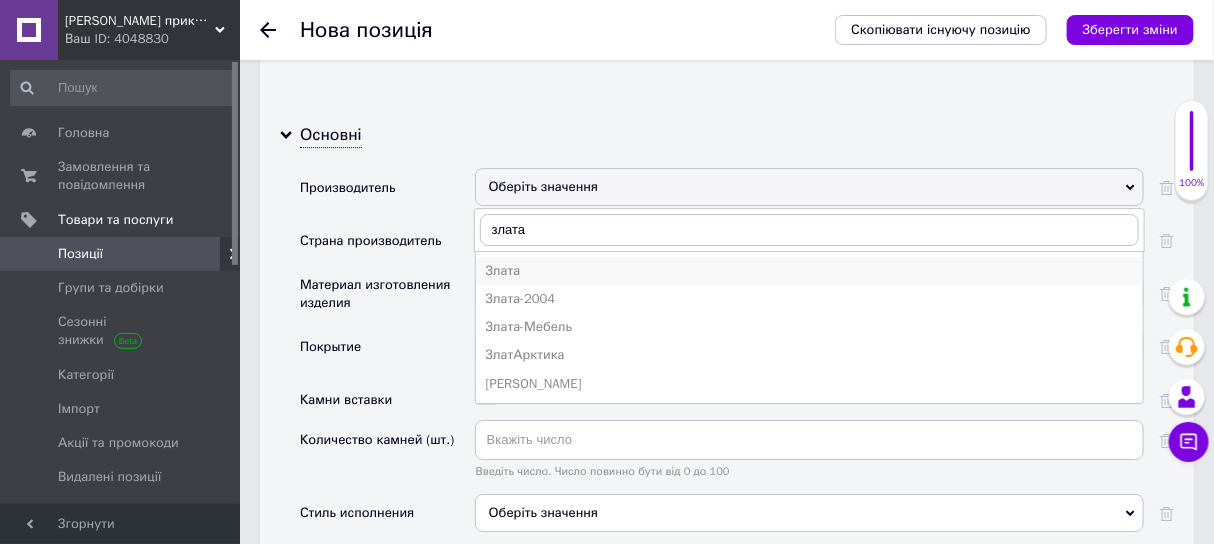 click on "Злата" at bounding box center [809, 271] 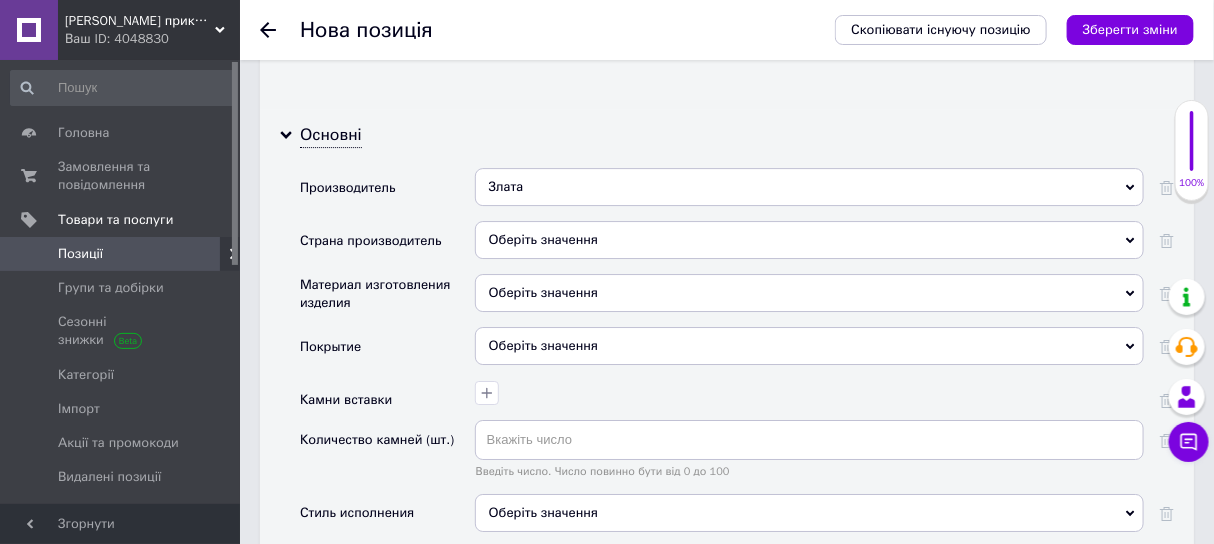 click on "Оберіть значення" at bounding box center [809, 240] 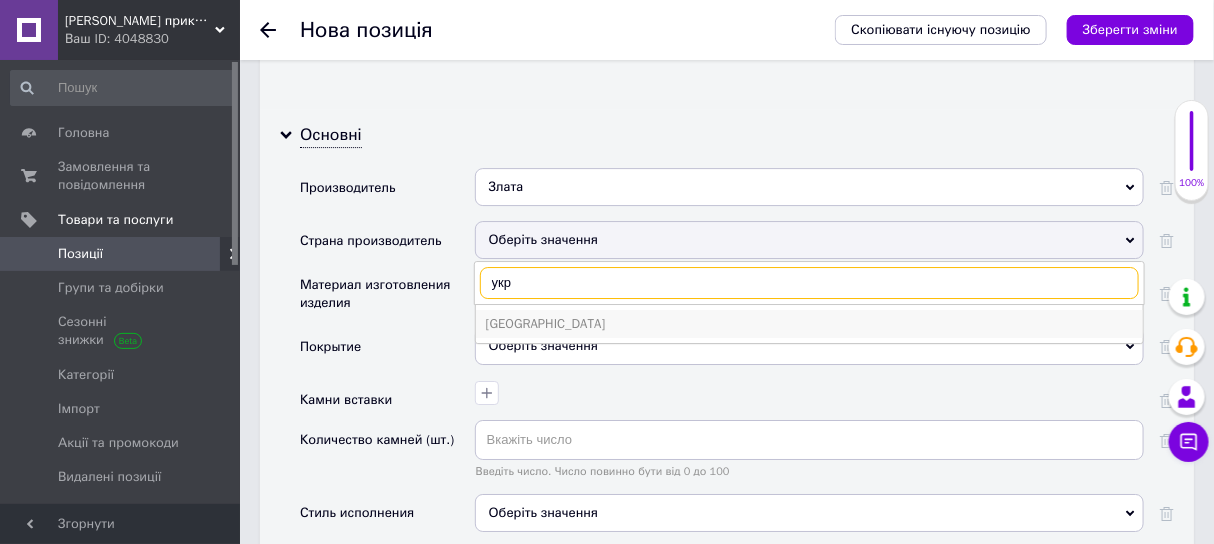 type on "укр" 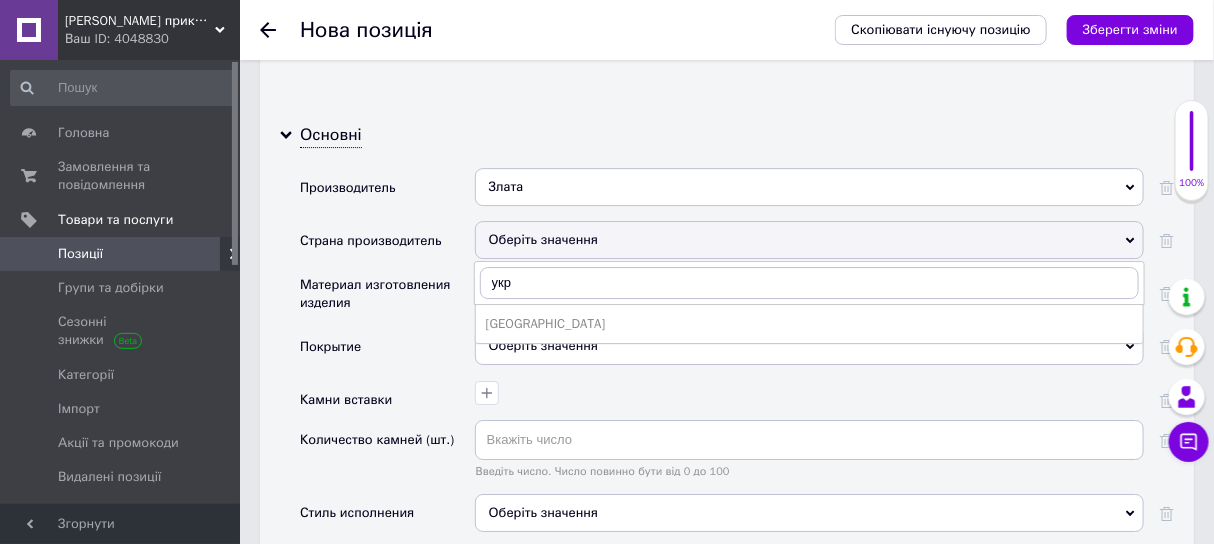 drag, startPoint x: 522, startPoint y: 314, endPoint x: 503, endPoint y: 320, distance: 19.924858 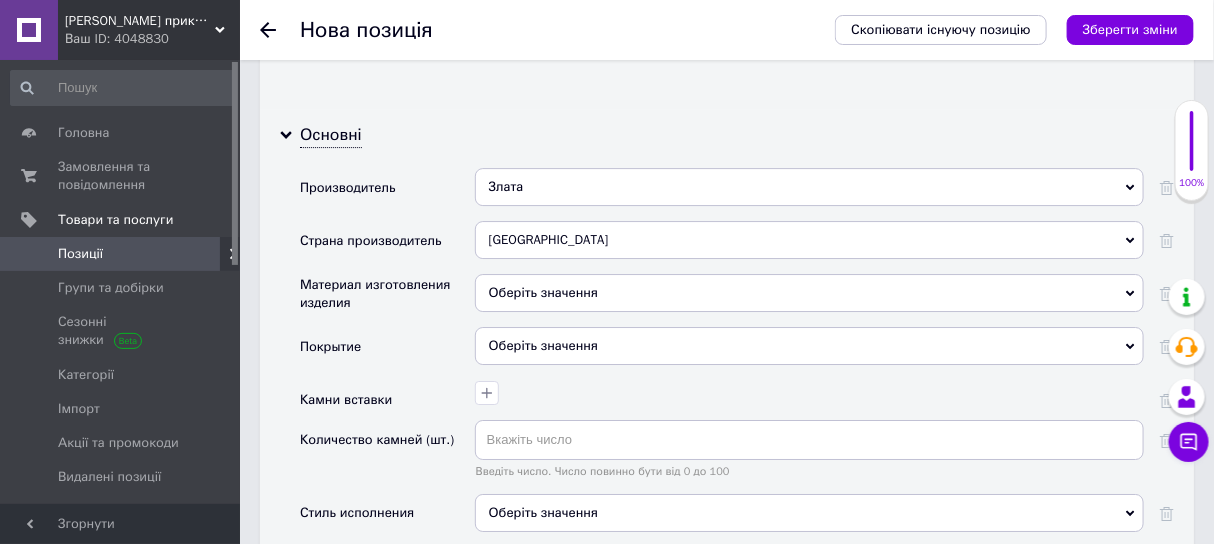 click on "Оберіть значення" at bounding box center (809, 293) 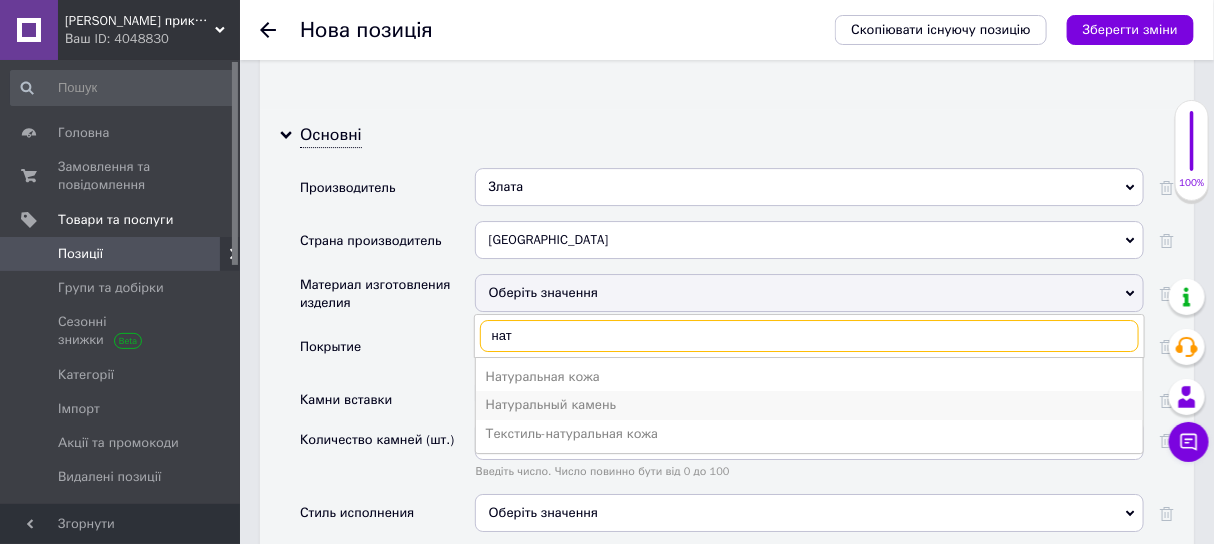 type on "нат" 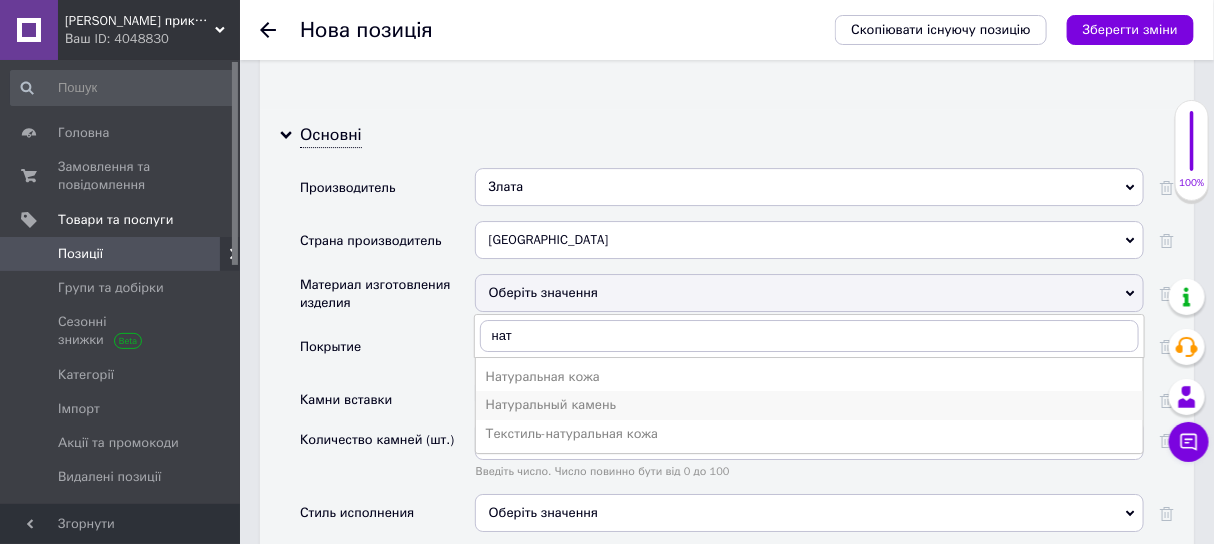 drag, startPoint x: 536, startPoint y: 401, endPoint x: 475, endPoint y: 411, distance: 61.81424 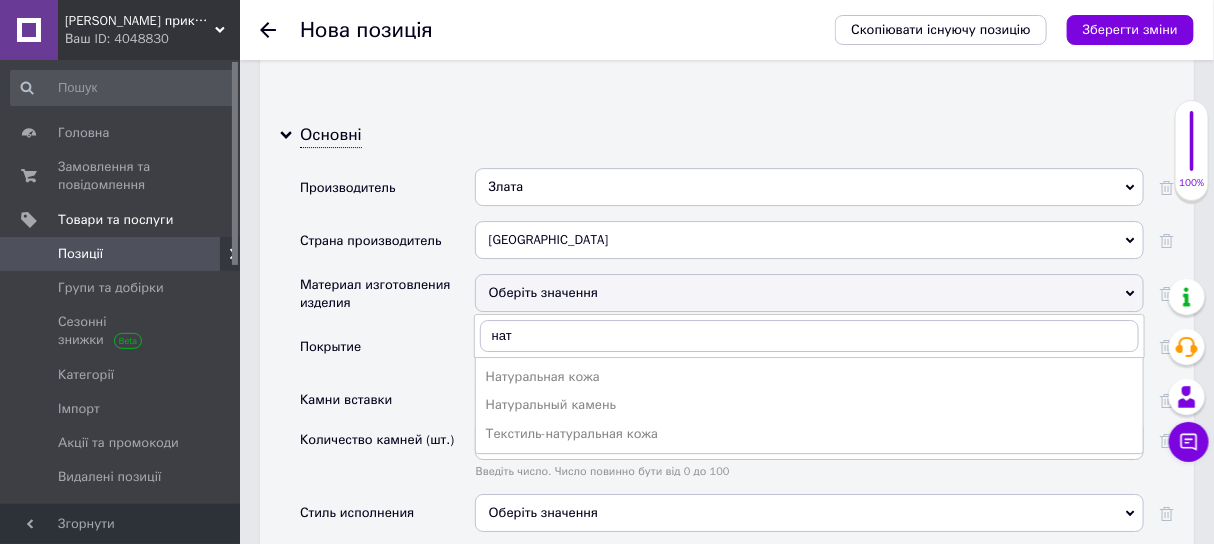 click on "Натуральный камень" at bounding box center [809, 405] 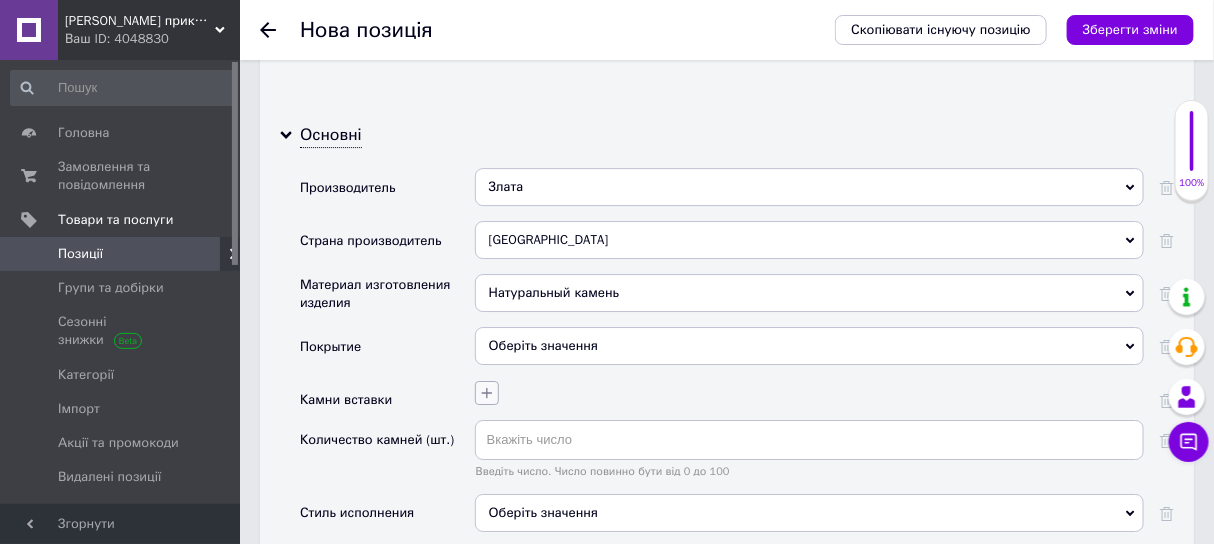 click 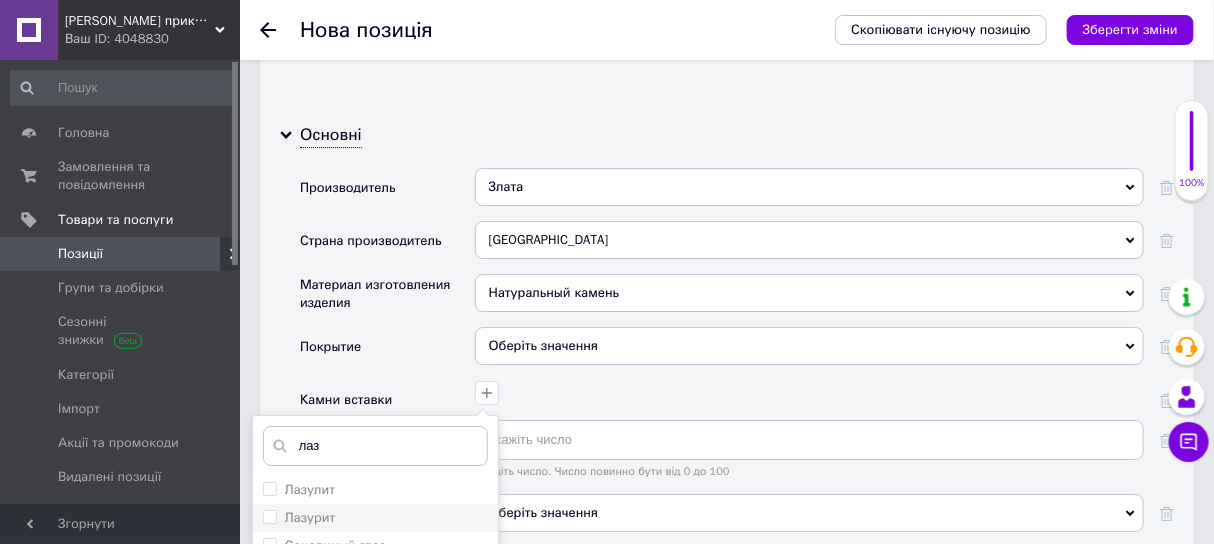 type on "лаз" 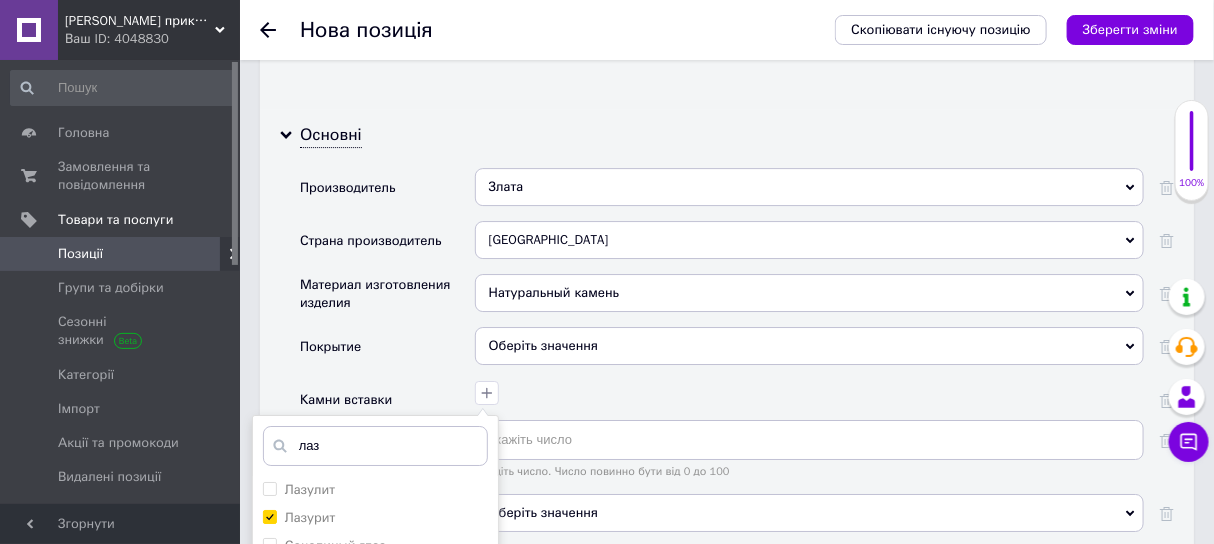 checkbox on "true" 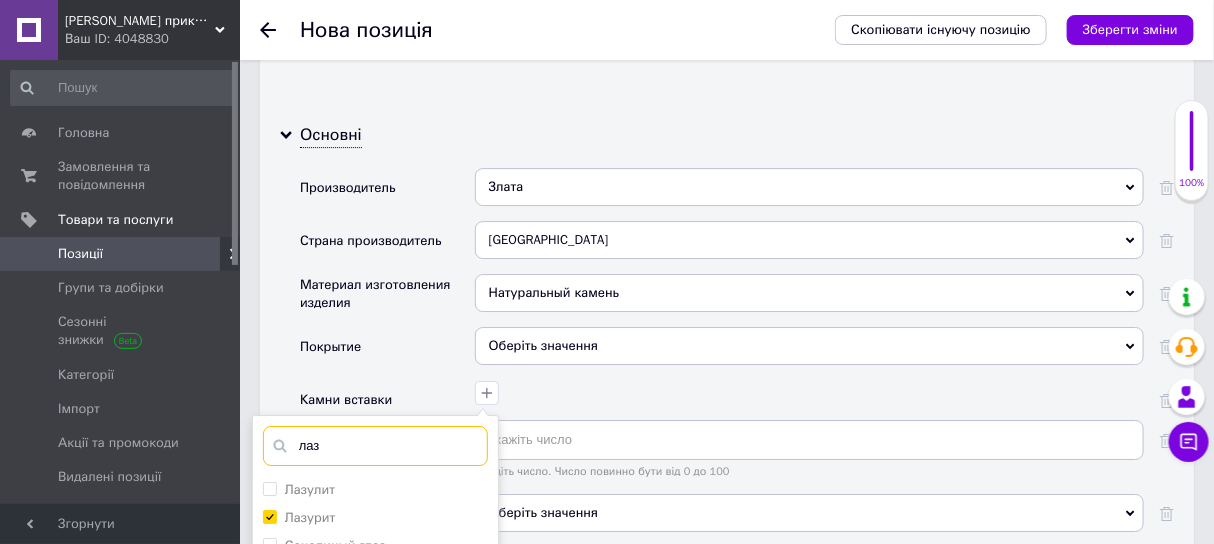 click on "лаз" at bounding box center [375, 446] 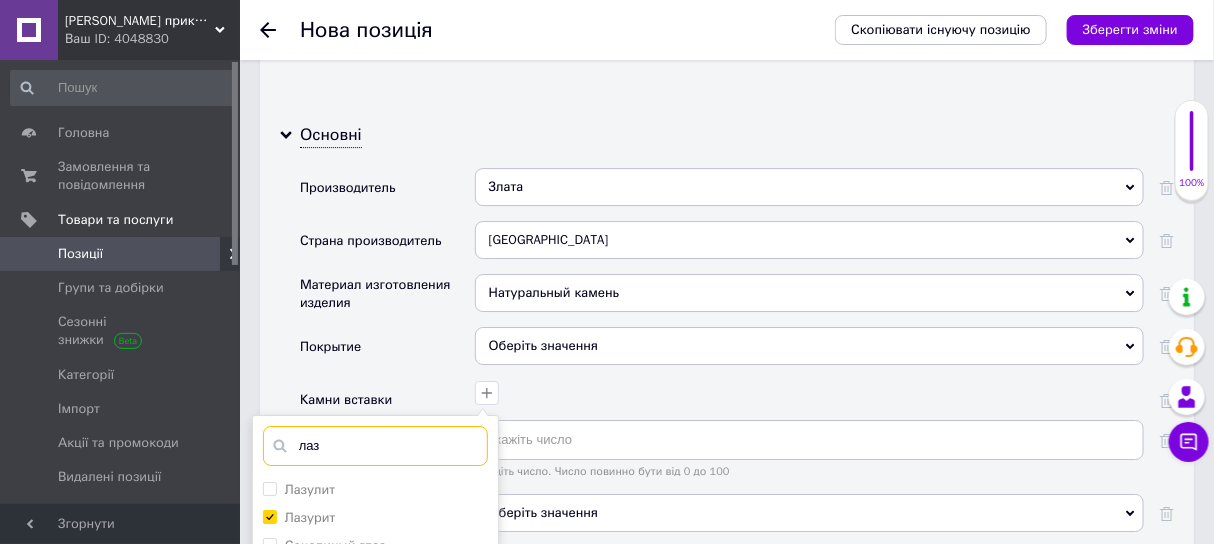 click on "лаз" at bounding box center (375, 446) 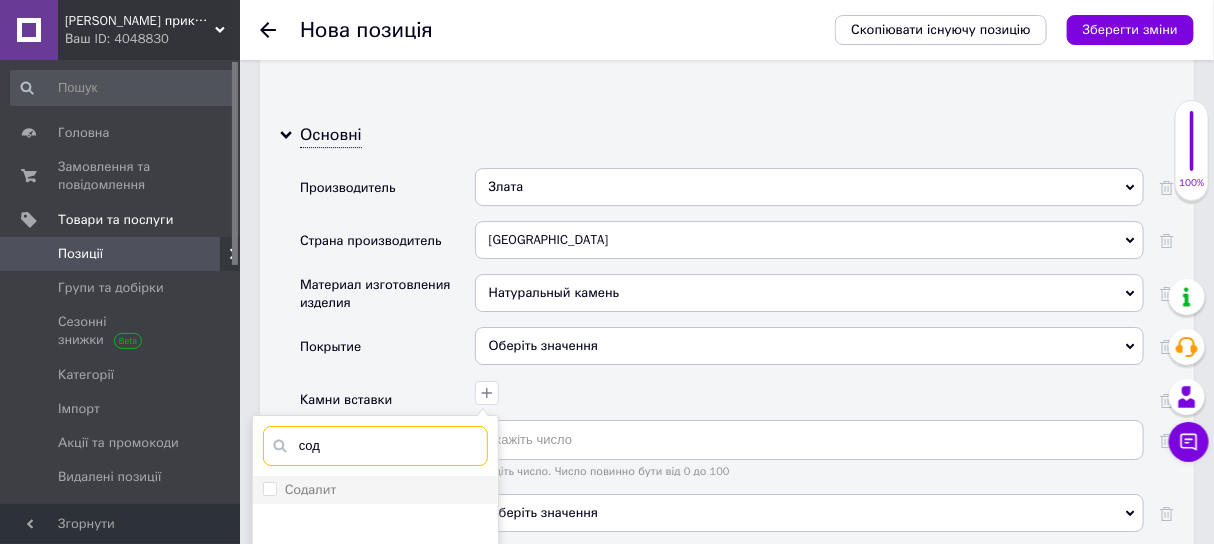 type on "сод" 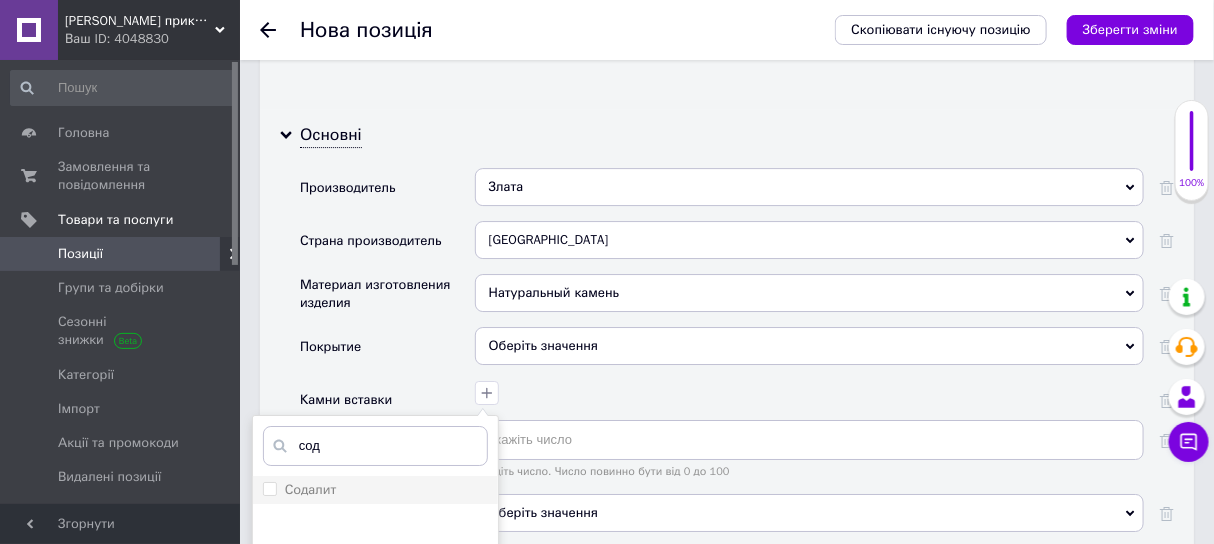 click on "Содалит" at bounding box center [375, 490] 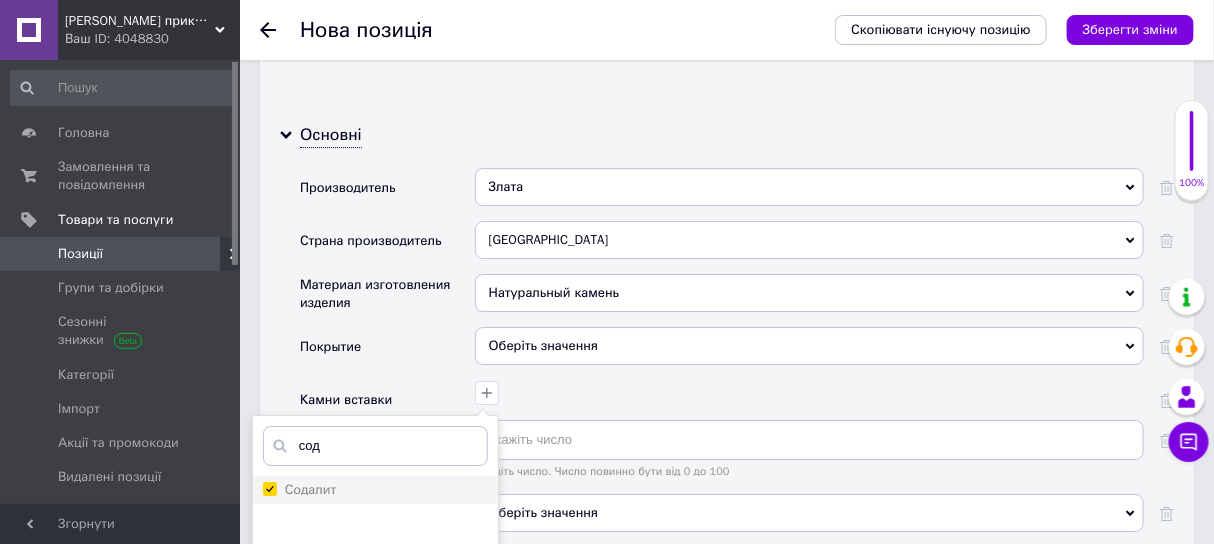 checkbox on "true" 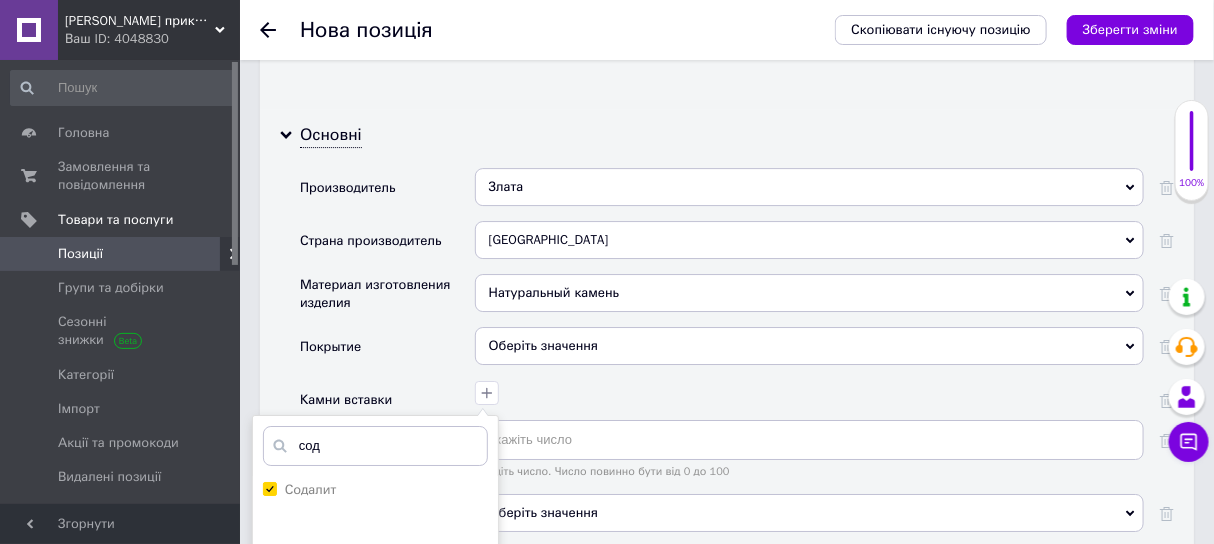 scroll, scrollTop: 2375, scrollLeft: 0, axis: vertical 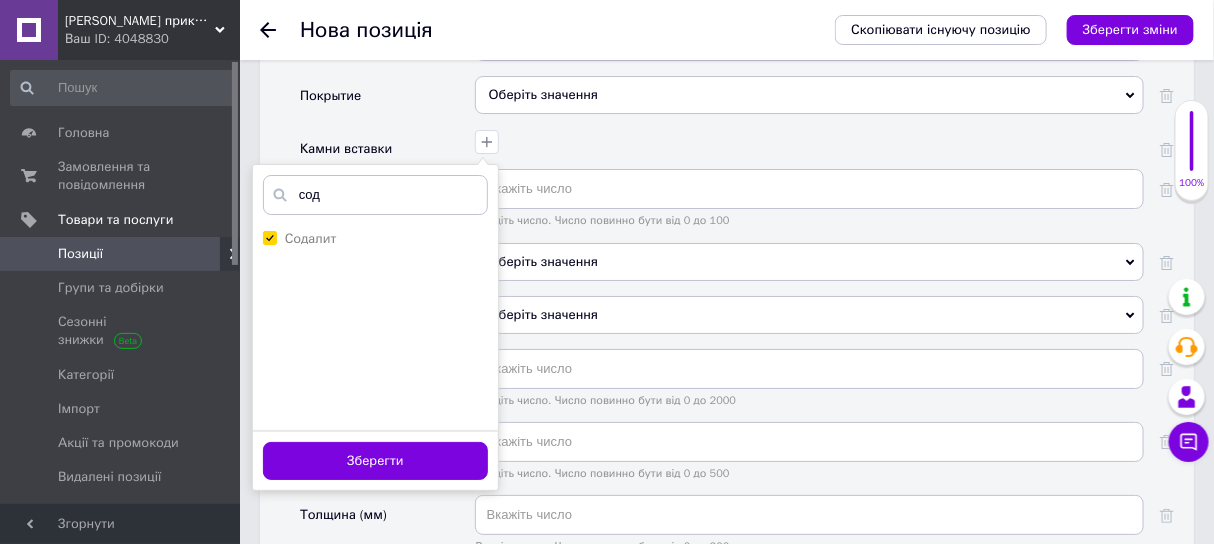 click on "Зберегти" at bounding box center (375, 461) 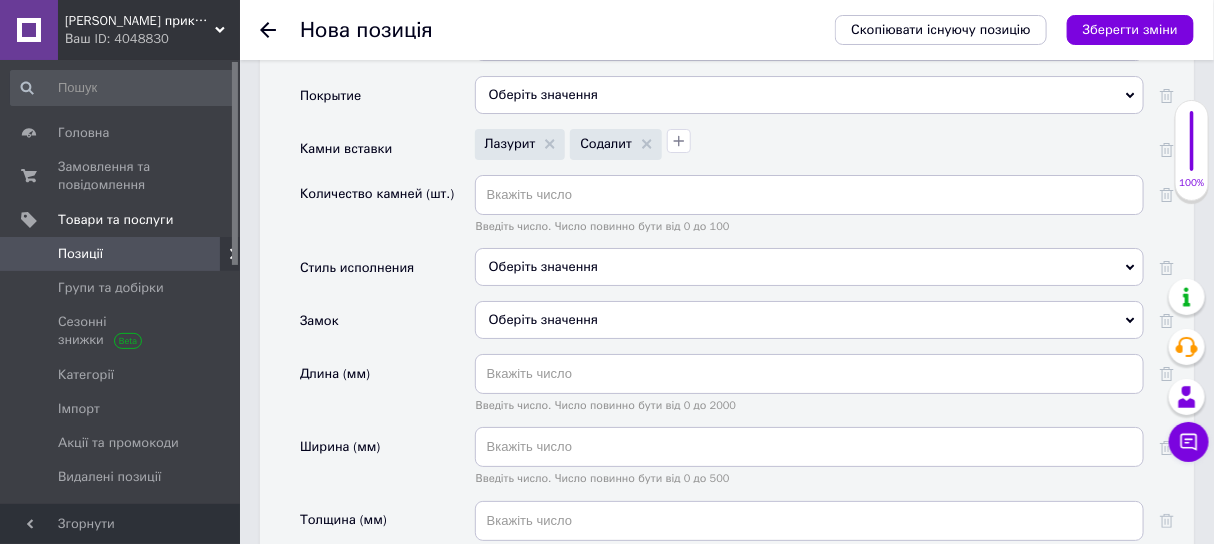 click on "Оберіть значення" at bounding box center (809, 267) 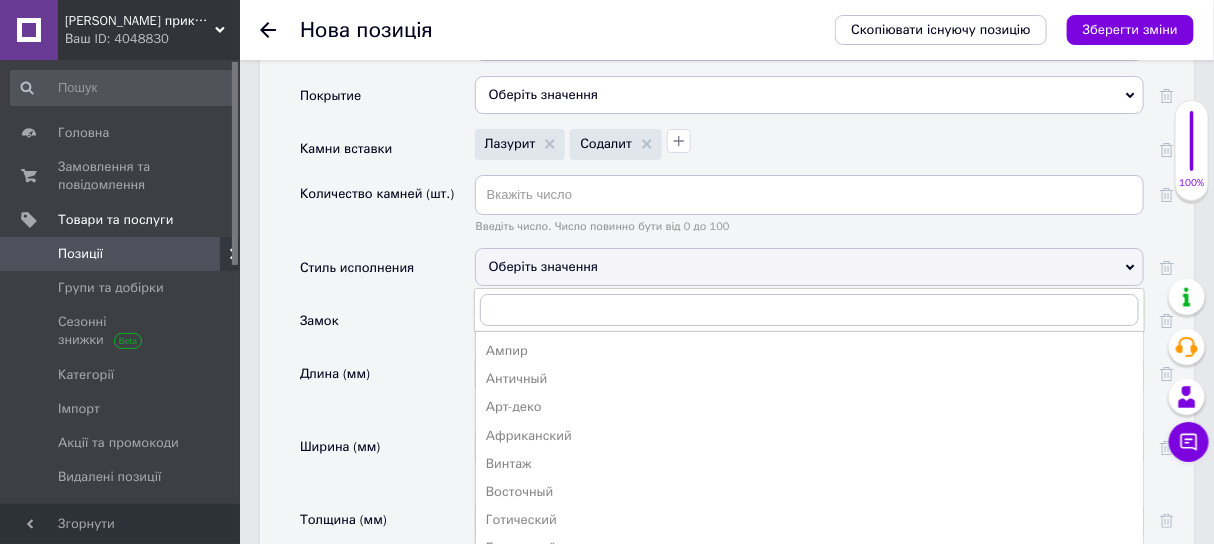 click on "Оберіть значення" at bounding box center [809, 267] 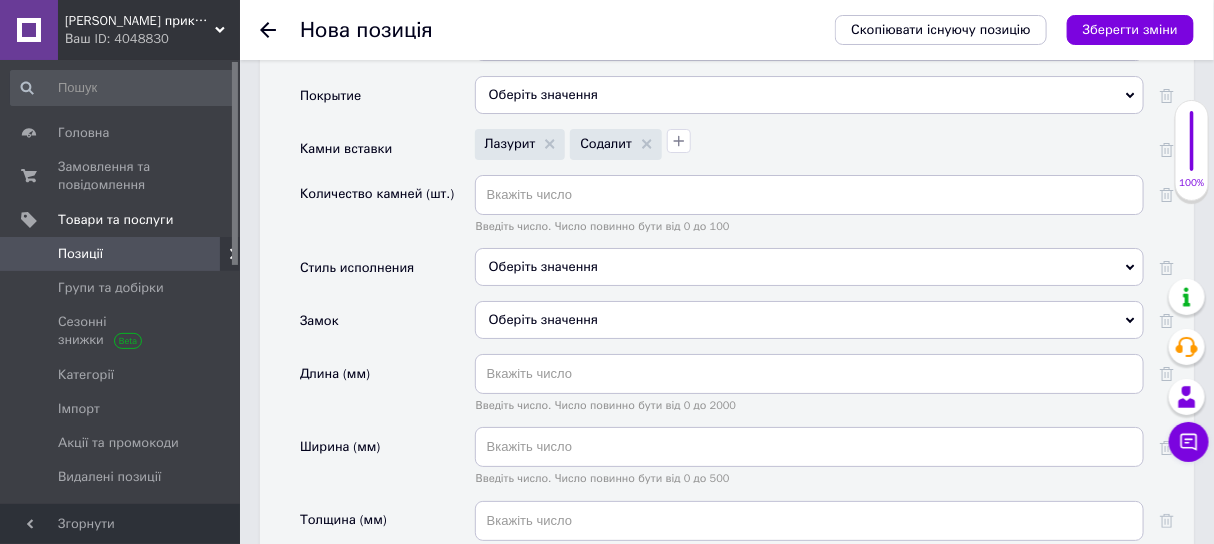 click on "Оберіть значення" at bounding box center [809, 320] 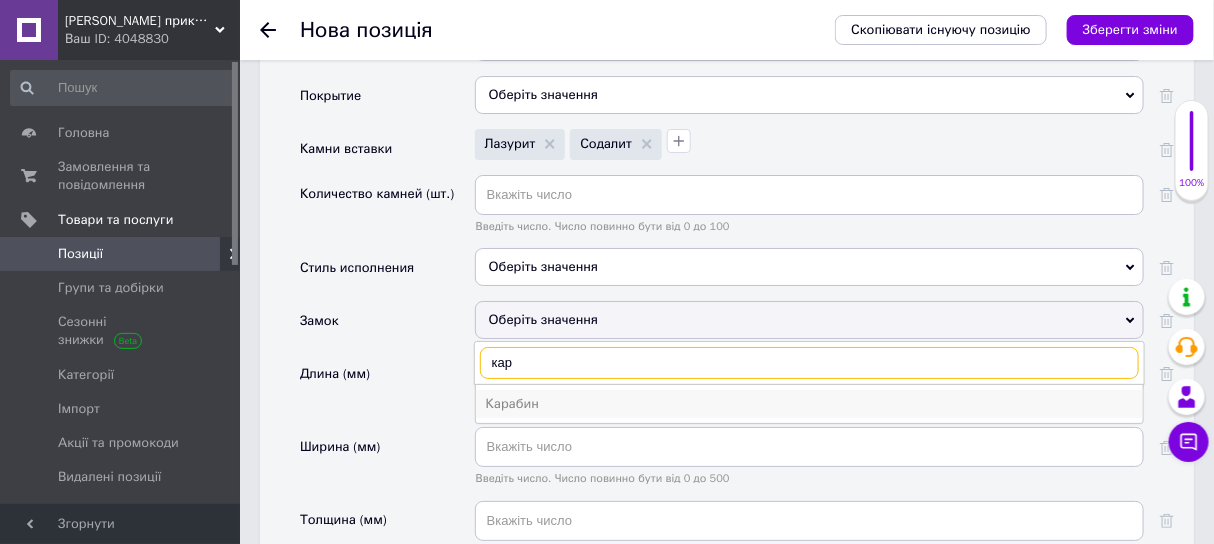 type on "кар" 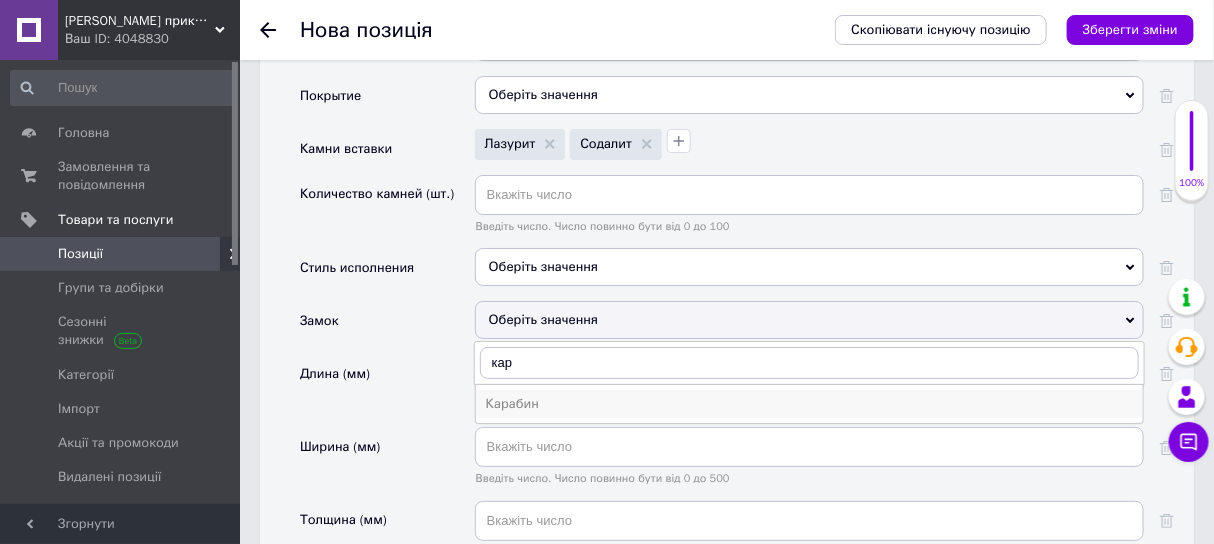 click on "Карабин" at bounding box center (809, 404) 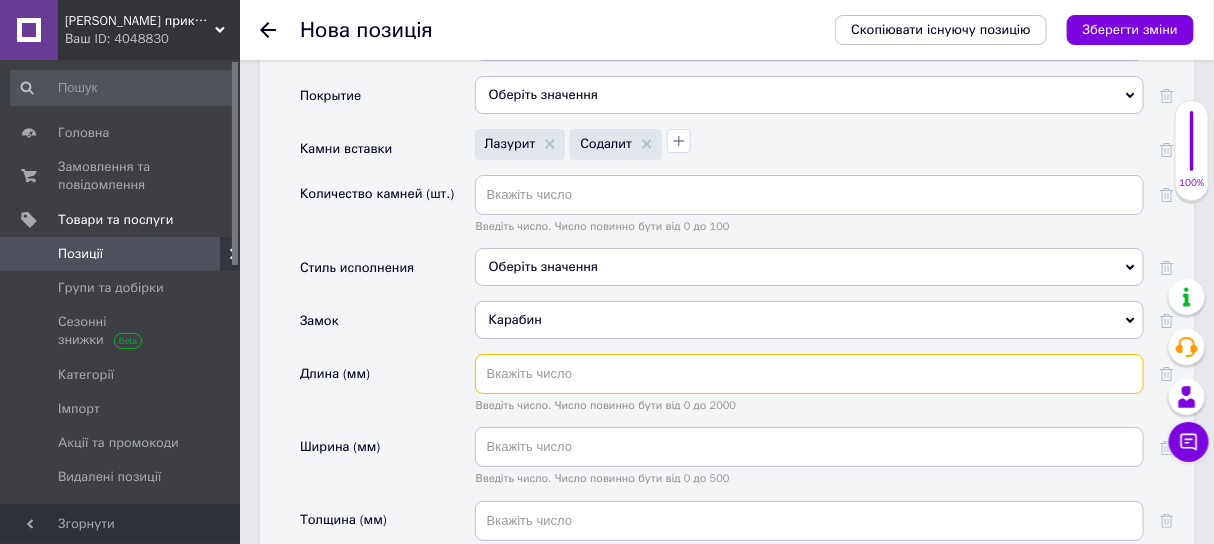 click at bounding box center (809, 374) 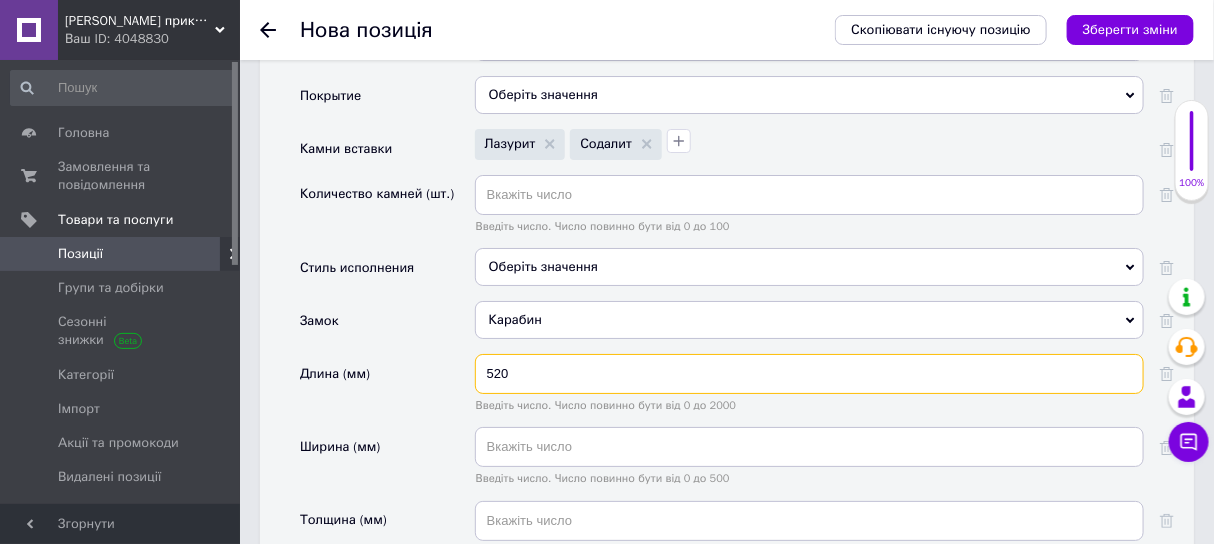 type on "520" 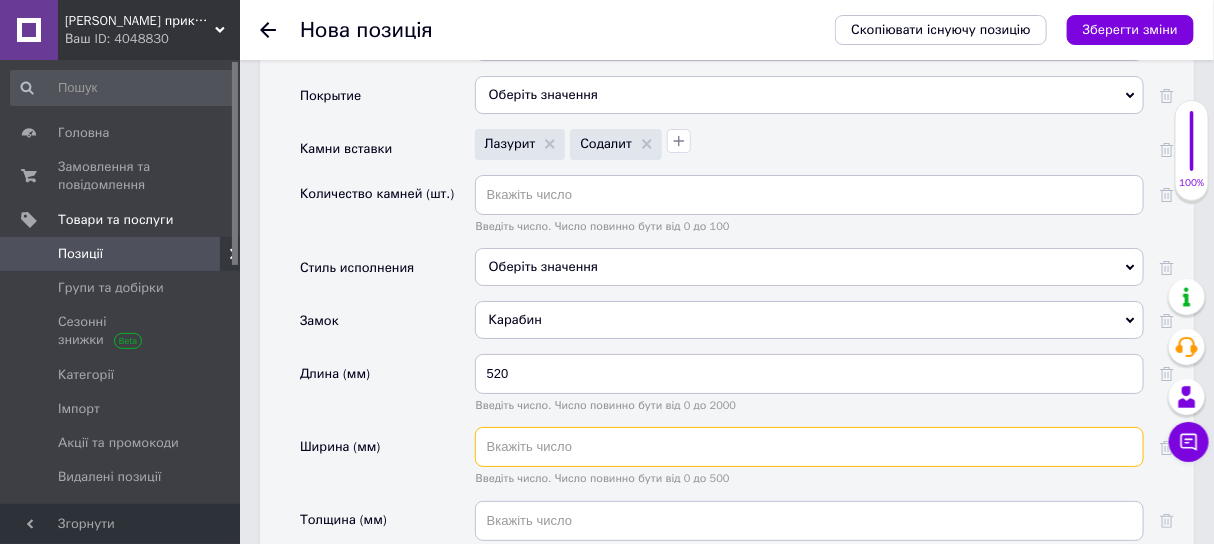 click at bounding box center [809, 447] 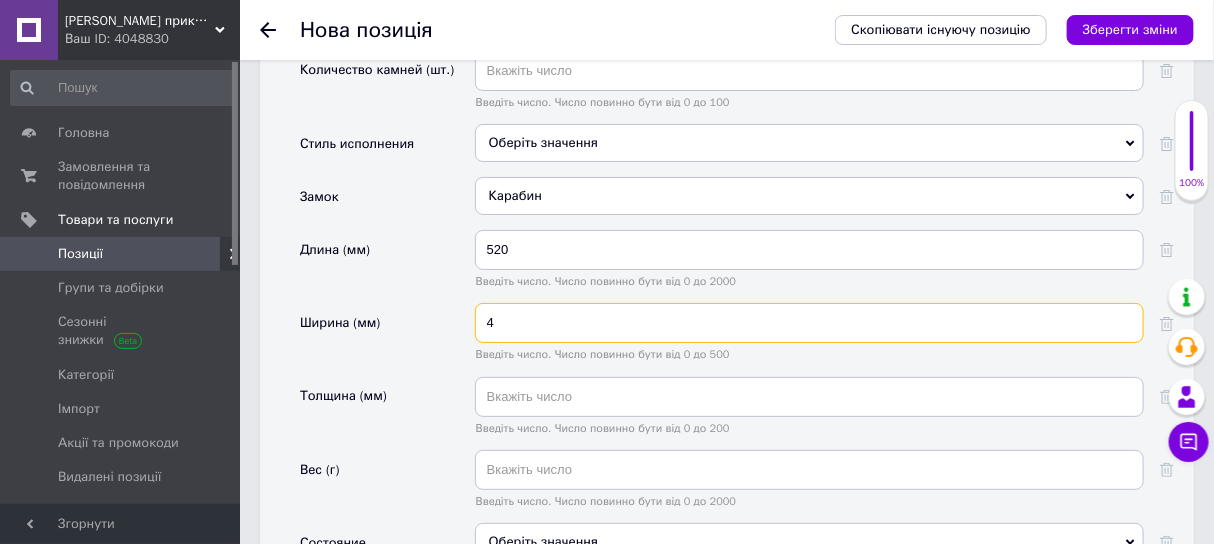 scroll, scrollTop: 2625, scrollLeft: 0, axis: vertical 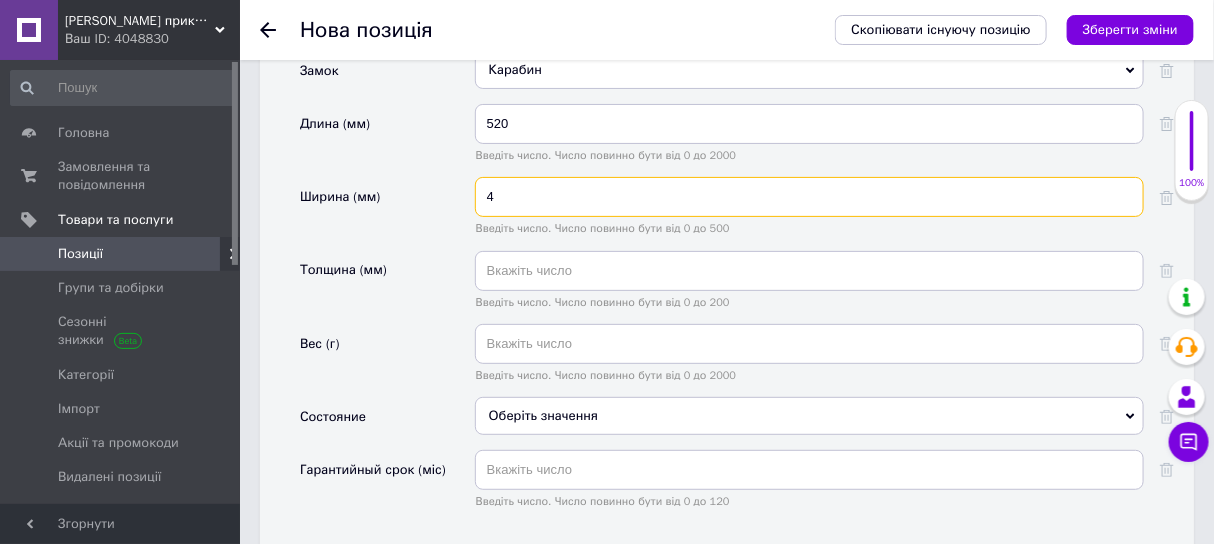 type on "4" 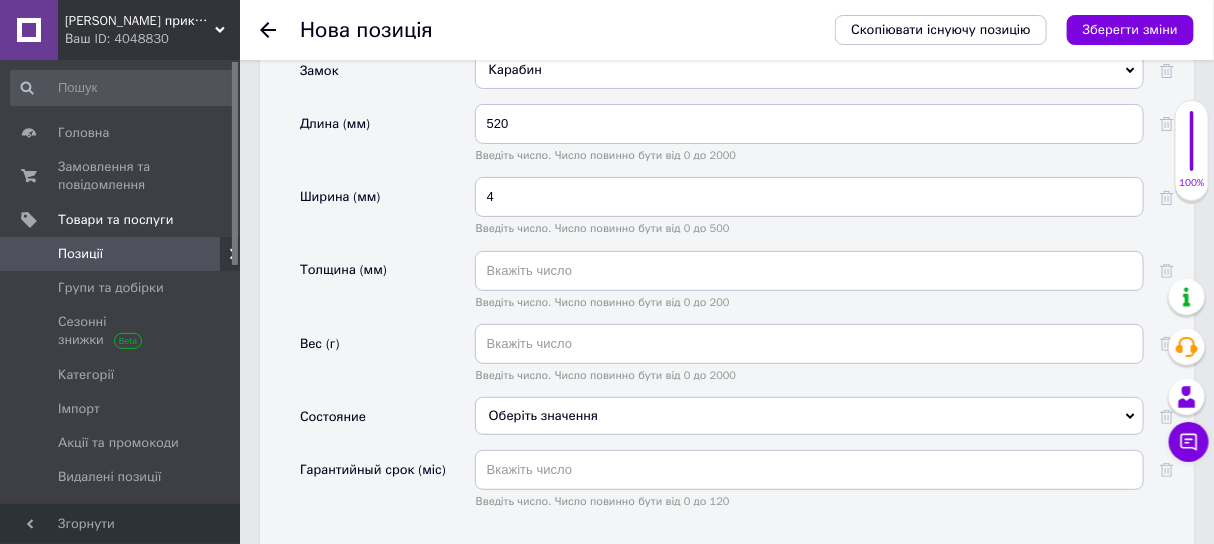 click on "Оберіть значення" at bounding box center (809, 416) 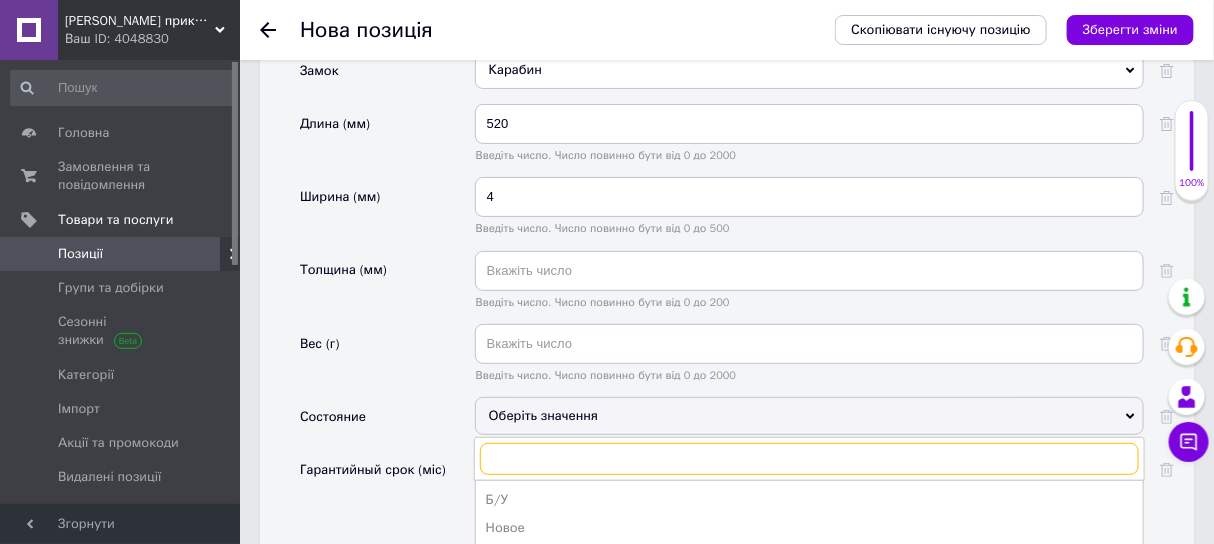 scroll, scrollTop: 2750, scrollLeft: 0, axis: vertical 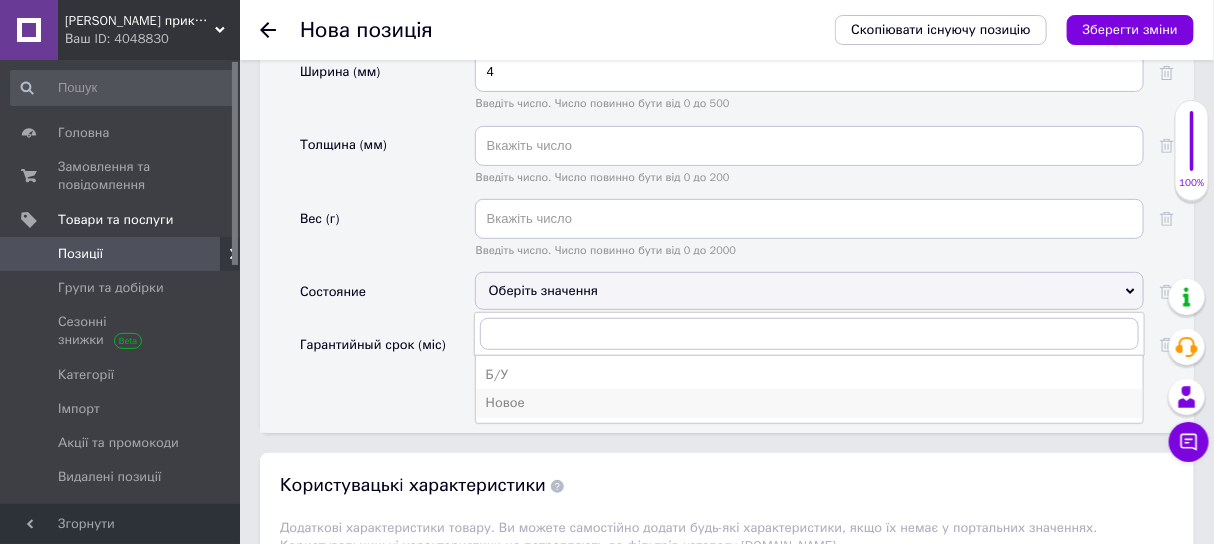 click on "Новое" at bounding box center [809, 403] 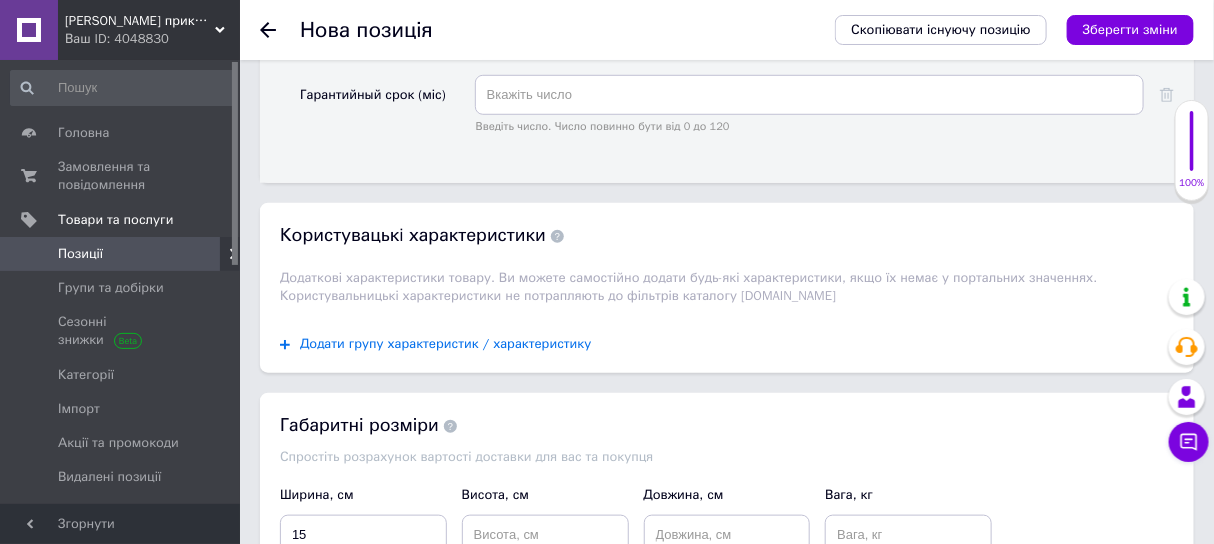 scroll, scrollTop: 3125, scrollLeft: 0, axis: vertical 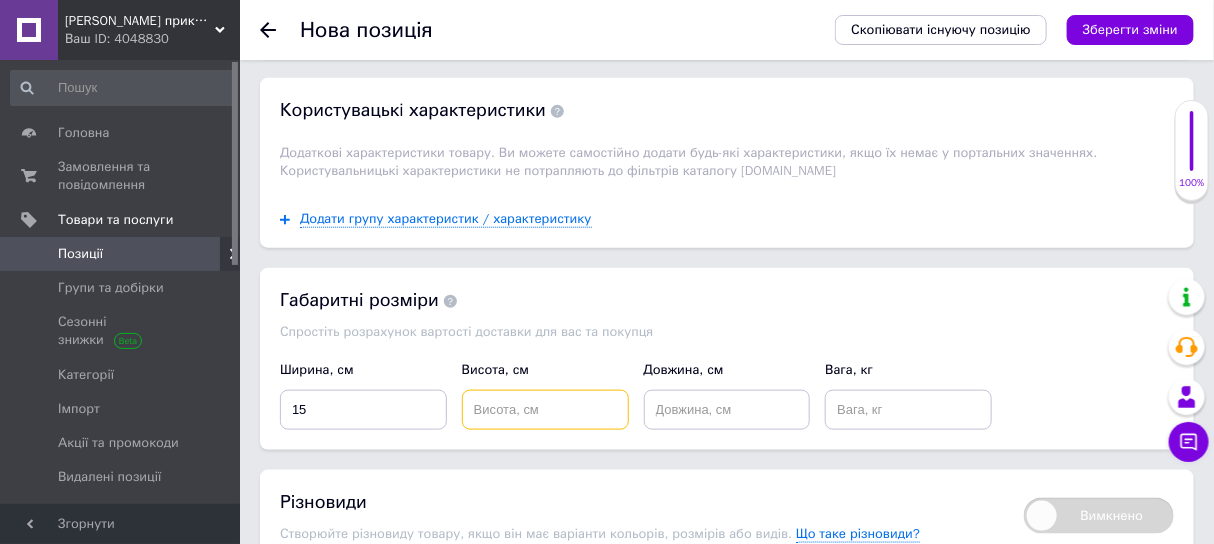 click at bounding box center (545, 410) 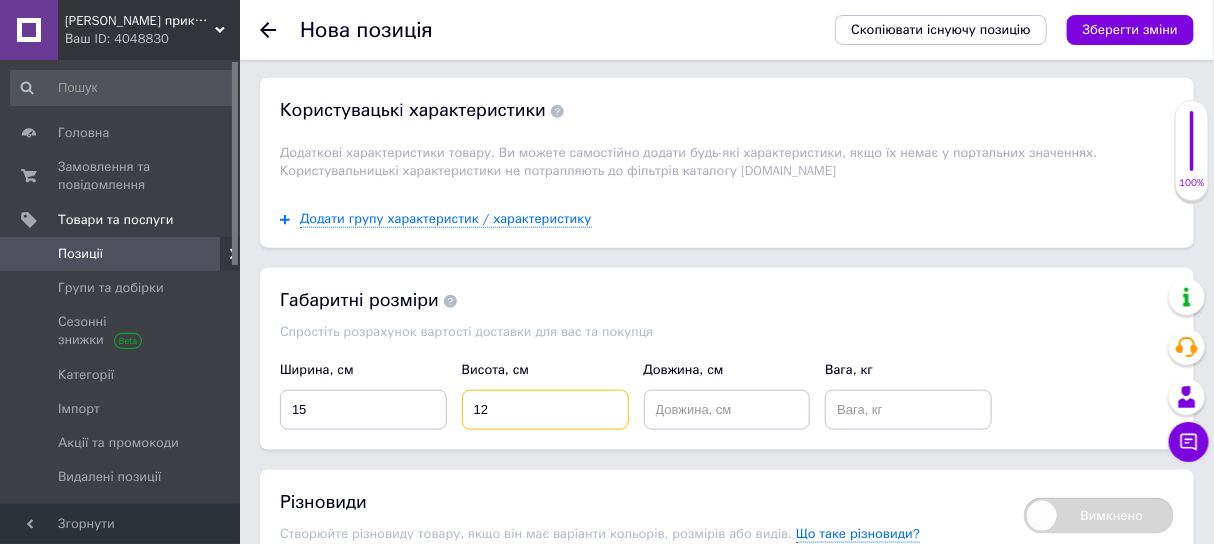type on "12" 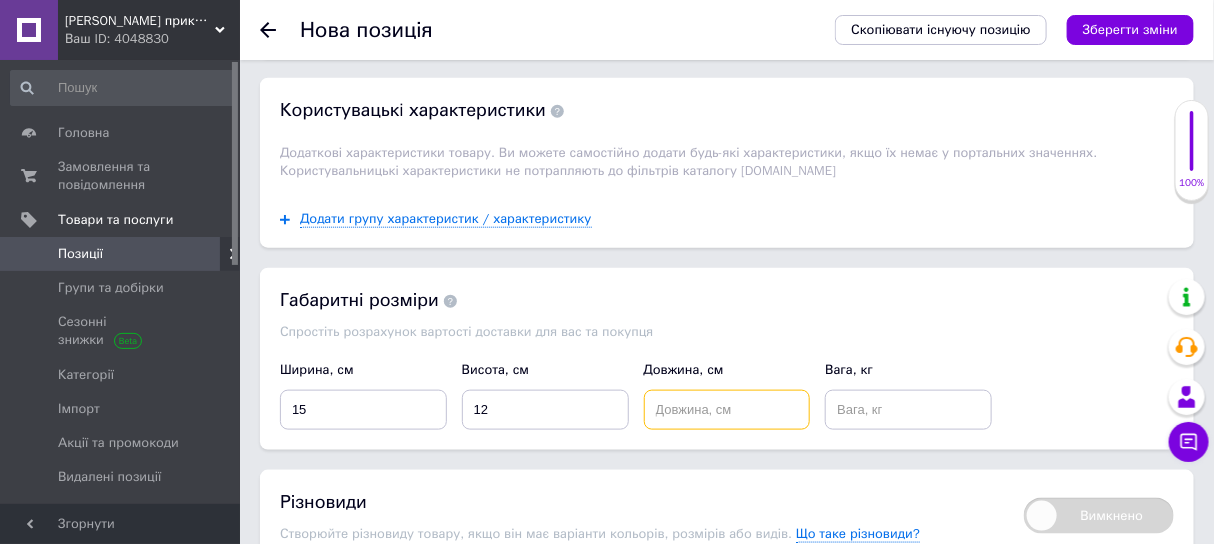 click at bounding box center (727, 410) 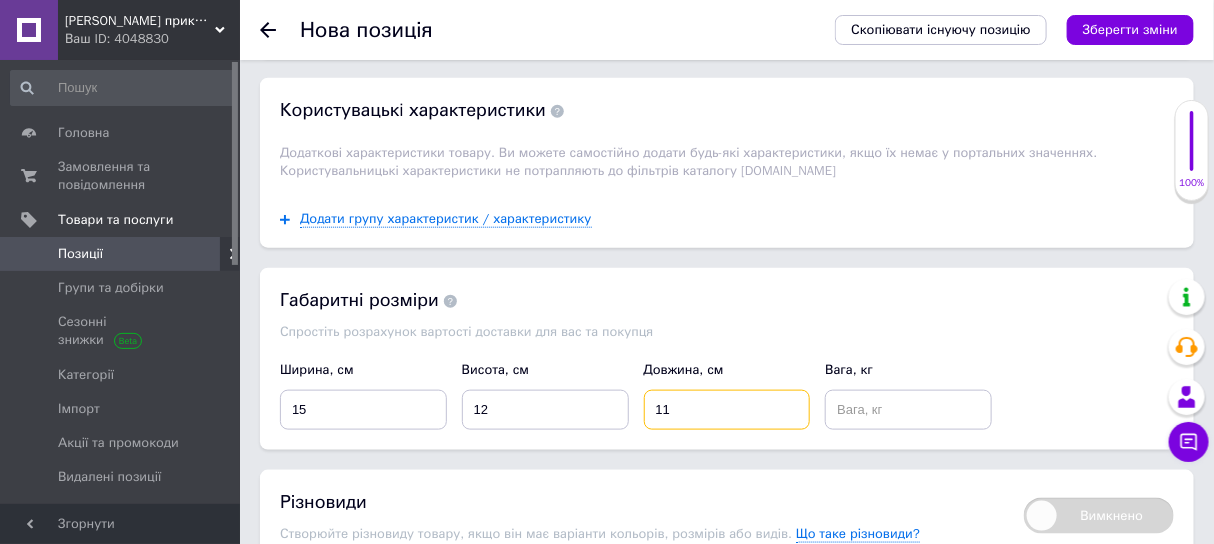 type on "11" 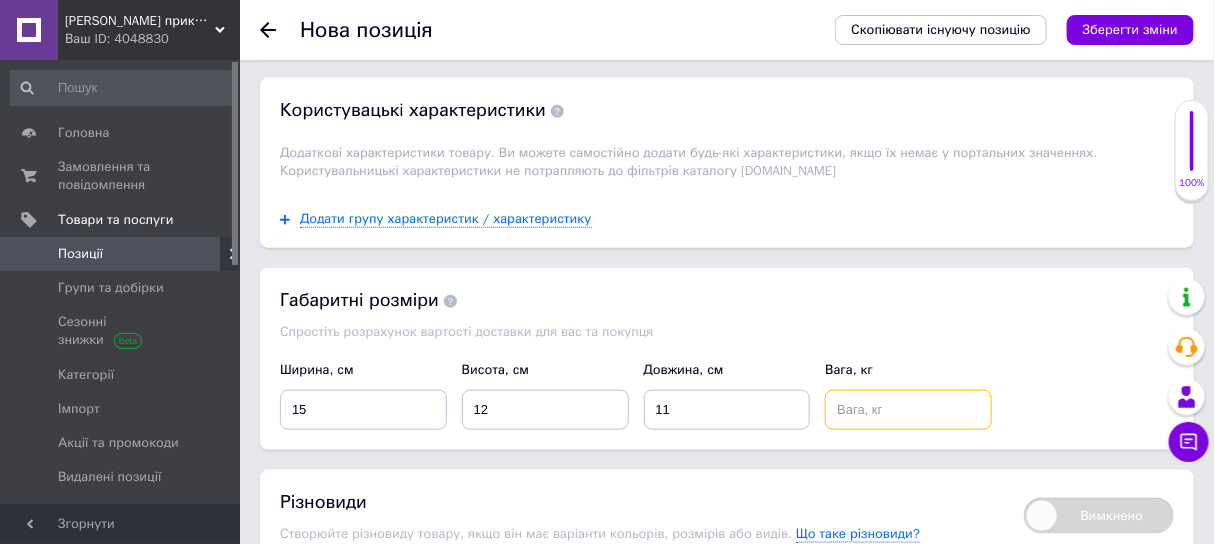 click at bounding box center (908, 410) 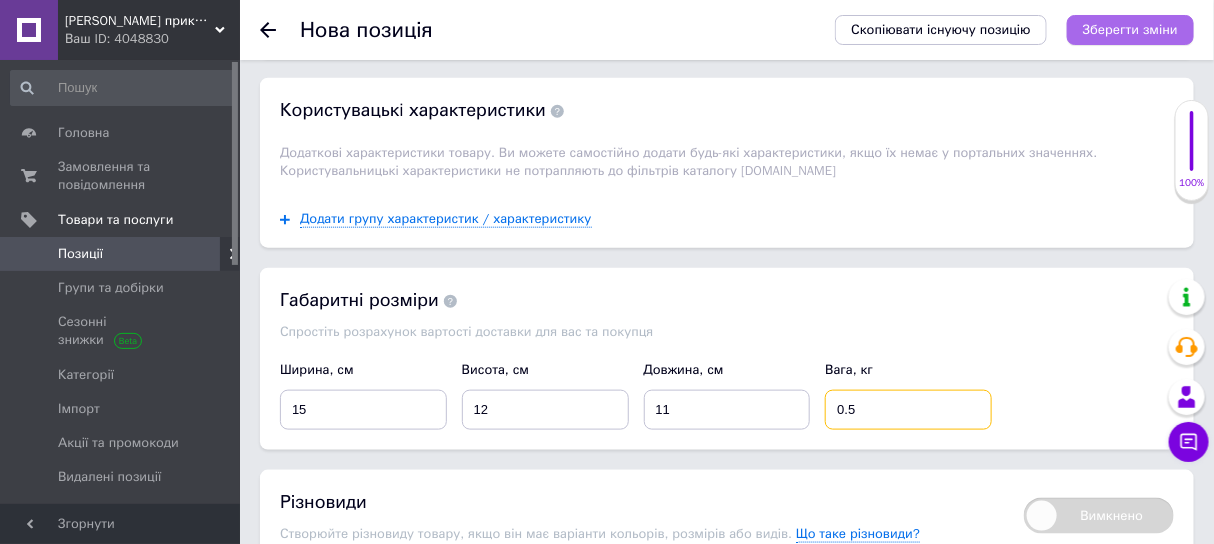 type on "0.5" 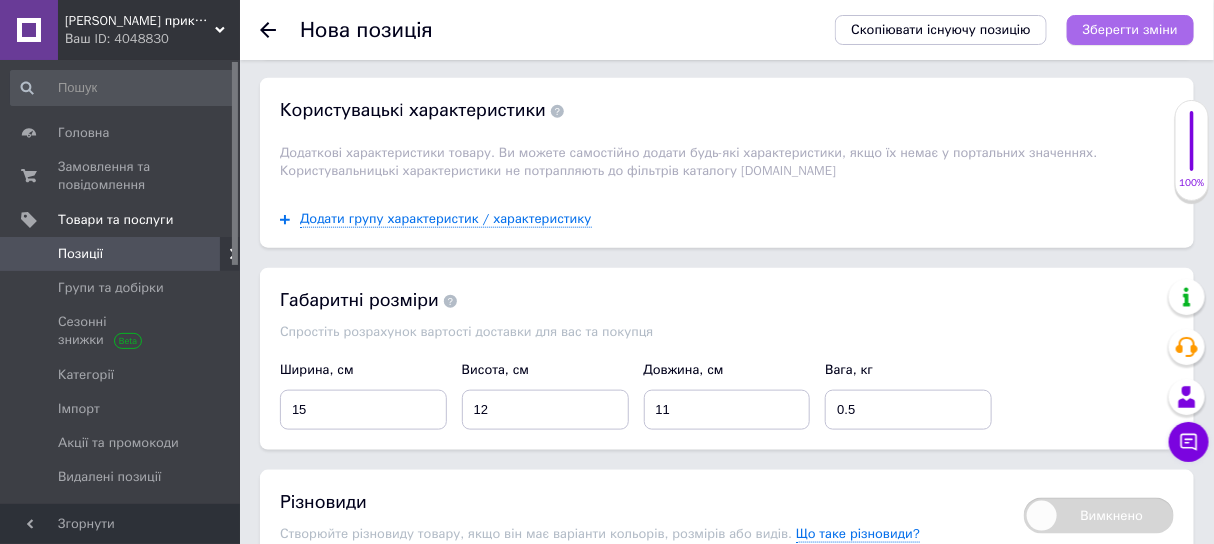 click on "Зберегти зміни" at bounding box center [1130, 30] 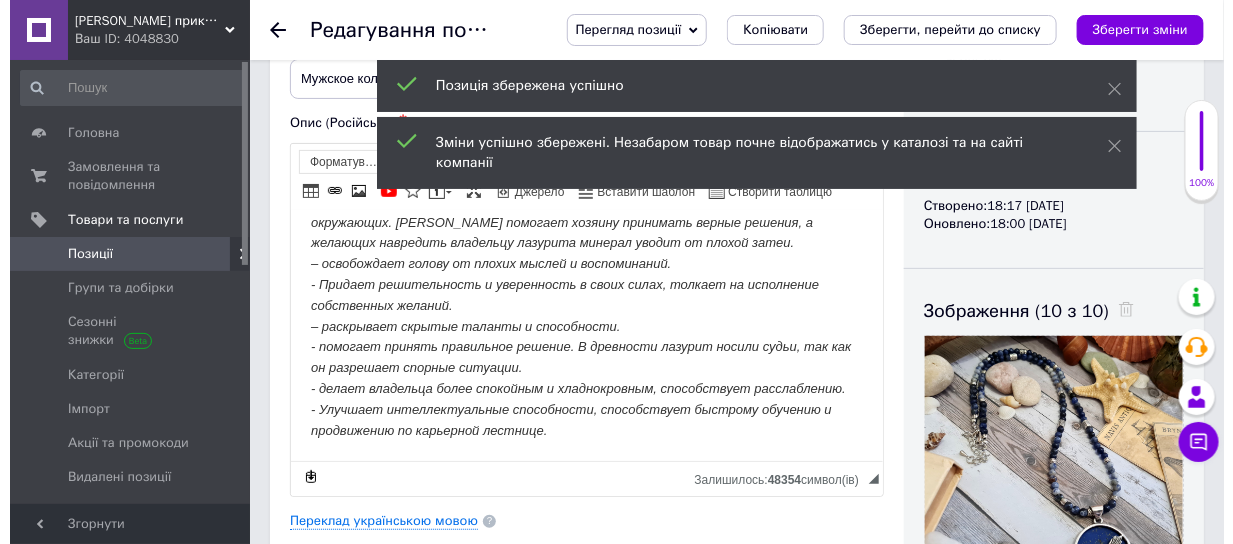 scroll, scrollTop: 375, scrollLeft: 0, axis: vertical 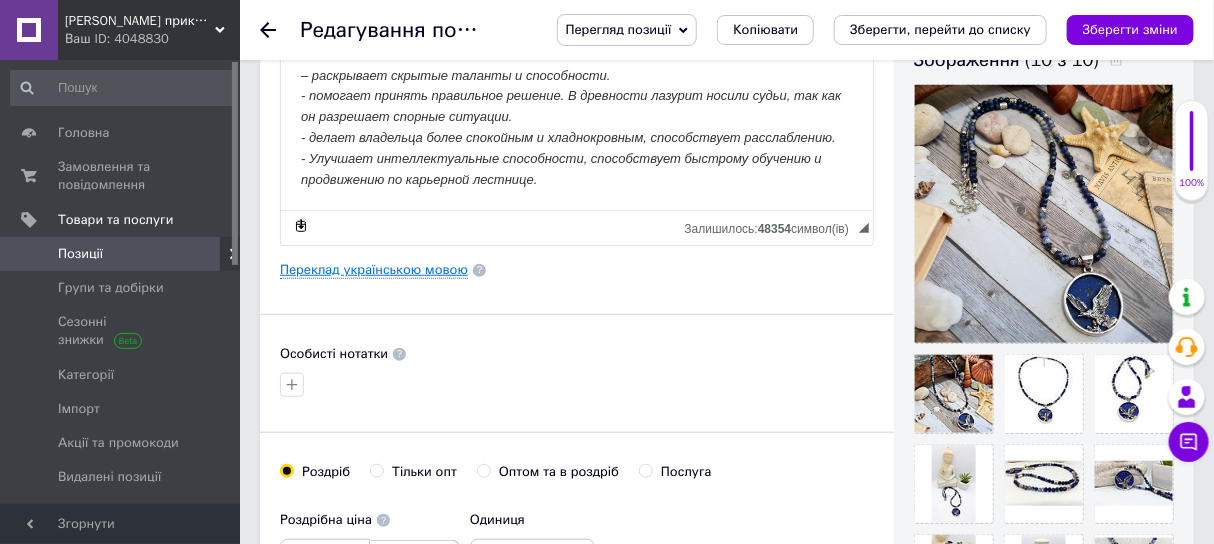 click on "Переклад українською мовою" at bounding box center (374, 270) 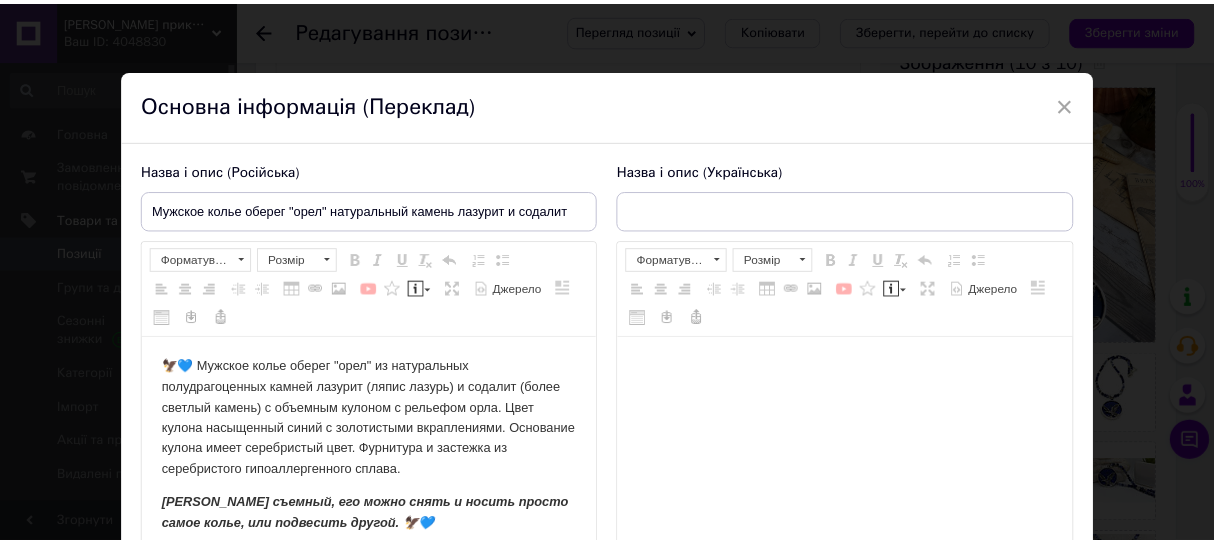 scroll, scrollTop: 0, scrollLeft: 0, axis: both 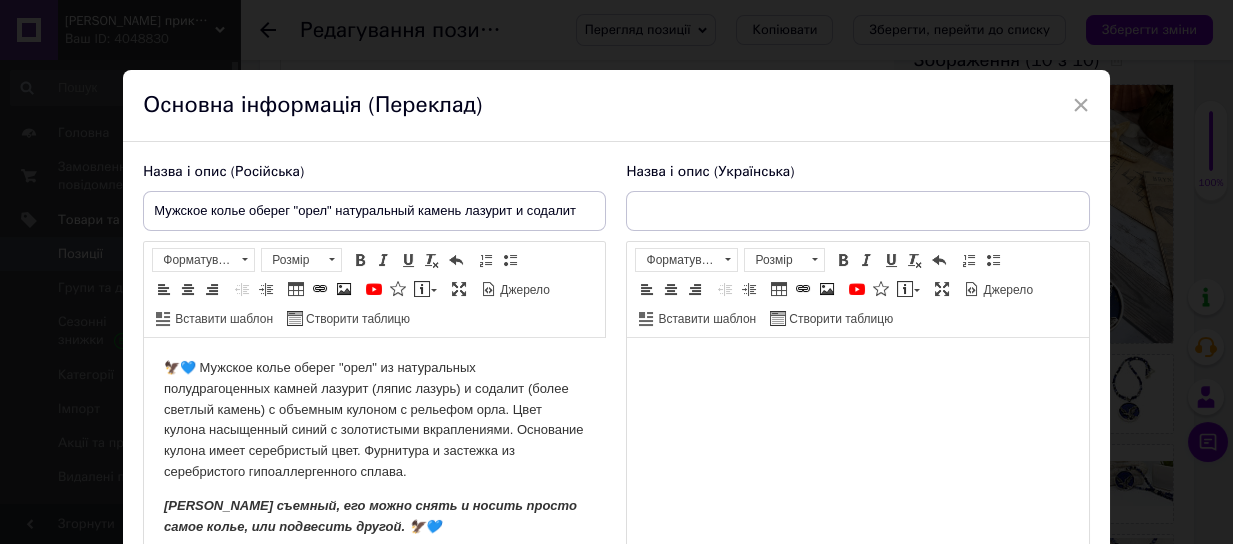 type on "Чоловіче колье оберіг "орел" натуральний камінь лазурит та содаліт" 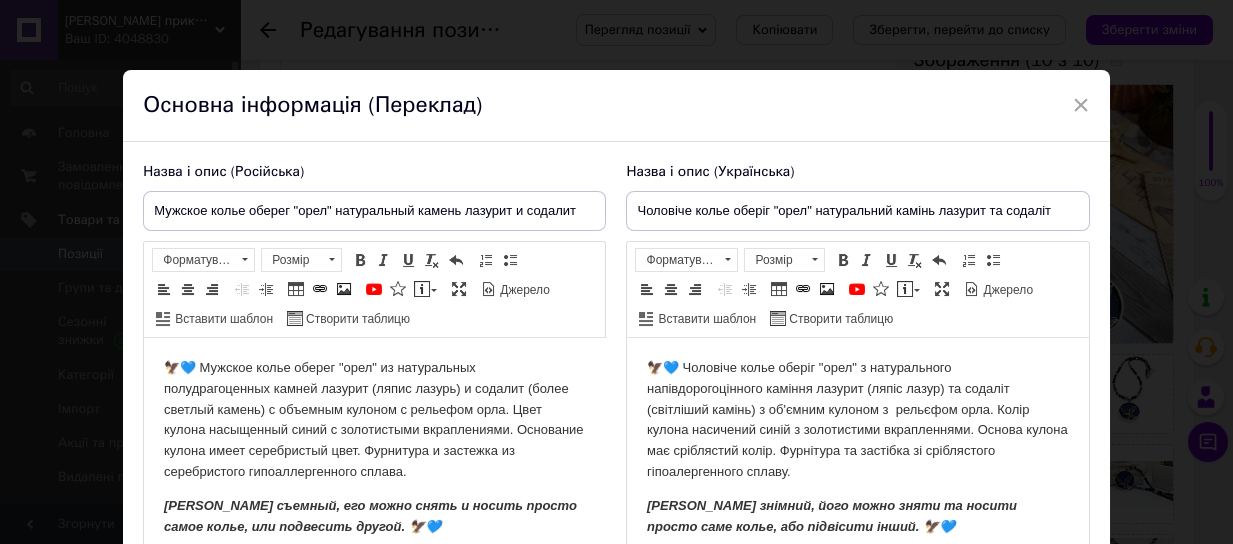 drag, startPoint x: 1082, startPoint y: 100, endPoint x: 1182, endPoint y: 119, distance: 101.788994 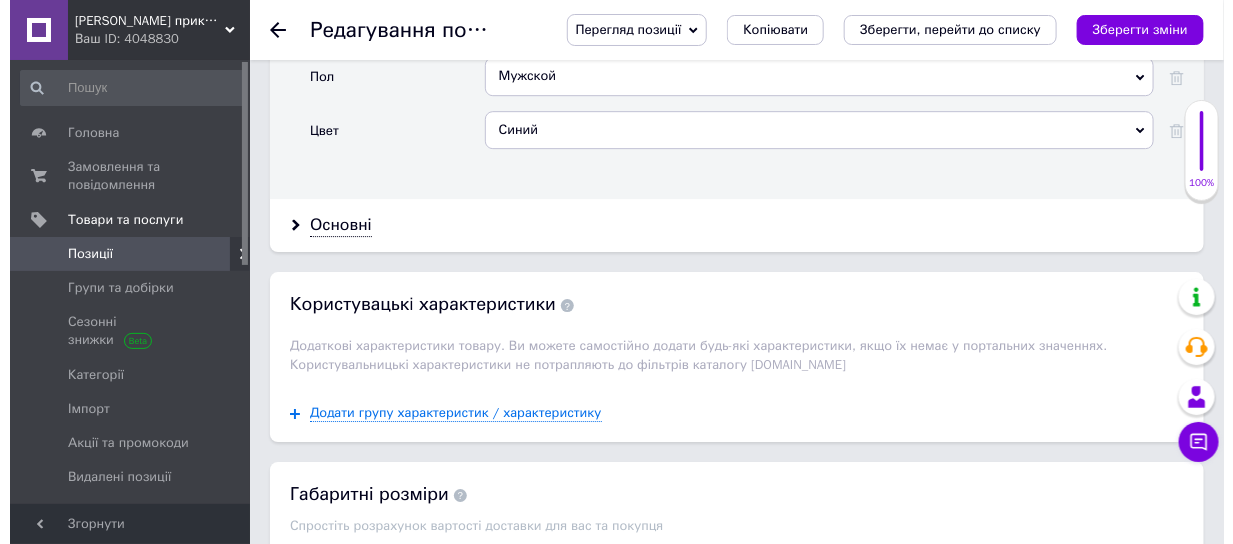 scroll, scrollTop: 2625, scrollLeft: 0, axis: vertical 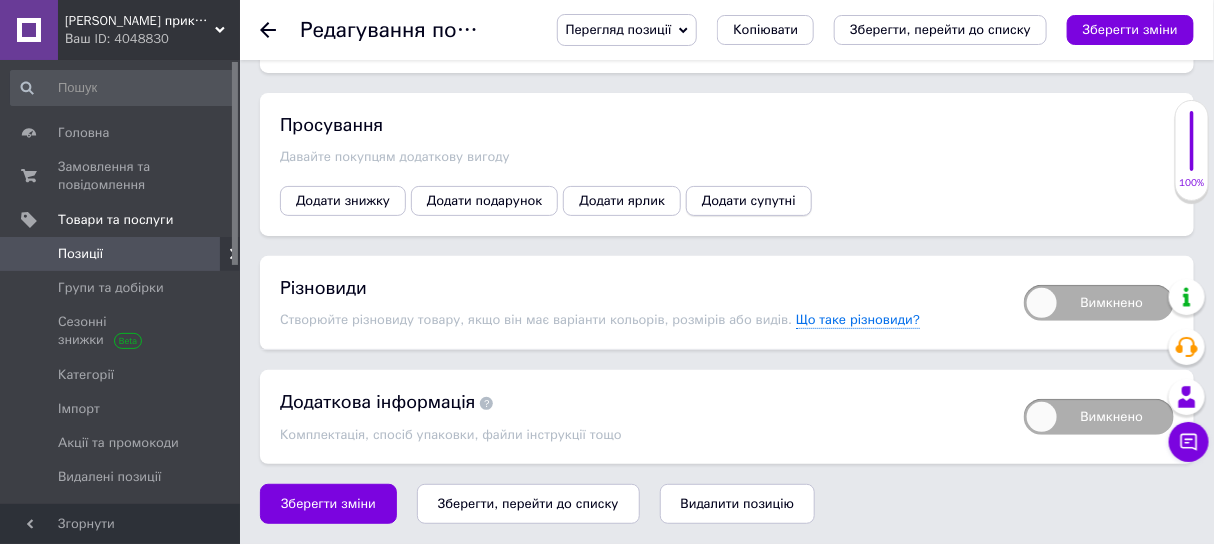 click on "Додати супутні" at bounding box center (749, 201) 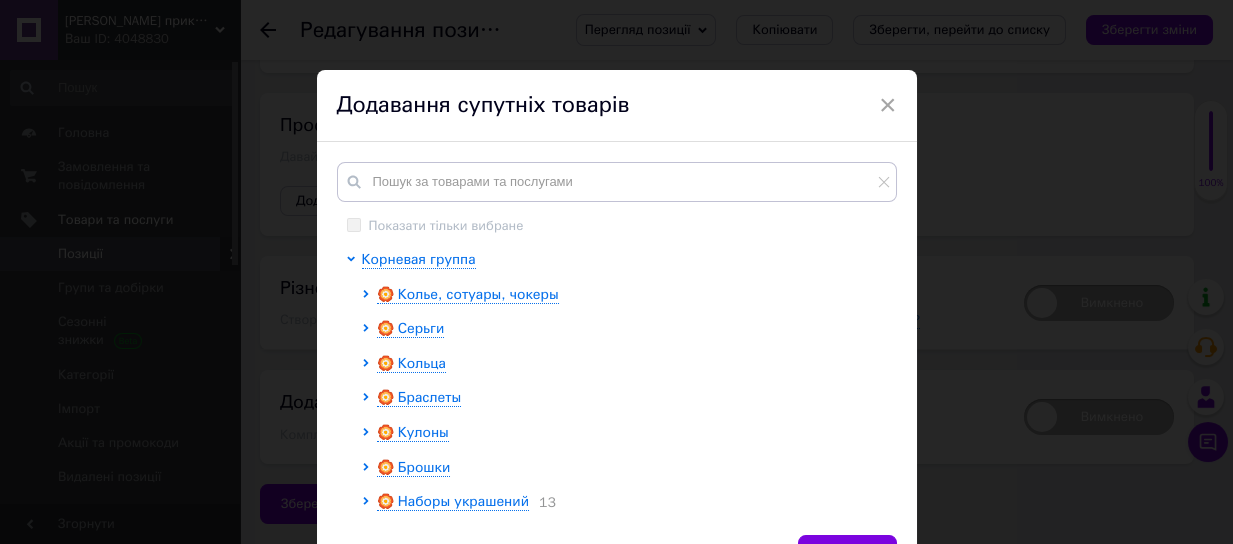 scroll, scrollTop: 171, scrollLeft: 0, axis: vertical 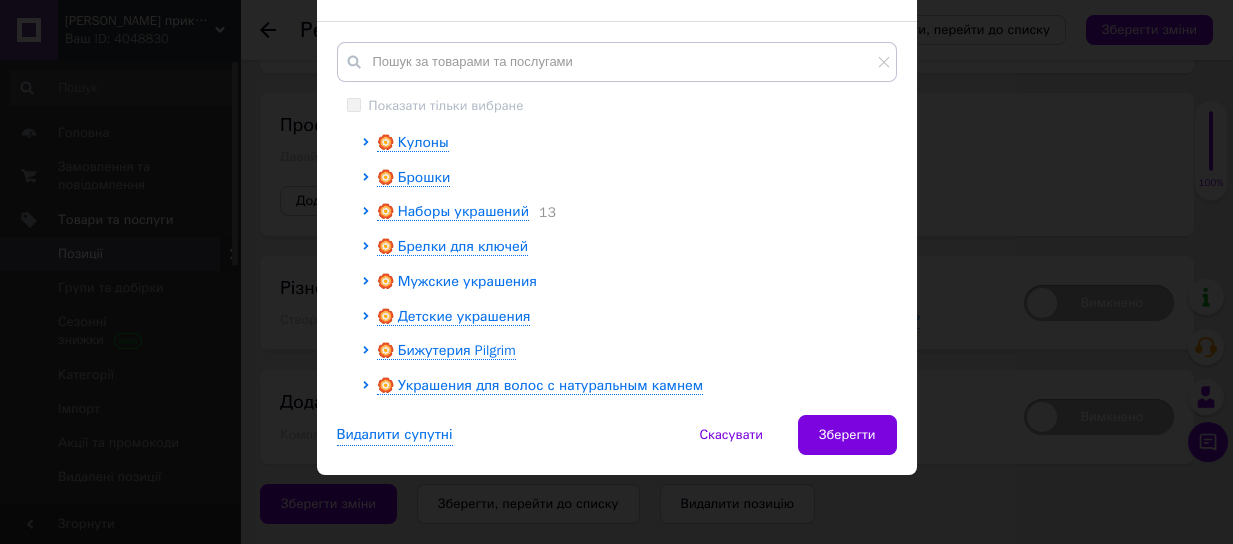 click 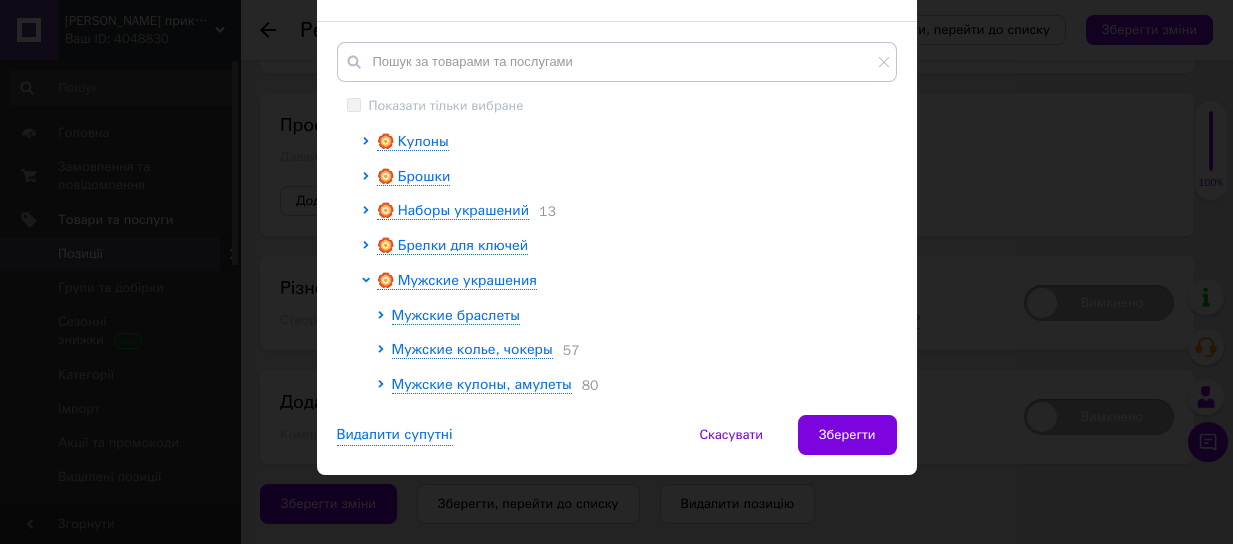 click at bounding box center [384, 350] 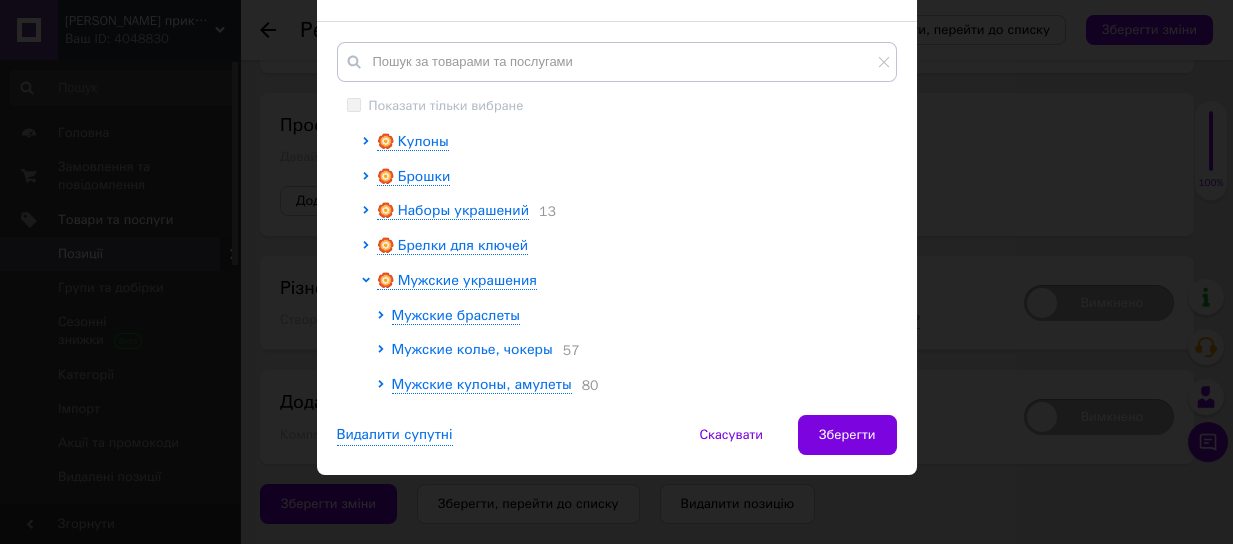 click 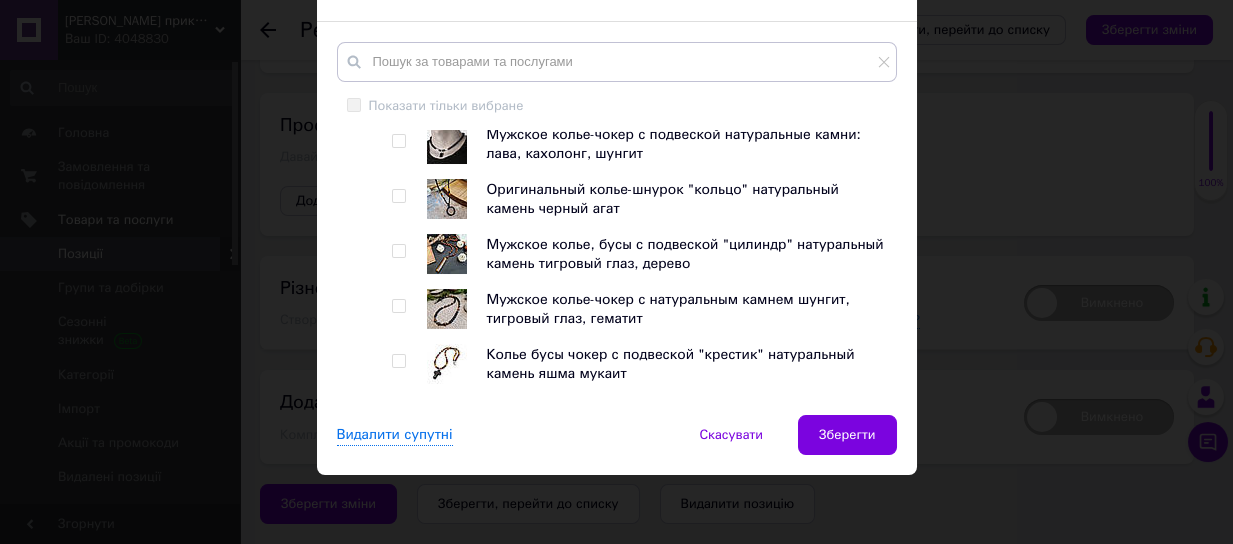 scroll, scrollTop: 546, scrollLeft: 0, axis: vertical 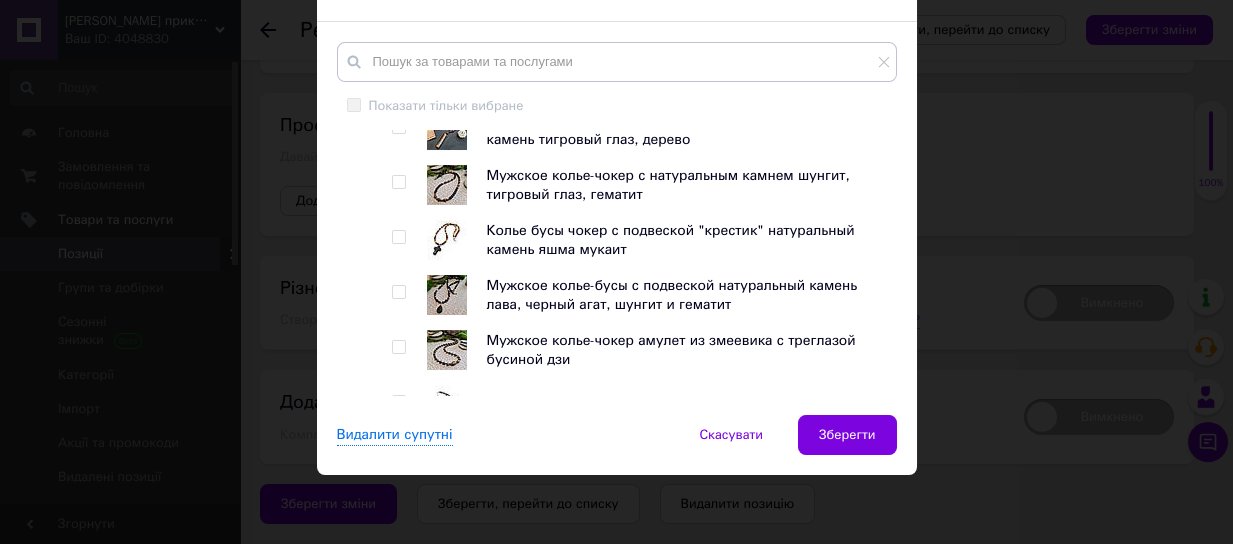 click at bounding box center (398, 237) 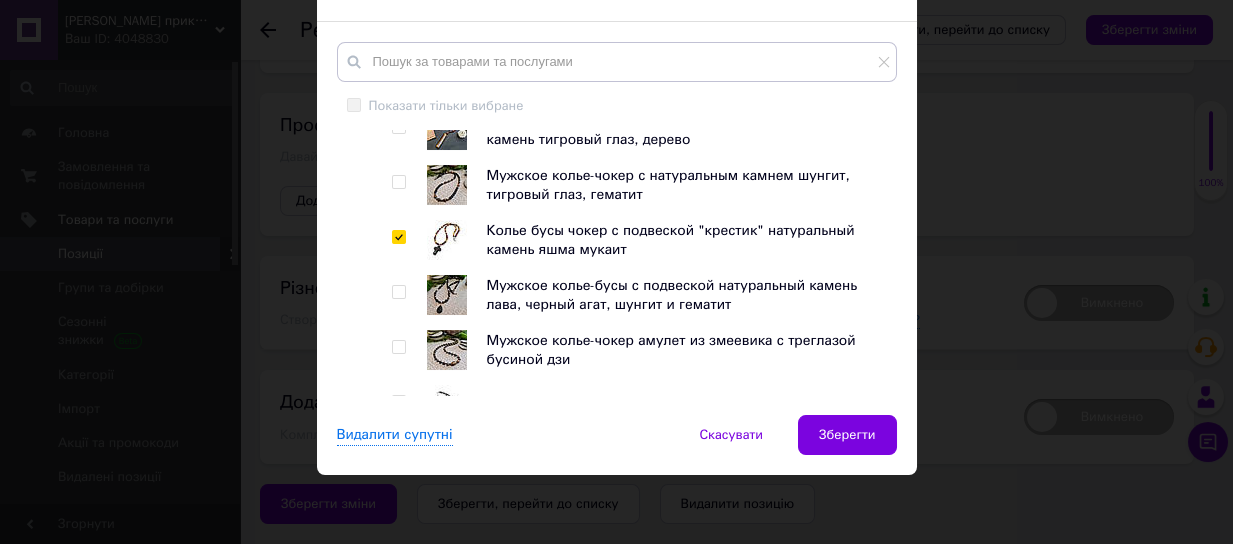 checkbox on "true" 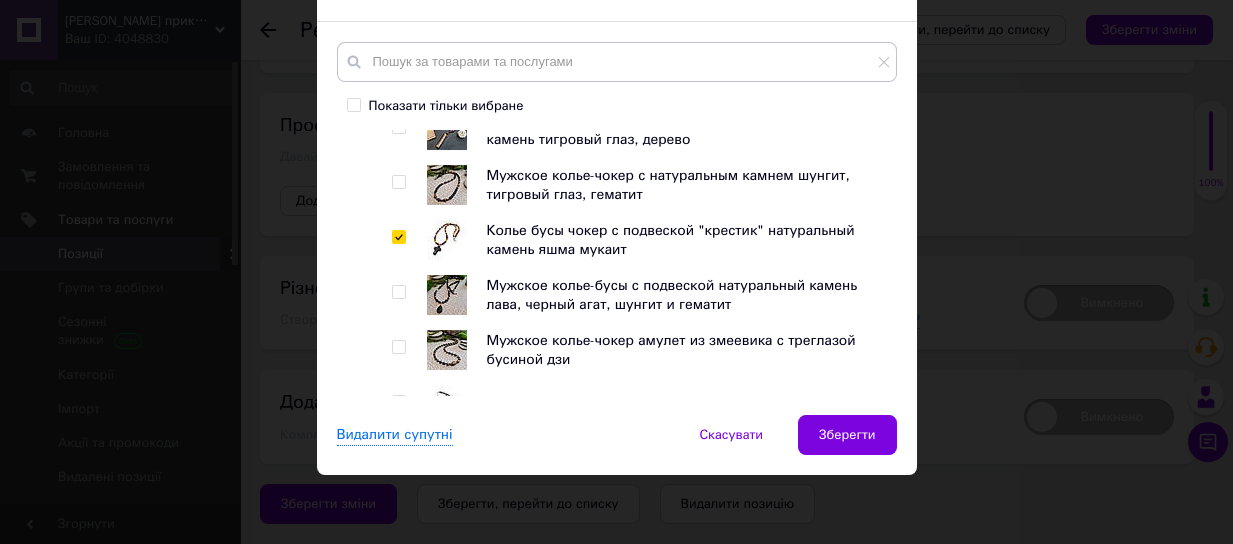 scroll, scrollTop: 671, scrollLeft: 0, axis: vertical 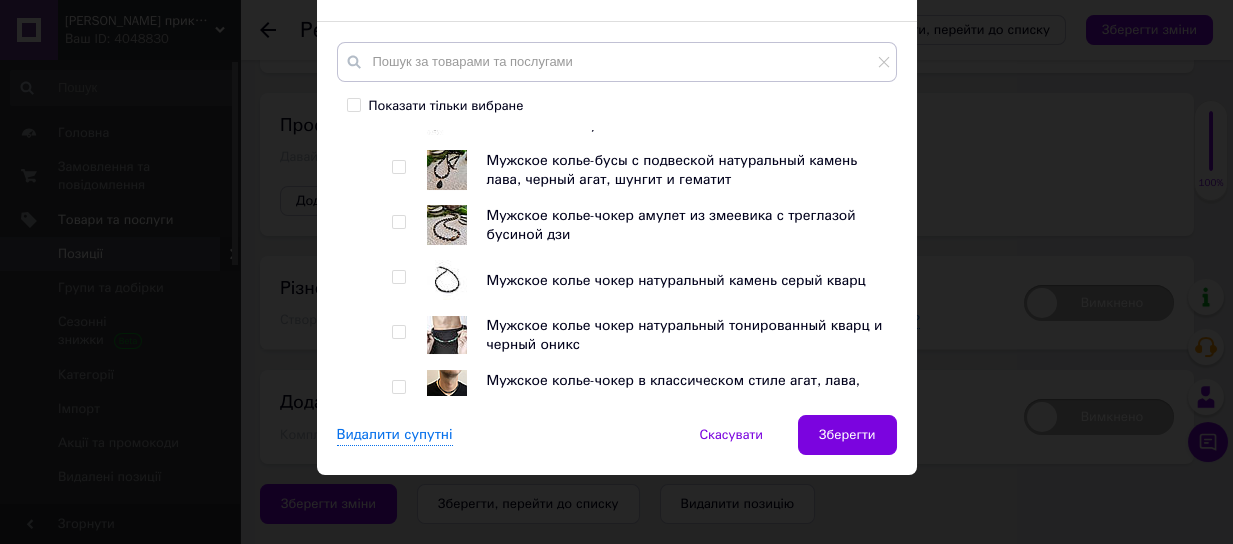 click at bounding box center (398, 222) 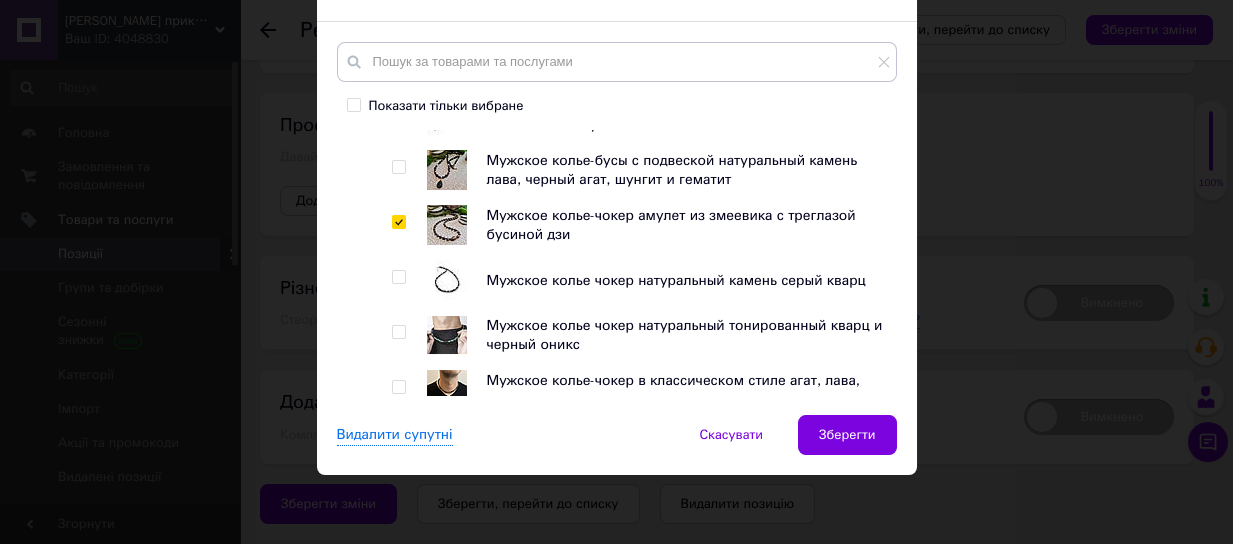 checkbox on "true" 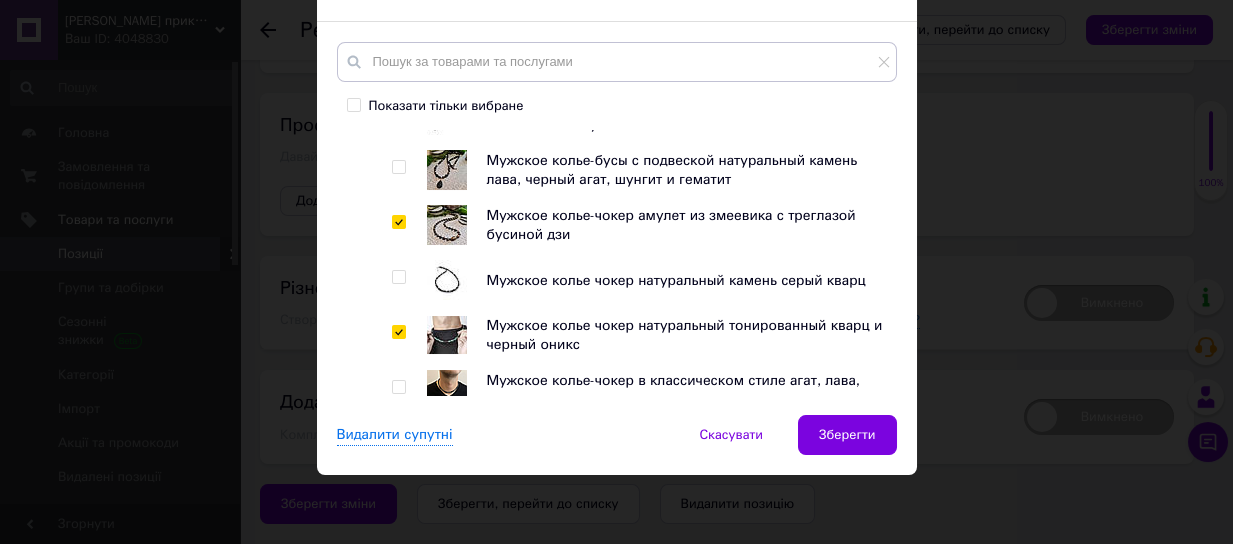 checkbox on "true" 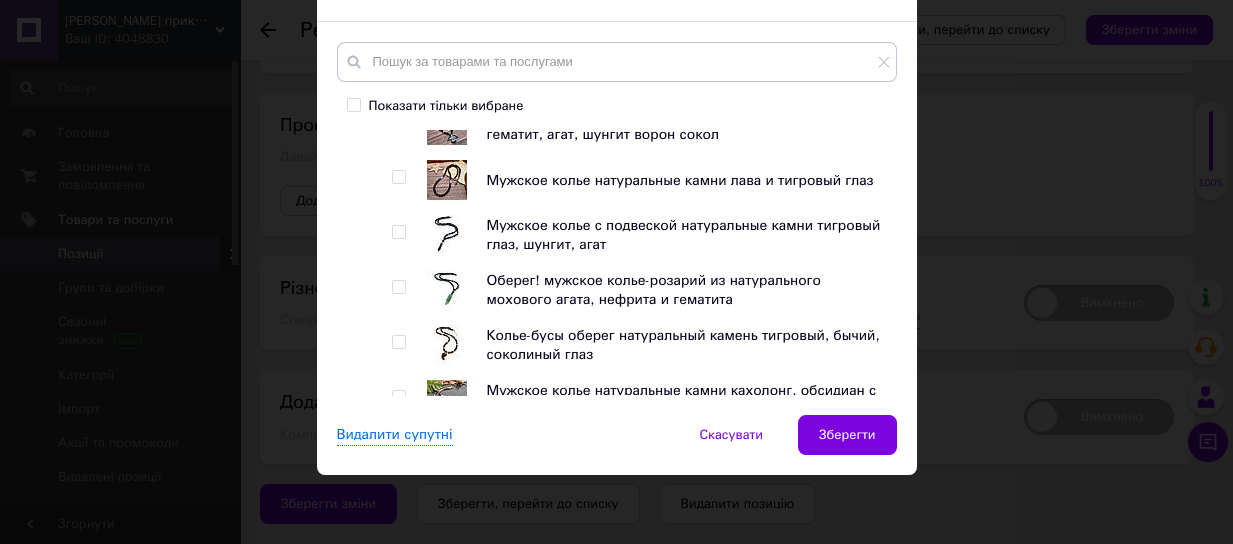 scroll, scrollTop: 1172, scrollLeft: 0, axis: vertical 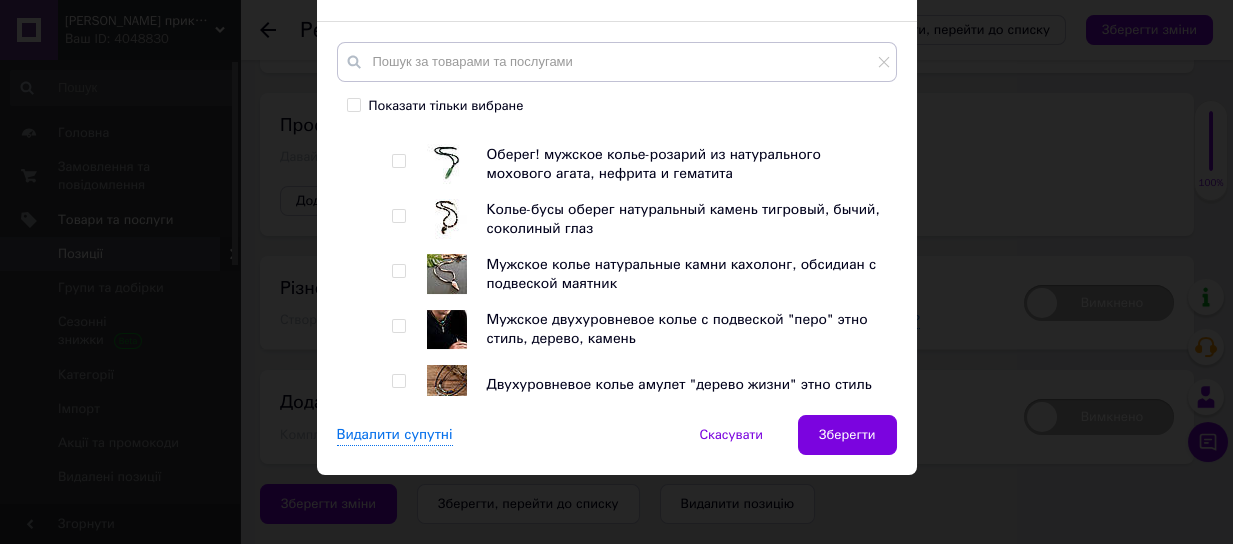 click at bounding box center [398, 216] 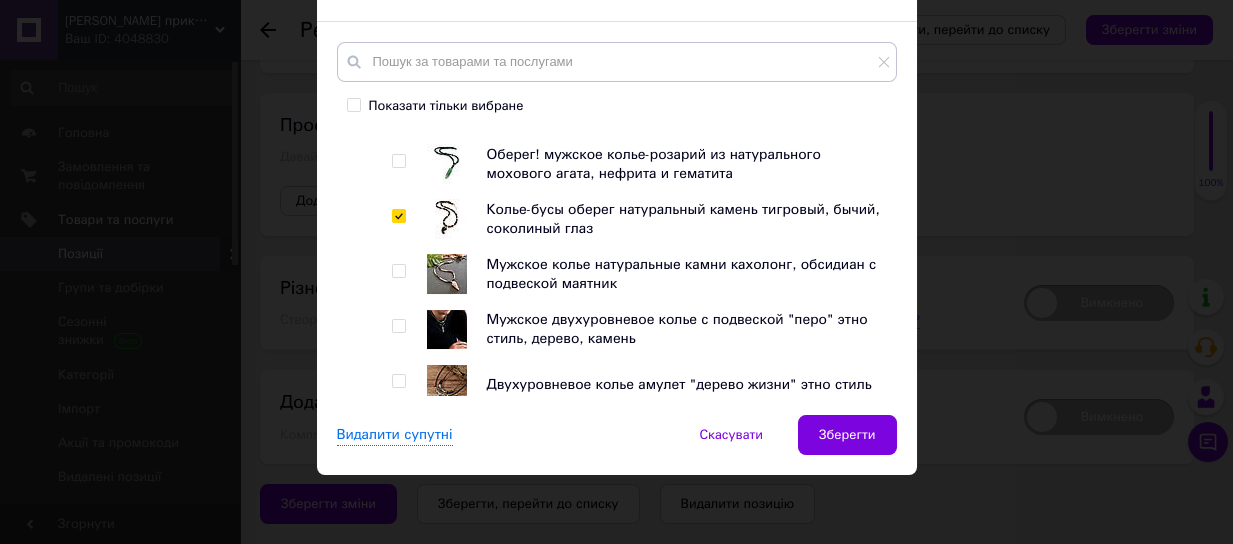 checkbox on "true" 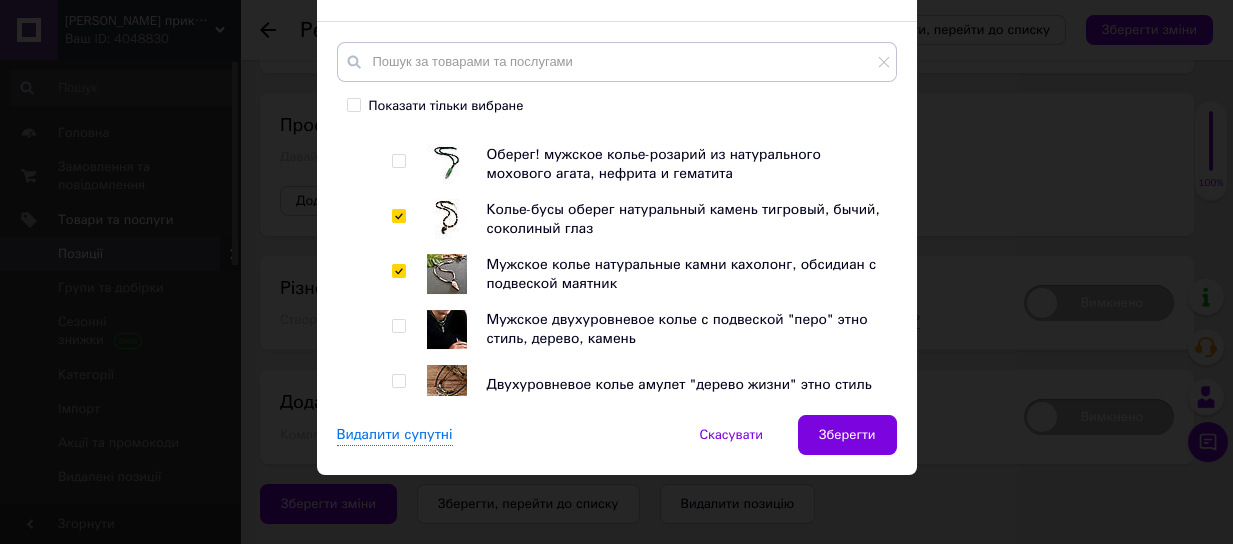 checkbox on "true" 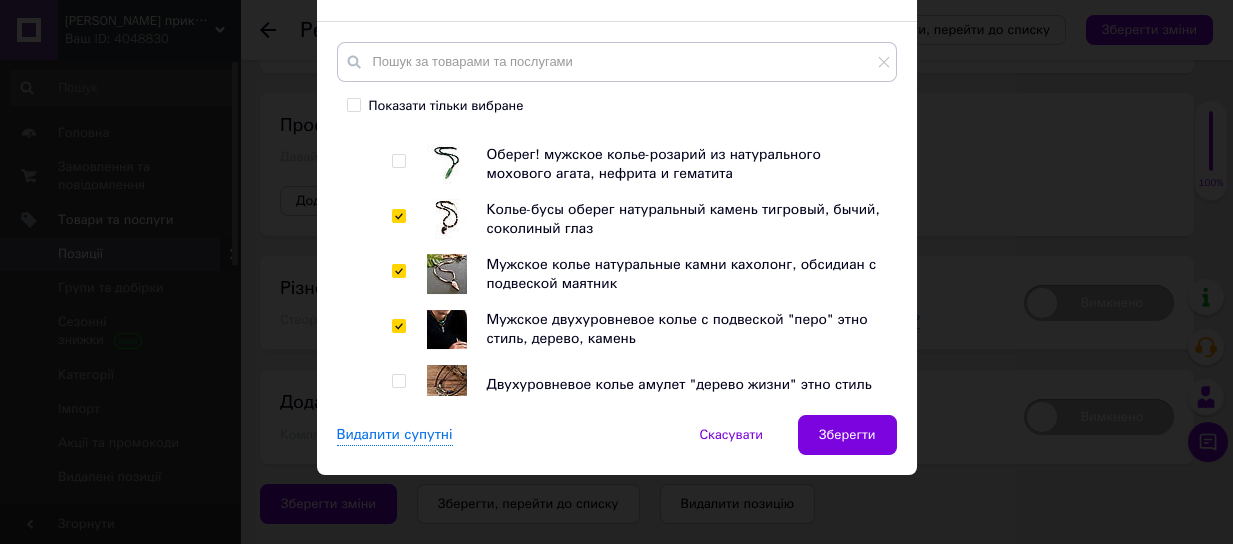 checkbox on "true" 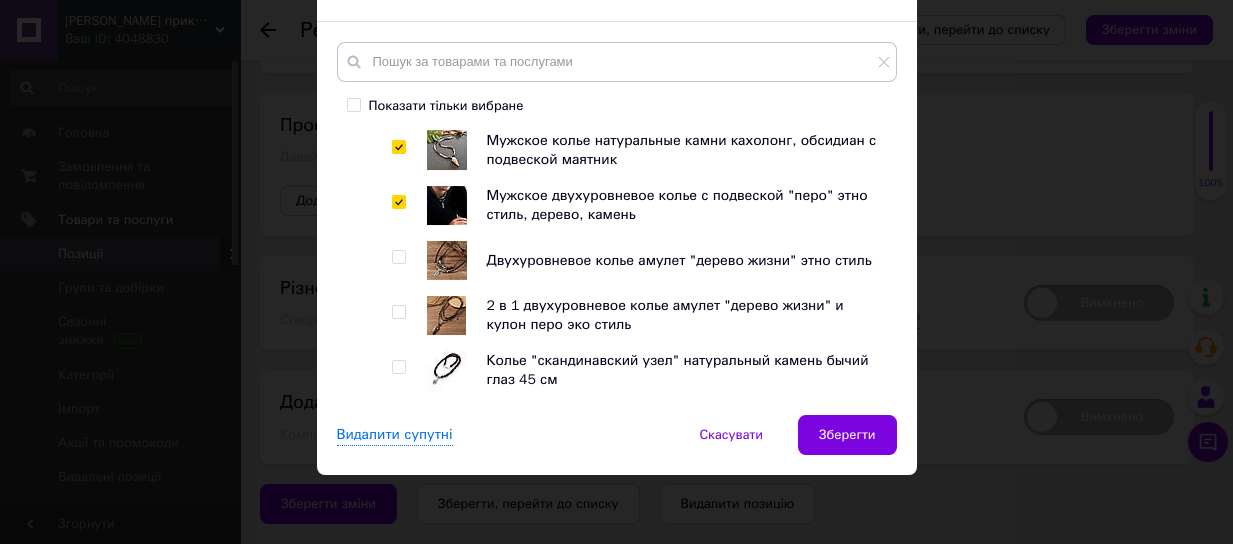 click at bounding box center (398, 257) 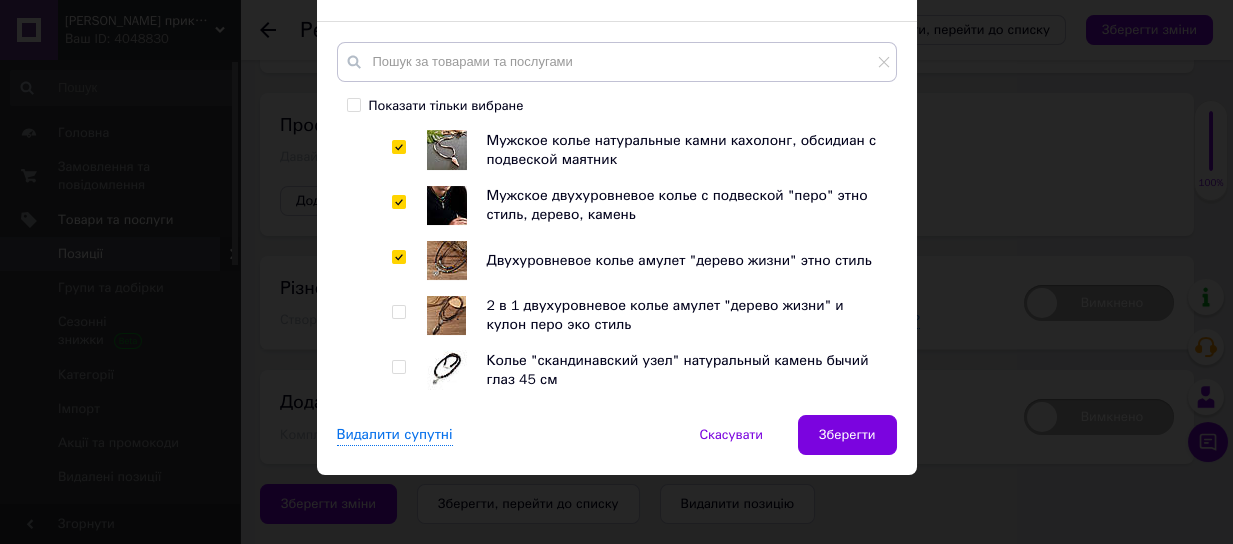 checkbox on "true" 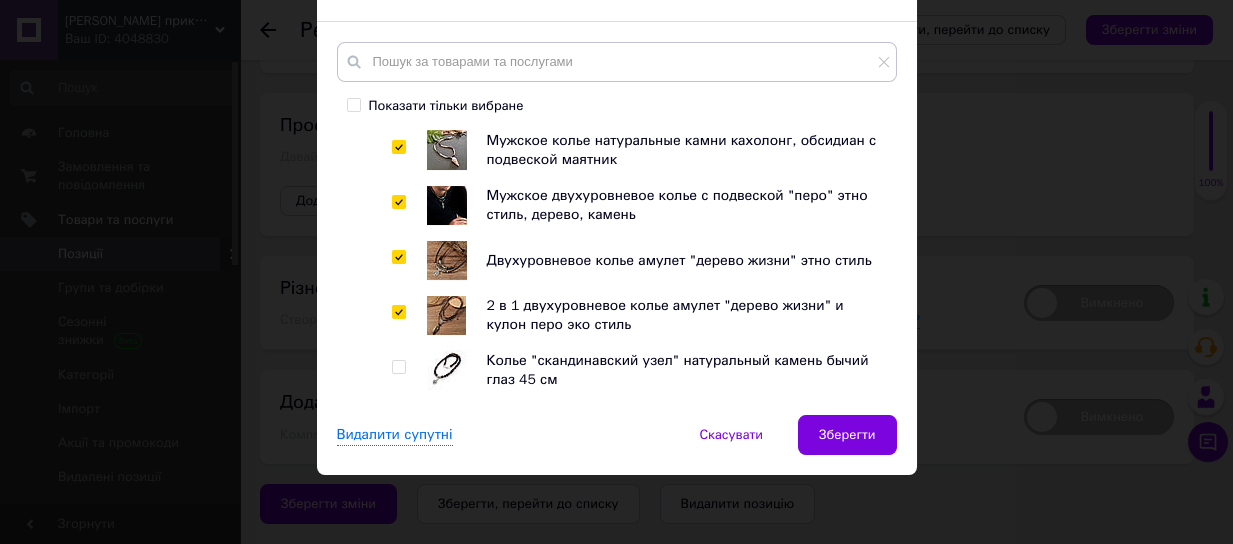 checkbox on "true" 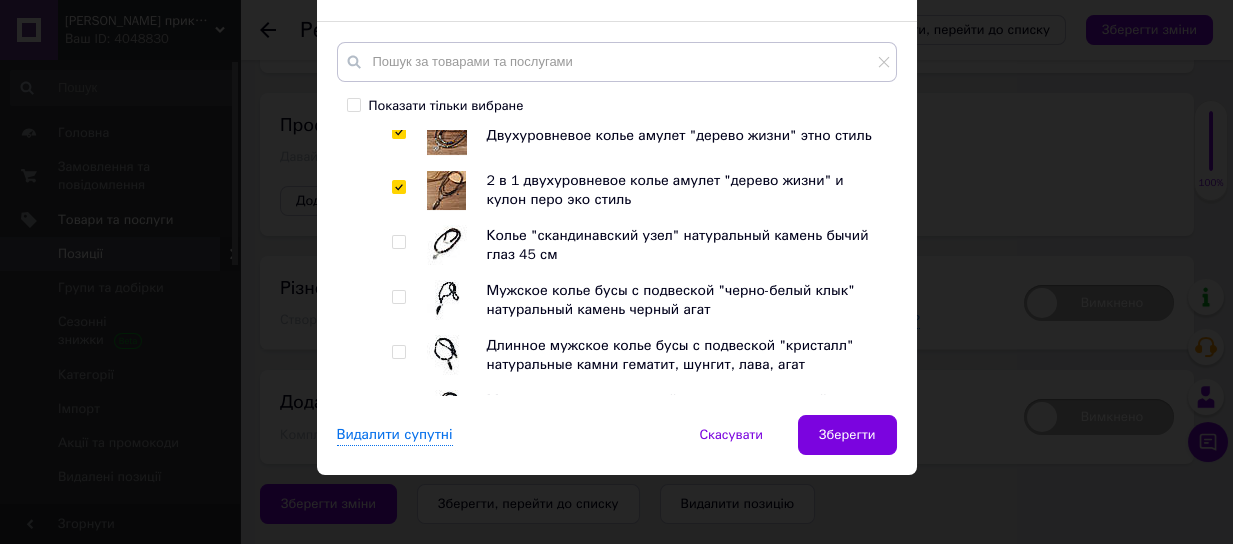 click at bounding box center (399, 242) 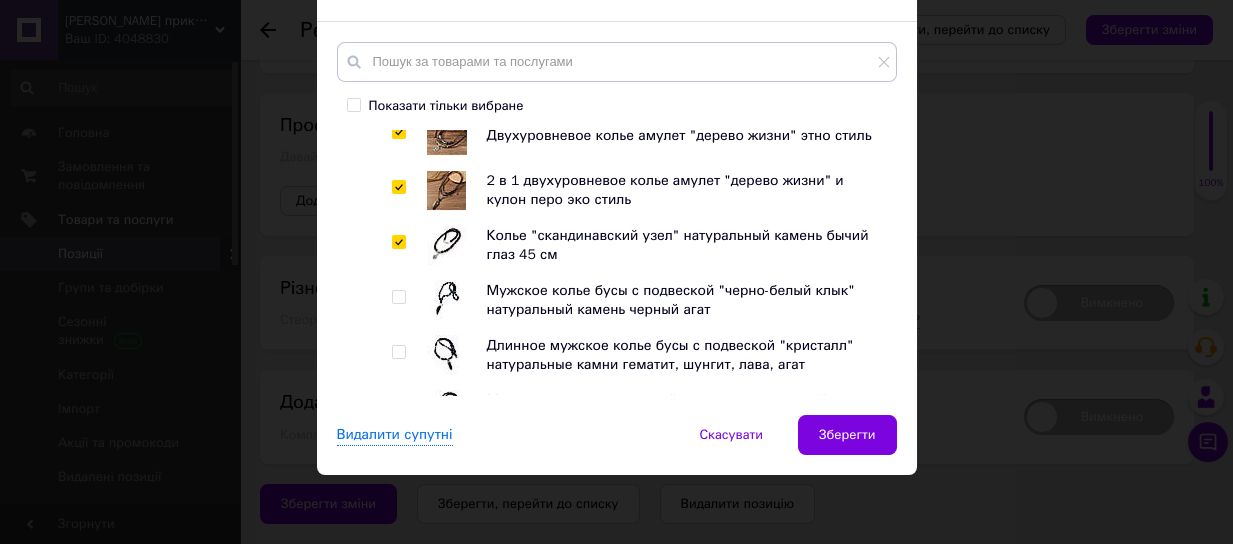 checkbox on "true" 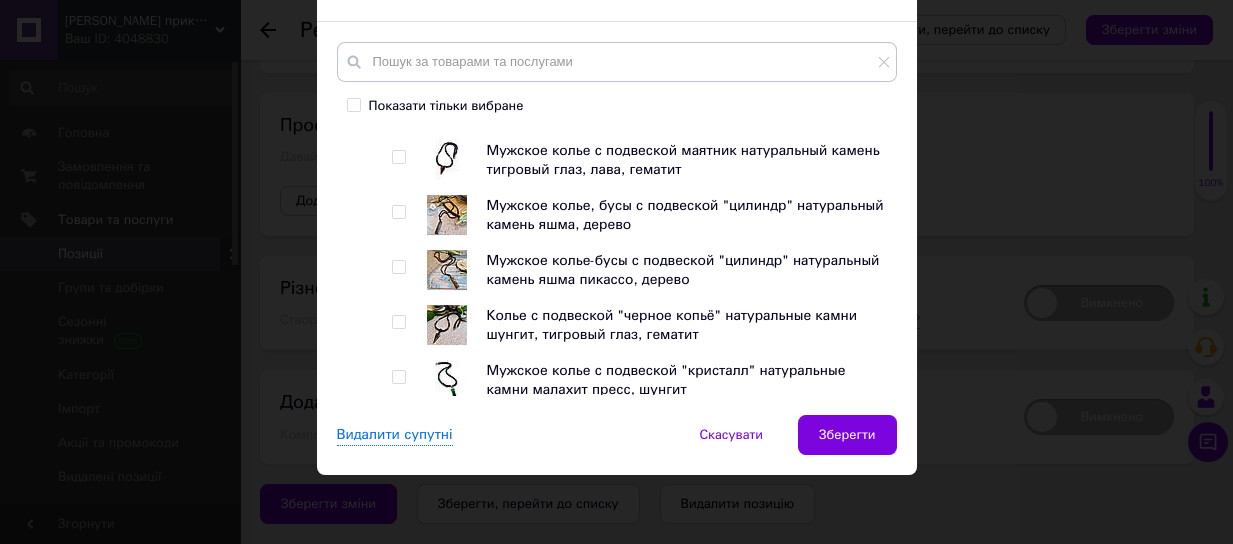 drag, startPoint x: 395, startPoint y: 374, endPoint x: 418, endPoint y: 368, distance: 23.769728 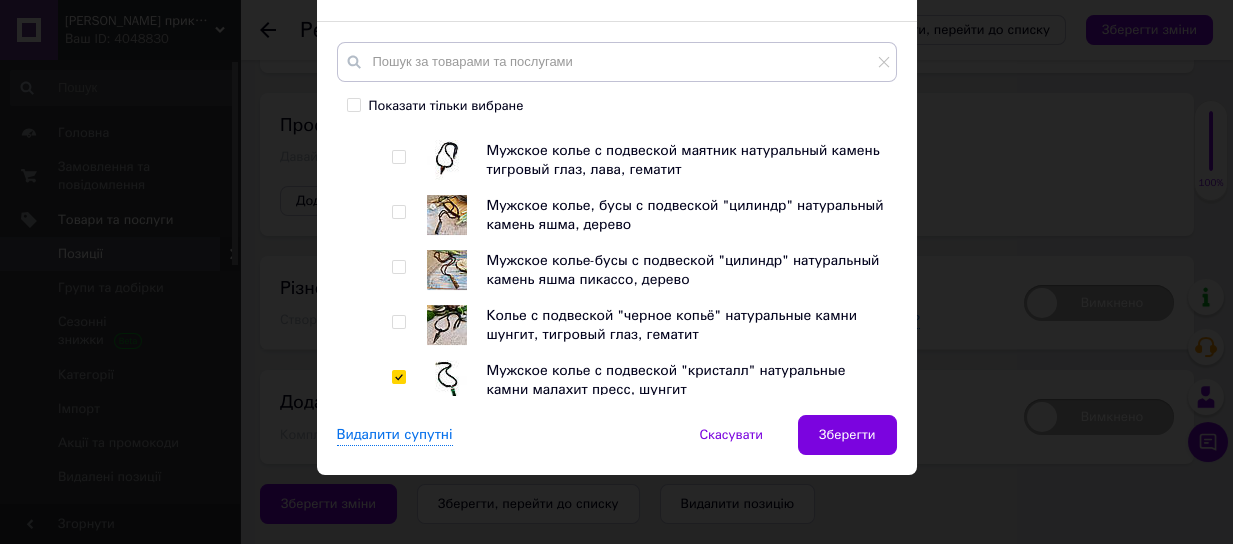 checkbox on "true" 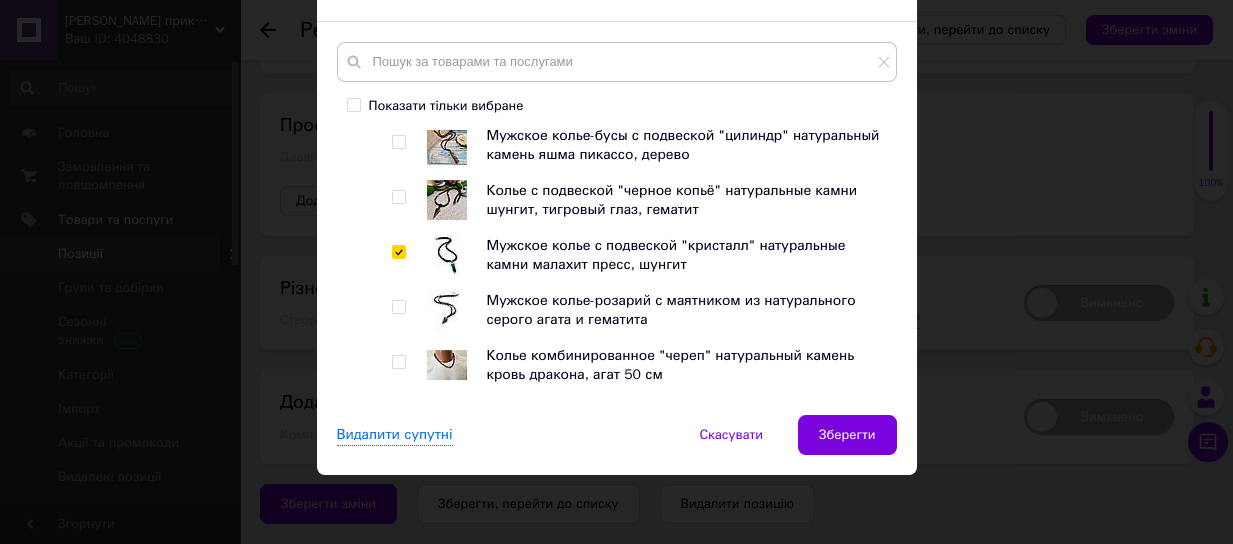 click at bounding box center [398, 362] 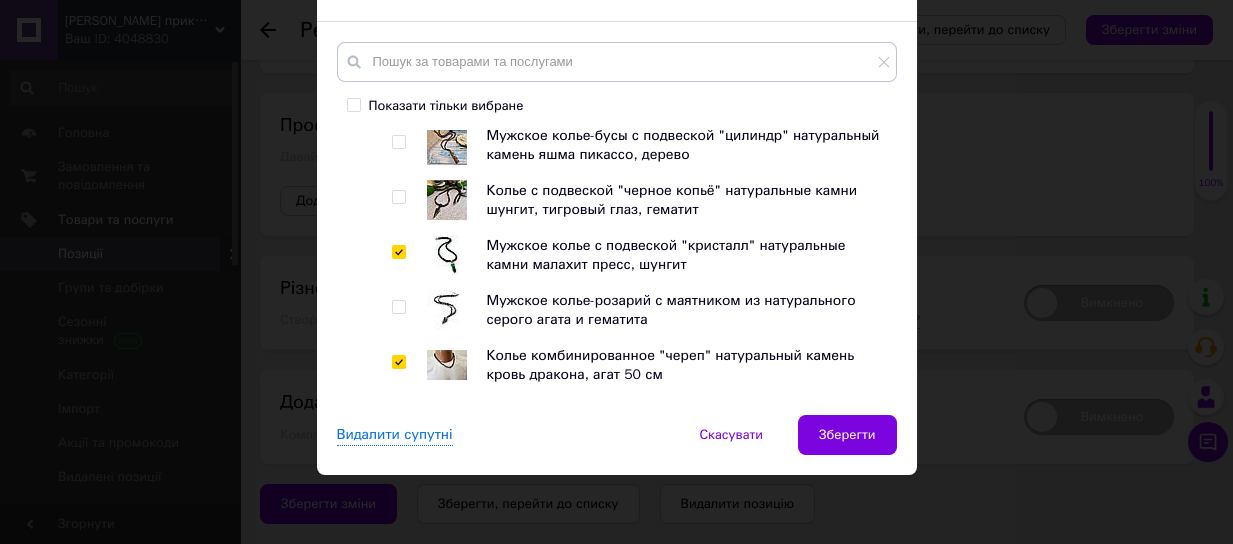 checkbox on "true" 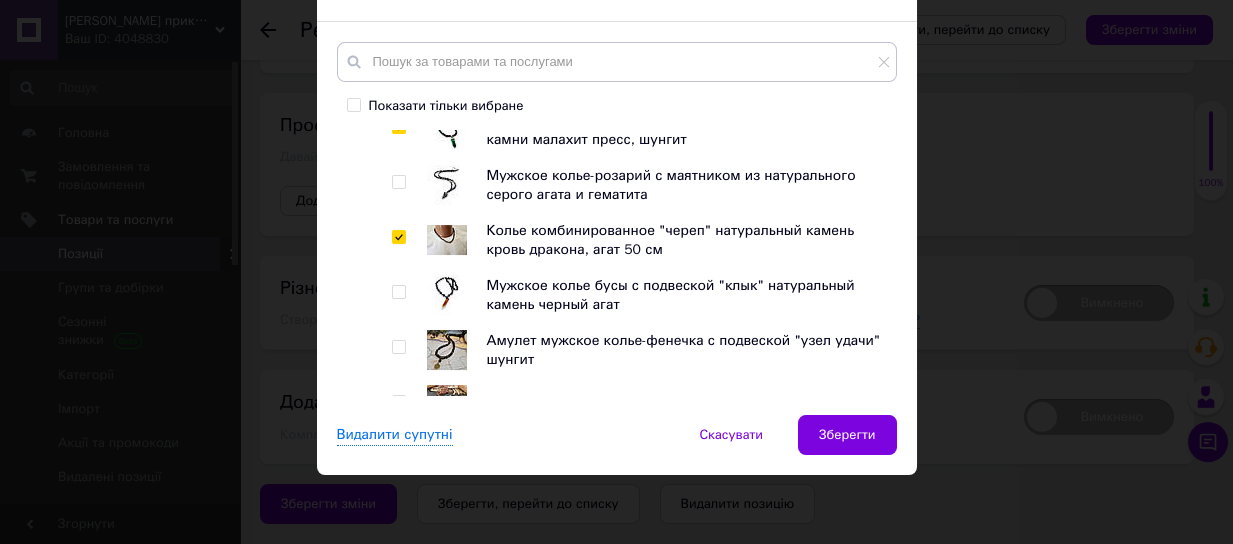 click at bounding box center [398, 182] 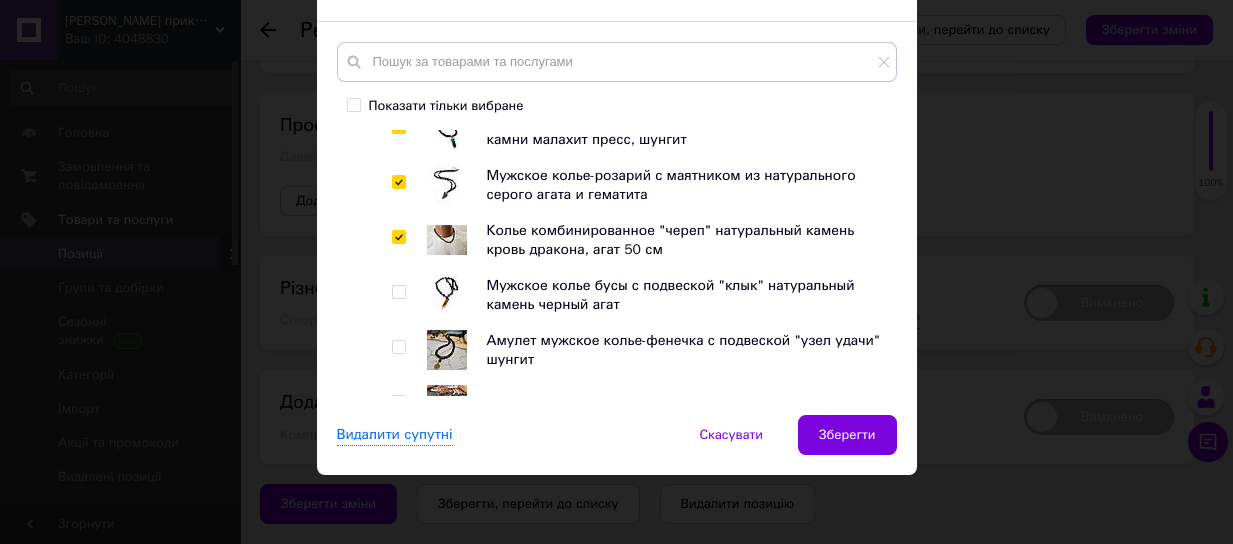 checkbox on "true" 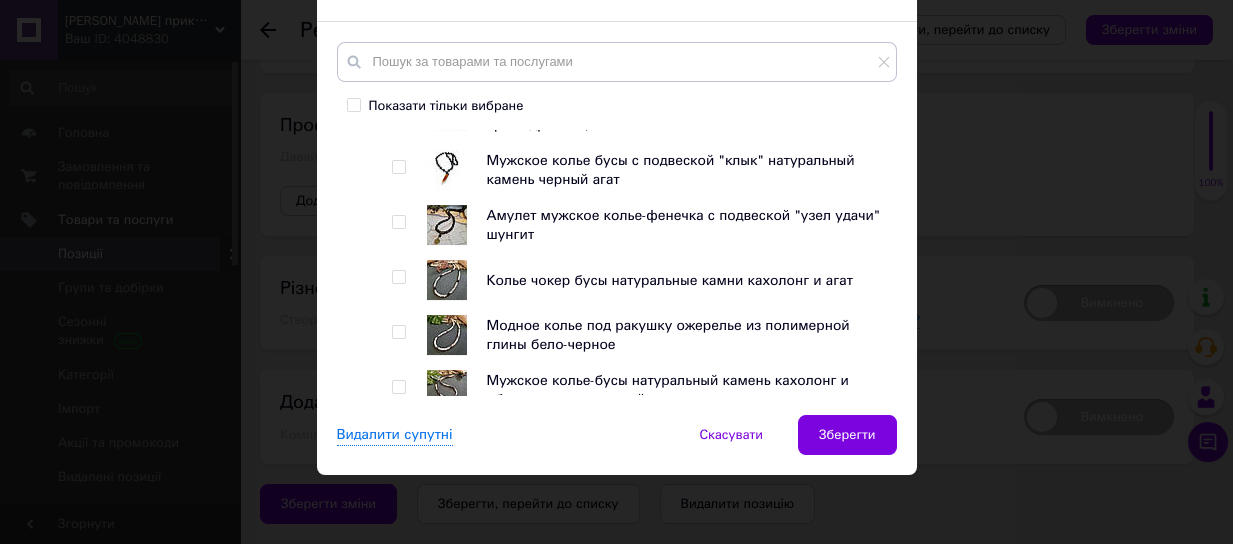 click at bounding box center [398, 222] 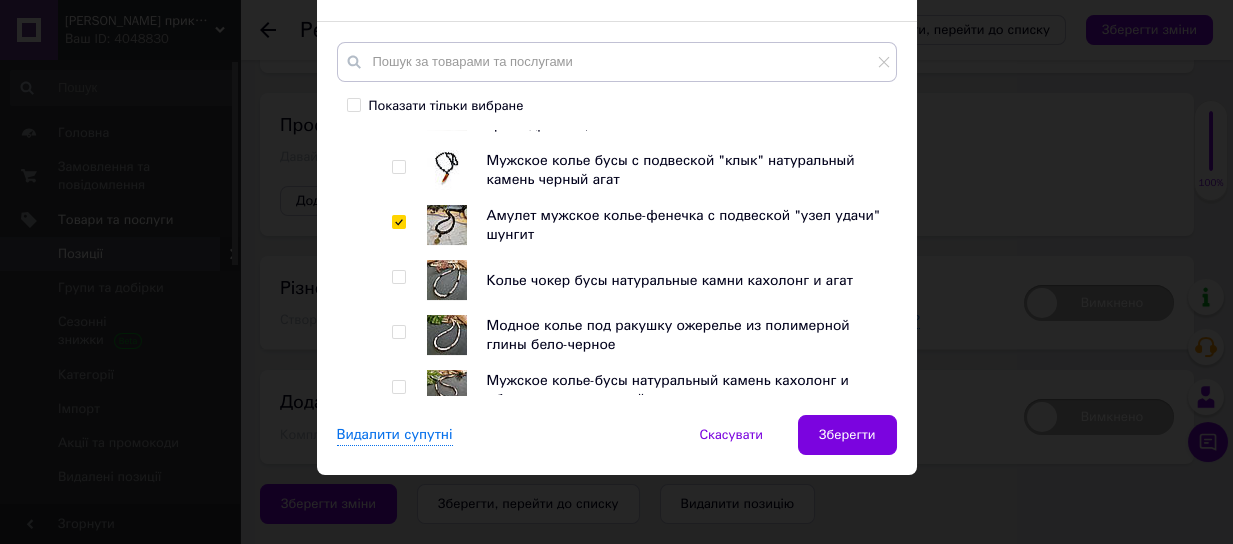 checkbox on "true" 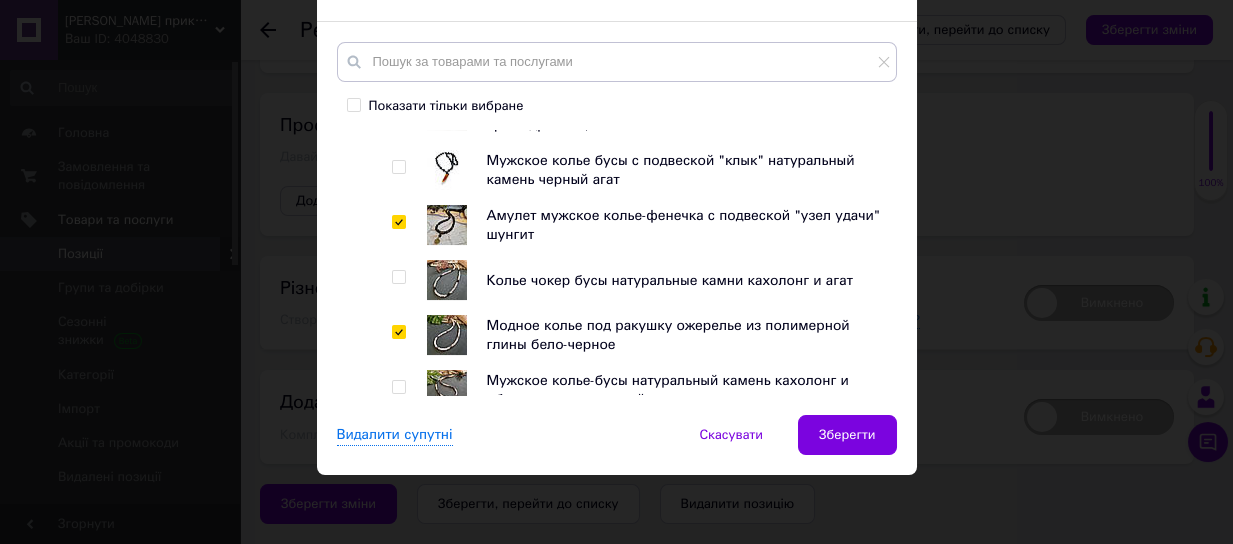 checkbox on "true" 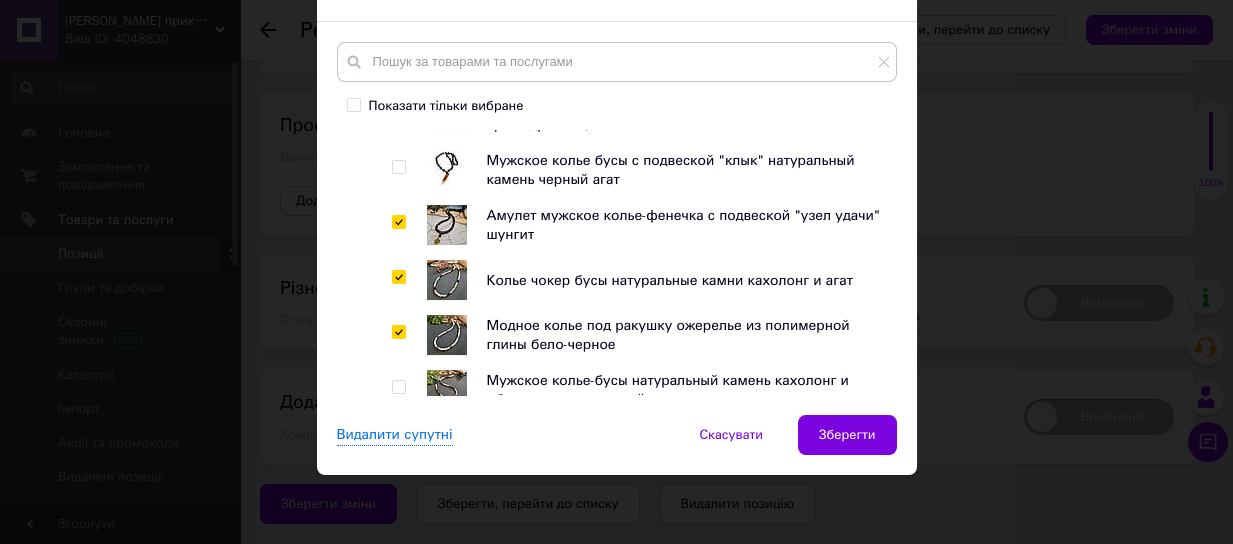 checkbox on "true" 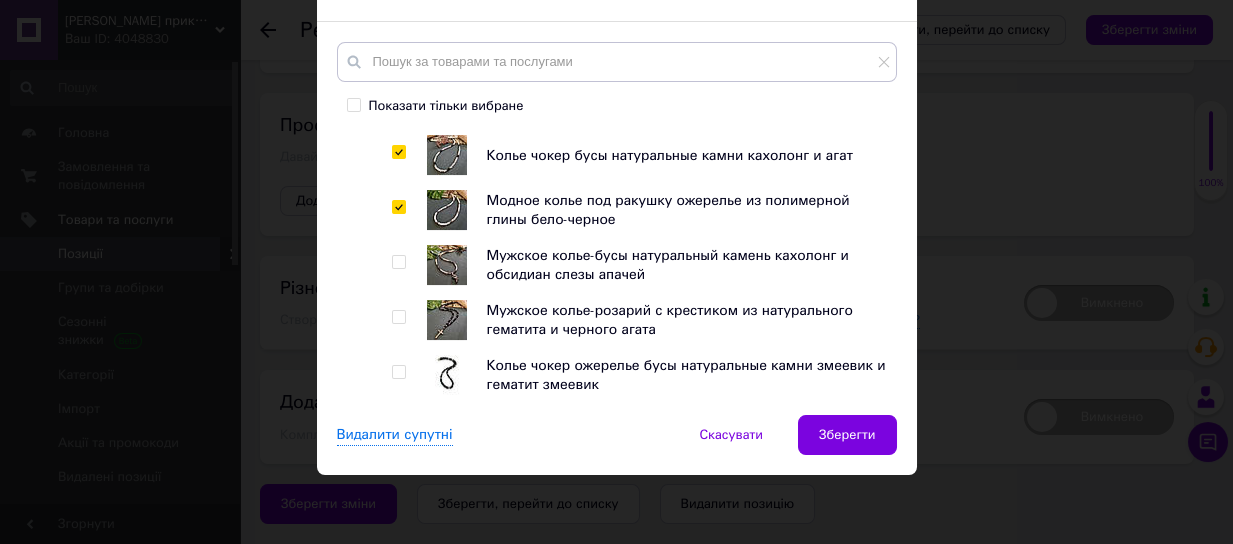 click at bounding box center (398, 262) 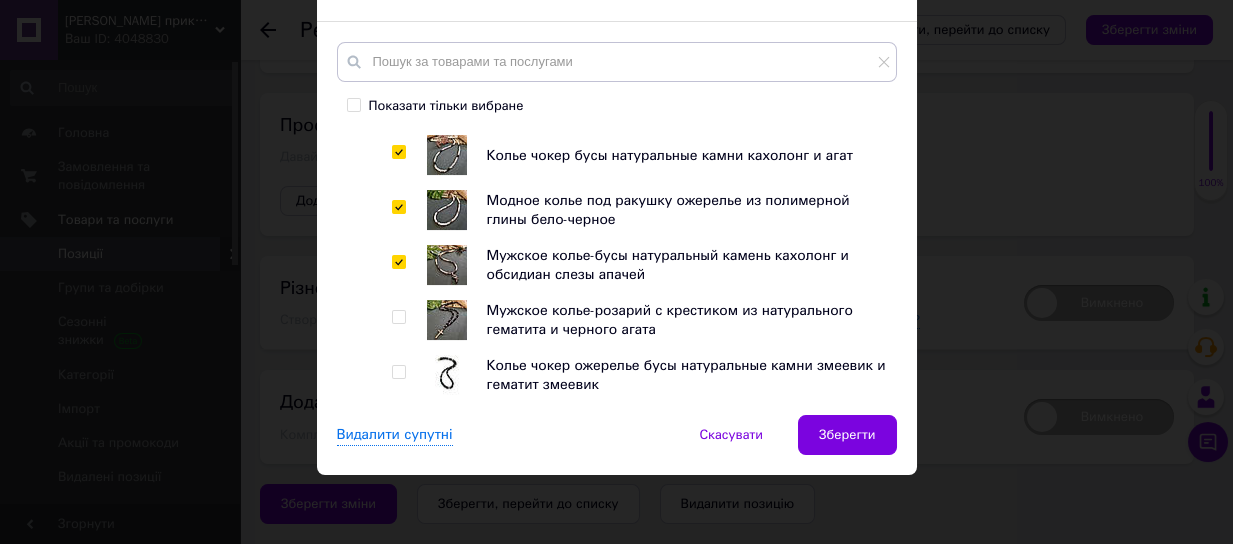 checkbox on "true" 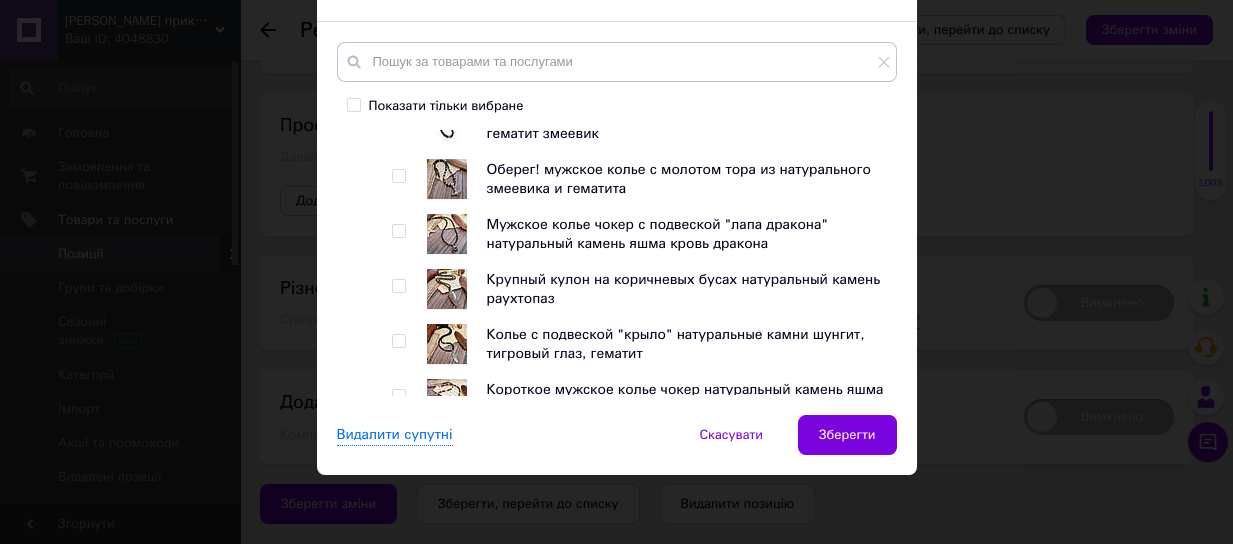 click at bounding box center [398, 286] 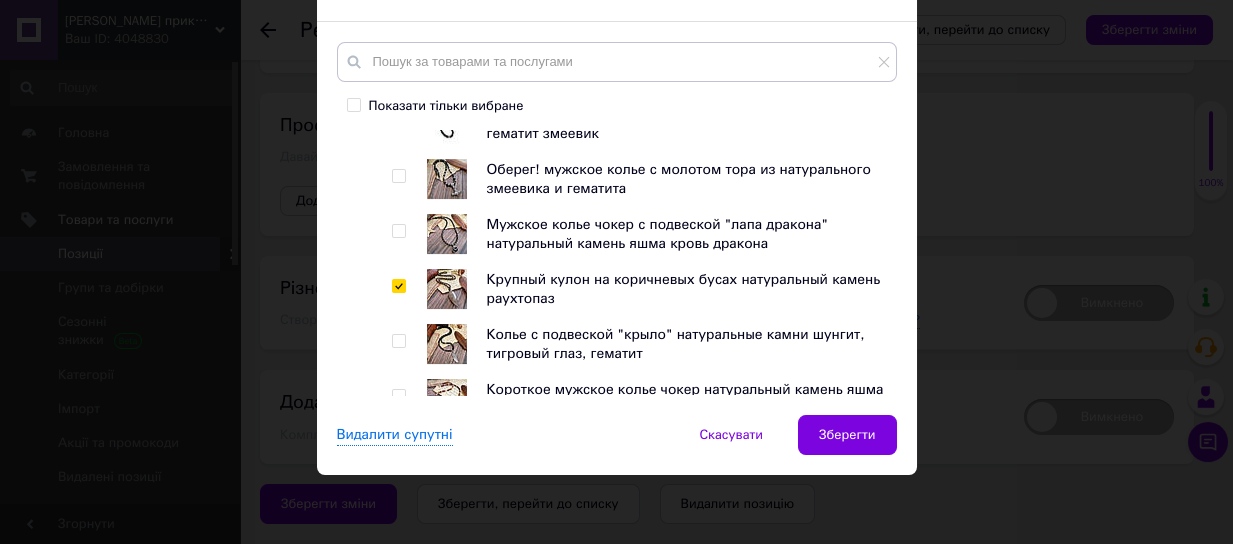 checkbox on "true" 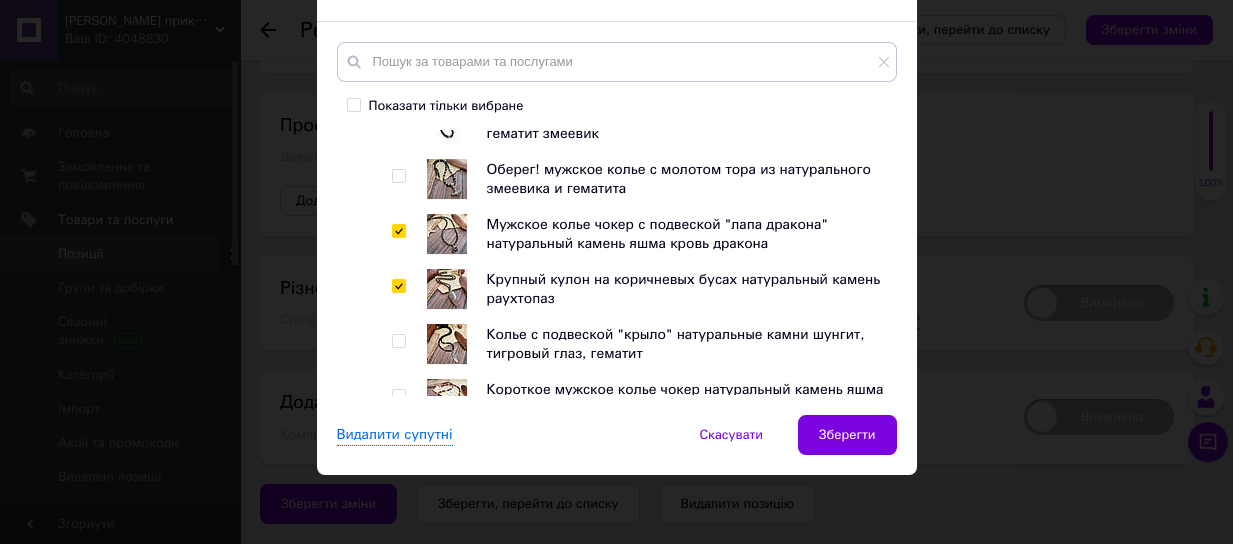 checkbox on "true" 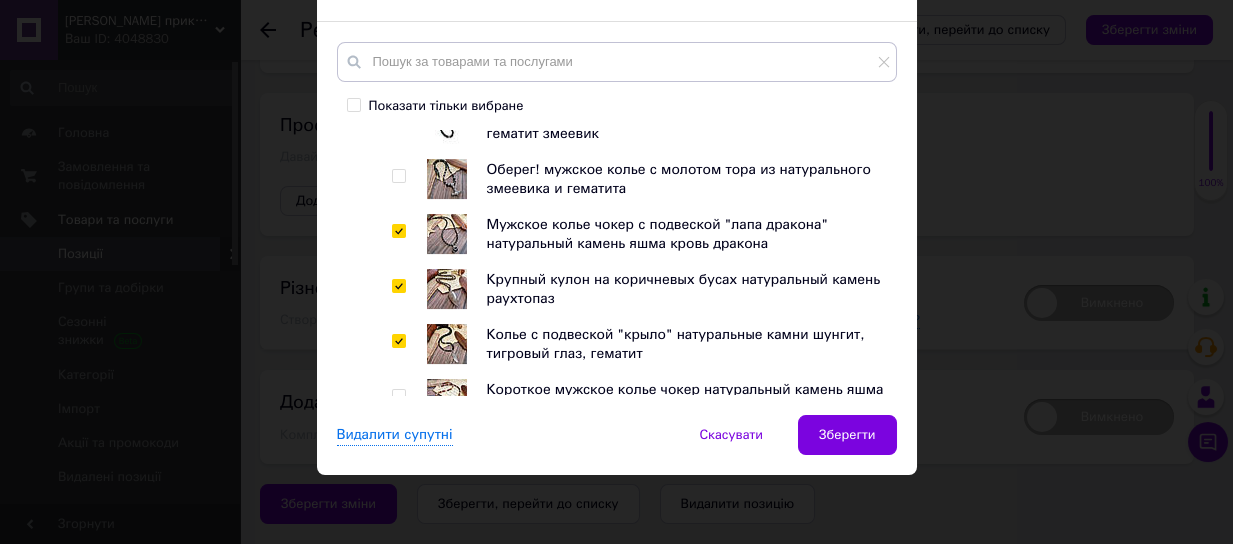 checkbox on "true" 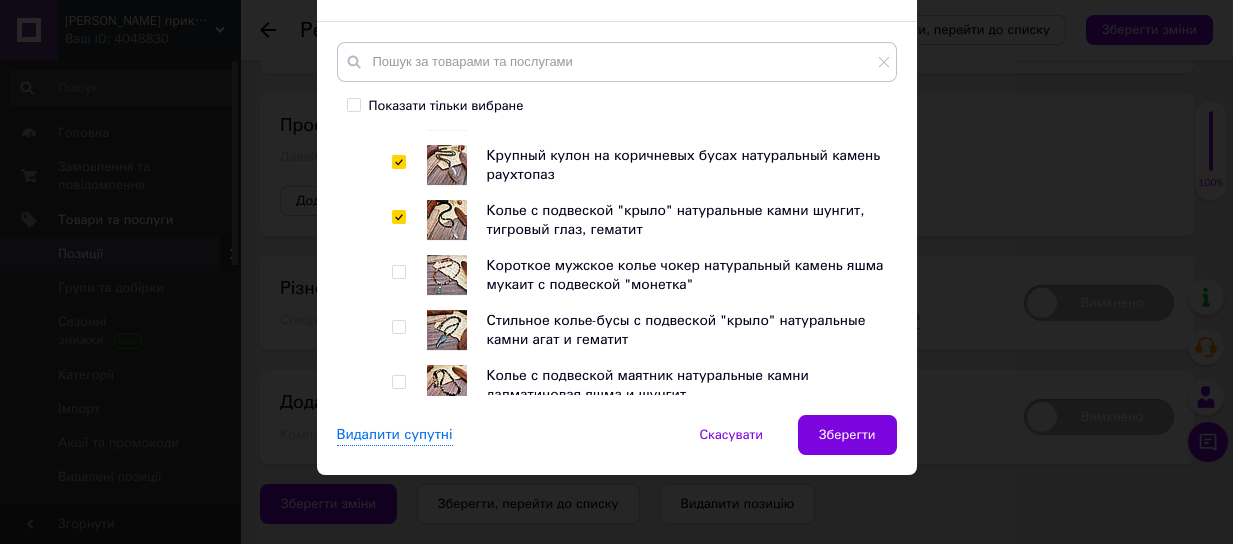 click at bounding box center [398, 272] 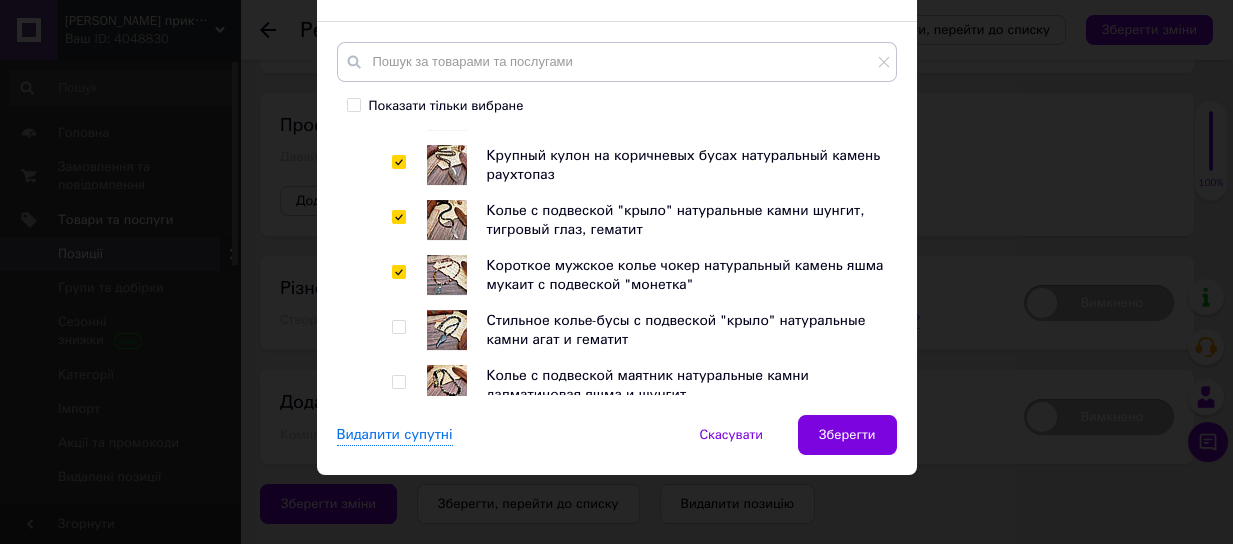 checkbox on "true" 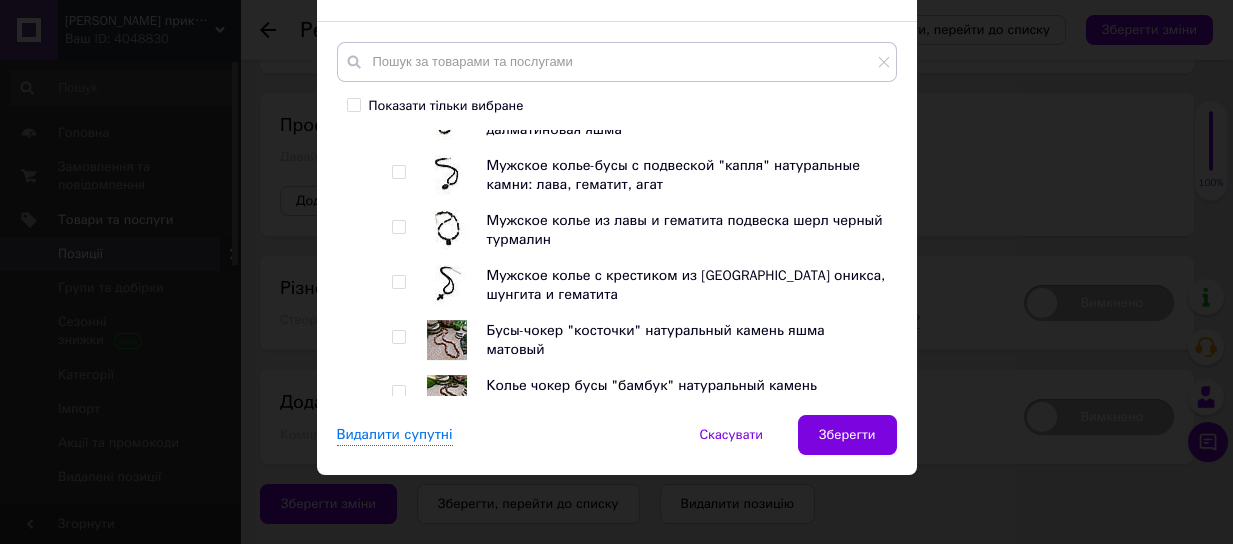 scroll, scrollTop: 3172, scrollLeft: 0, axis: vertical 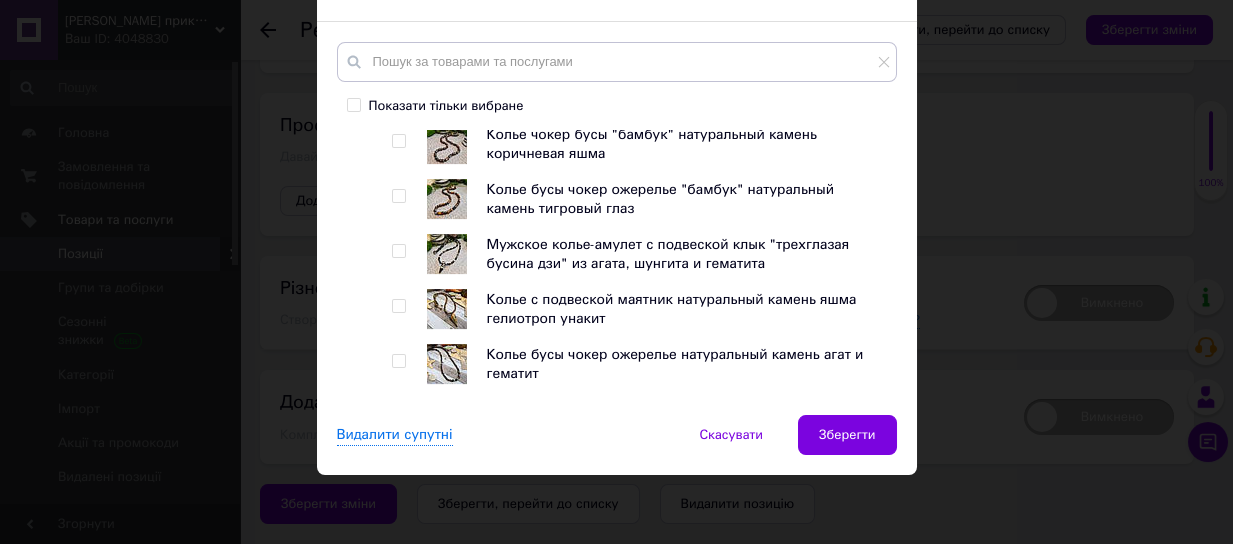 click at bounding box center (398, 306) 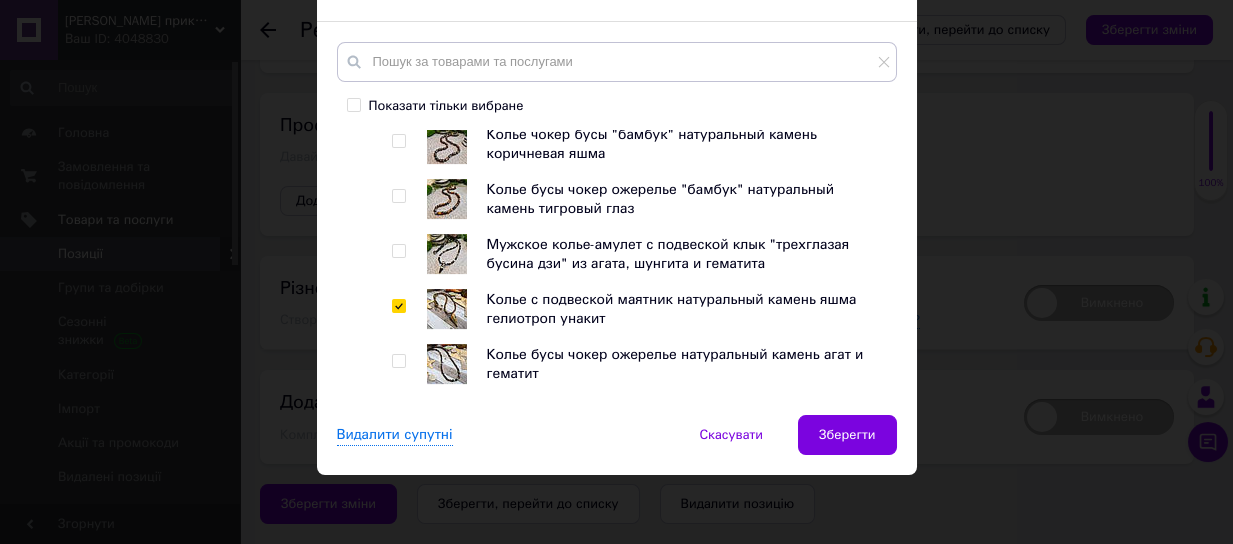 checkbox on "true" 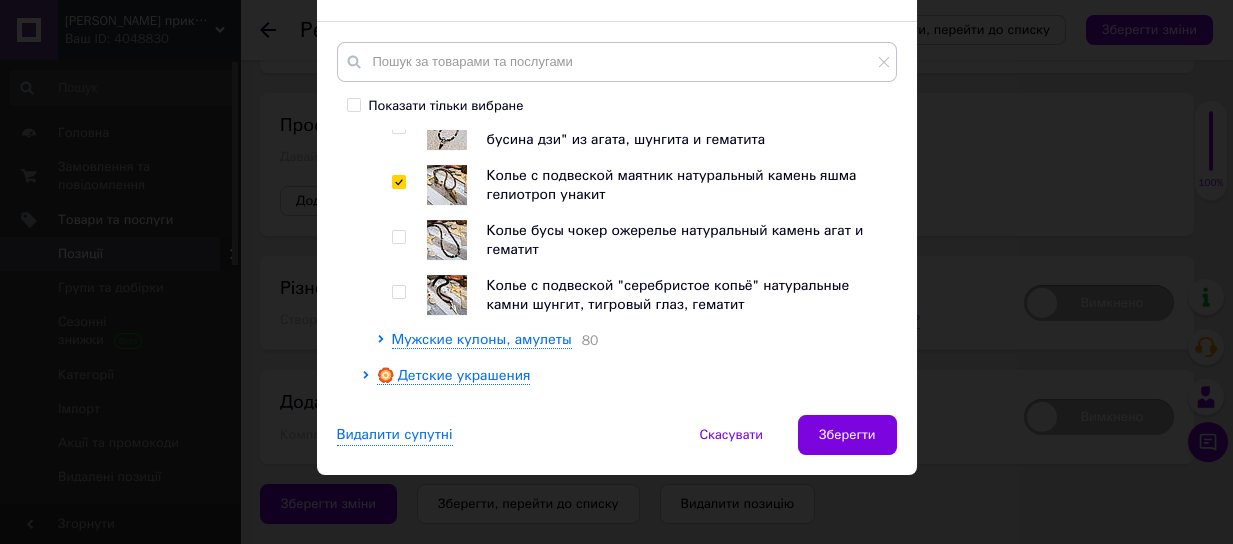 click at bounding box center [398, 237] 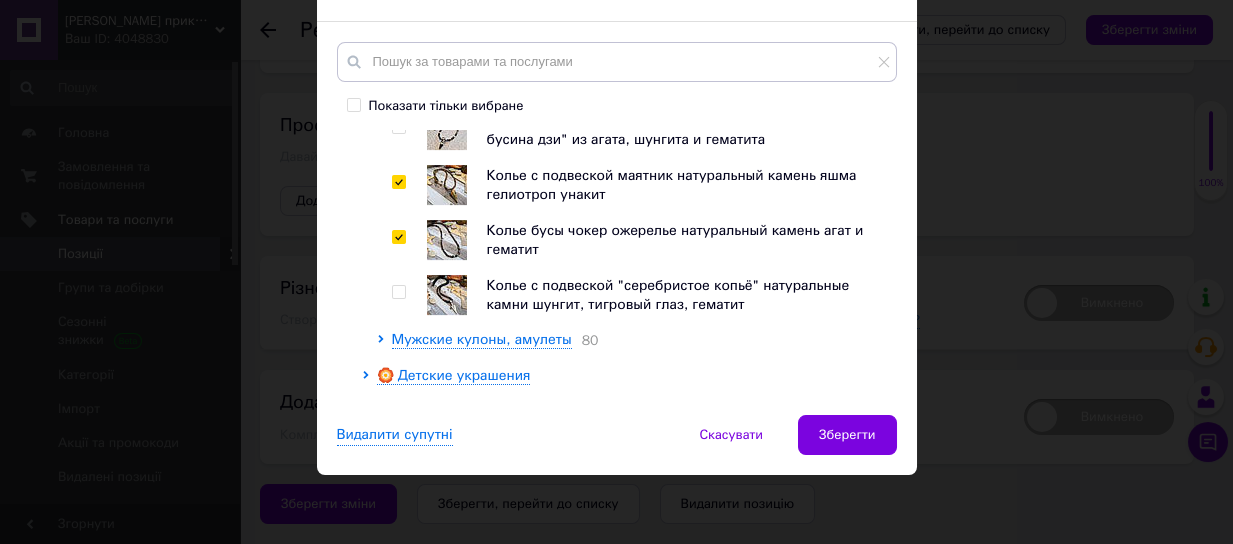 checkbox on "true" 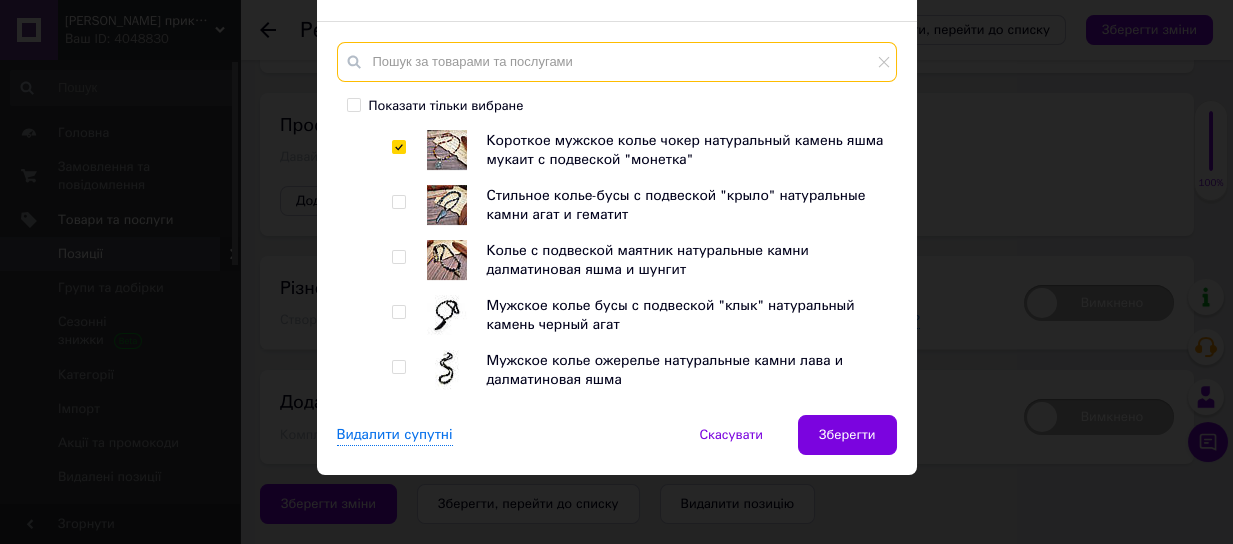 click at bounding box center (617, 62) 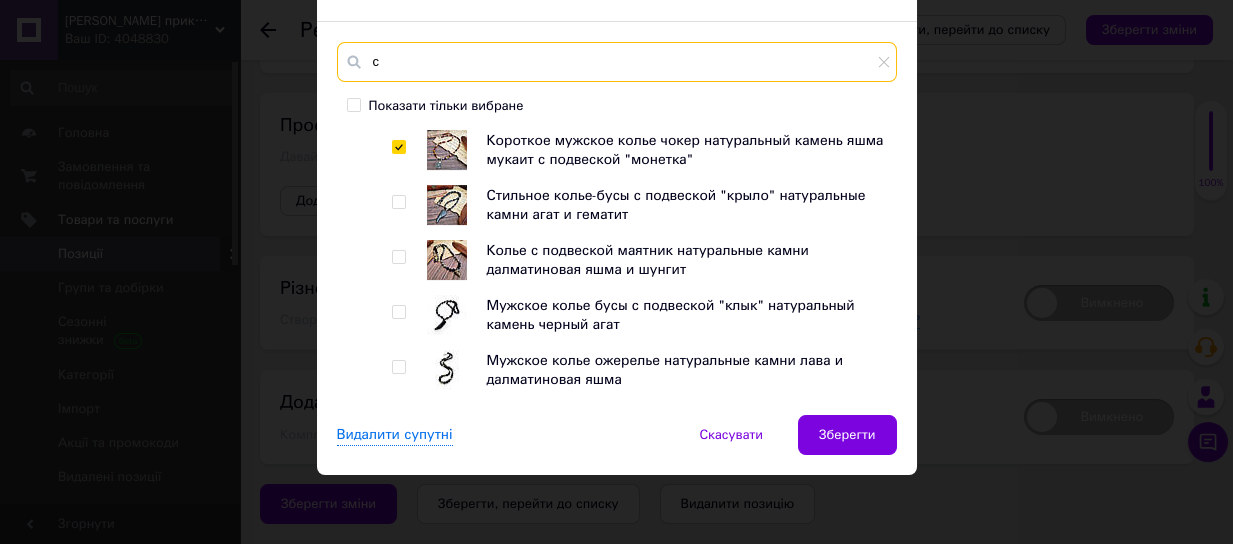 scroll, scrollTop: 0, scrollLeft: 0, axis: both 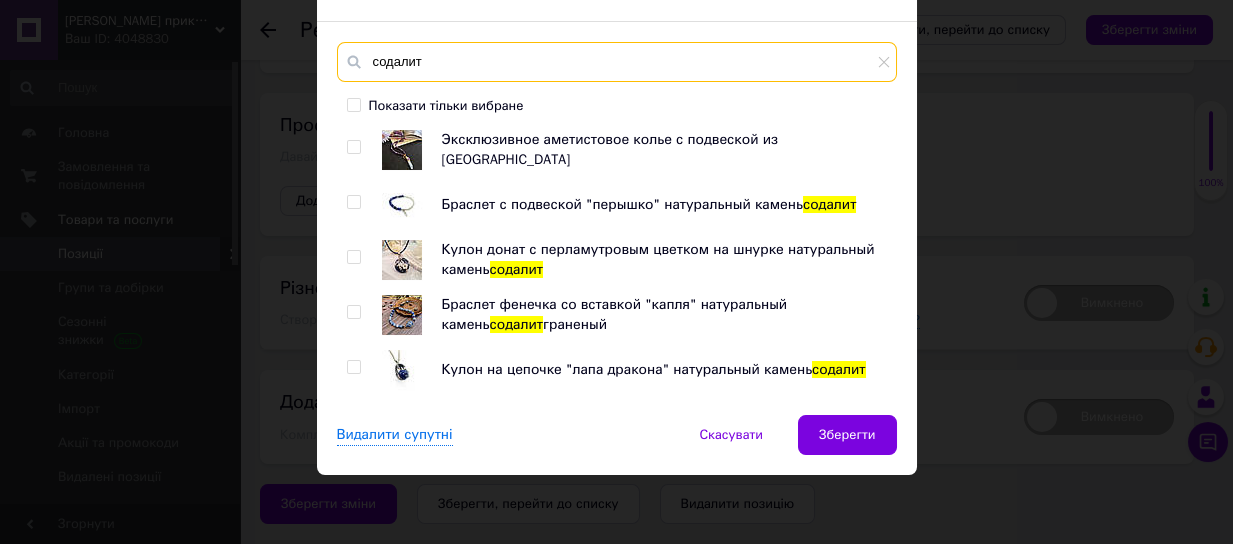 type on "содалит" 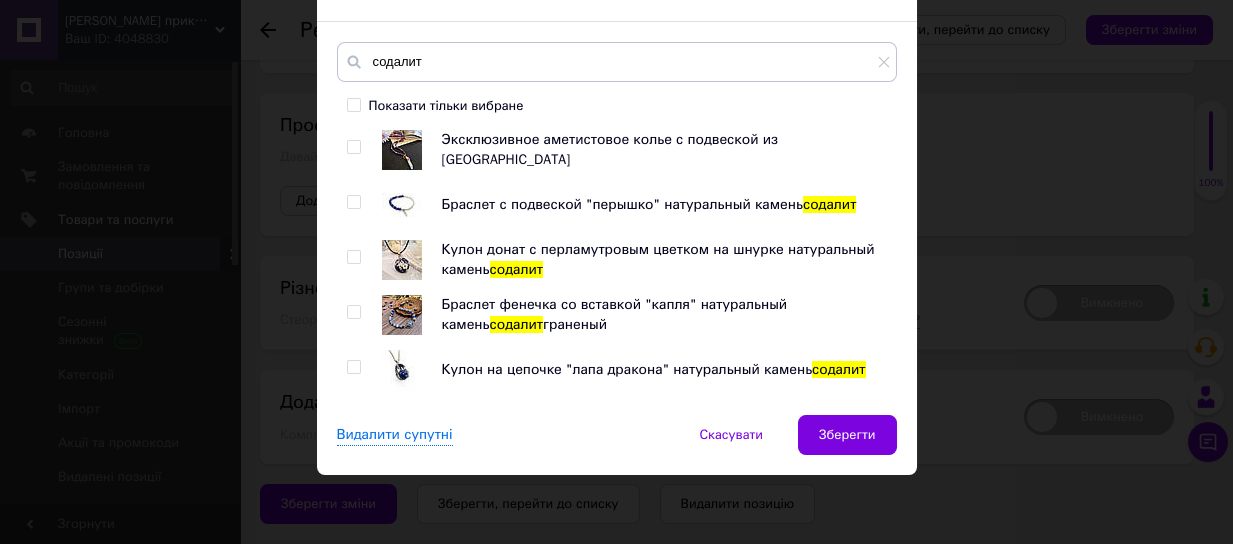 click at bounding box center (353, 202) 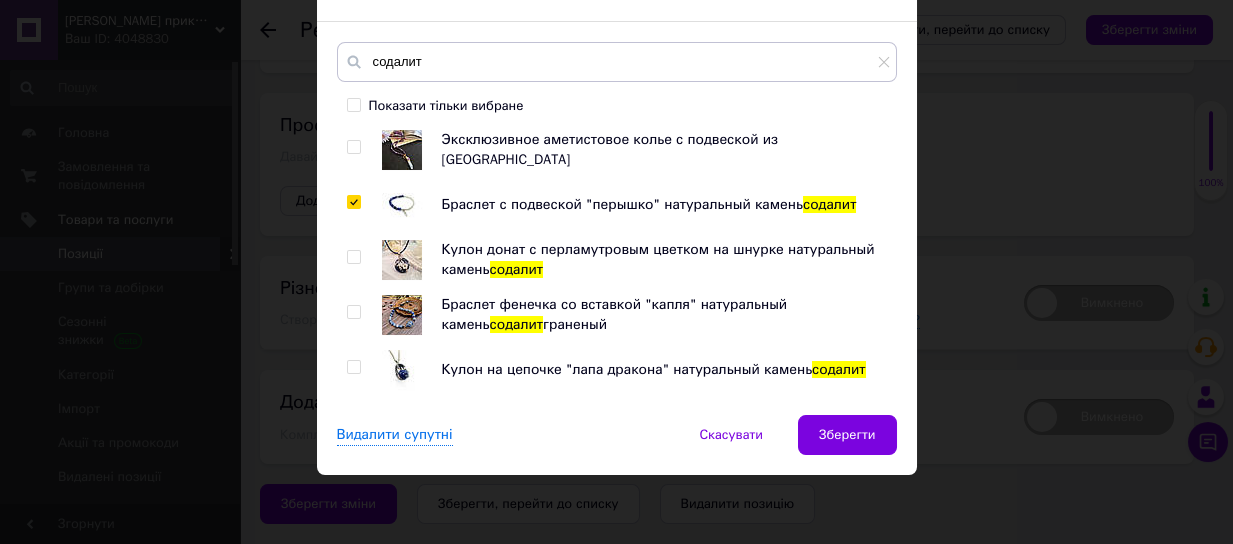 checkbox on "true" 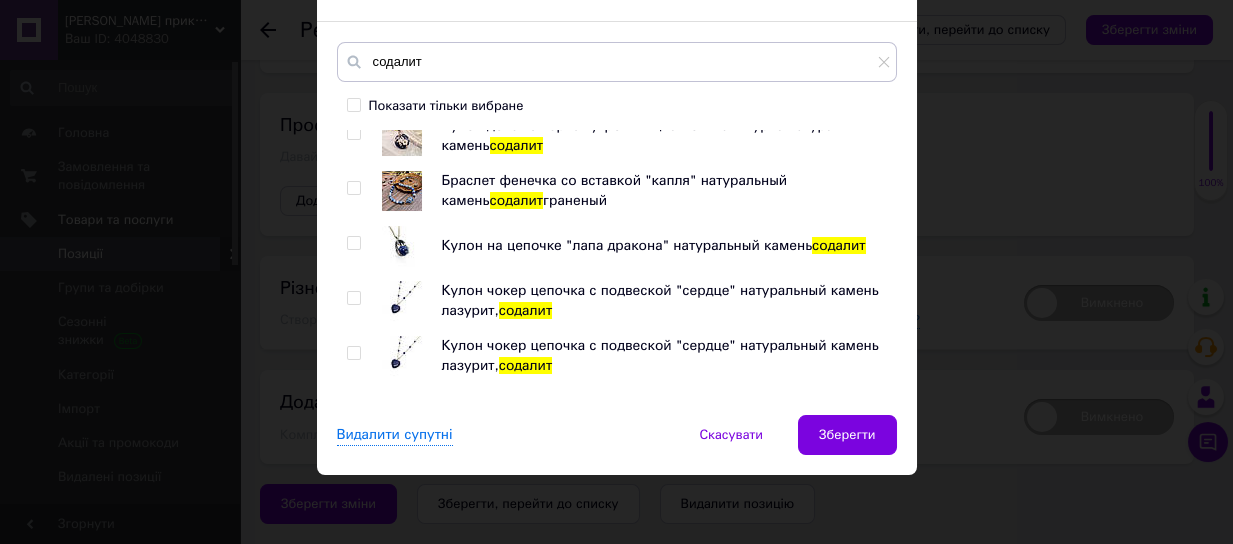 click at bounding box center [353, 243] 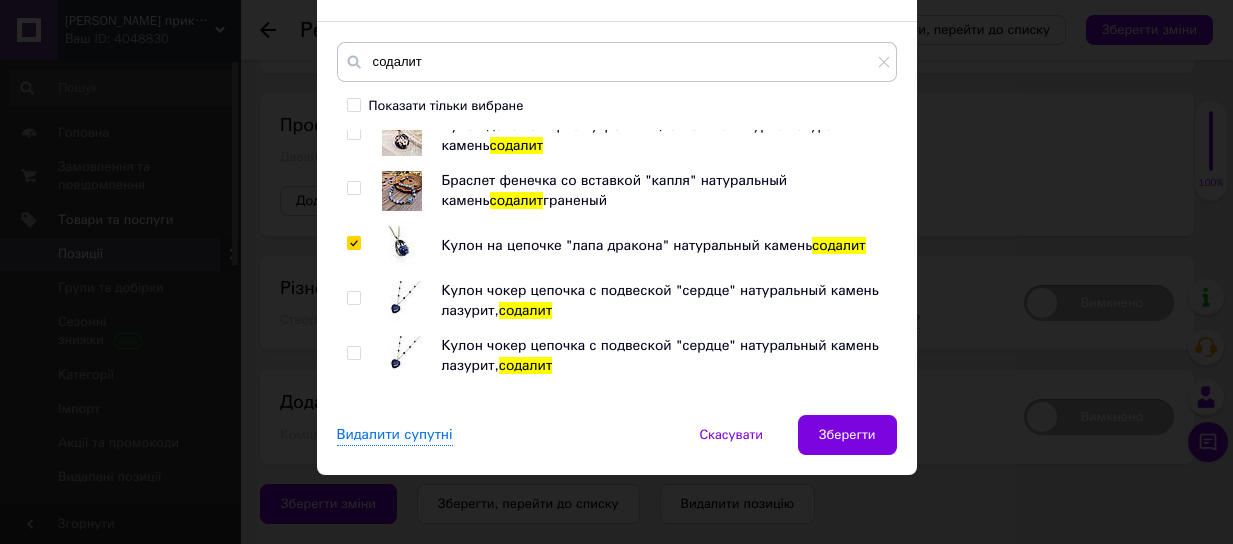 checkbox on "true" 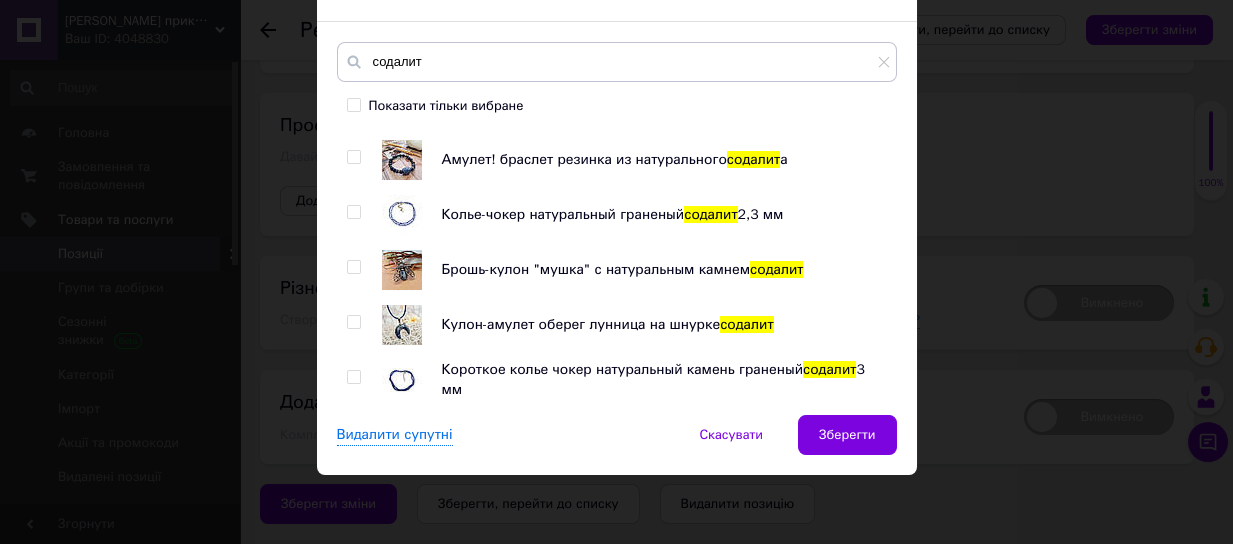 click at bounding box center (353, 157) 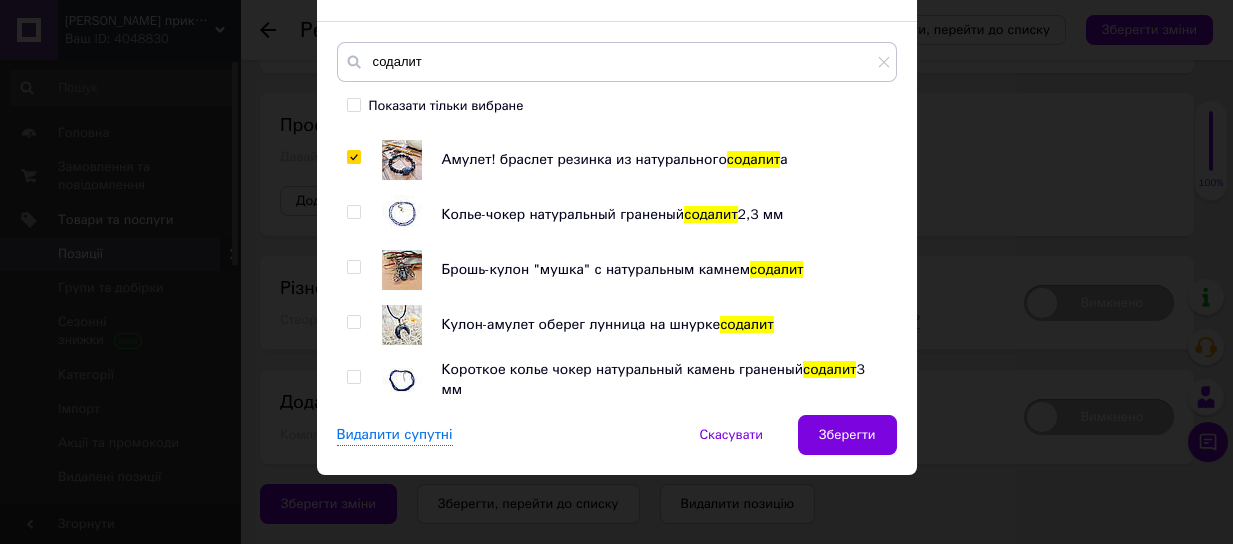checkbox on "true" 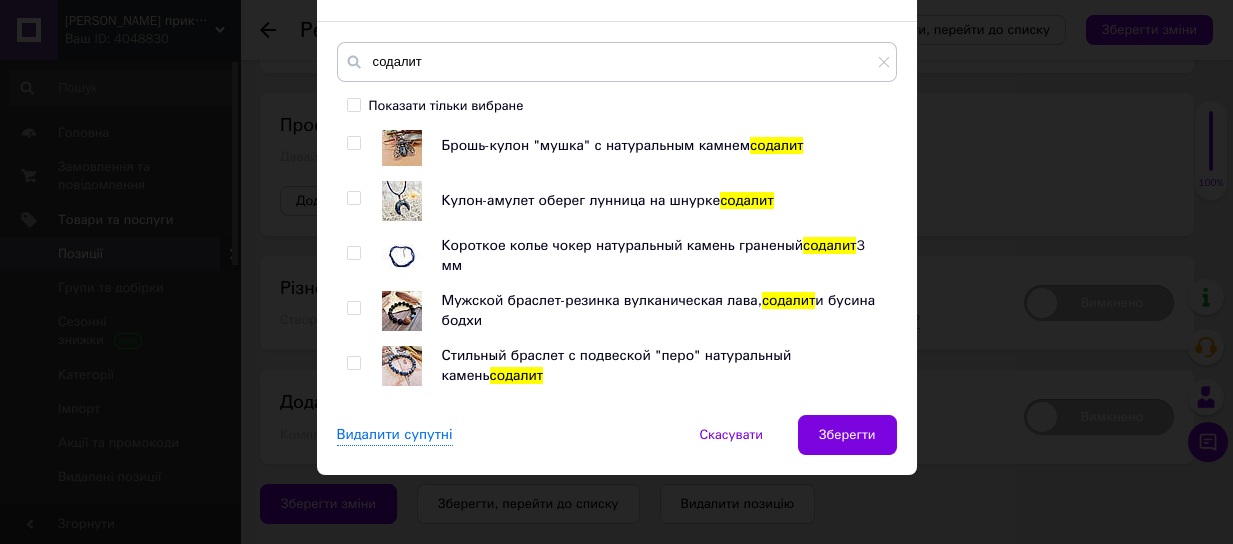 click at bounding box center (353, 308) 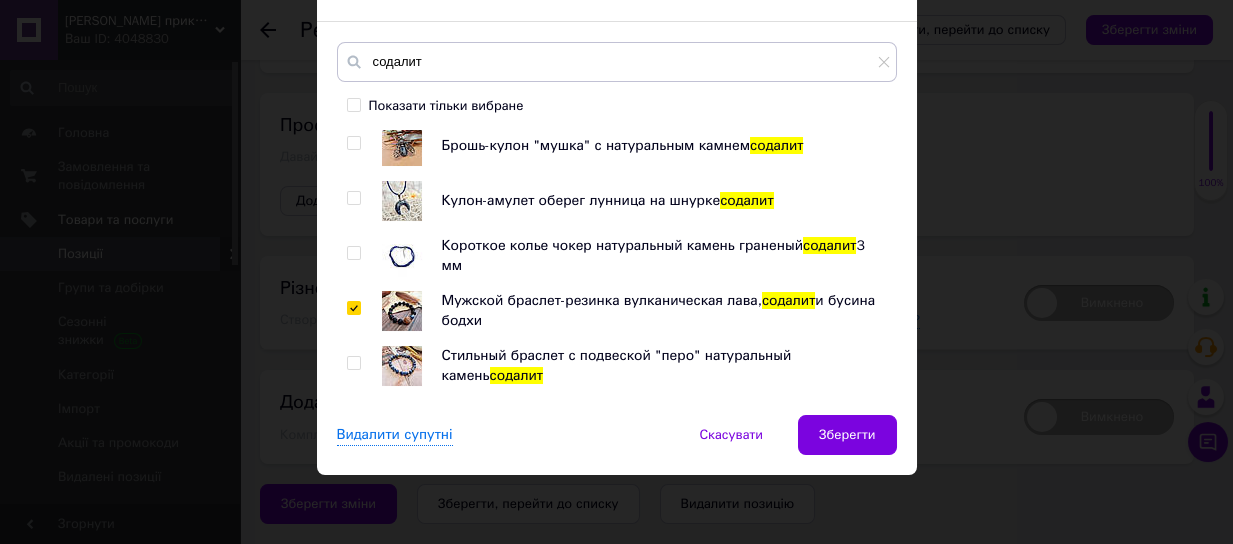 checkbox on "true" 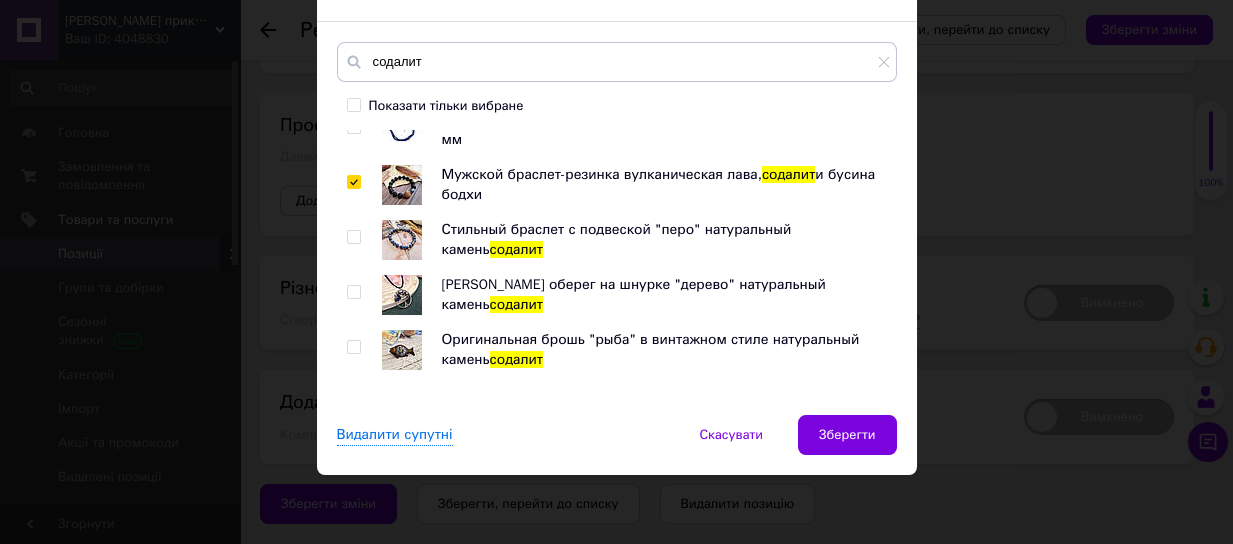 click at bounding box center [353, 237] 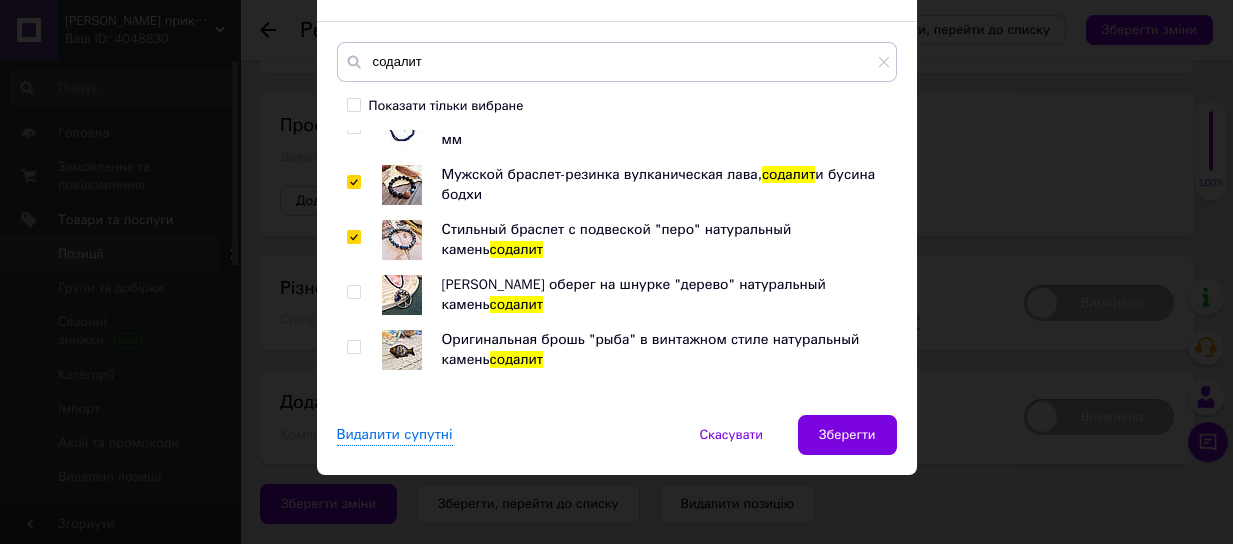 checkbox on "true" 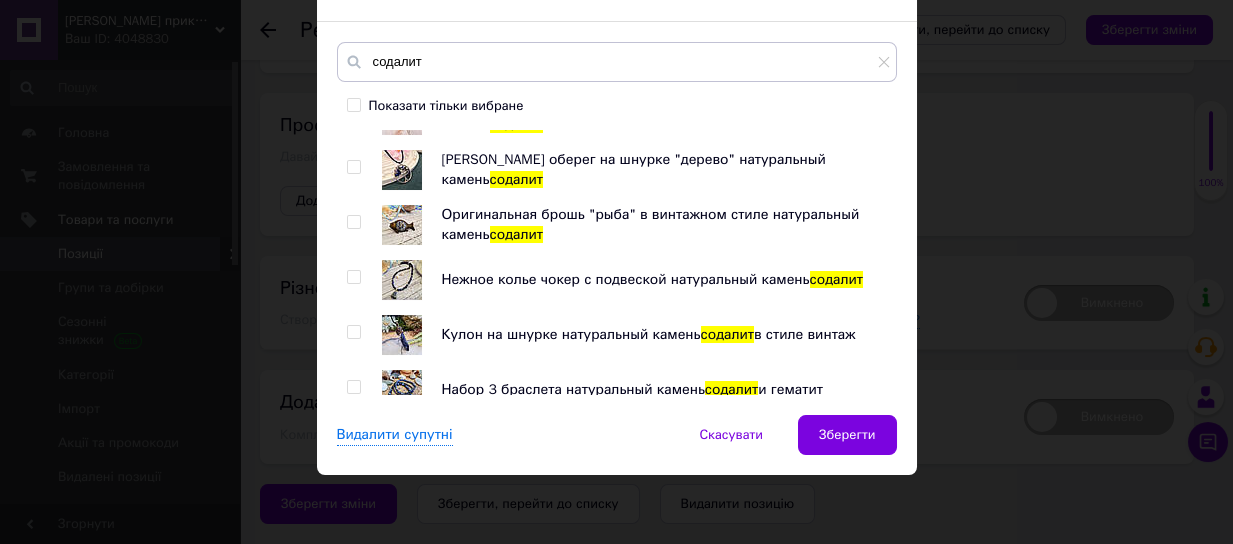 click at bounding box center [353, 222] 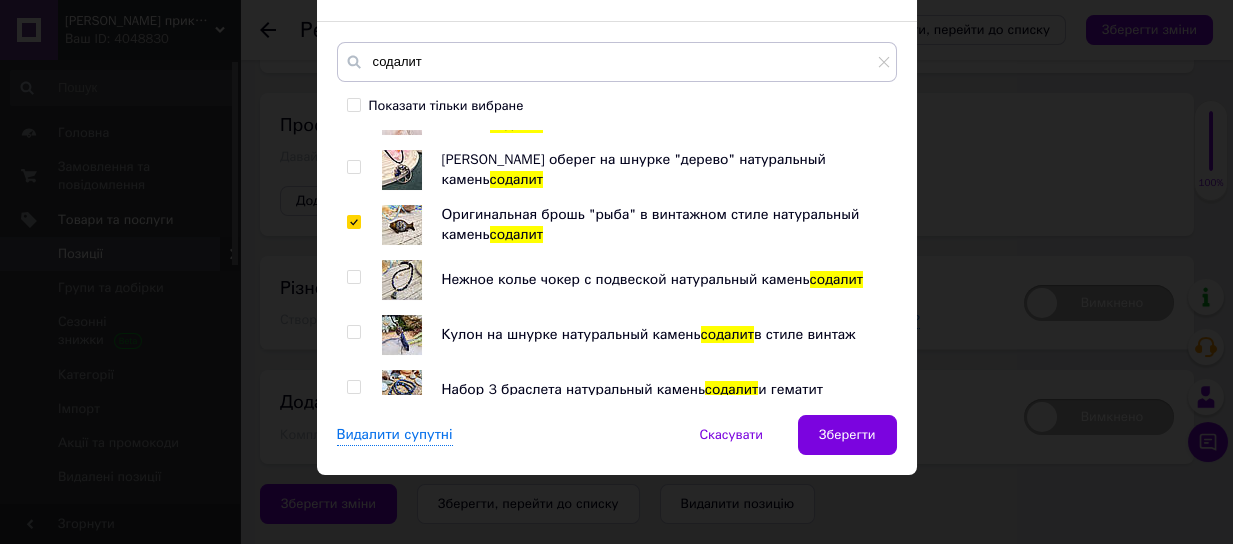 checkbox on "true" 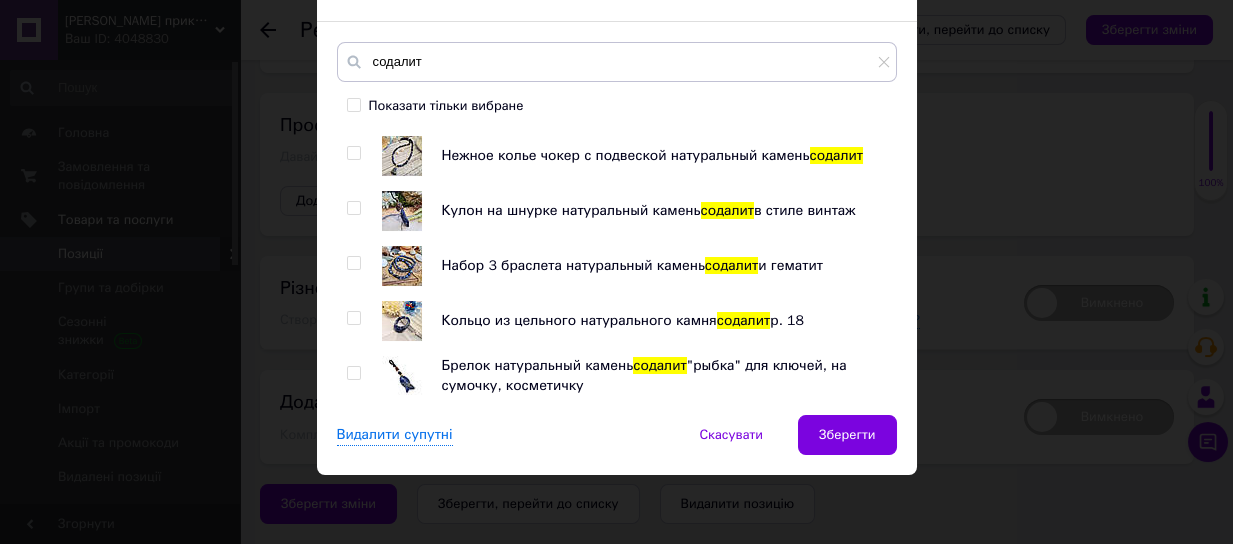 click at bounding box center [353, 263] 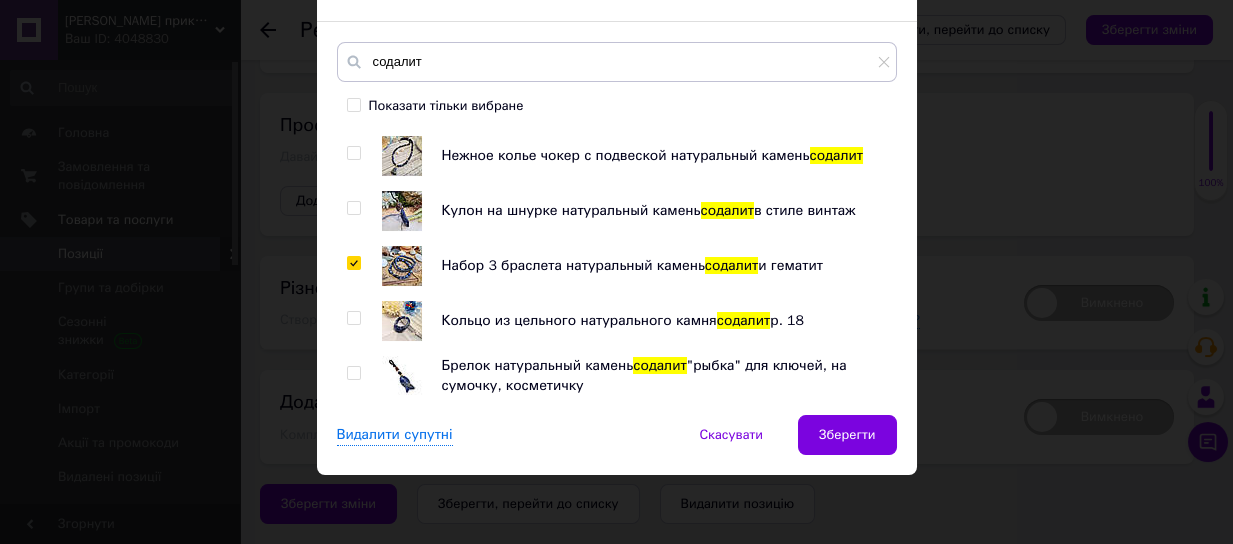 checkbox on "true" 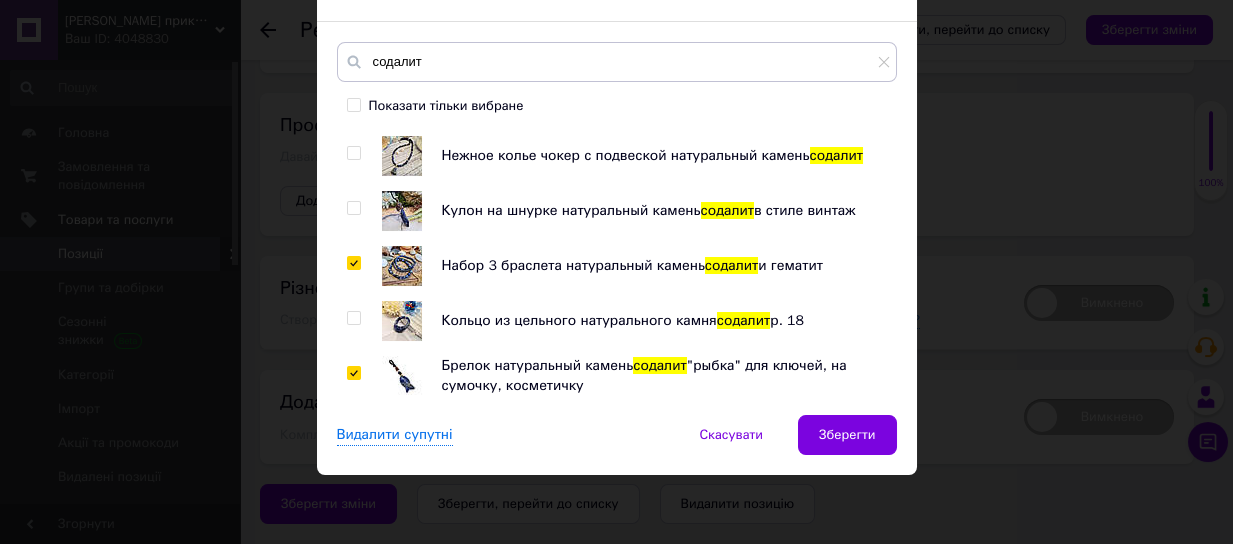 checkbox on "true" 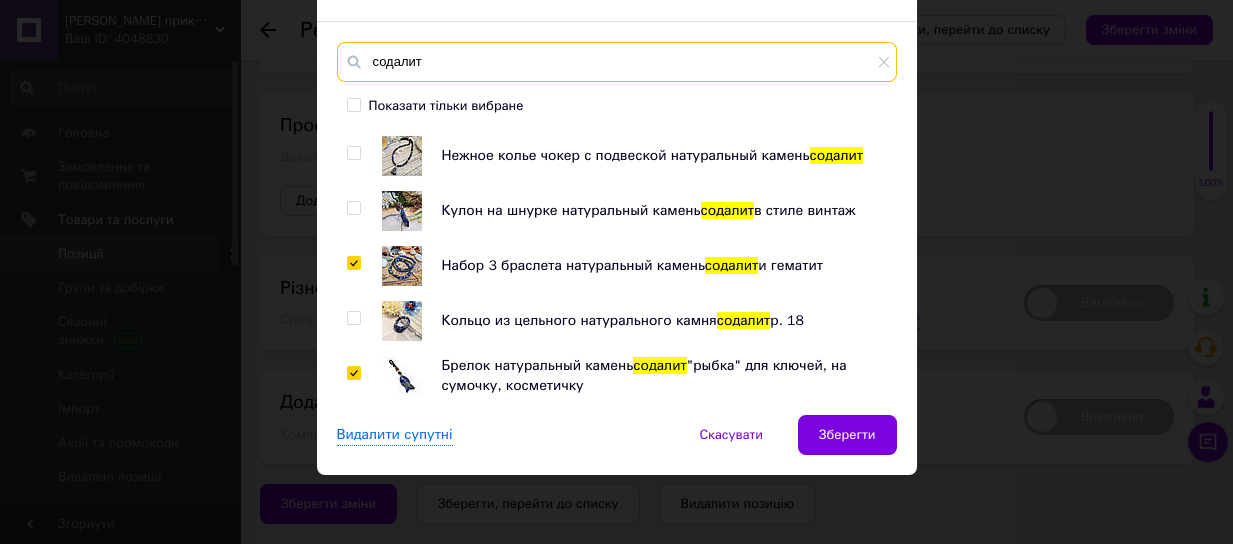 click on "содалит" at bounding box center (617, 62) 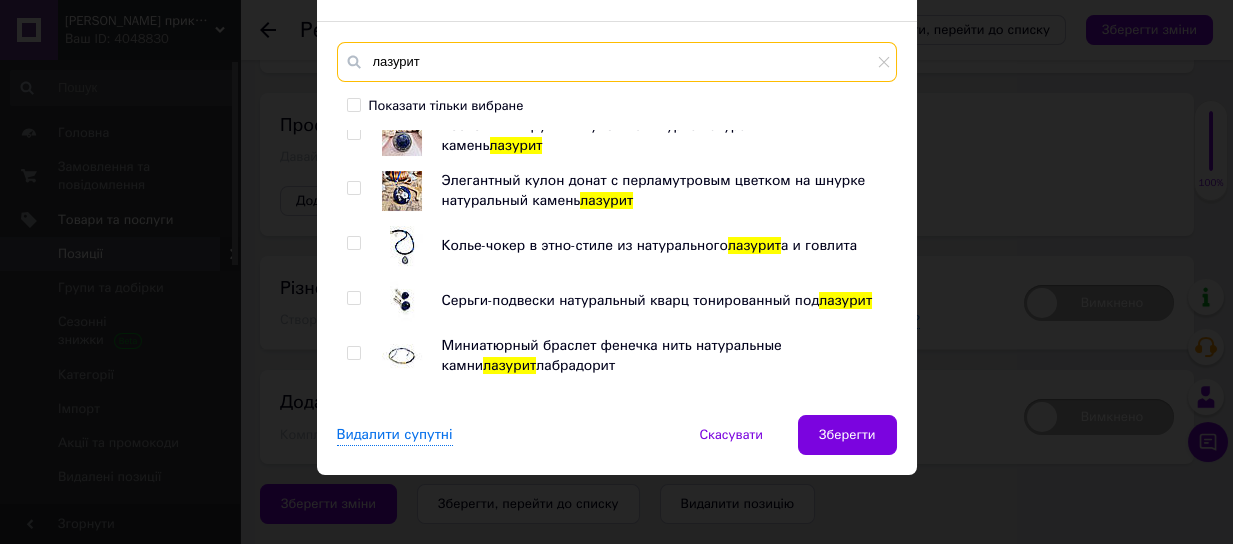 scroll, scrollTop: 250, scrollLeft: 0, axis: vertical 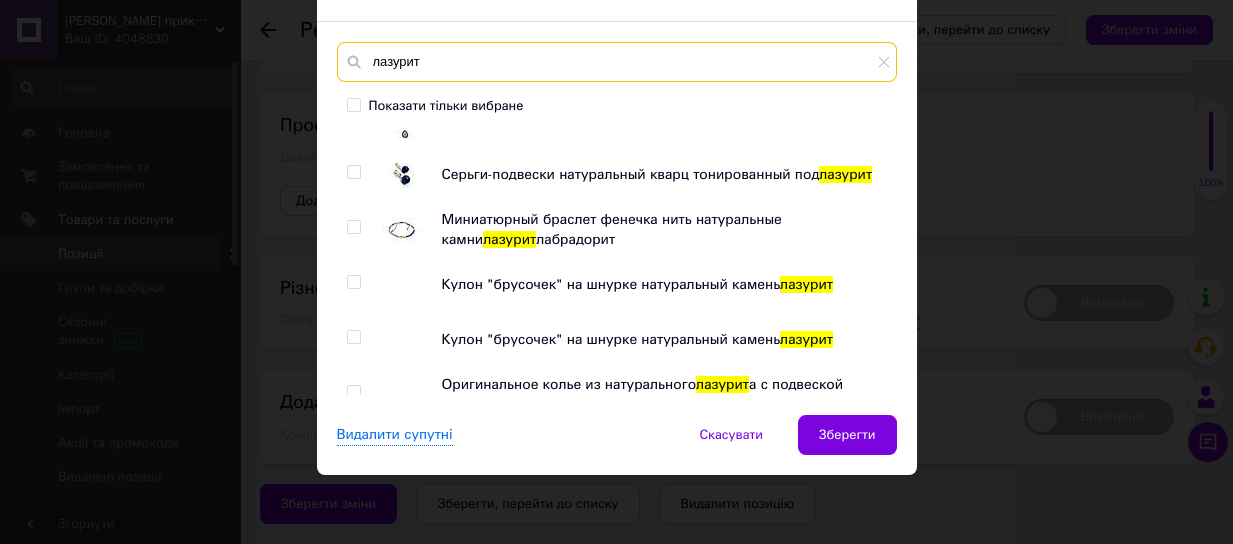type on "лазурит" 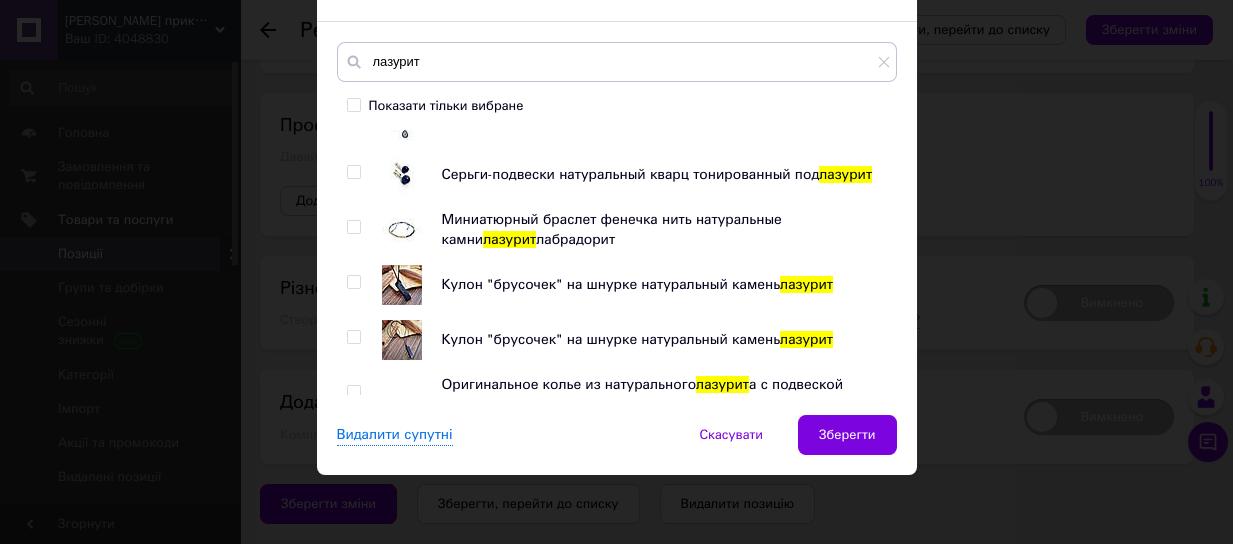 click at bounding box center [353, 282] 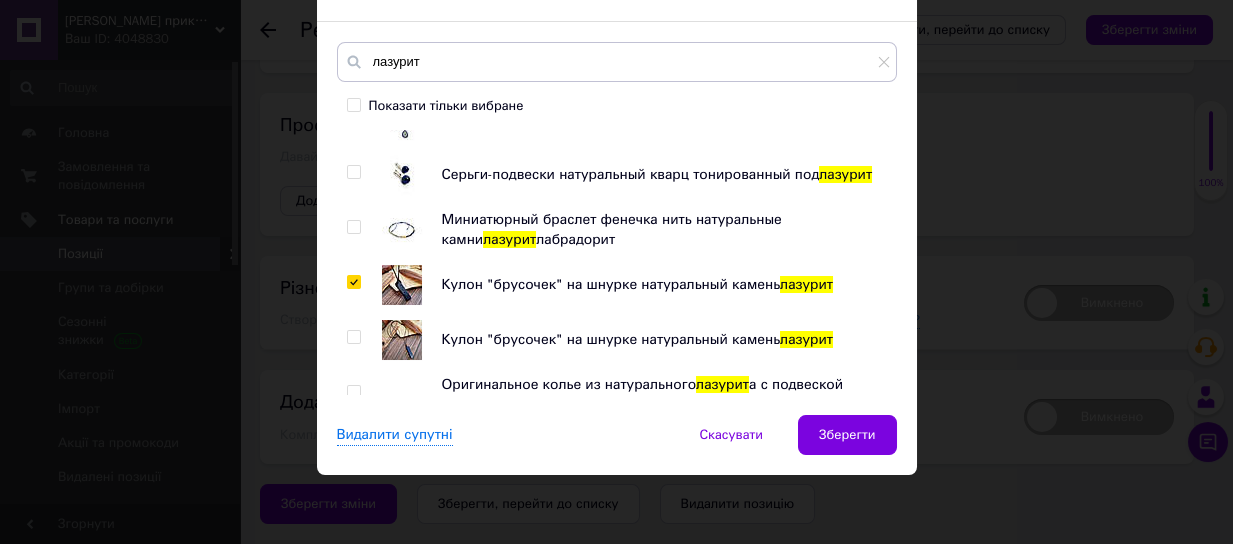 checkbox on "true" 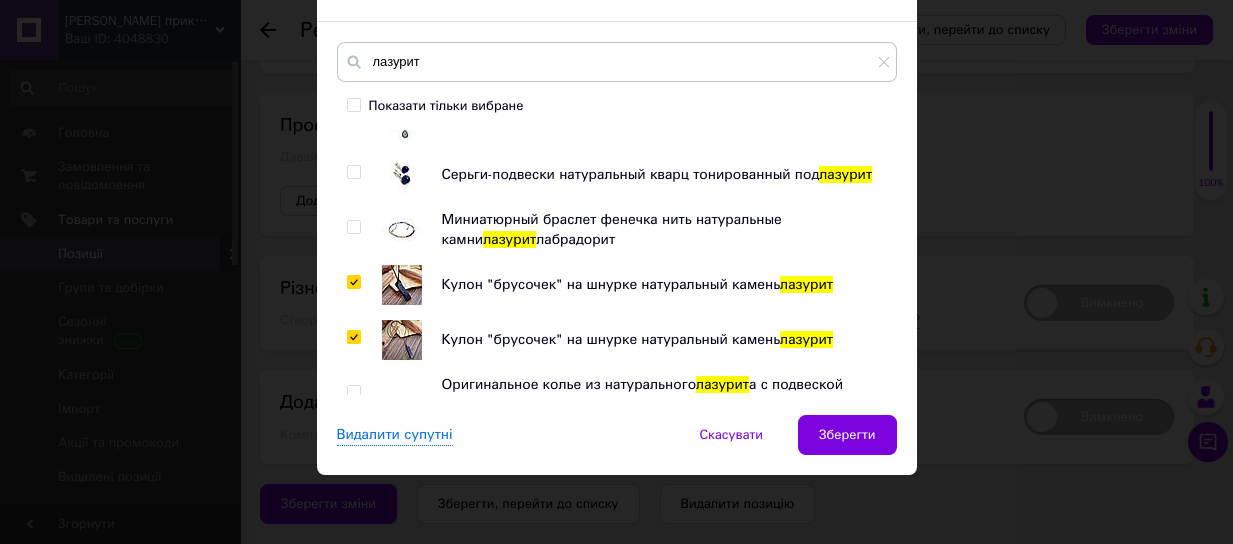 checkbox on "true" 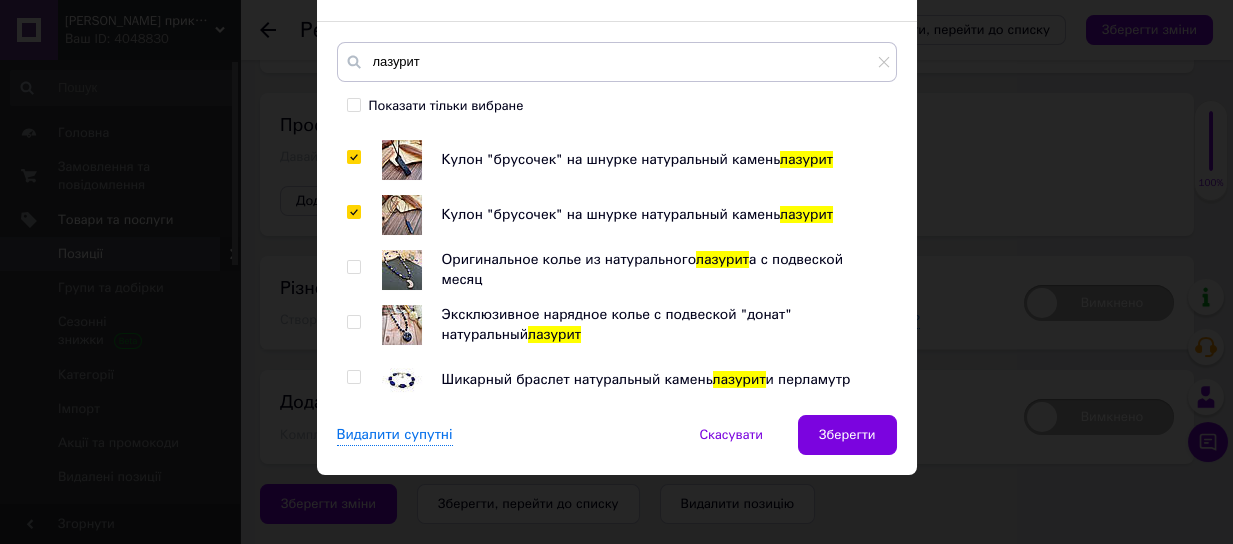 click at bounding box center (353, 157) 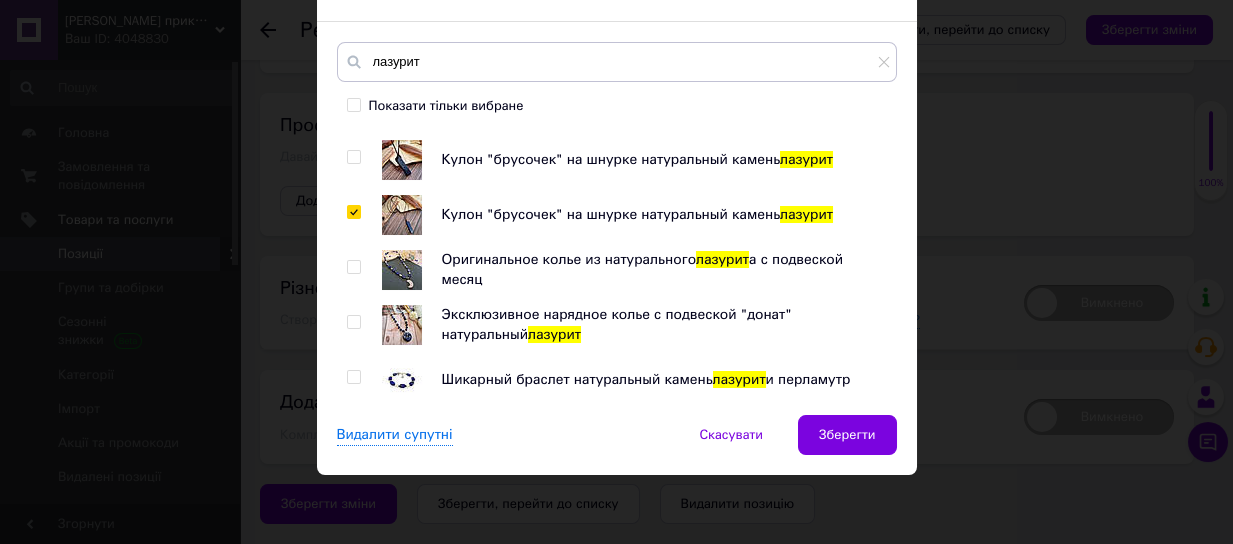 checkbox on "false" 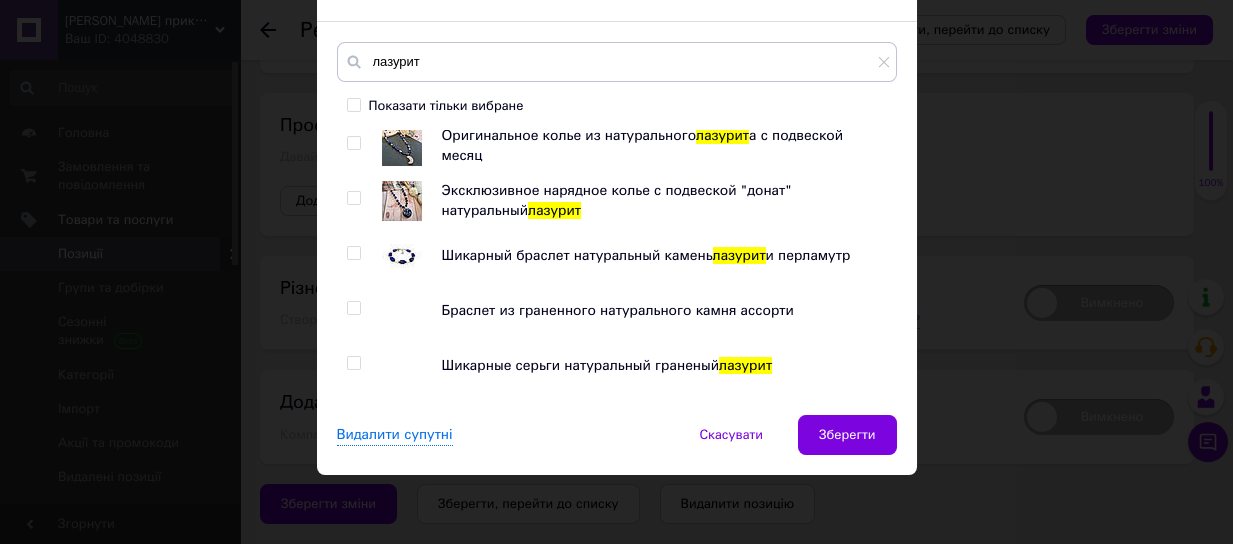 scroll, scrollTop: 625, scrollLeft: 0, axis: vertical 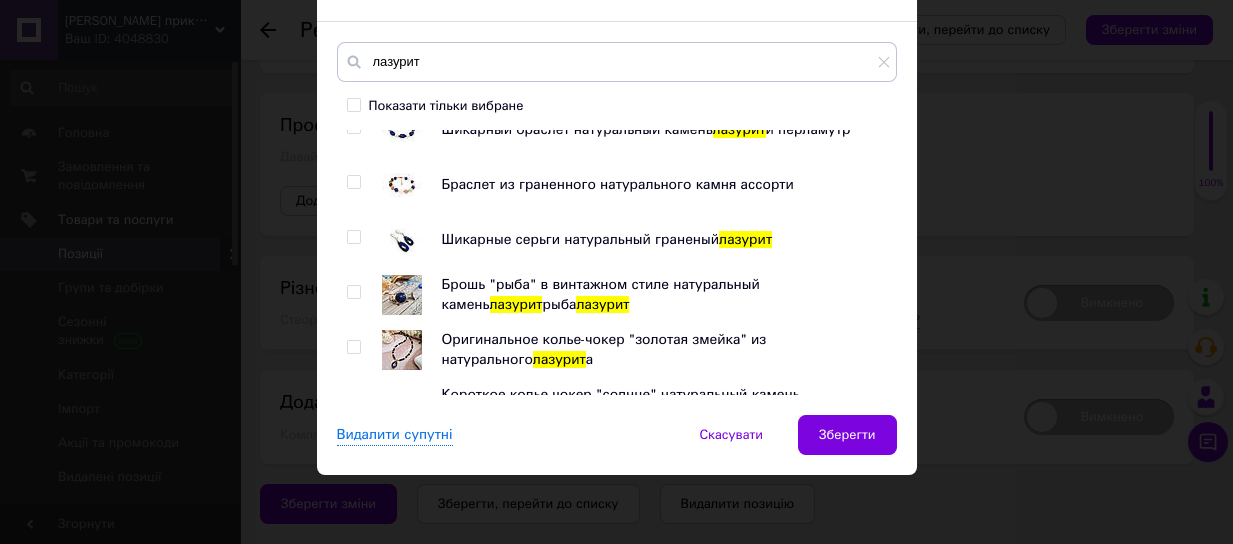 click at bounding box center [353, 292] 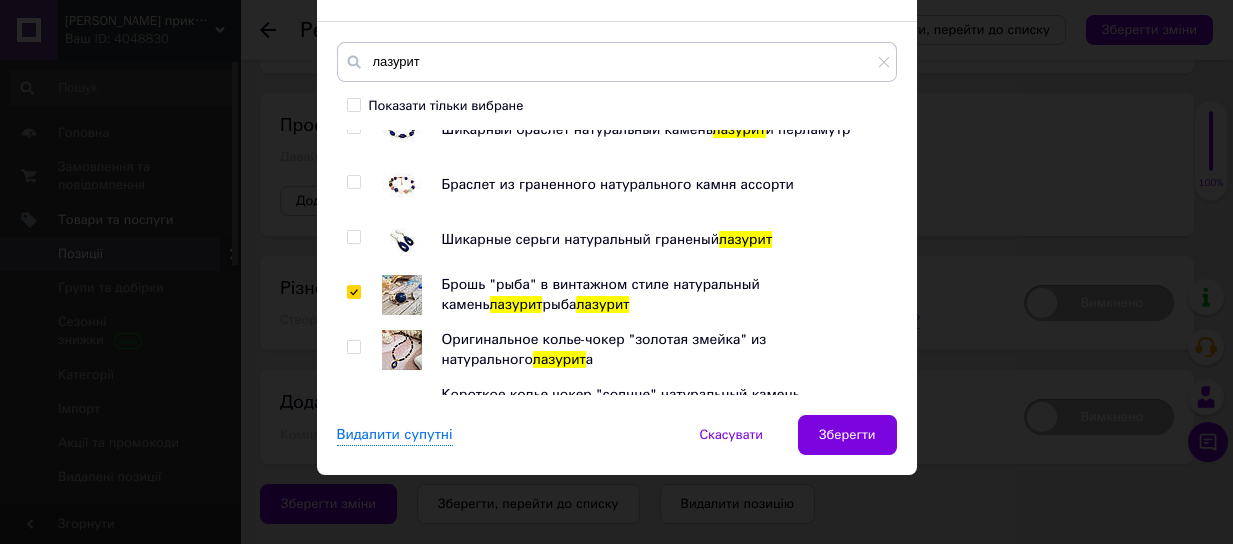checkbox on "true" 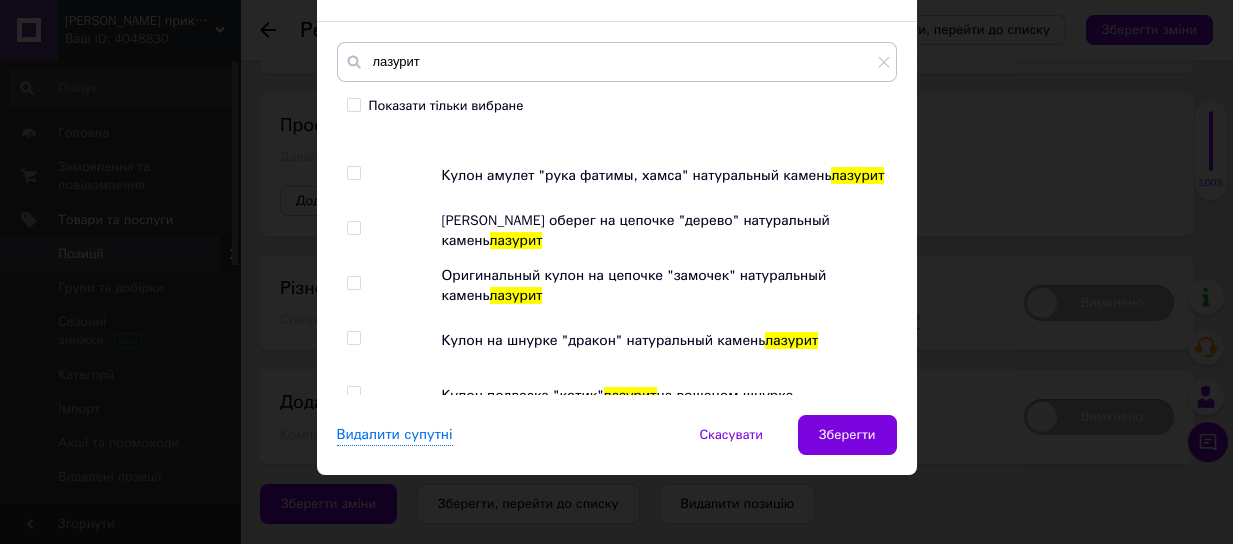 scroll, scrollTop: 1749, scrollLeft: 0, axis: vertical 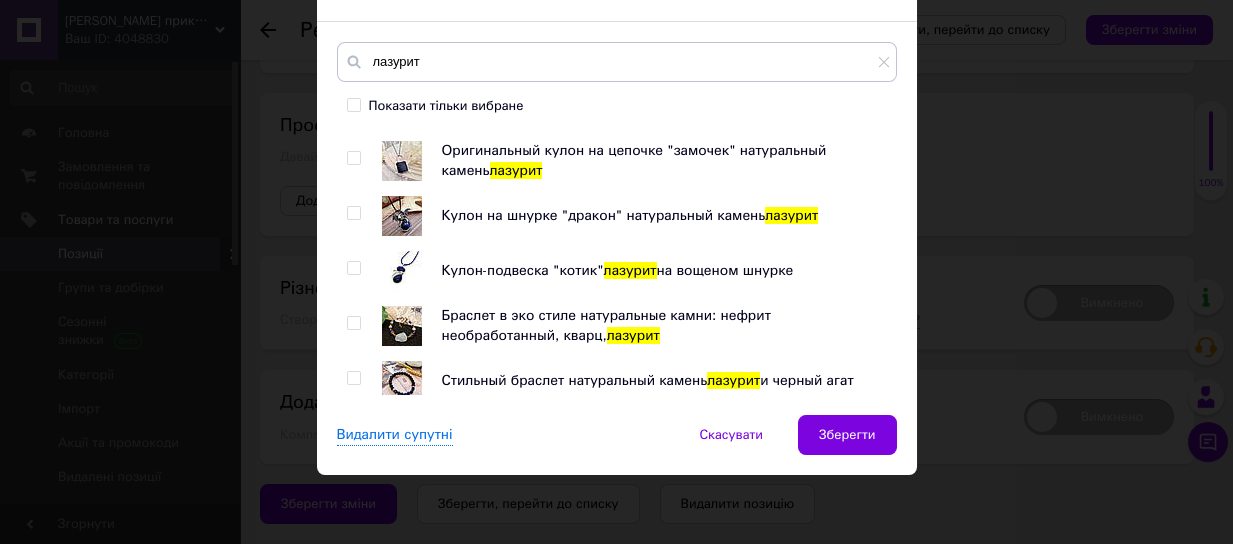 click at bounding box center (353, 213) 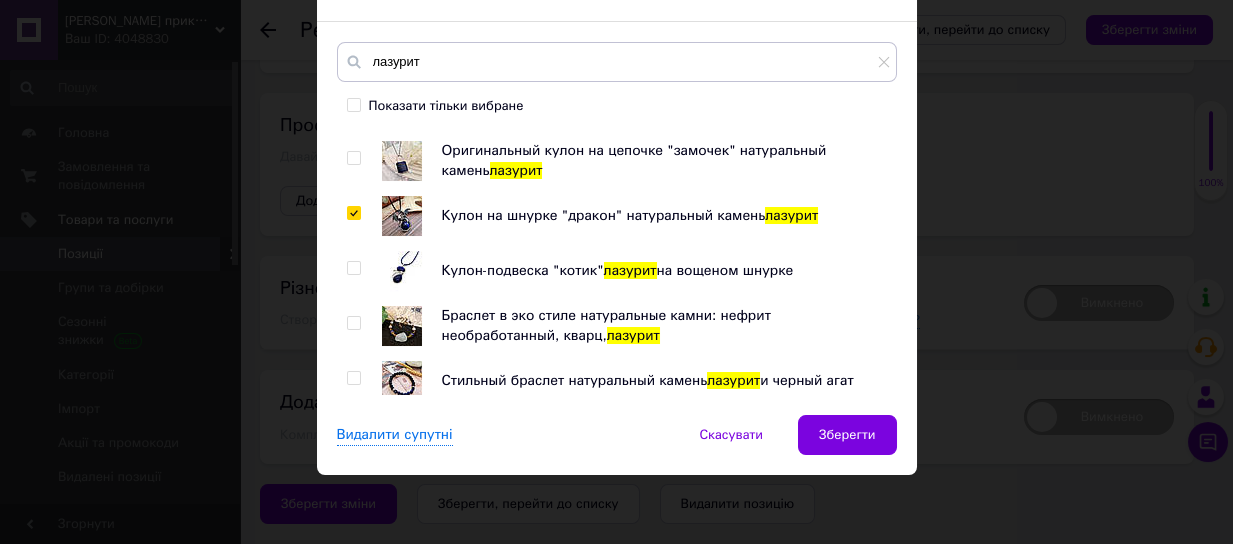 checkbox on "true" 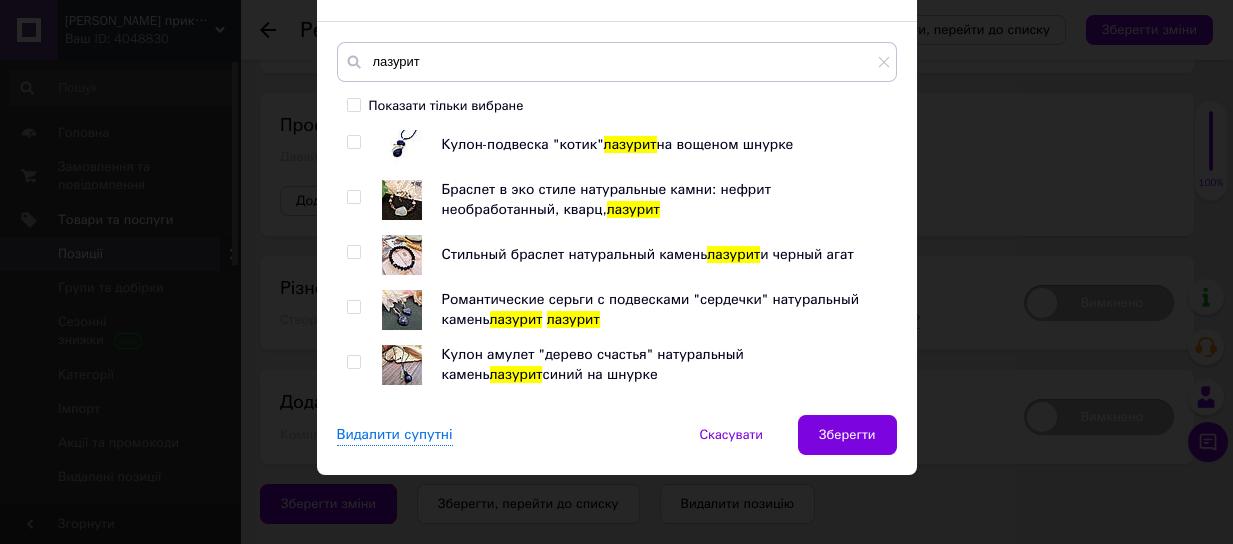 click at bounding box center [353, 252] 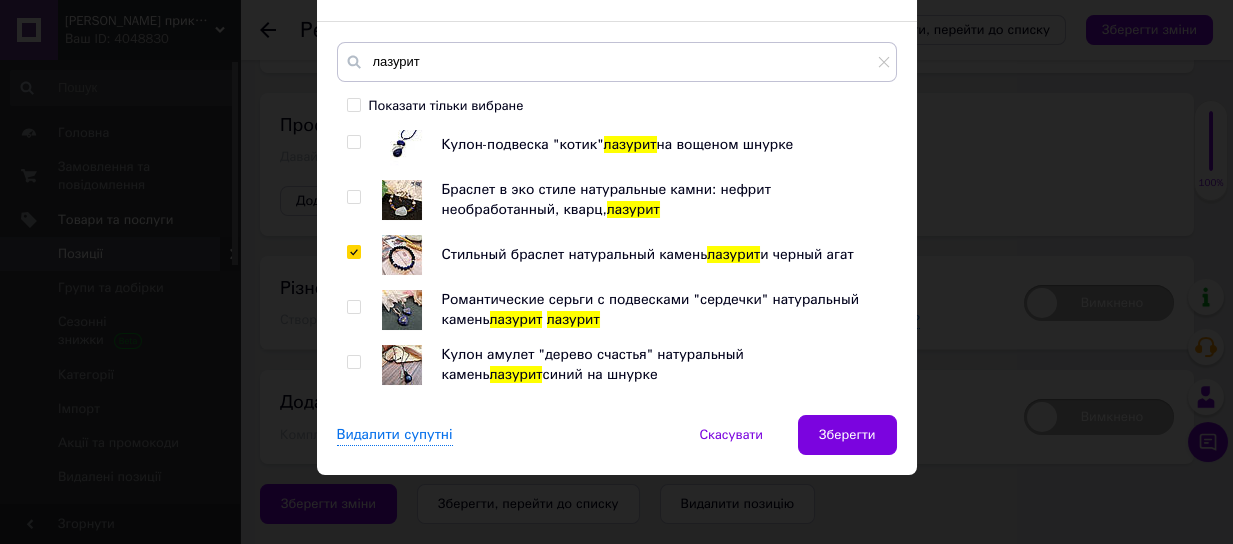 checkbox on "true" 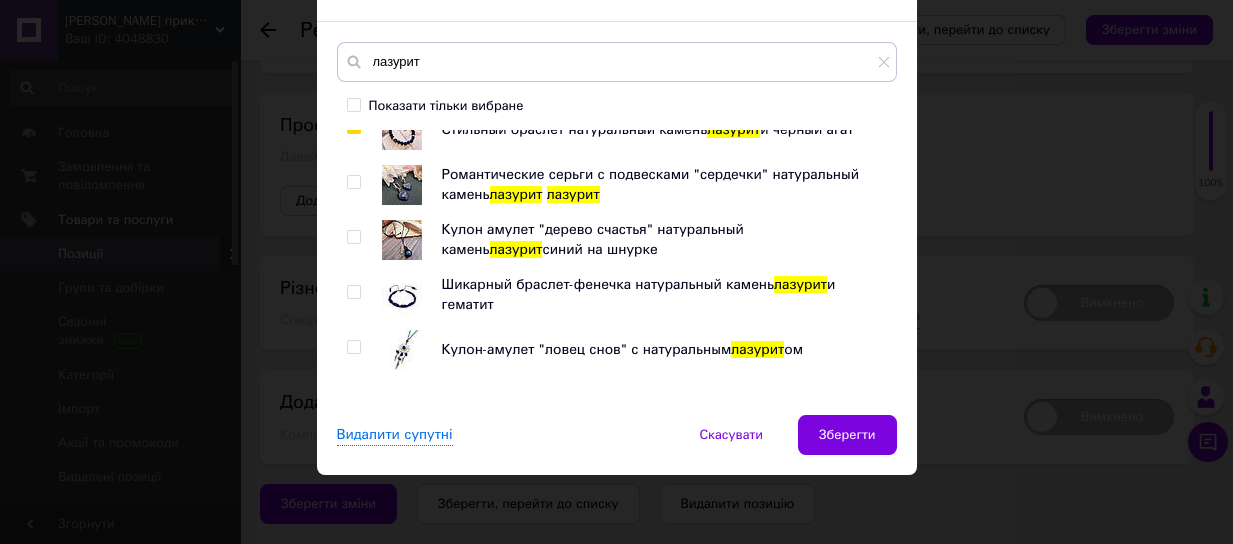 click at bounding box center [353, 237] 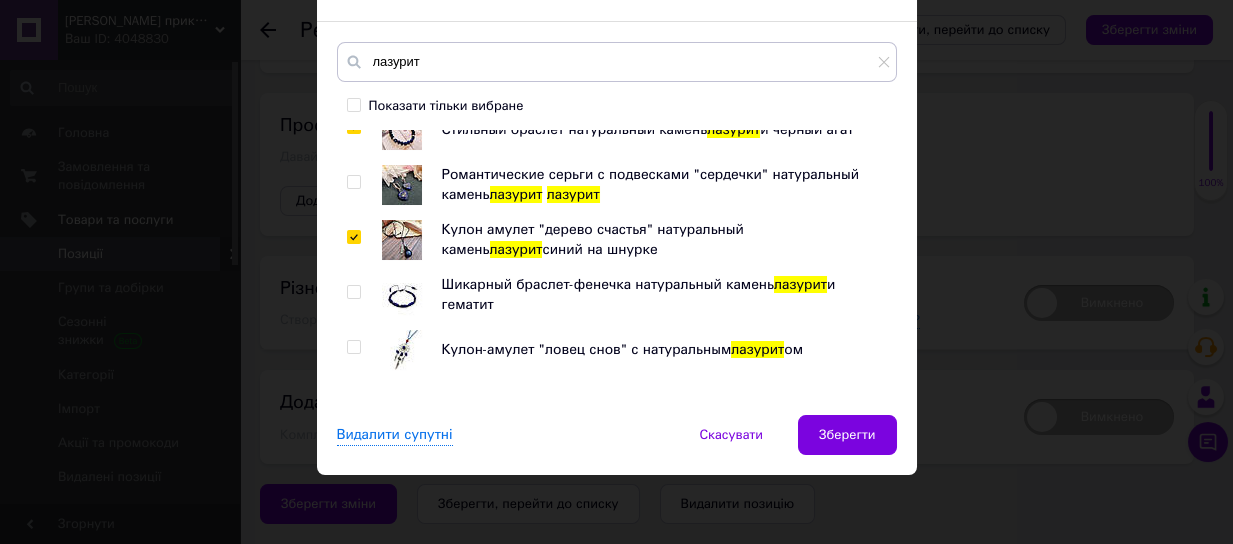 checkbox on "true" 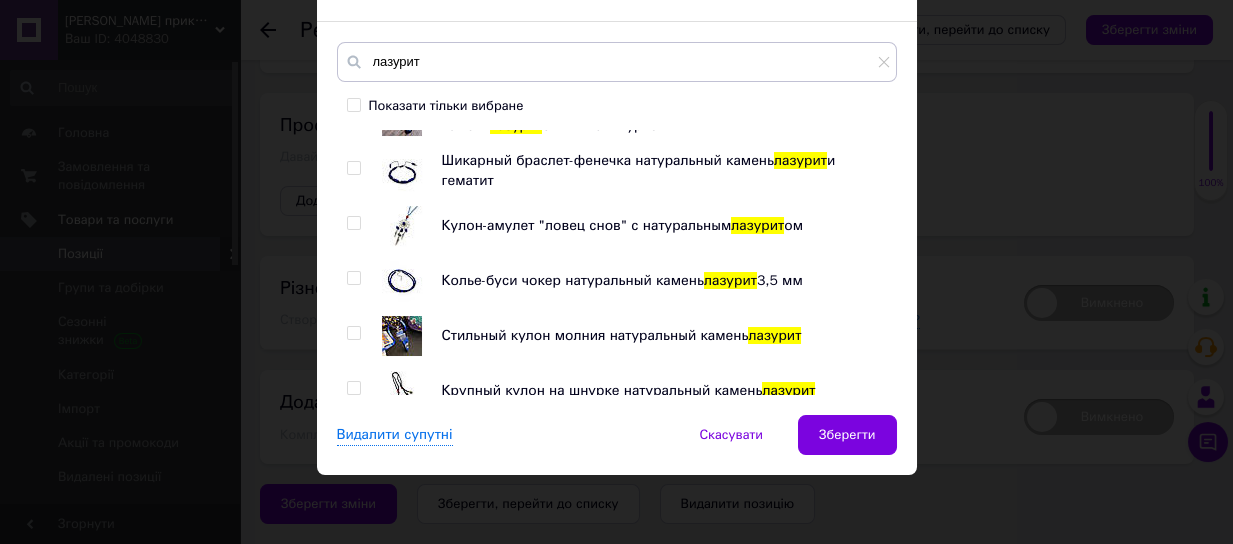 click at bounding box center (353, 333) 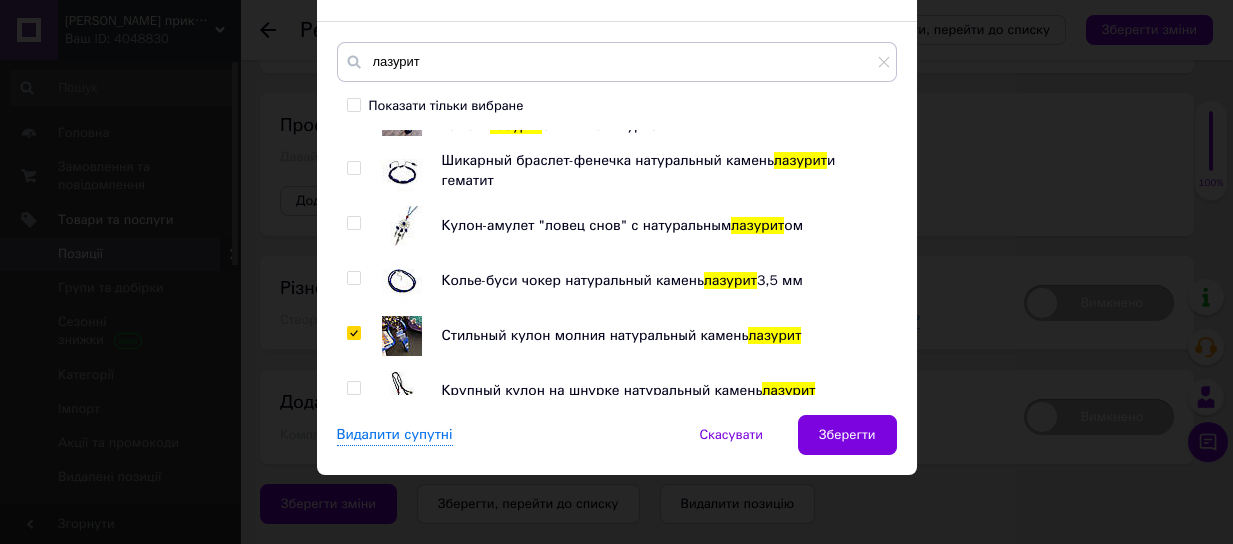 checkbox on "true" 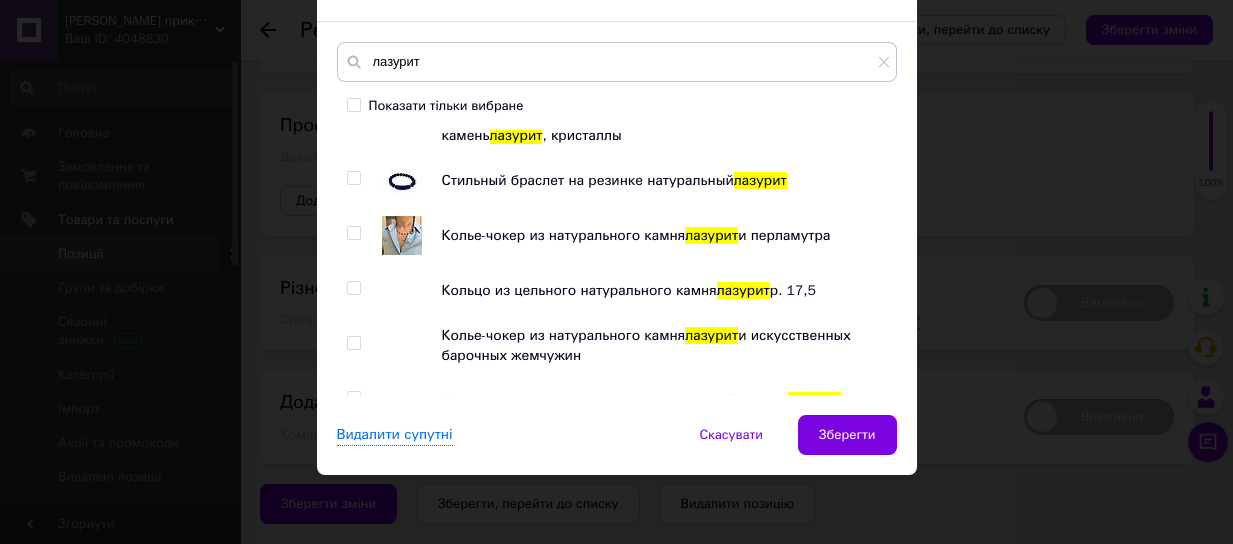 scroll, scrollTop: 2579, scrollLeft: 0, axis: vertical 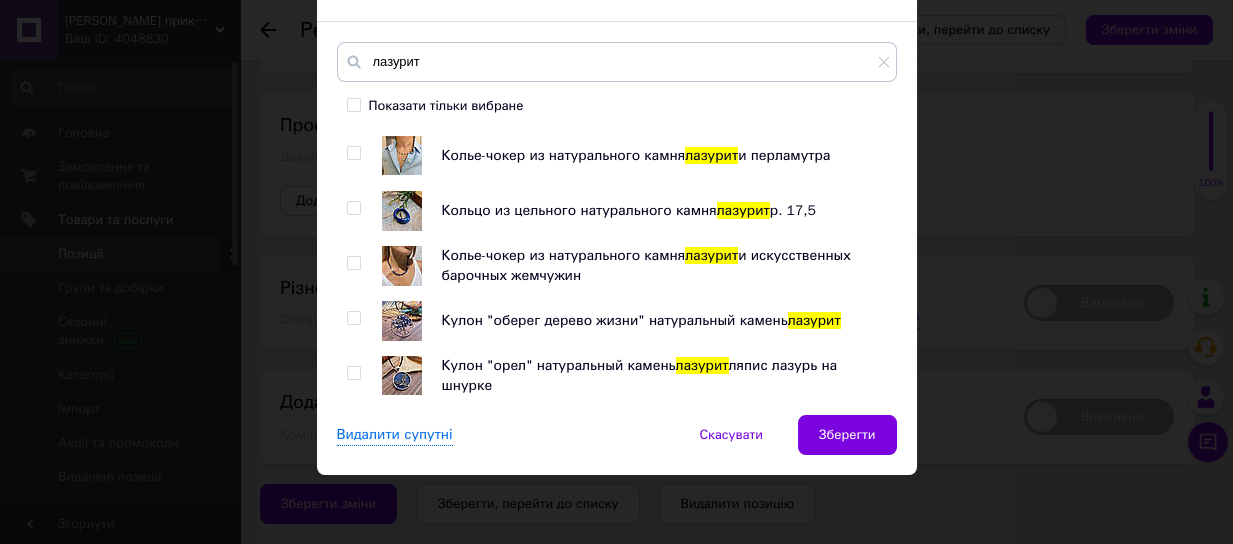 click at bounding box center (353, 373) 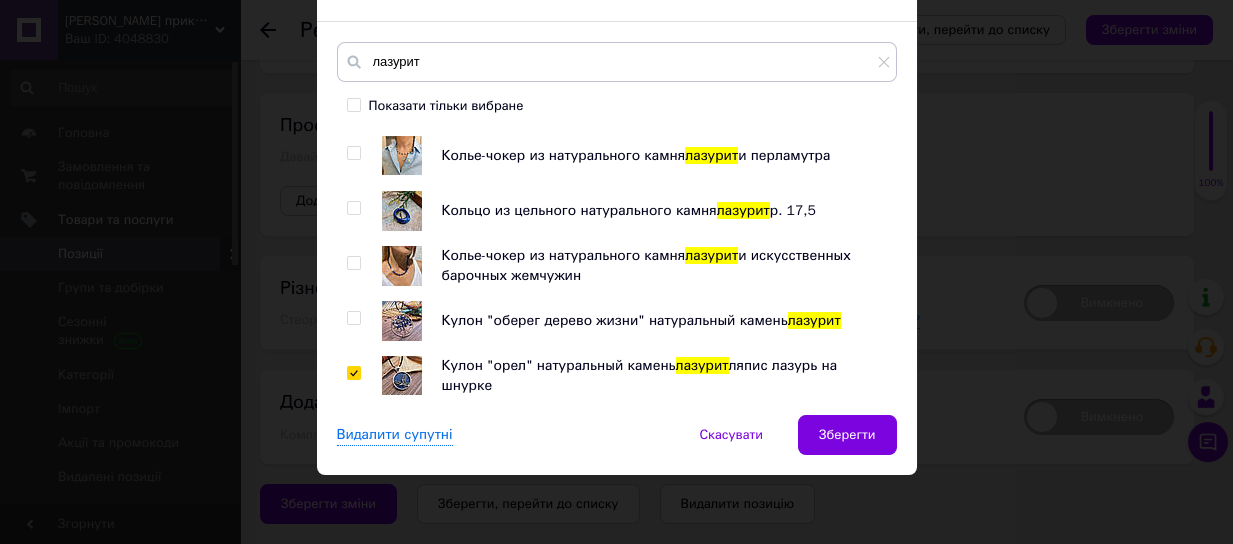 checkbox on "true" 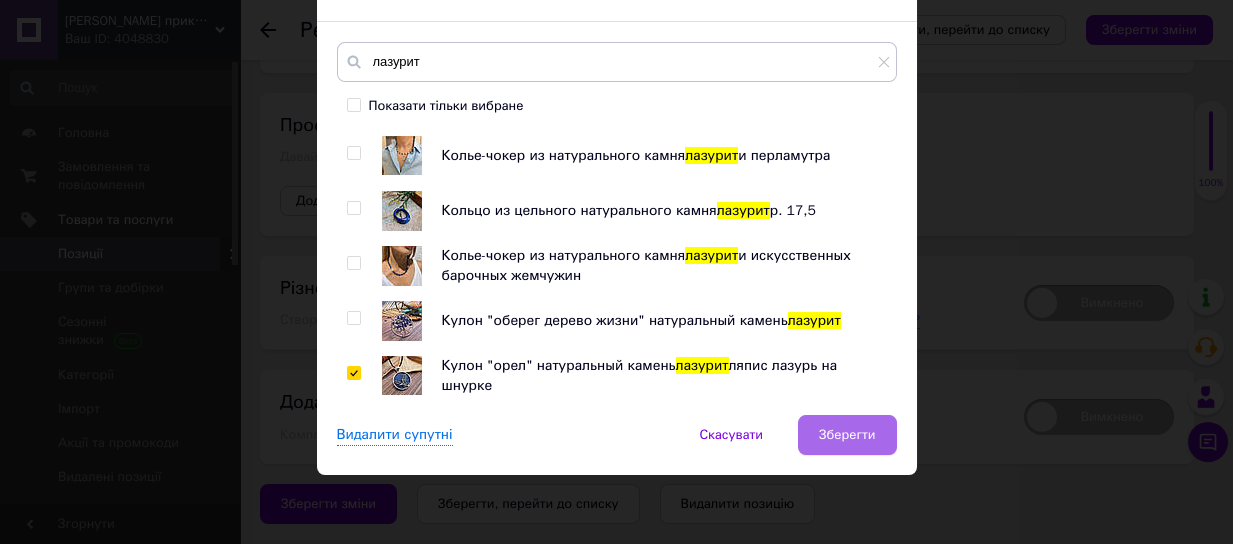 click on "Зберегти" at bounding box center (847, 435) 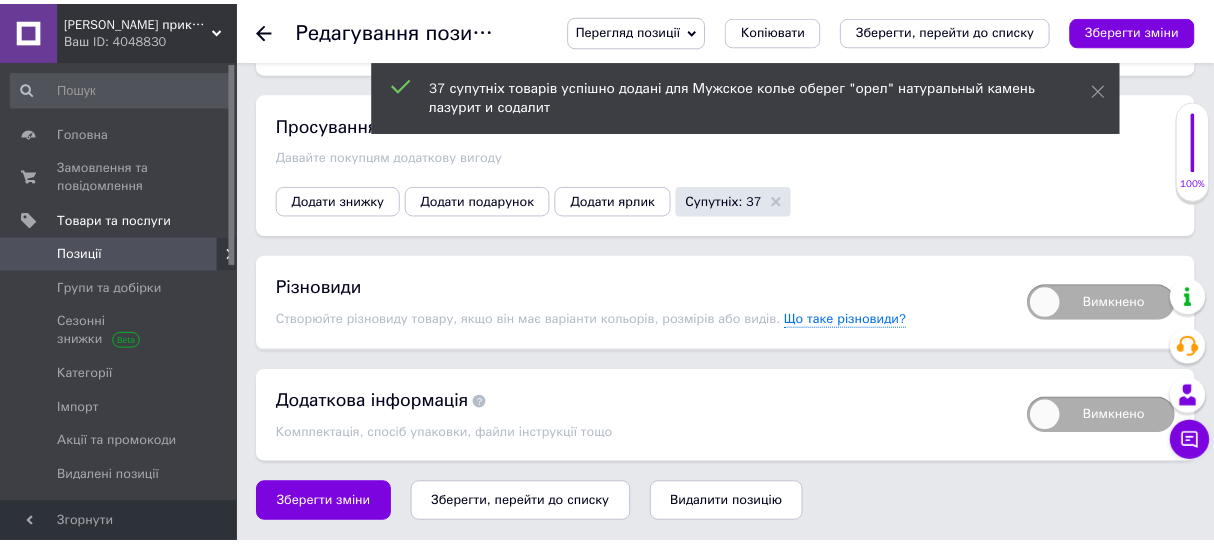 scroll, scrollTop: 2551, scrollLeft: 0, axis: vertical 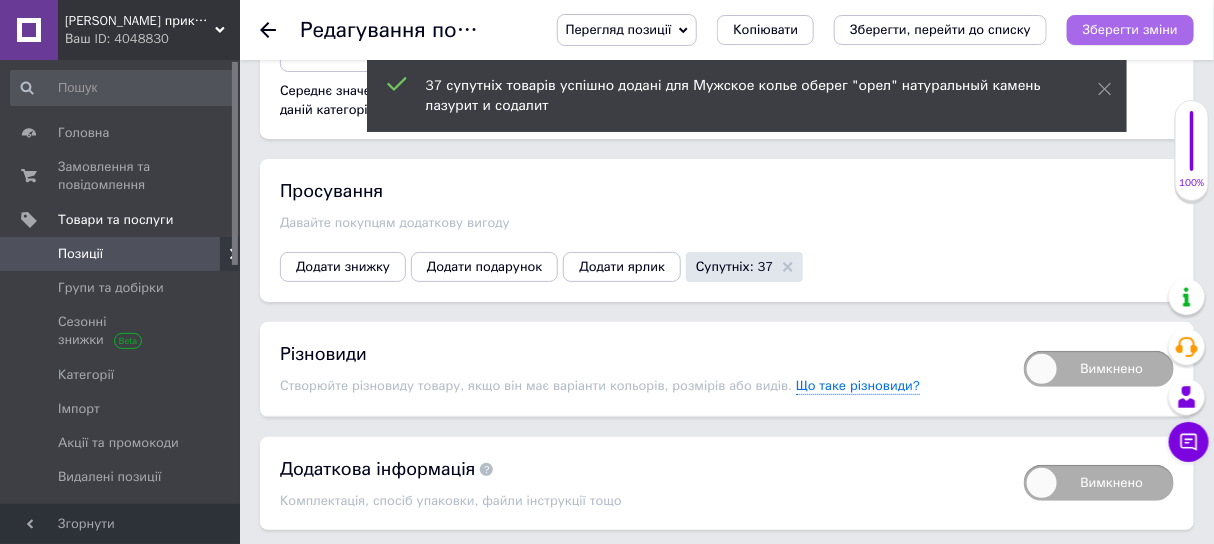 click on "Зберегти зміни" at bounding box center [1130, 29] 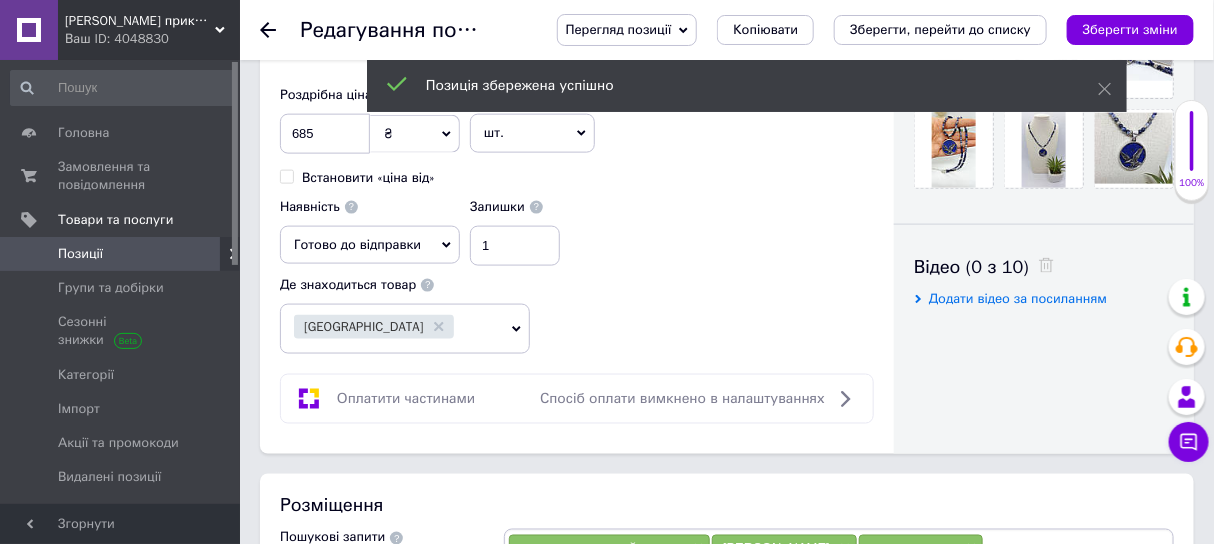 scroll, scrollTop: 0, scrollLeft: 0, axis: both 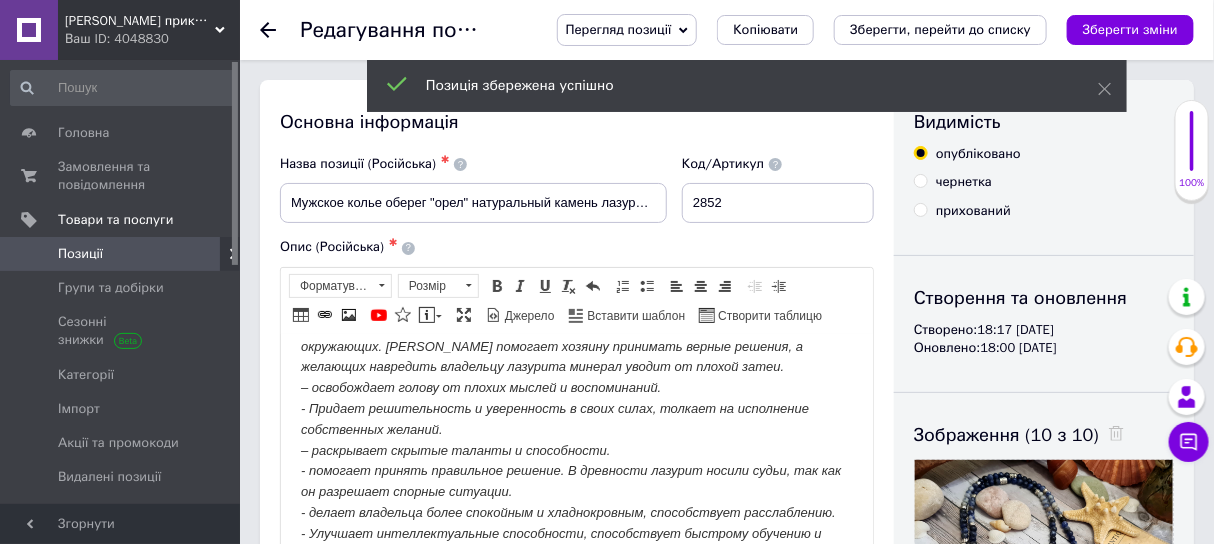 click on "Позиції" at bounding box center [122, 254] 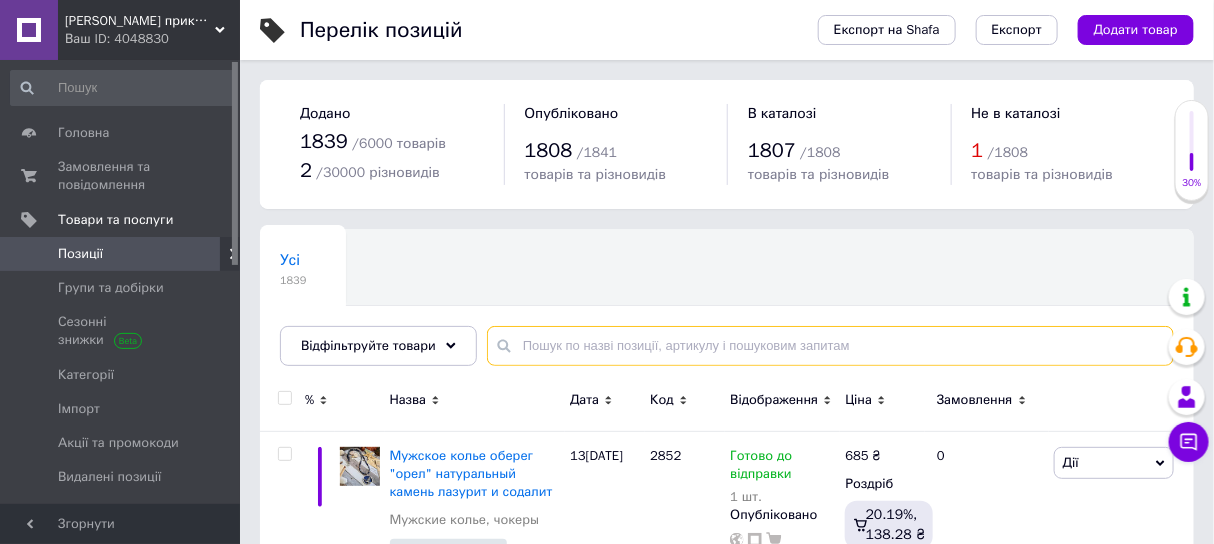 click at bounding box center (830, 346) 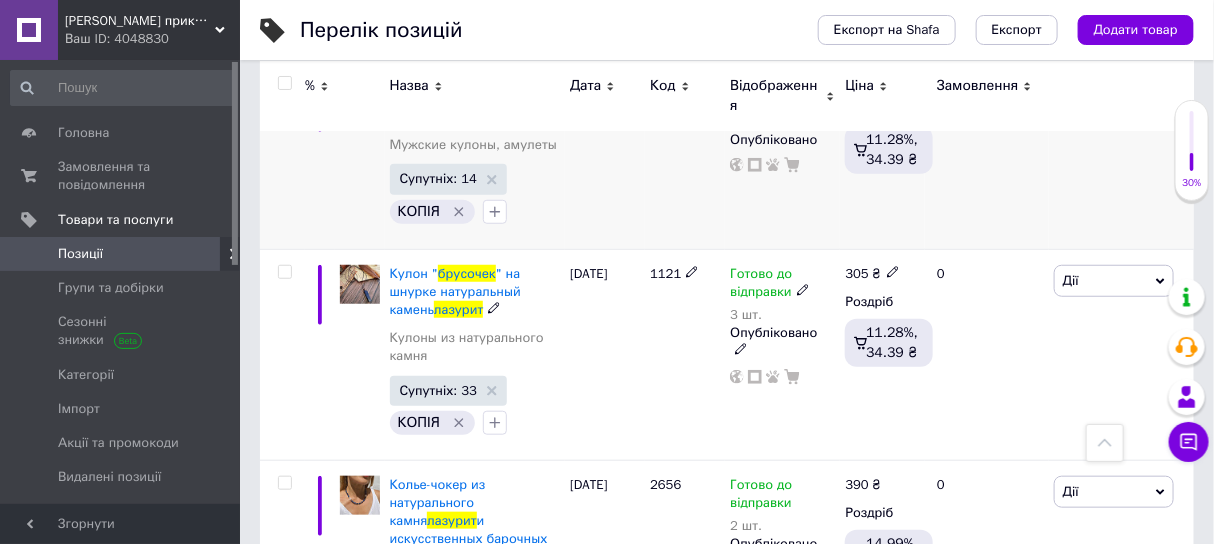 scroll, scrollTop: 124, scrollLeft: 0, axis: vertical 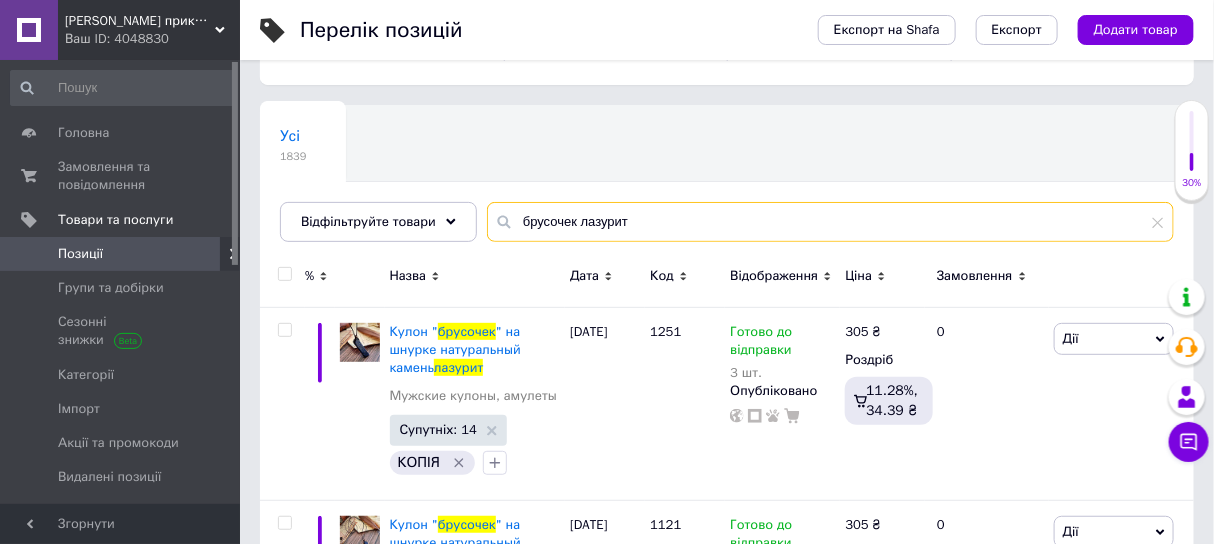 click on "брусочек лазурит" at bounding box center [830, 222] 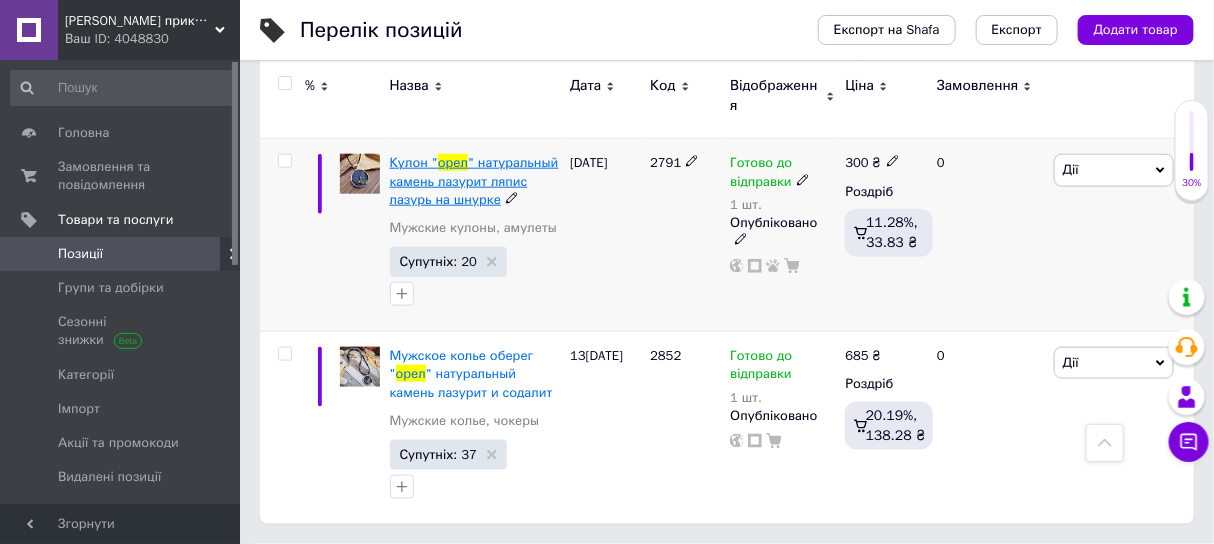 scroll, scrollTop: 545, scrollLeft: 0, axis: vertical 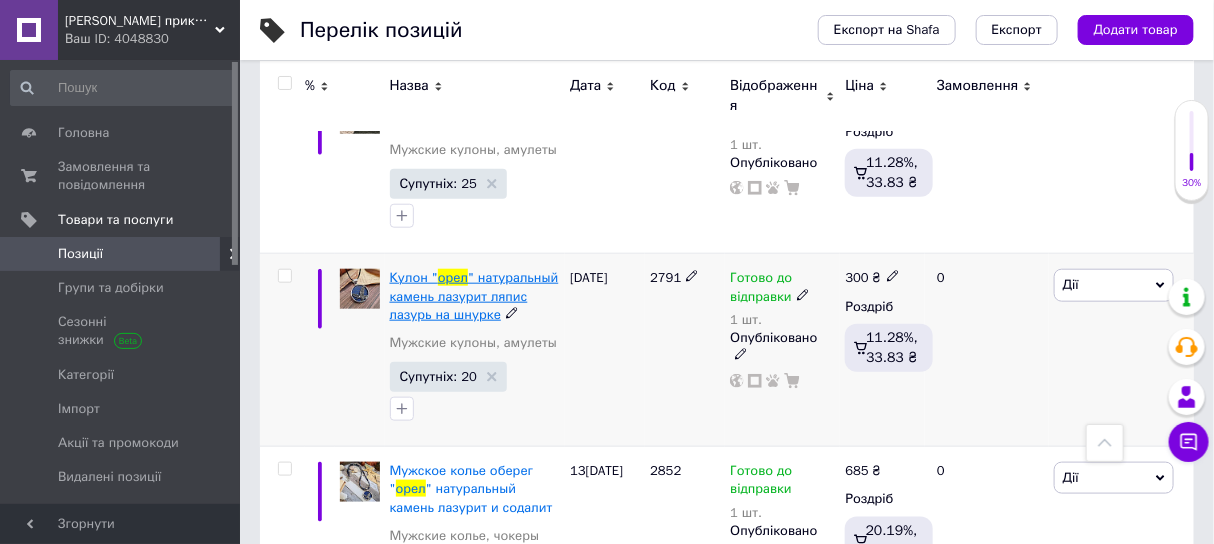 type on "орел" 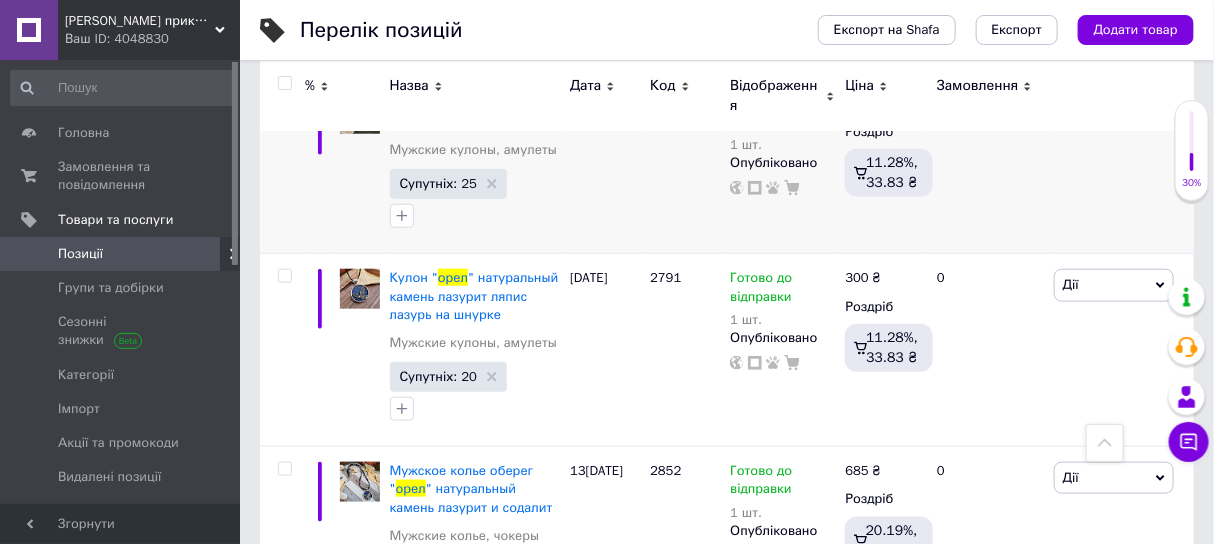 scroll, scrollTop: 419, scrollLeft: 0, axis: vertical 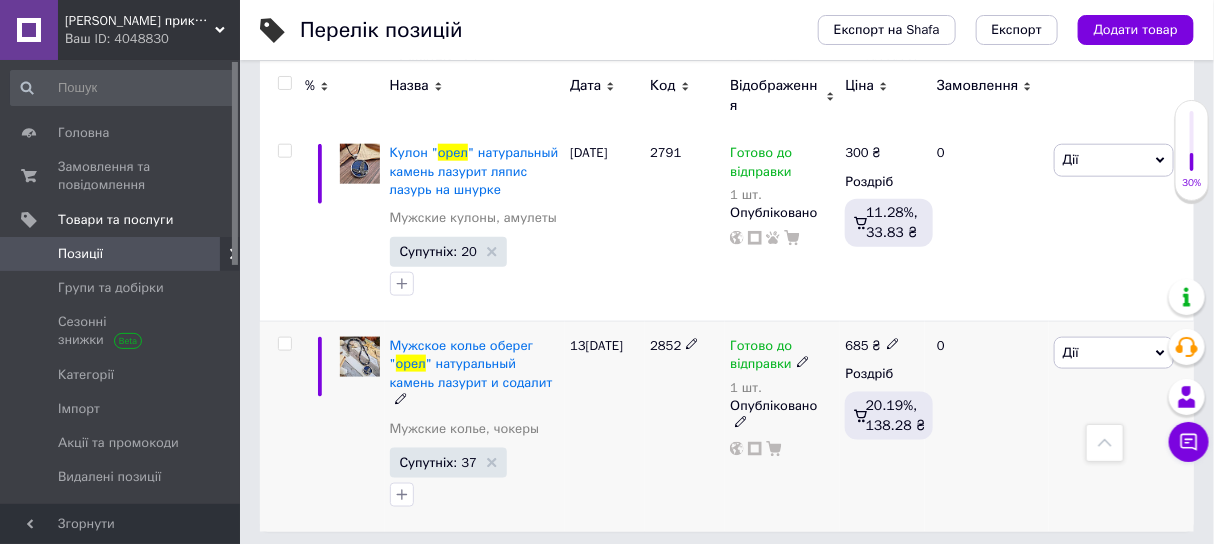click at bounding box center (401, 398) 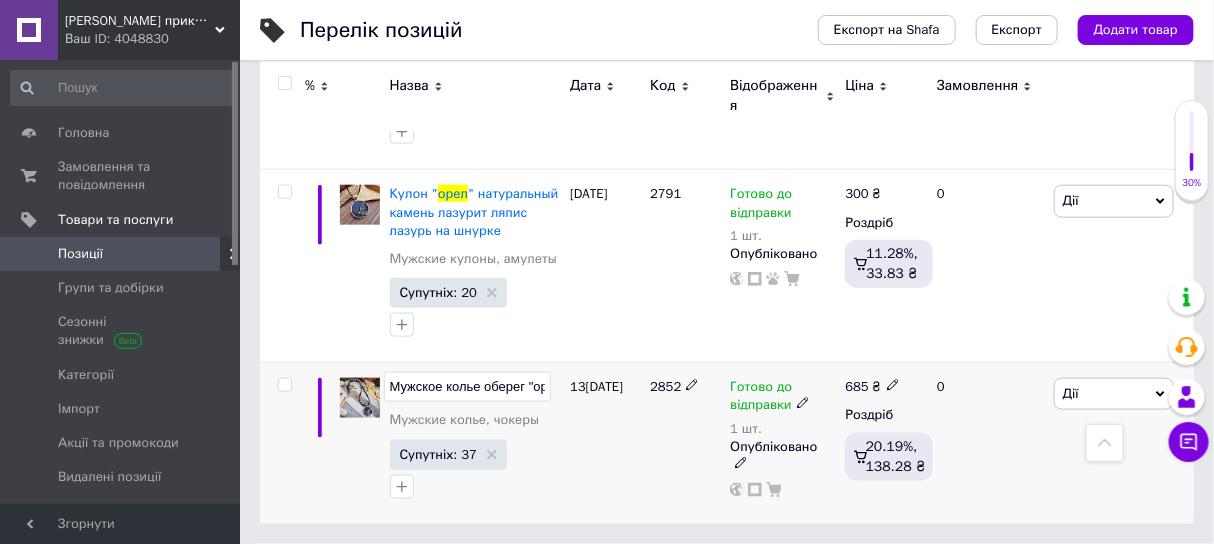 scroll, scrollTop: 638, scrollLeft: 0, axis: vertical 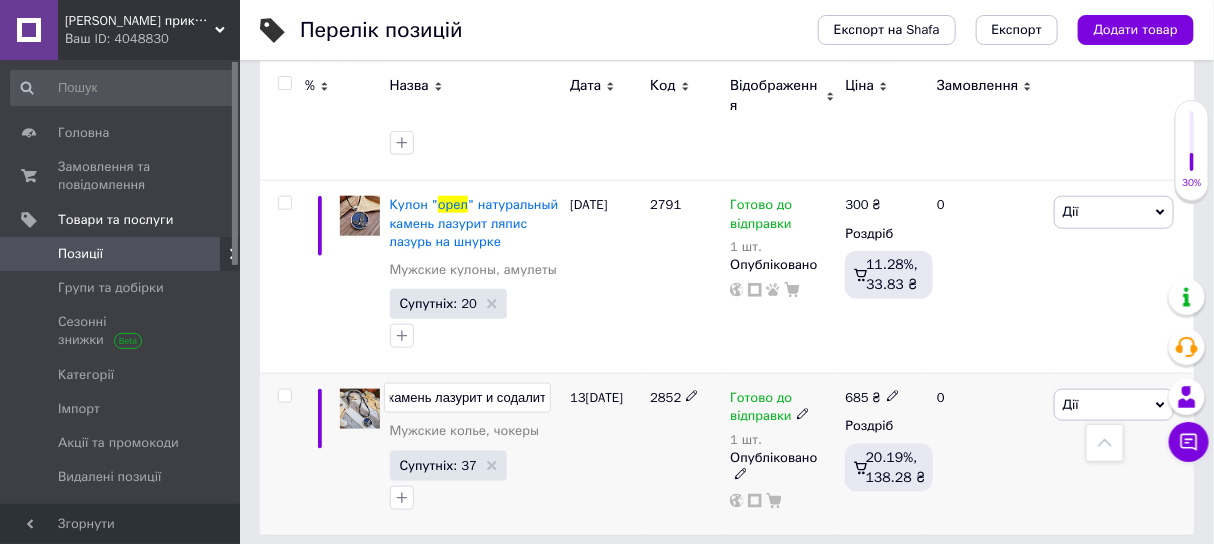 click on "13[DATE]" at bounding box center (605, 454) 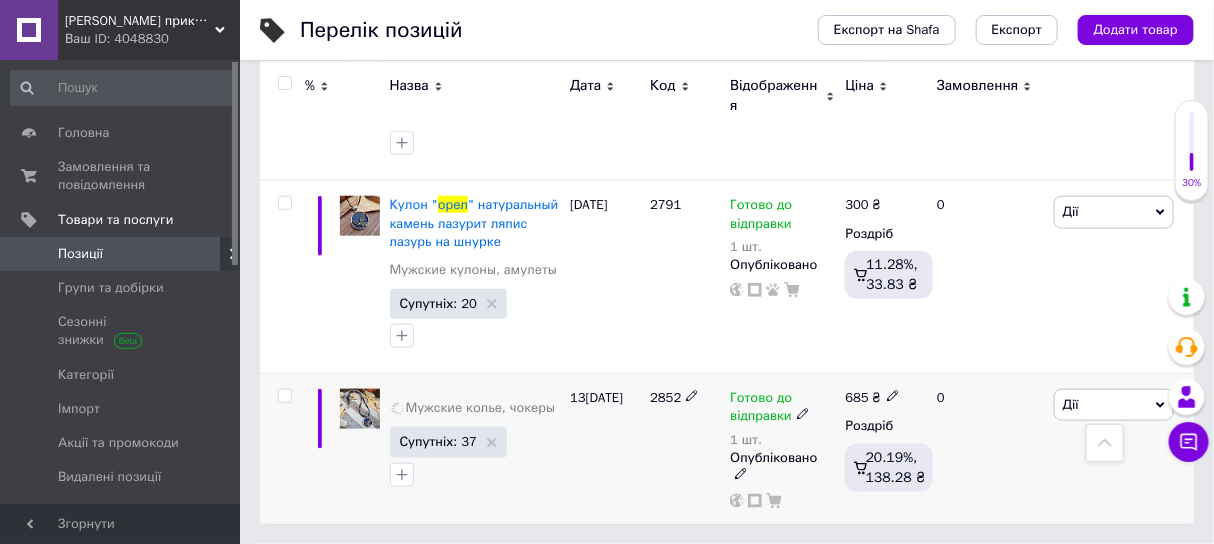 scroll, scrollTop: 638, scrollLeft: 0, axis: vertical 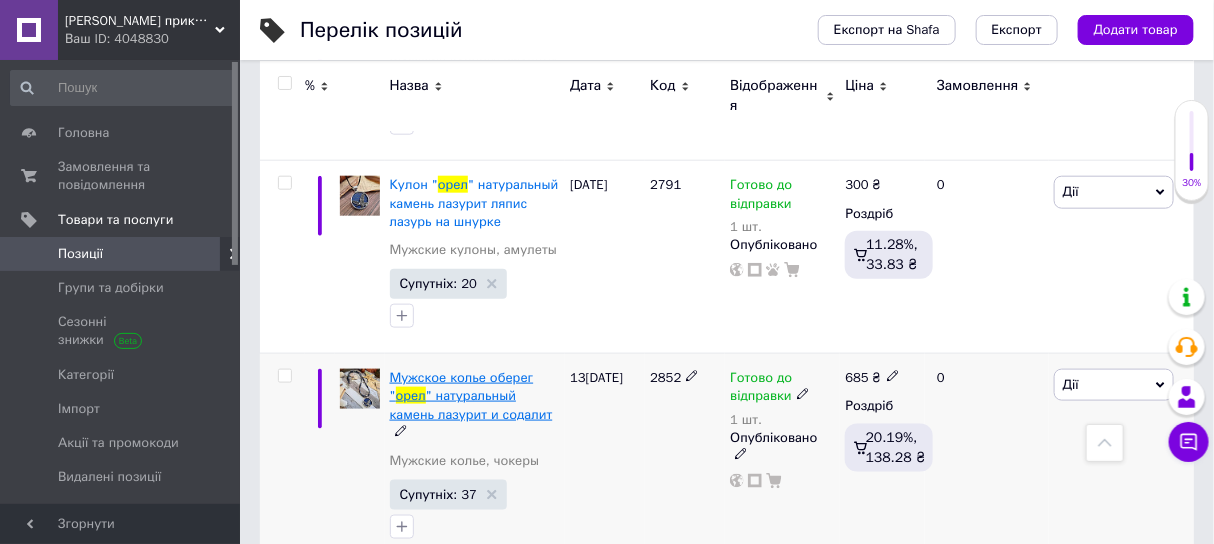 click on "" натуральный камень лазурит и содалит" at bounding box center (471, 404) 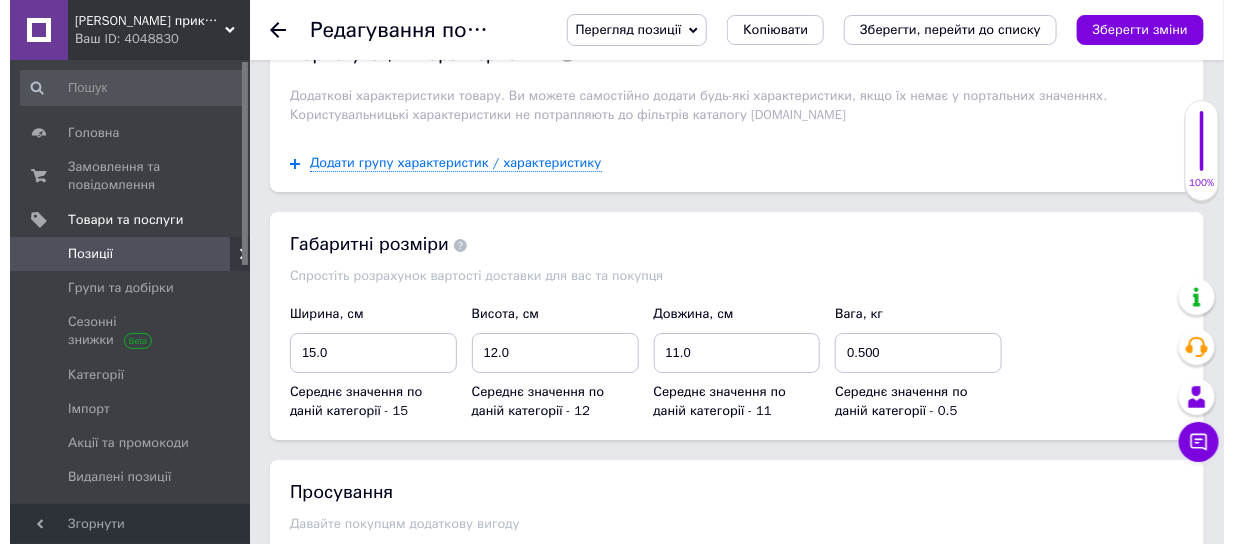 scroll, scrollTop: 2629, scrollLeft: 0, axis: vertical 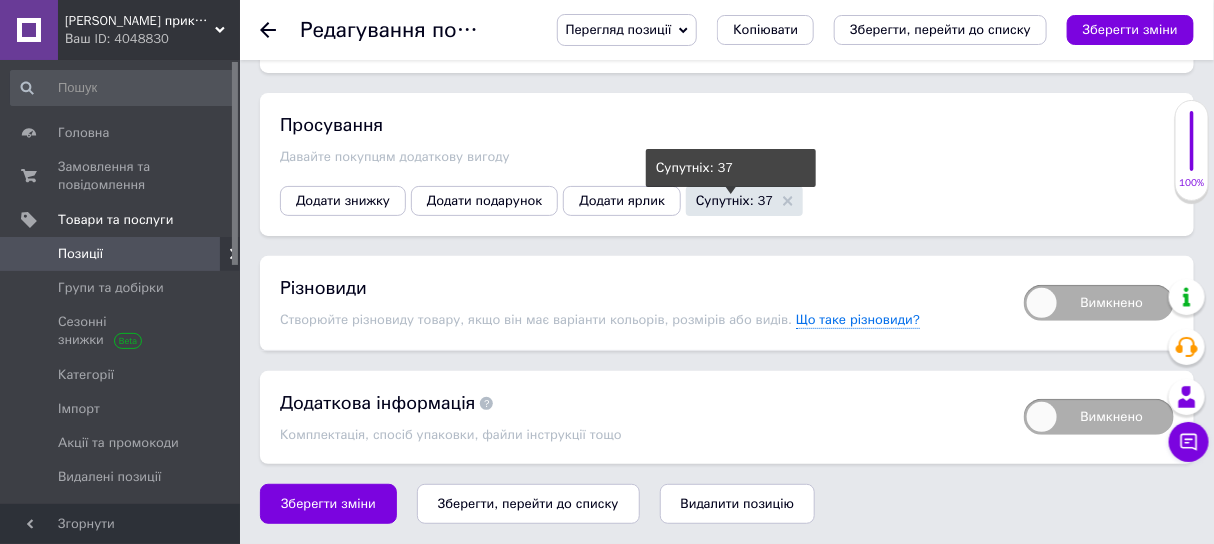 click on "Супутніх: 37" at bounding box center [734, 200] 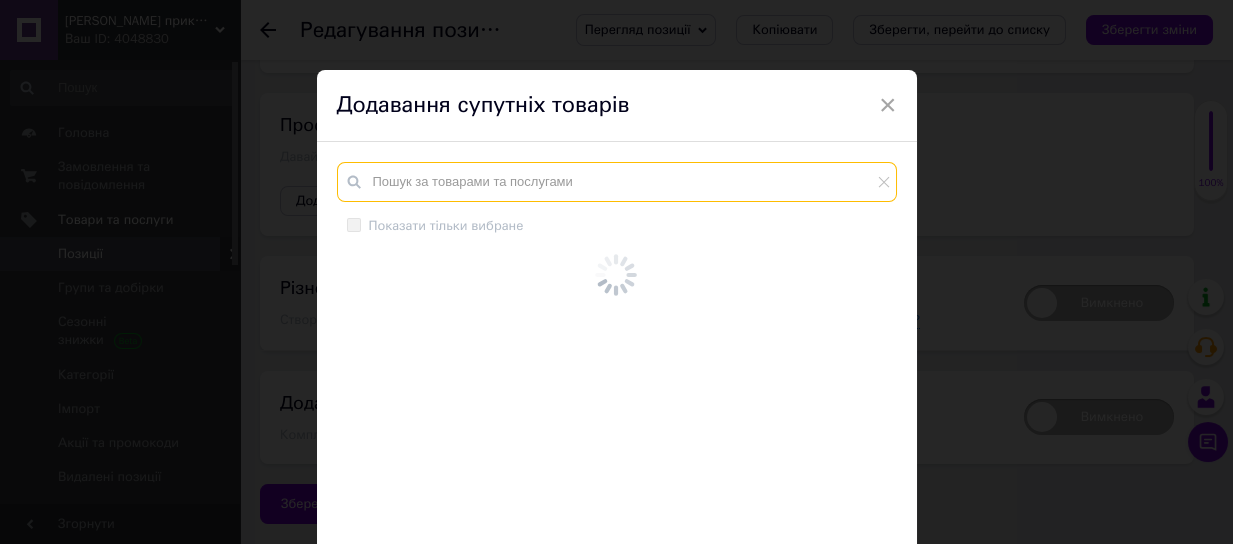 click at bounding box center [617, 182] 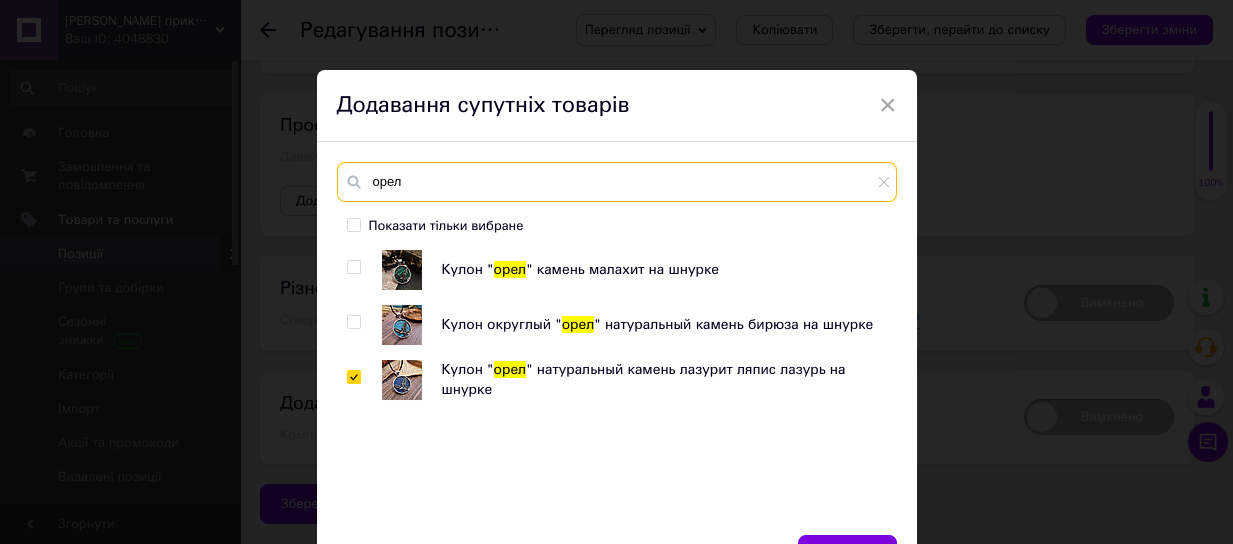 type on "орел" 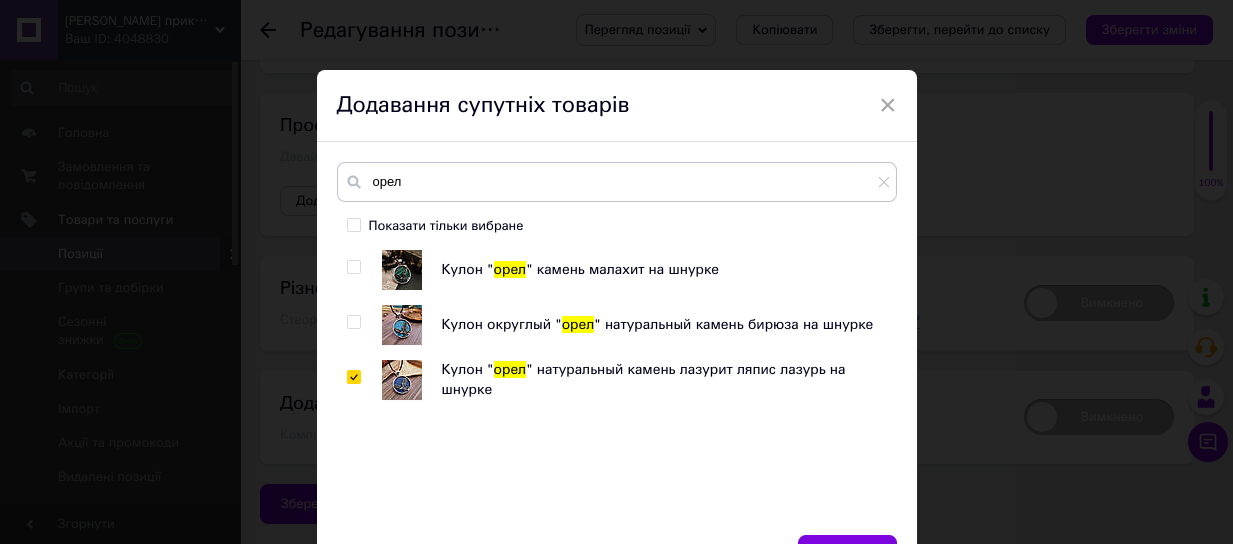 click at bounding box center [353, 267] 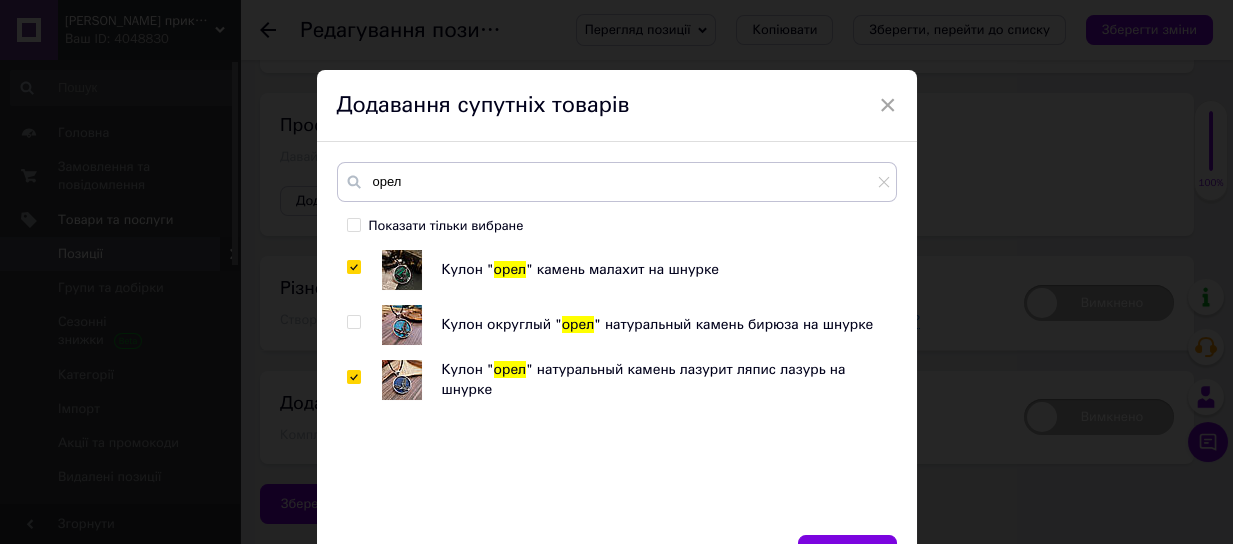 checkbox on "true" 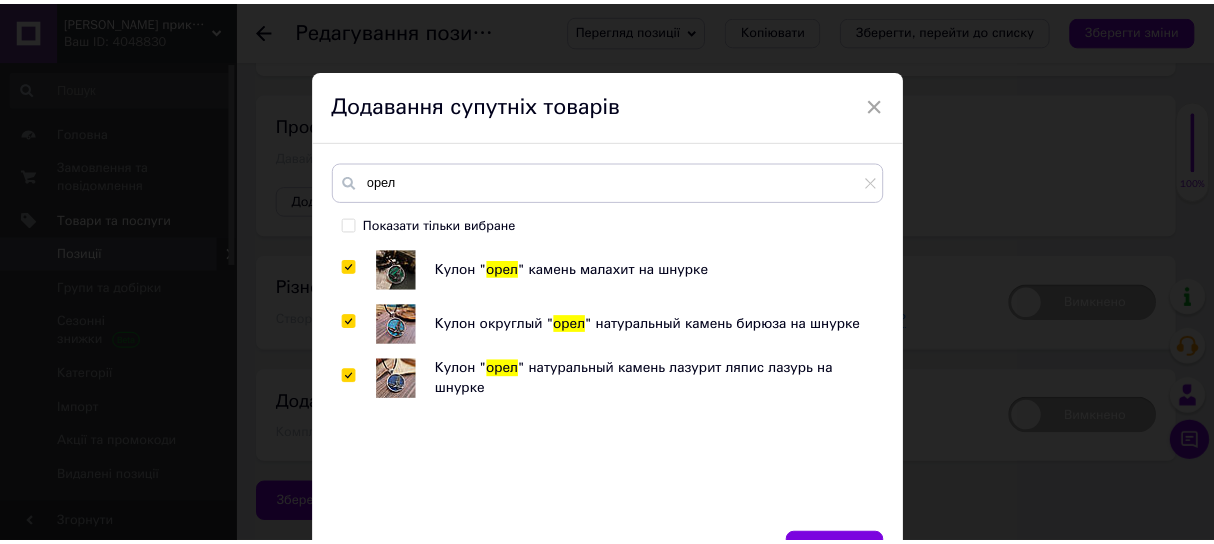 type 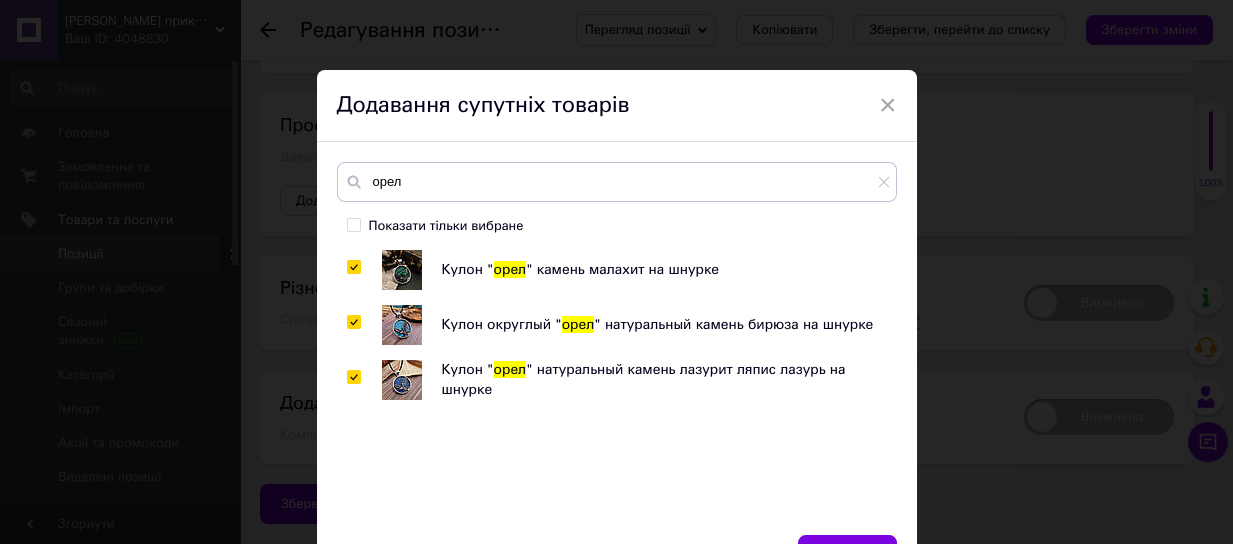 scroll, scrollTop: 120, scrollLeft: 0, axis: vertical 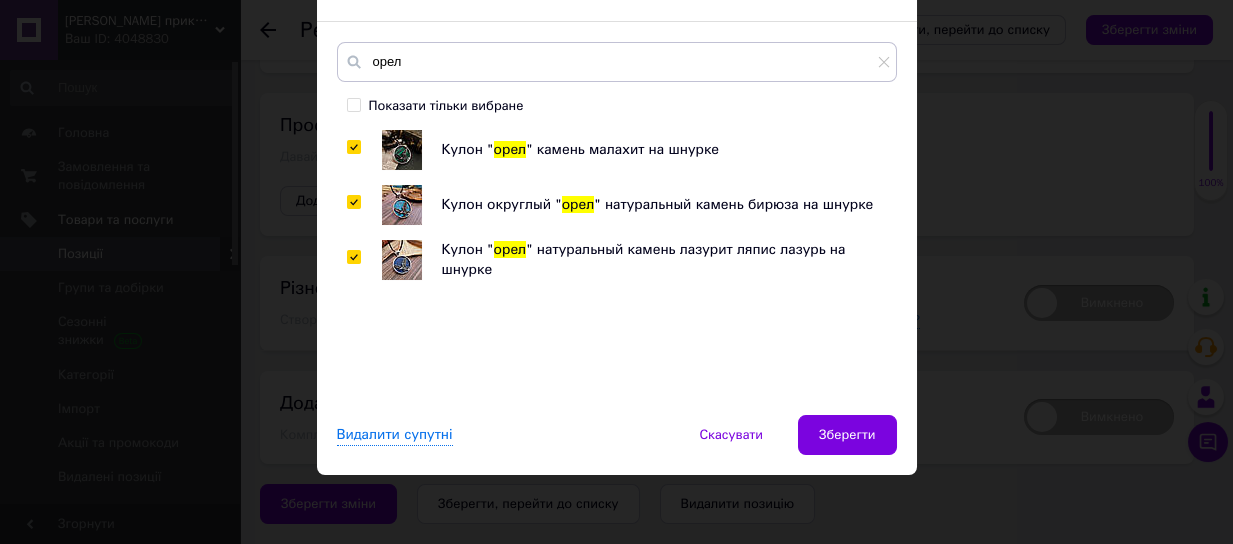 click on "Зберегти" at bounding box center (847, 435) 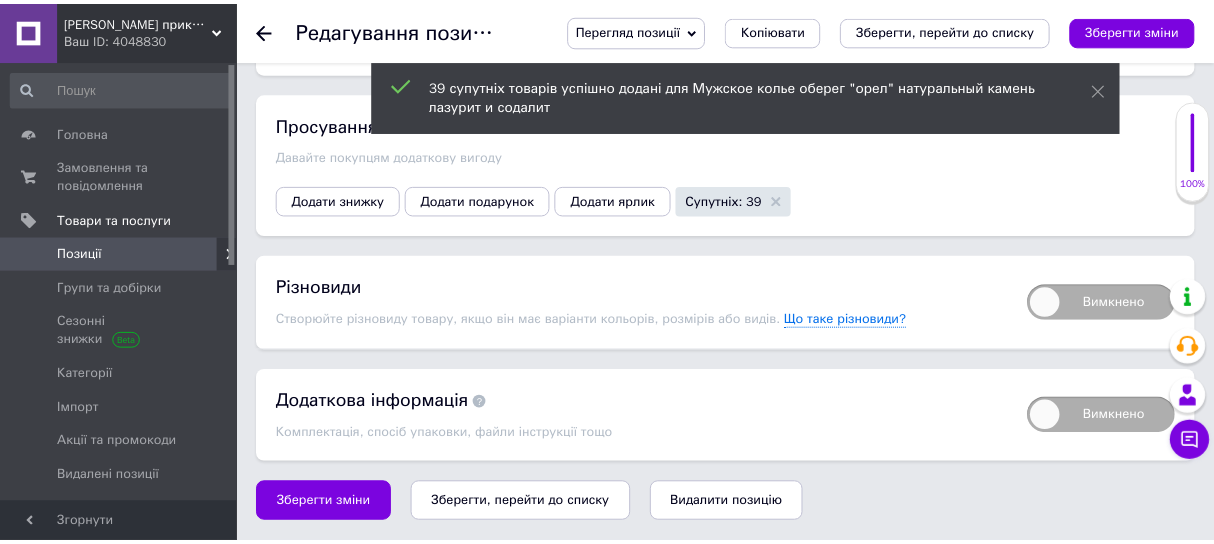 scroll, scrollTop: 2551, scrollLeft: 0, axis: vertical 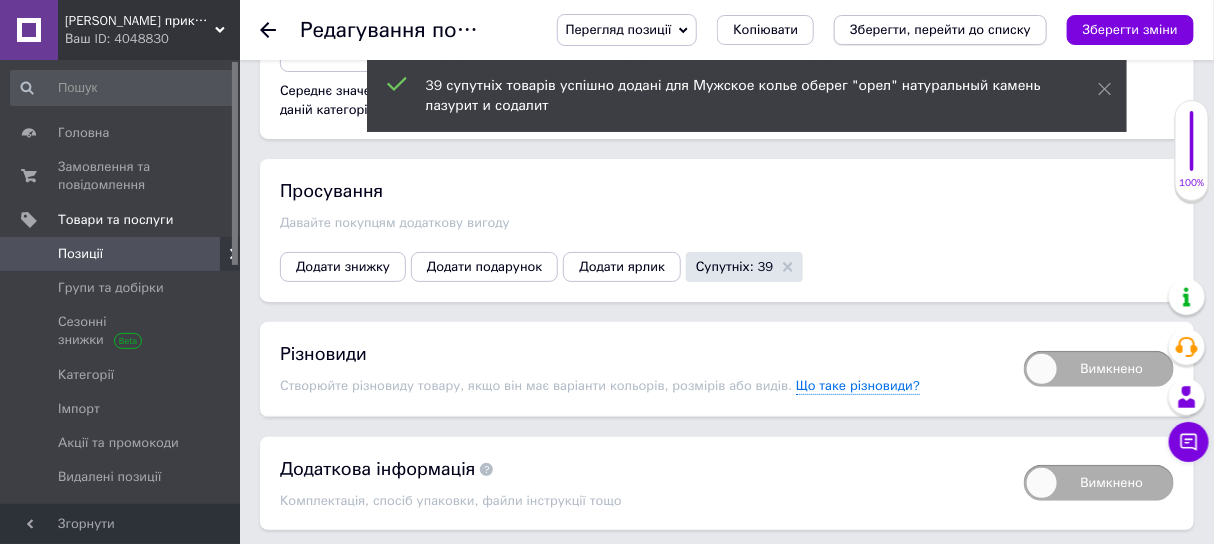 click on "Зберегти, перейти до списку" at bounding box center (940, 29) 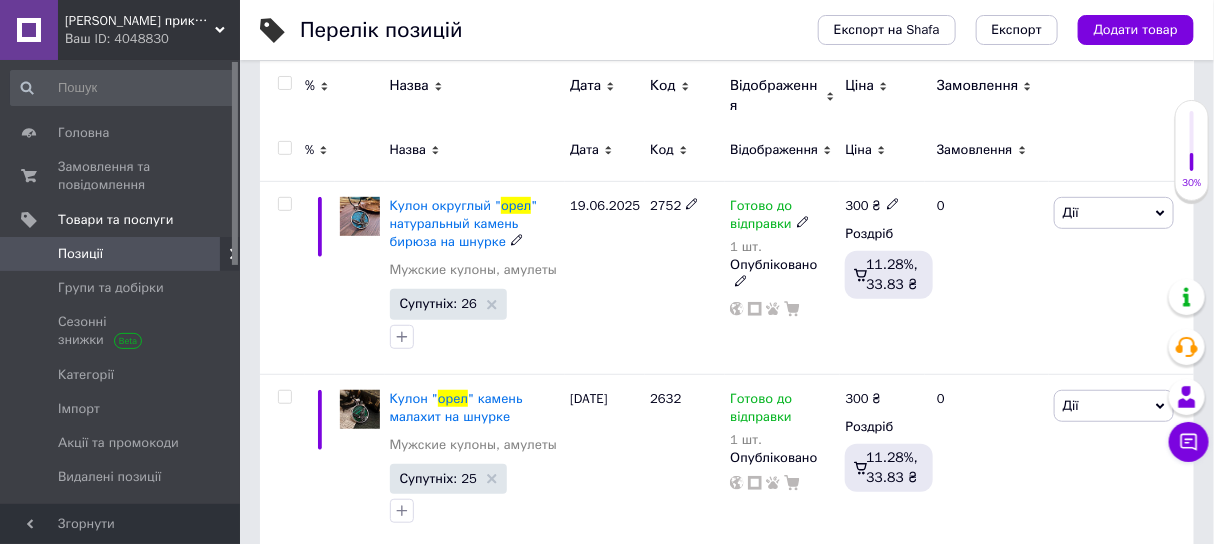 scroll, scrollTop: 0, scrollLeft: 0, axis: both 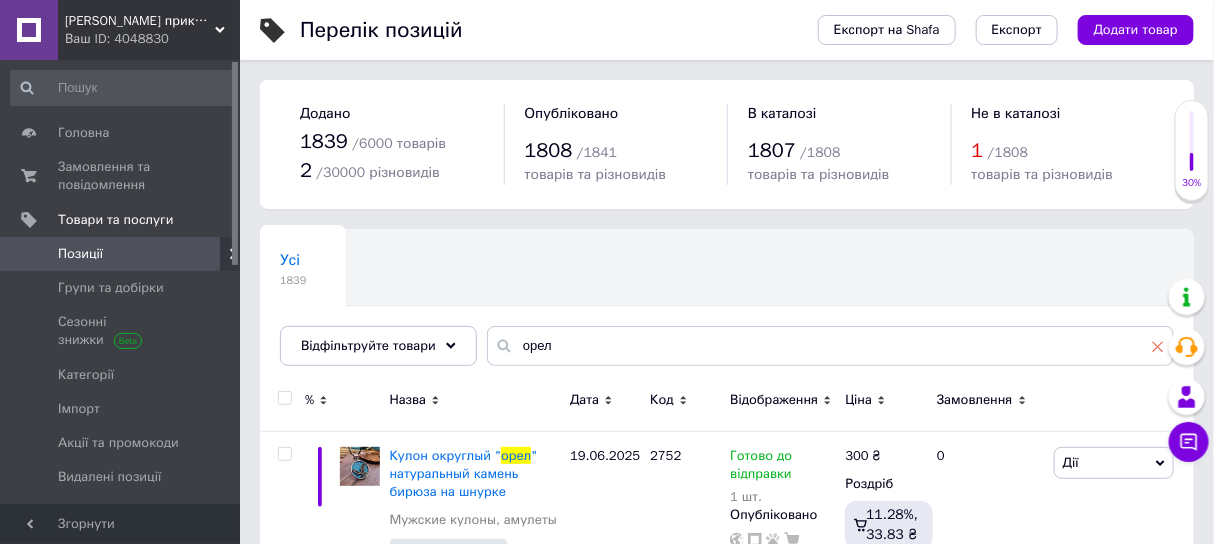 click 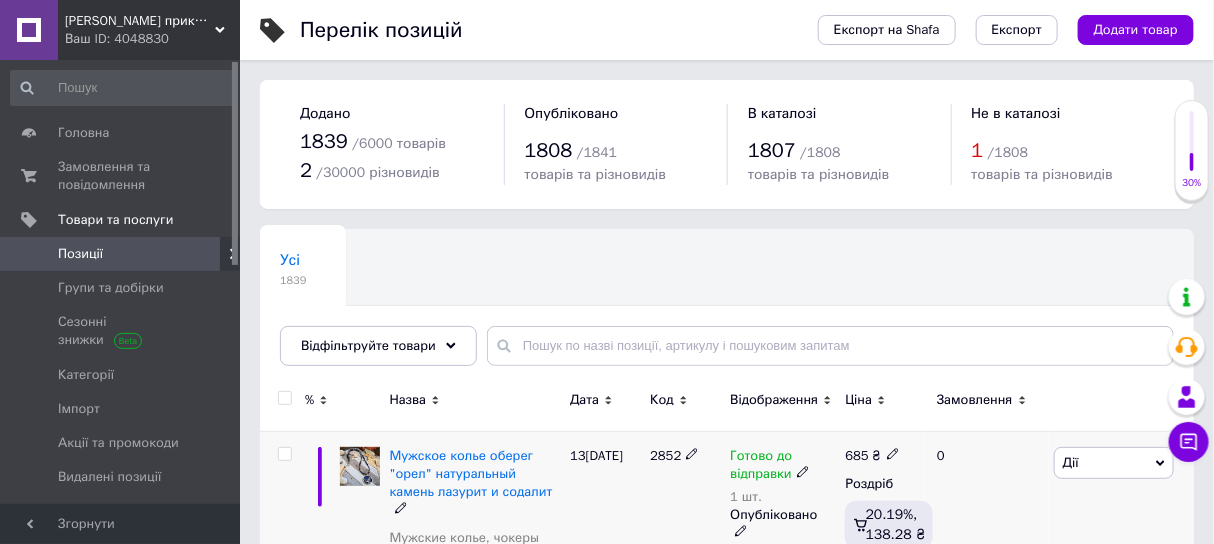 scroll, scrollTop: 250, scrollLeft: 0, axis: vertical 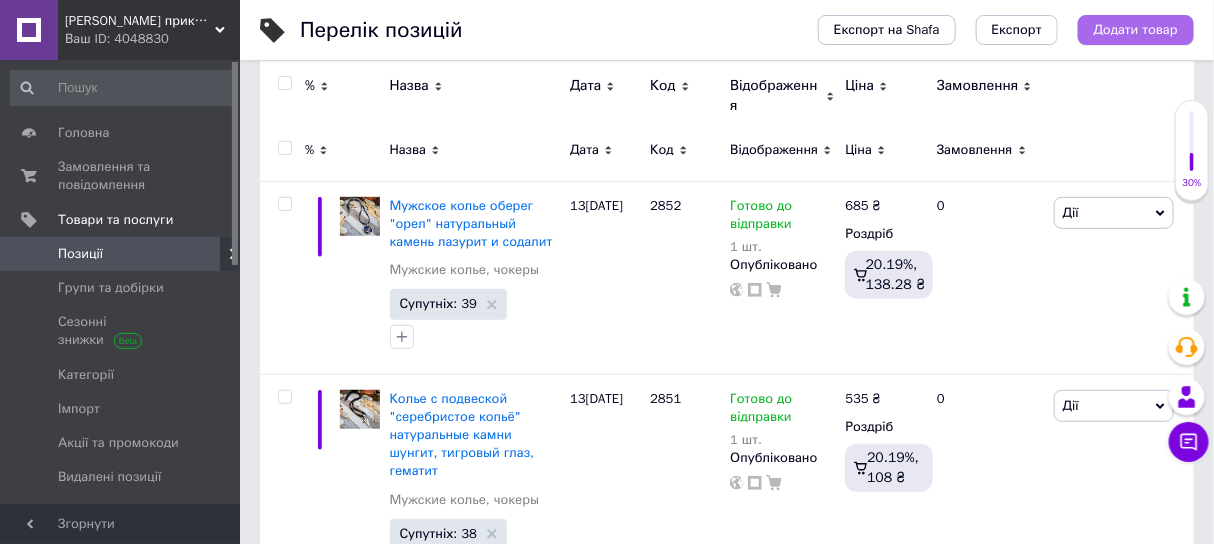 click on "Додати товар" at bounding box center [1136, 30] 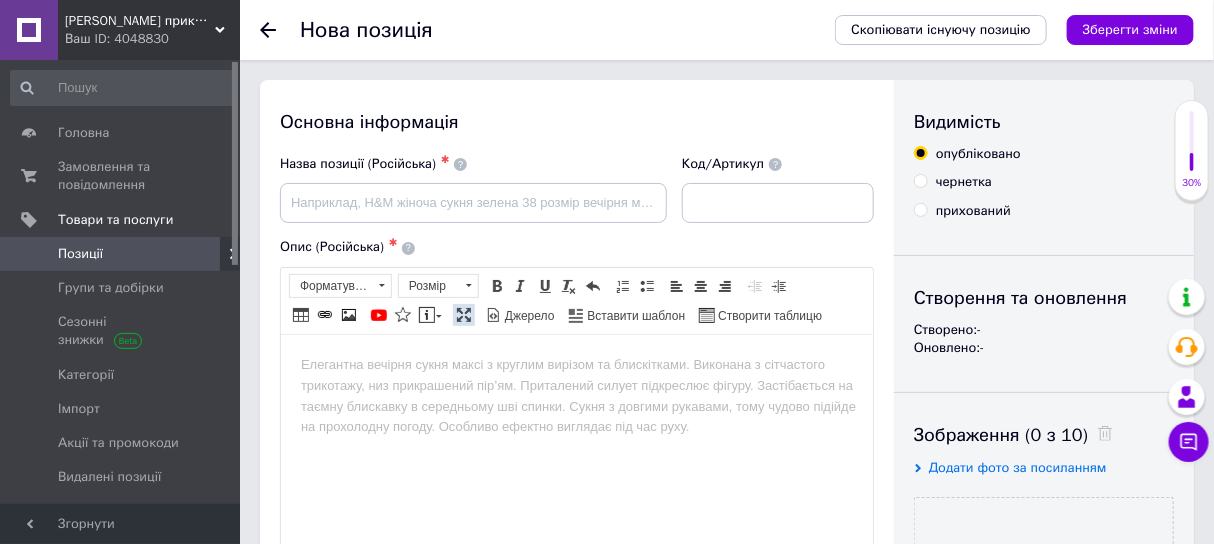 scroll, scrollTop: 0, scrollLeft: 0, axis: both 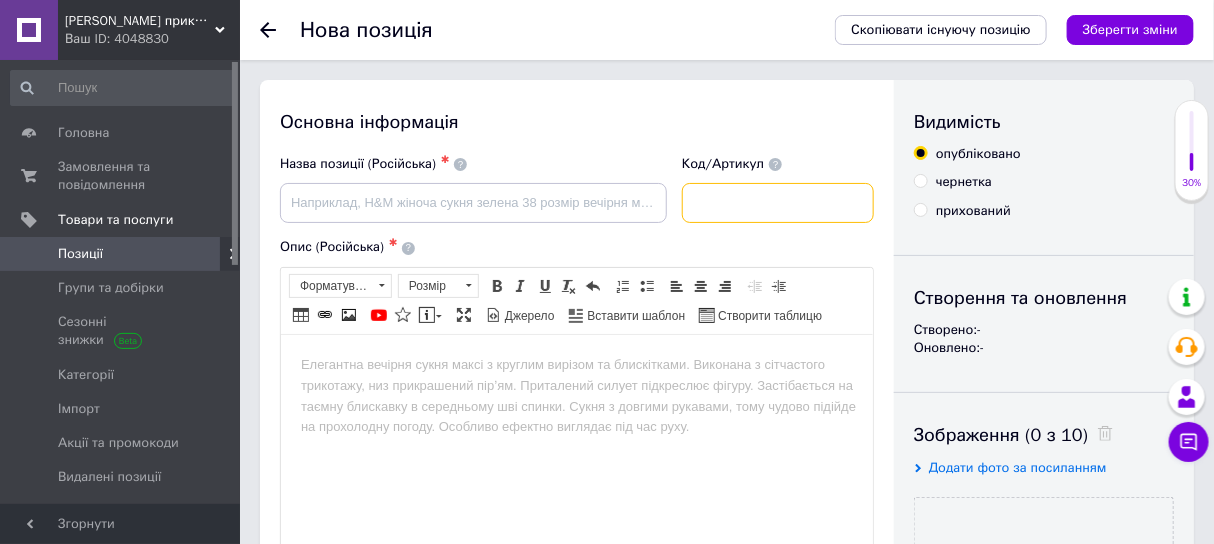 drag, startPoint x: 767, startPoint y: 217, endPoint x: 763, endPoint y: 227, distance: 10.770329 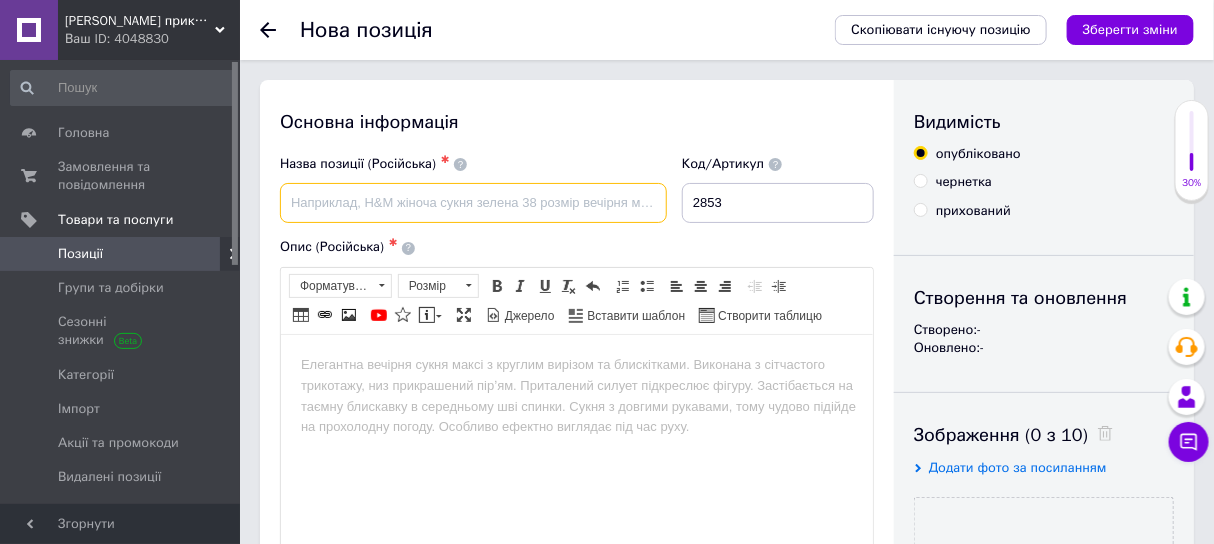 click at bounding box center (473, 203) 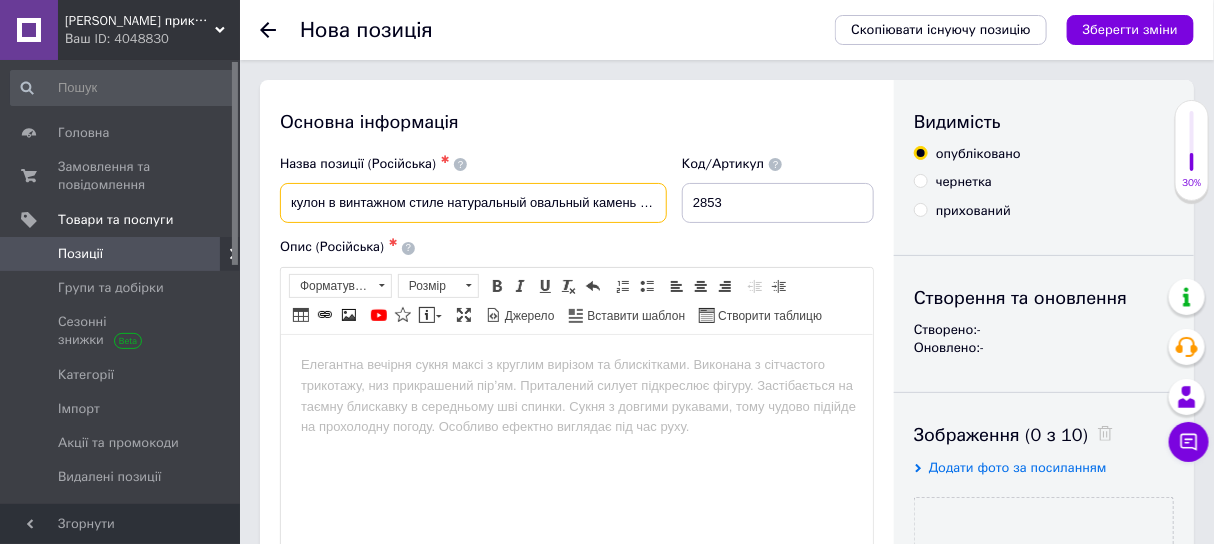 scroll, scrollTop: 0, scrollLeft: 77, axis: horizontal 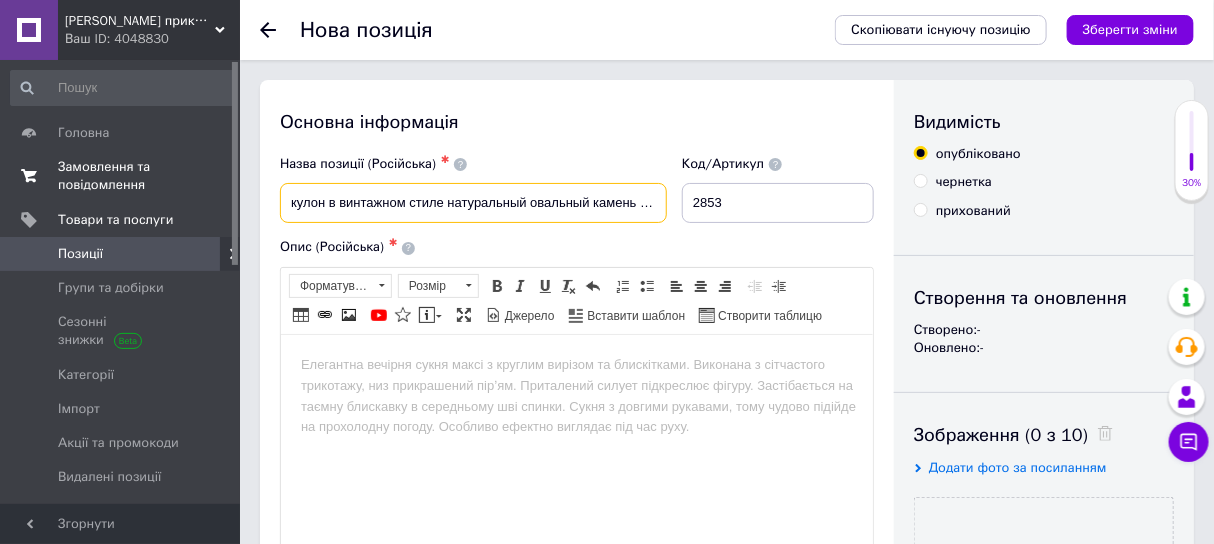 drag, startPoint x: 297, startPoint y: 199, endPoint x: 190, endPoint y: 196, distance: 107.042046 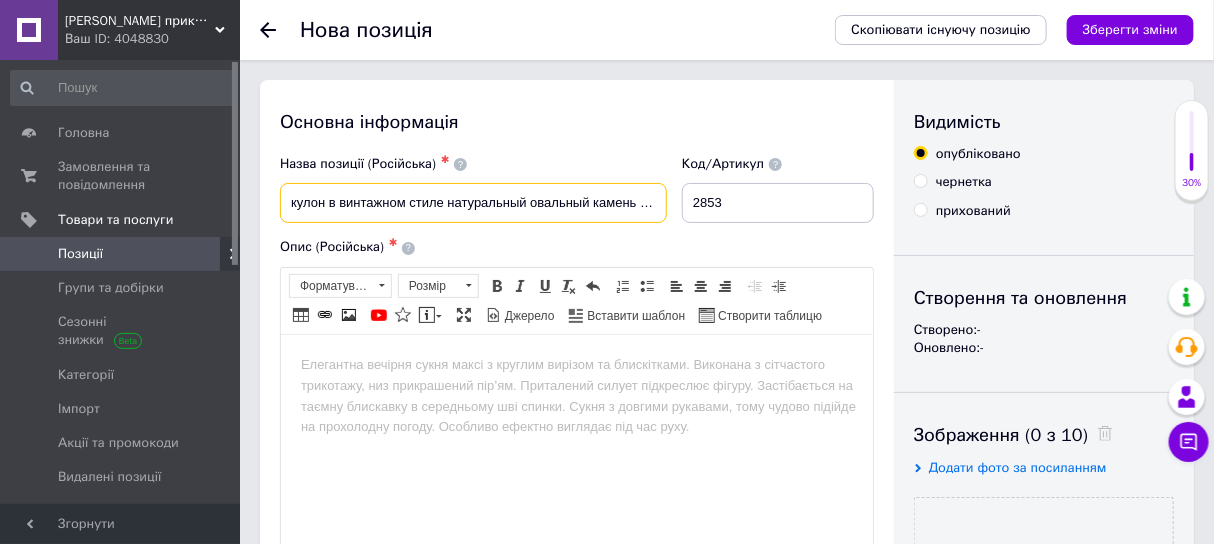 click on "кулон в винтажном стиле натуральный овальный камень пейзажная яшма" at bounding box center (473, 203) 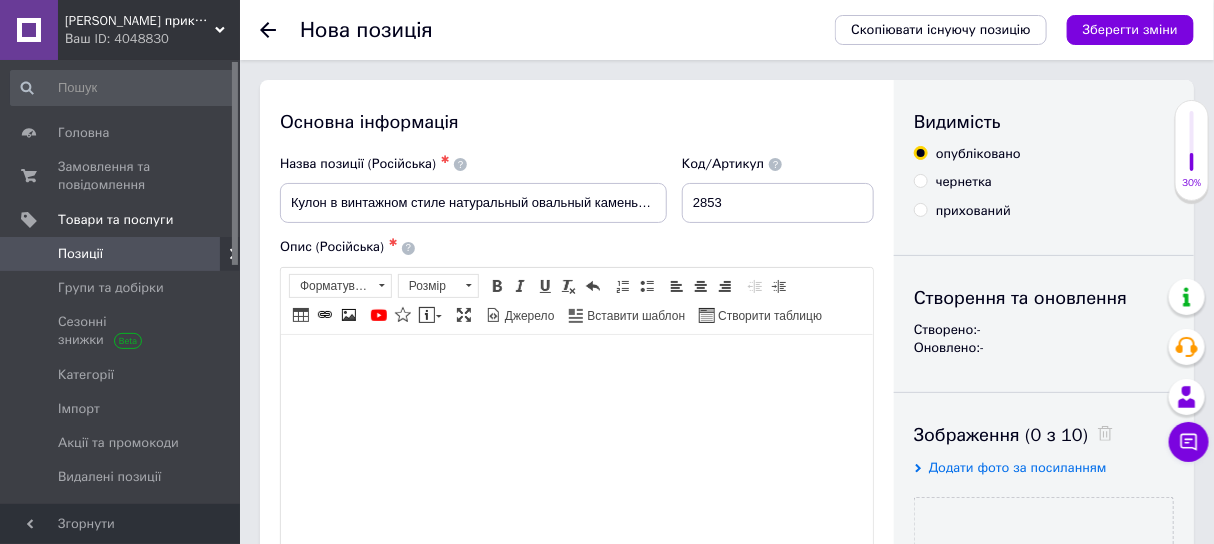click at bounding box center [576, 364] 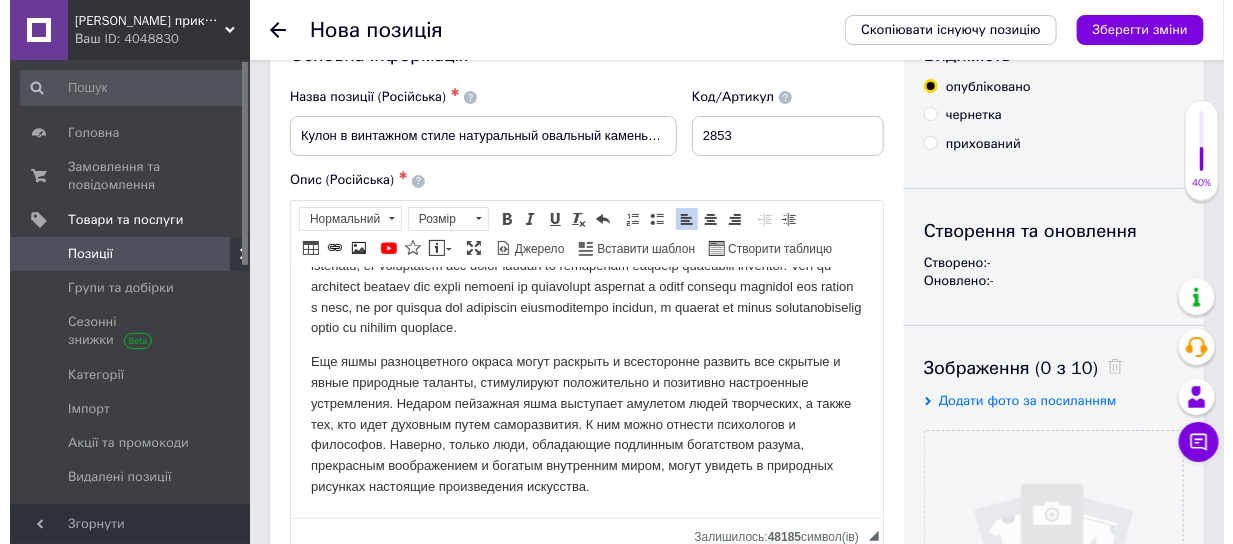 scroll, scrollTop: 0, scrollLeft: 0, axis: both 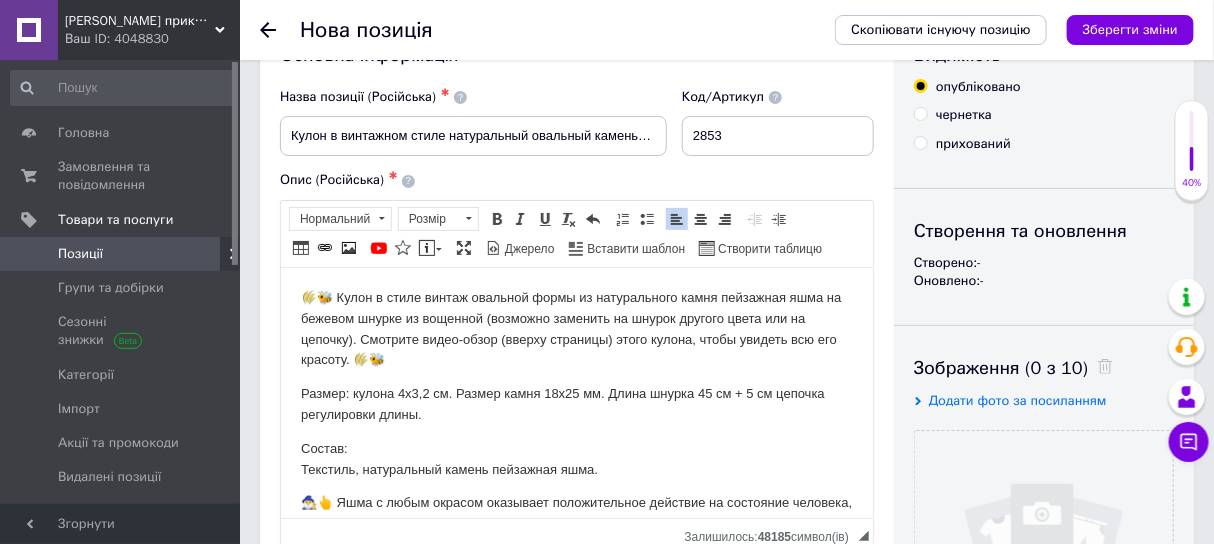 click on "🌾🐝 Кулон в стиле винтаж овальной формы из натурального камня пейзажная яшма на бежевом шнурке из вощенной (возможно заменить на шнурок другого цвета или на цепочку). Смотрите видео-обзор (вверху страницы) этого кулона, чтобы увидеть всю его красоту. 🌾🐝" at bounding box center (576, 328) 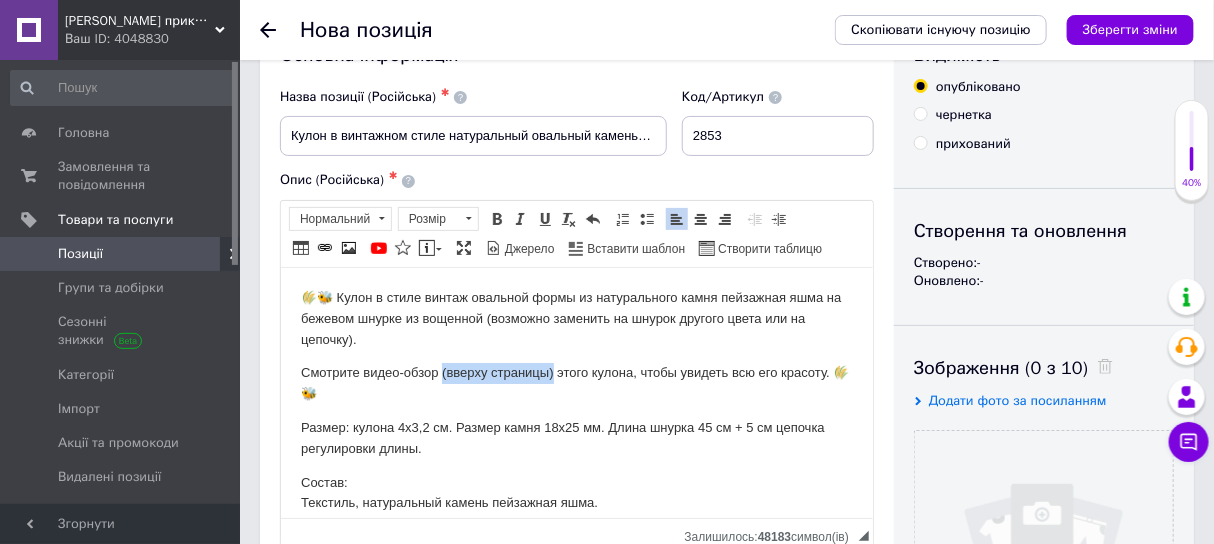drag, startPoint x: 441, startPoint y: 370, endPoint x: 551, endPoint y: 392, distance: 112.17843 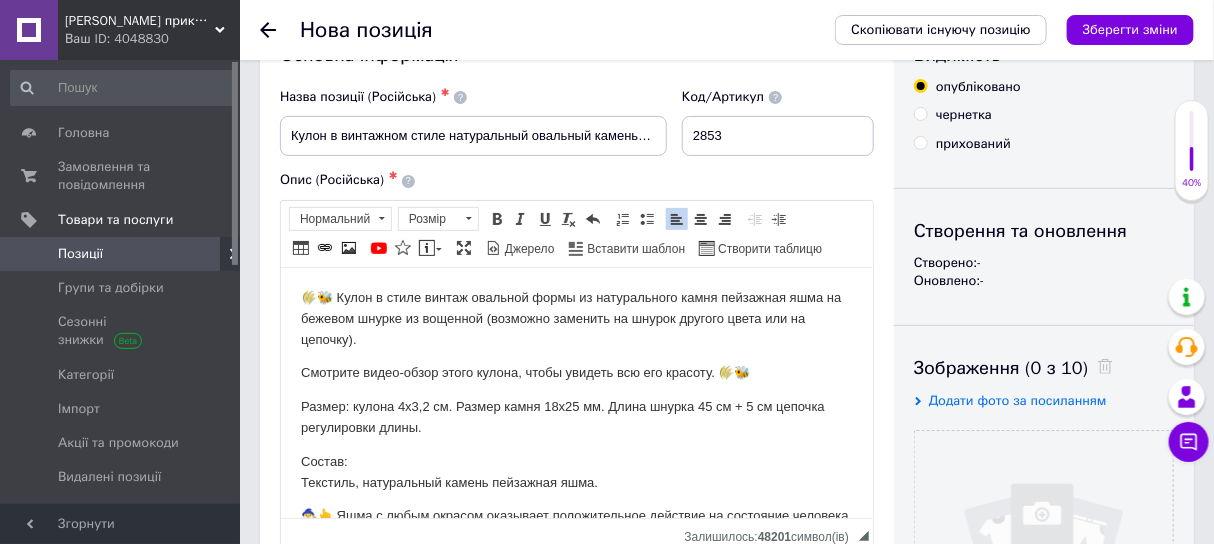 click on "Смотрите видео-обзор этого кулона, чтобы увидеть всю его красоту. 🌾🐝" at bounding box center [576, 372] 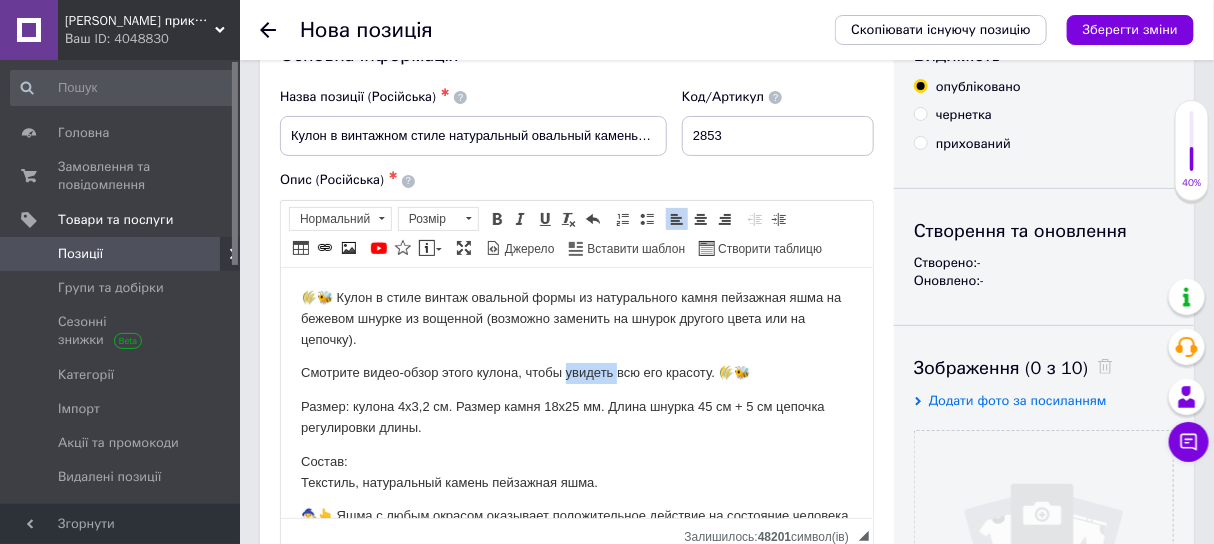 click on "Смотрите видео-обзор этого кулона, чтобы увидеть всю его красоту. 🌾🐝" at bounding box center (576, 372) 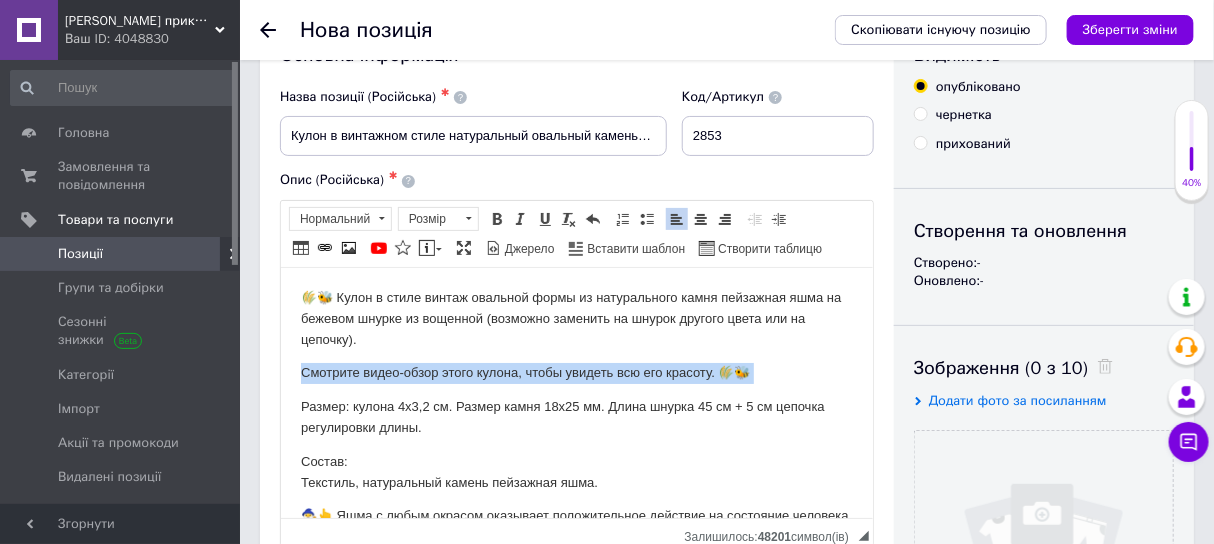 click on "Смотрите видео-обзор этого кулона, чтобы увидеть всю его красоту. 🌾🐝" at bounding box center [576, 372] 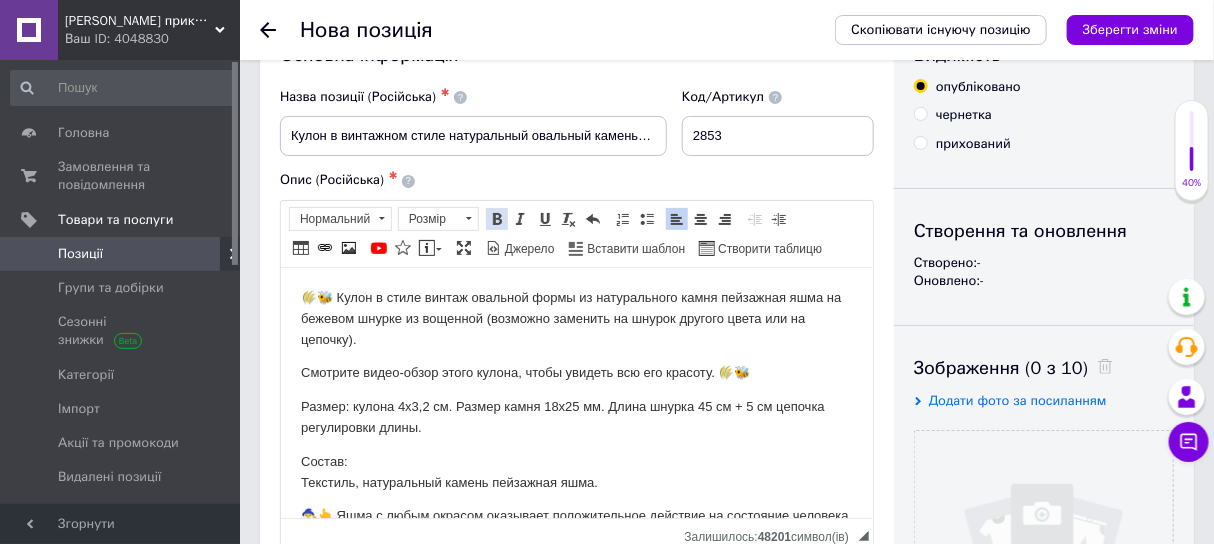 click at bounding box center (497, 219) 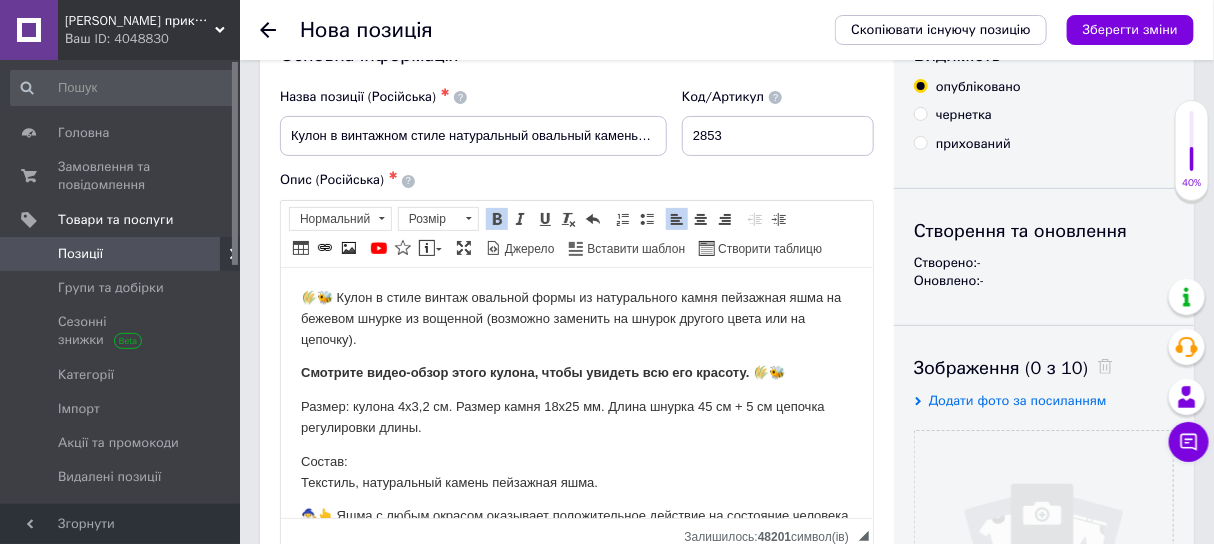 click on "Смотрите видео-обзор этого кулона, чтобы увидеть всю его красоту. 🌾🐝" at bounding box center [576, 372] 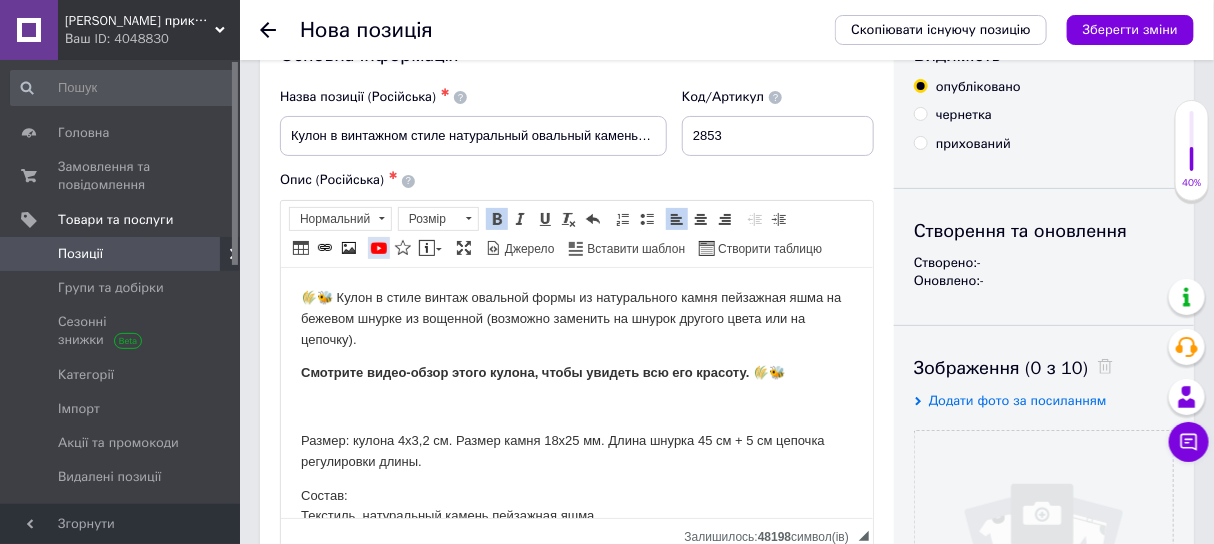 click at bounding box center (379, 248) 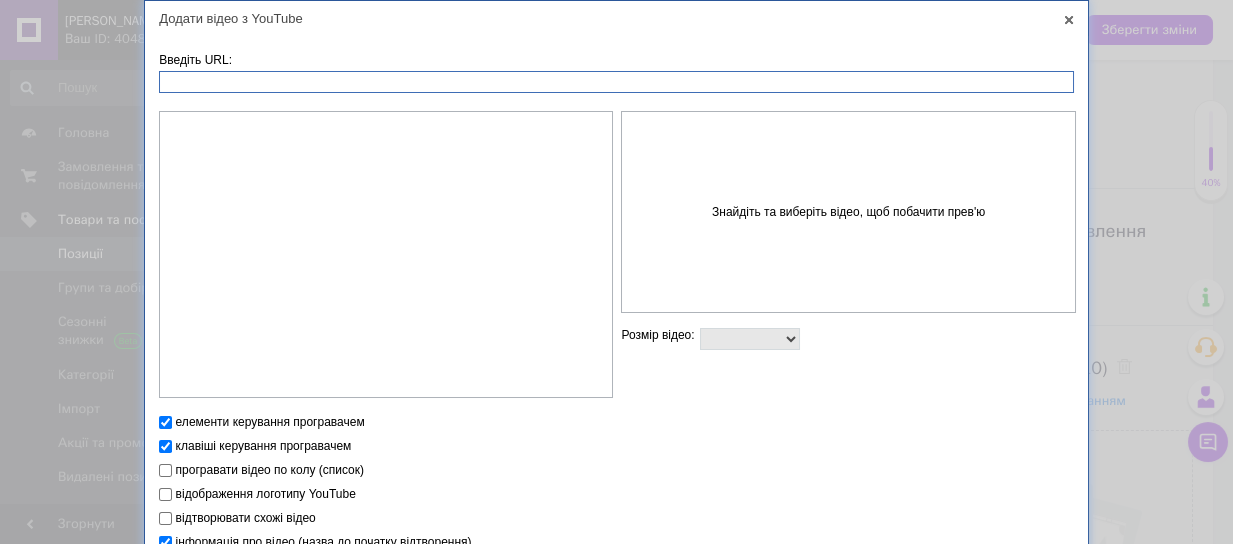 paste on "[URL][DOMAIN_NAME]" 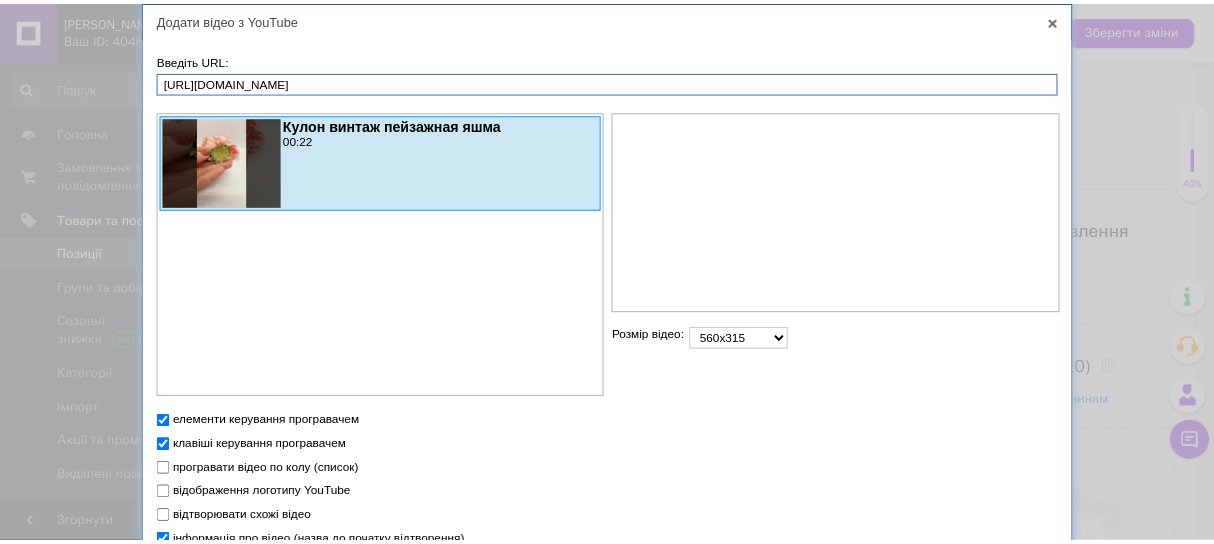 scroll, scrollTop: 97, scrollLeft: 0, axis: vertical 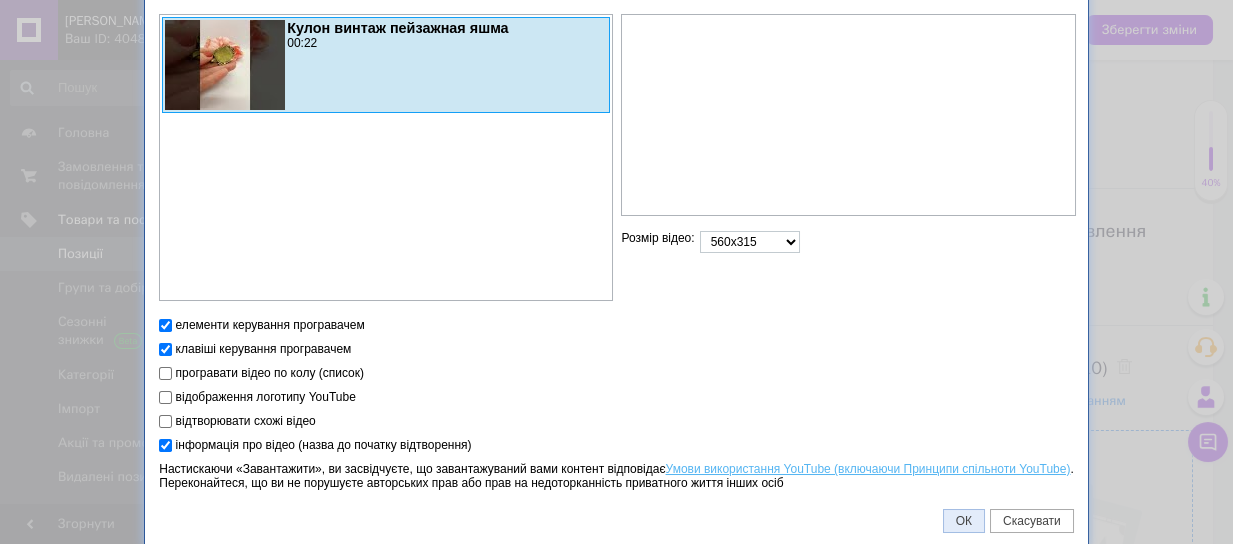drag, startPoint x: 961, startPoint y: 516, endPoint x: 929, endPoint y: 492, distance: 40 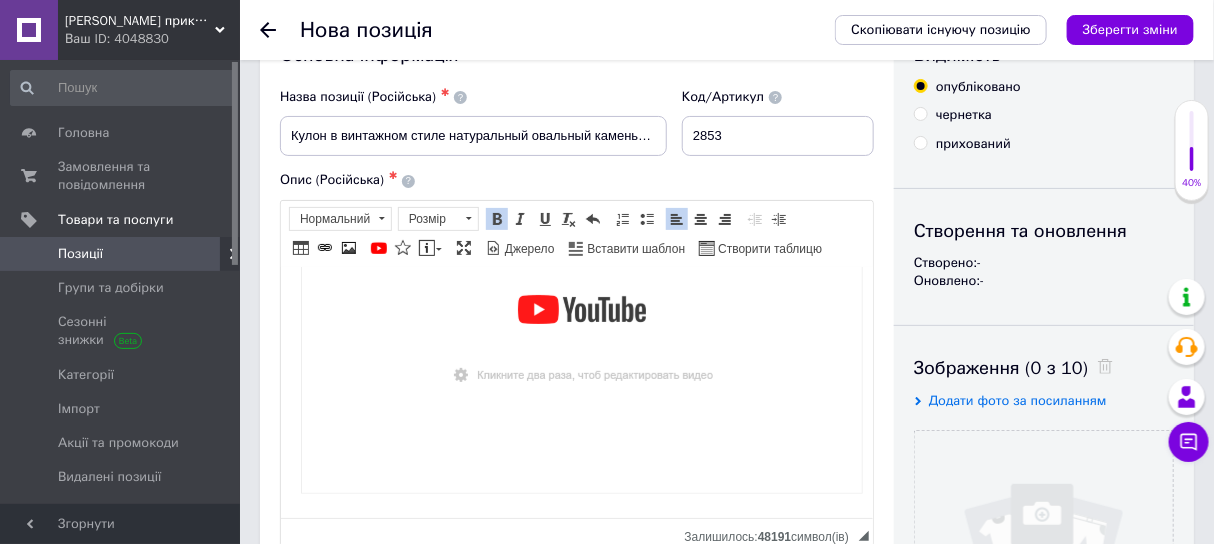 scroll, scrollTop: 345, scrollLeft: 0, axis: vertical 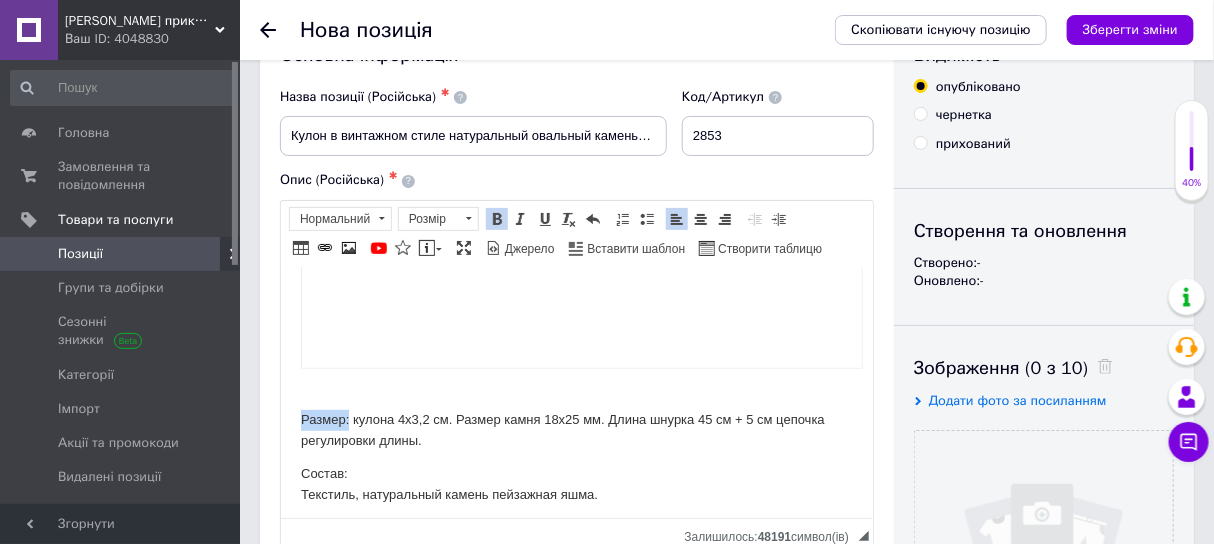 drag, startPoint x: 351, startPoint y: 418, endPoint x: 229, endPoint y: 415, distance: 122.03688 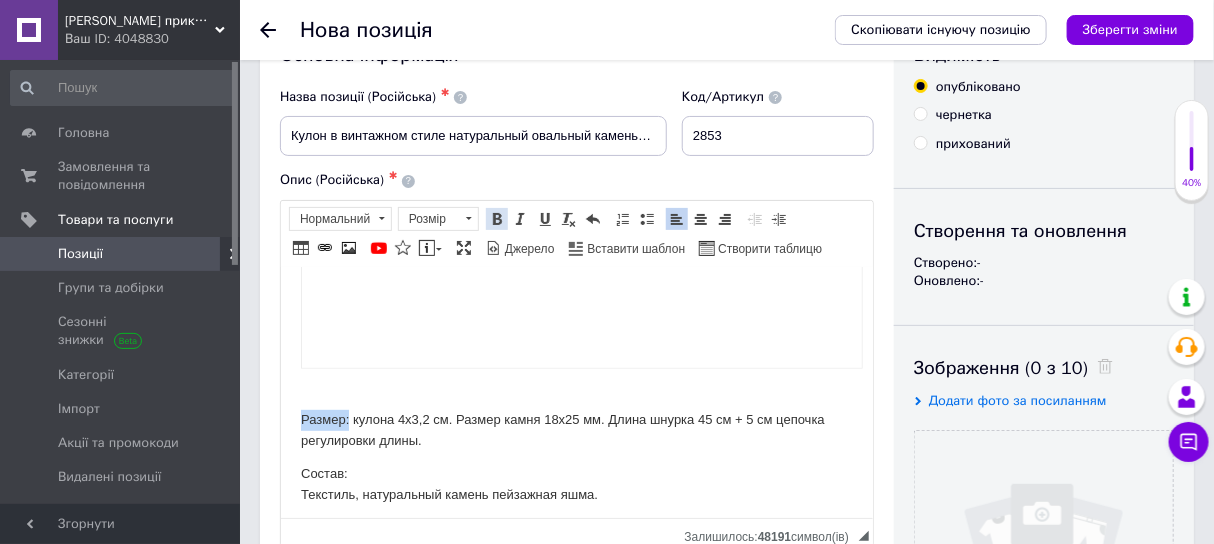 drag, startPoint x: 495, startPoint y: 208, endPoint x: 114, endPoint y: 237, distance: 382.10208 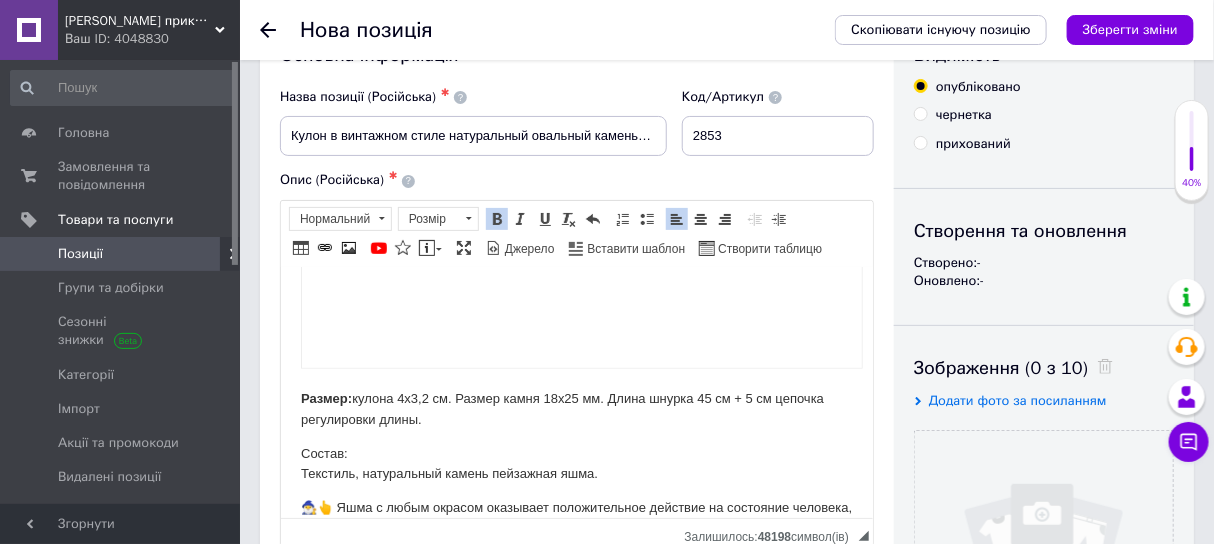 click on "Состав: Текстиль, натуральный камень пейзажная яшма." at bounding box center (576, 464) 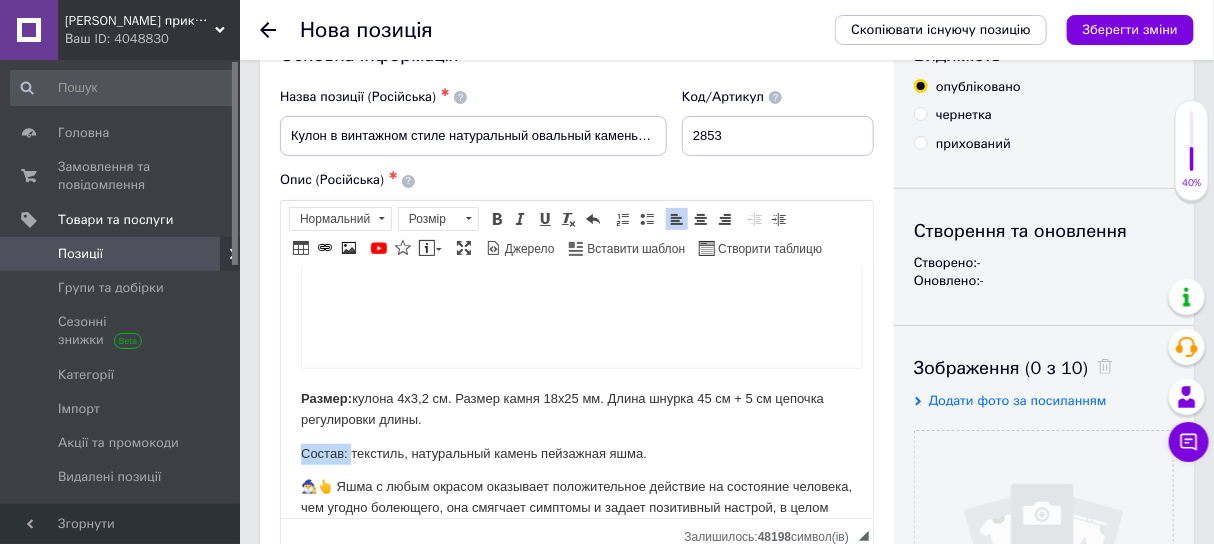 drag, startPoint x: 351, startPoint y: 452, endPoint x: 169, endPoint y: 450, distance: 182.01099 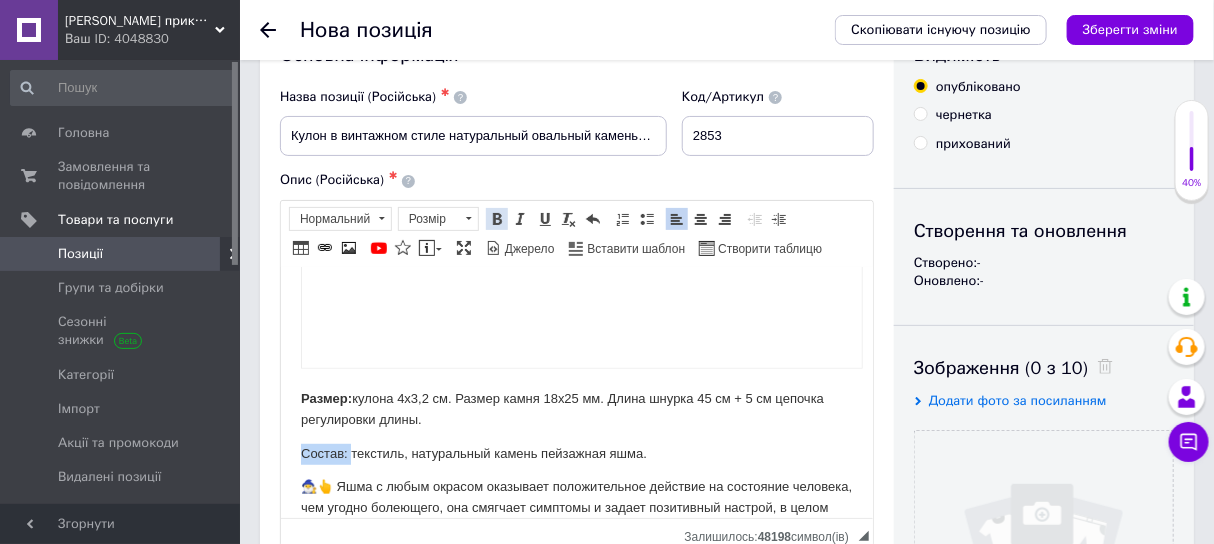 click at bounding box center (497, 219) 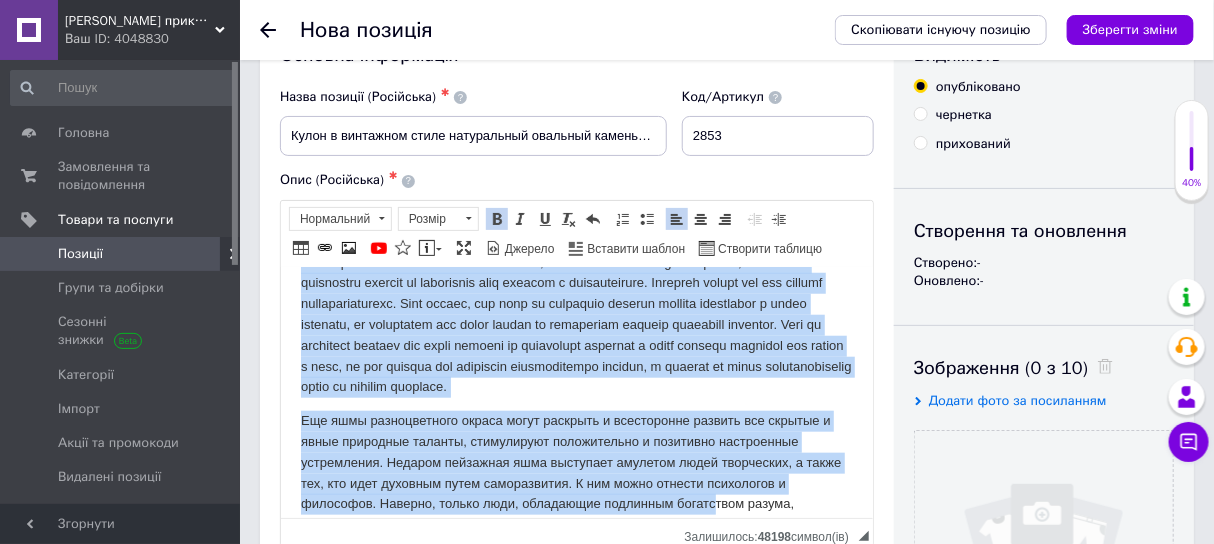 scroll, scrollTop: 783, scrollLeft: 0, axis: vertical 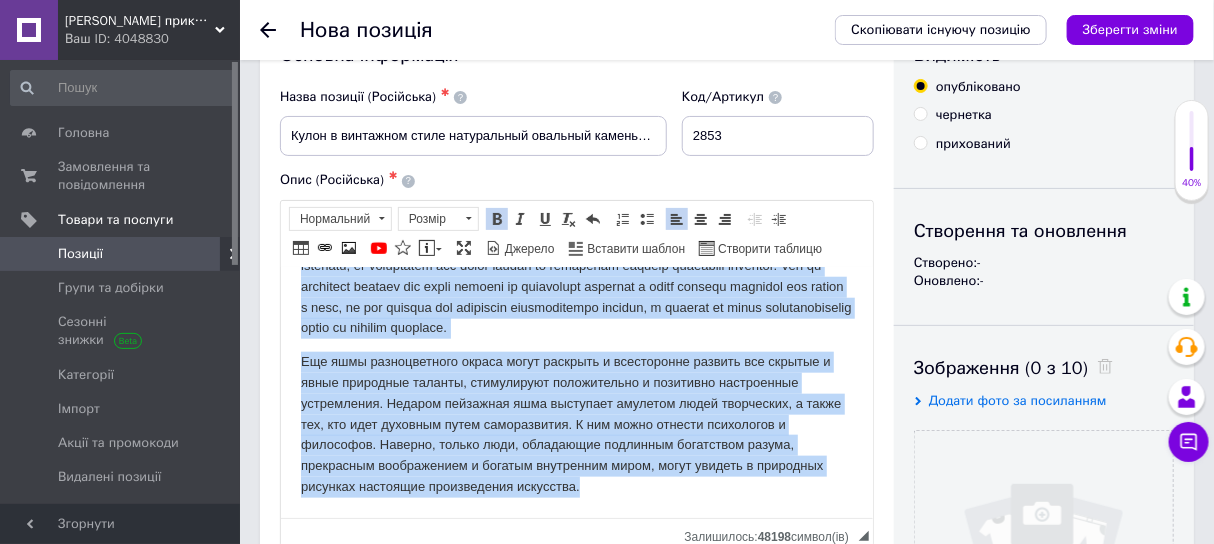 drag, startPoint x: 340, startPoint y: 359, endPoint x: 756, endPoint y: 484, distance: 434.37427 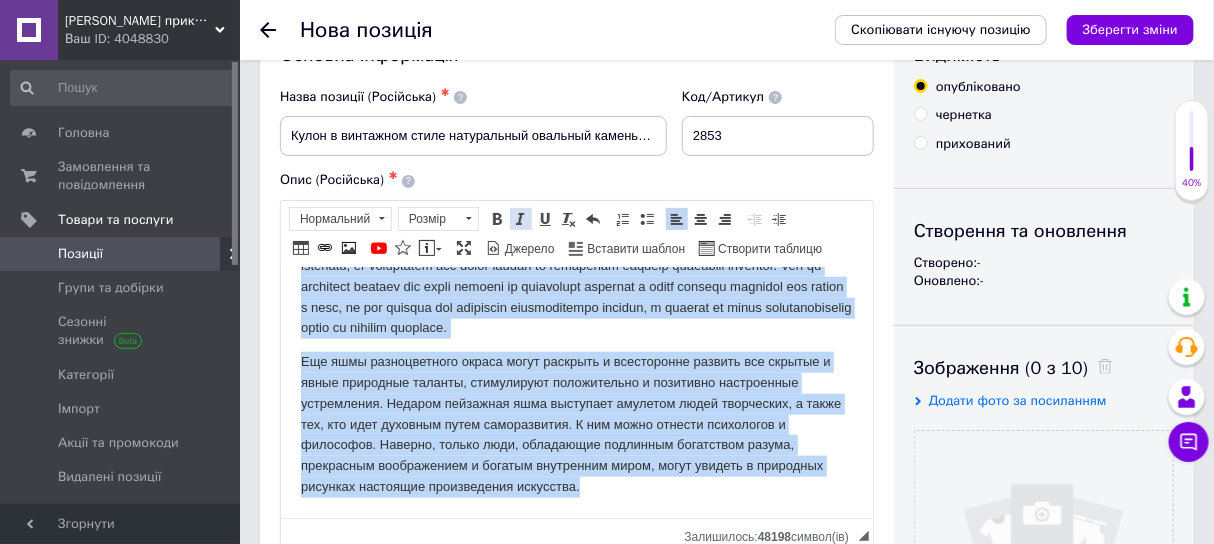 click at bounding box center [521, 219] 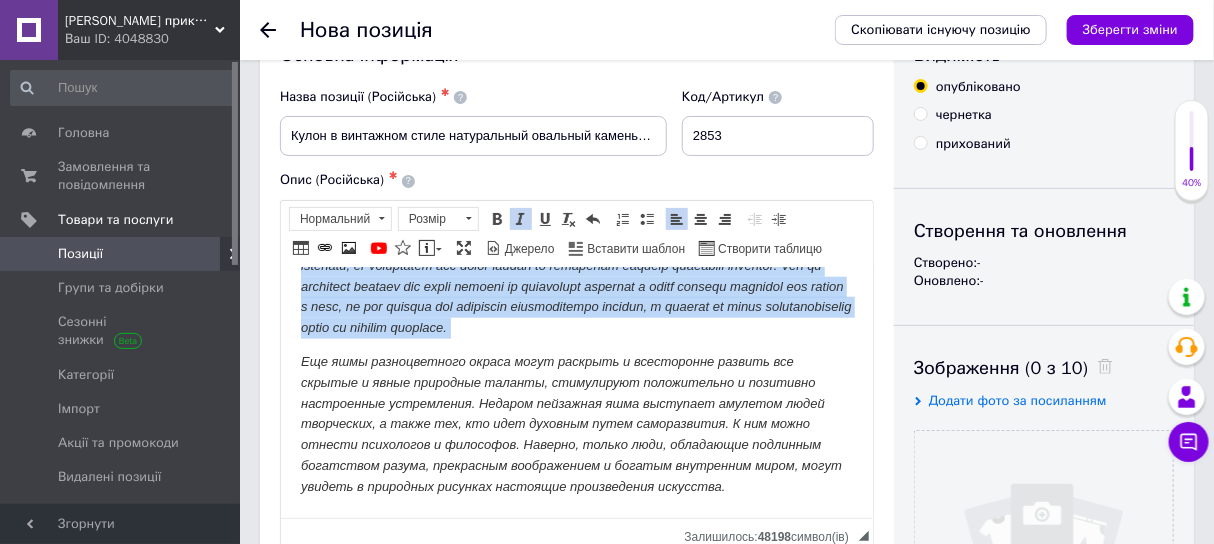click on "Еще яшмы разноцветного окраса могут раскрыть и всесторонне развить все скрытые и явные природные таланты, стимулируют положительно и позитивно настроенные устремления. Недаром пейзажная яшма выступает амулетом людей творческих, а также тех, кто идет духовным путем саморазвития. К ним можно отнести психологов и философов. Наверно, только люди, обладающие подлинным богатством разума, прекрасным воображением и богатым внутренним миром, могут увидеть в природных рисунках настоящие произведения искусства." at bounding box center [570, 423] 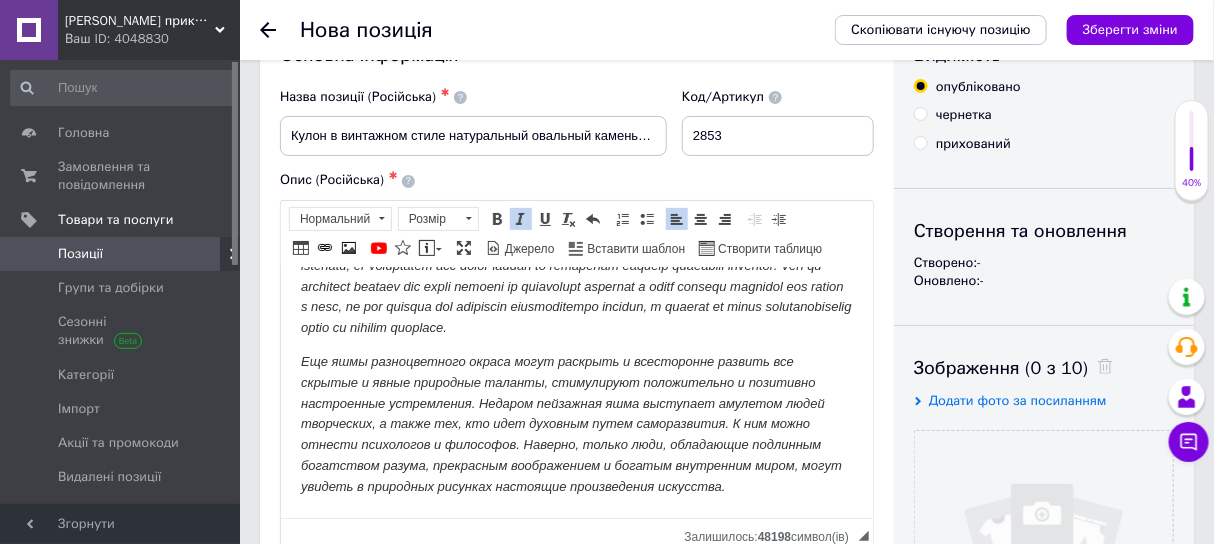 scroll, scrollTop: 533, scrollLeft: 0, axis: vertical 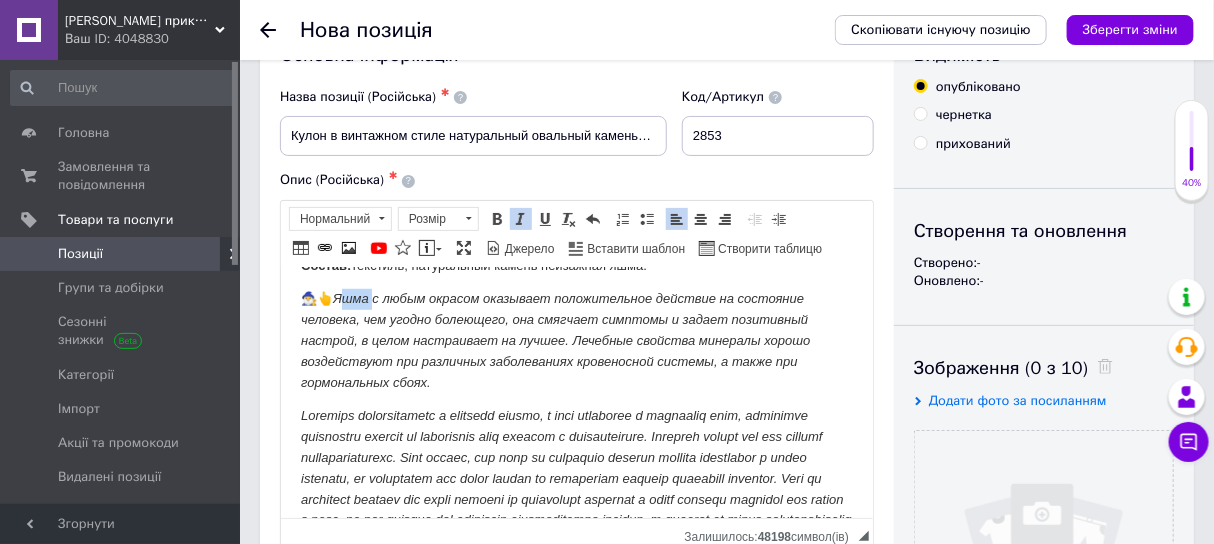 drag, startPoint x: 341, startPoint y: 296, endPoint x: 377, endPoint y: 297, distance: 36.013885 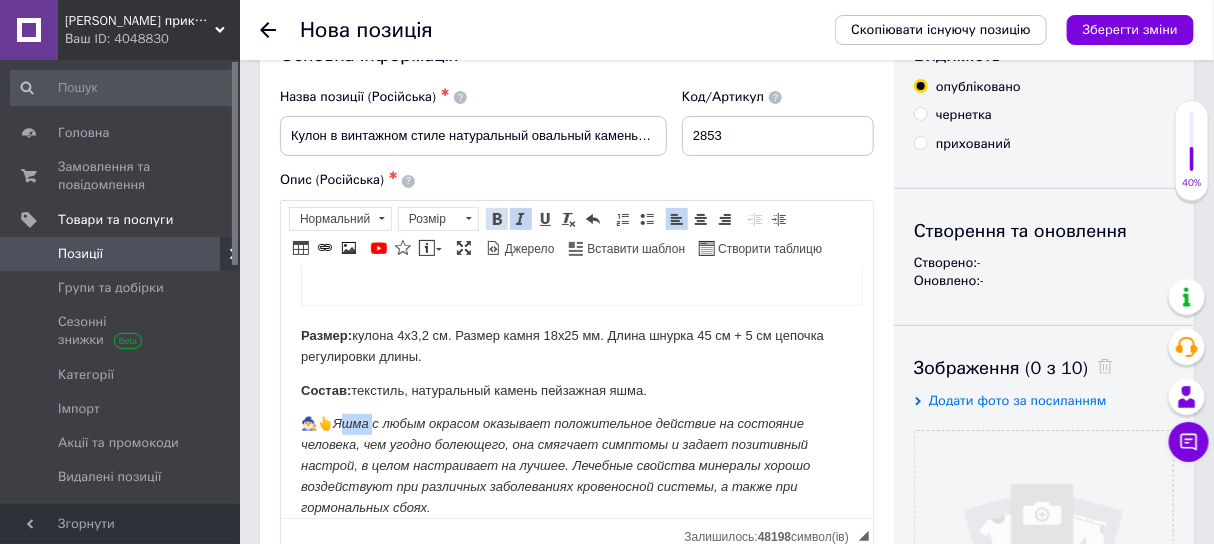 click at bounding box center [497, 219] 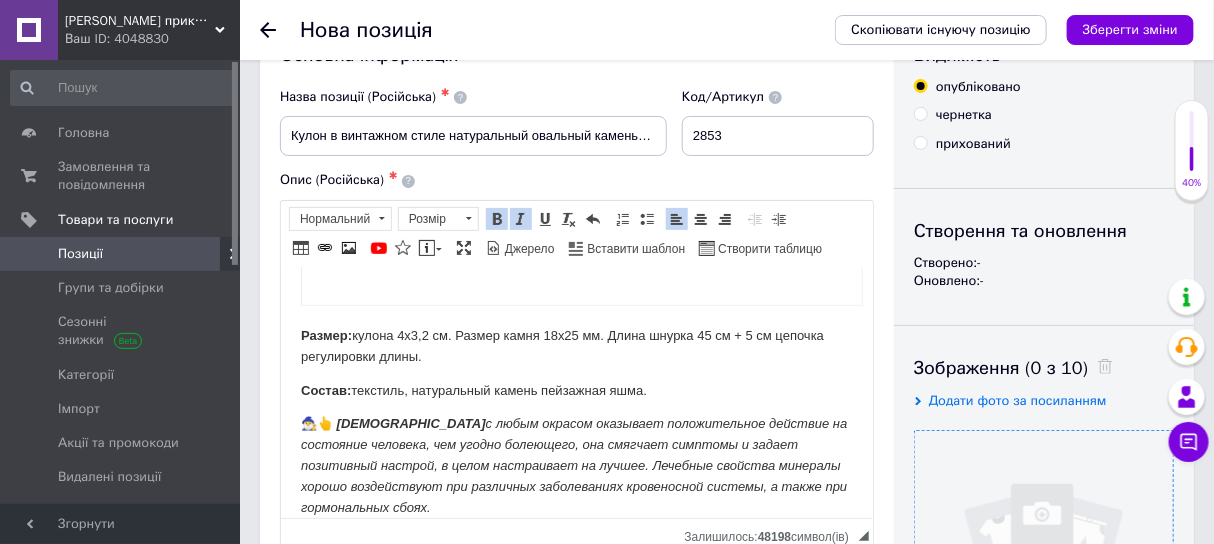 click at bounding box center (1044, 560) 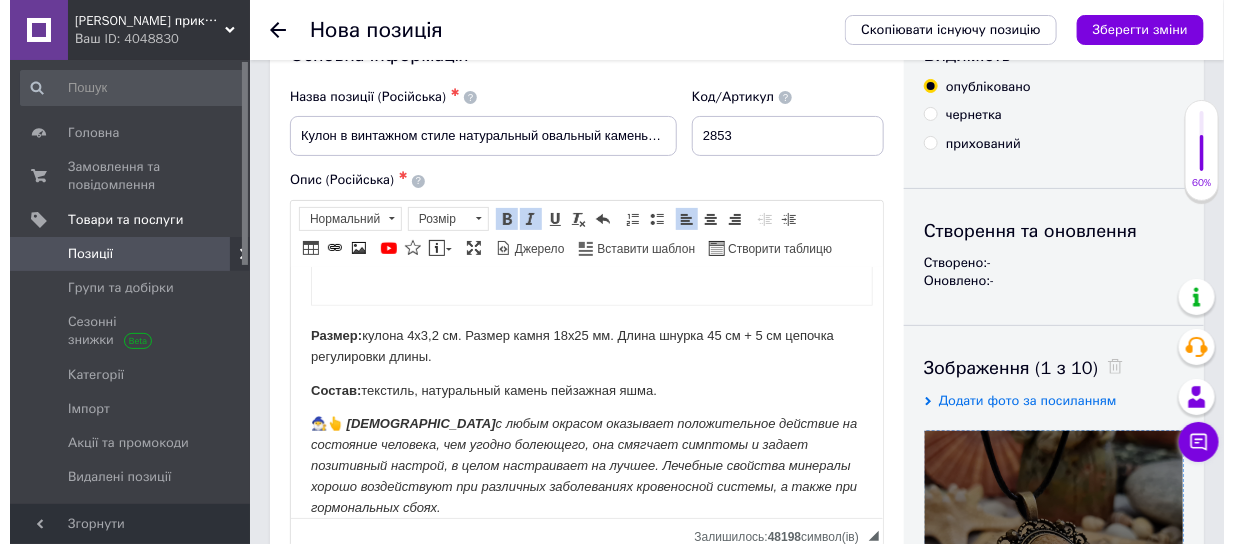 scroll, scrollTop: 442, scrollLeft: 0, axis: vertical 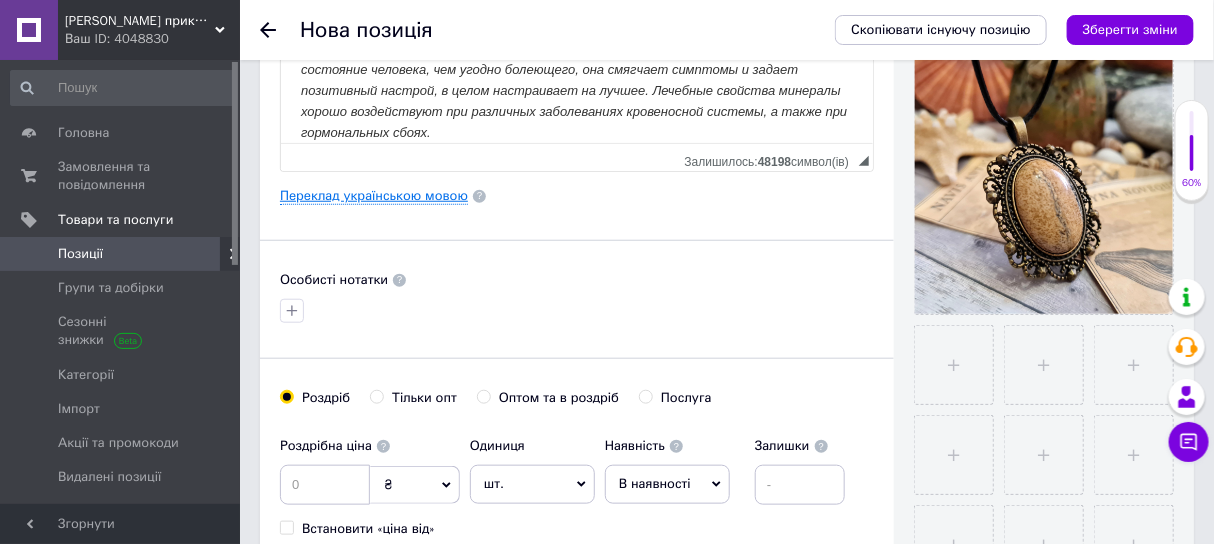 click on "Переклад українською мовою" at bounding box center [374, 196] 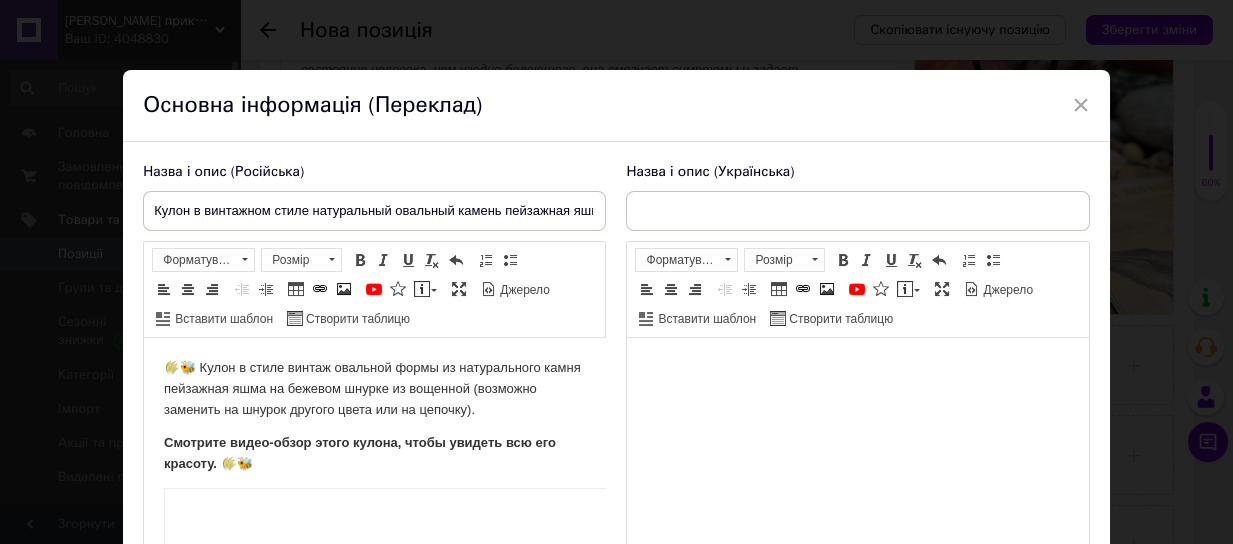scroll, scrollTop: 0, scrollLeft: 0, axis: both 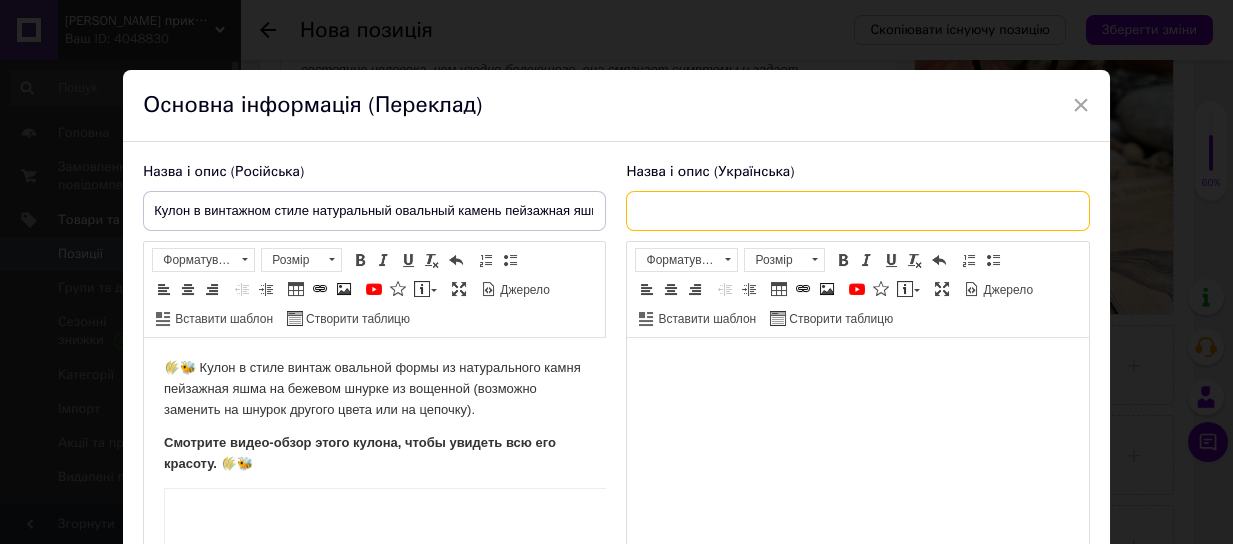 click at bounding box center [857, 211] 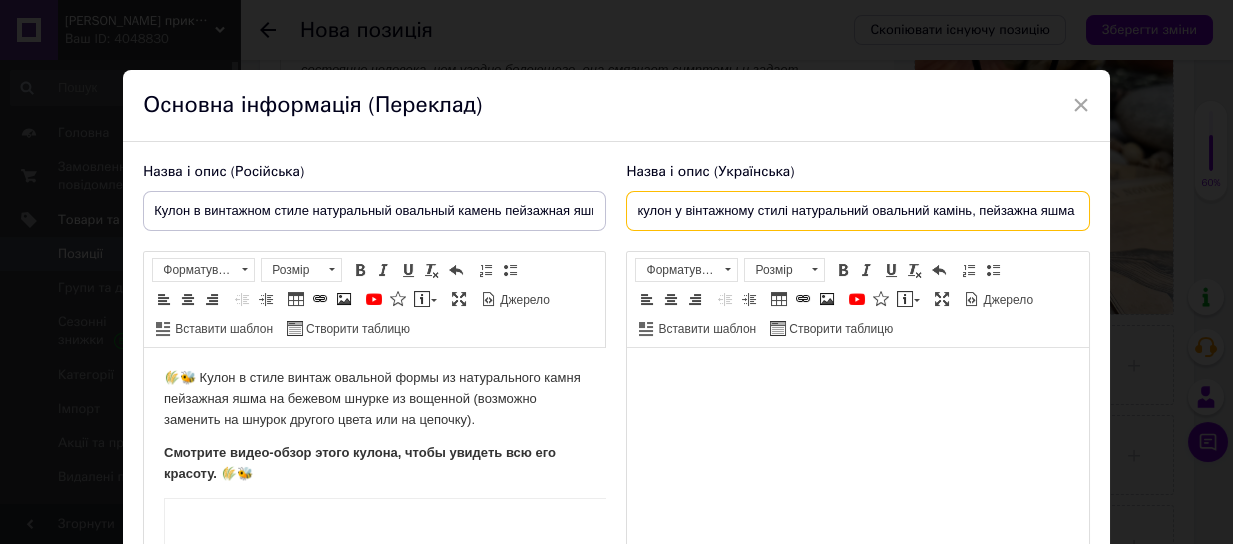 drag, startPoint x: 639, startPoint y: 200, endPoint x: 547, endPoint y: 204, distance: 92.086914 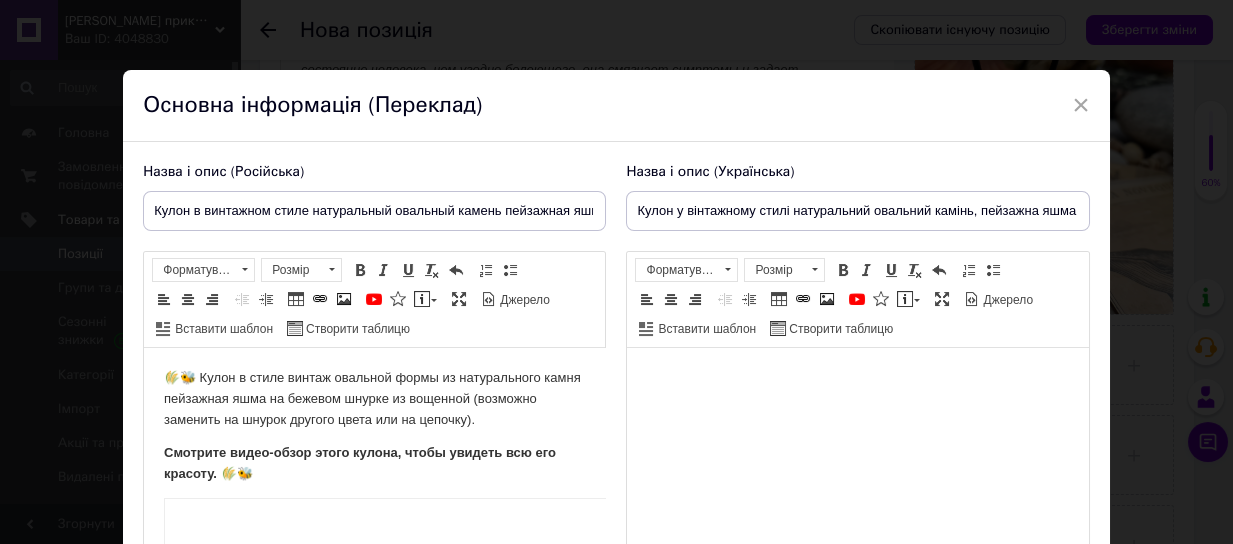 click at bounding box center [857, 378] 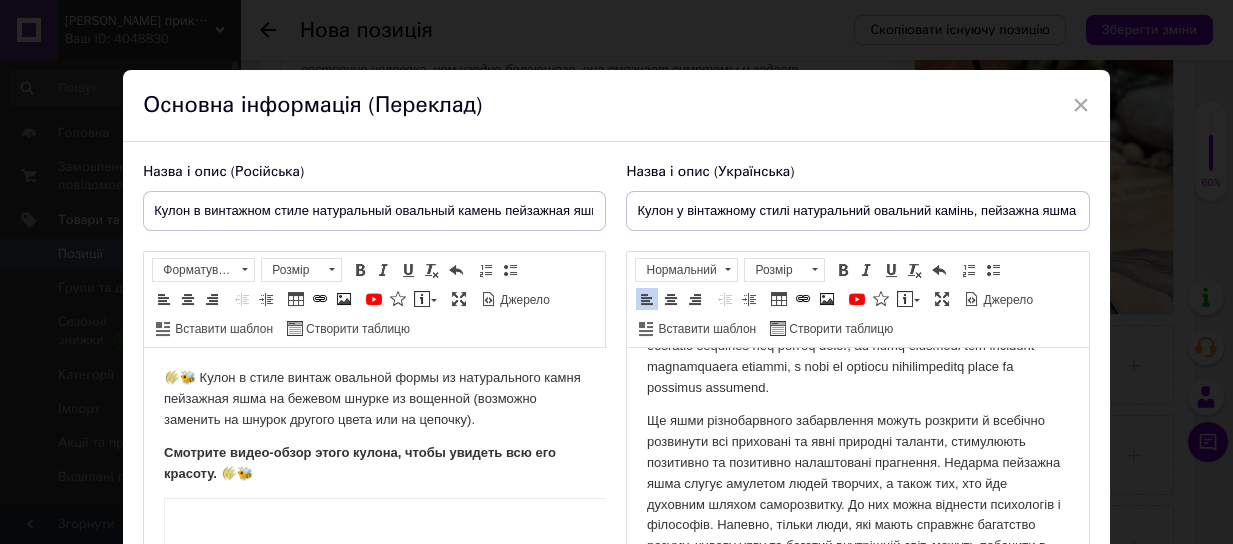 scroll, scrollTop: 80, scrollLeft: 0, axis: vertical 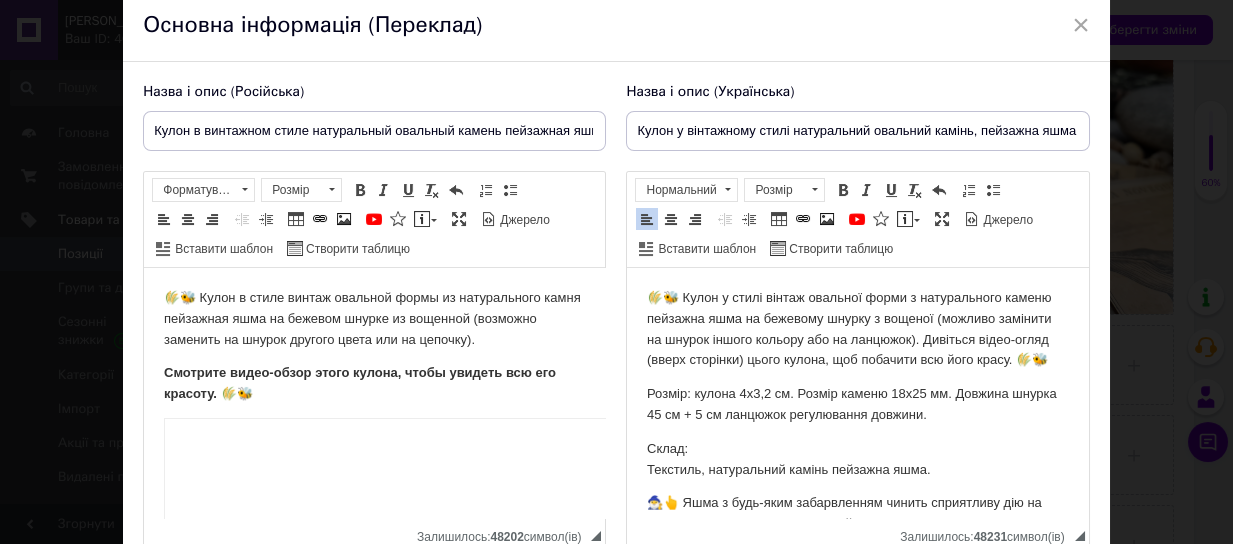 click on "🌾🐝 Кулон у стилі вінтаж овальної форми з натурального каменю пейзажна яшма на бежевому шнурку з вощеної (можливо замінити на шнурок іншого кольору або на ланцюжок). Дивіться відео-огляд (вверх сторінки) цього кулона, щоб побачити всю його красу. 🌾🐝" at bounding box center [857, 329] 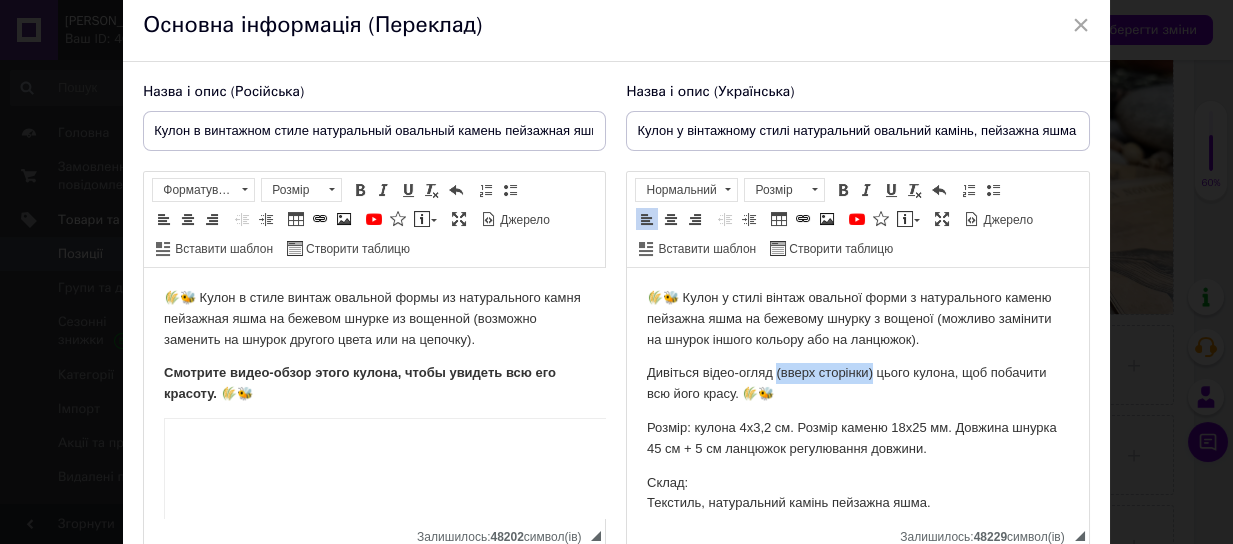 drag, startPoint x: 777, startPoint y: 374, endPoint x: 874, endPoint y: 372, distance: 97.020615 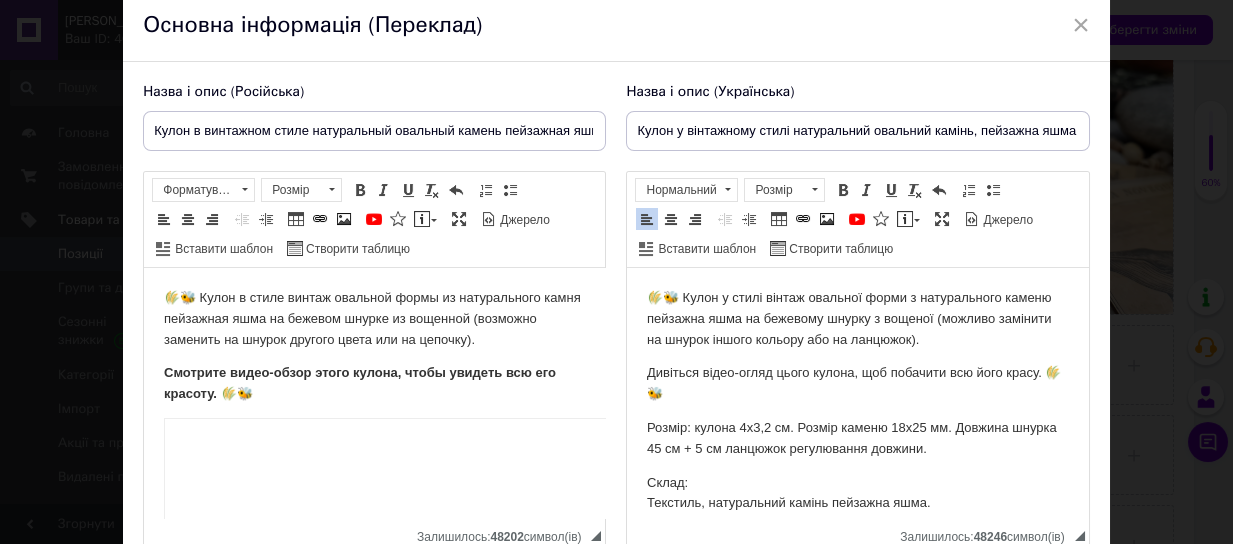 click on "Дивіться відео-огляд цього кулона, щоб побачити всю його красу. 🌾🐝" at bounding box center [857, 384] 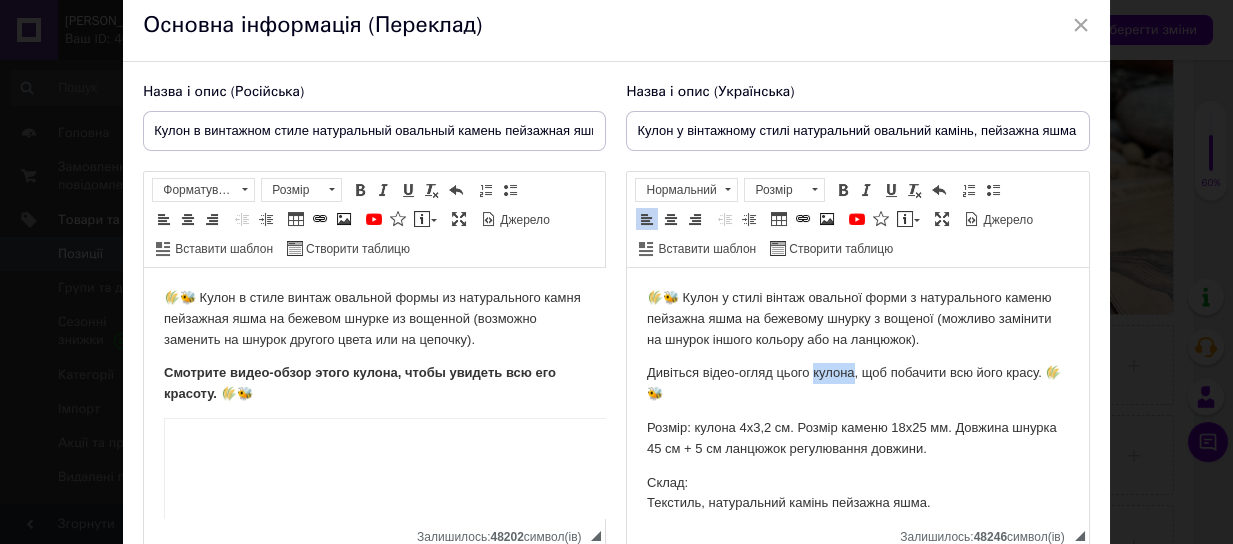 click on "Дивіться відео-огляд цього кулона, щоб побачити всю його красу. 🌾🐝" at bounding box center (857, 384) 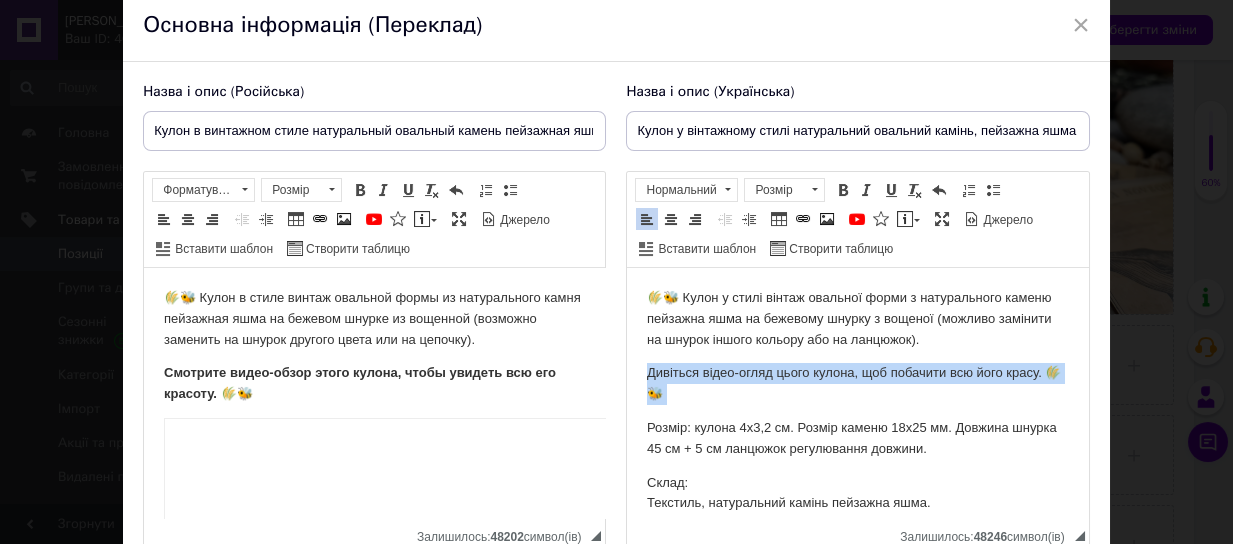 click on "Дивіться відео-огляд цього кулона, щоб побачити всю його красу. 🌾🐝" at bounding box center (857, 384) 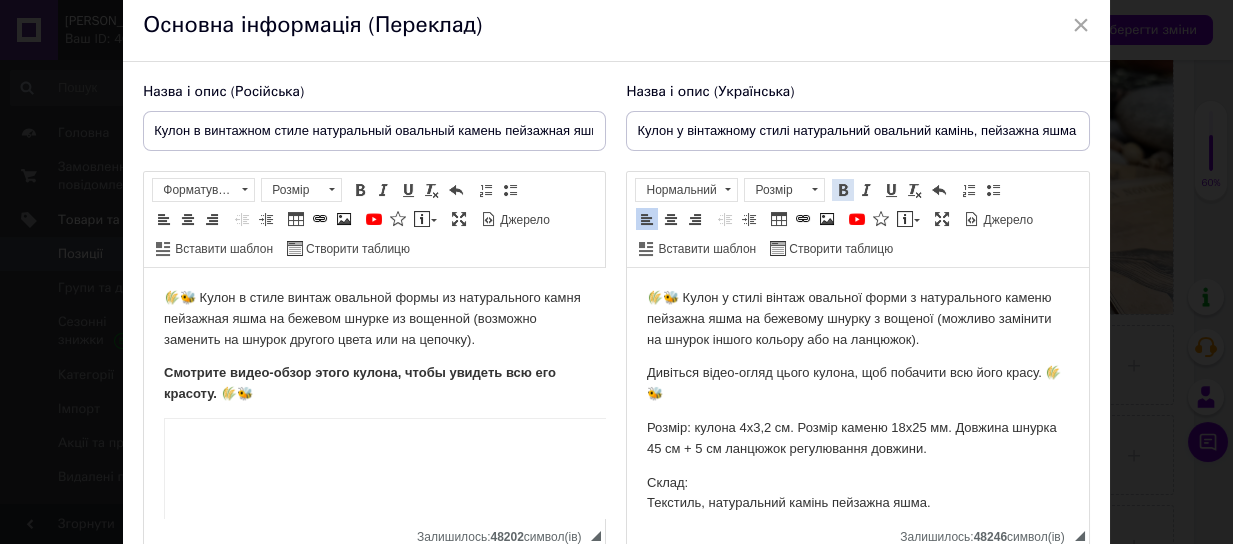 click at bounding box center [843, 190] 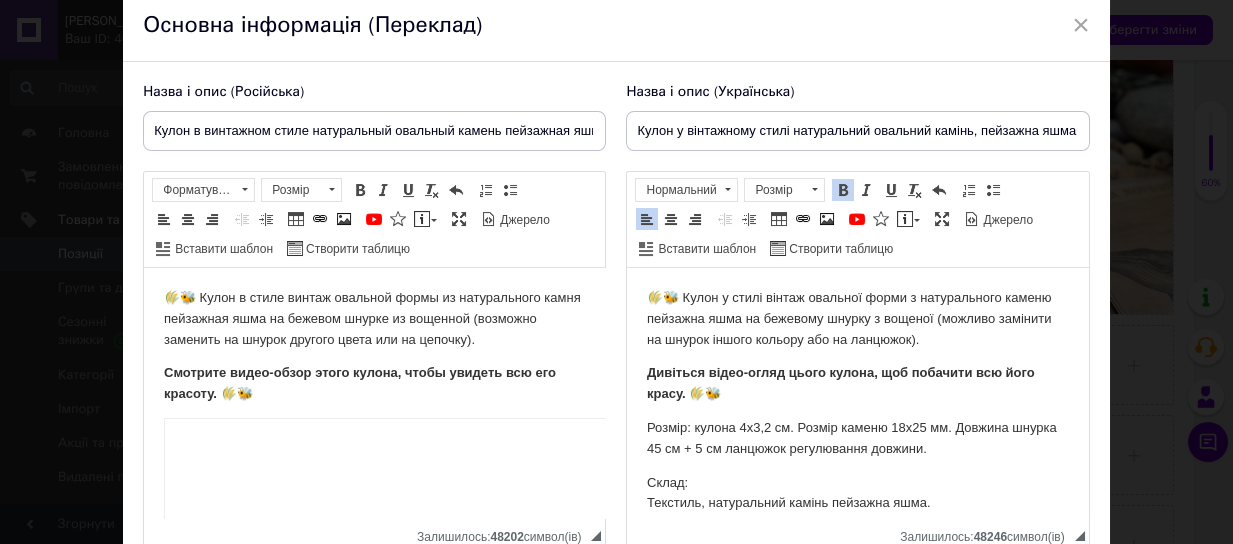click on "Дивіться відео-огляд цього кулона, щоб побачити всю його красу. 🌾🐝" at bounding box center (857, 384) 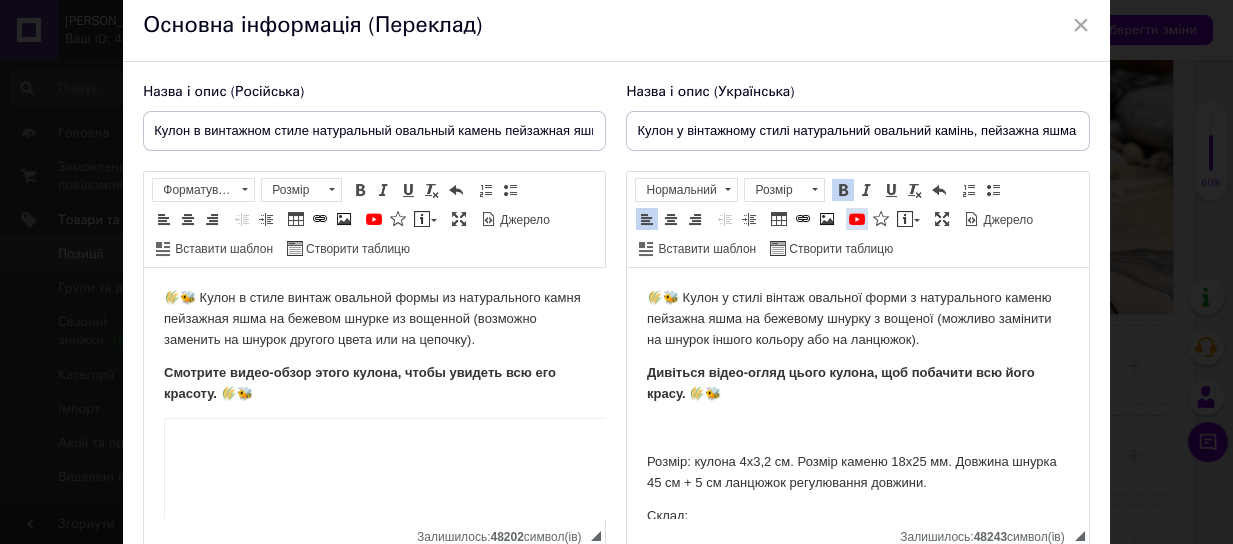 click at bounding box center [857, 219] 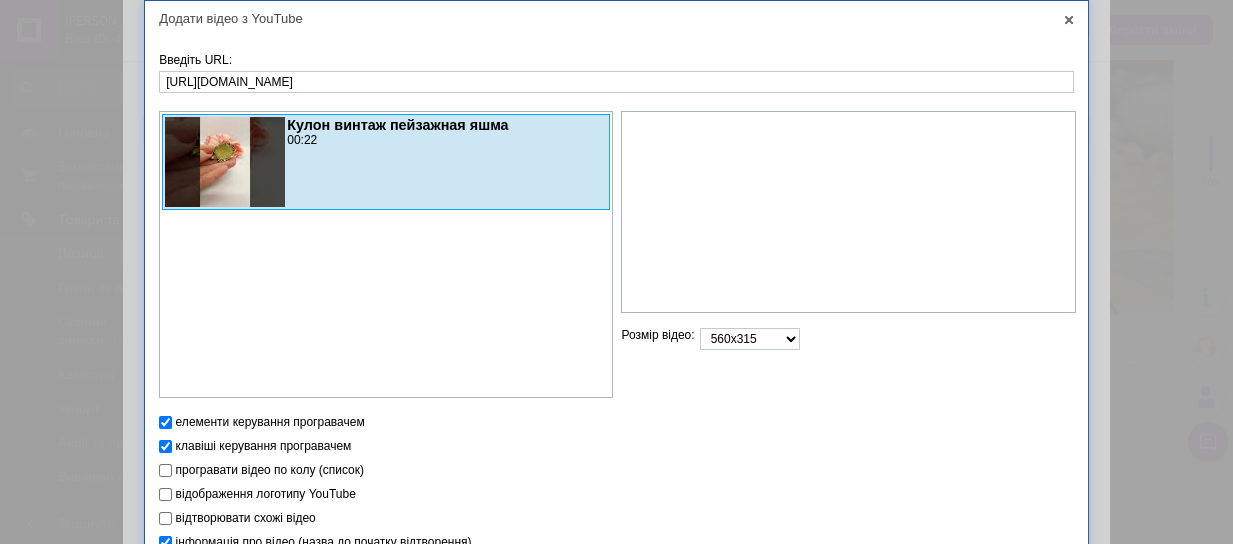 scroll, scrollTop: 97, scrollLeft: 0, axis: vertical 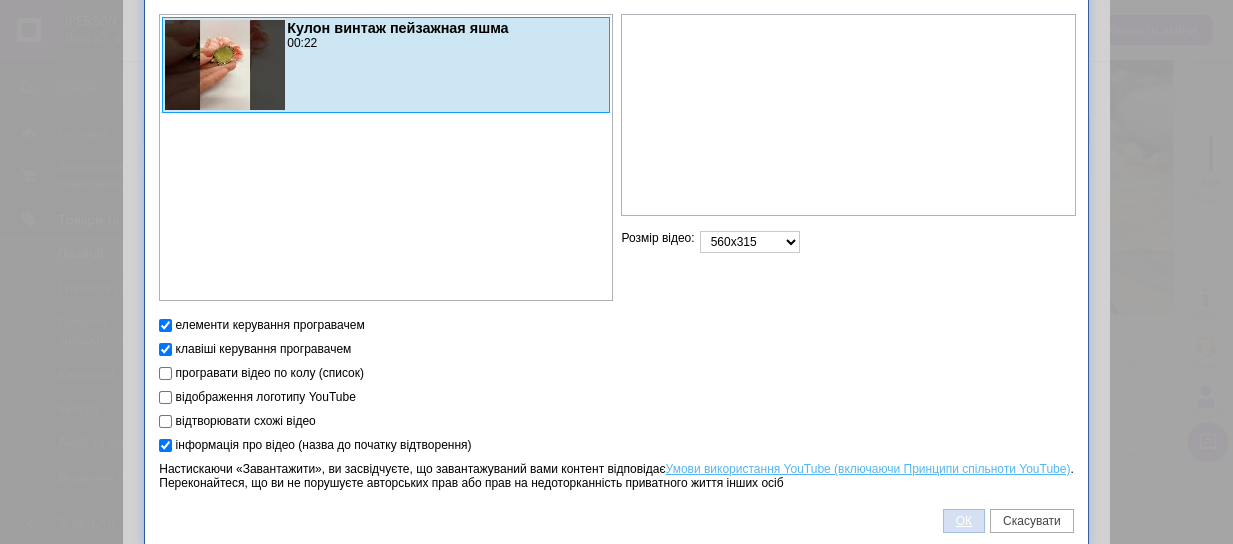 drag, startPoint x: 961, startPoint y: 521, endPoint x: 342, endPoint y: 213, distance: 691.3935 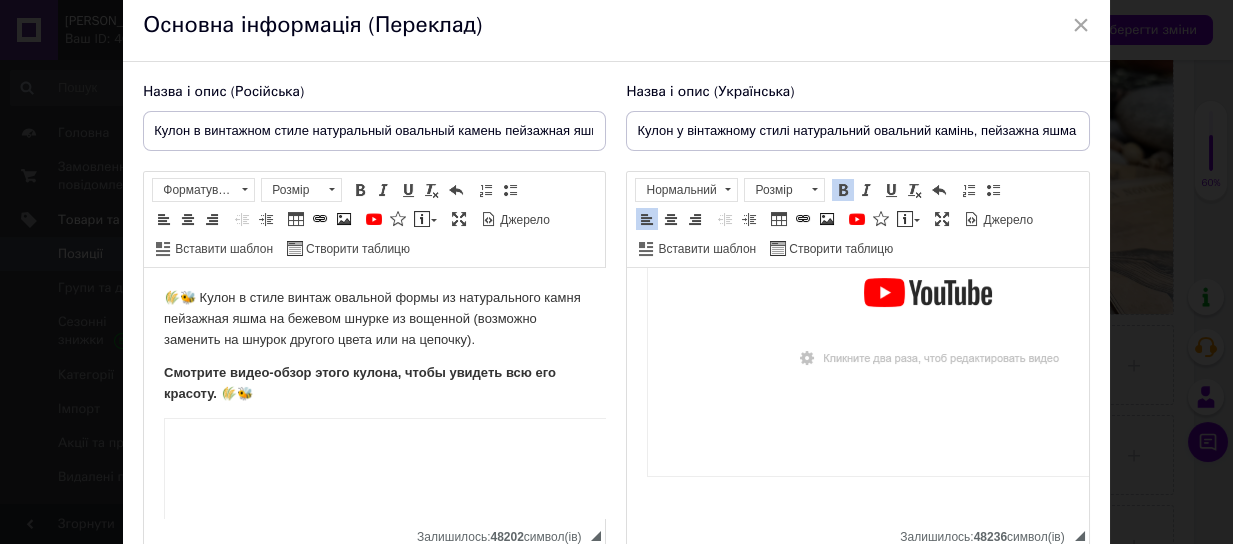 scroll, scrollTop: 509, scrollLeft: 0, axis: vertical 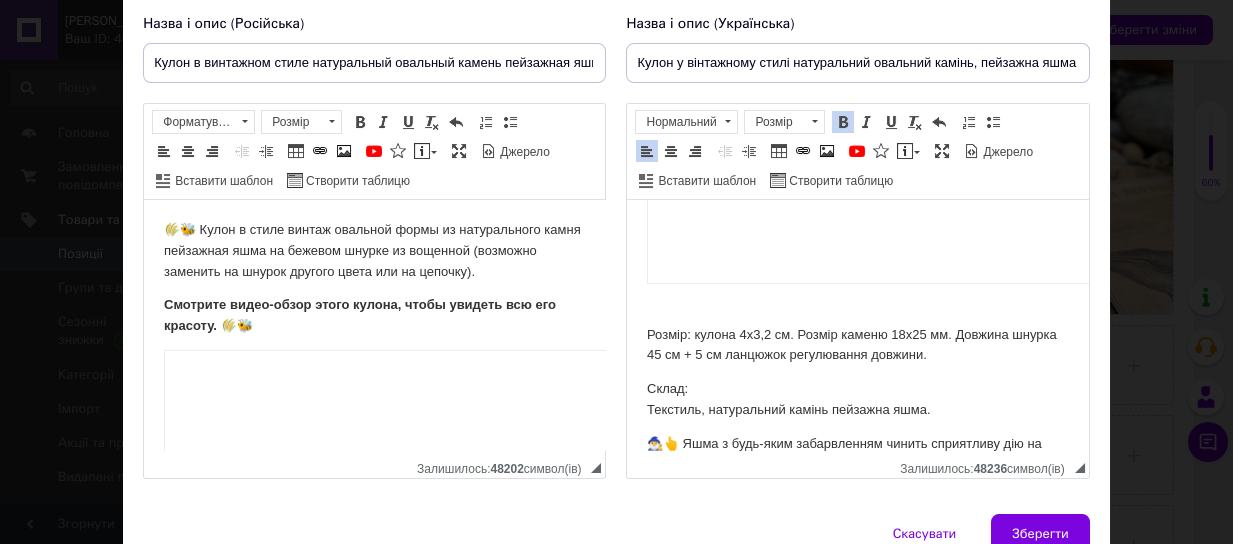 click on "Розмір: кулона 4х3,2 см. Розмір каменю 18х25 мм. Довжина шнурка 45 см + 5 см ланцюжок регулювання довжини." at bounding box center [857, 346] 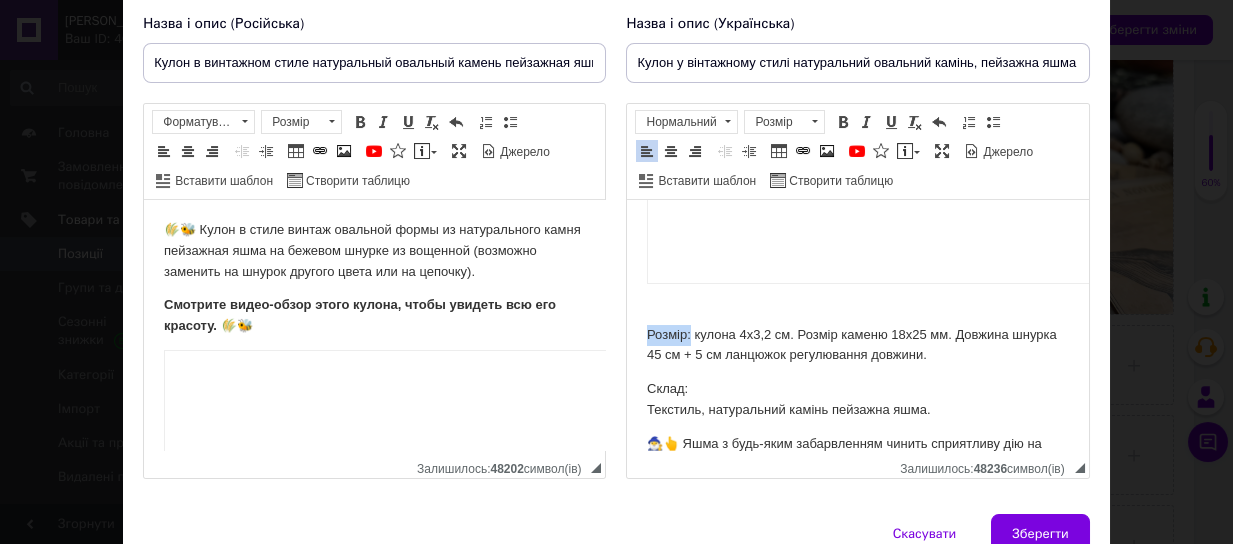 drag, startPoint x: 692, startPoint y: 335, endPoint x: 547, endPoint y: 323, distance: 145.4957 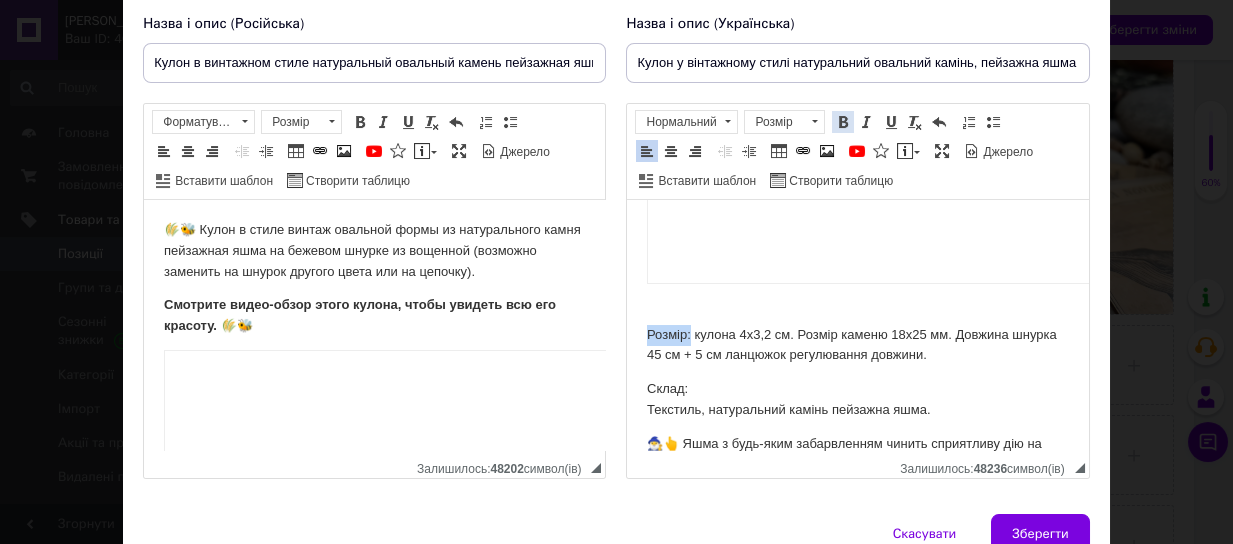 click at bounding box center [843, 122] 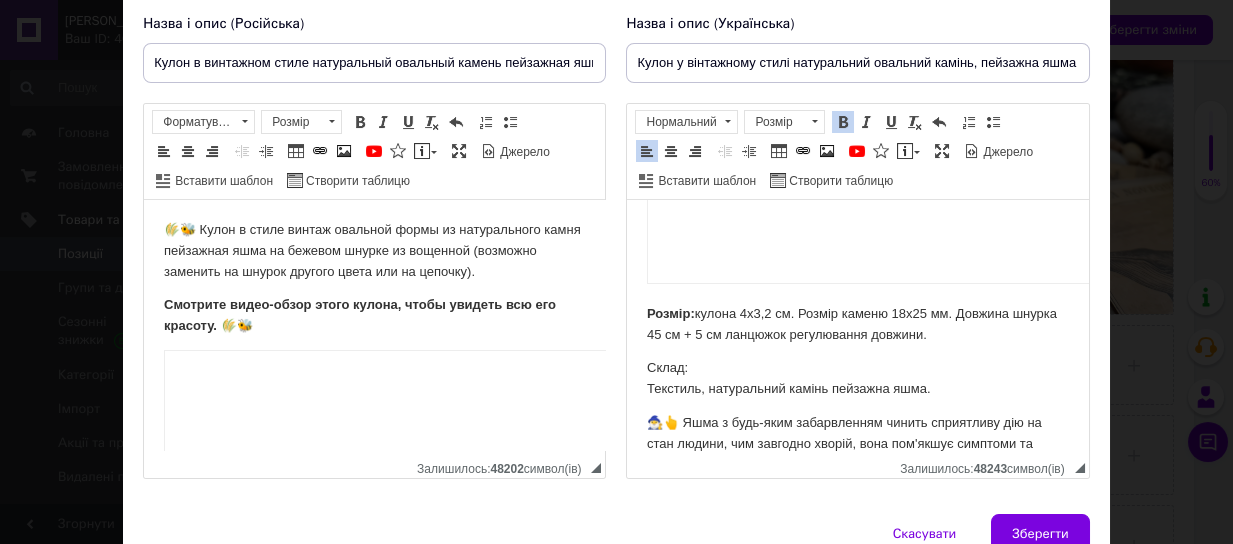 click on "Склад: Текстиль, натуральний камінь пейзажна яшма." at bounding box center (857, 379) 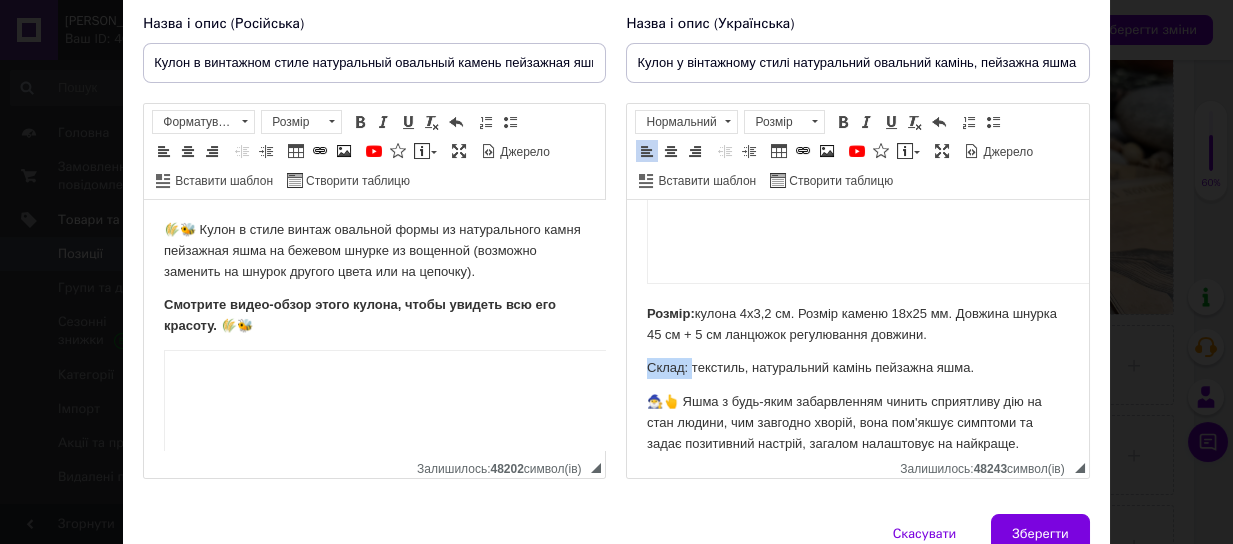 drag, startPoint x: 691, startPoint y: 366, endPoint x: 581, endPoint y: 364, distance: 110.01818 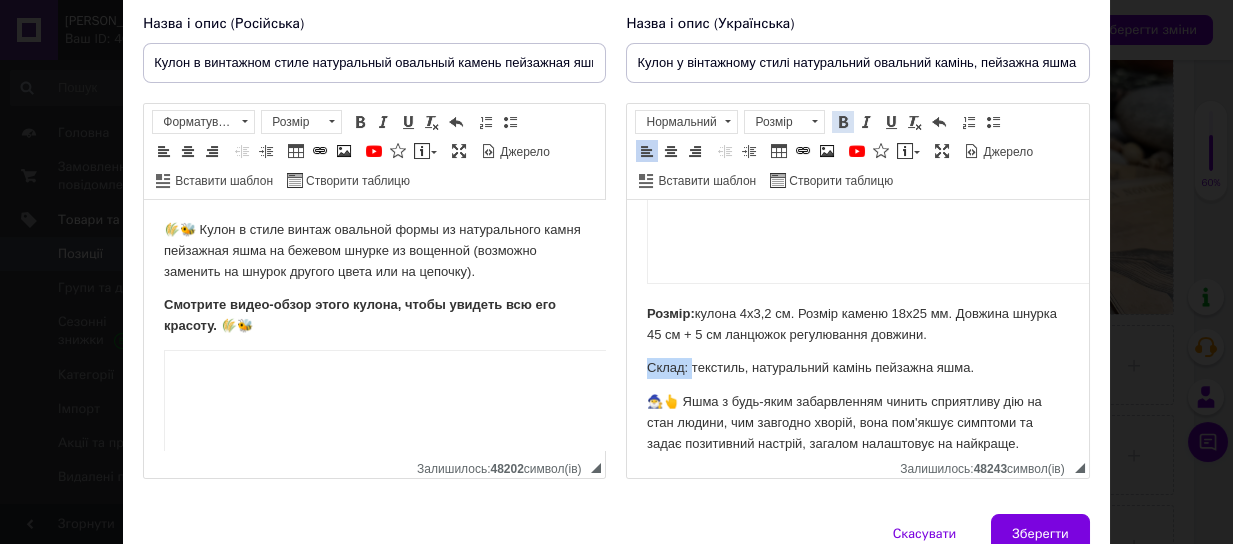 click at bounding box center [843, 122] 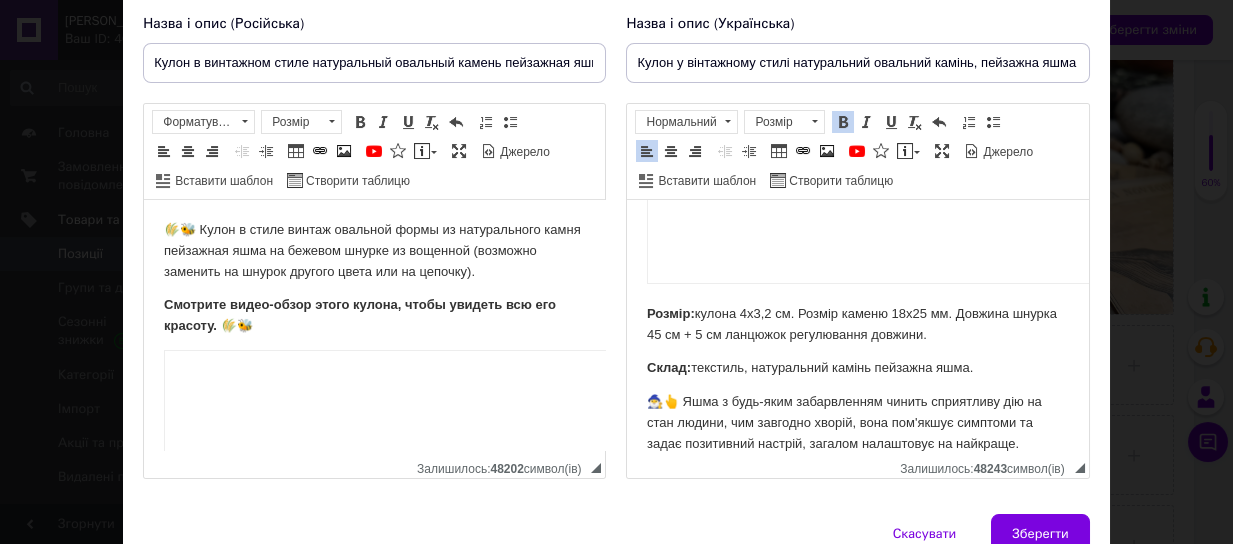 click on "Розмір:  кулона 4х3,2 см. Розмір каменю 18х25 мм. Довжина шнурка 45 см + 5 см ланцюжок регулювання довжини." at bounding box center [857, 325] 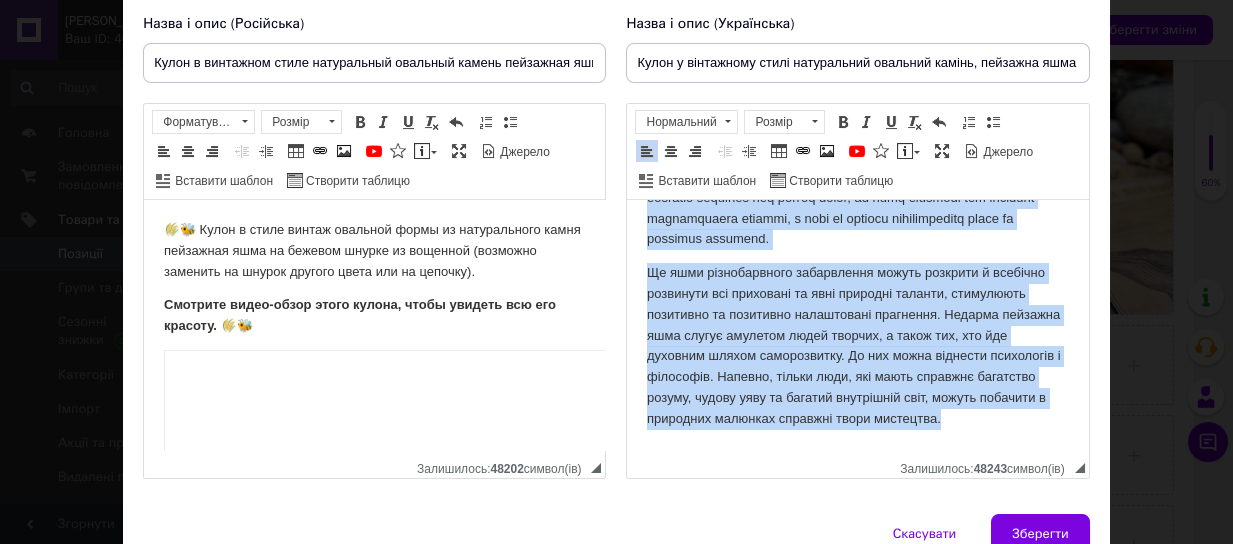 scroll, scrollTop: 887, scrollLeft: 140, axis: both 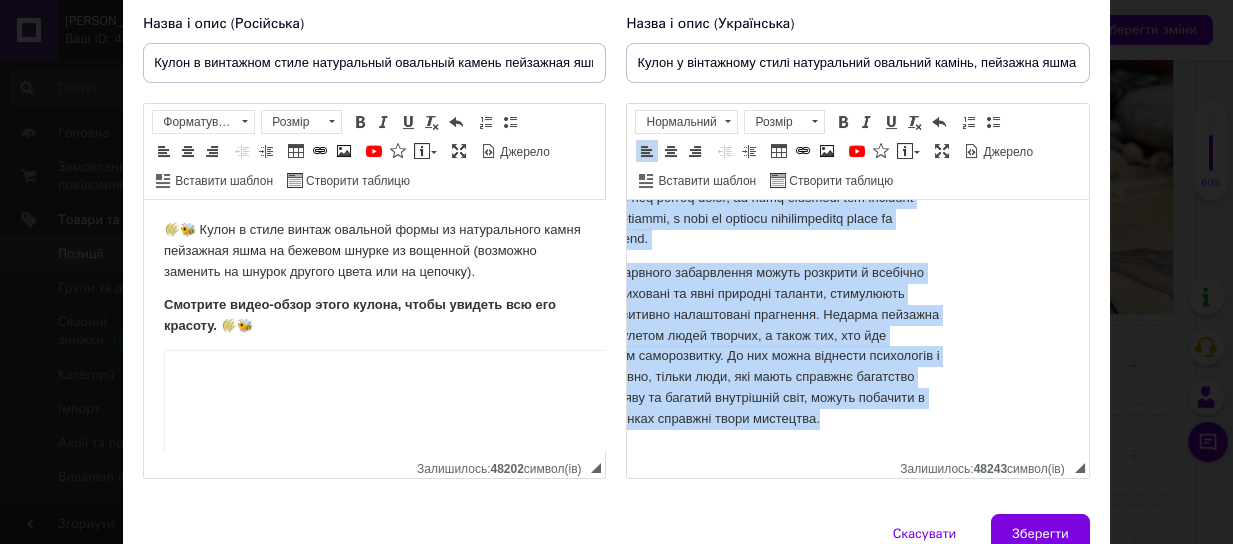 drag, startPoint x: 687, startPoint y: 395, endPoint x: 1098, endPoint y: 420, distance: 411.75964 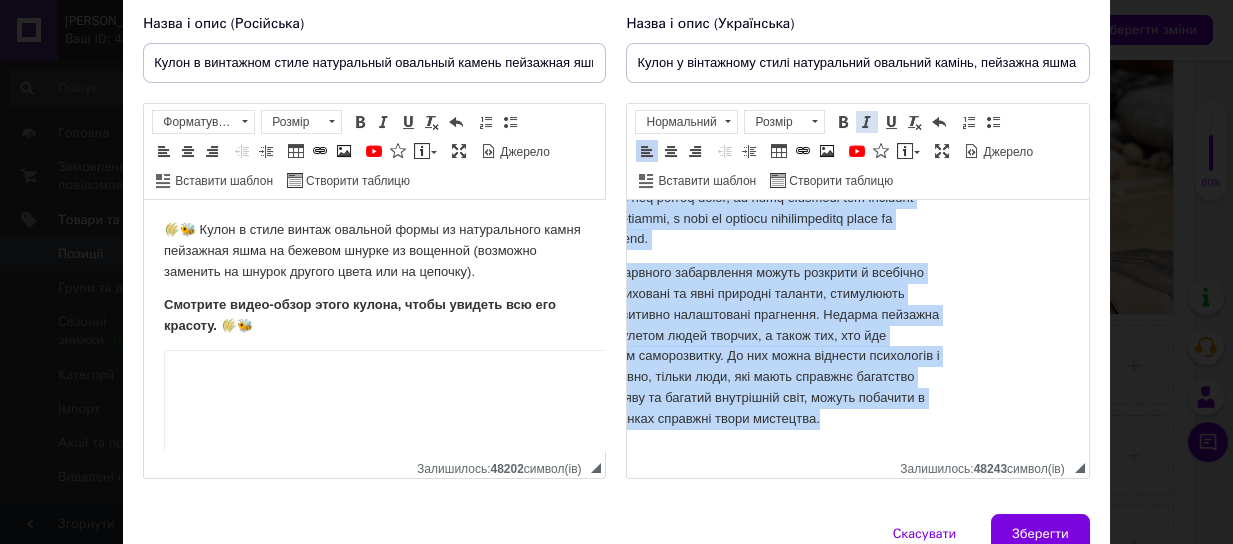 click at bounding box center (867, 122) 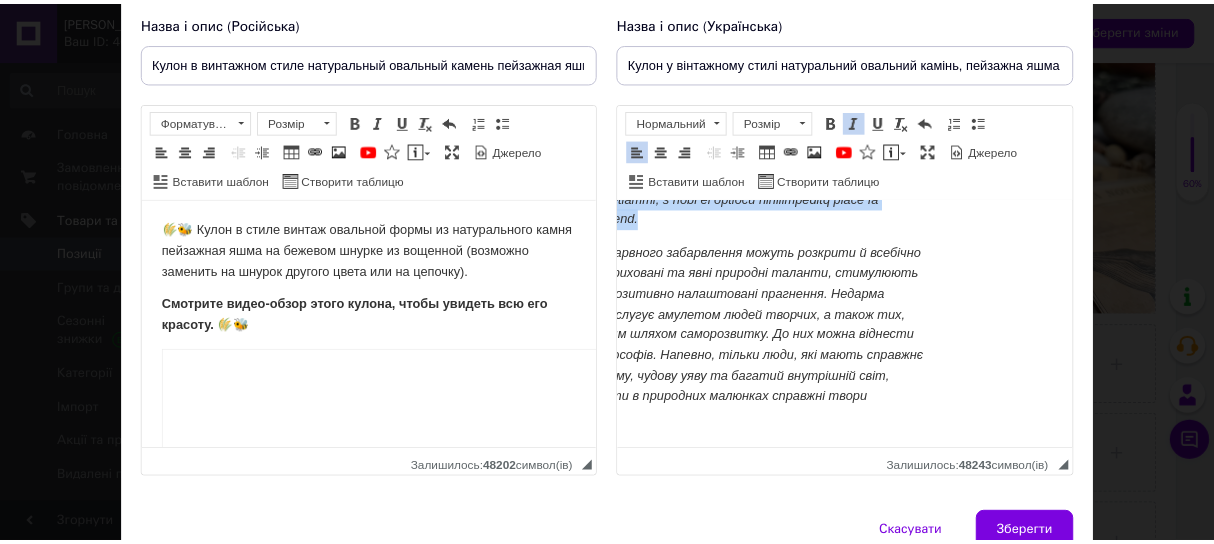 scroll, scrollTop: 273, scrollLeft: 0, axis: vertical 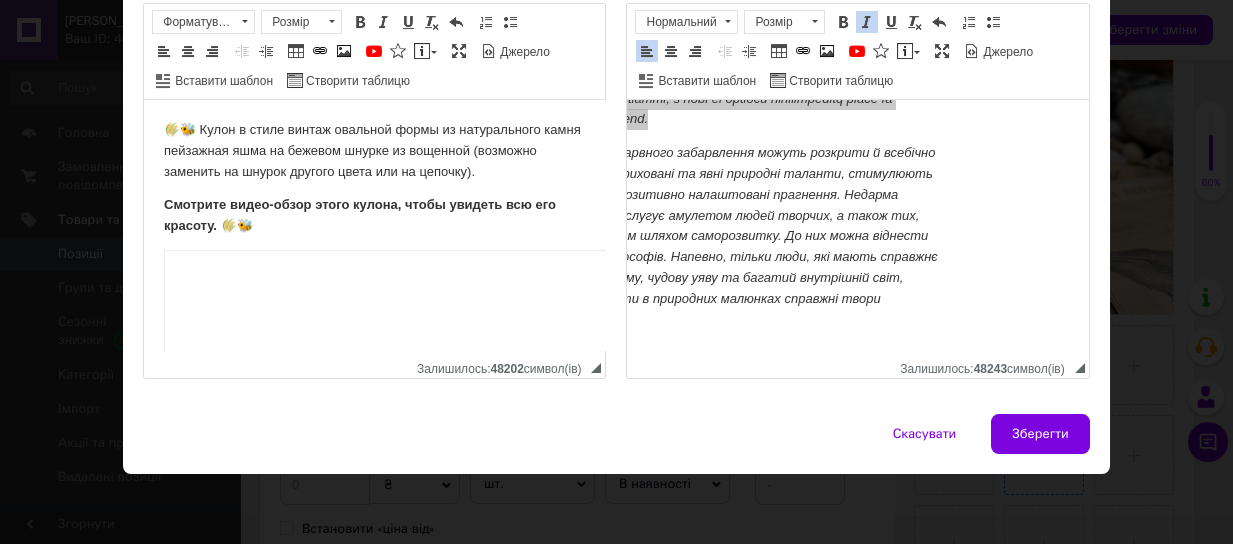 click on "Зберегти" at bounding box center (1040, 434) 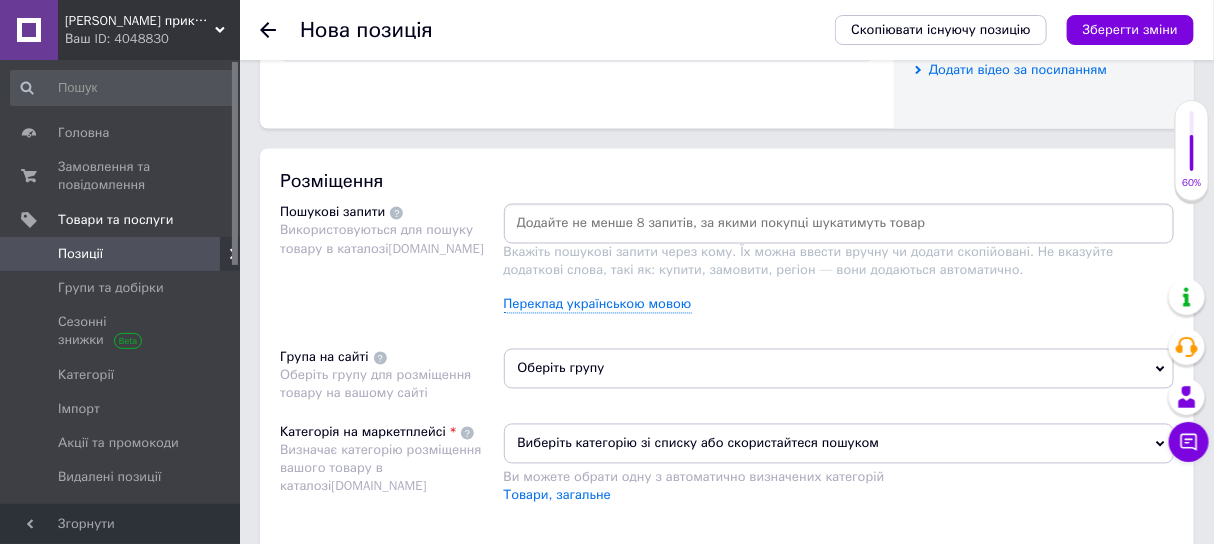 scroll, scrollTop: 941, scrollLeft: 0, axis: vertical 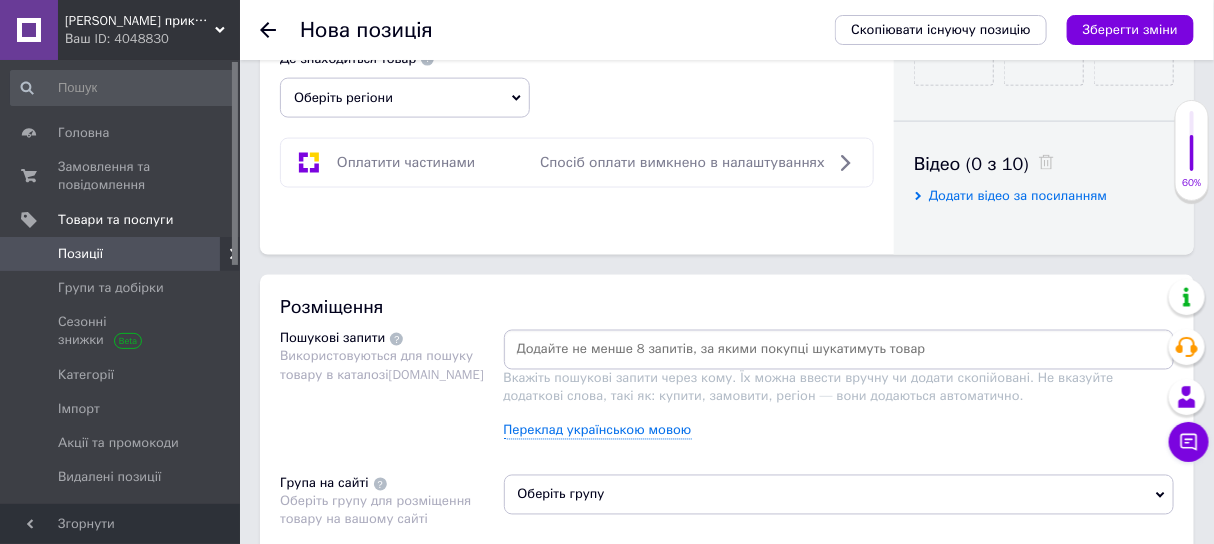 click on "Додати відео за посиланням" at bounding box center (1018, 195) 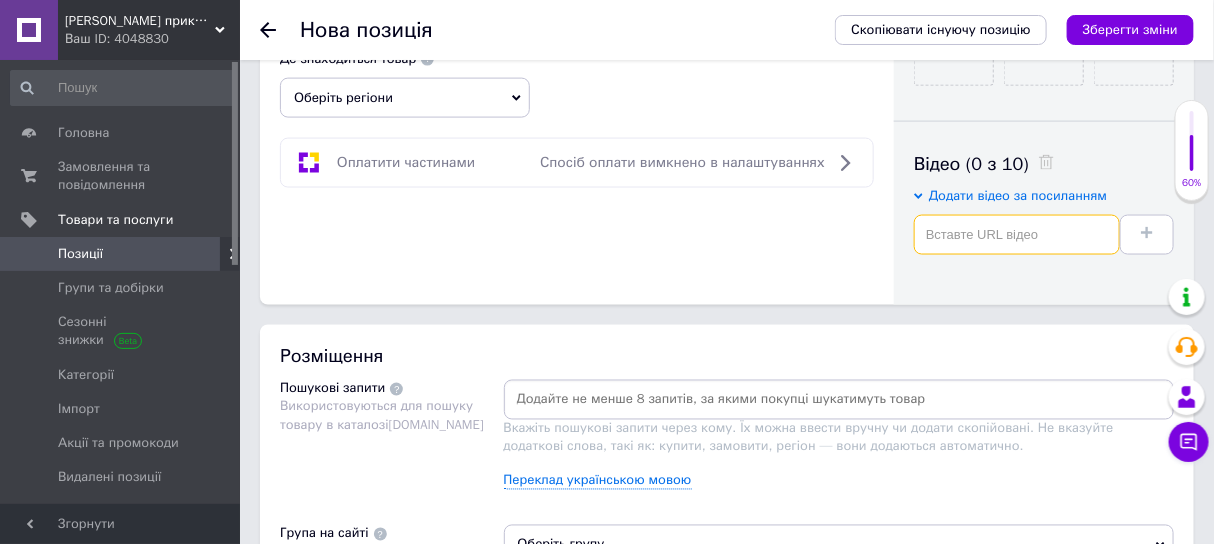 click at bounding box center [1017, 235] 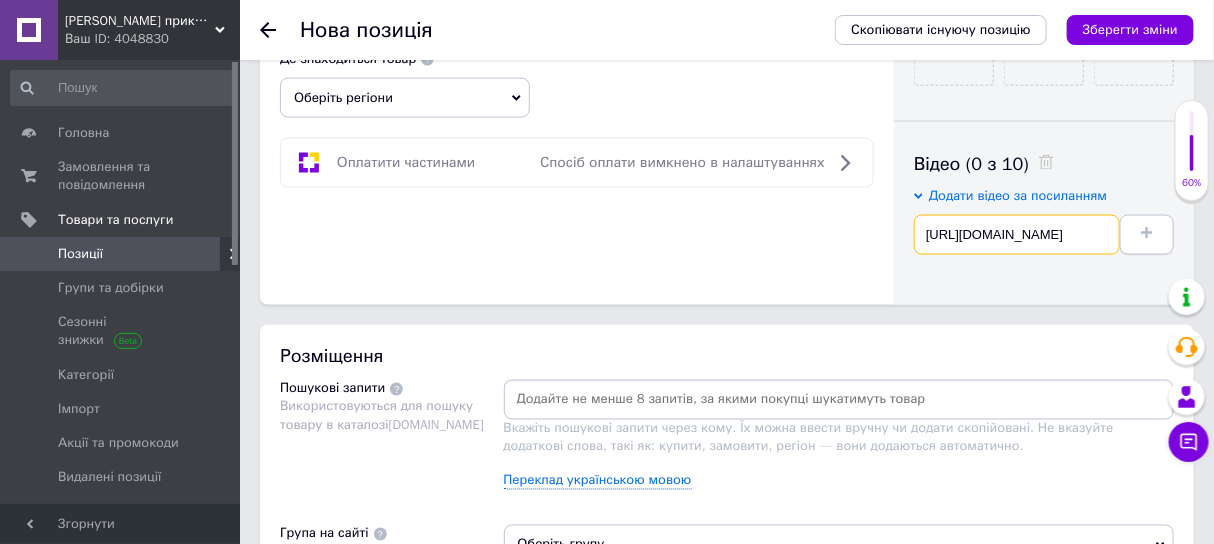 scroll, scrollTop: 0, scrollLeft: 103, axis: horizontal 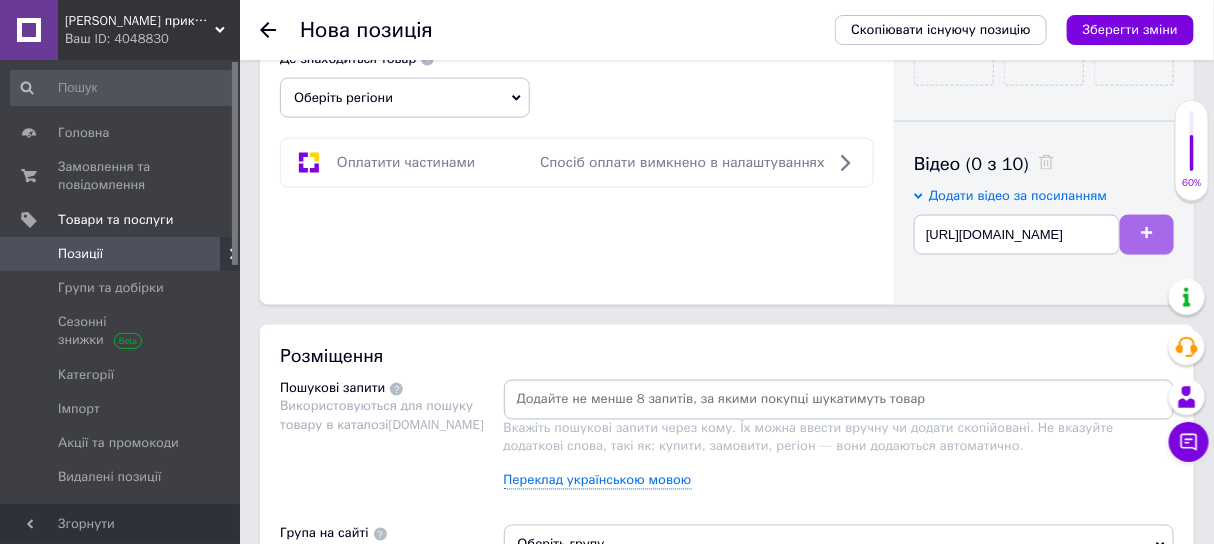 click at bounding box center [1147, 235] 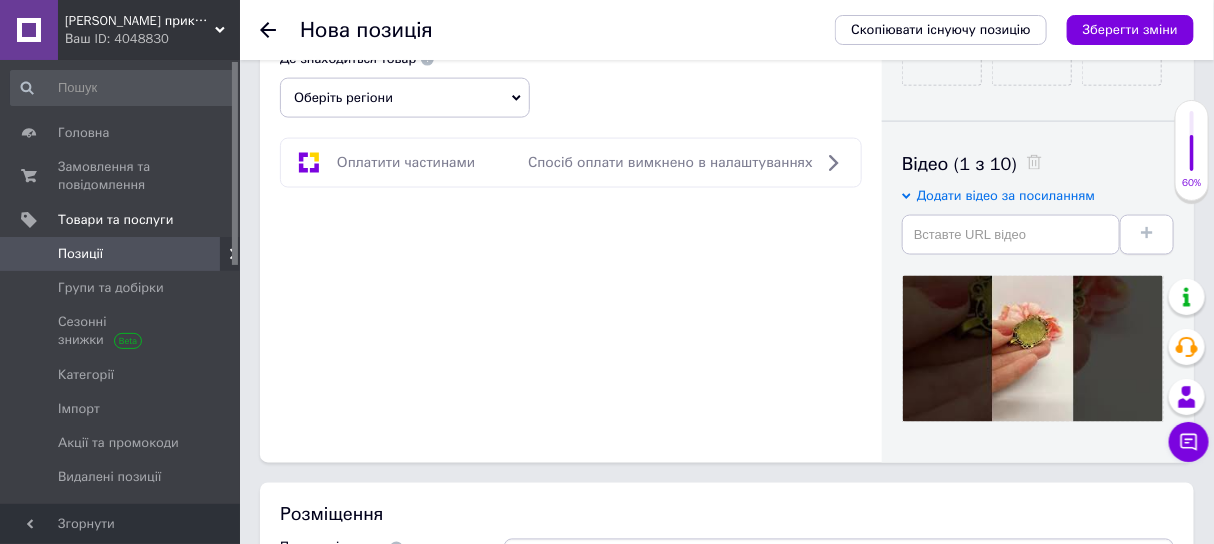 scroll, scrollTop: 0, scrollLeft: 0, axis: both 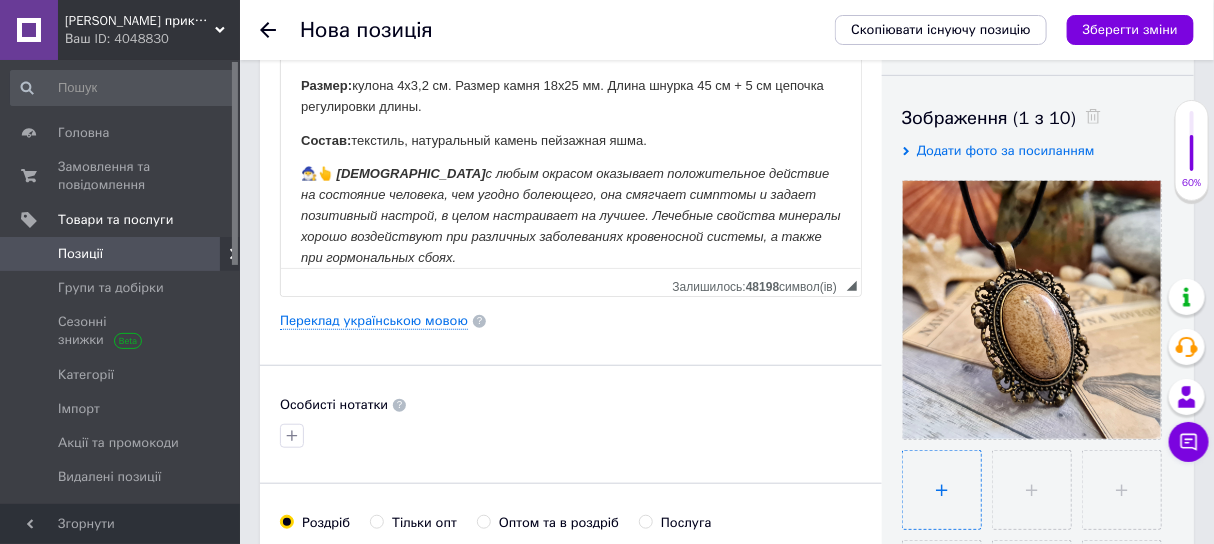 click at bounding box center (942, 490) 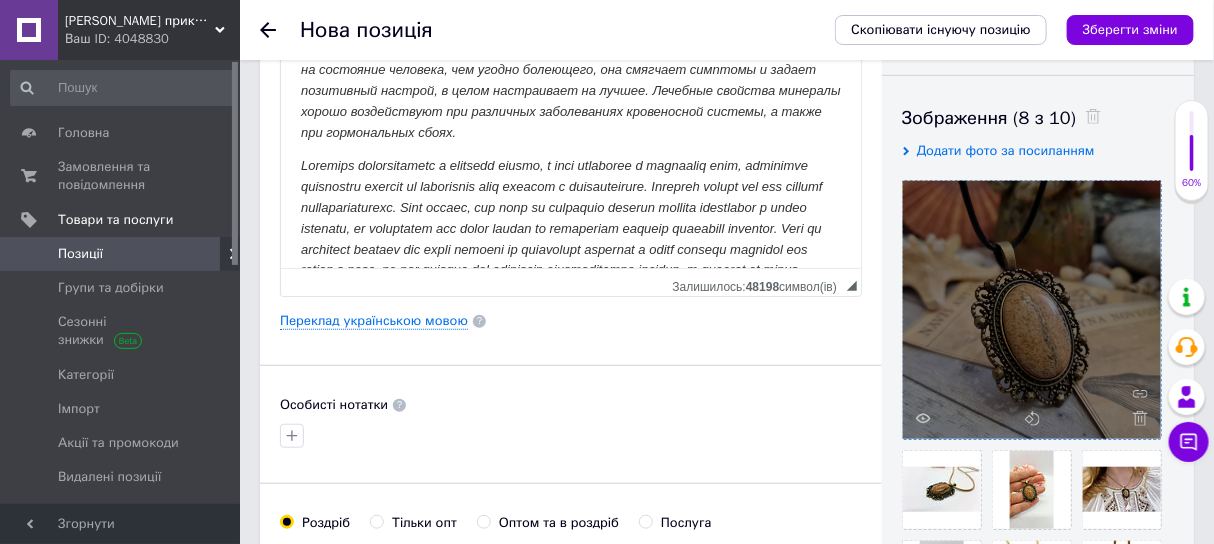 scroll, scrollTop: 442, scrollLeft: 0, axis: vertical 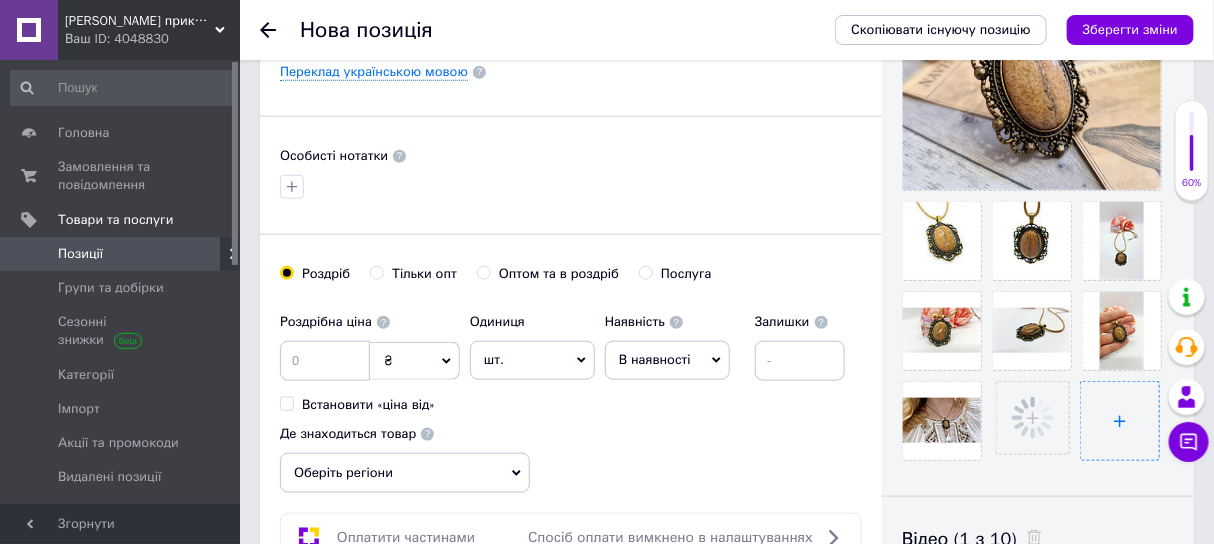 click at bounding box center [1120, 421] 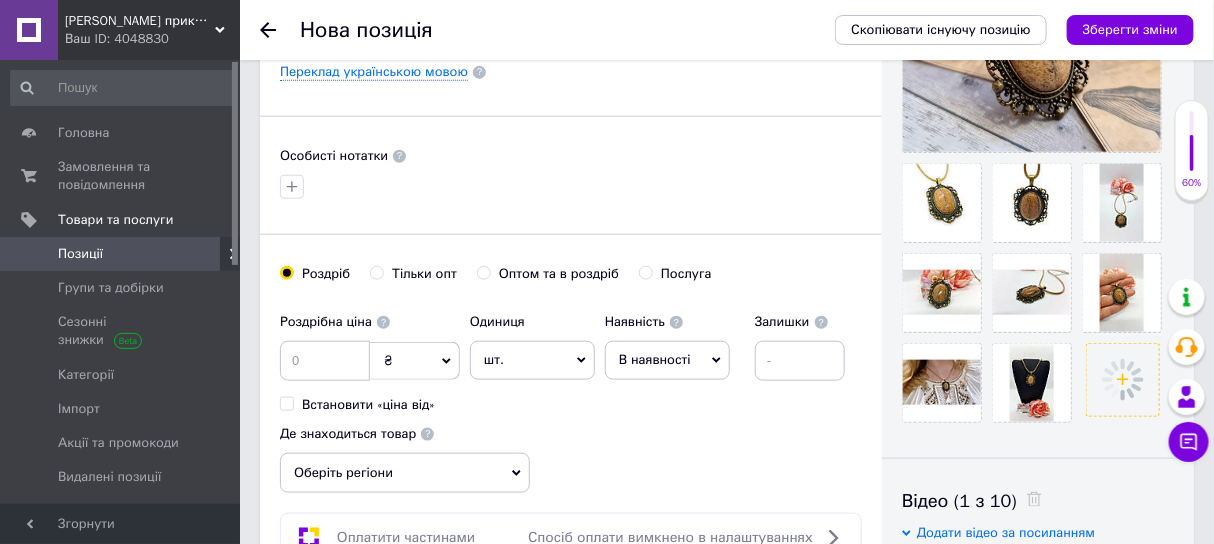 click 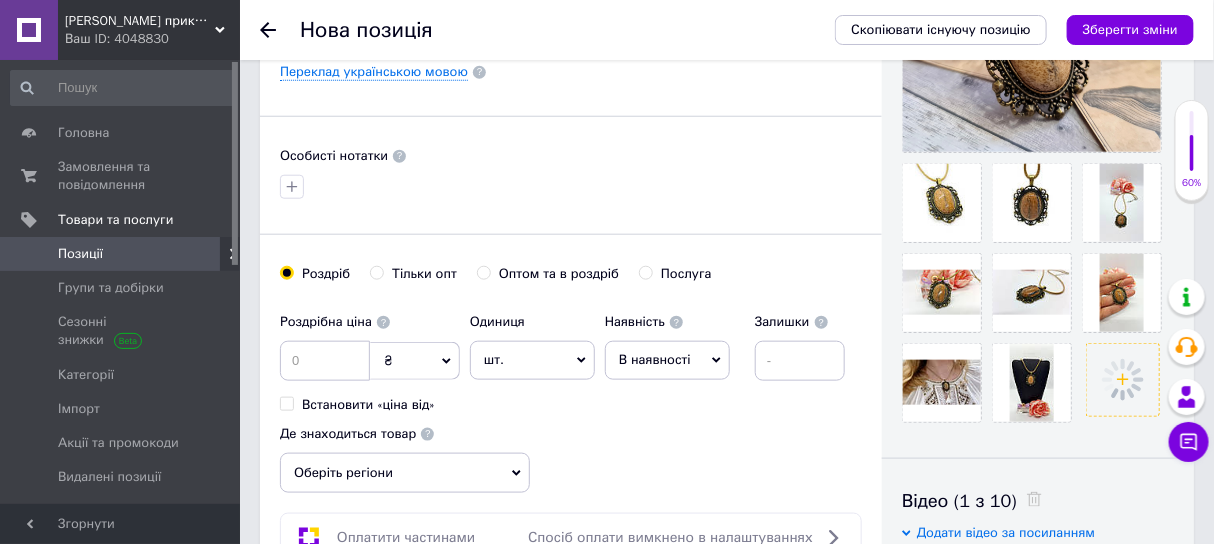 click 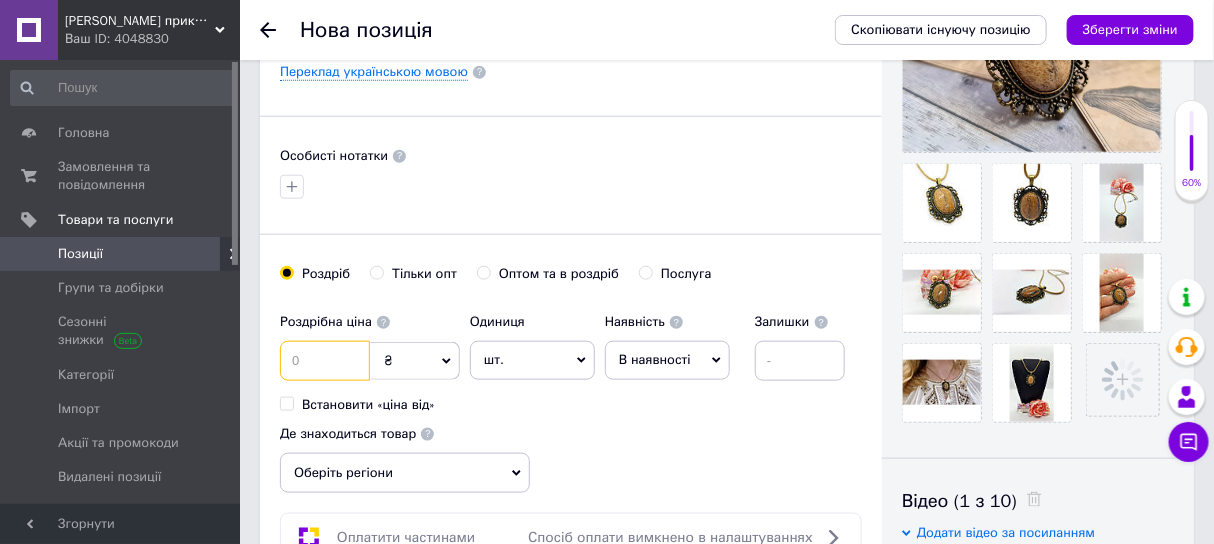 click at bounding box center [325, 361] 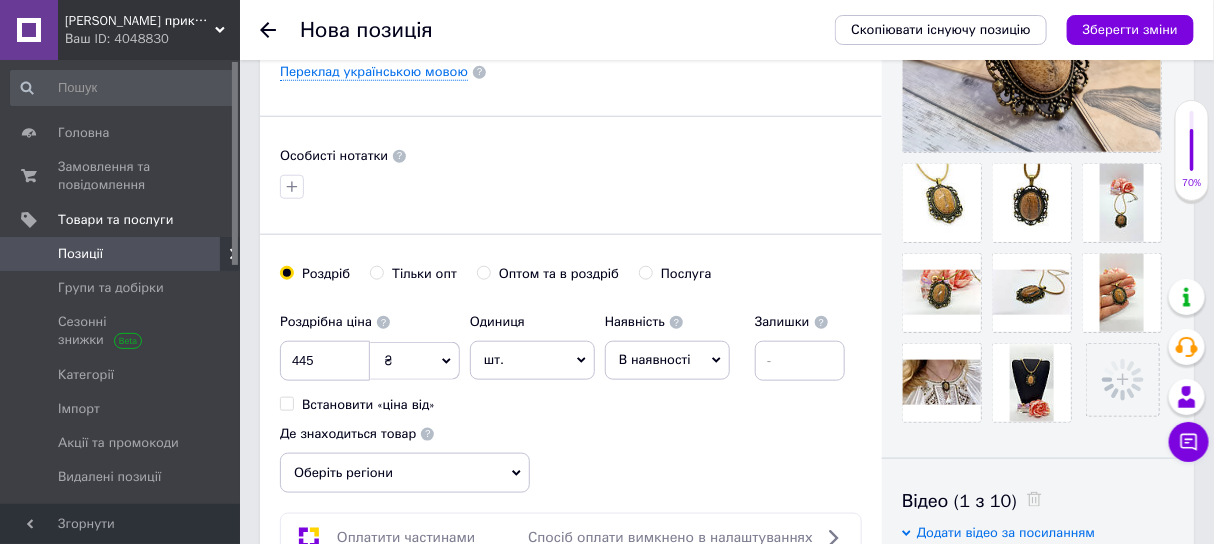 click on "В наявності" at bounding box center (655, 359) 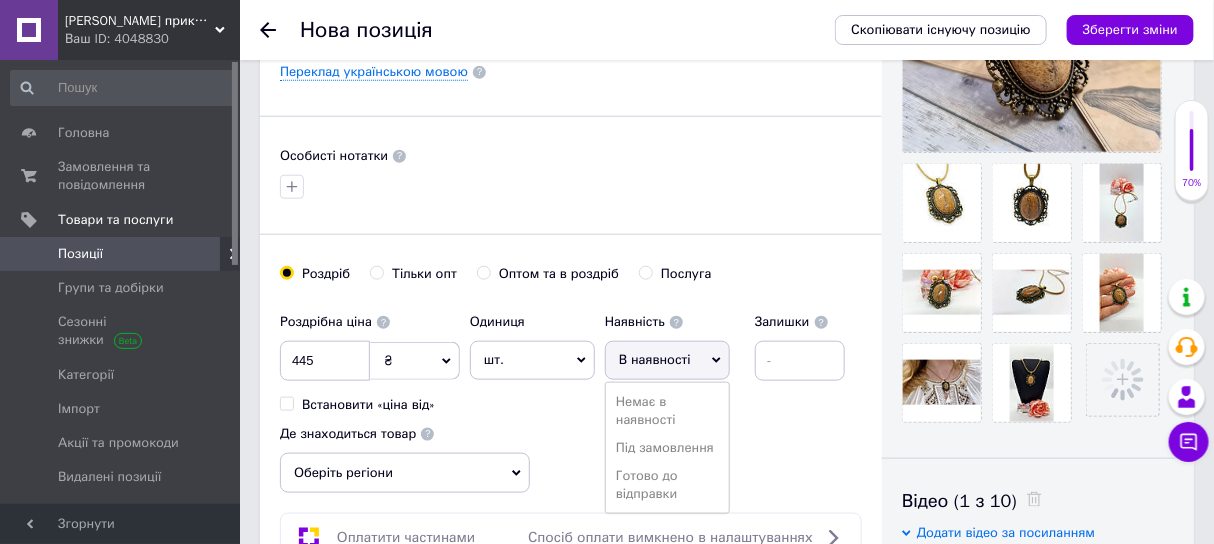 click on "Готово до відправки" at bounding box center [667, 485] 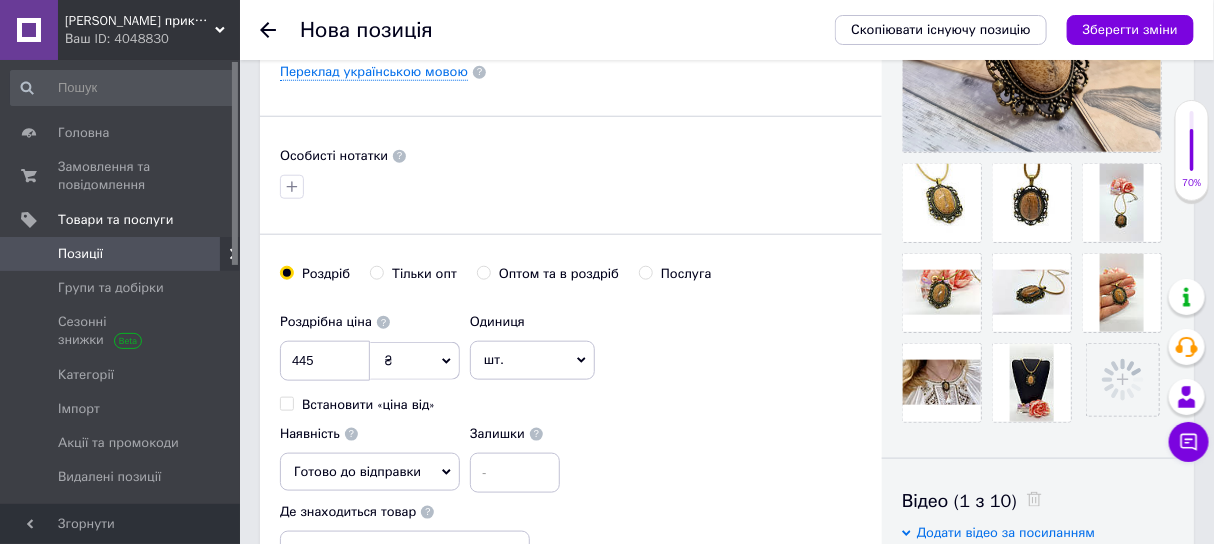 click on "Залишки" at bounding box center (515, 454) 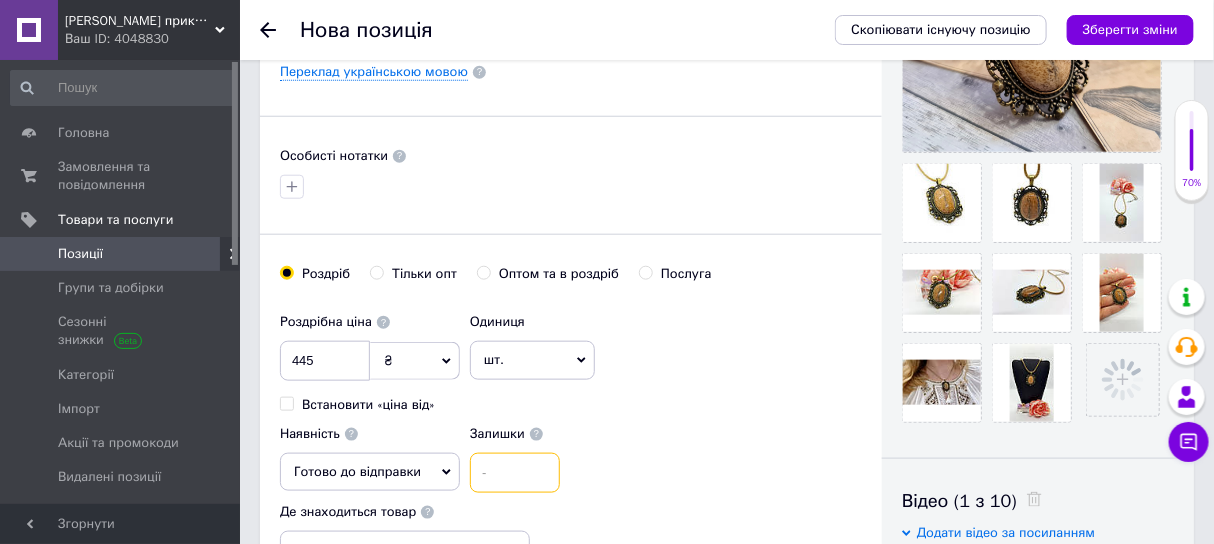 click at bounding box center (515, 473) 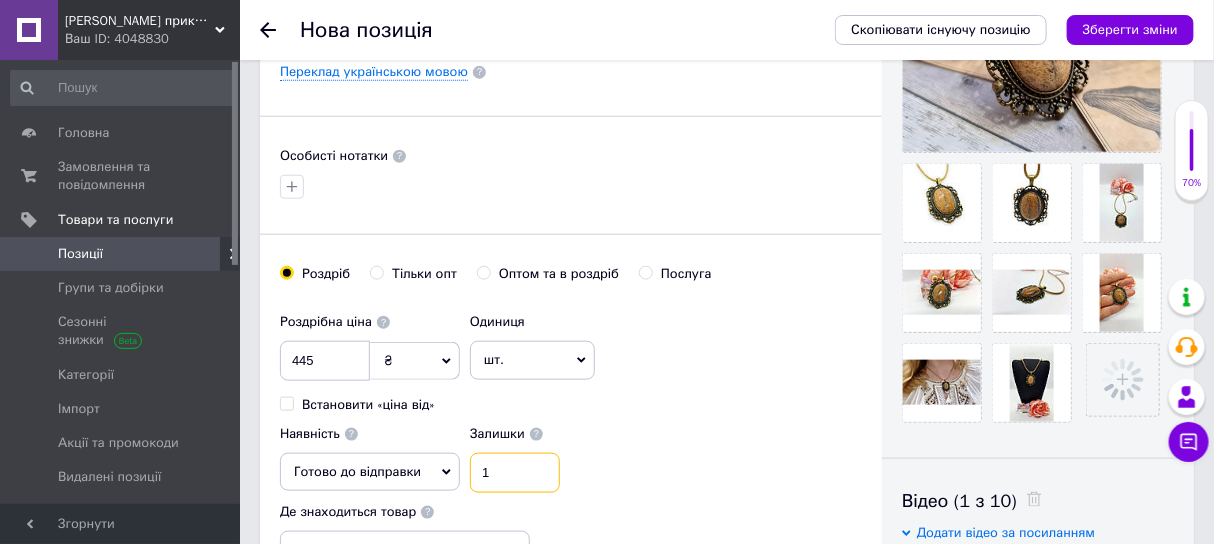 scroll, scrollTop: 941, scrollLeft: 0, axis: vertical 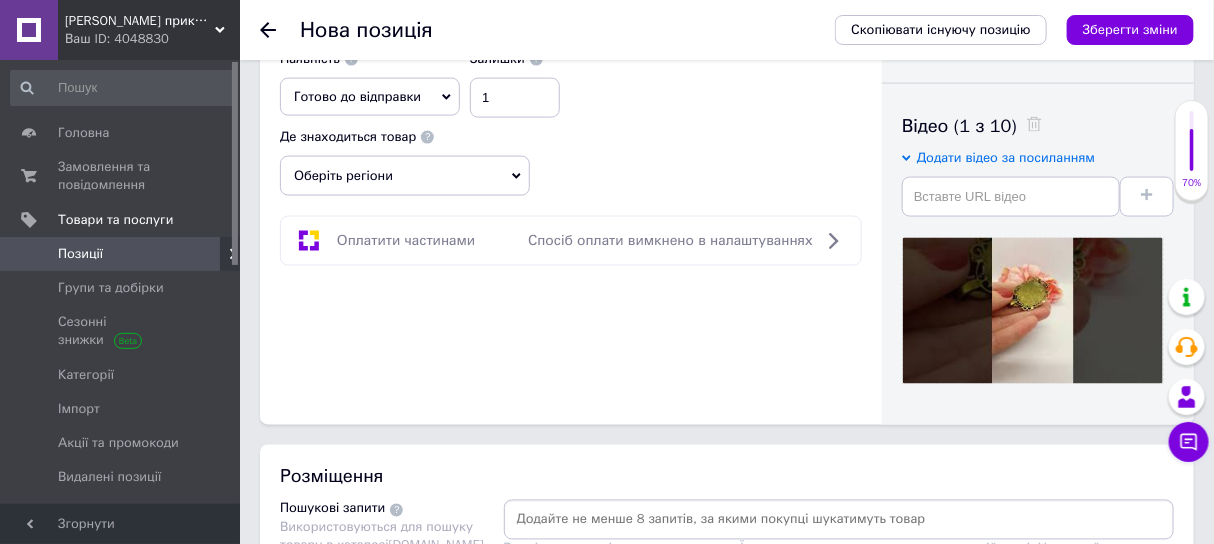 click on "Оберіть регіони" at bounding box center [405, 176] 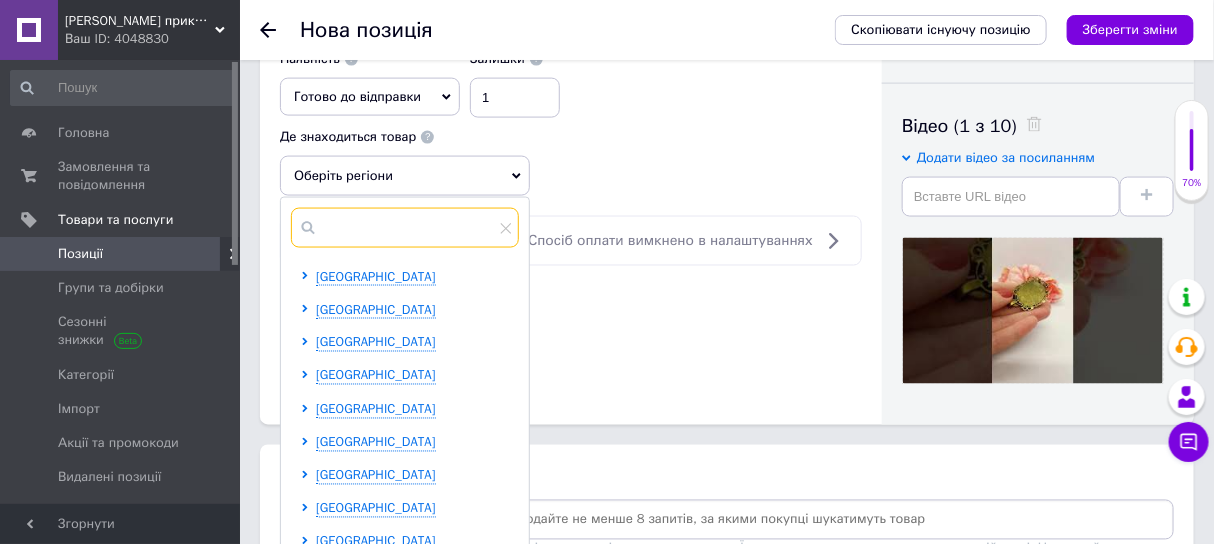 click at bounding box center [405, 228] 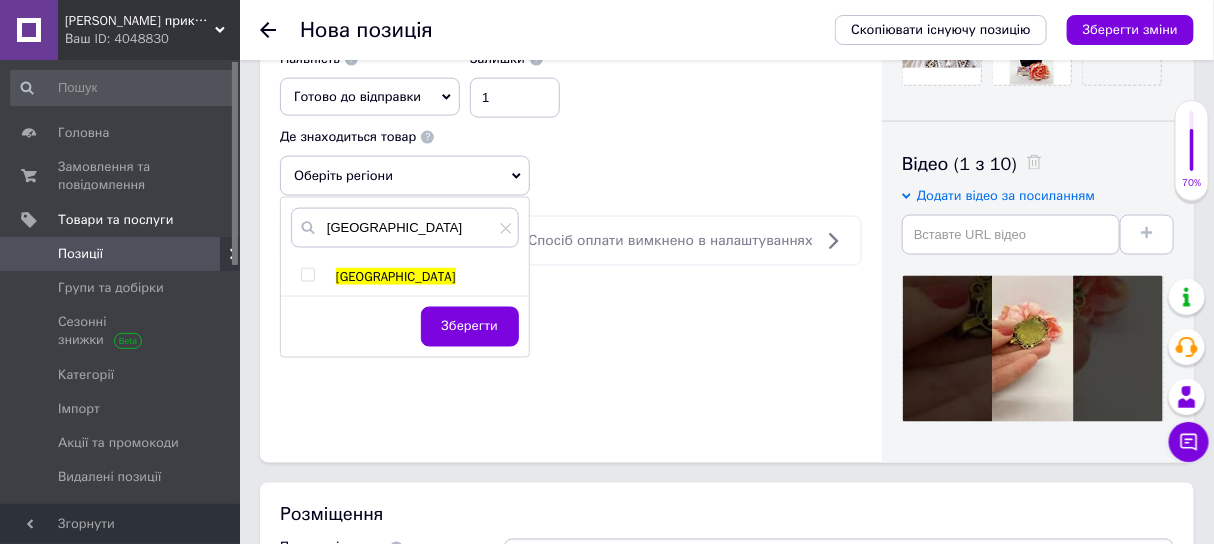 click at bounding box center [308, 275] 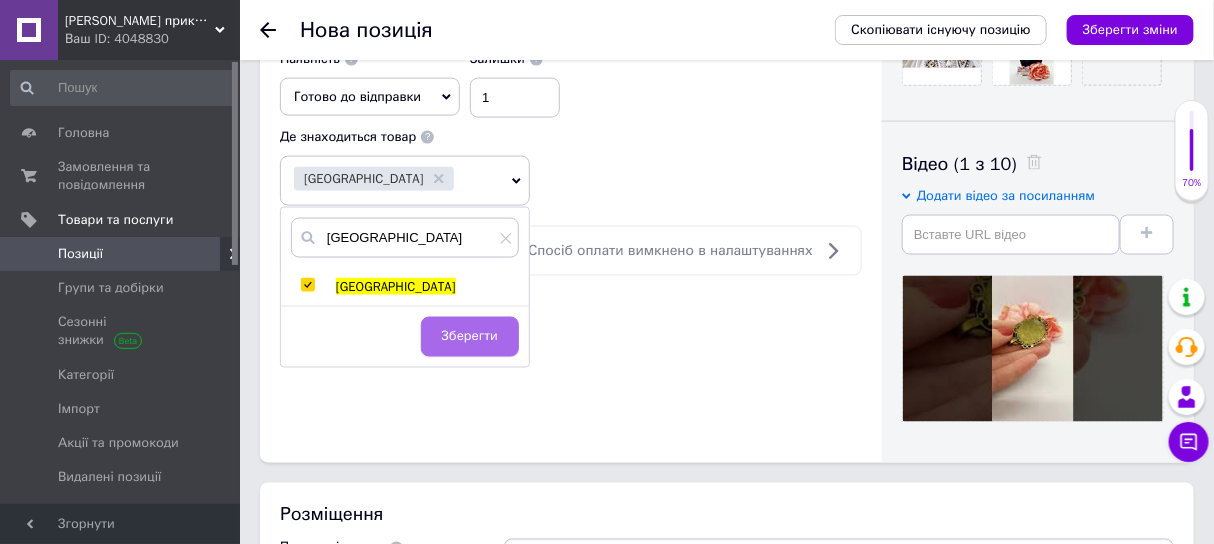 click on "Зберегти" at bounding box center [470, 337] 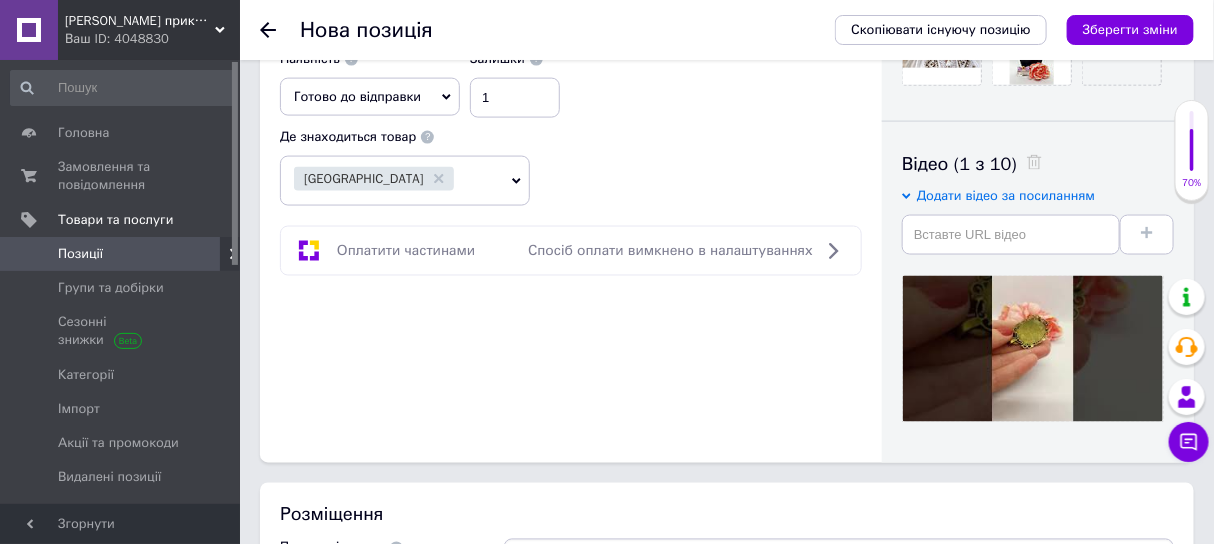 scroll, scrollTop: 692, scrollLeft: 0, axis: vertical 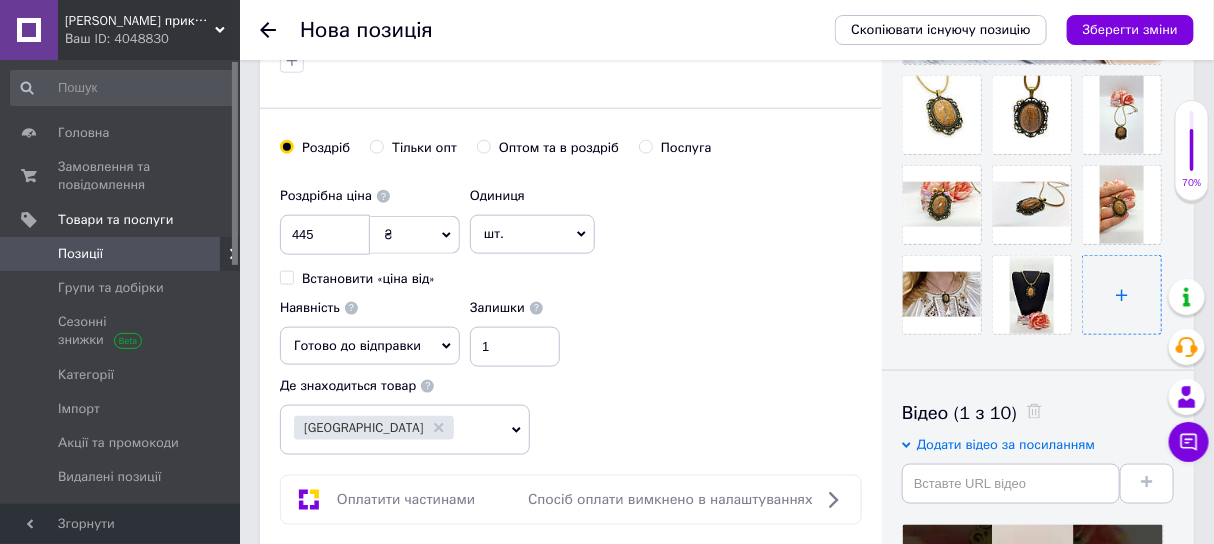 click at bounding box center [1122, 295] 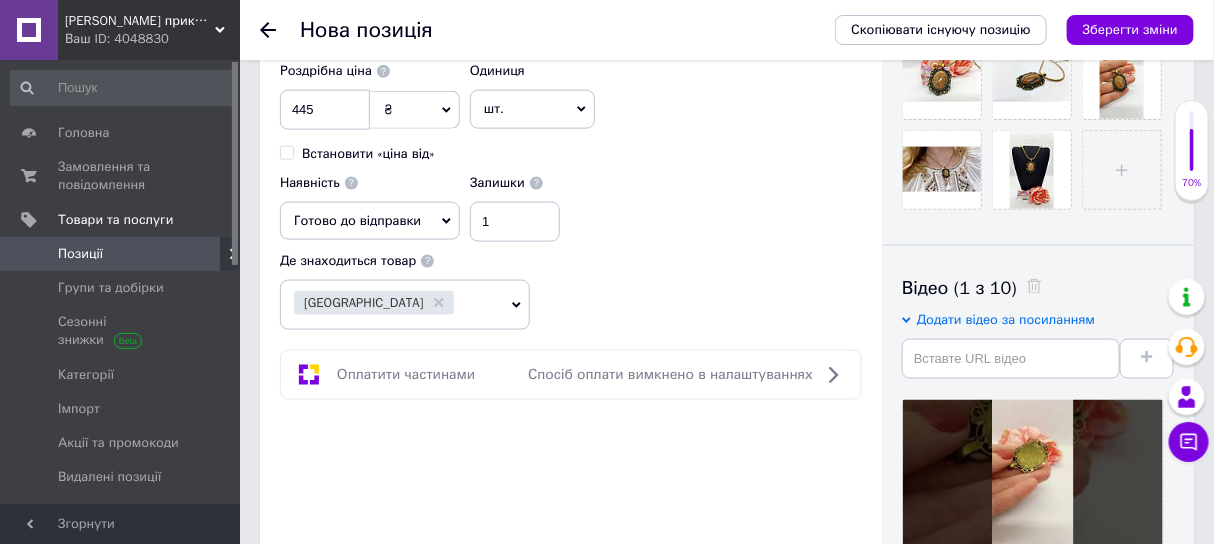 scroll, scrollTop: 1067, scrollLeft: 0, axis: vertical 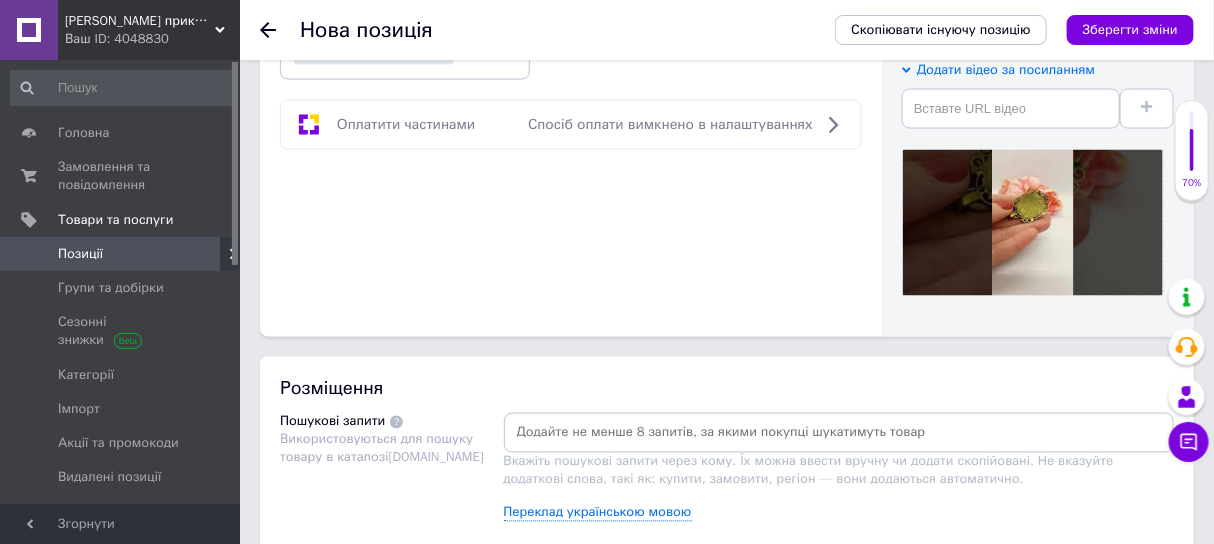 click at bounding box center [839, 433] 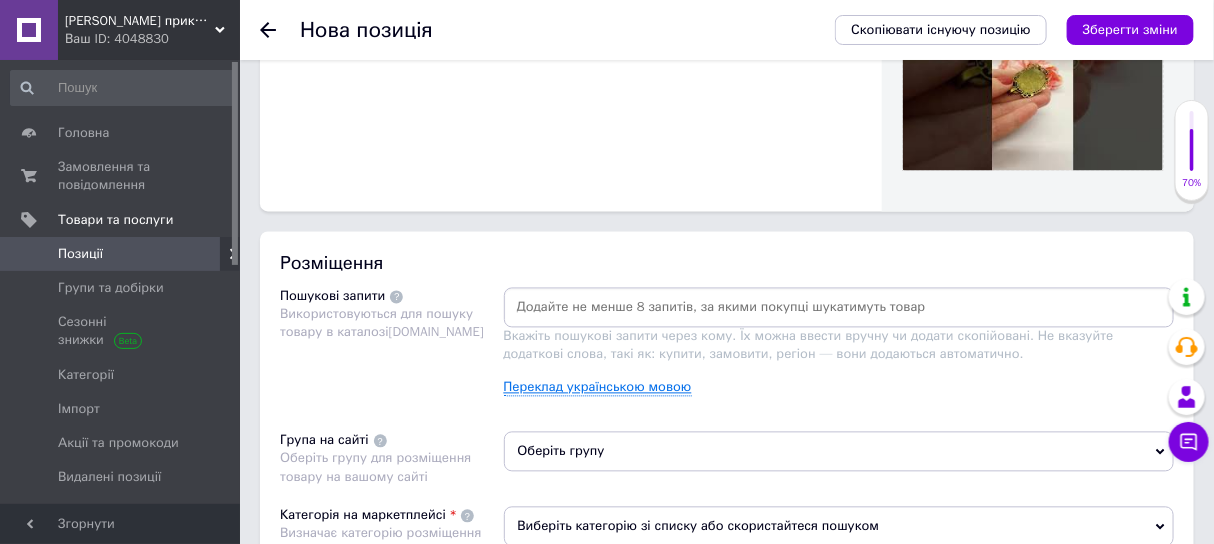 click on "Переклад українською мовою" at bounding box center (598, 388) 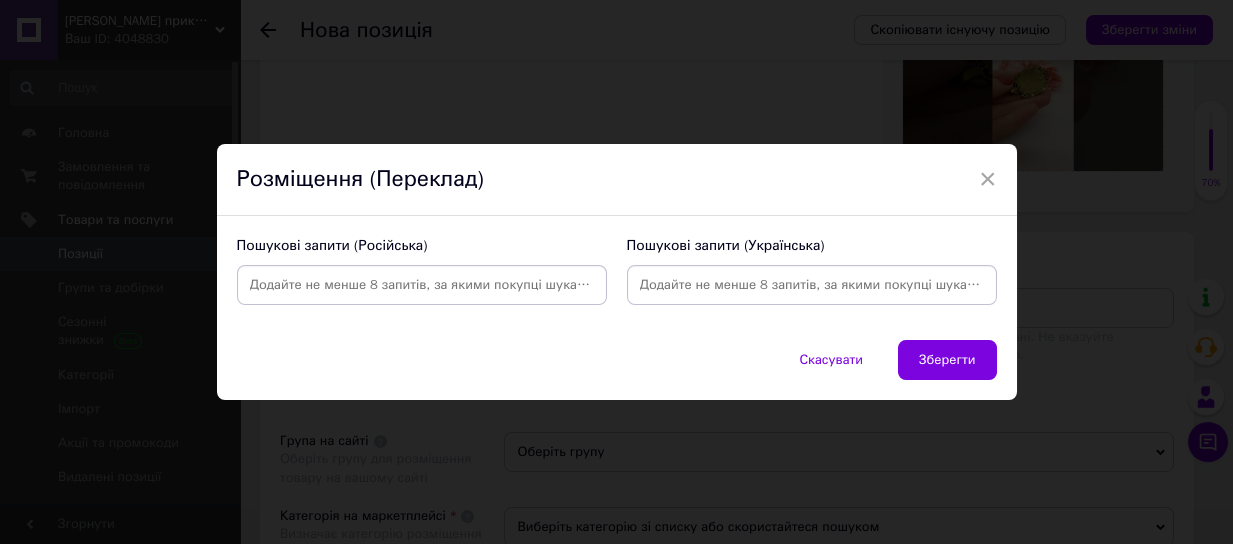click at bounding box center [422, 285] 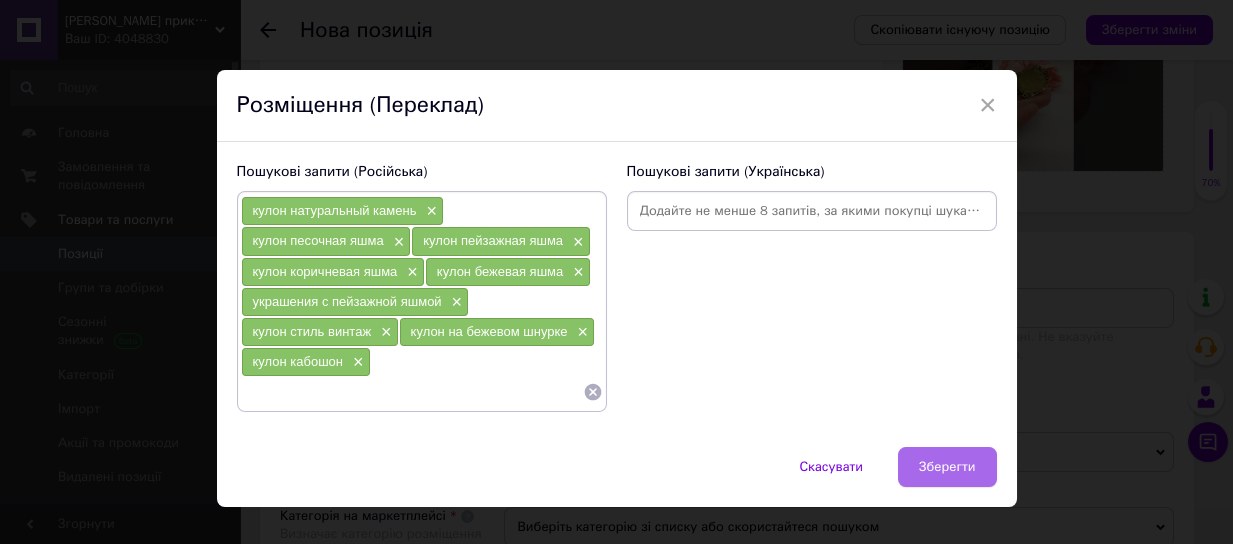 click on "Зберегти" at bounding box center [947, 467] 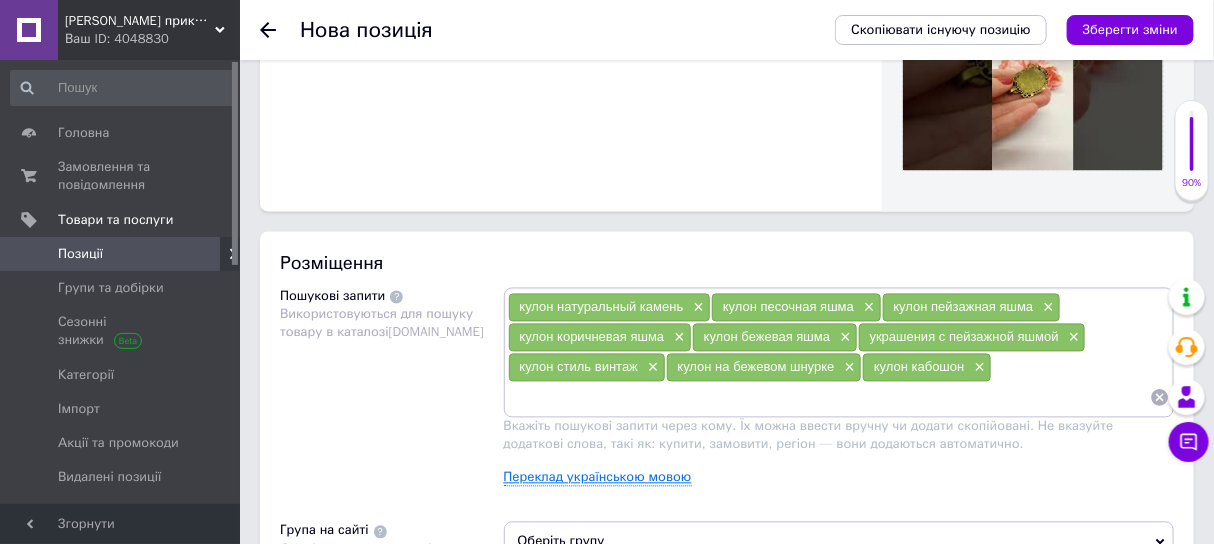 click on "Переклад українською мовою" at bounding box center [598, 478] 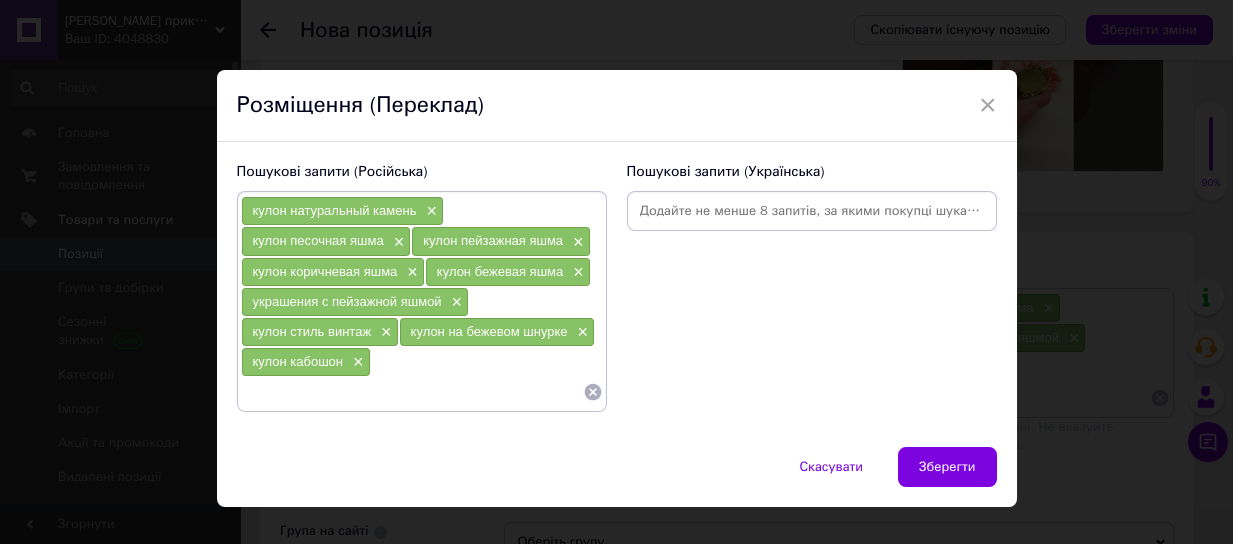 click at bounding box center (812, 211) 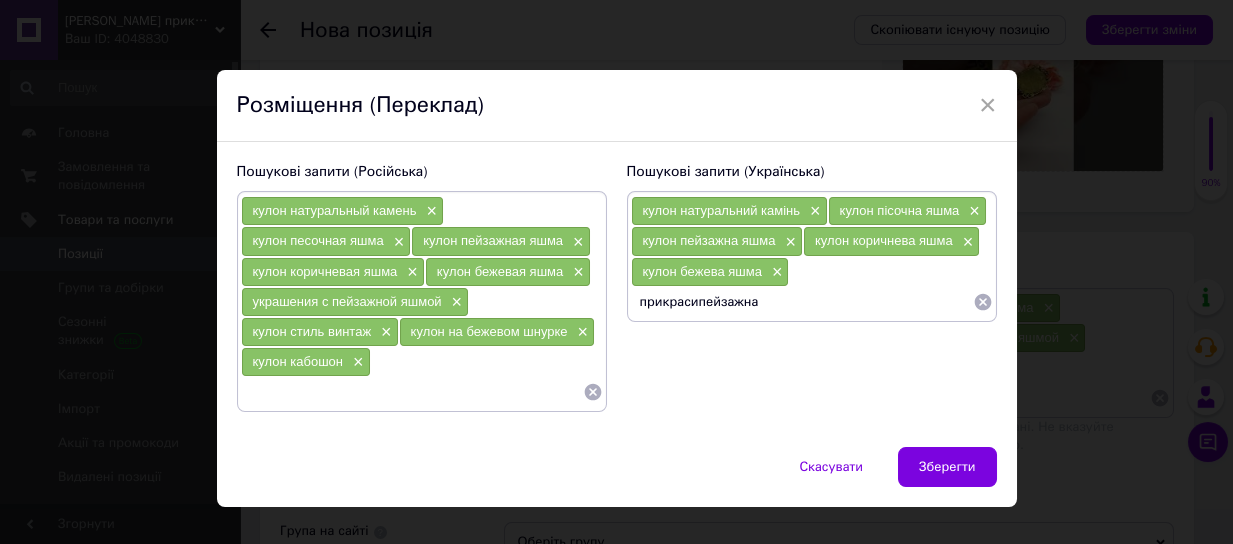 click on "прикрасипейзажна" at bounding box center [802, 302] 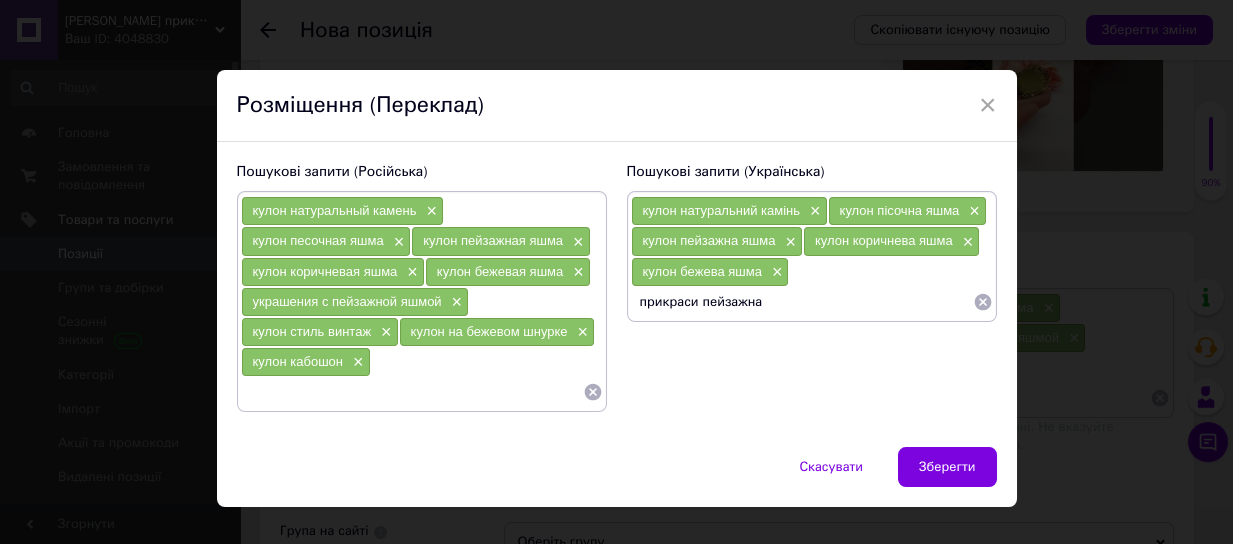 click on "прикраси пейзажна" at bounding box center [802, 302] 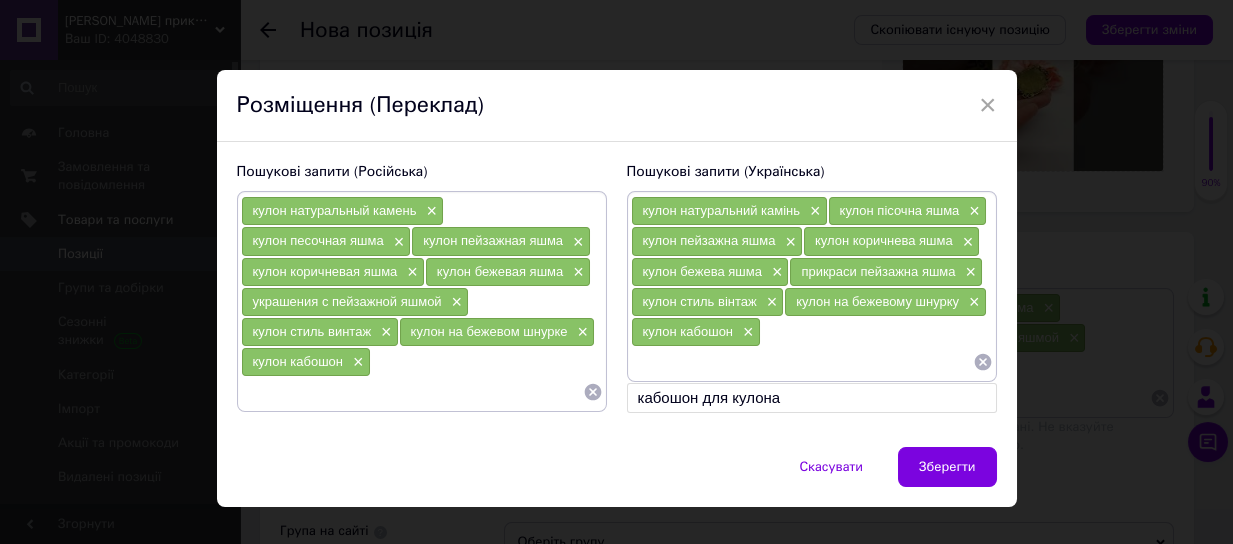 click on "Зберегти" at bounding box center [947, 467] 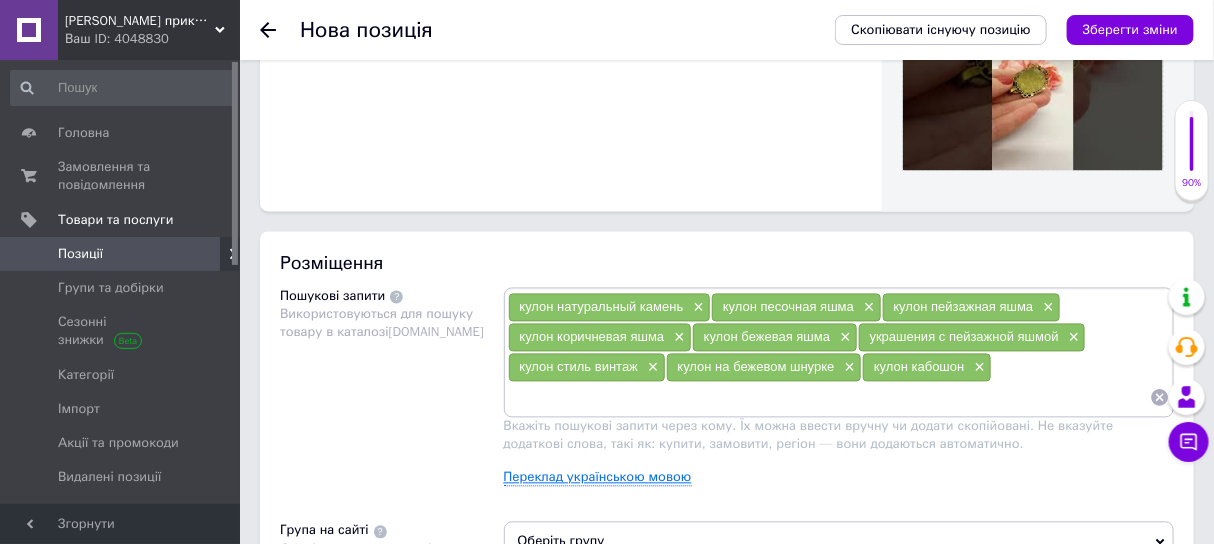 click on "Переклад українською мовою" at bounding box center [598, 478] 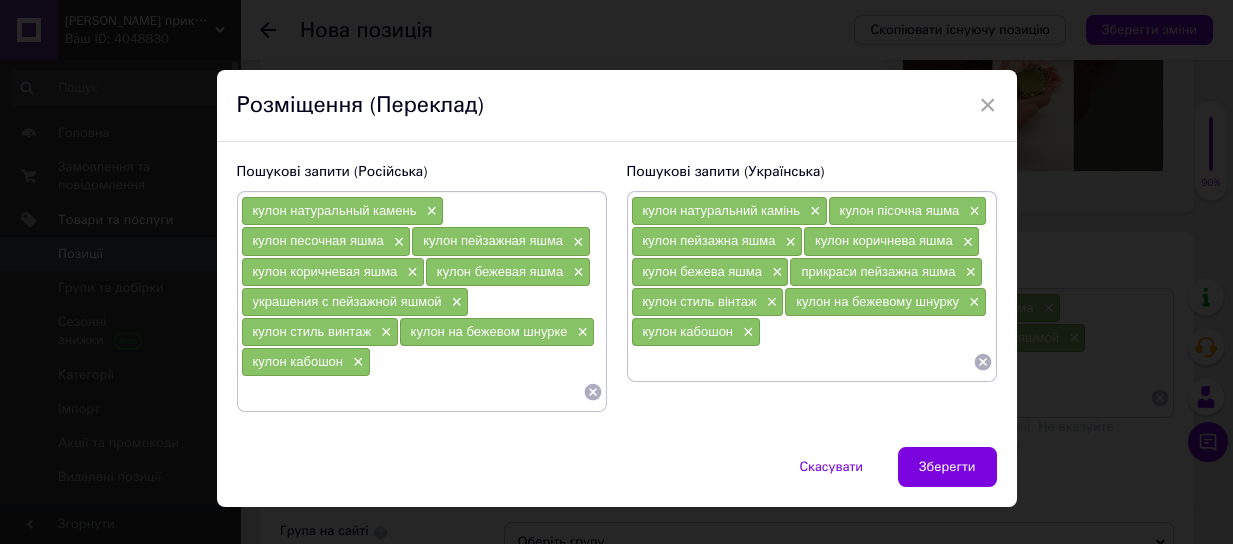 click on "Зберегти" at bounding box center [947, 467] 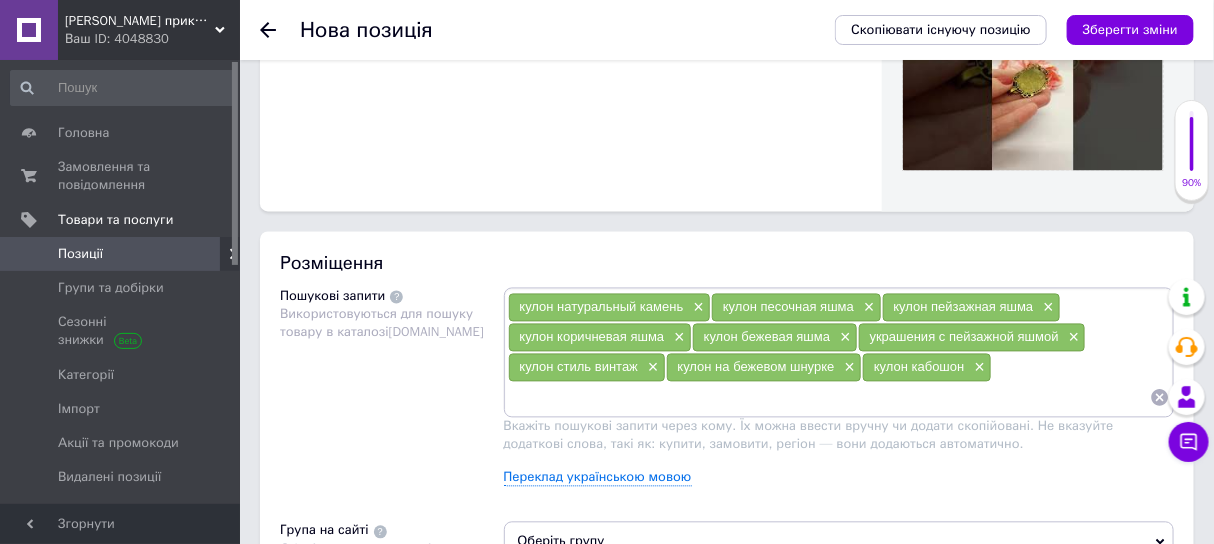 scroll, scrollTop: 1567, scrollLeft: 0, axis: vertical 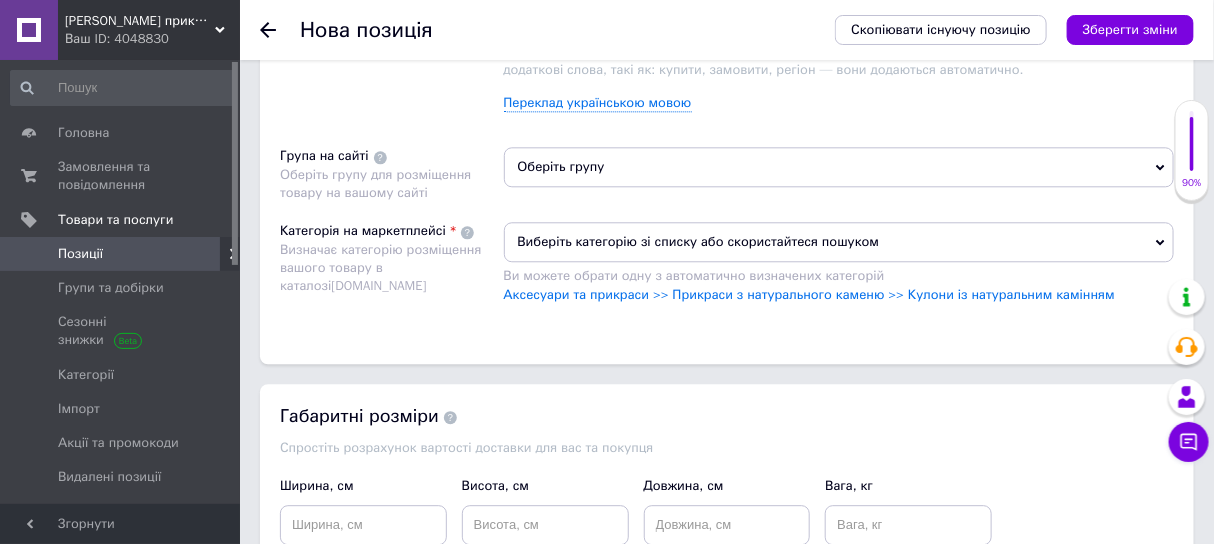 click on "Оберіть групу" at bounding box center [839, 167] 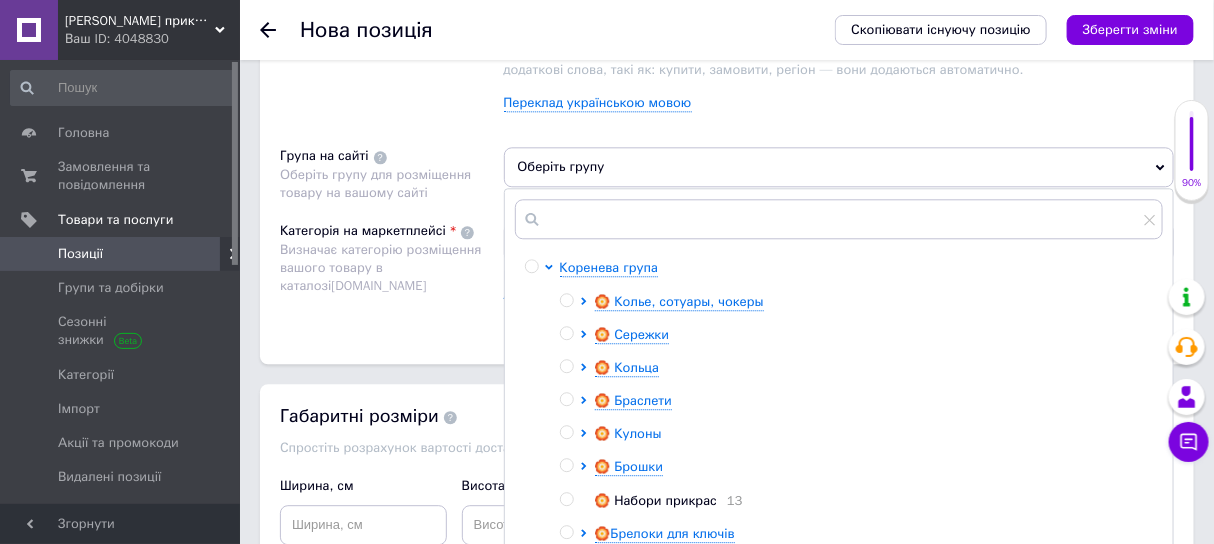 click 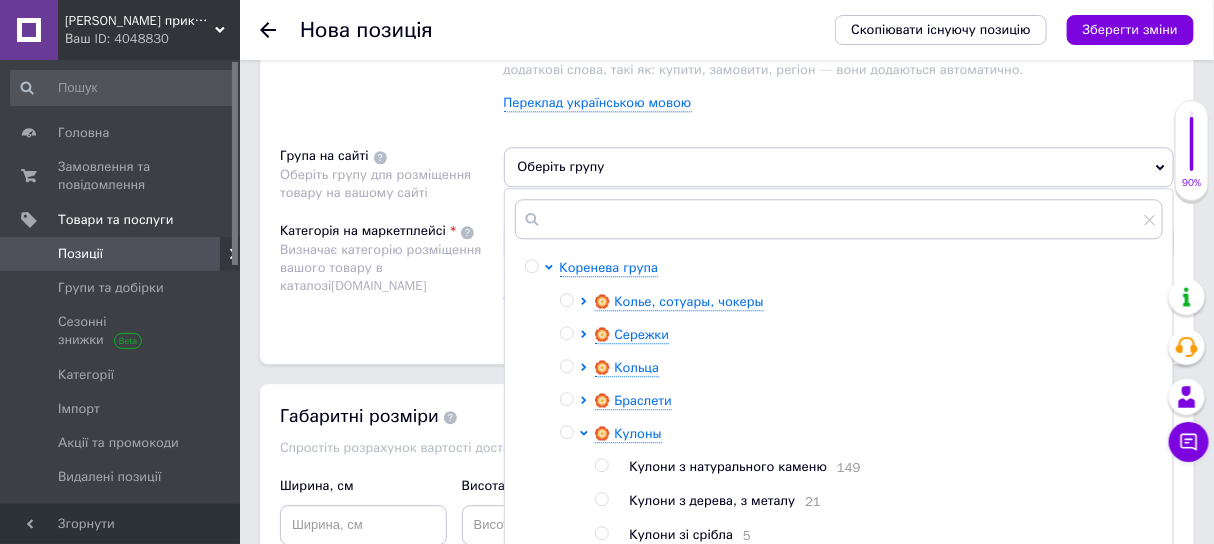 scroll, scrollTop: 124, scrollLeft: 0, axis: vertical 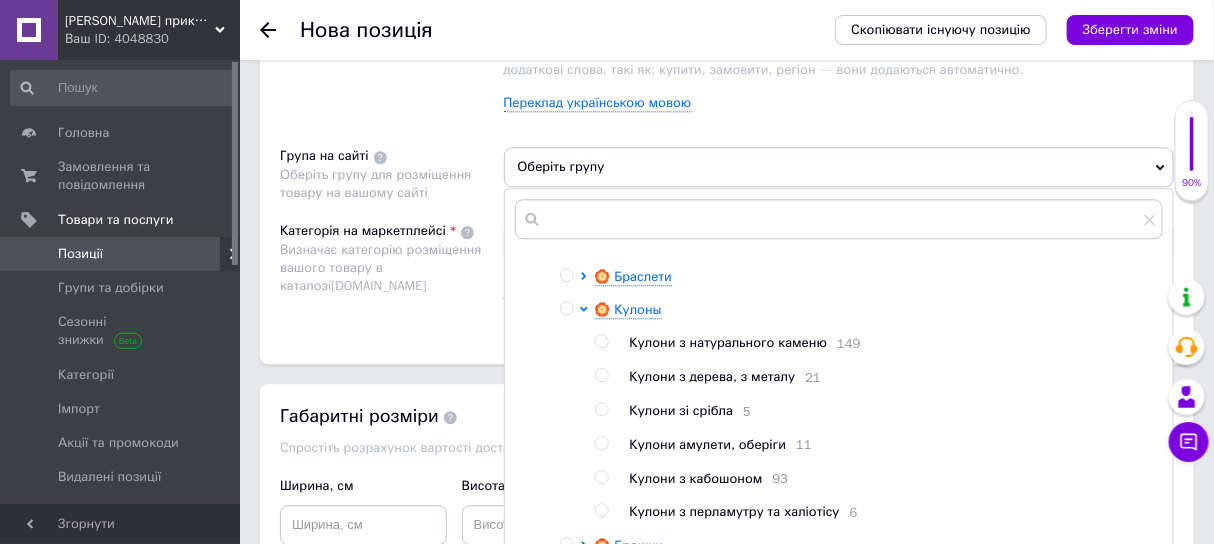 click at bounding box center [601, 477] 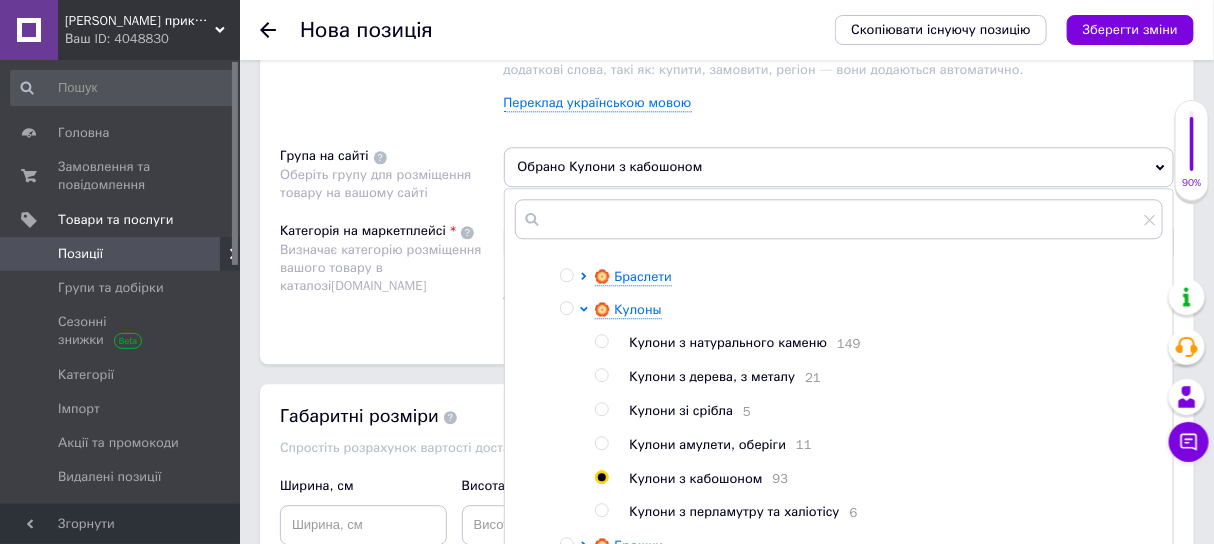 scroll, scrollTop: 1816, scrollLeft: 0, axis: vertical 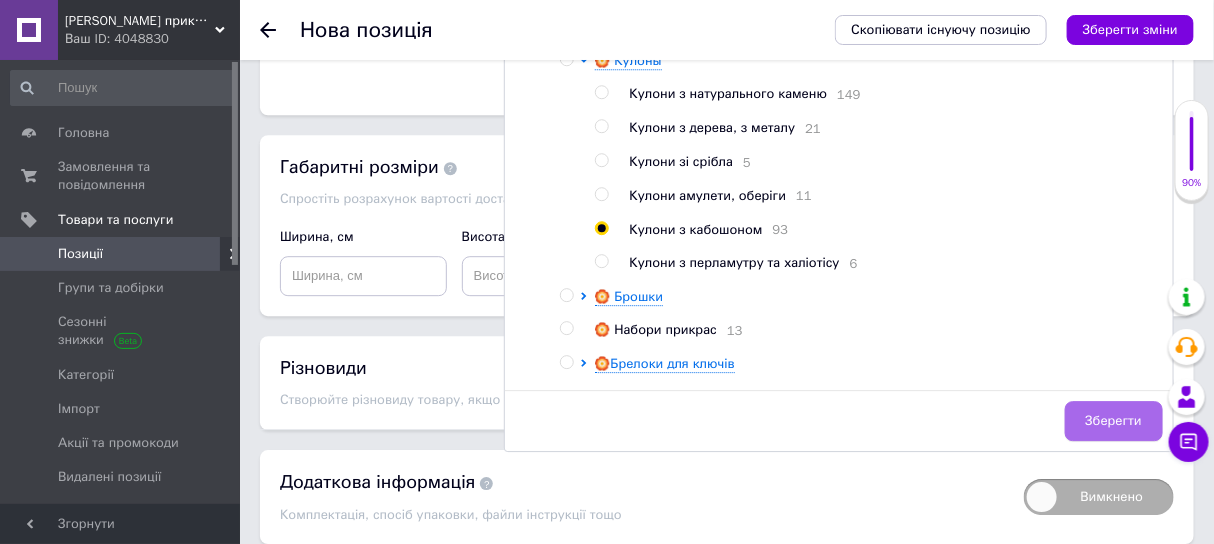 click on "Зберегти" at bounding box center (1114, 421) 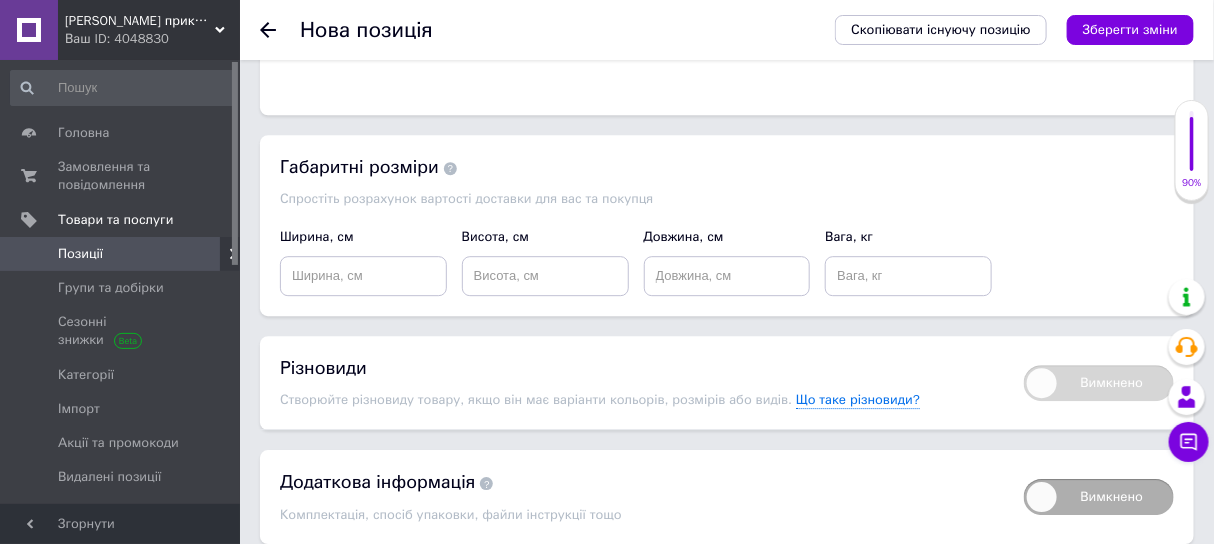 scroll, scrollTop: 1441, scrollLeft: 0, axis: vertical 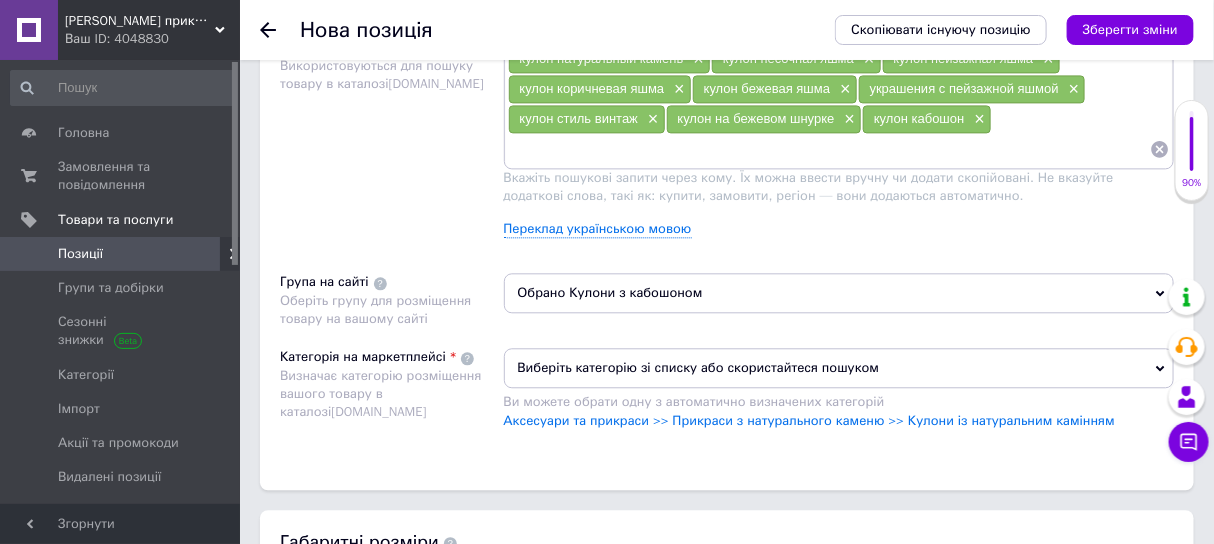 click on "Виберіть категорію зі списку або скористайтеся пошуком" at bounding box center [839, 368] 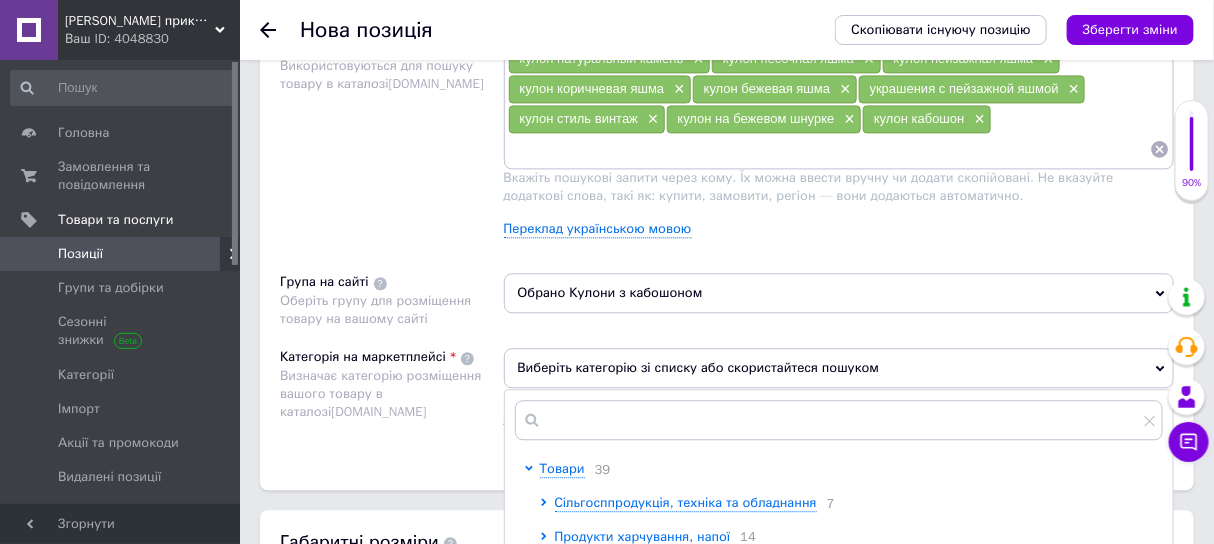 click on "Категорія на маркетплейсі Визначає категорію розміщення вашого товару в каталозі  [DOMAIN_NAME]" at bounding box center (392, 398) 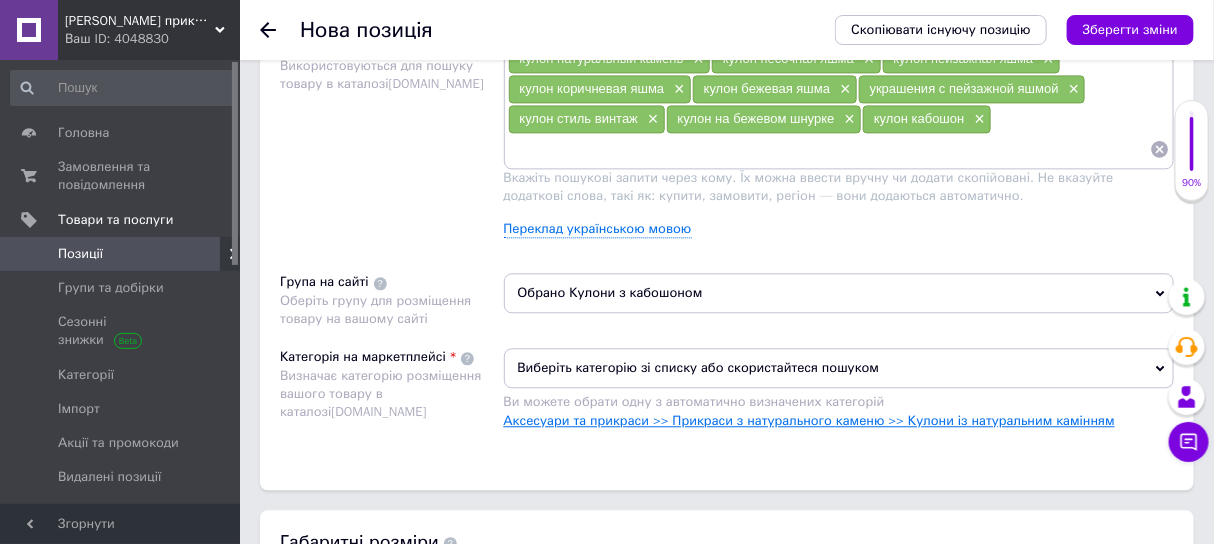 click on "Аксесуари та прикраси >> Прикраси з натурального каменю >> Кулони із натуральним камінням" at bounding box center [809, 420] 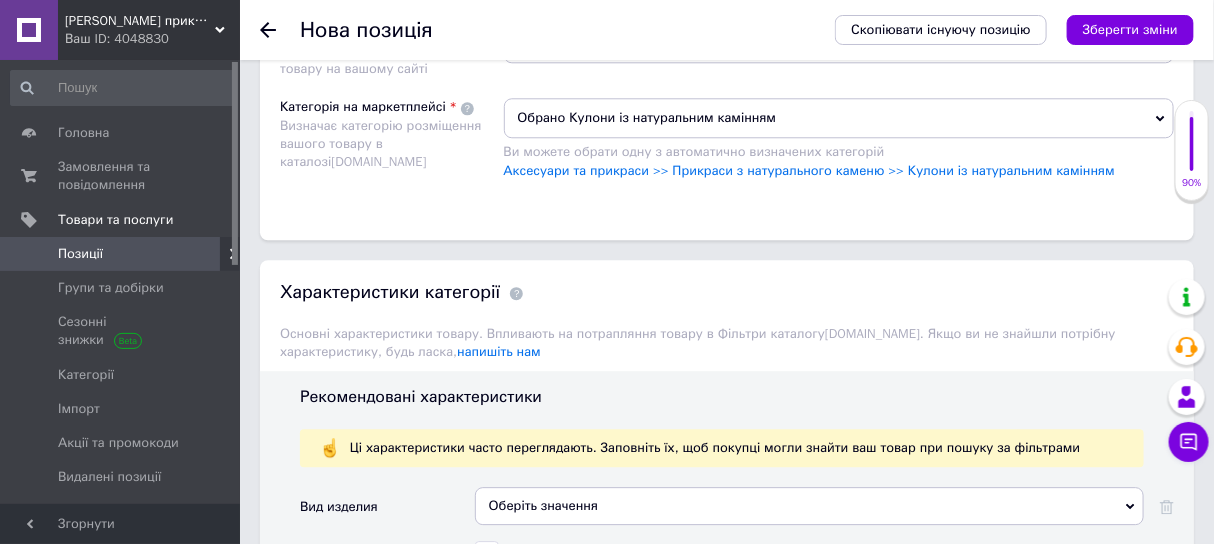 scroll, scrollTop: 1942, scrollLeft: 0, axis: vertical 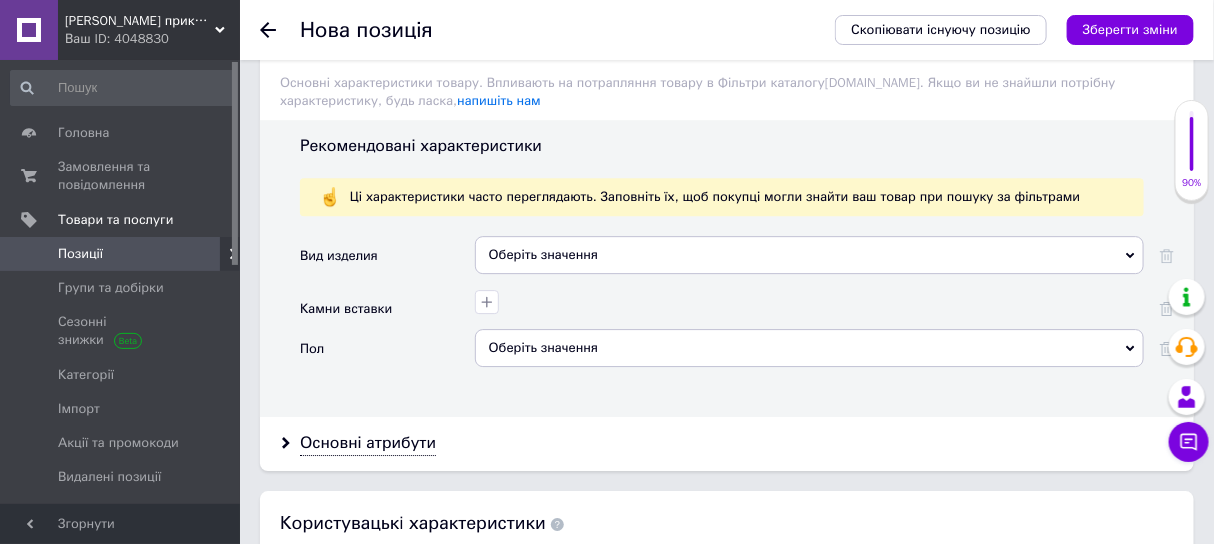 click on "Оберіть значення" at bounding box center (809, 262) 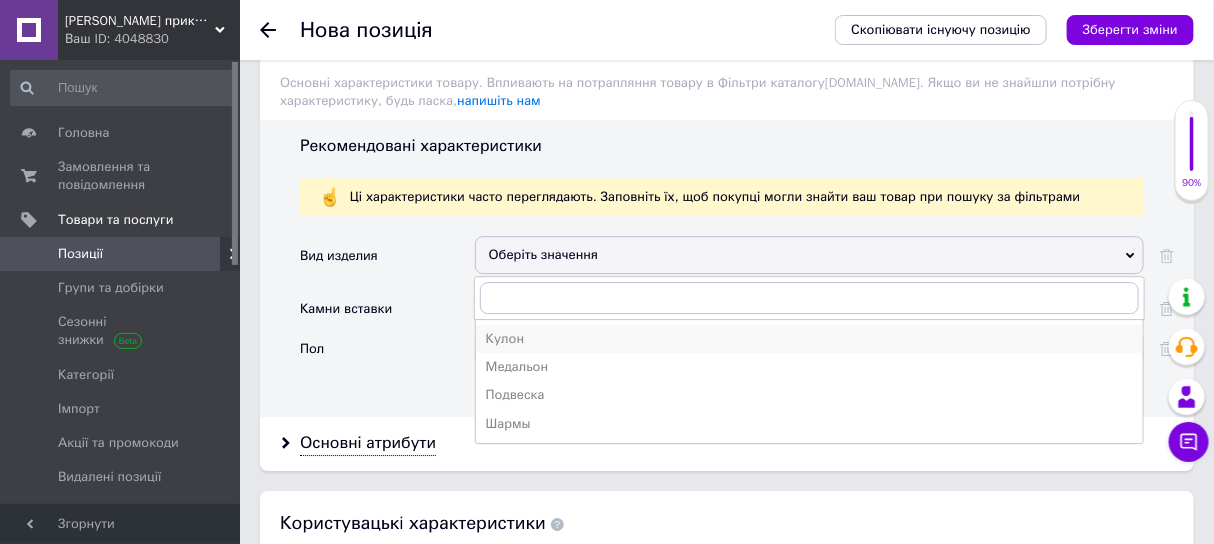 click on "Кулон" at bounding box center [809, 339] 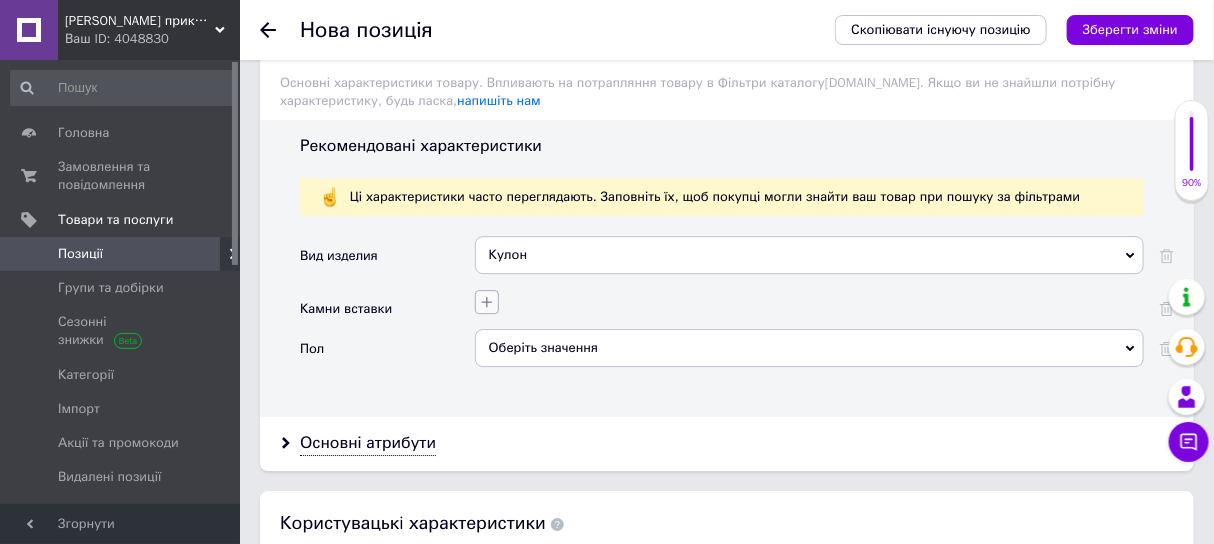 click 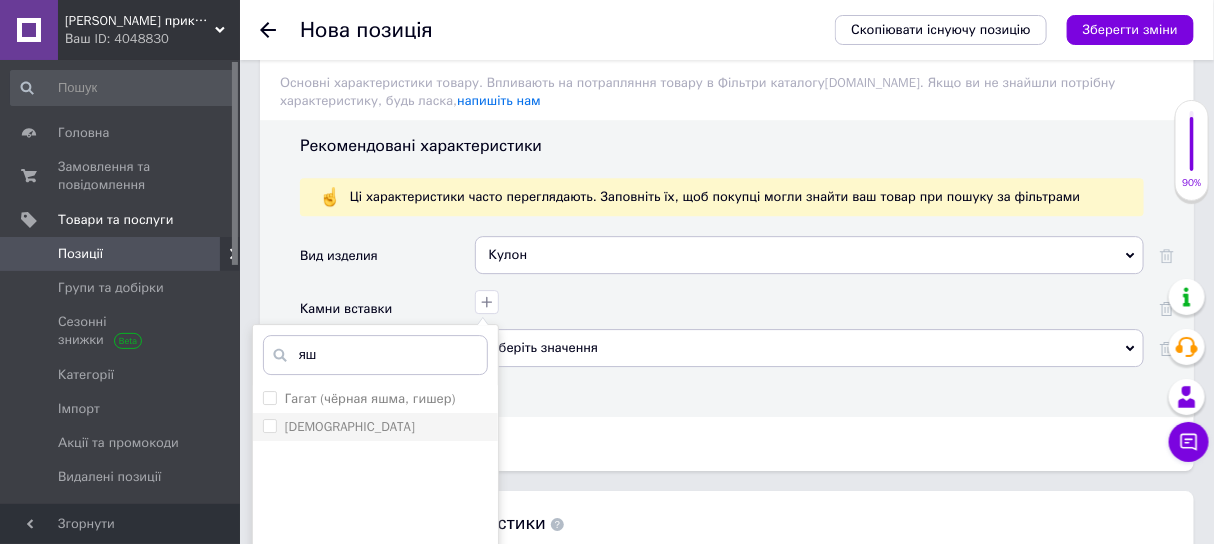 click on "[DEMOGRAPHIC_DATA]" at bounding box center [375, 427] 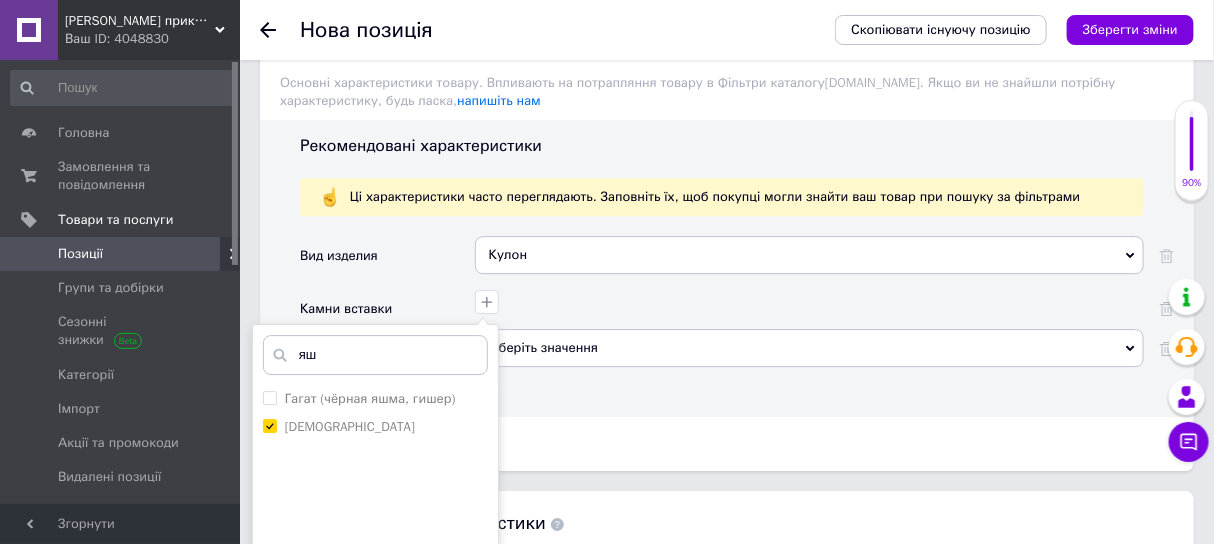 scroll, scrollTop: 2067, scrollLeft: 0, axis: vertical 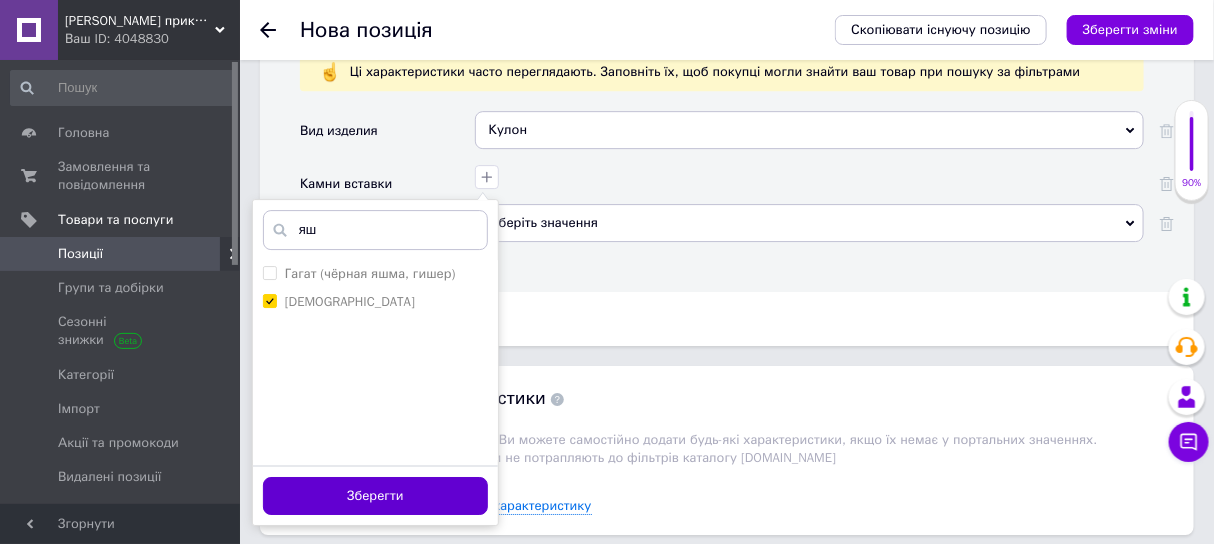 click on "Зберегти" at bounding box center [375, 496] 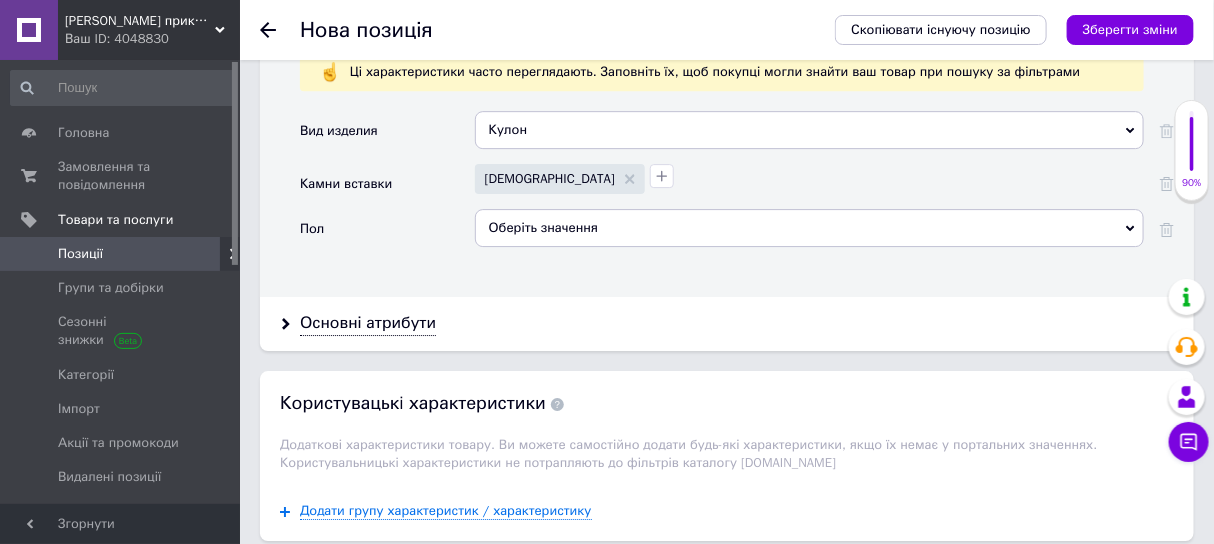 click on "Оберіть значення" at bounding box center [809, 228] 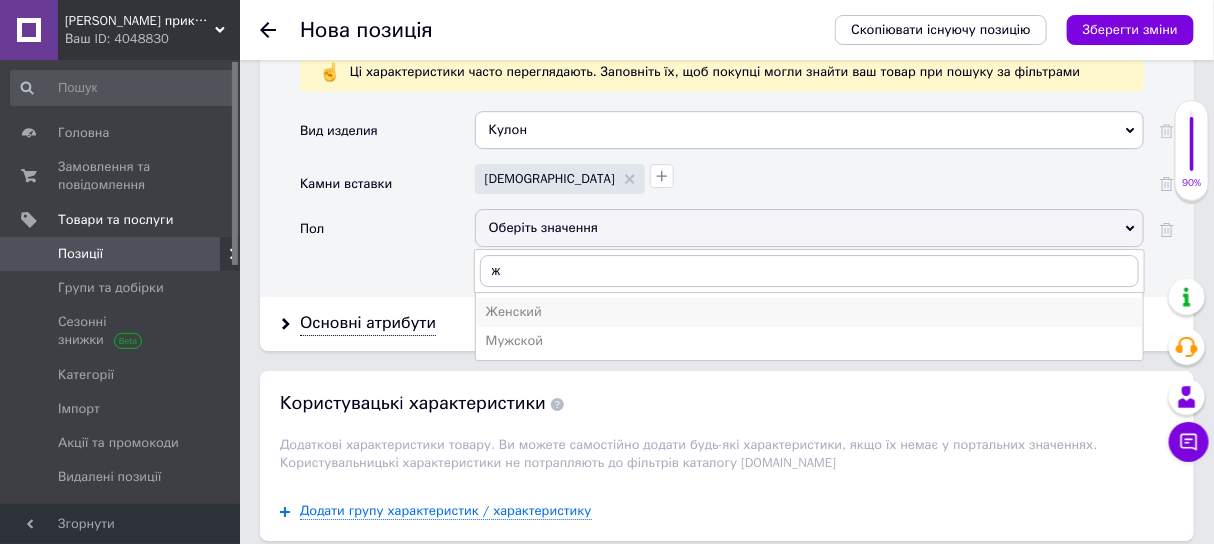 click on "Женский" at bounding box center (809, 312) 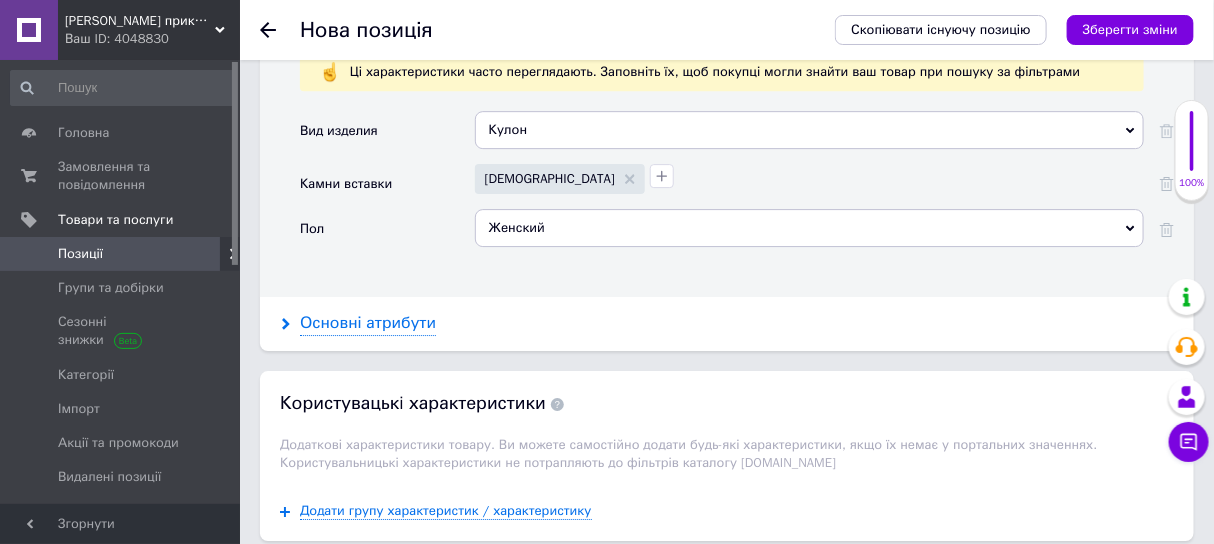 click 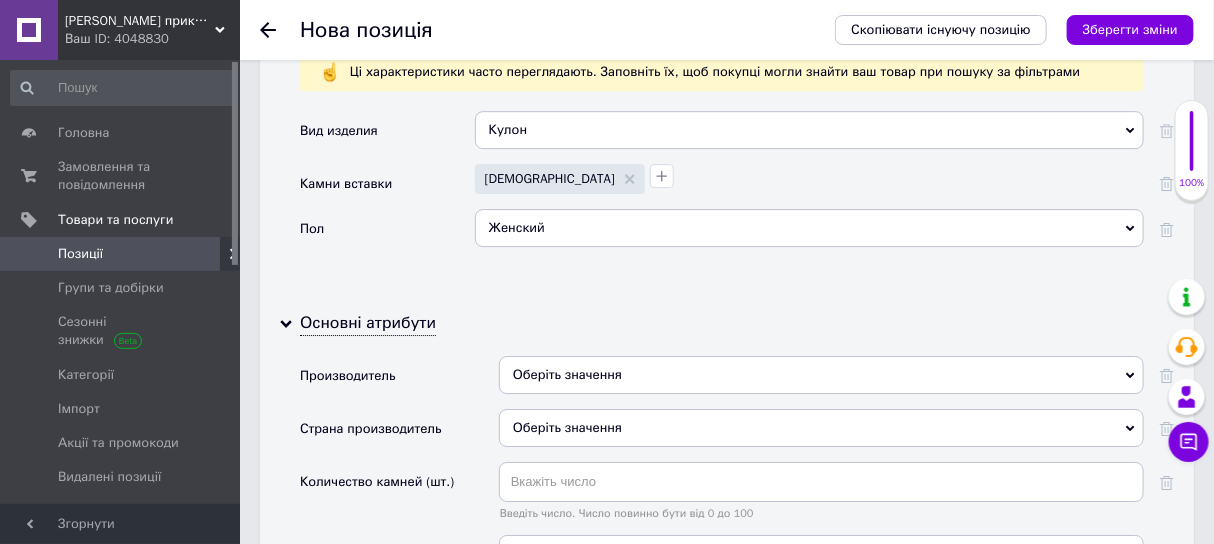 scroll, scrollTop: 2317, scrollLeft: 0, axis: vertical 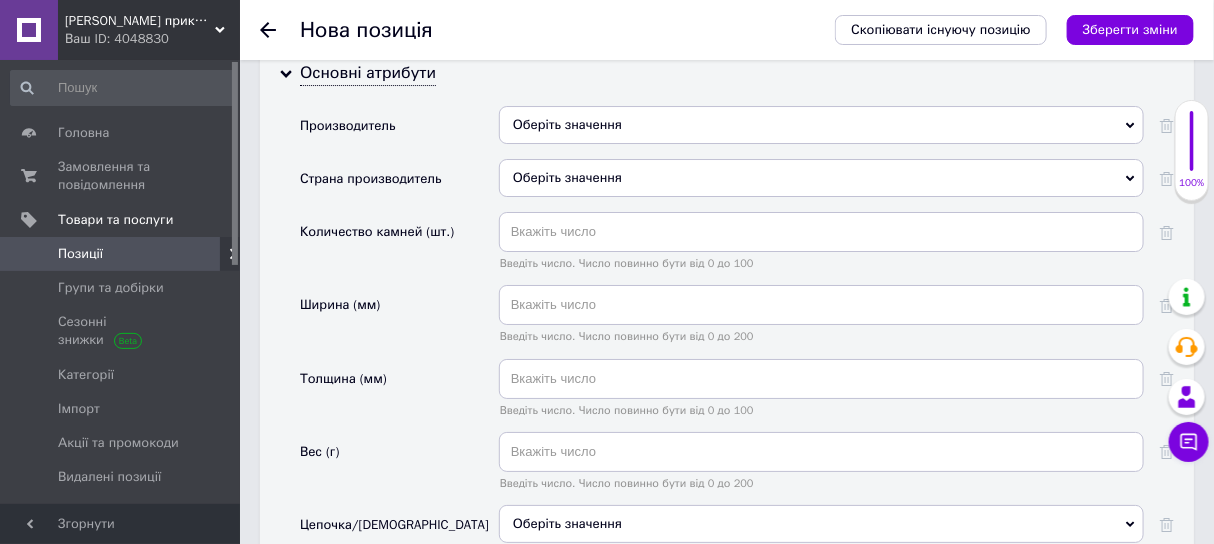click on "Оберіть значення" at bounding box center (821, 125) 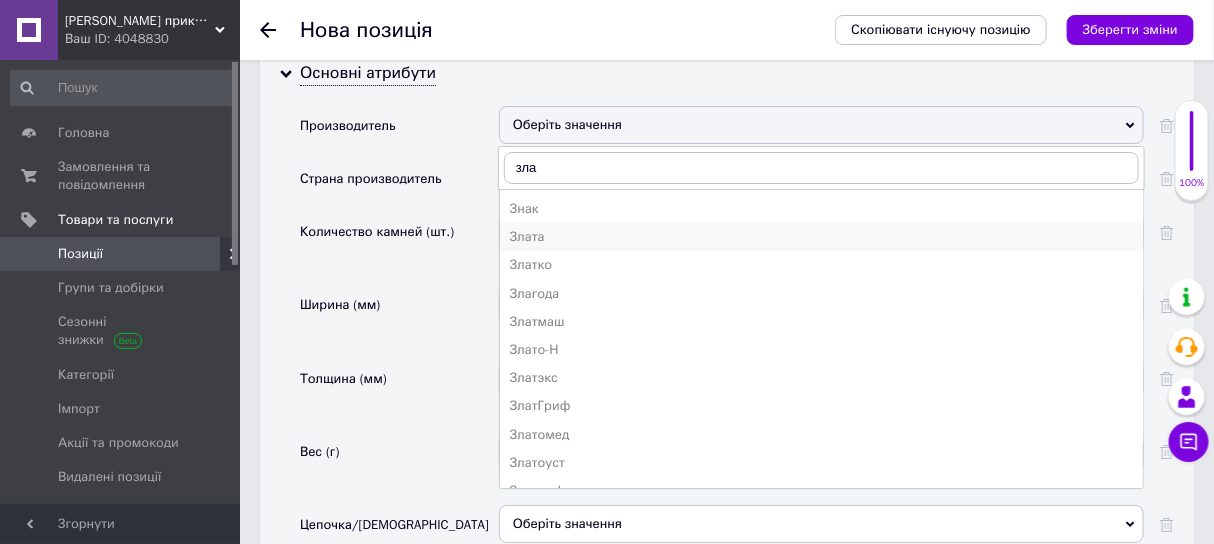 click on "Злата" at bounding box center [821, 237] 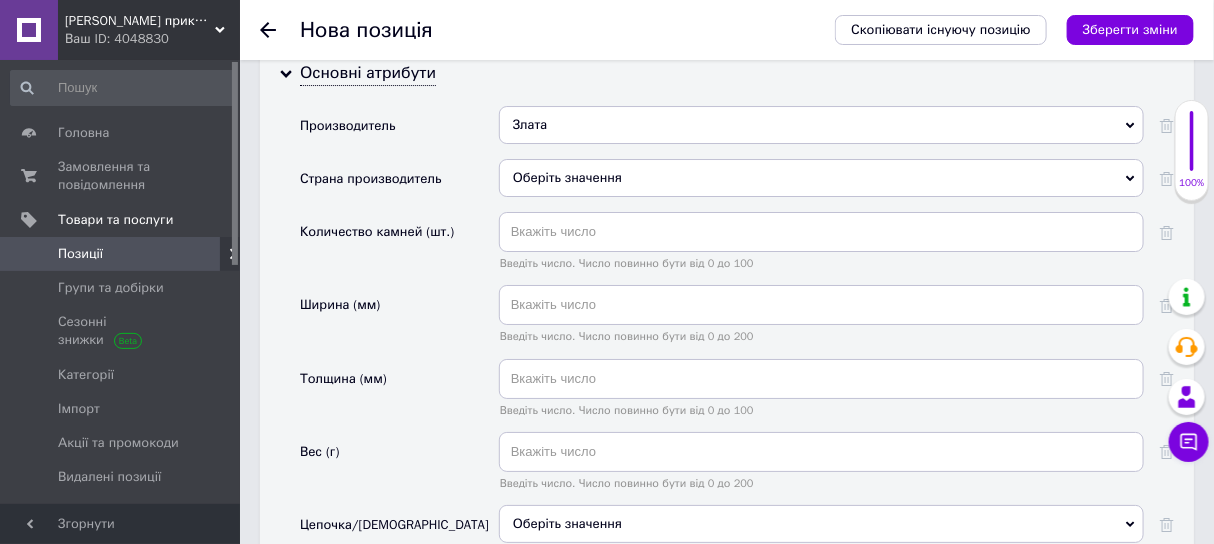 click on "Оберіть значення" at bounding box center (821, 178) 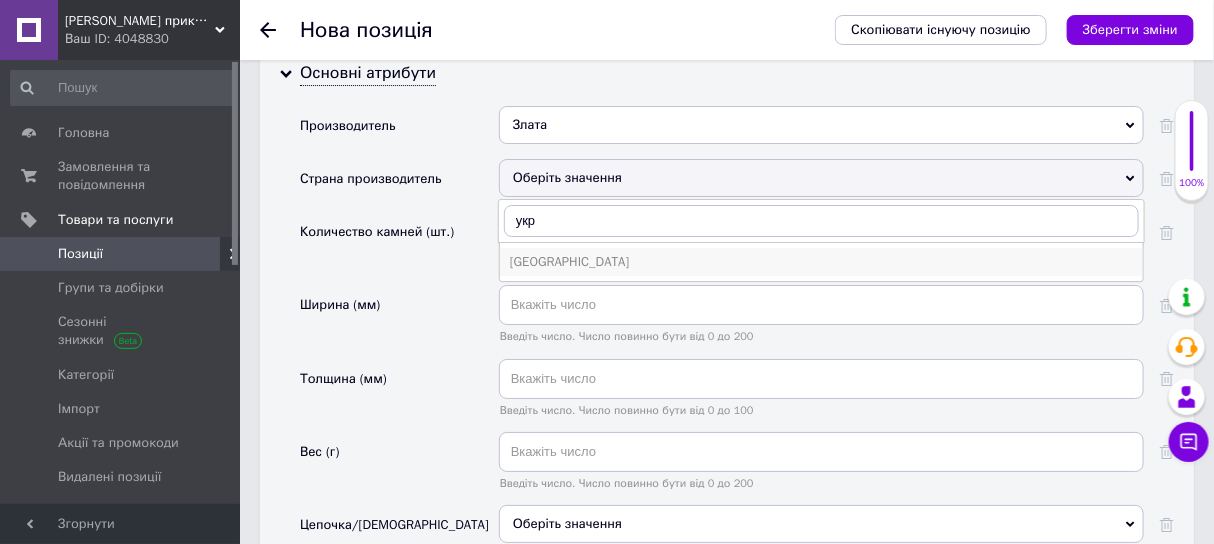 click on "[GEOGRAPHIC_DATA]" at bounding box center [821, 262] 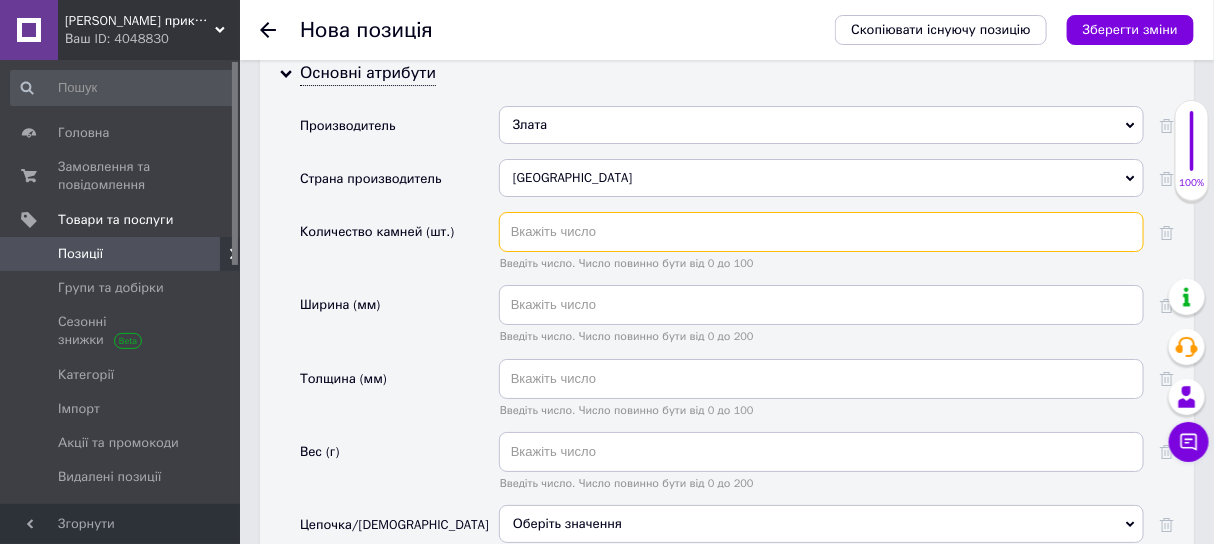 click at bounding box center (821, 232) 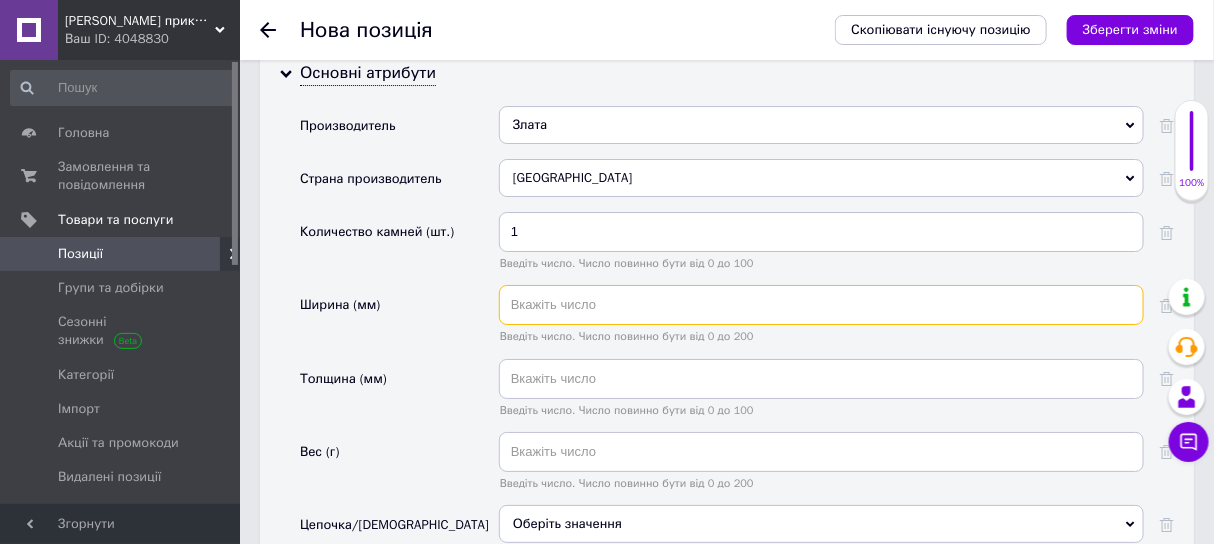 click at bounding box center [821, 305] 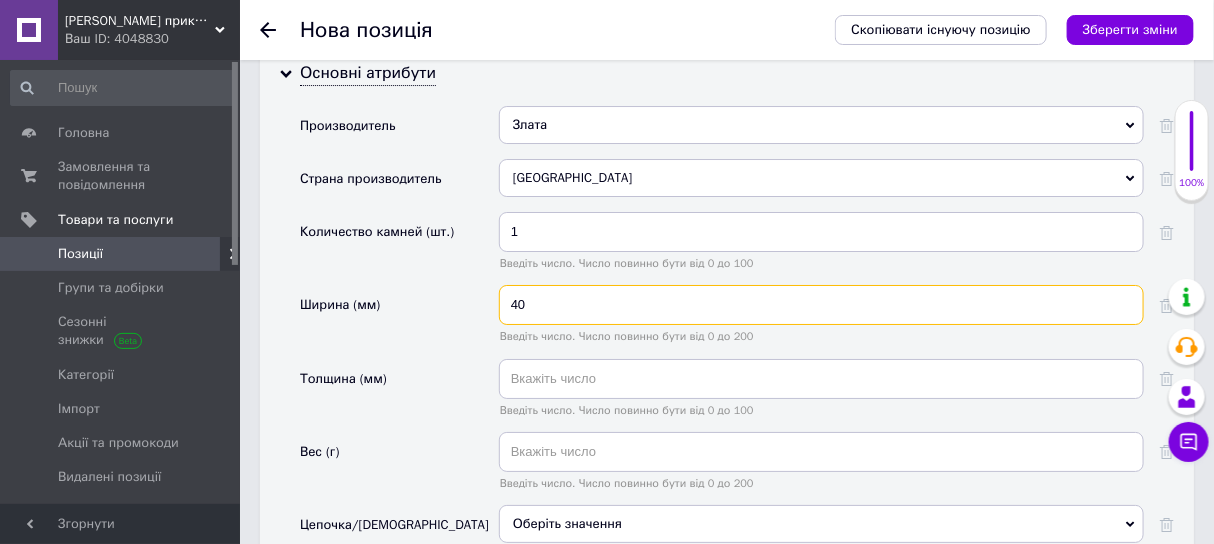 scroll, scrollTop: 2442, scrollLeft: 0, axis: vertical 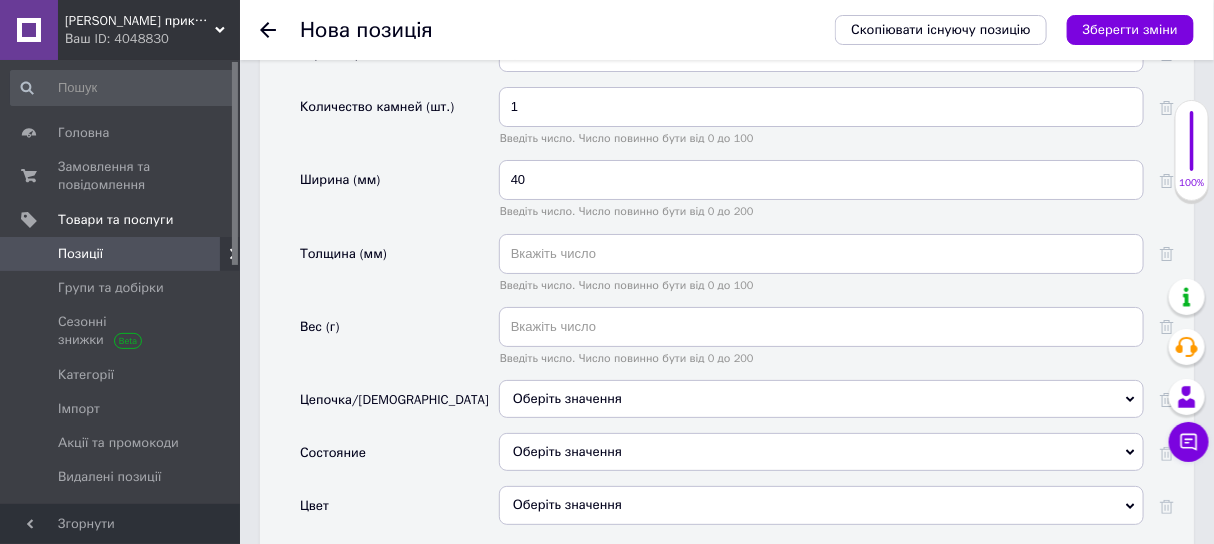 click on "Оберіть значення" at bounding box center (567, 398) 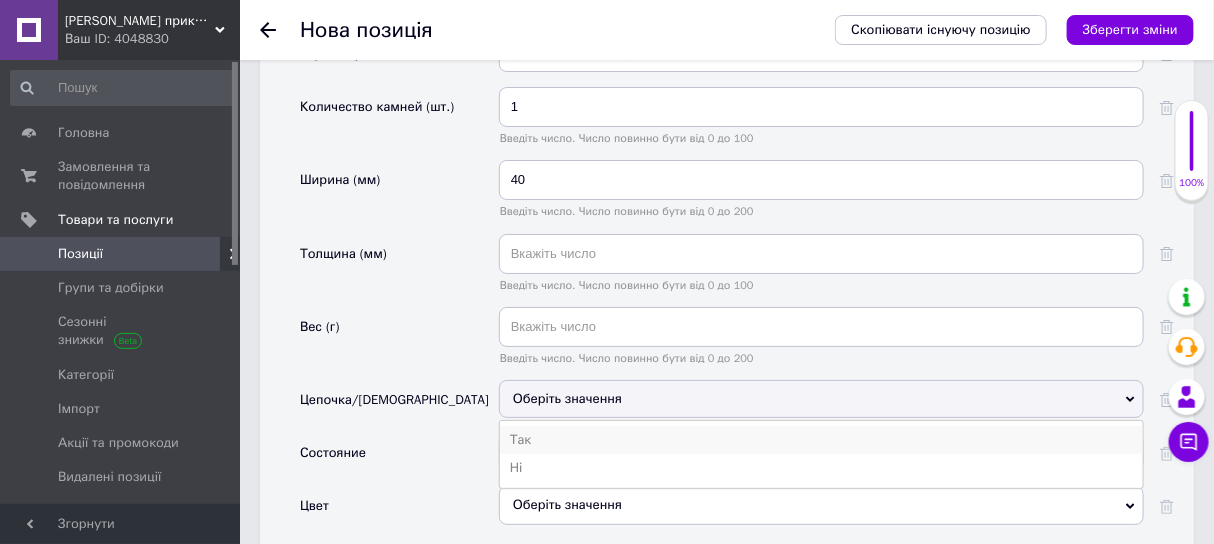 click on "Так" at bounding box center (821, 440) 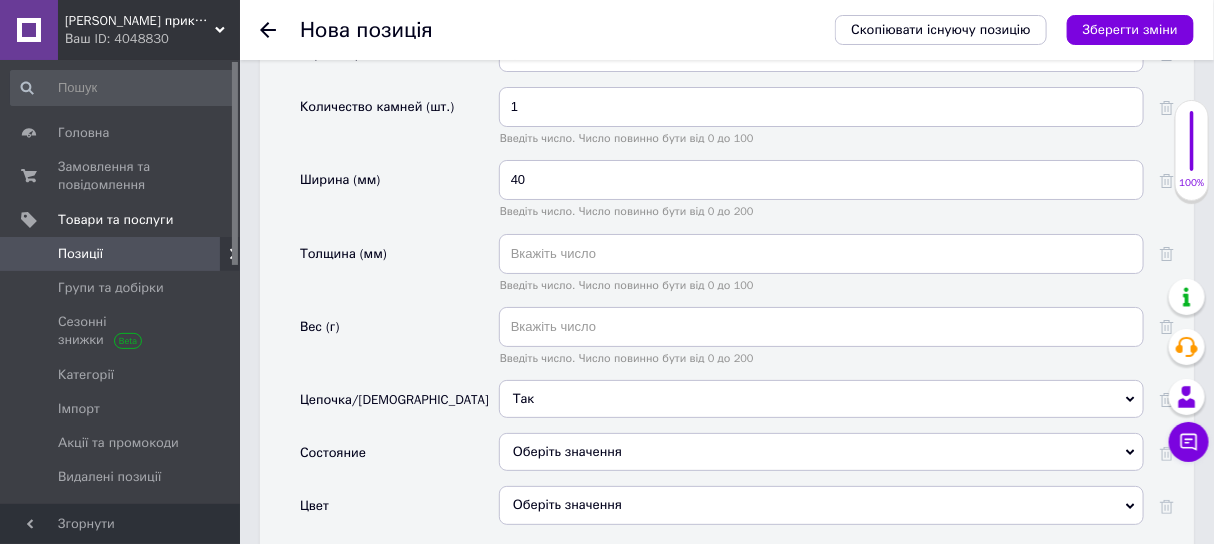 scroll, scrollTop: 2692, scrollLeft: 0, axis: vertical 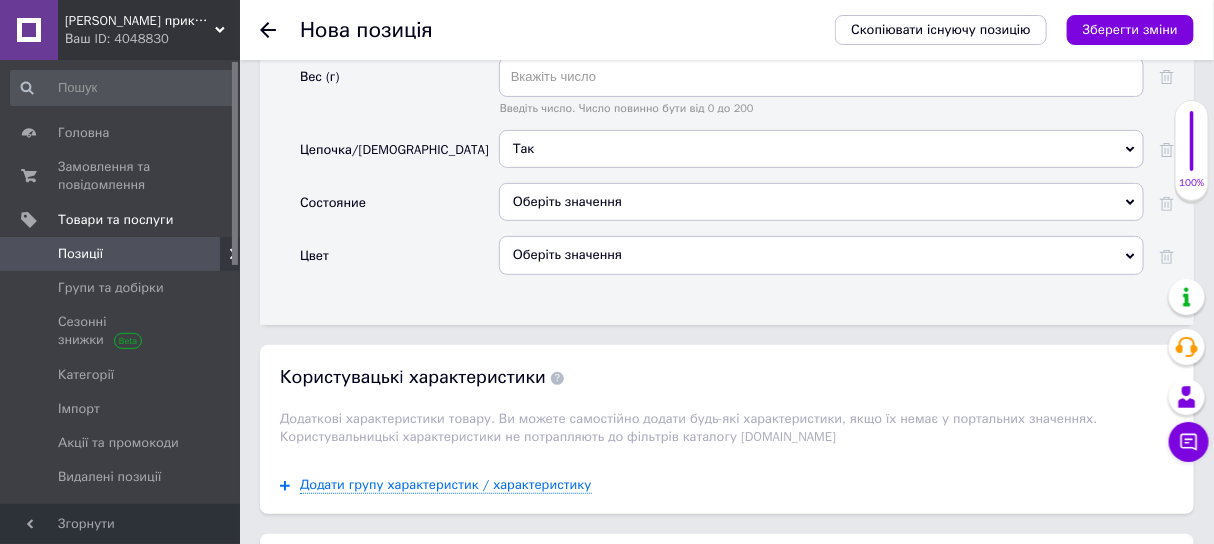 click on "Оберіть значення" at bounding box center [821, 202] 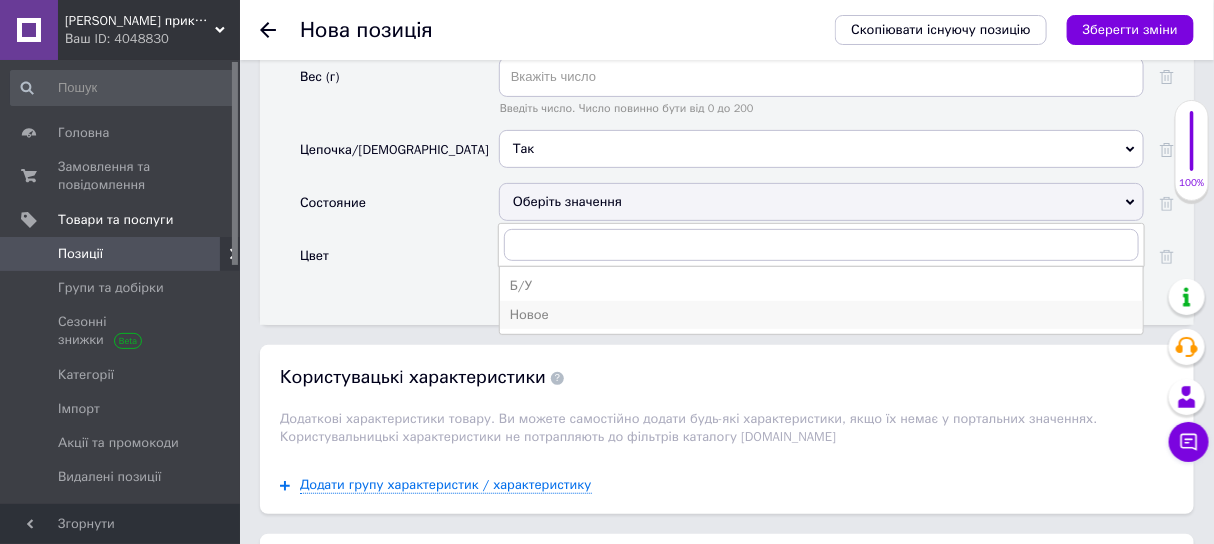 click on "Новое" at bounding box center (821, 315) 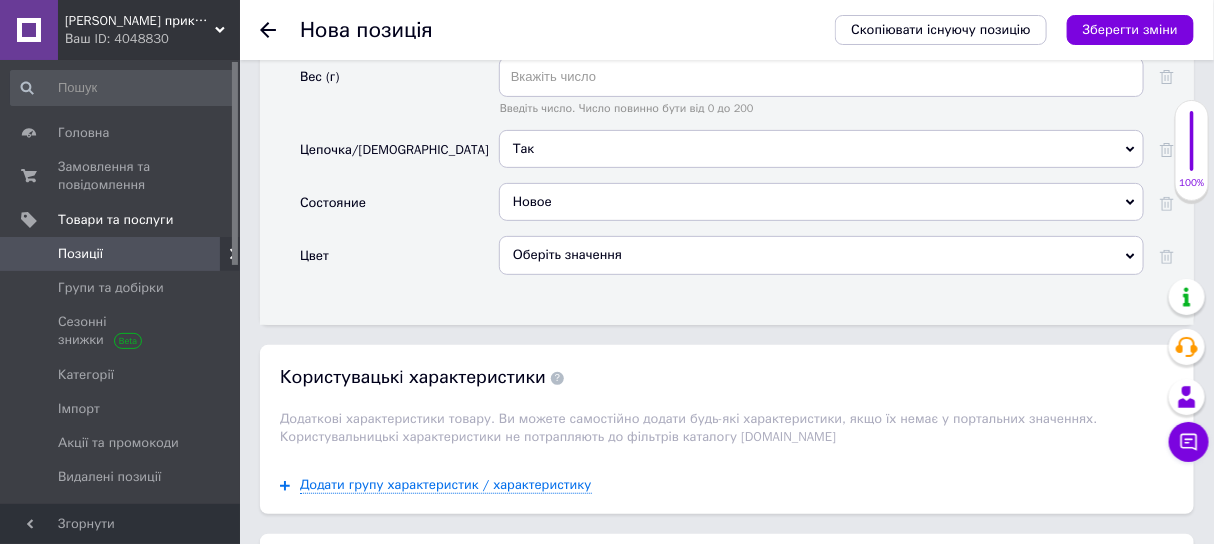 click on "Оберіть значення" at bounding box center (821, 255) 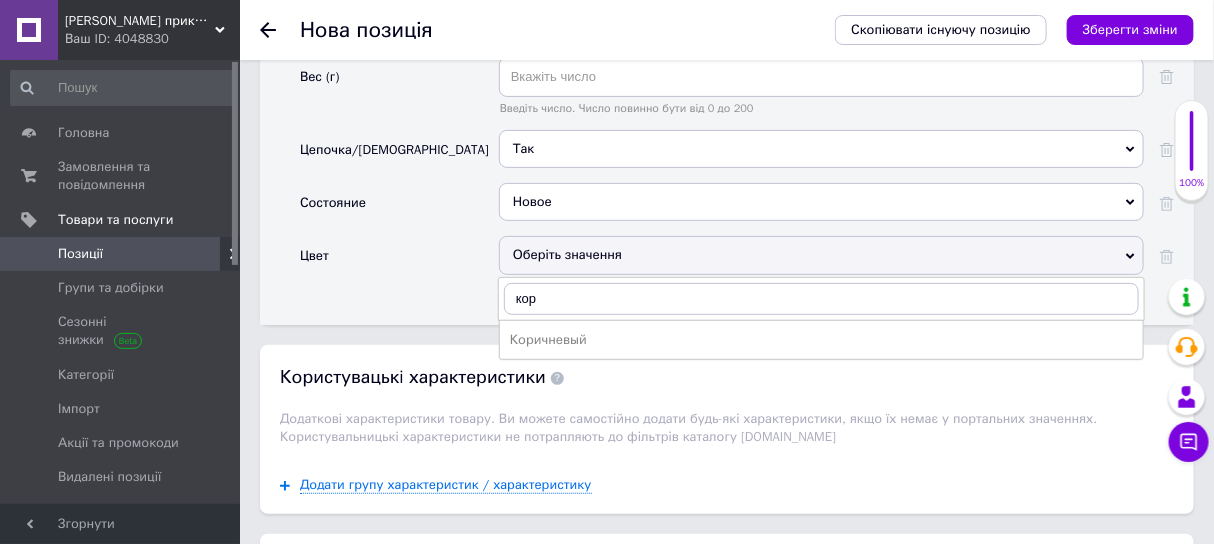 drag, startPoint x: 539, startPoint y: 317, endPoint x: 345, endPoint y: 356, distance: 197.88127 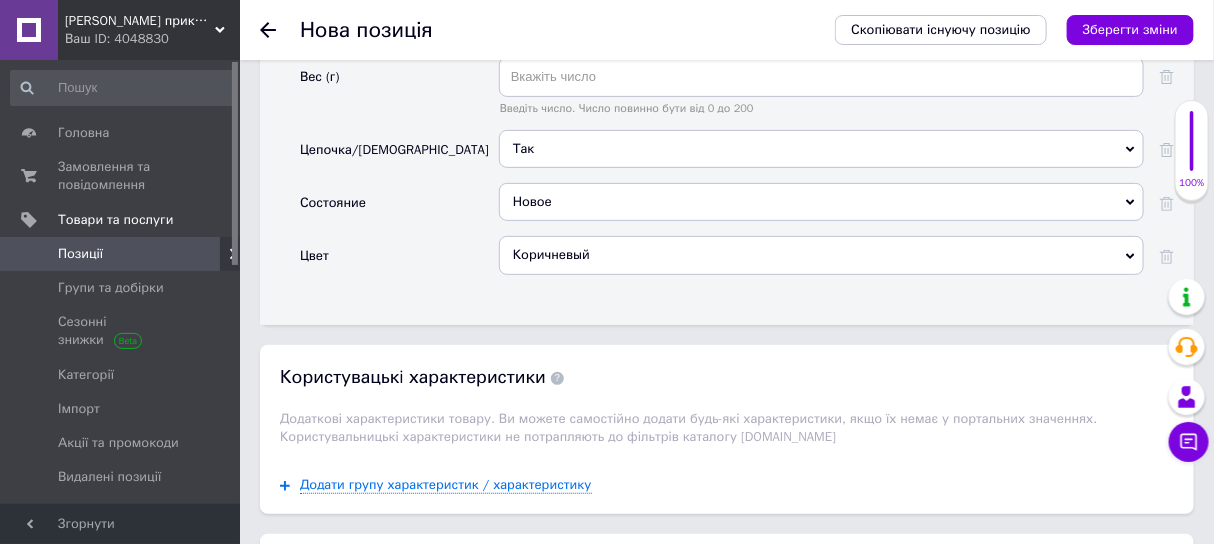 scroll, scrollTop: 3067, scrollLeft: 0, axis: vertical 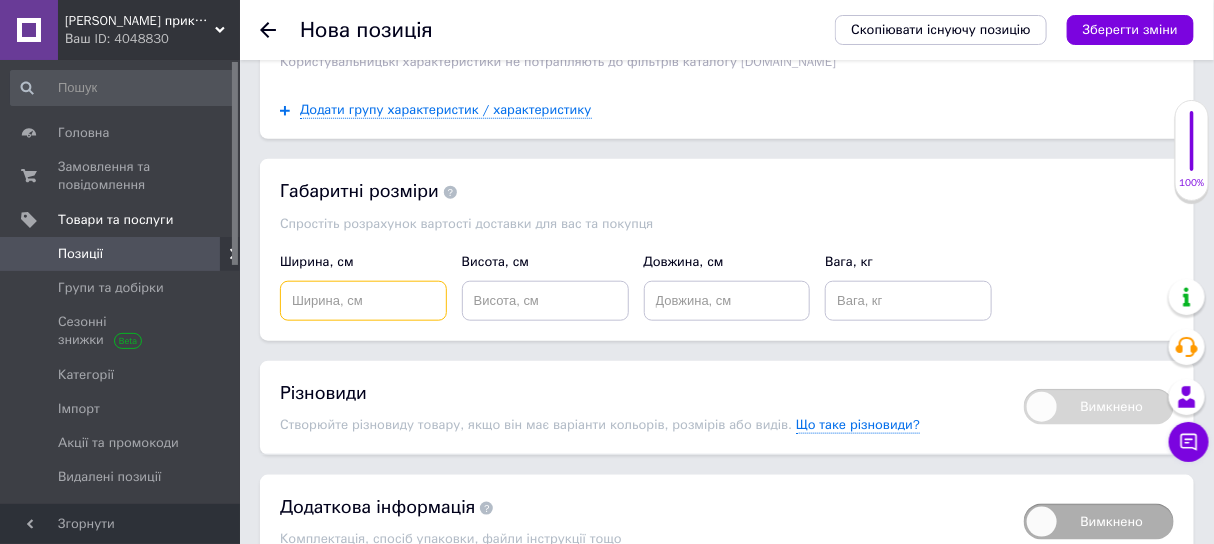 click at bounding box center (363, 301) 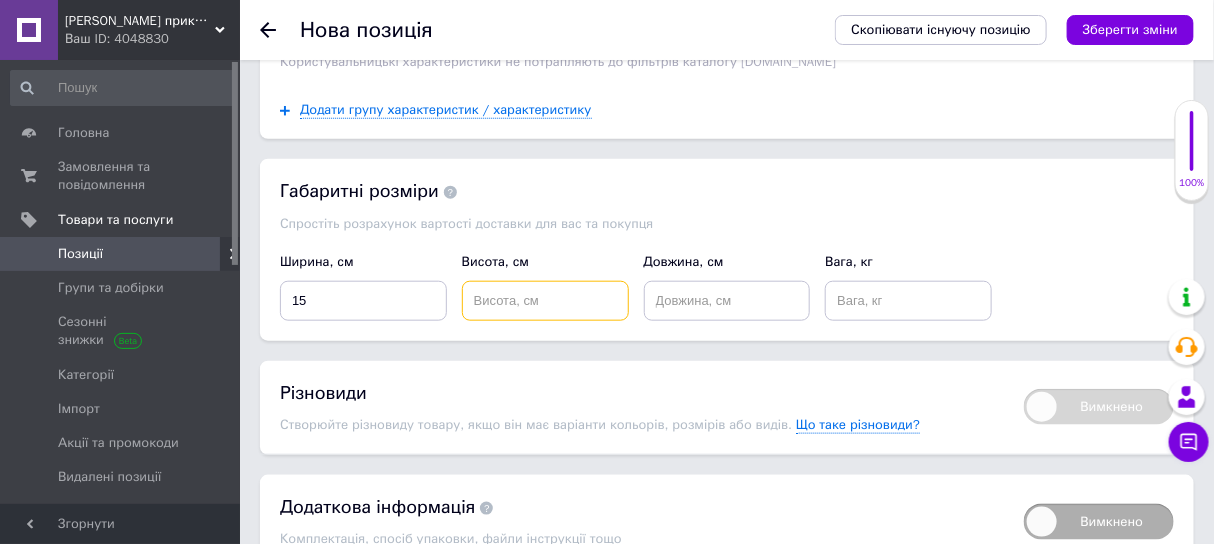 click at bounding box center (545, 301) 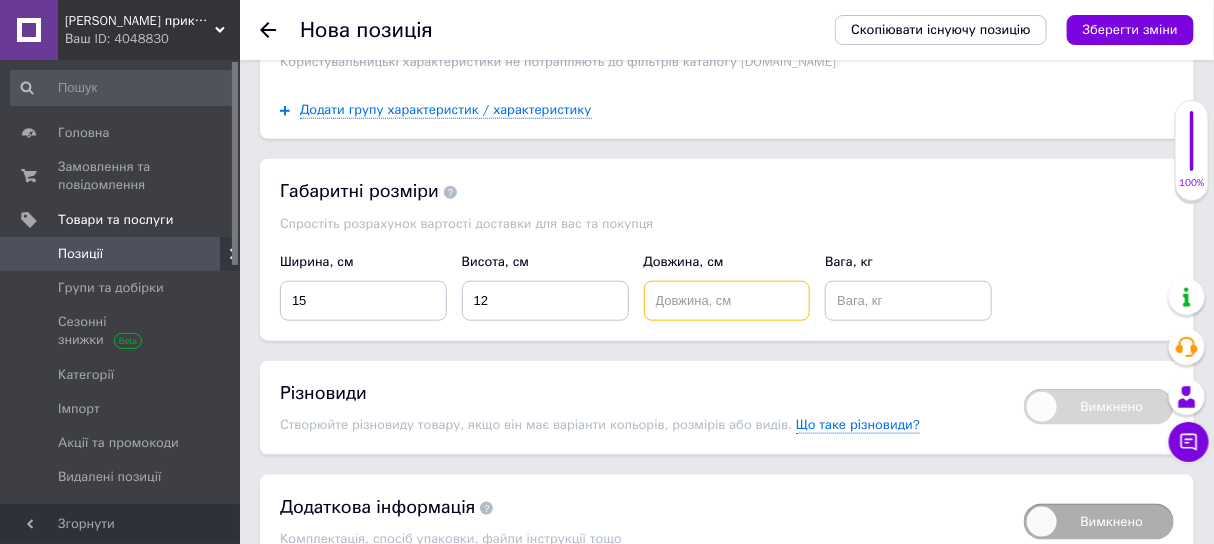 click at bounding box center (727, 301) 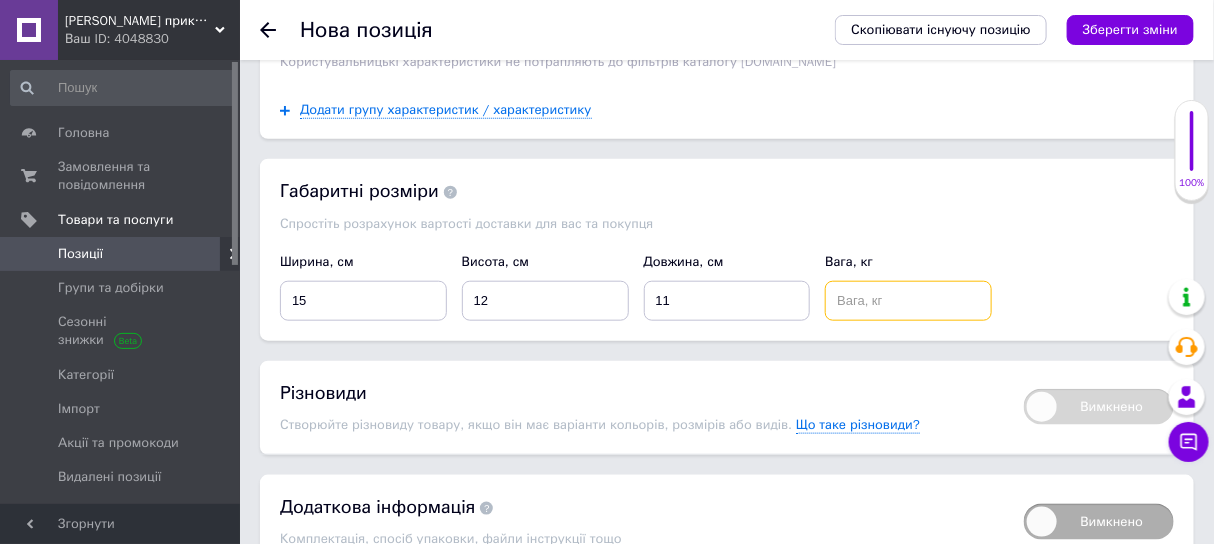 click at bounding box center [908, 301] 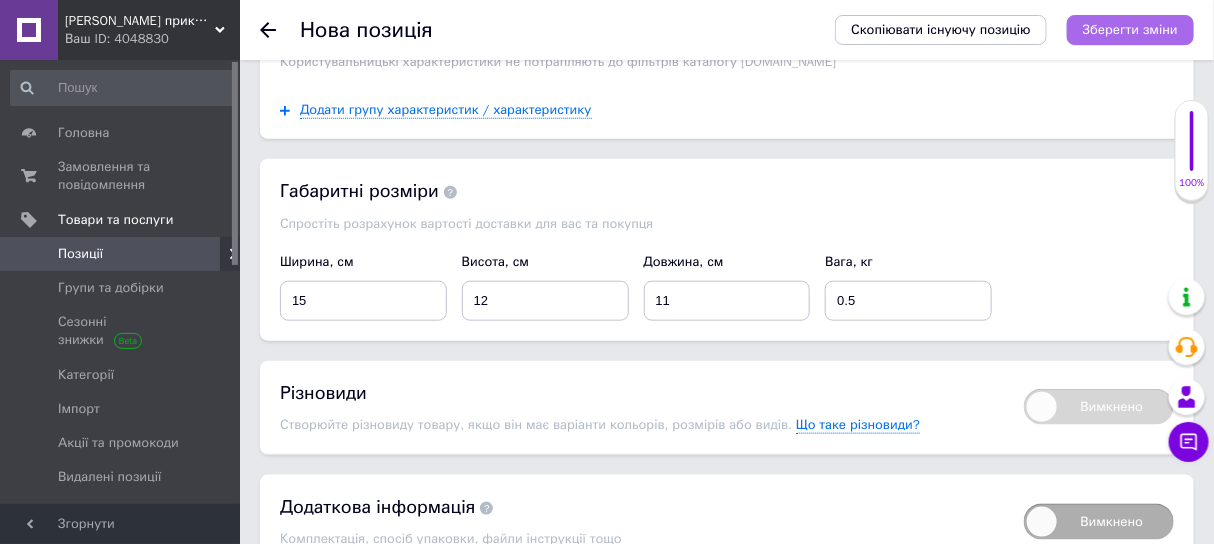 click on "Зберегти зміни" at bounding box center [1130, 29] 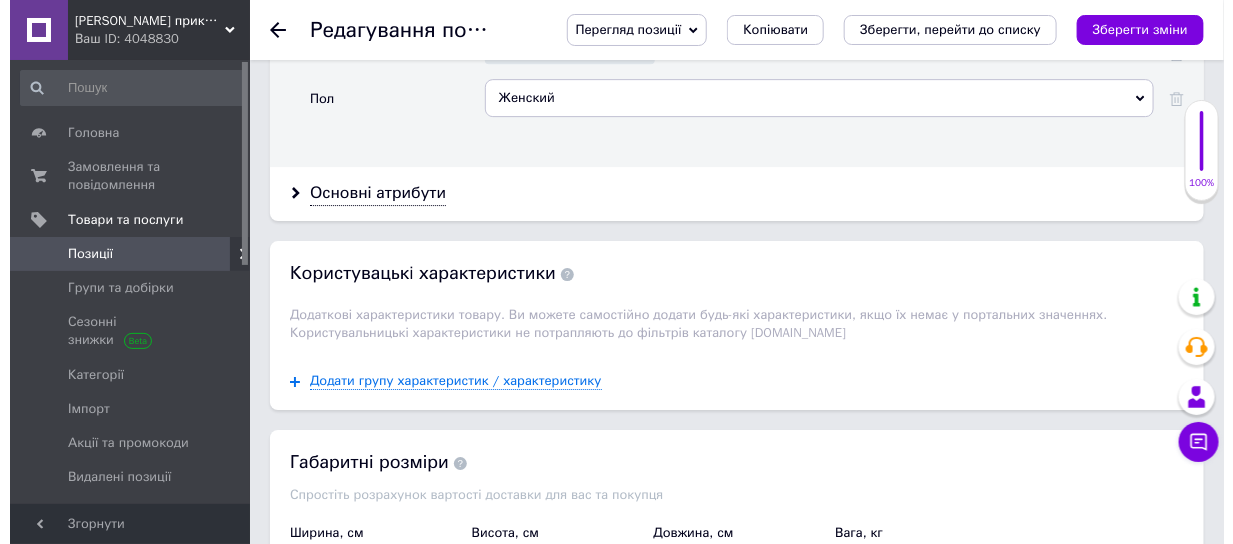 scroll, scrollTop: 2695, scrollLeft: 0, axis: vertical 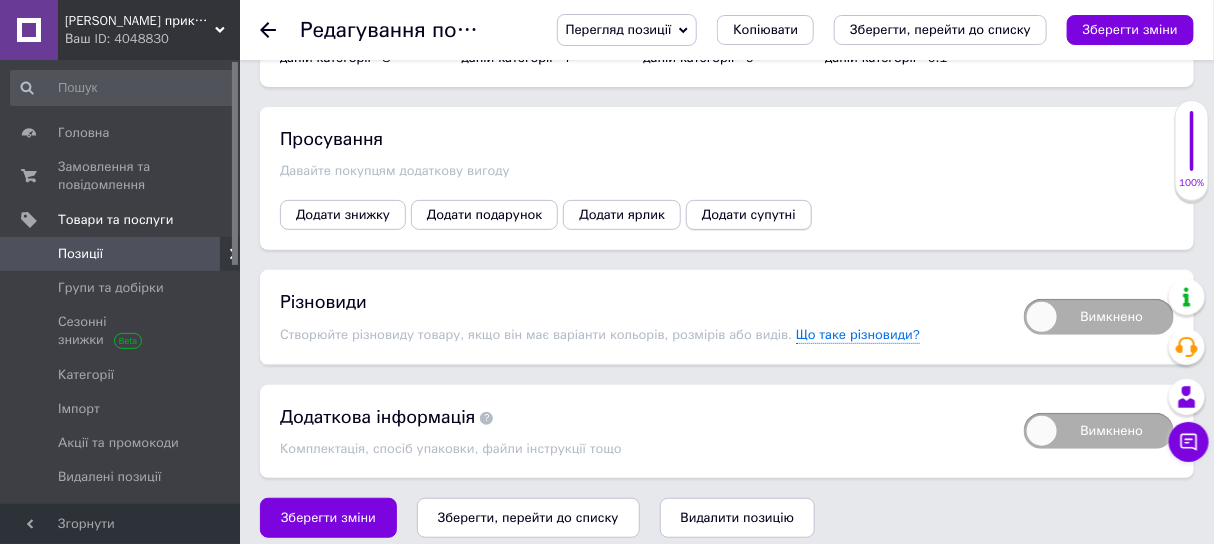 click on "Додати супутні" at bounding box center (749, 215) 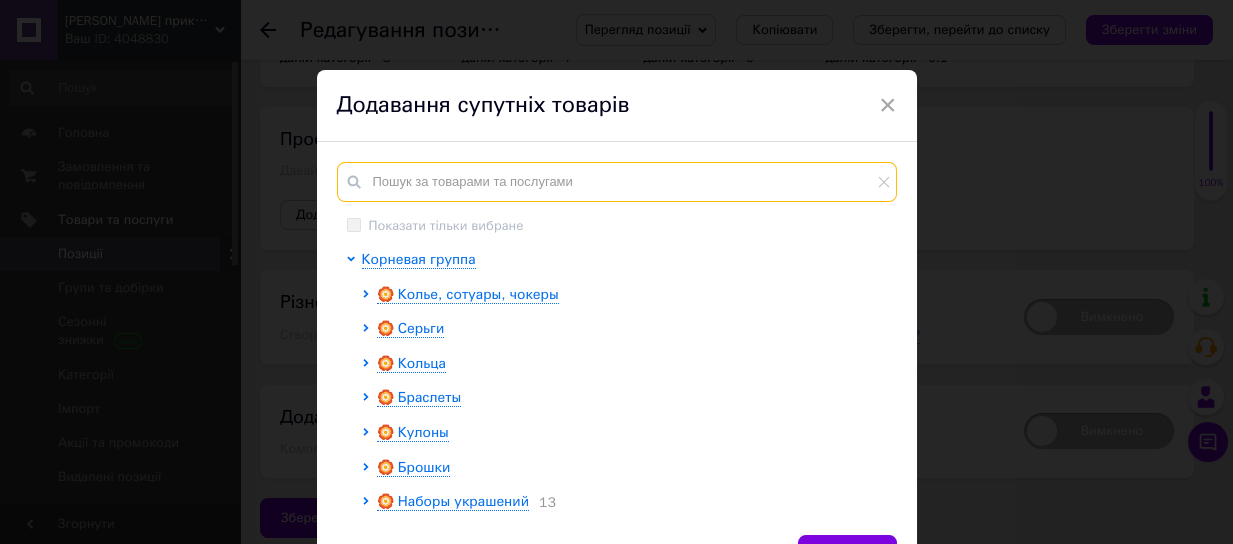 click at bounding box center [617, 182] 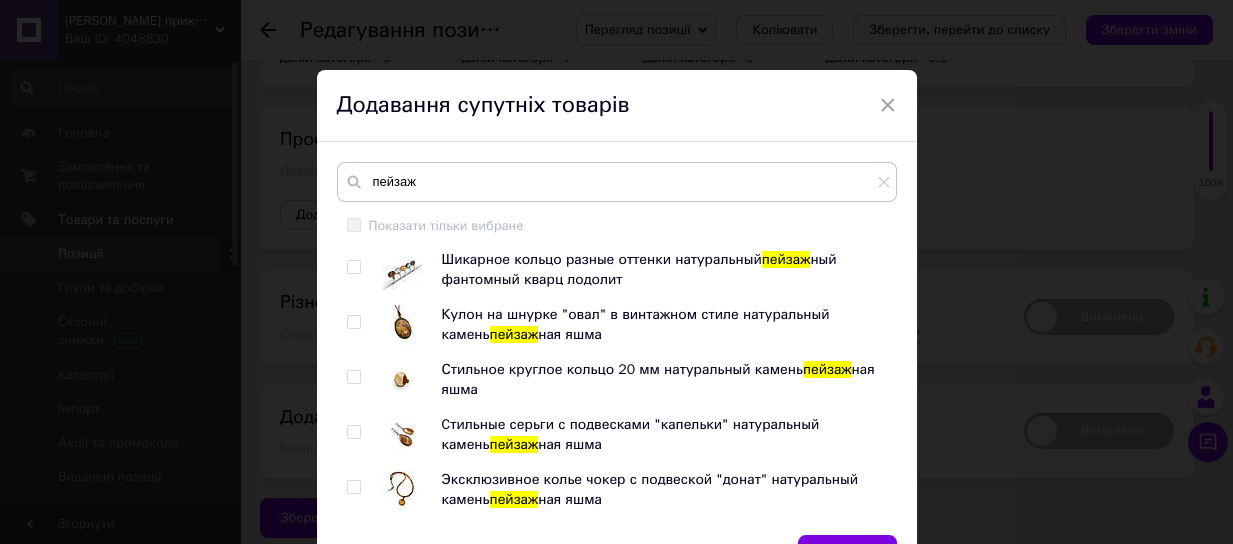 click at bounding box center (353, 322) 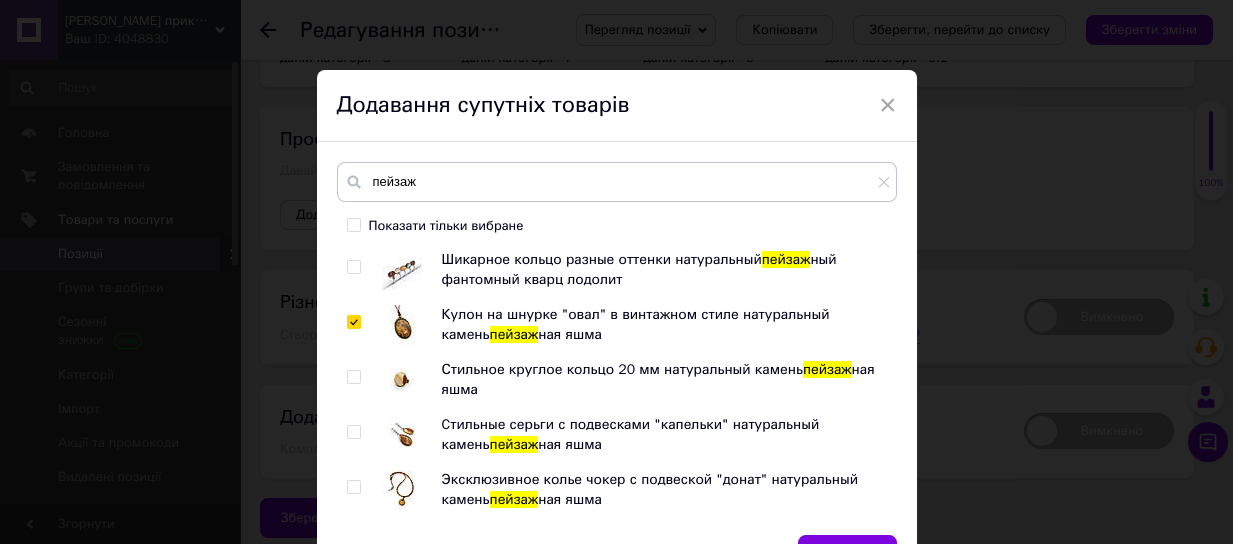 click at bounding box center (353, 377) 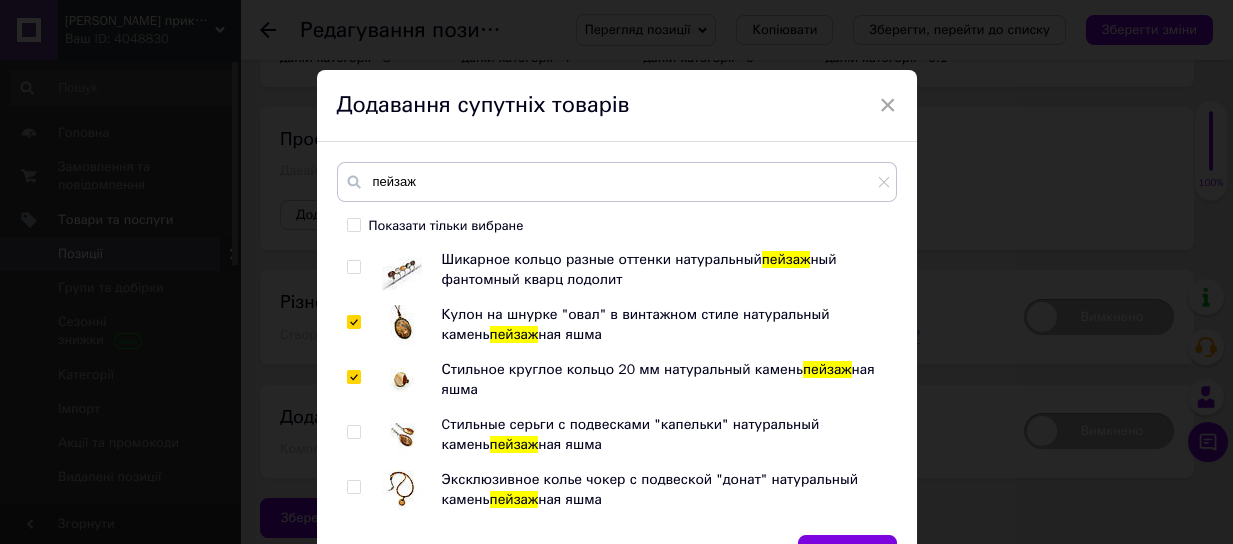 click at bounding box center [353, 432] 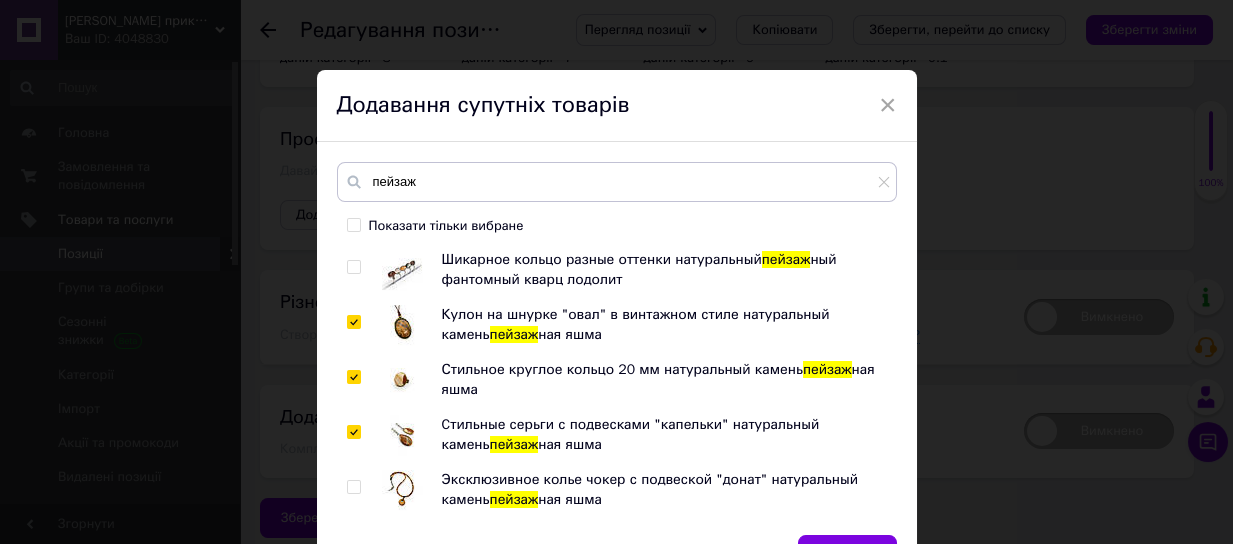 click at bounding box center (353, 487) 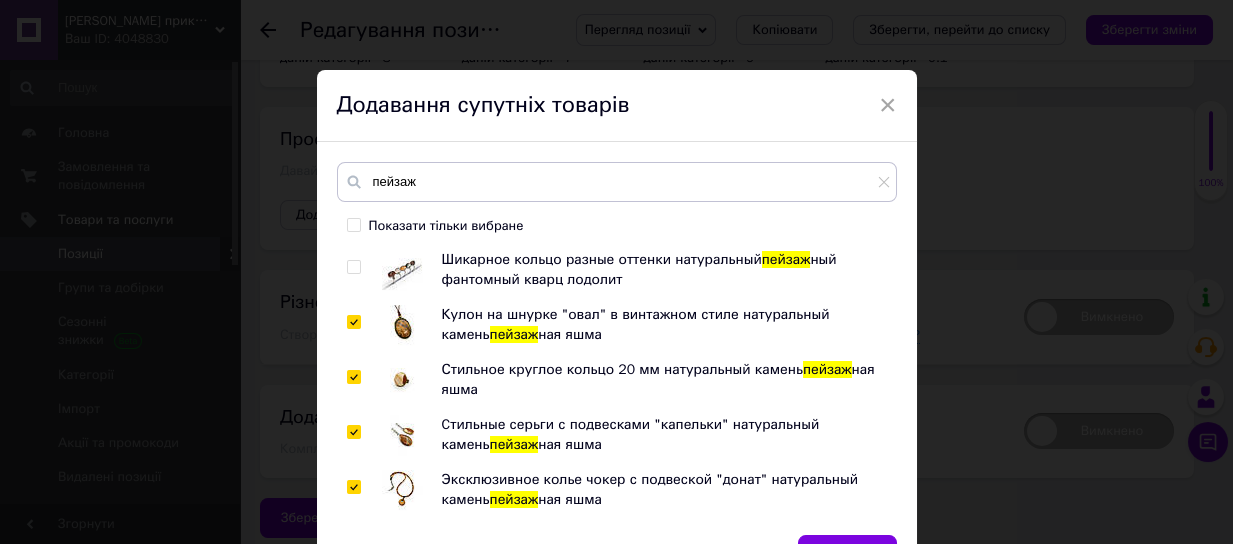 scroll, scrollTop: 124, scrollLeft: 0, axis: vertical 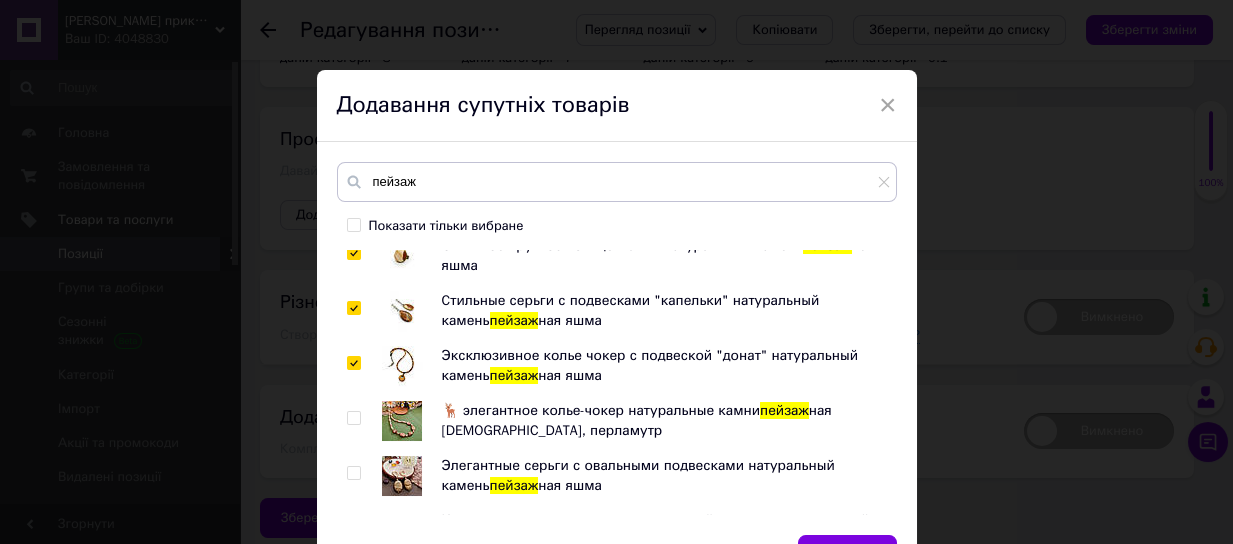 click at bounding box center [353, 418] 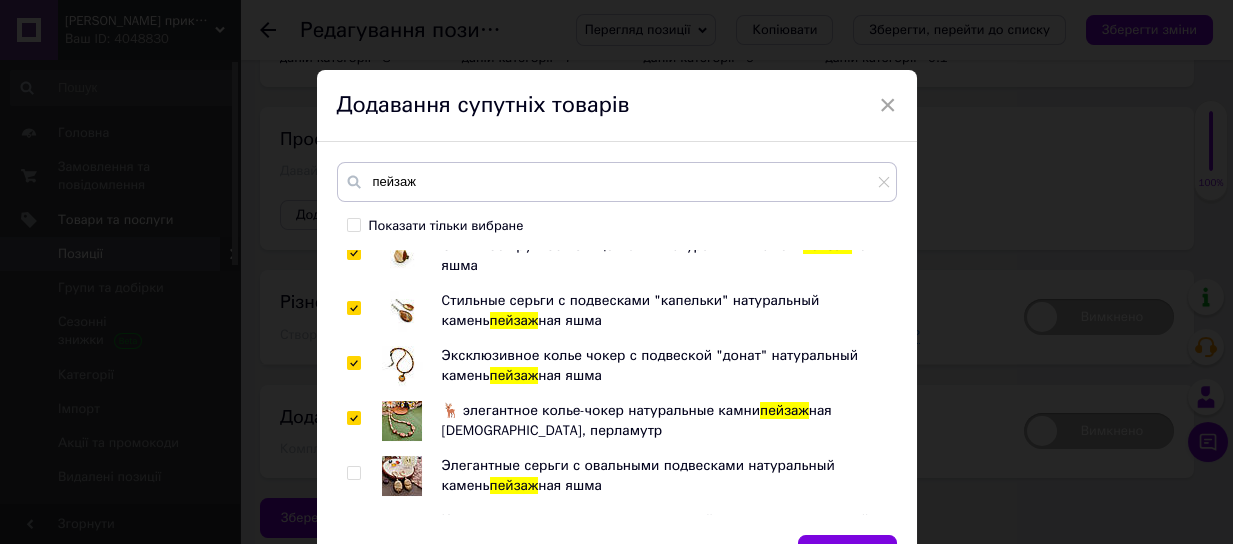 click at bounding box center [353, 473] 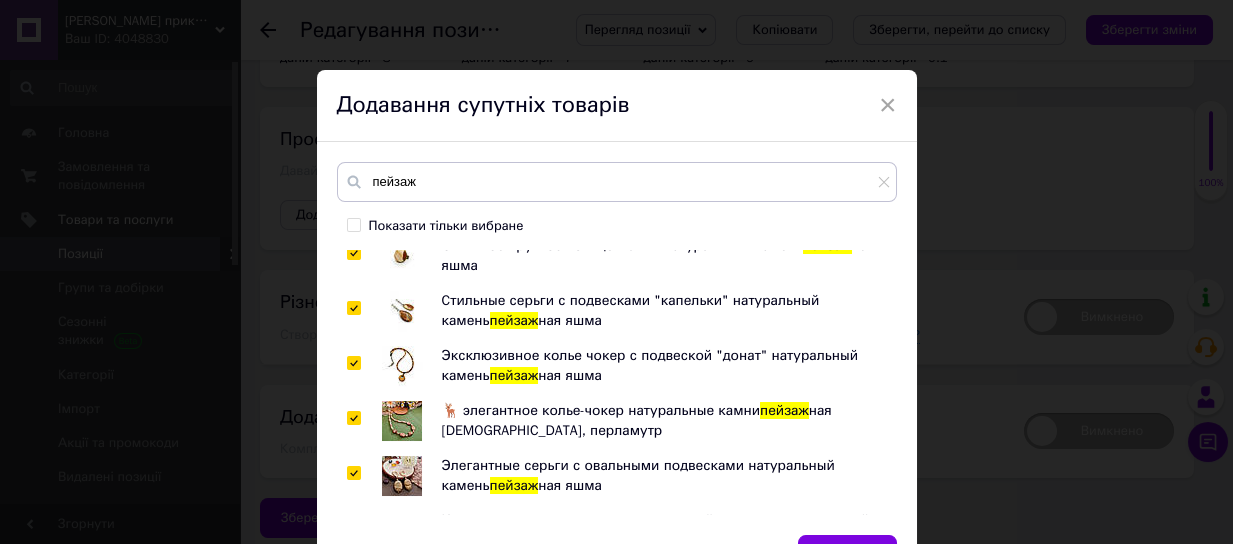scroll, scrollTop: 159, scrollLeft: 0, axis: vertical 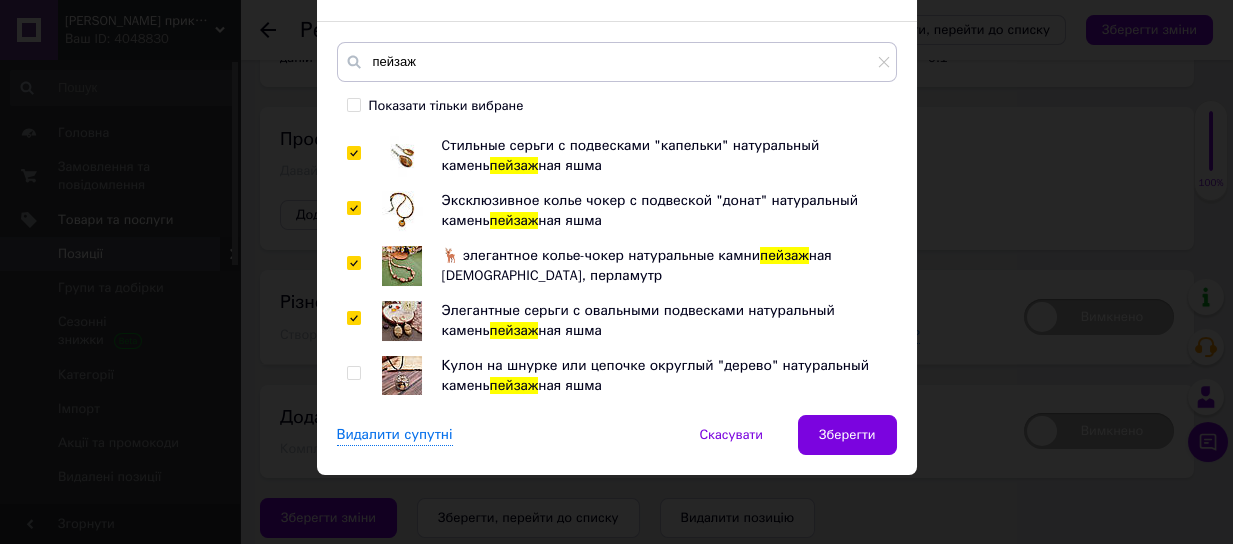click at bounding box center [353, 373] 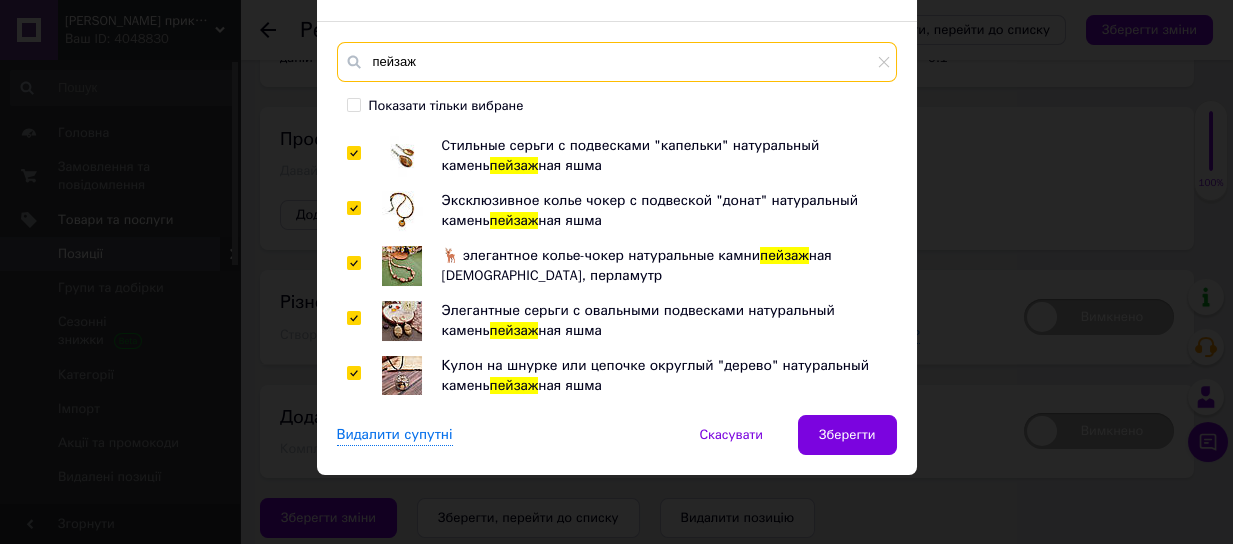 click on "пейзаж" at bounding box center (617, 62) 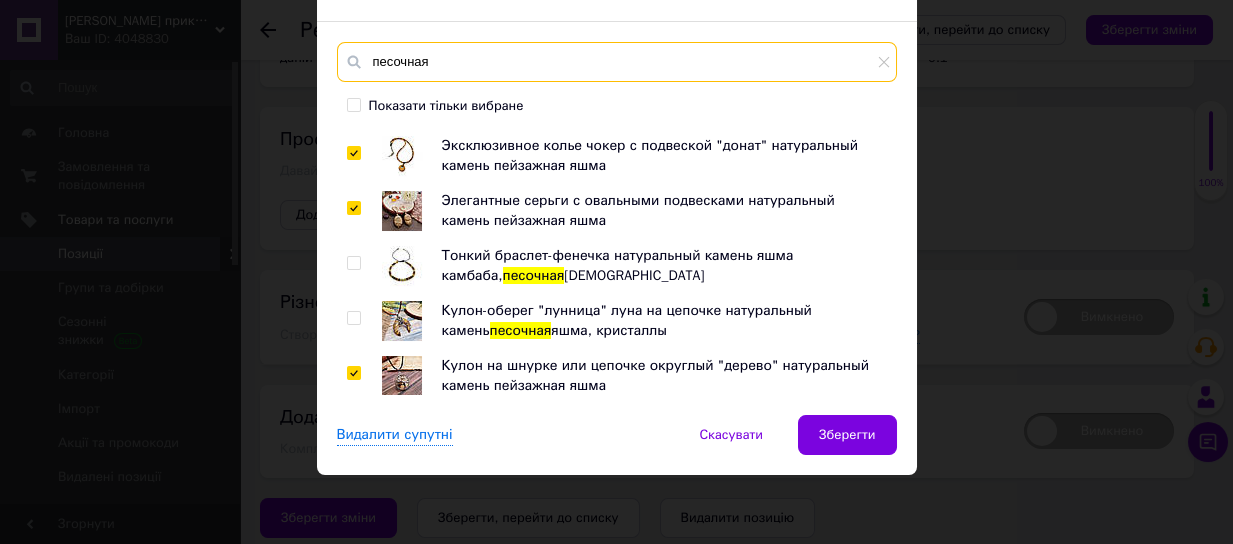 scroll, scrollTop: 49, scrollLeft: 0, axis: vertical 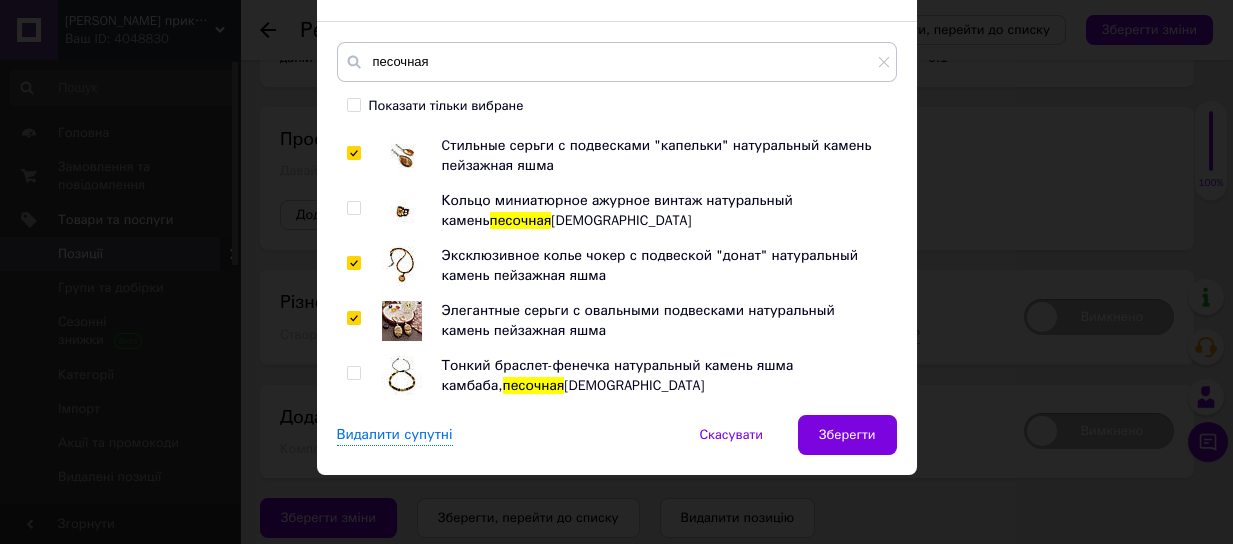 click at bounding box center (353, 208) 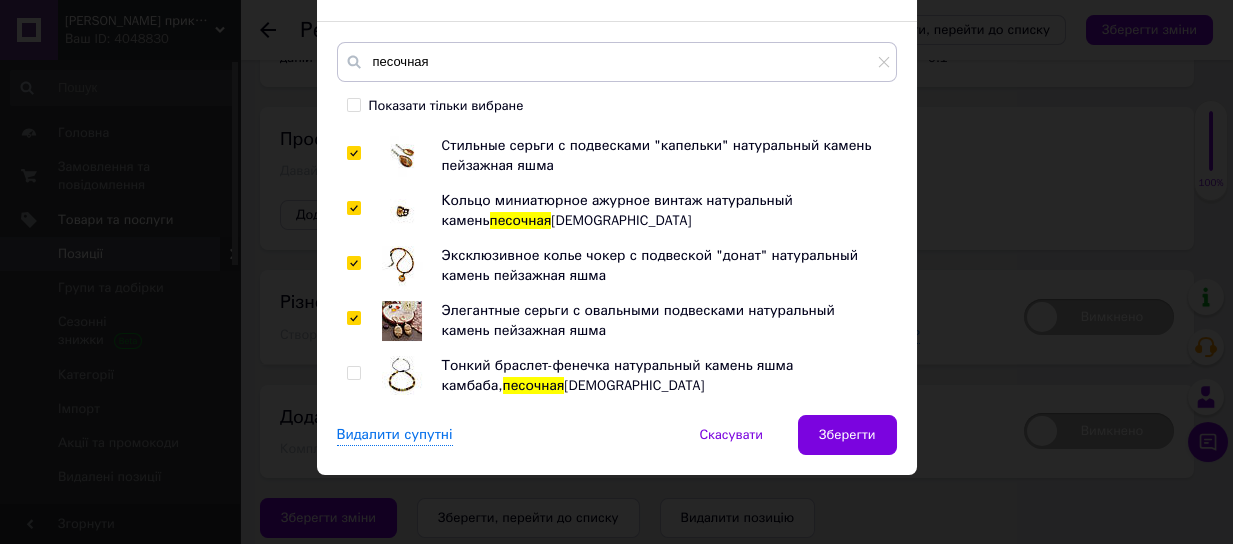 scroll, scrollTop: 159, scrollLeft: 0, axis: vertical 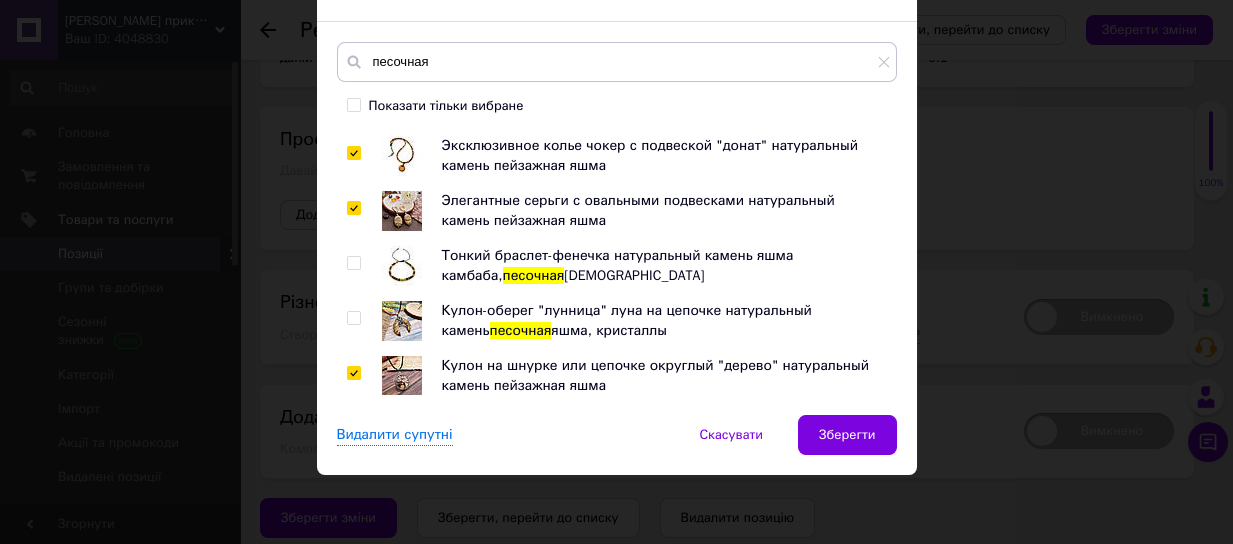 click at bounding box center [353, 263] 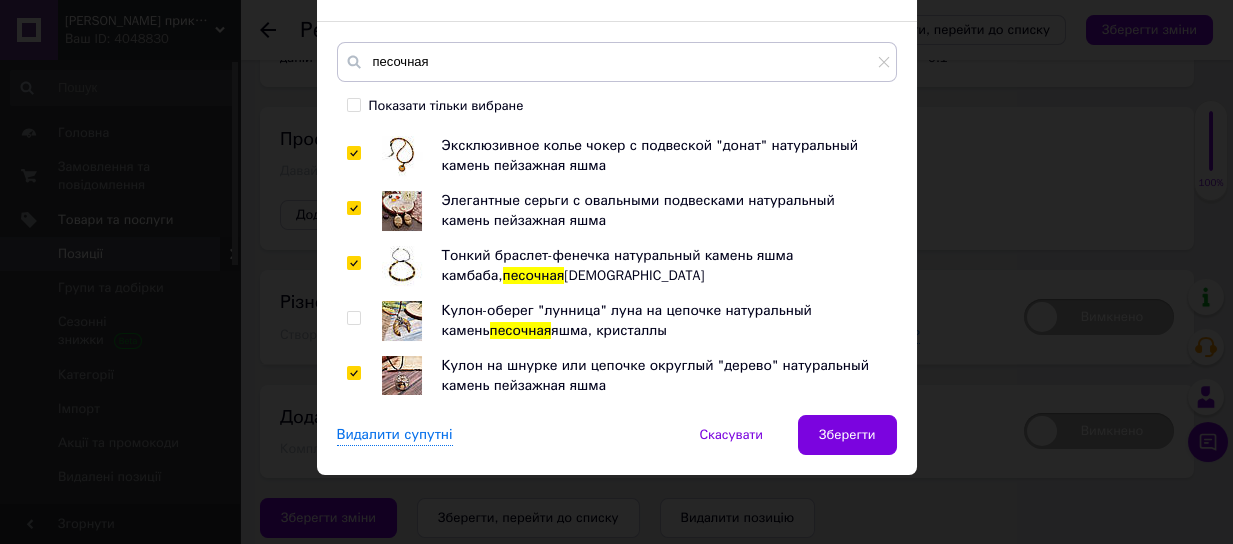click at bounding box center (353, 318) 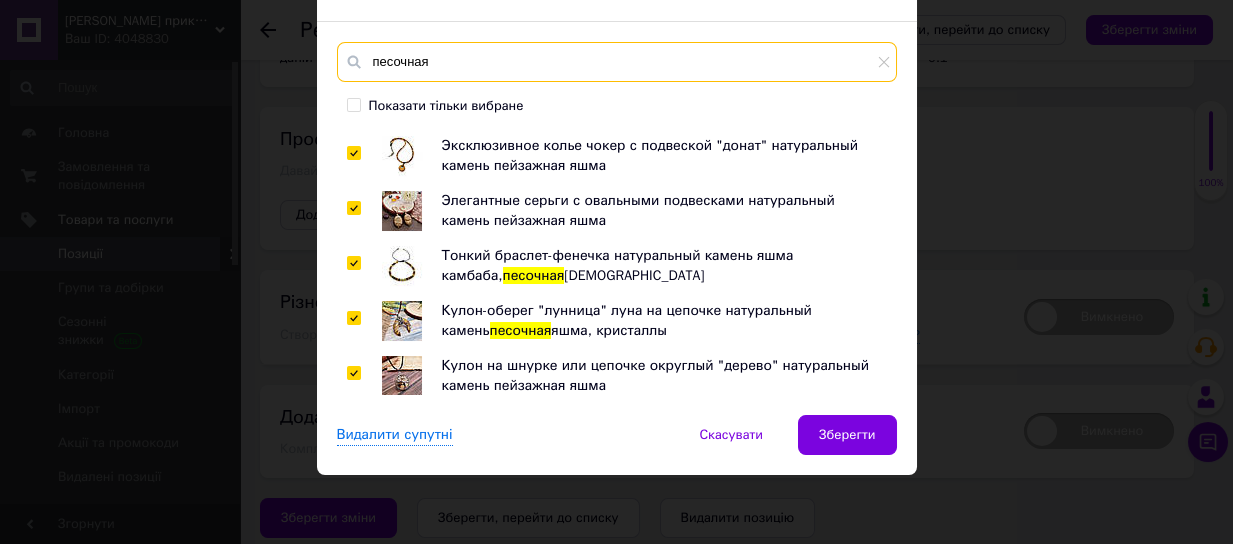 click on "песочная" at bounding box center (617, 62) 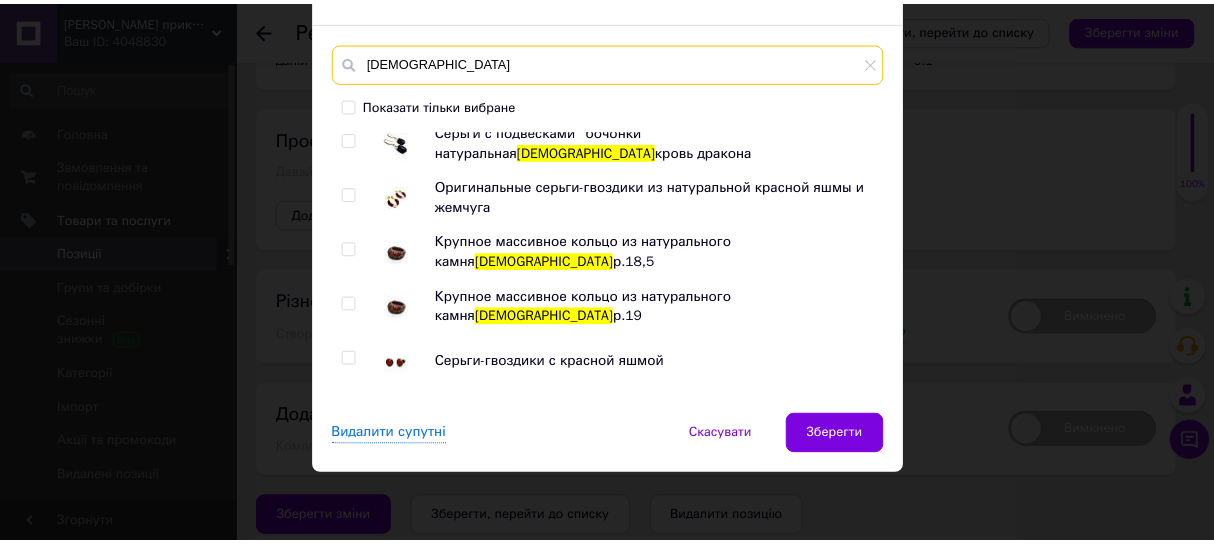 scroll, scrollTop: 2294, scrollLeft: 0, axis: vertical 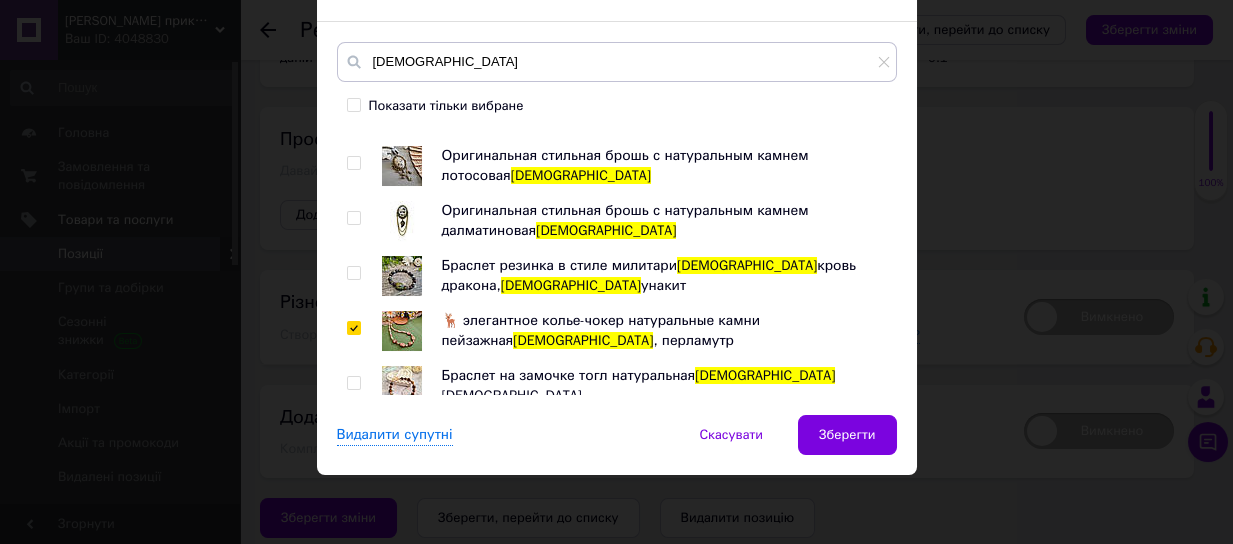 click on "Зберегти" at bounding box center [847, 435] 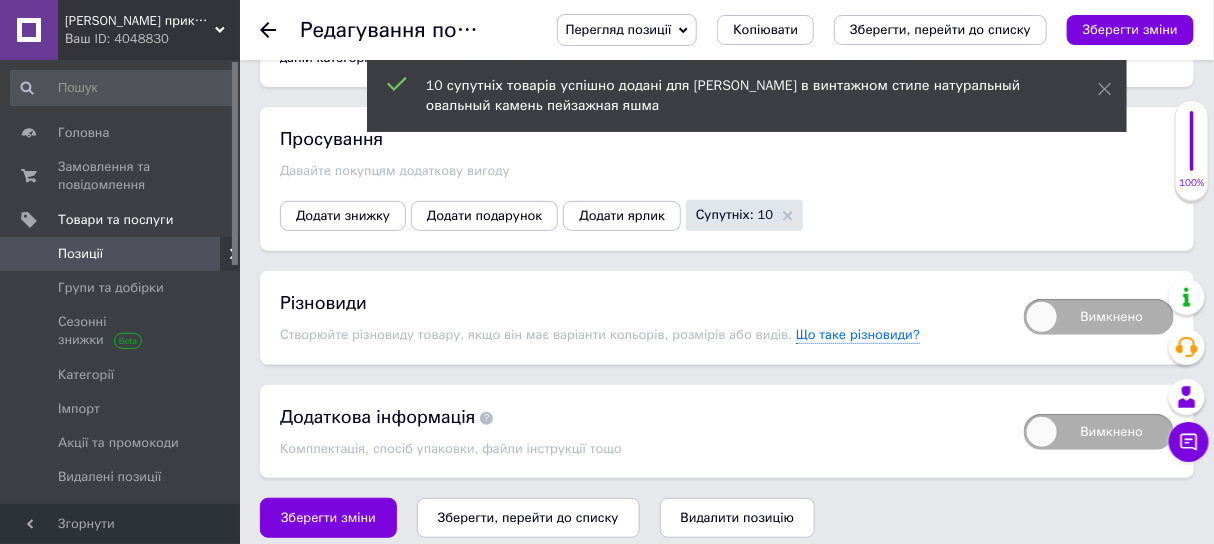 click on "Зберегти зміни" at bounding box center [1130, 29] 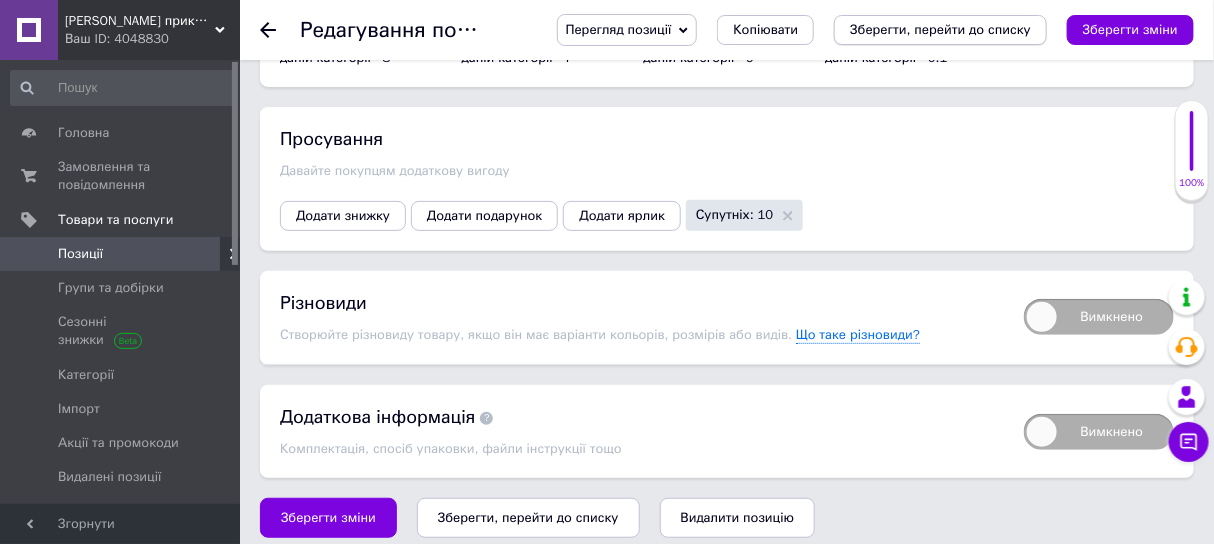 click on "Зберегти, перейти до списку" at bounding box center (940, 29) 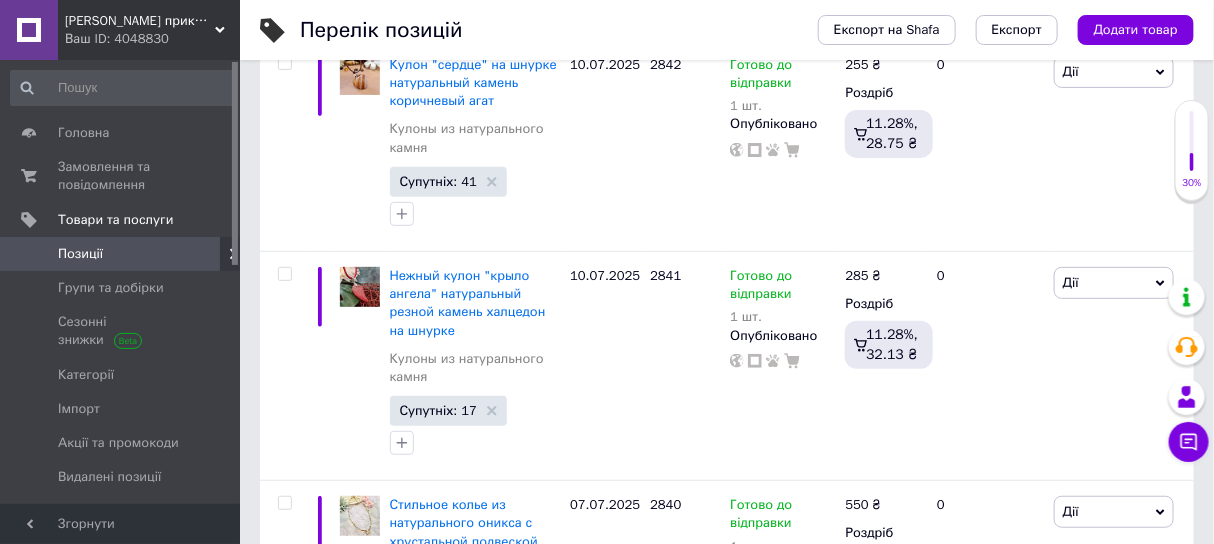 scroll, scrollTop: 0, scrollLeft: 0, axis: both 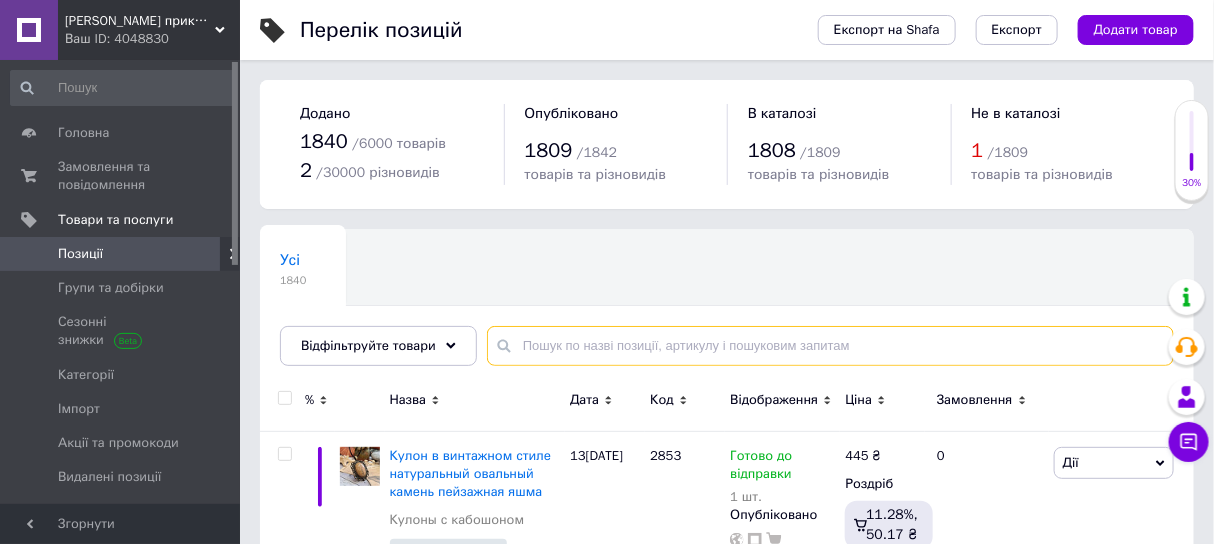 click at bounding box center [830, 346] 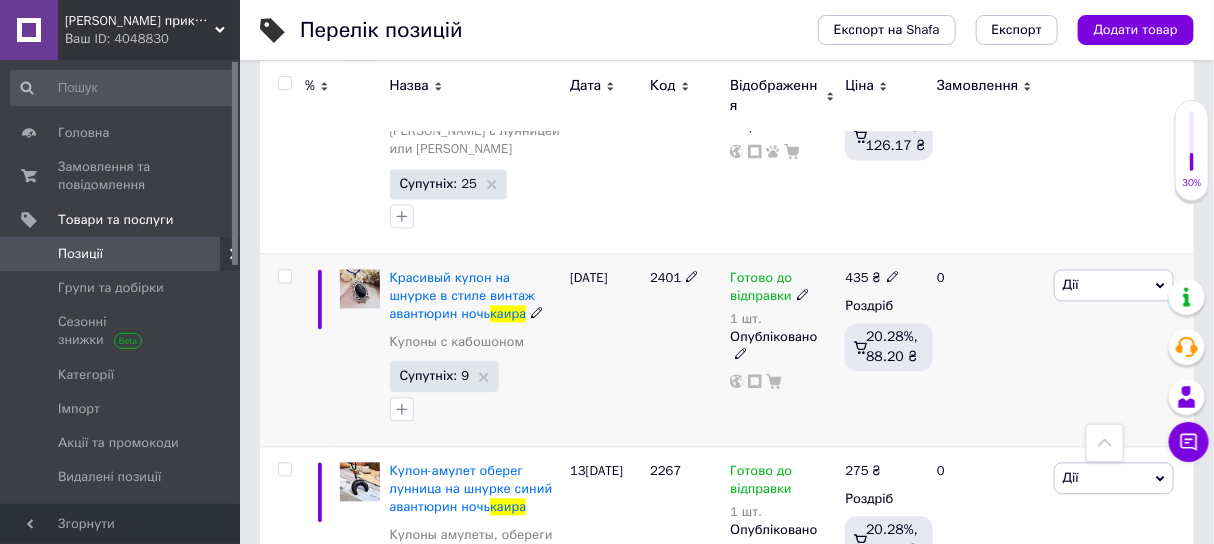 scroll, scrollTop: 1374, scrollLeft: 0, axis: vertical 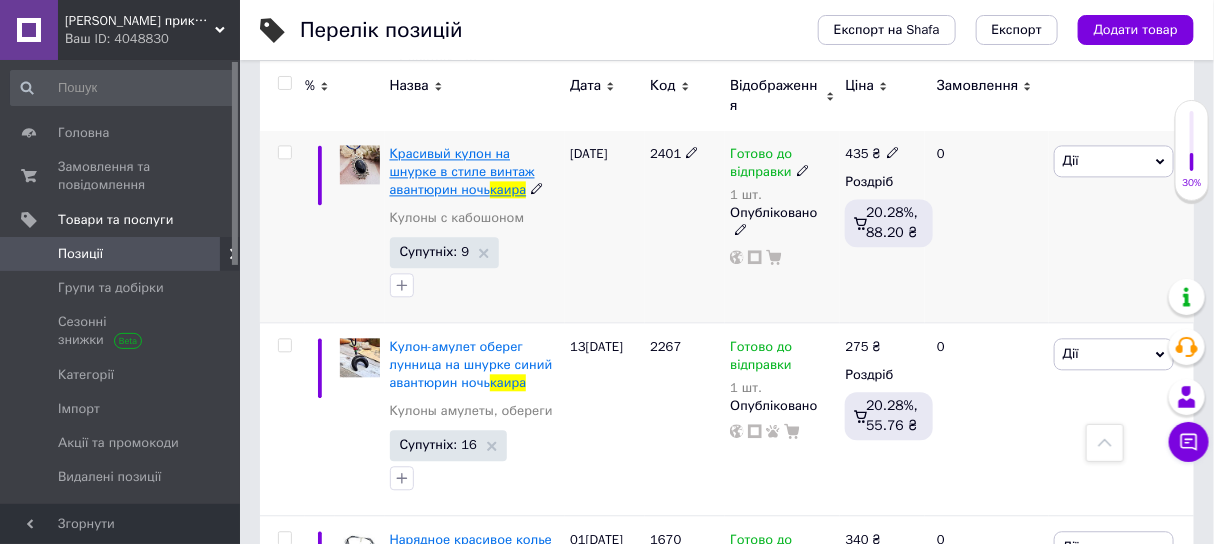 click on "каира" at bounding box center [508, 189] 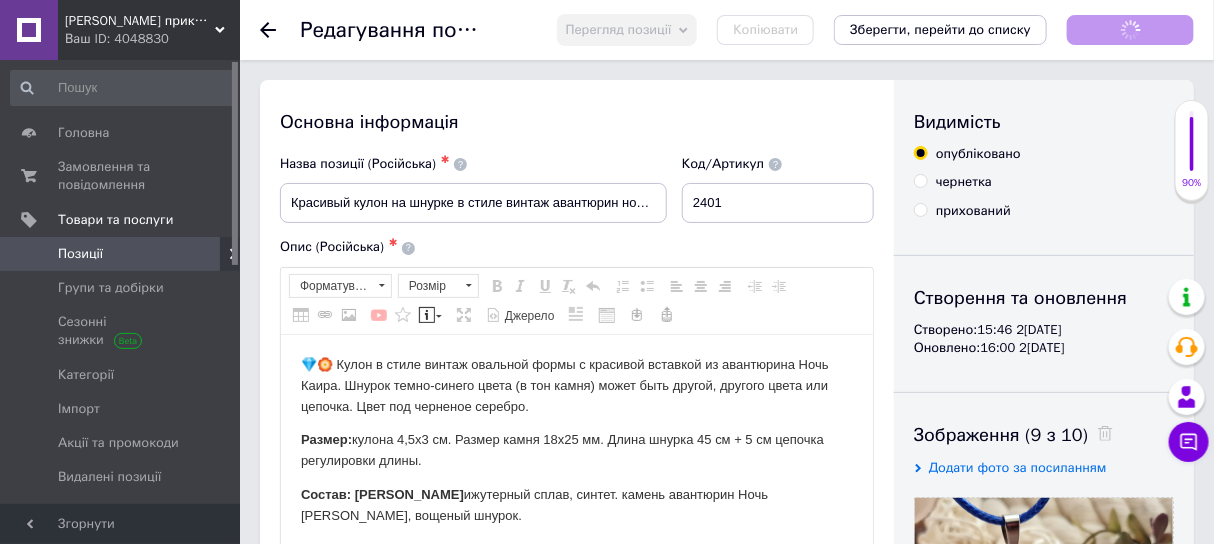 scroll, scrollTop: 0, scrollLeft: 0, axis: both 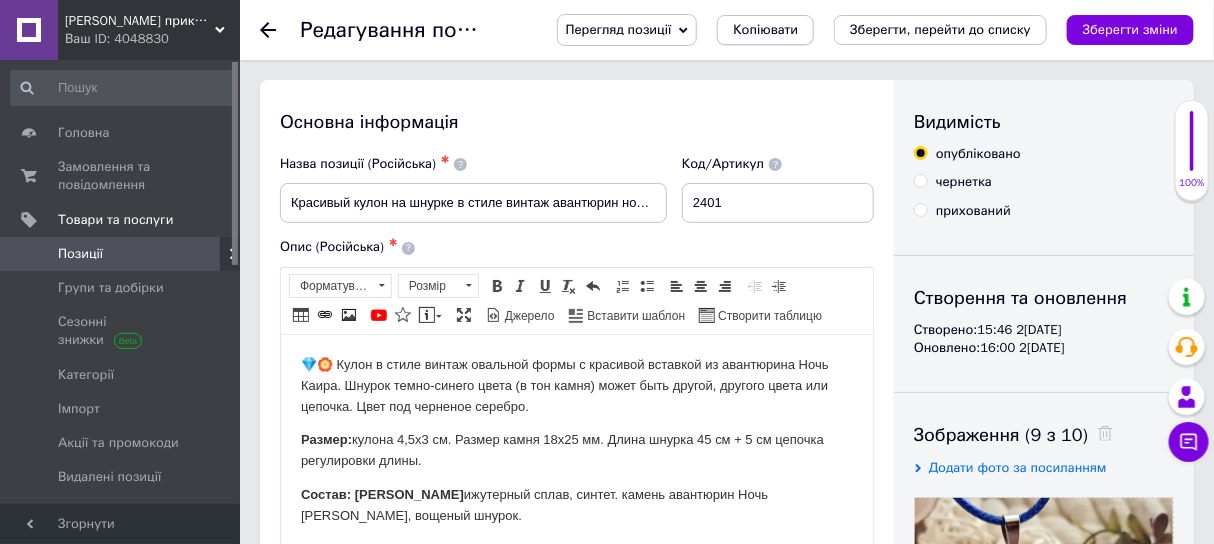 click on "Копіювати" at bounding box center (765, 30) 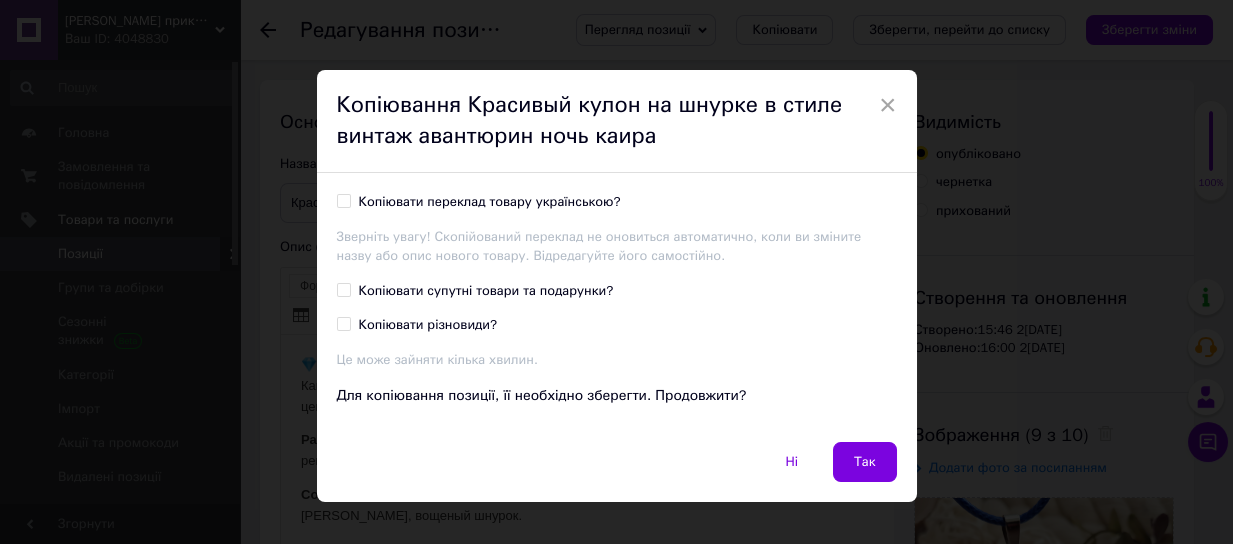 click on "Копіювати переклад товару українською?" at bounding box center [490, 202] 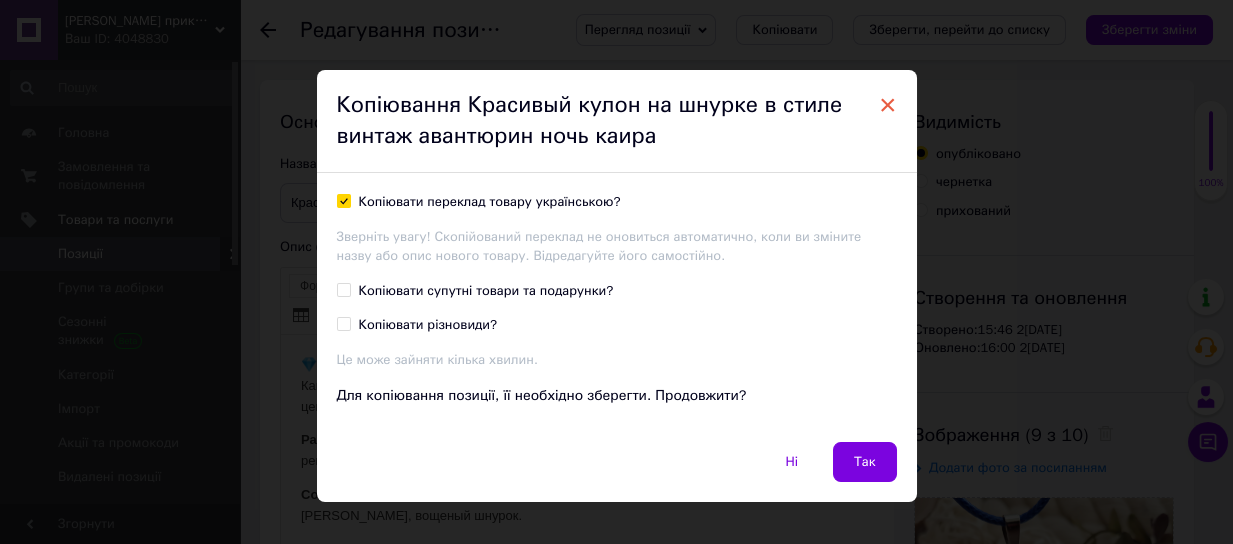 click on "×" at bounding box center (888, 105) 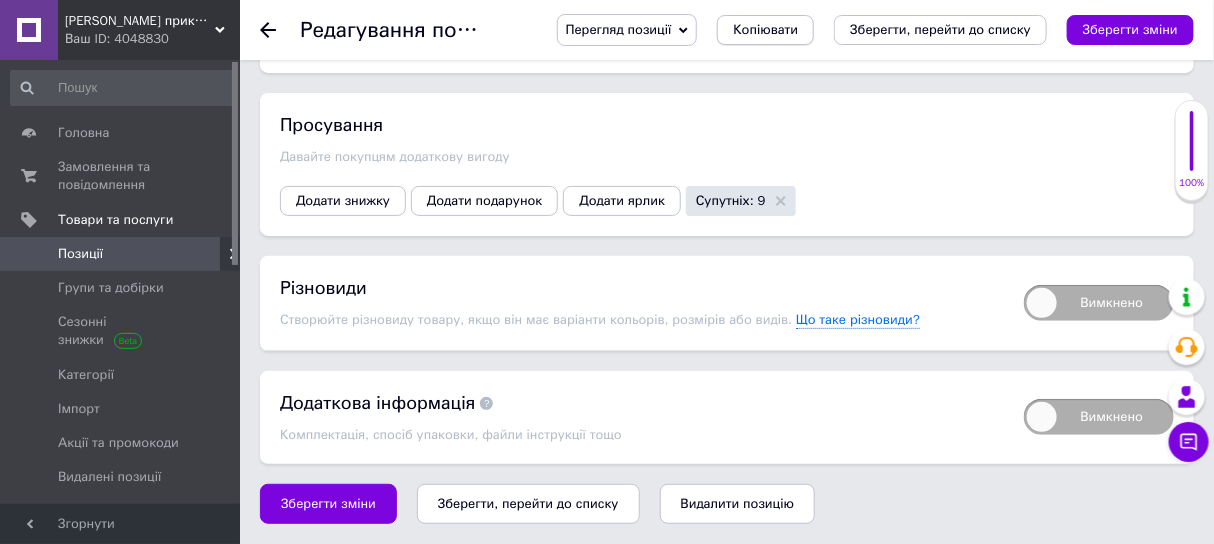scroll, scrollTop: 2124, scrollLeft: 0, axis: vertical 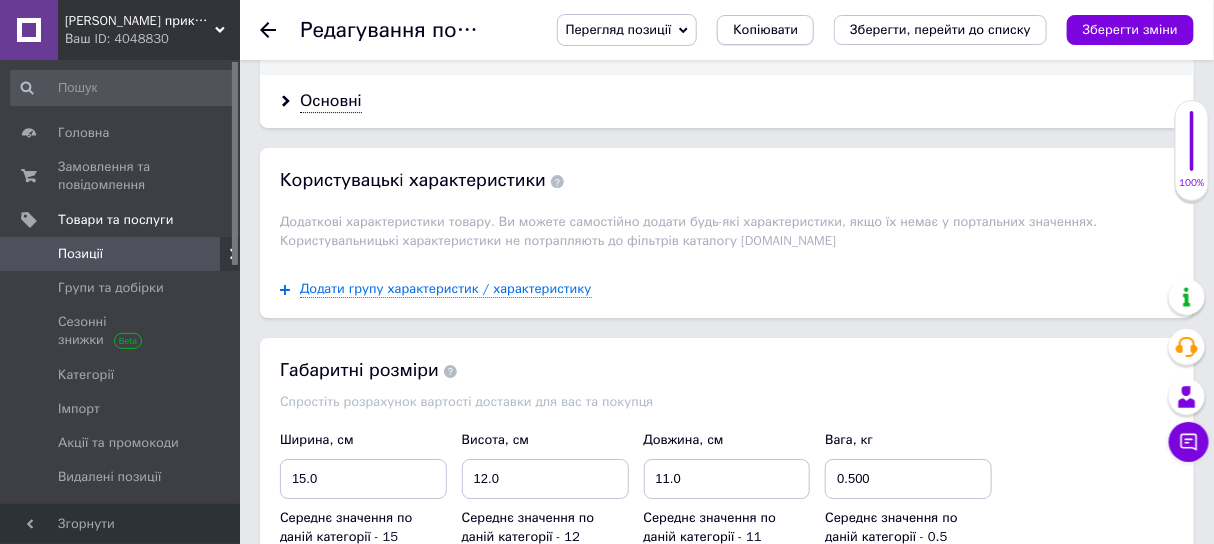 click on "Копіювати" at bounding box center (765, 30) 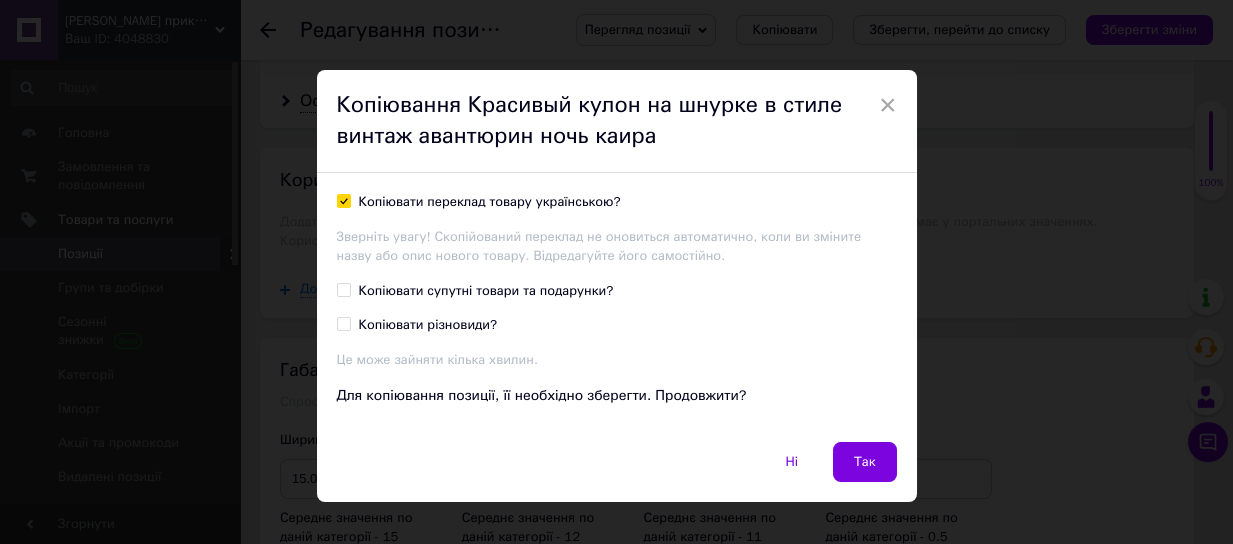 click on "Копіювати супутні товари та подарунки?" at bounding box center [486, 291] 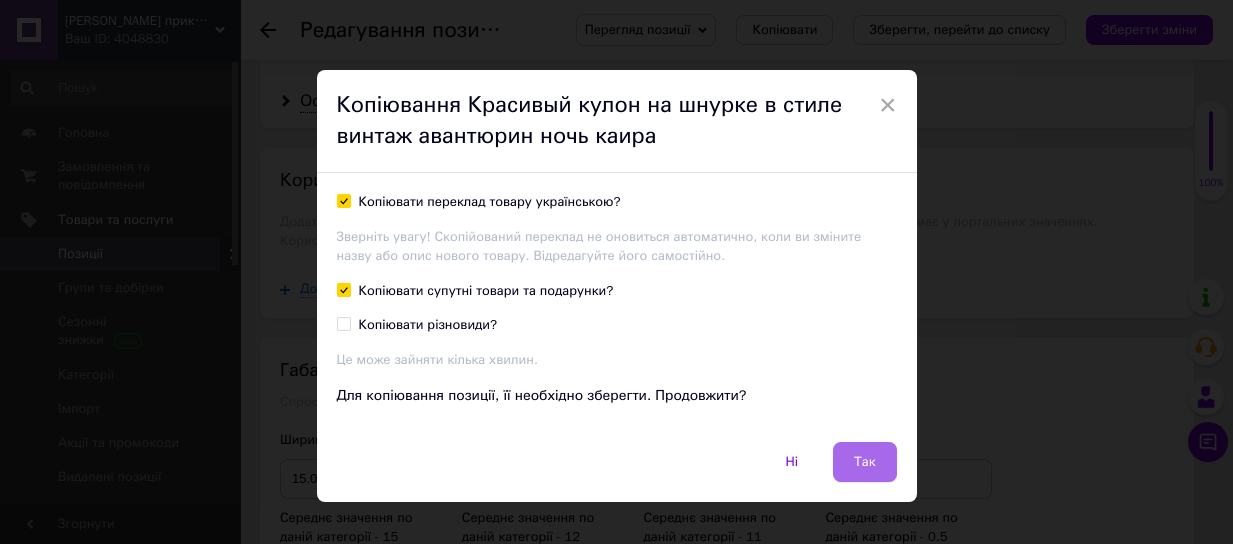 click on "Так" at bounding box center [865, 462] 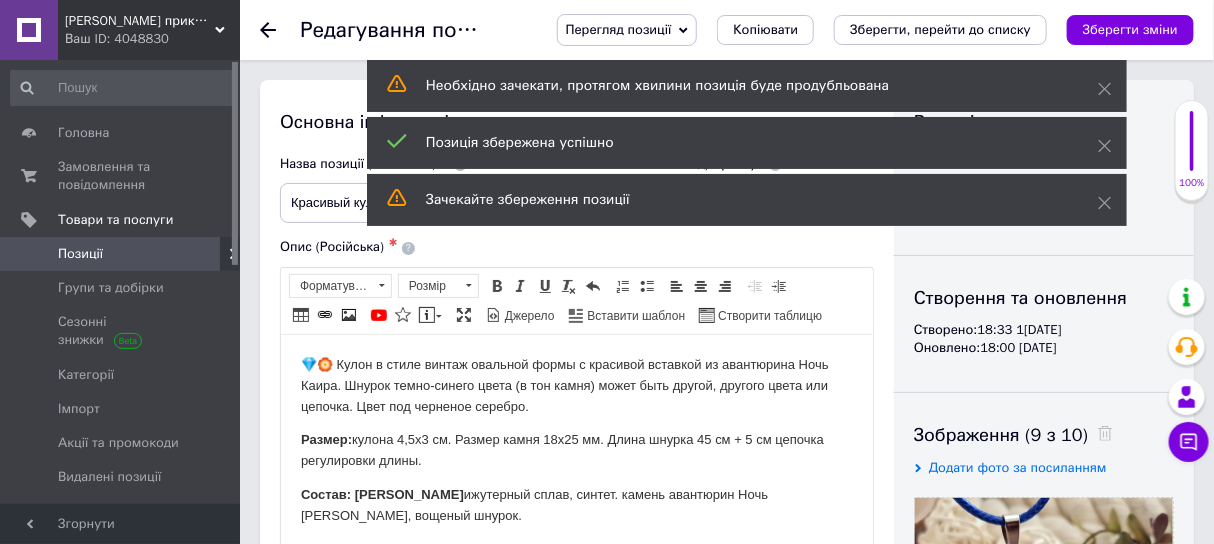 scroll, scrollTop: 0, scrollLeft: 0, axis: both 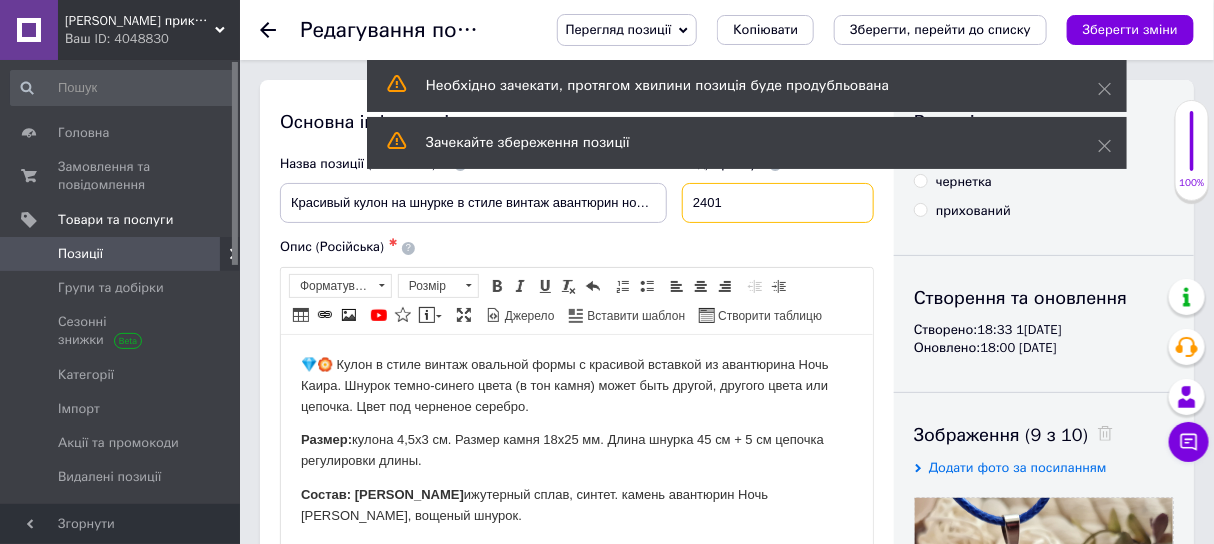 drag, startPoint x: 713, startPoint y: 203, endPoint x: 763, endPoint y: 210, distance: 50.48762 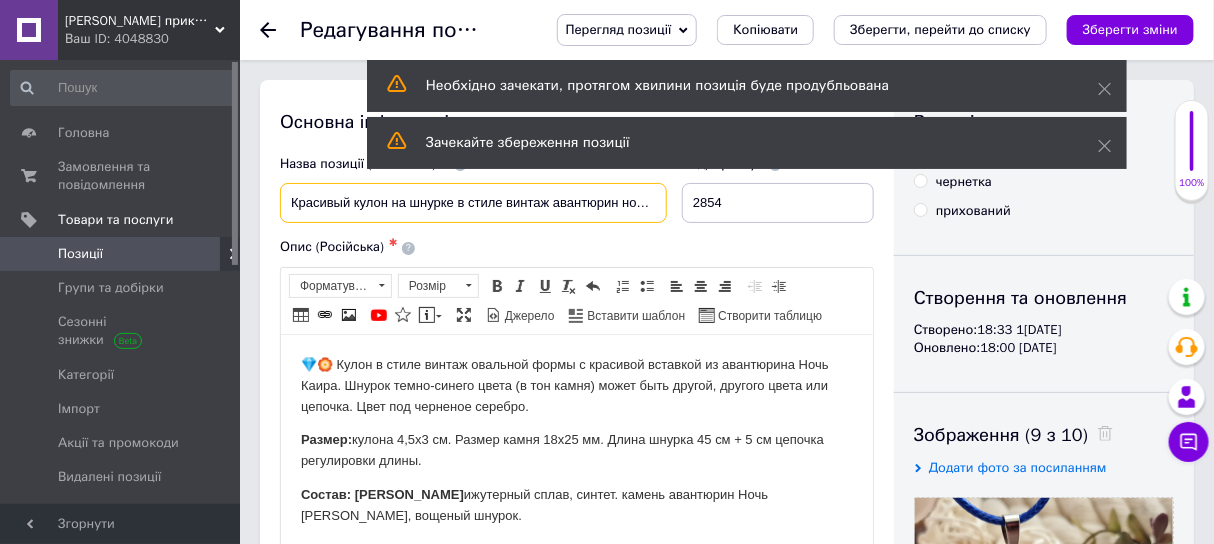 click on "Красивый кулон на шнурке в стиле винтаж авантюрин ночь каира" at bounding box center (473, 203) 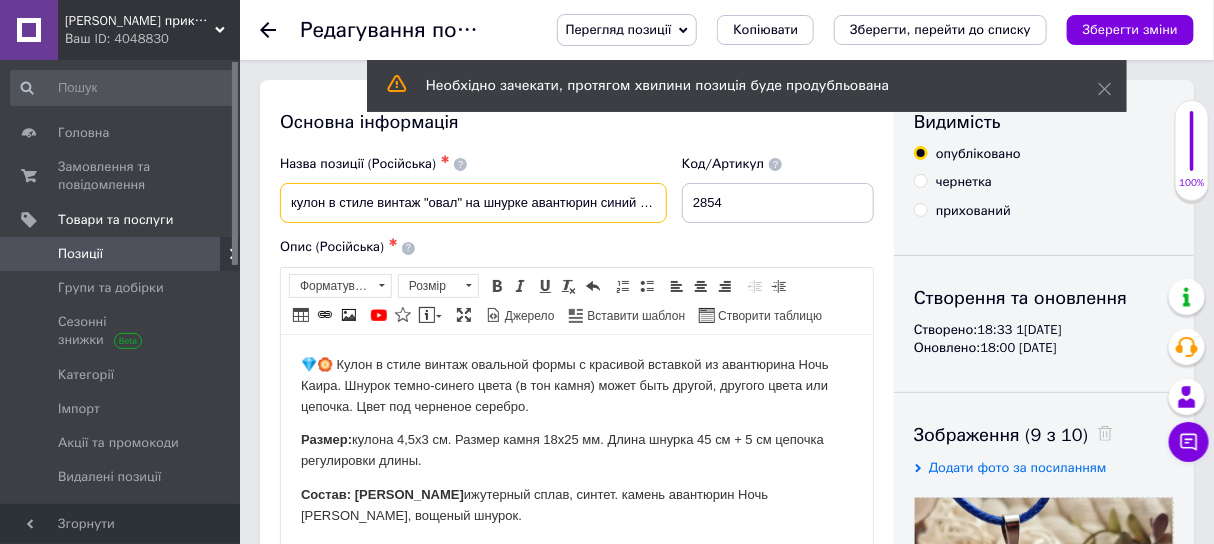 scroll, scrollTop: 0, scrollLeft: 41, axis: horizontal 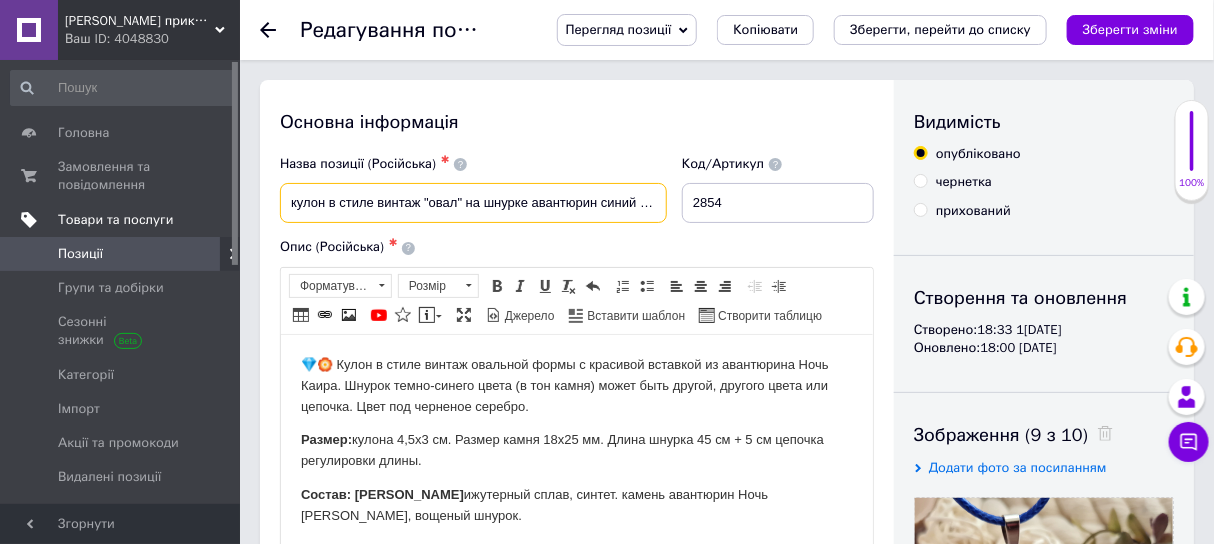 drag, startPoint x: 287, startPoint y: 203, endPoint x: 202, endPoint y: 203, distance: 85 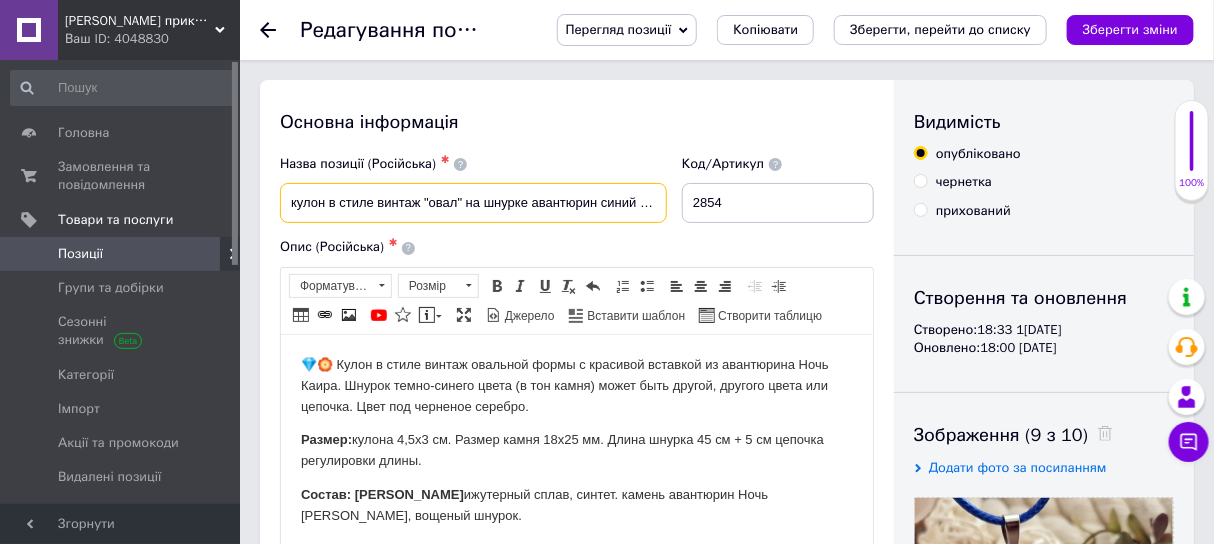 click on "кулон в стиле винтаж "овал" на шнурке авантюрин синий ночь [PERSON_NAME]" at bounding box center [473, 203] 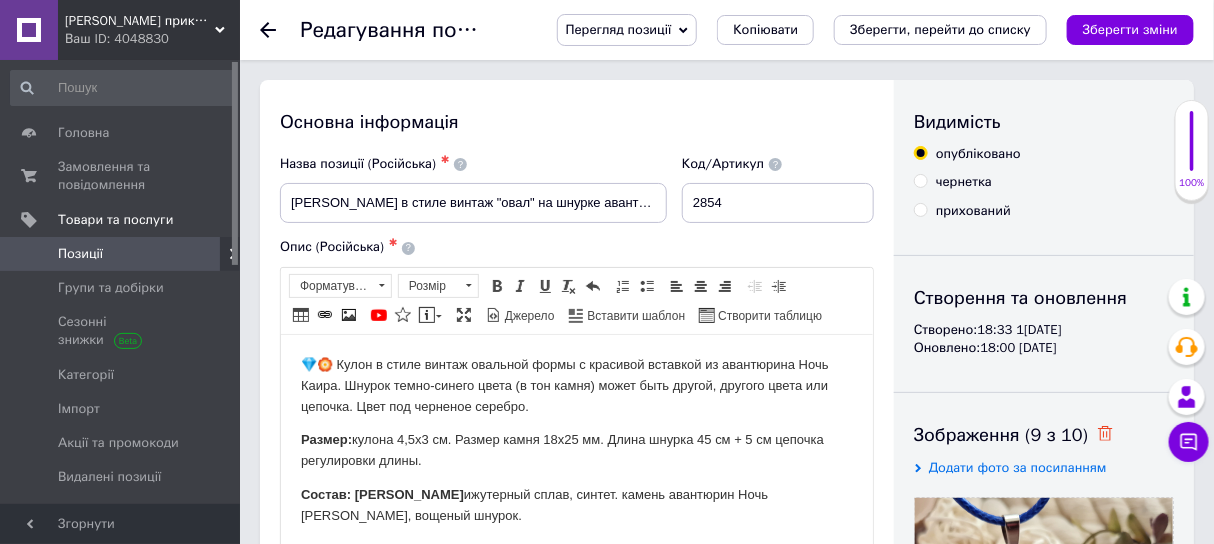 click 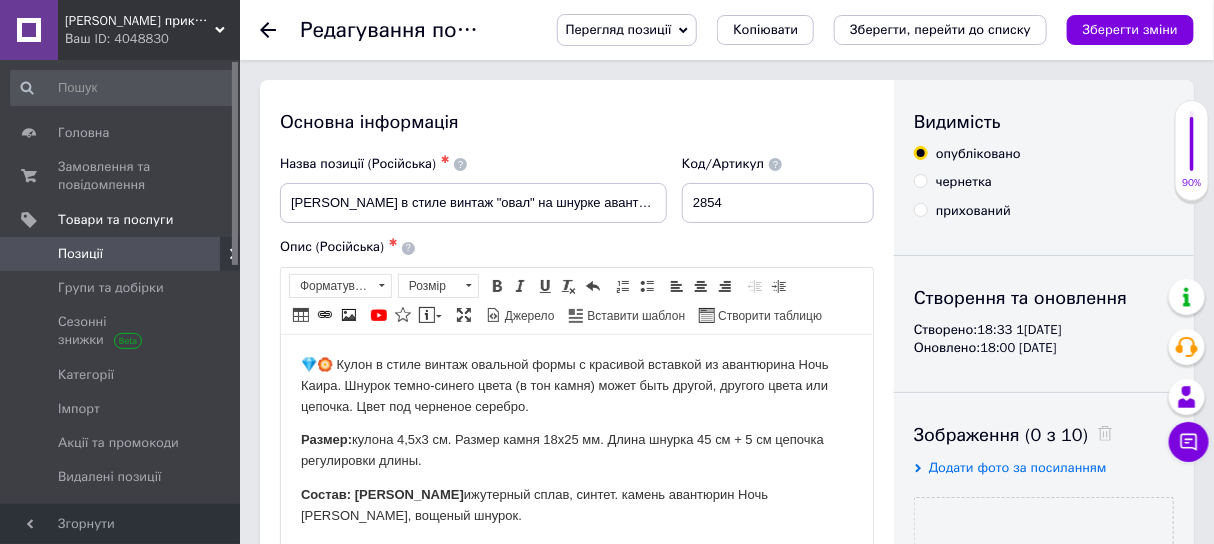 click on "💎🏵️ Кулон в стиле винтаж овальной формы с красивой вставкой из авантюрина Ночь Каира. Шнурок темно-синего цвета (в тон камня) может быть другой, другого цвета или цепочка. Цвет под черненое серебро. Размер:  кулона 4,5х3 см. Размер камня 18х25 мм. Длина шнурка 45 см + 5 см цепочка регулировки длины. Состав: б ижутерный сплав, синтет. камень авантюрин Ночь [PERSON_NAME], вощеный шнурок." at bounding box center [576, 440] 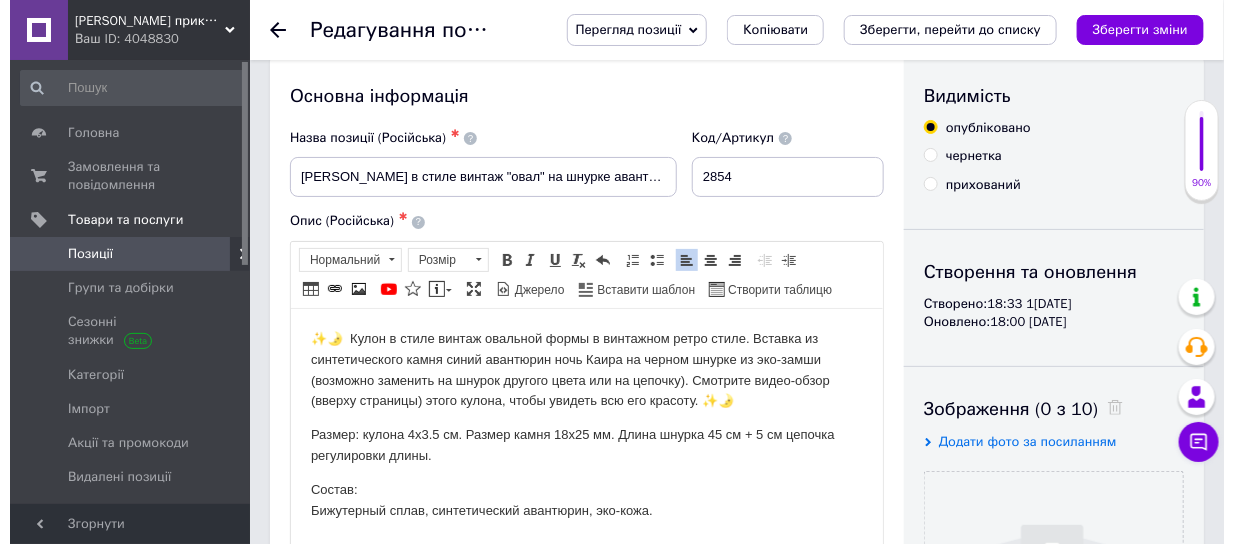 scroll, scrollTop: 0, scrollLeft: 0, axis: both 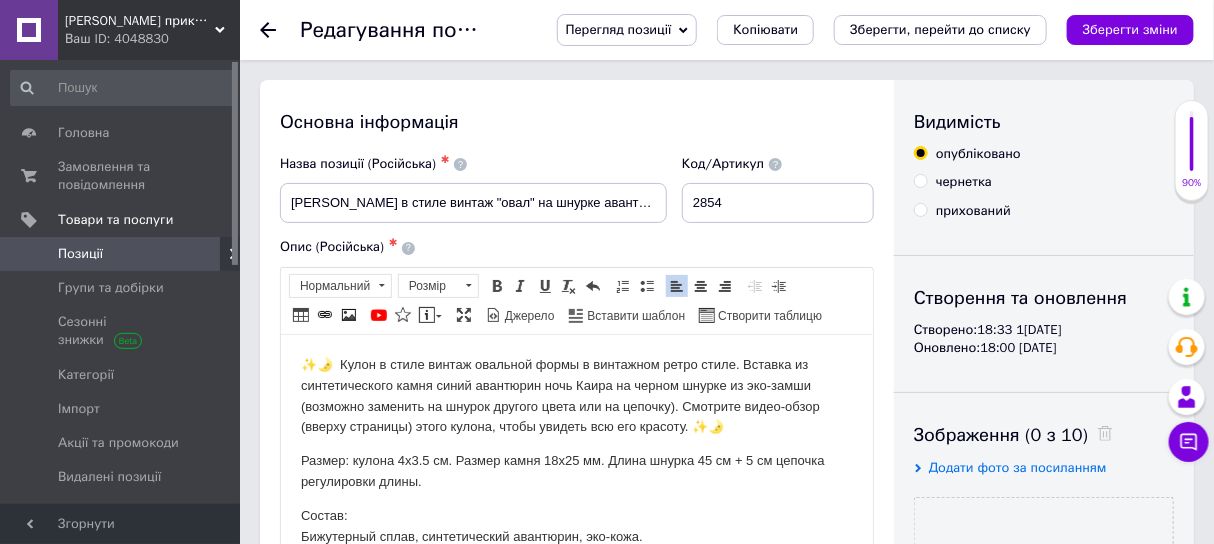 click on "✨🌛  Кулон в стиле винтаж овальной формы в винтажном ретро стиле. Вставка из синтетического камня синий авантюрин ночь Каира на черном шнурке из эко-замши (возможно заменить на шнурок другого цвета или на цепочку). Смотрите видео-обзор (вверху страницы) этого кулона, чтобы увидеть всю его красоту. ✨🌛" at bounding box center [576, 395] 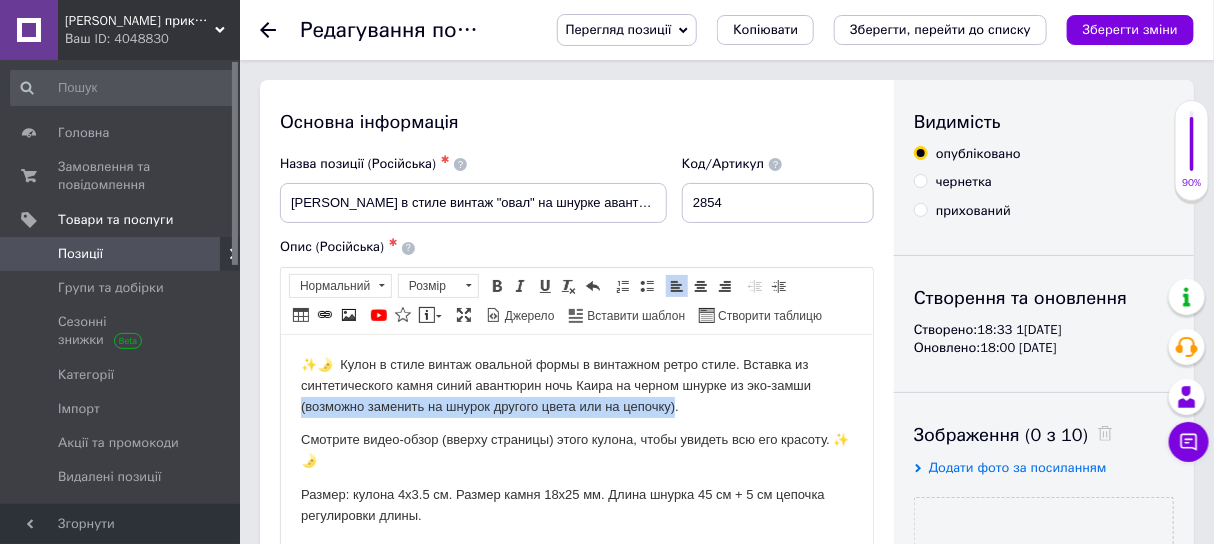 drag, startPoint x: 674, startPoint y: 403, endPoint x: 271, endPoint y: 413, distance: 403.12405 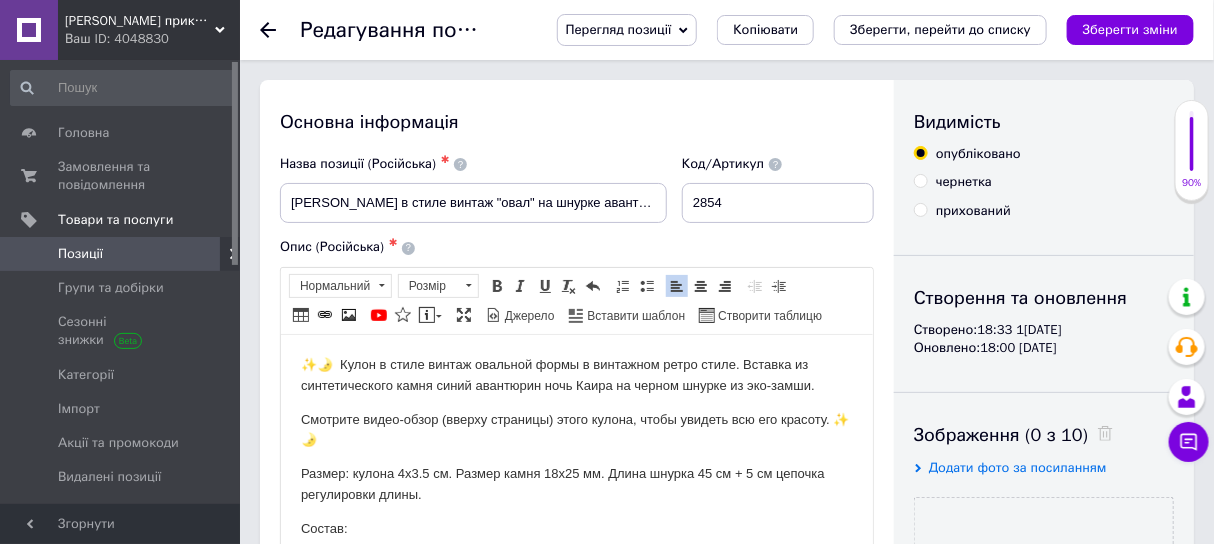 click on "Смотрите видео-обзор (вверху страницы) этого кулона, чтобы увидеть всю его красоту. ✨🌛" at bounding box center (576, 430) 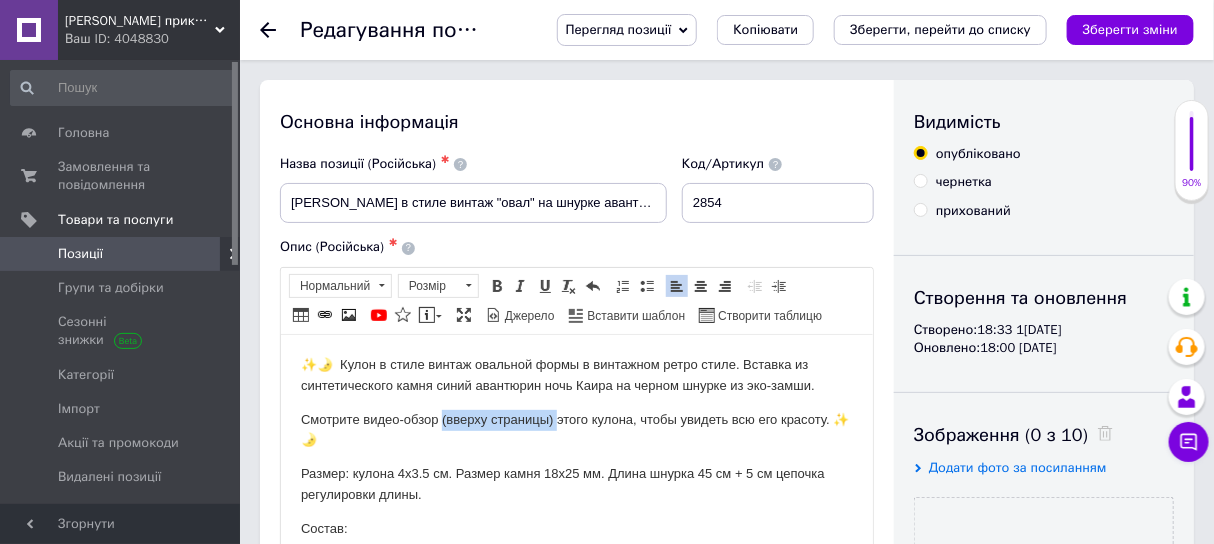drag, startPoint x: 442, startPoint y: 416, endPoint x: 556, endPoint y: 421, distance: 114.1096 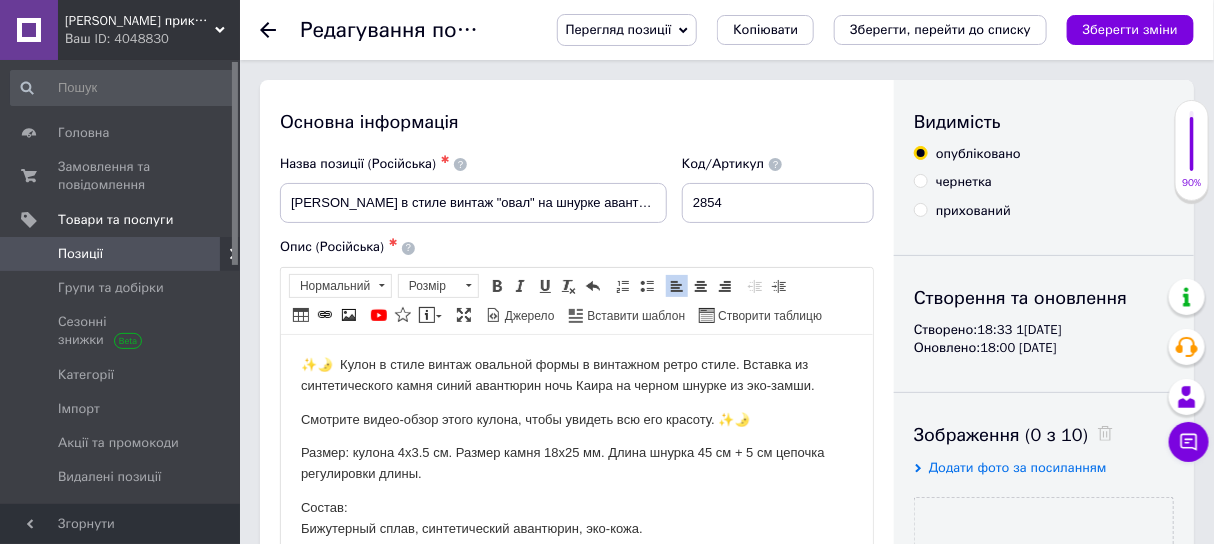 click on "Смотрите видео-обзор этого кулона, чтобы увидеть всю его красоту. ✨🌛" at bounding box center [576, 419] 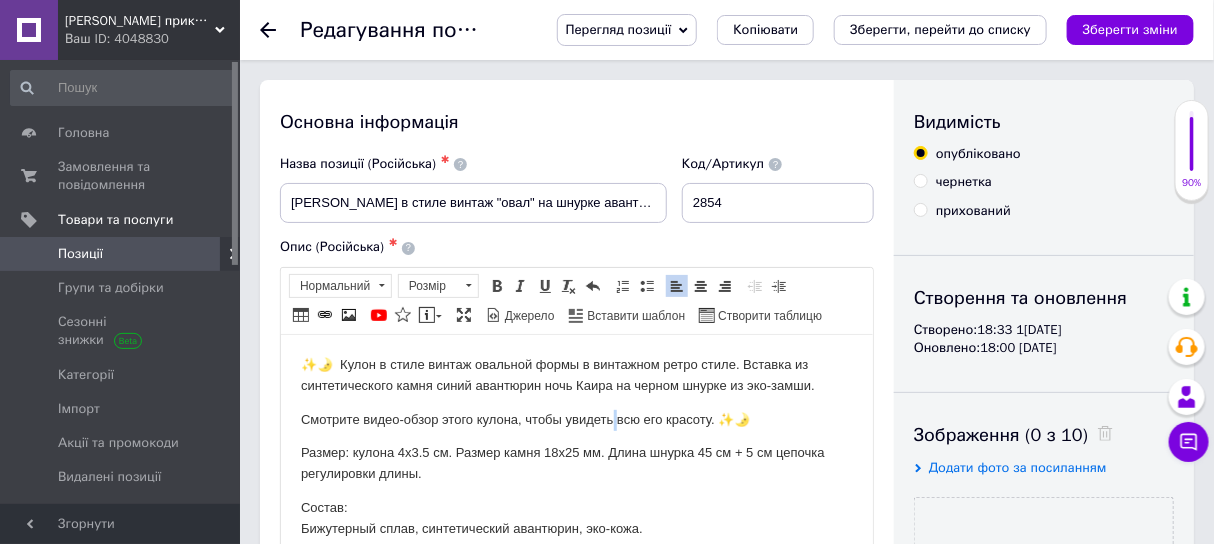 click on "Смотрите видео-обзор этого кулона, чтобы увидеть всю его красоту. ✨🌛" at bounding box center [576, 419] 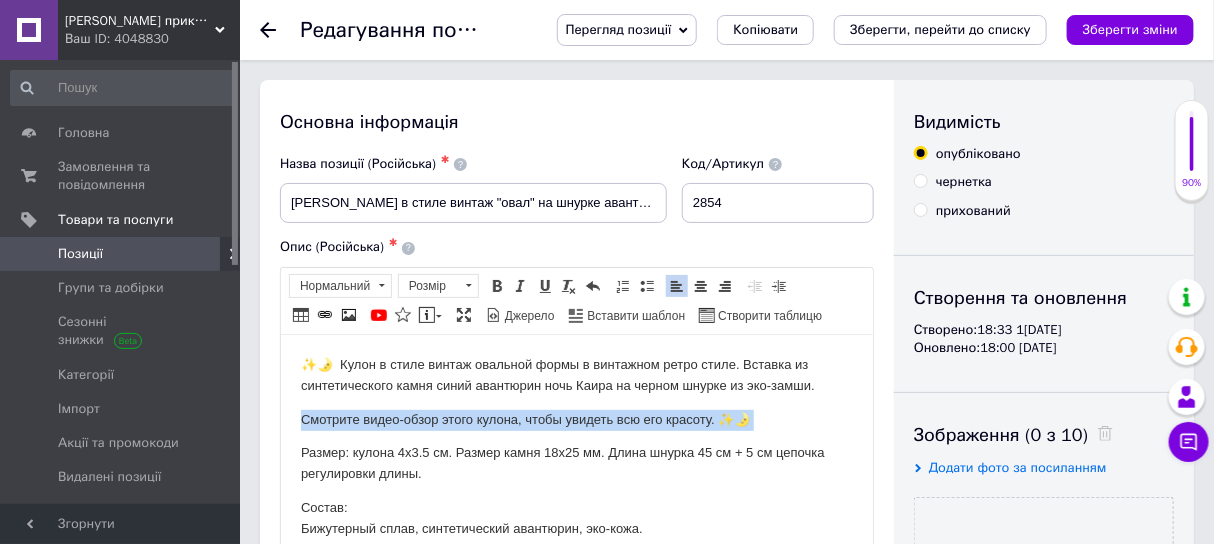 click on "Смотрите видео-обзор этого кулона, чтобы увидеть всю его красоту. ✨🌛" at bounding box center [576, 419] 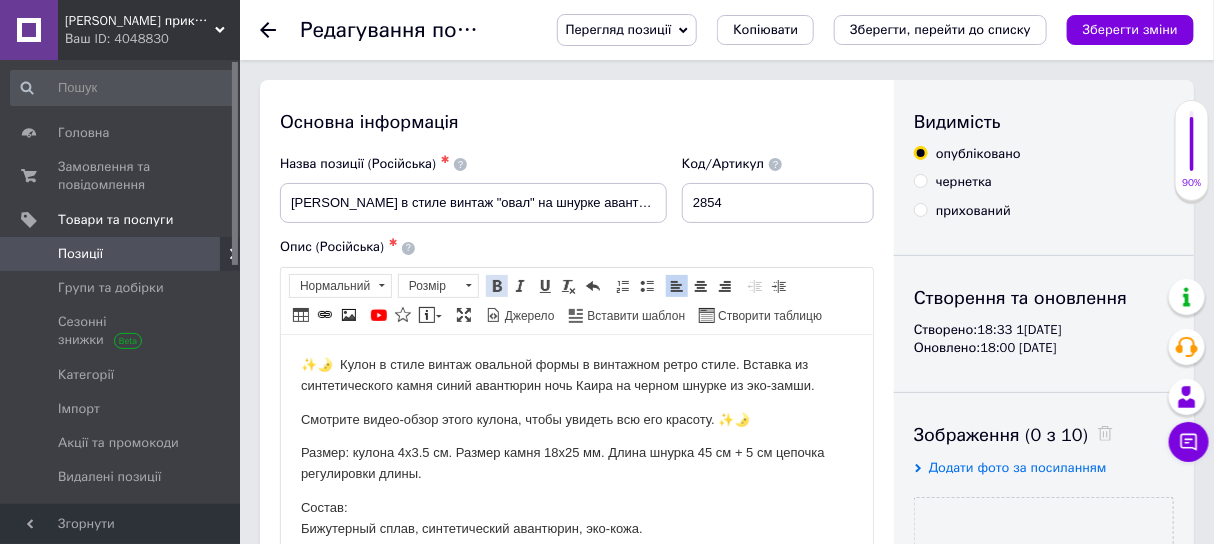 drag, startPoint x: 494, startPoint y: 280, endPoint x: 492, endPoint y: 163, distance: 117.01709 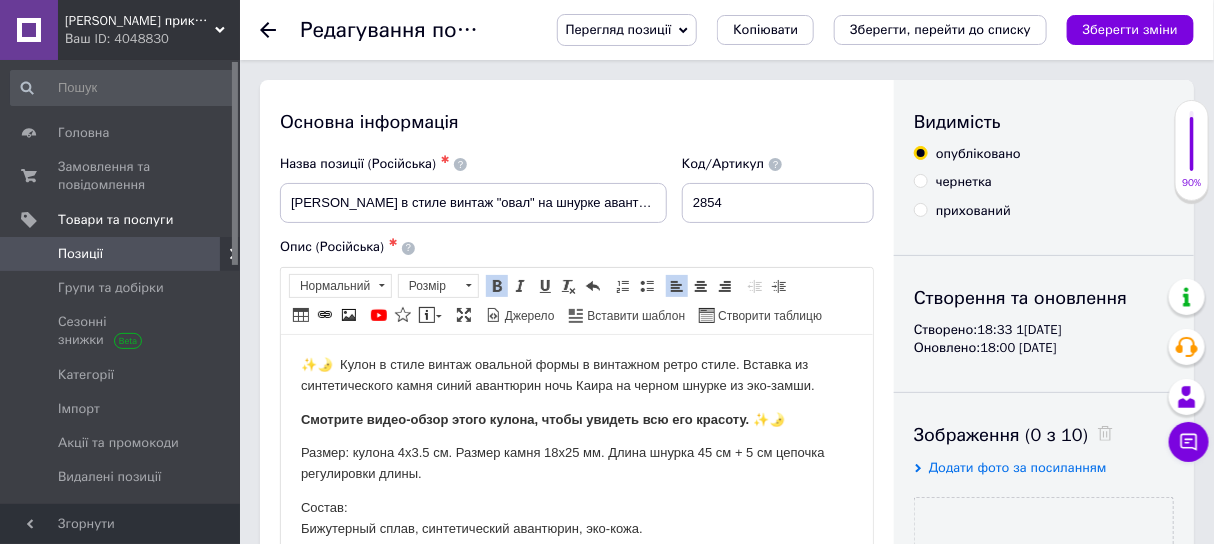 click on "✨🌛  Кулон в стиле винтаж овальной формы в винтажном ретро стиле. Вставка из синтетического камня синий авантюрин ночь Каира на черном шнурке из эко-замши.  Смотрите видео-обзор этого кулона, чтобы увидеть всю его красоту. ✨🌛  Размер: кулона 4х3.5 см. Размер камня 18х25 мм. Длина шнурка 45 см + 5 см цепочка регулировки длины. Состав: Бижутерный сплав, синтетический авантюрин, эко-кожа." at bounding box center [576, 446] 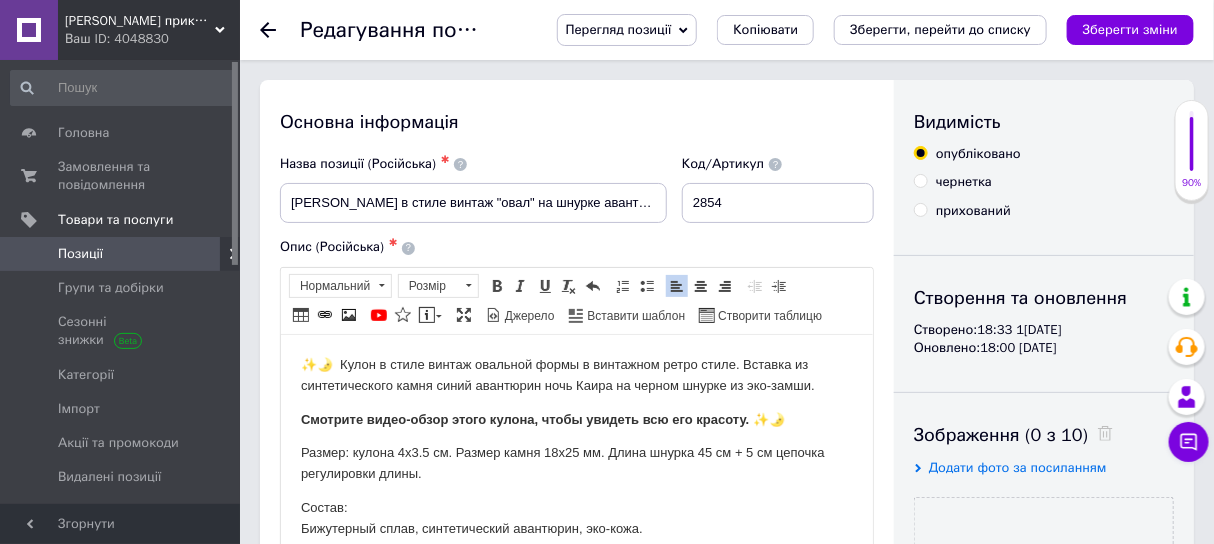 click on "Смотрите видео-обзор этого кулона, чтобы увидеть всю его красоту. ✨🌛" at bounding box center (576, 419) 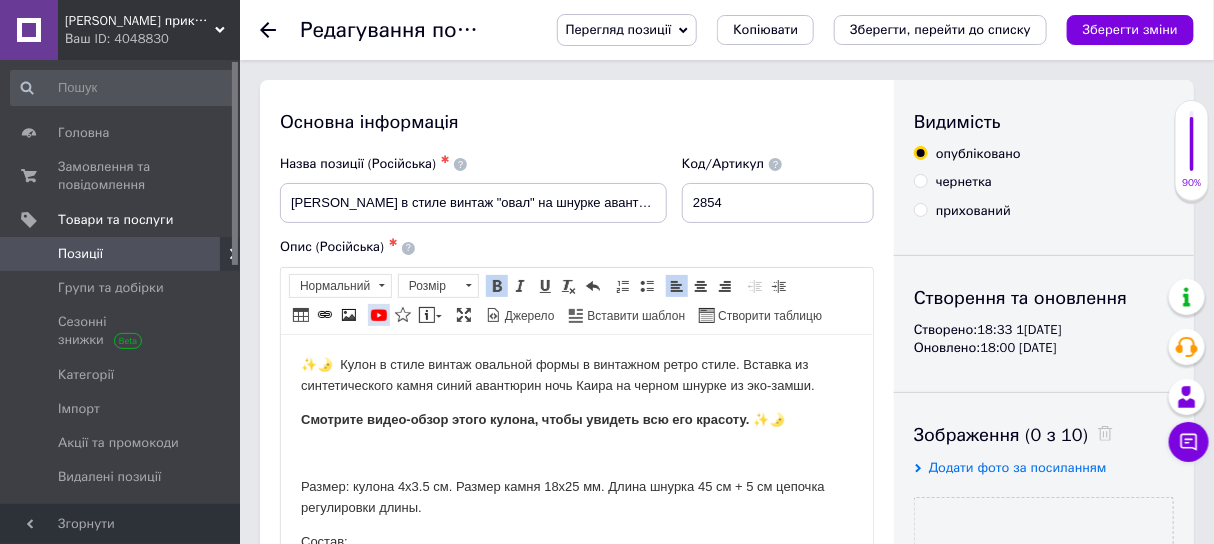 click at bounding box center [379, 315] 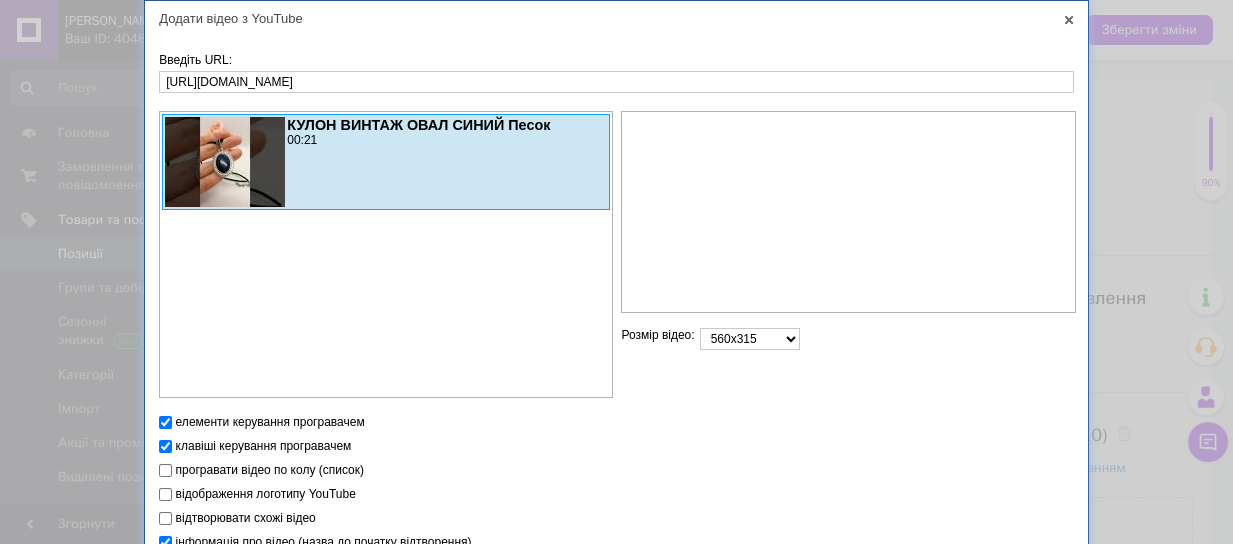 scroll, scrollTop: 97, scrollLeft: 0, axis: vertical 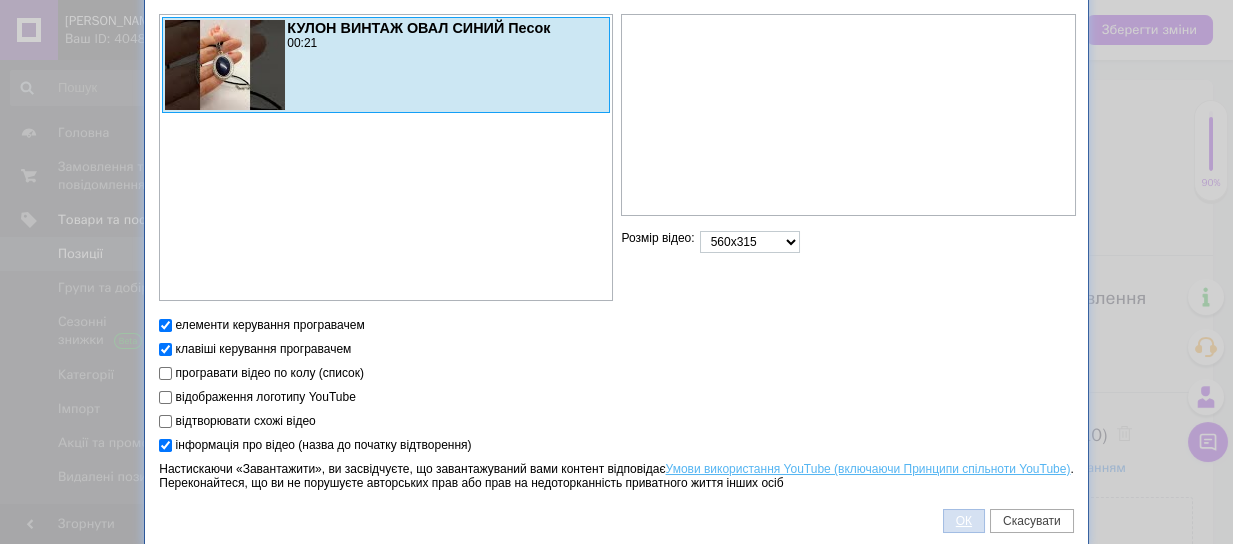 click on "ОК" at bounding box center (964, 521) 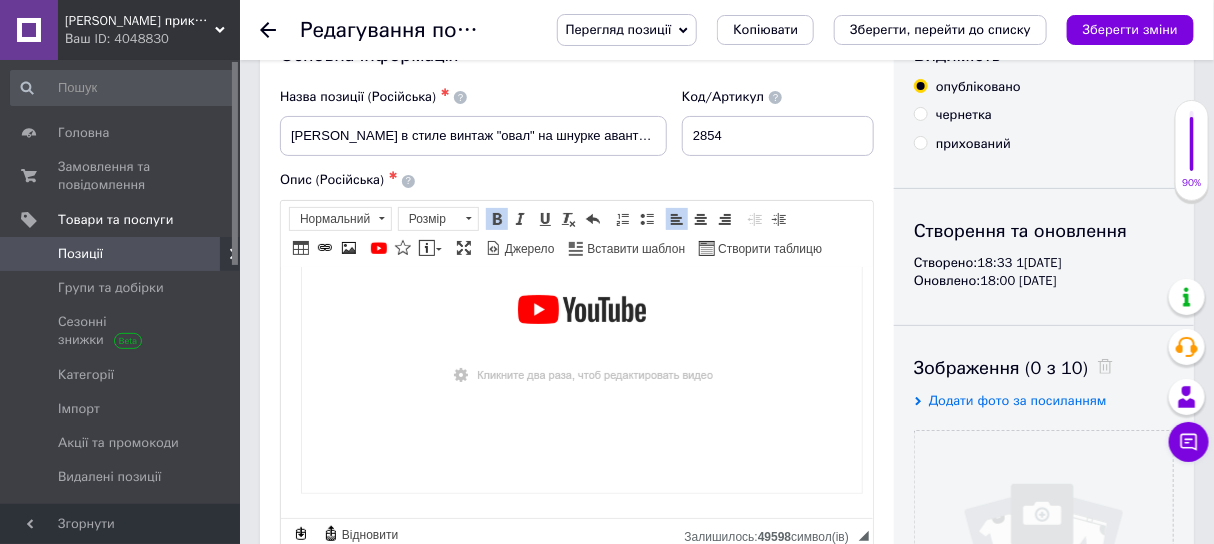 scroll, scrollTop: 349, scrollLeft: 0, axis: vertical 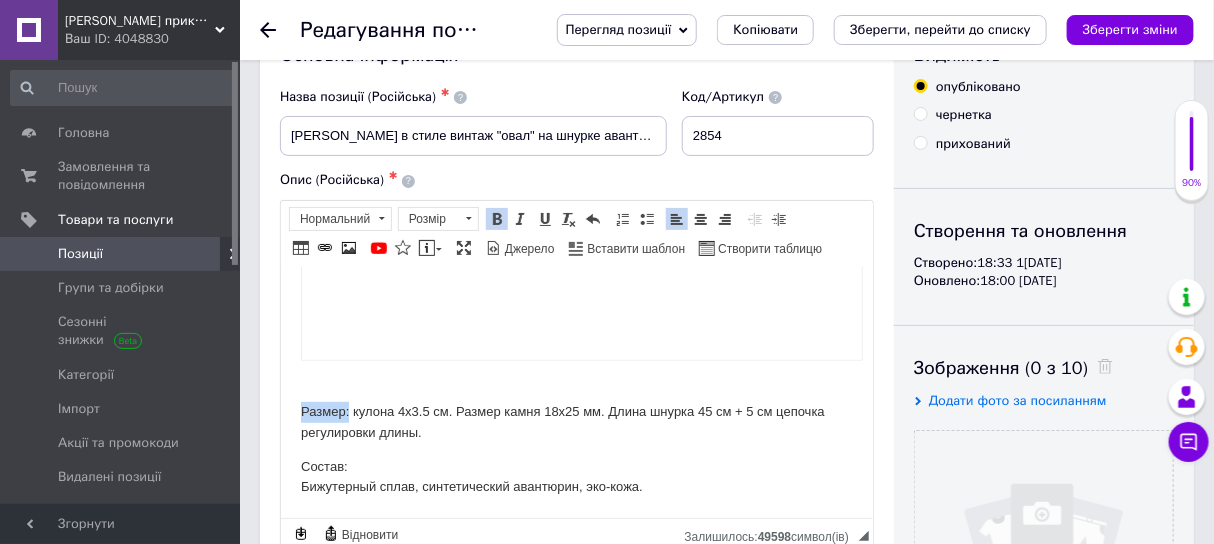 drag, startPoint x: 351, startPoint y: 391, endPoint x: 214, endPoint y: 397, distance: 137.13132 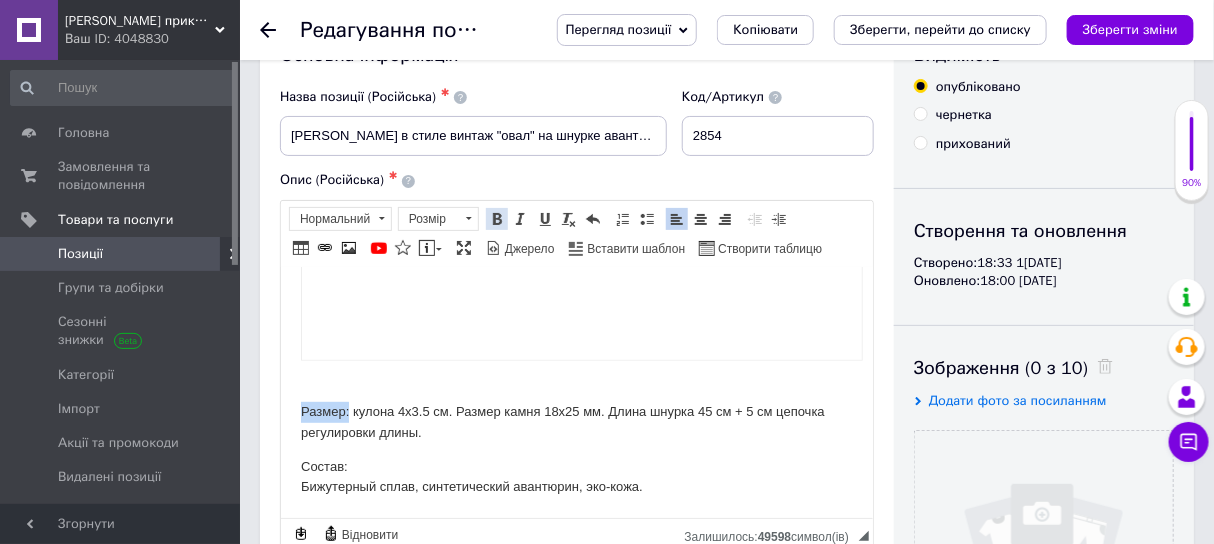 drag, startPoint x: 492, startPoint y: 219, endPoint x: 207, endPoint y: 180, distance: 287.65604 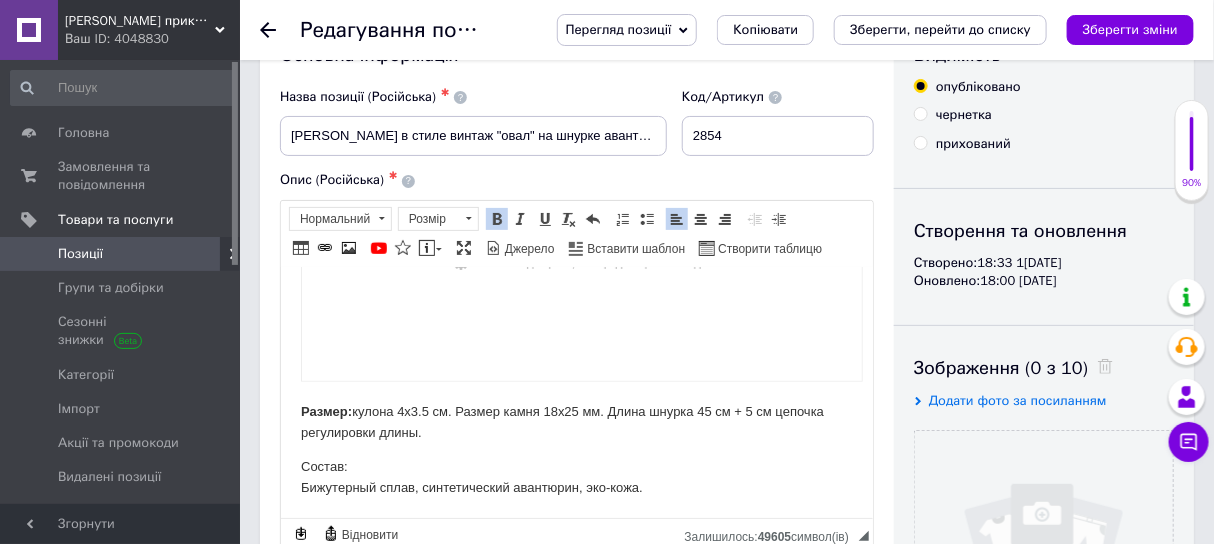 scroll, scrollTop: 328, scrollLeft: 0, axis: vertical 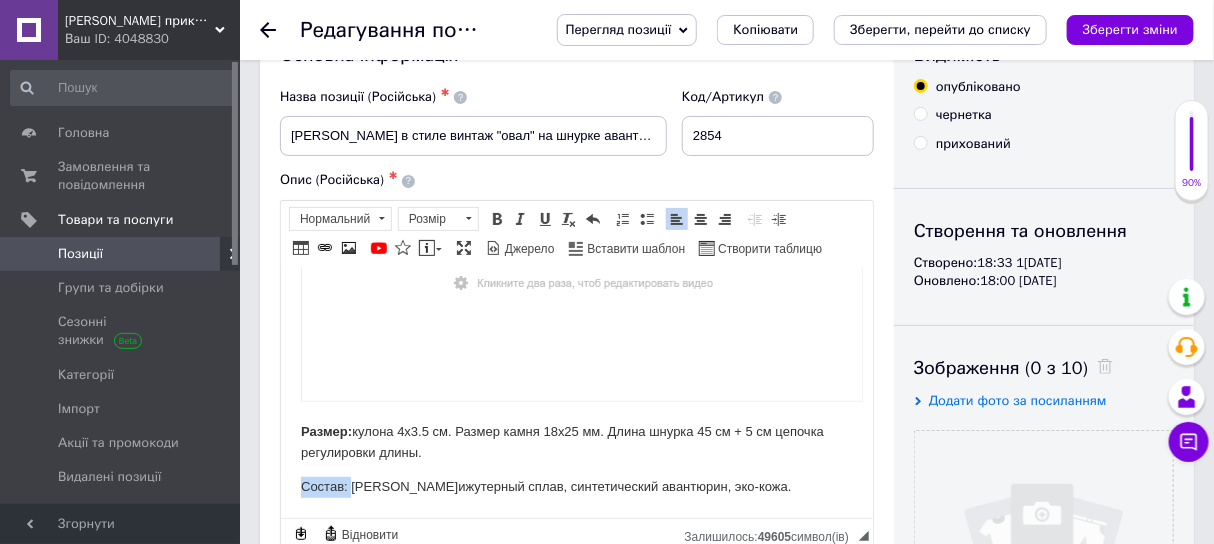 drag, startPoint x: 351, startPoint y: 472, endPoint x: 180, endPoint y: 473, distance: 171.00293 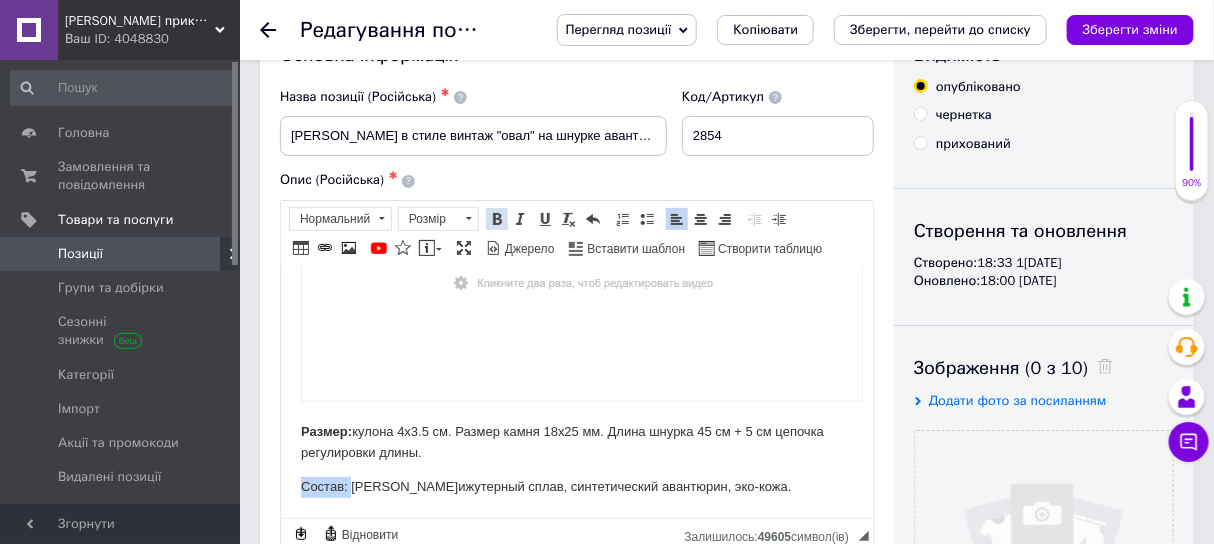 drag, startPoint x: 504, startPoint y: 211, endPoint x: 354, endPoint y: 43, distance: 225.2199 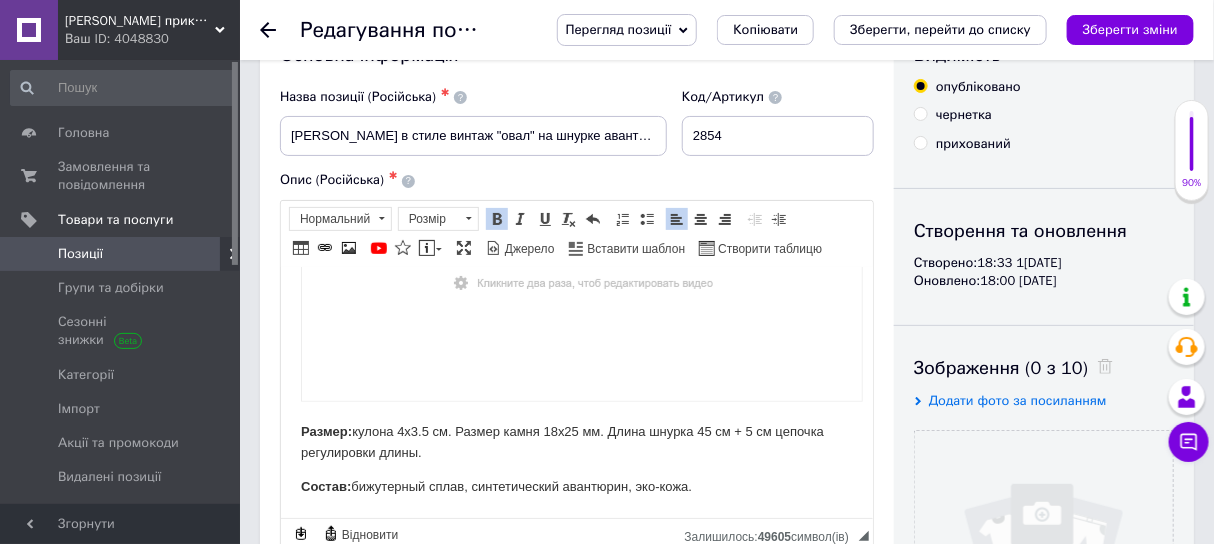 scroll, scrollTop: 317, scrollLeft: 0, axis: vertical 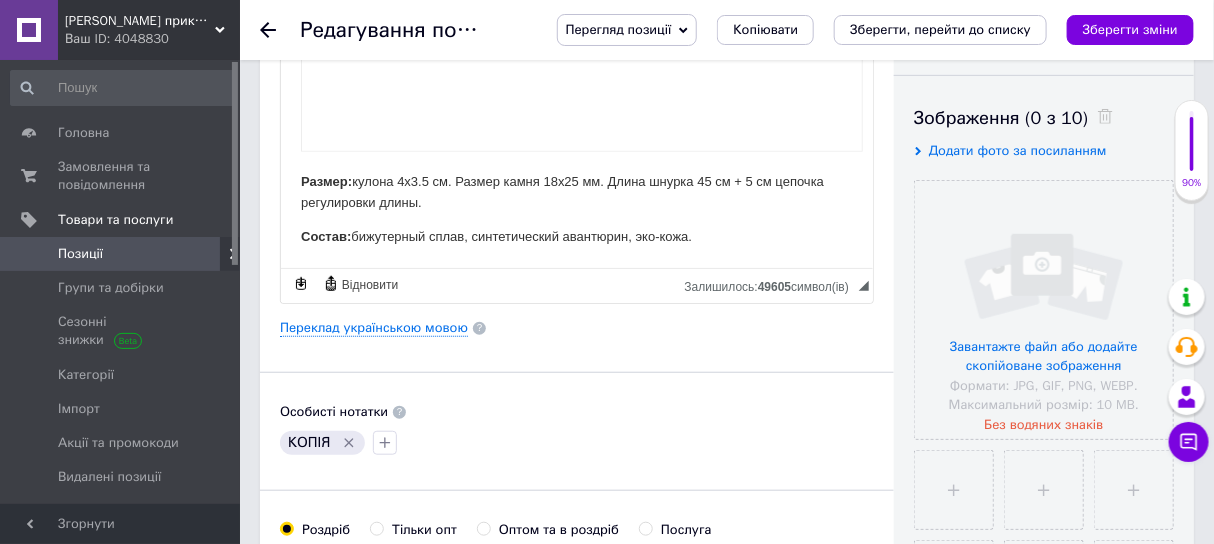 click 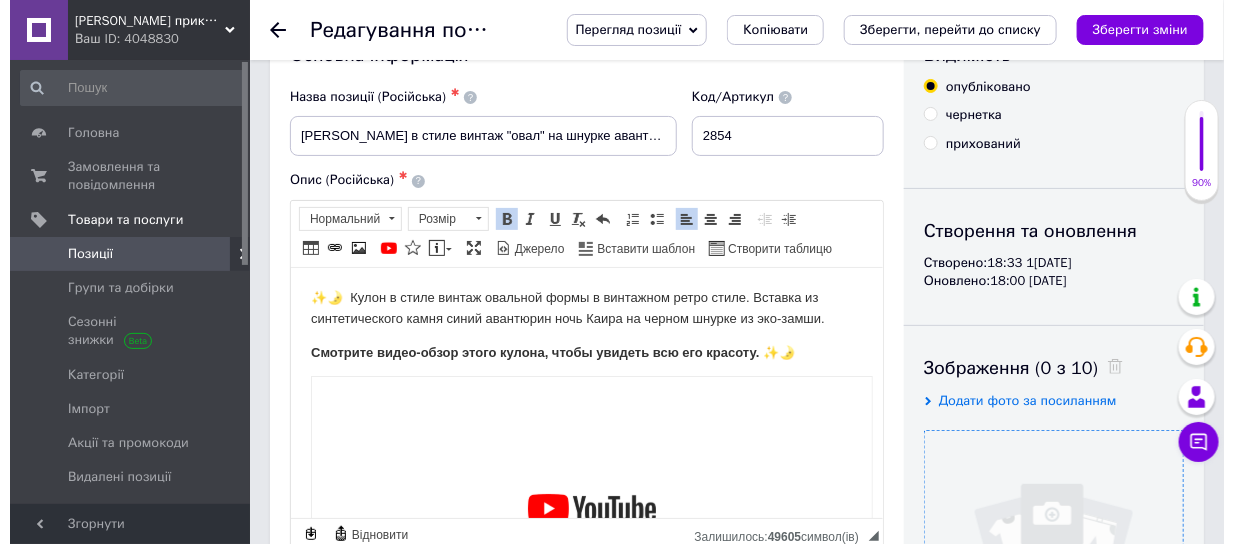 scroll, scrollTop: 442, scrollLeft: 0, axis: vertical 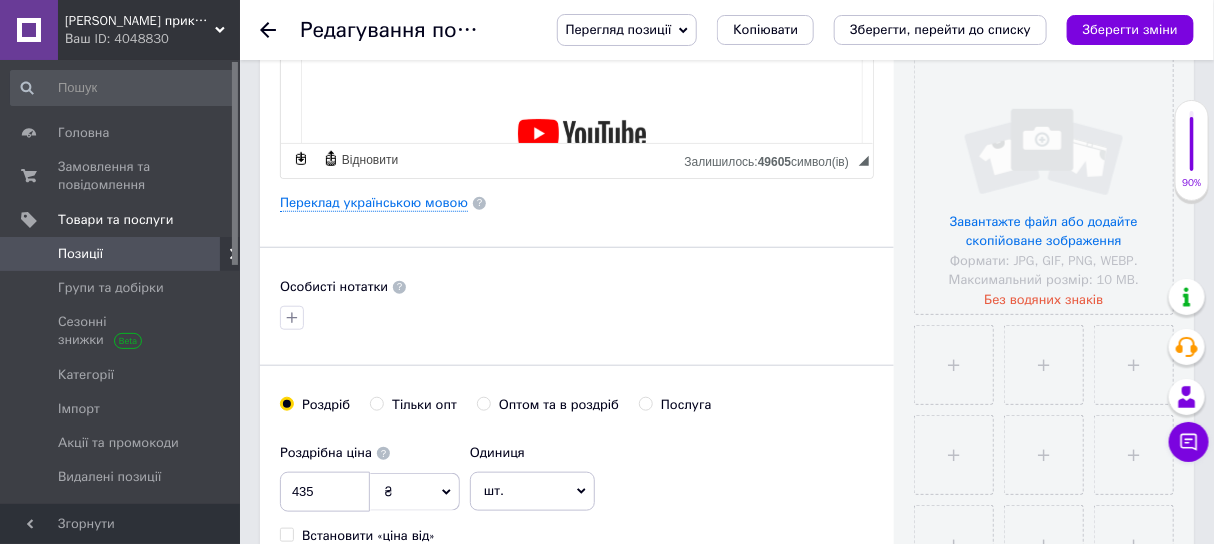 click on "Основна інформація Назва позиції (Російська) ✱ Кулон в стиле винтаж "овал" на шнурке авантюрин синий ночь [PERSON_NAME]/Артикул 2854 Опис (Російська) ✱ ✨🌛  Кулон в стиле винтаж овальной формы в винтажном ретро стиле. Вставка из синтетического камня синий авантюрин ночь Каира на черном шнурке из эко-замши.
Смотрите видео-обзор этого кулона, чтобы увидеть всю его красоту. ✨🌛
Размер:  кулона 4х3.5 см. Размер камня 18х25 мм. Длина шнурка 45 см + 5 см цепочка регулировки длины.
Состав:  бижутерный сплав, синтетический авантюрин, эко-кожа.
Форматування Нормальний" at bounding box center (577, 220) 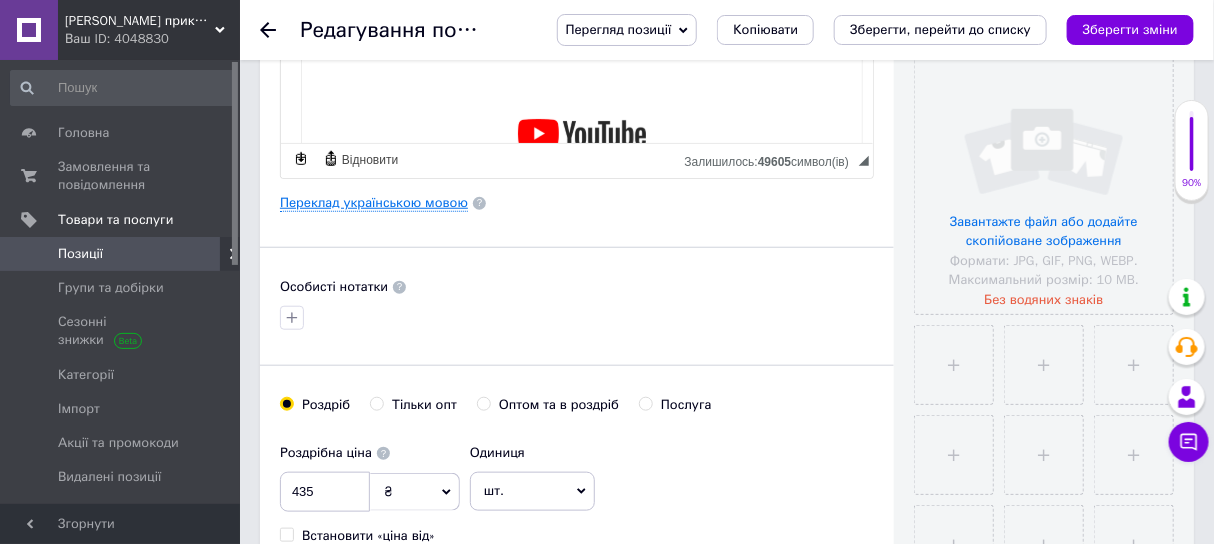 click on "Переклад українською мовою" at bounding box center (374, 203) 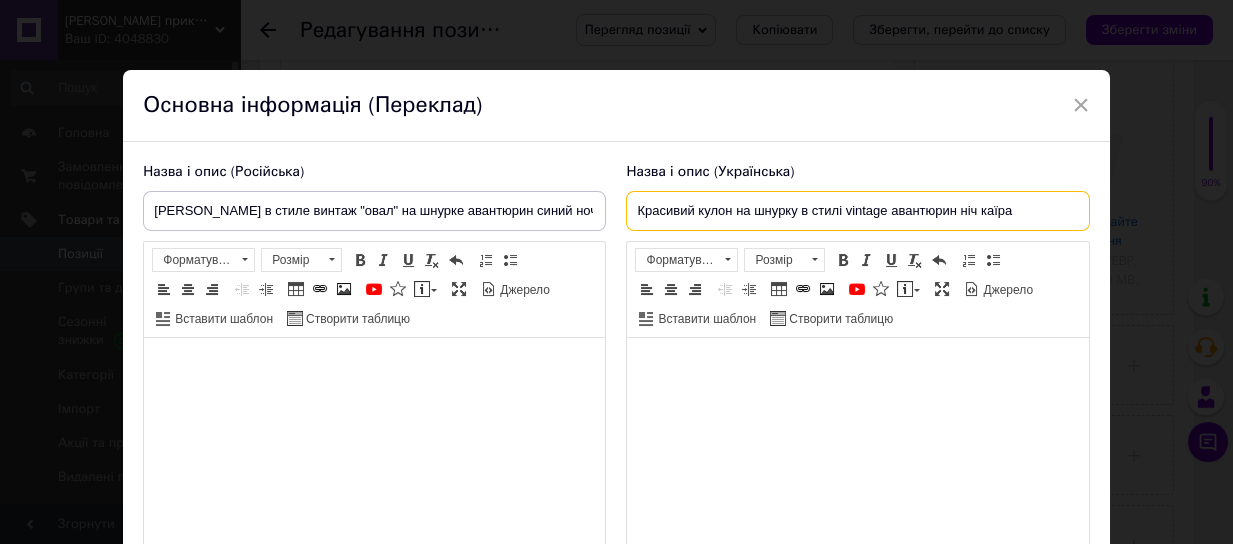 click on "Красивий кулон на шнурку в стилі vintage авантюрин ніч каїра" at bounding box center (857, 211) 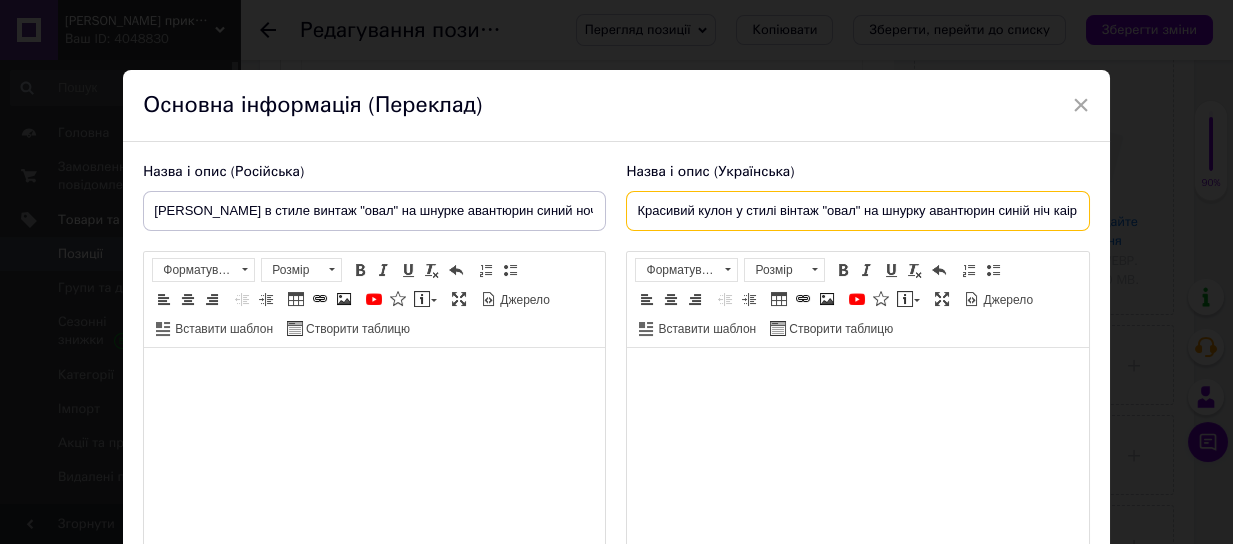 scroll, scrollTop: 0, scrollLeft: 9, axis: horizontal 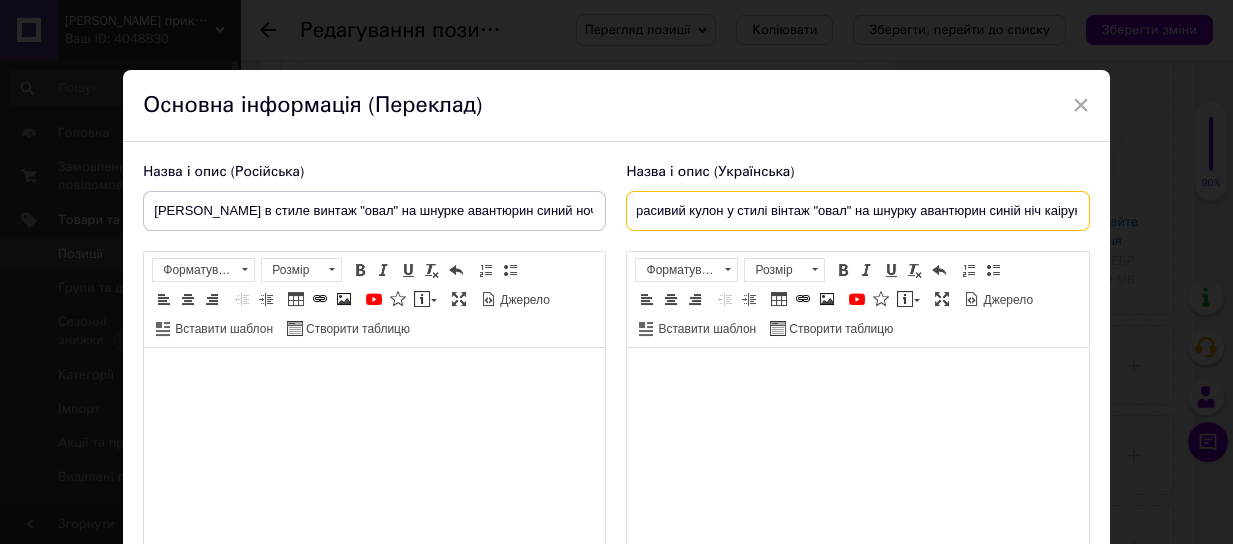 click on "Красивий кулон у стилі вінтаж "овал" на шнурку авантюрин синій ніч каіруна шнурку в стилі vintage авантюрин ніч каїра" at bounding box center [857, 211] 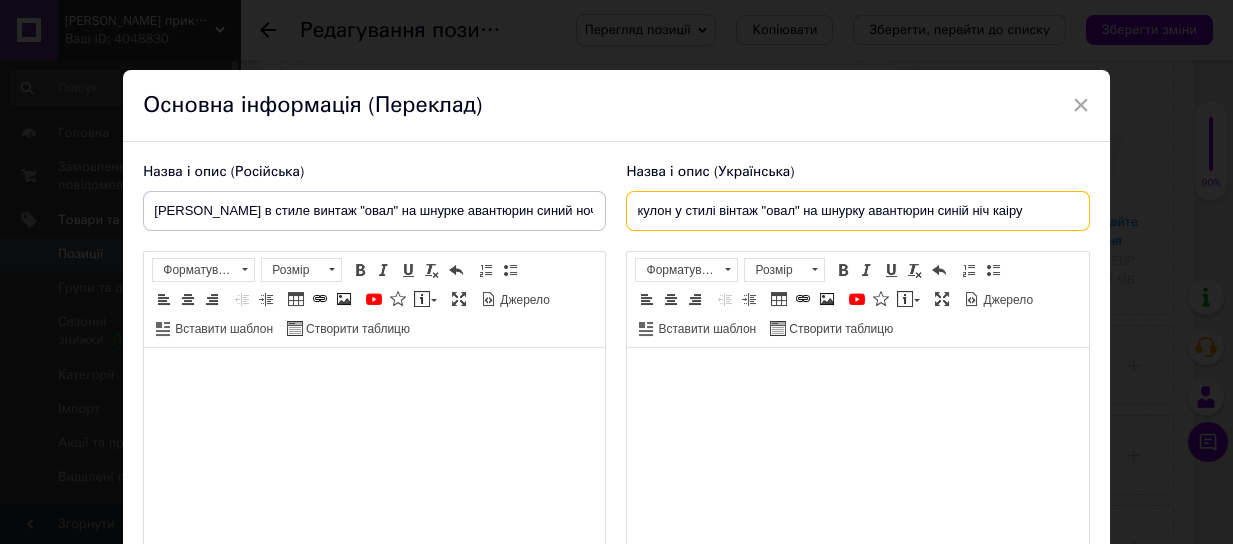 scroll, scrollTop: 0, scrollLeft: 0, axis: both 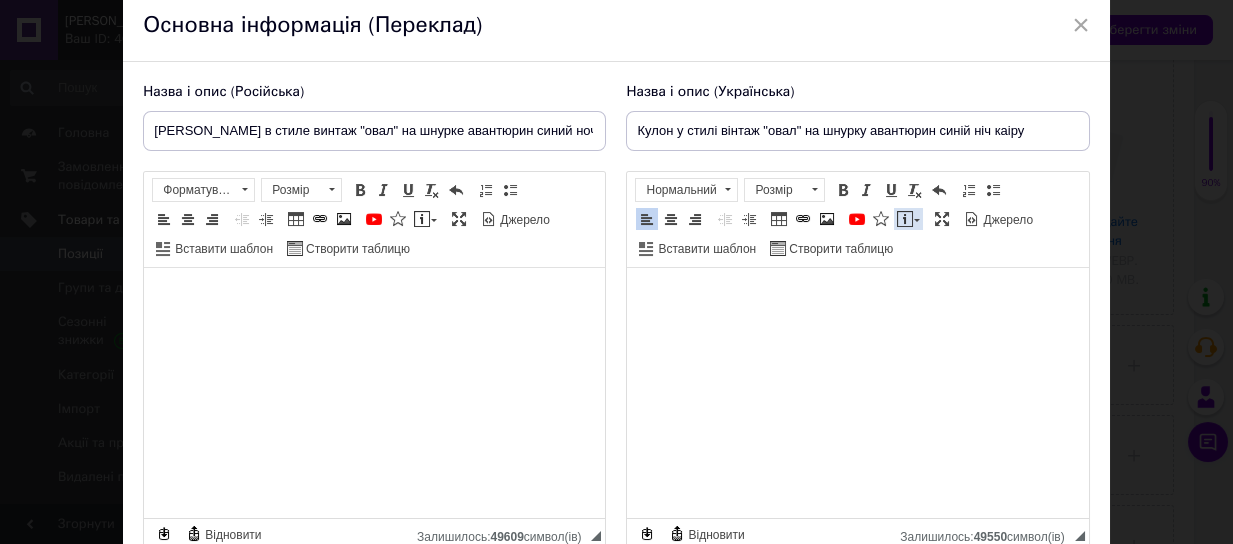 click at bounding box center (843, 190) 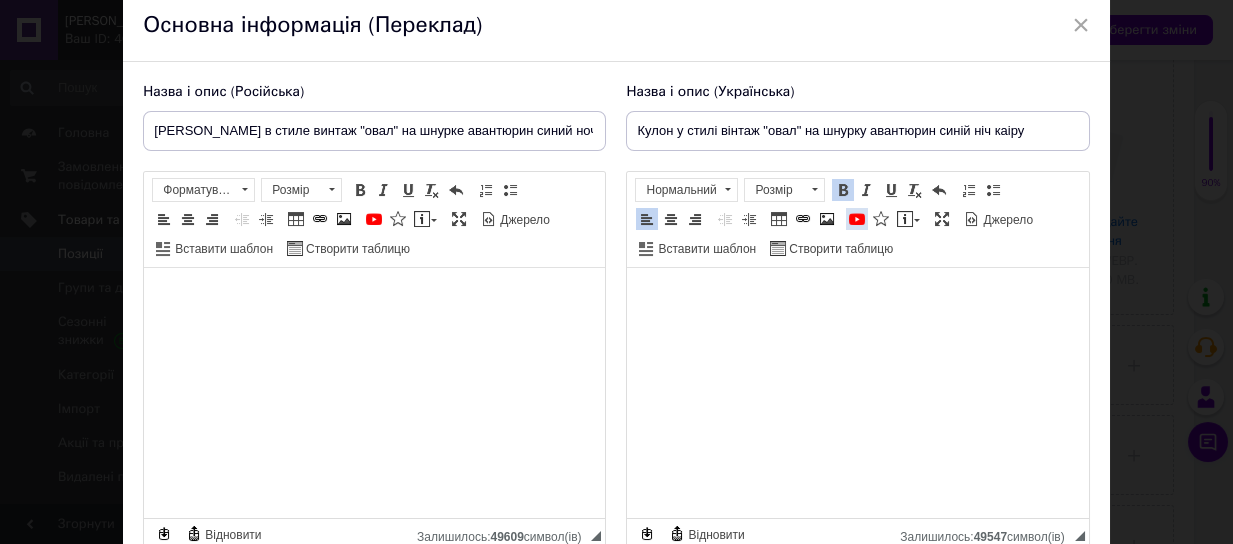 click at bounding box center [857, 219] 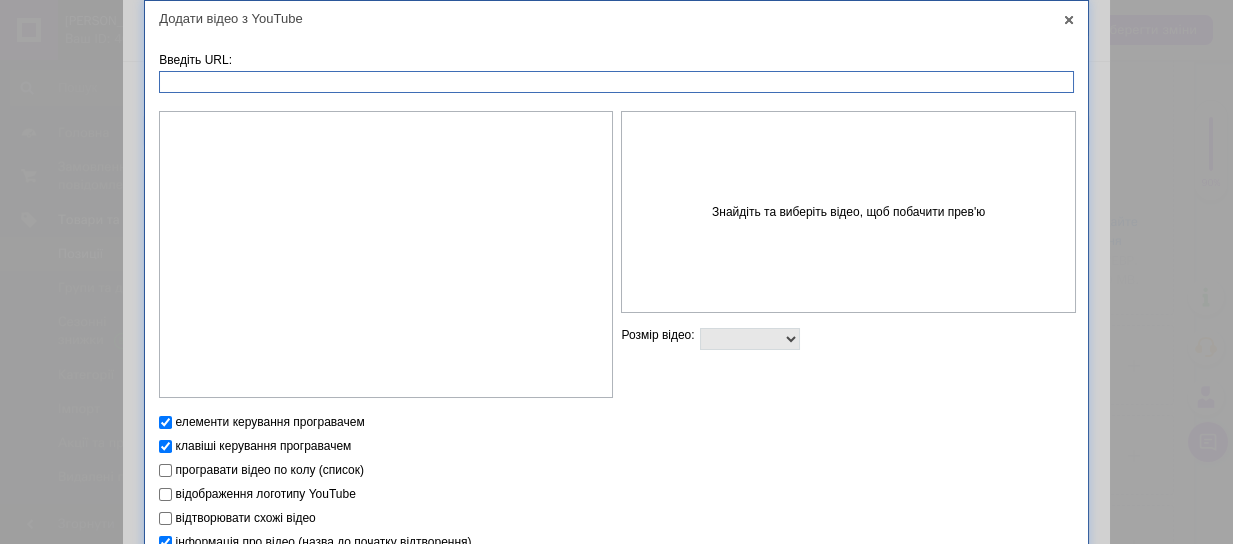 paste on "[URL][DOMAIN_NAME]" 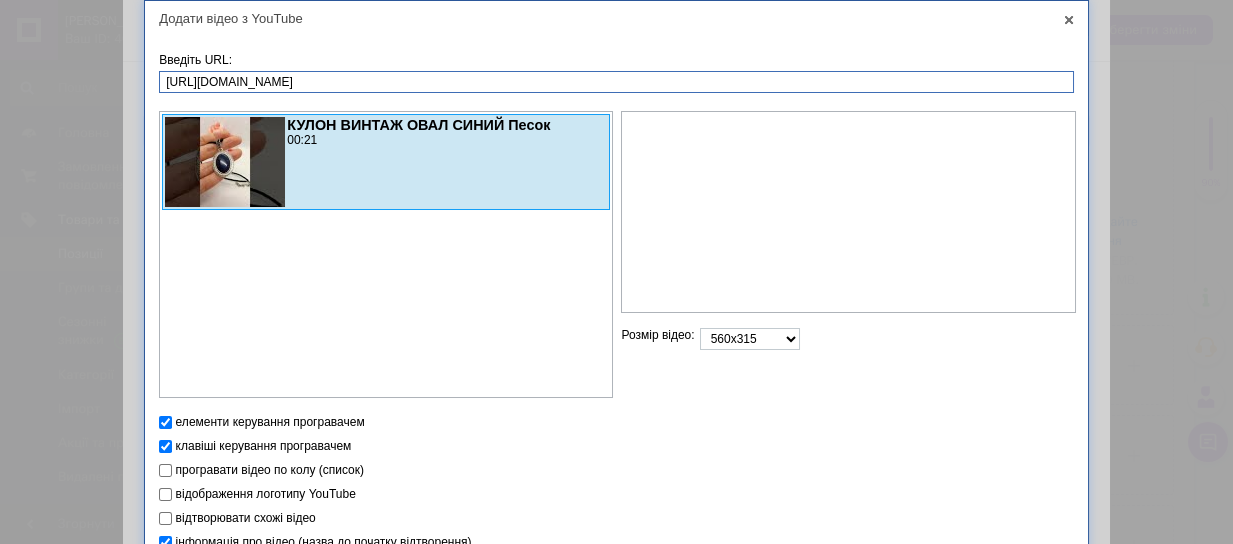 scroll, scrollTop: 97, scrollLeft: 0, axis: vertical 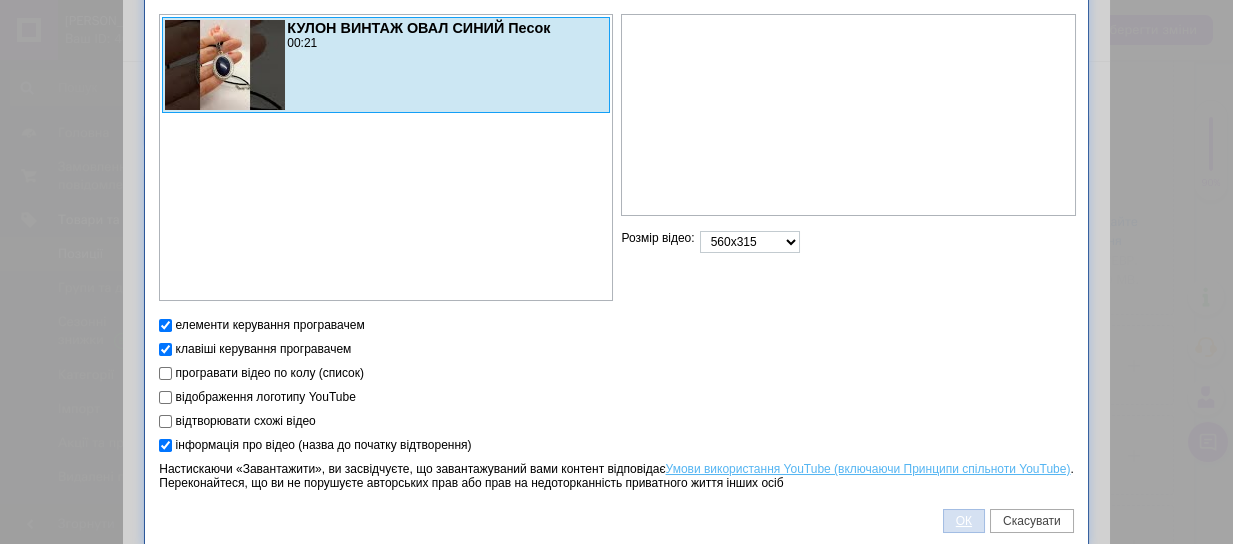 click on "ОК" at bounding box center [964, 521] 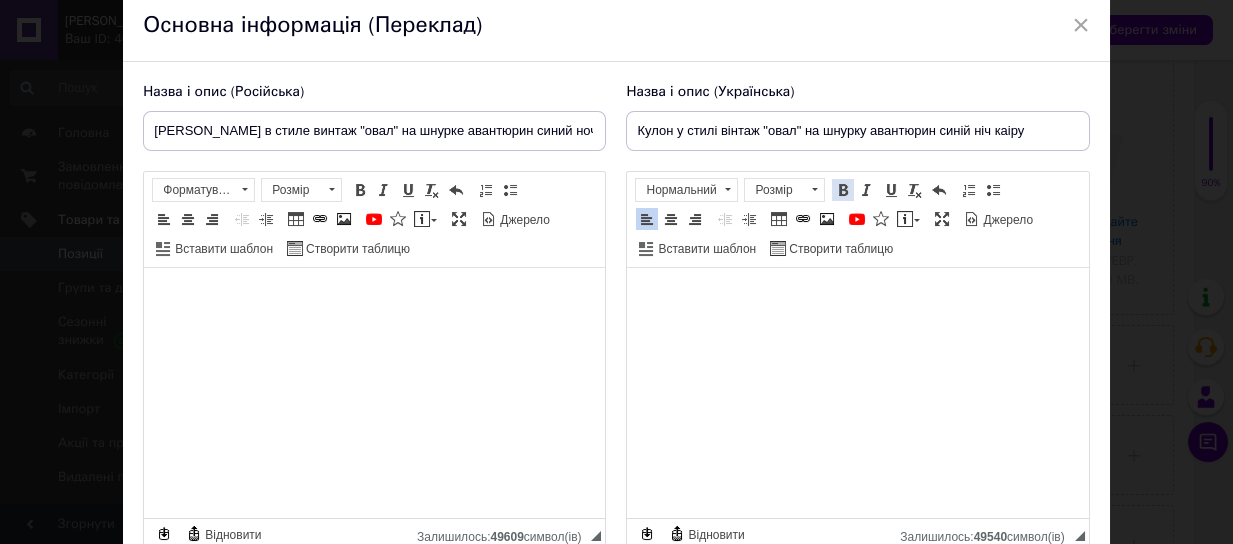 click at bounding box center [843, 190] 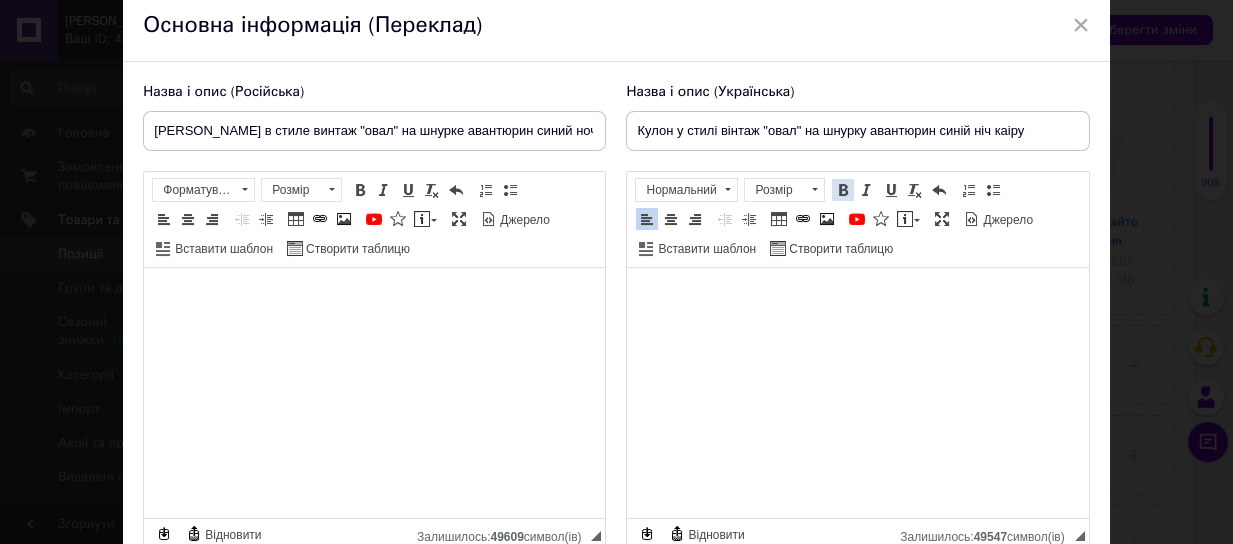 drag, startPoint x: 832, startPoint y: 189, endPoint x: 830, endPoint y: 202, distance: 13.152946 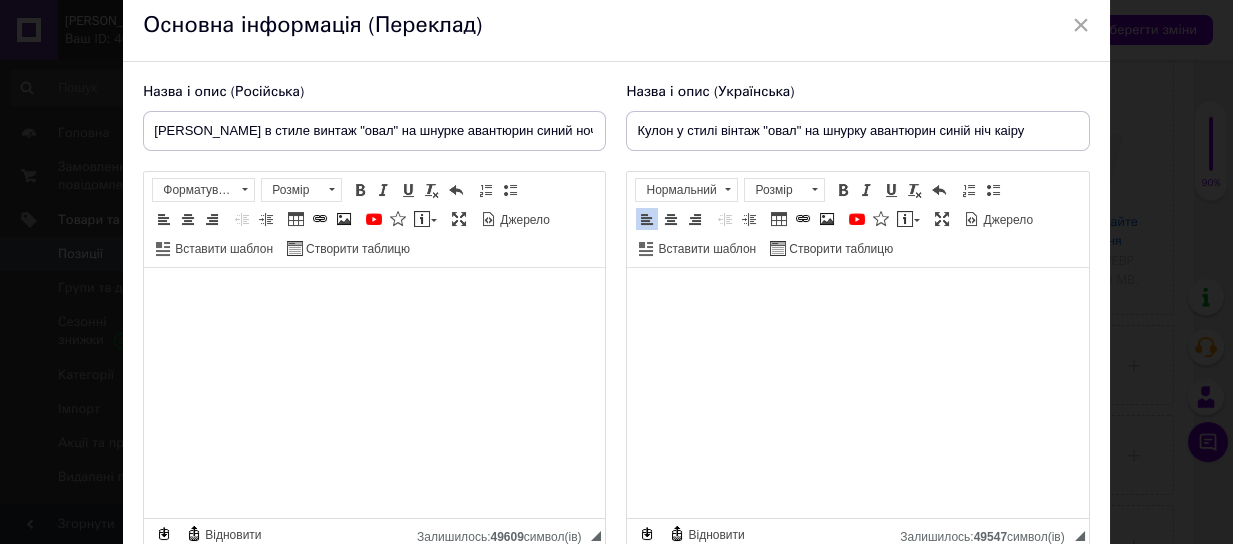 click at bounding box center [843, 190] 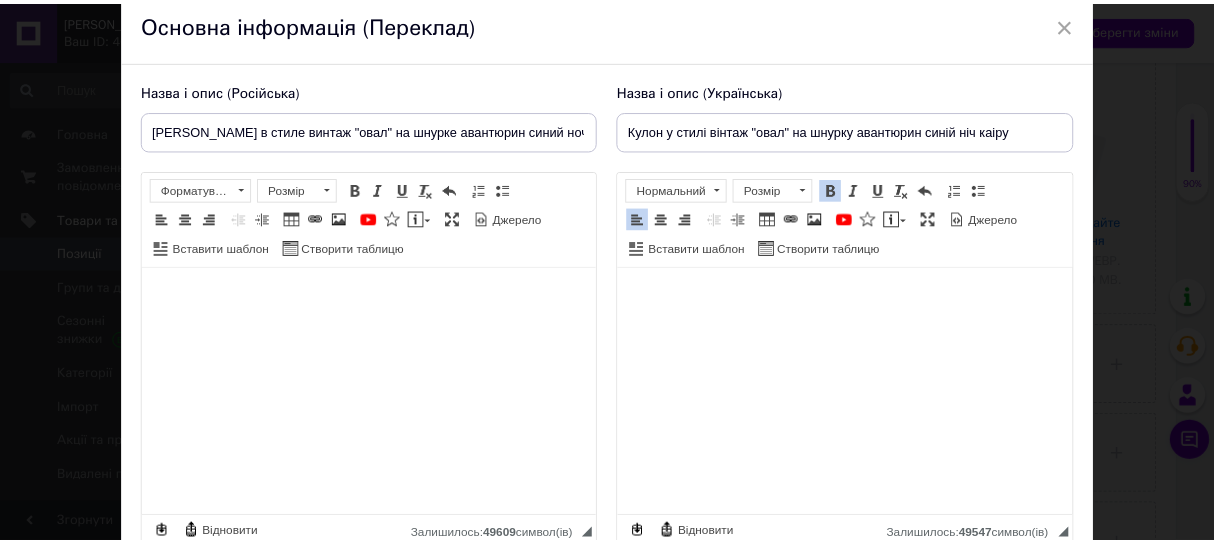 scroll, scrollTop: 279, scrollLeft: 0, axis: vertical 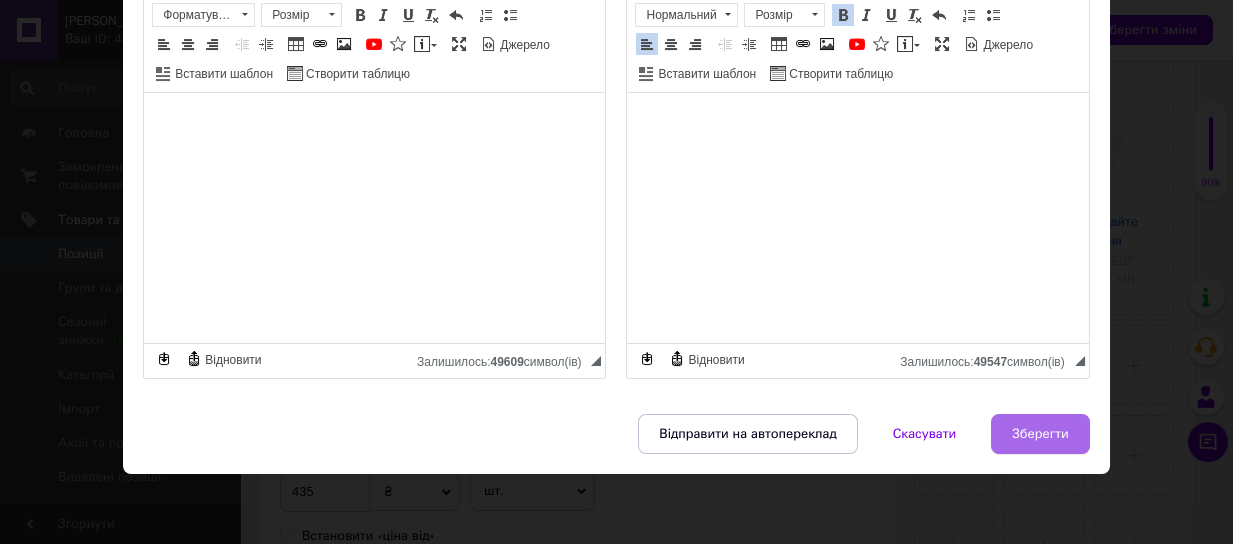 click on "Зберегти" at bounding box center [1040, 434] 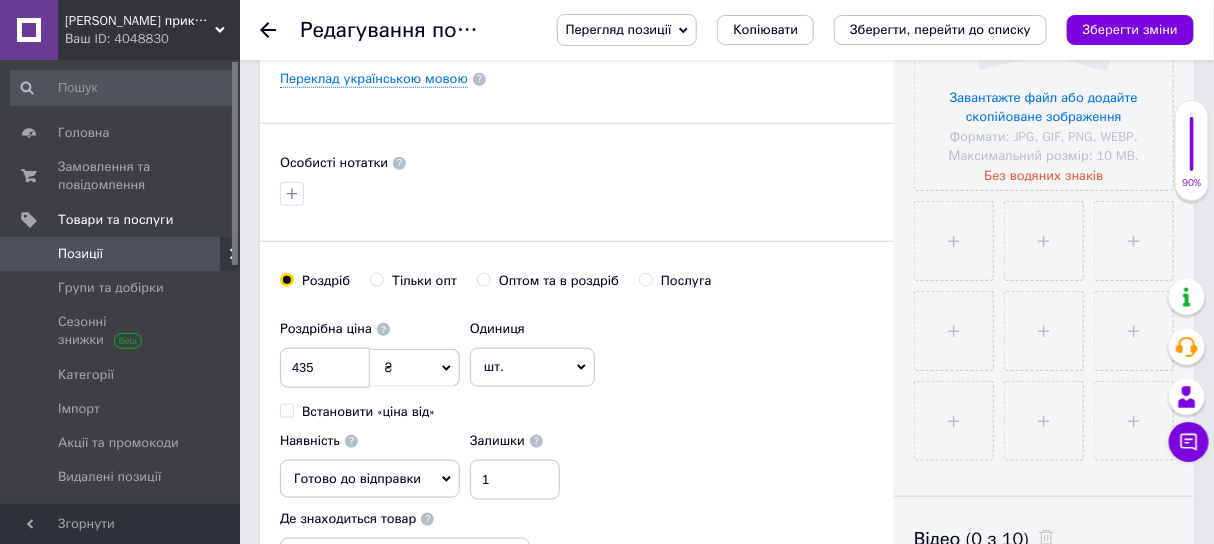 scroll, scrollTop: 941, scrollLeft: 0, axis: vertical 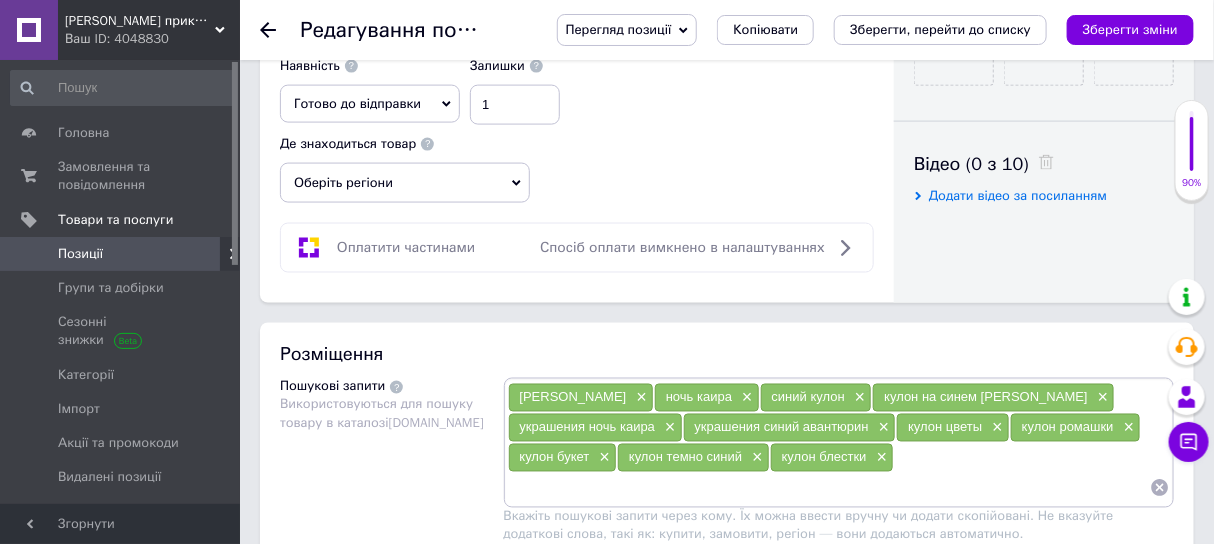 click on "Додати відео за посиланням" at bounding box center [1018, 195] 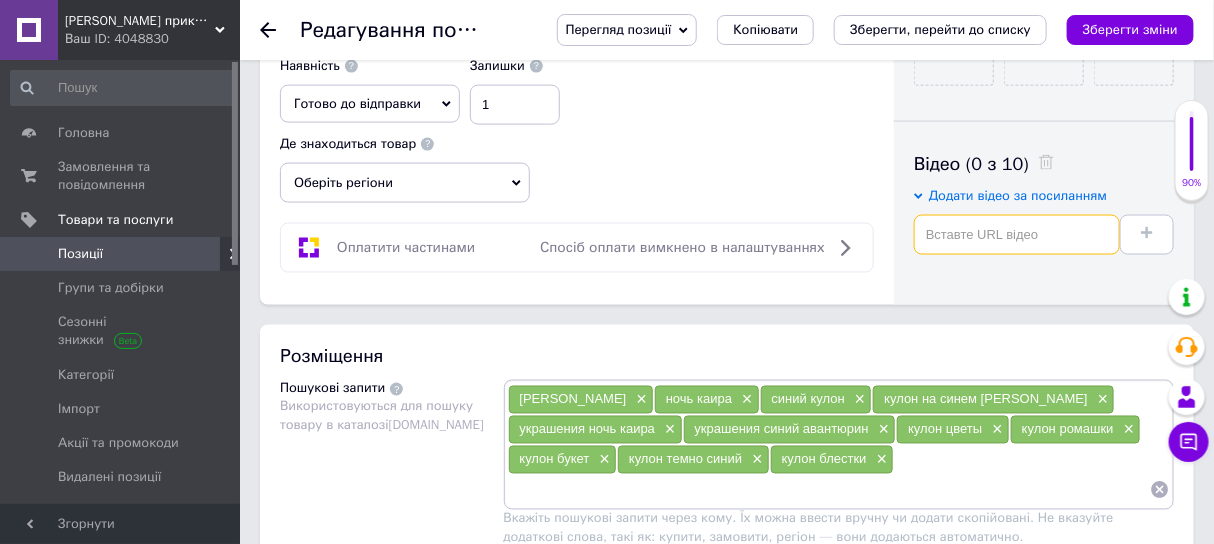 click at bounding box center (1017, 235) 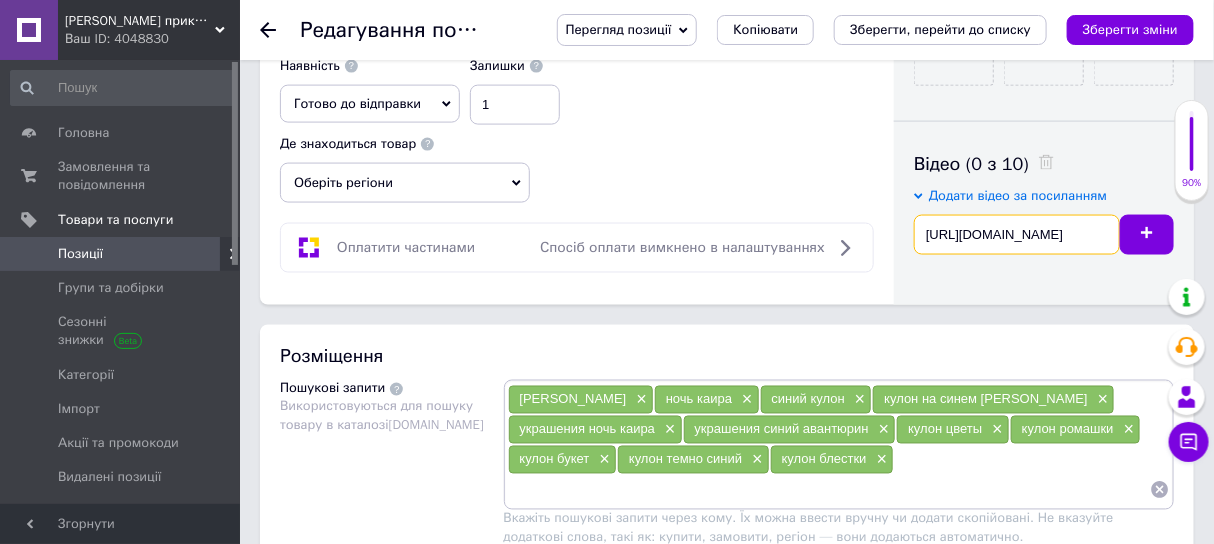 scroll, scrollTop: 0, scrollLeft: 98, axis: horizontal 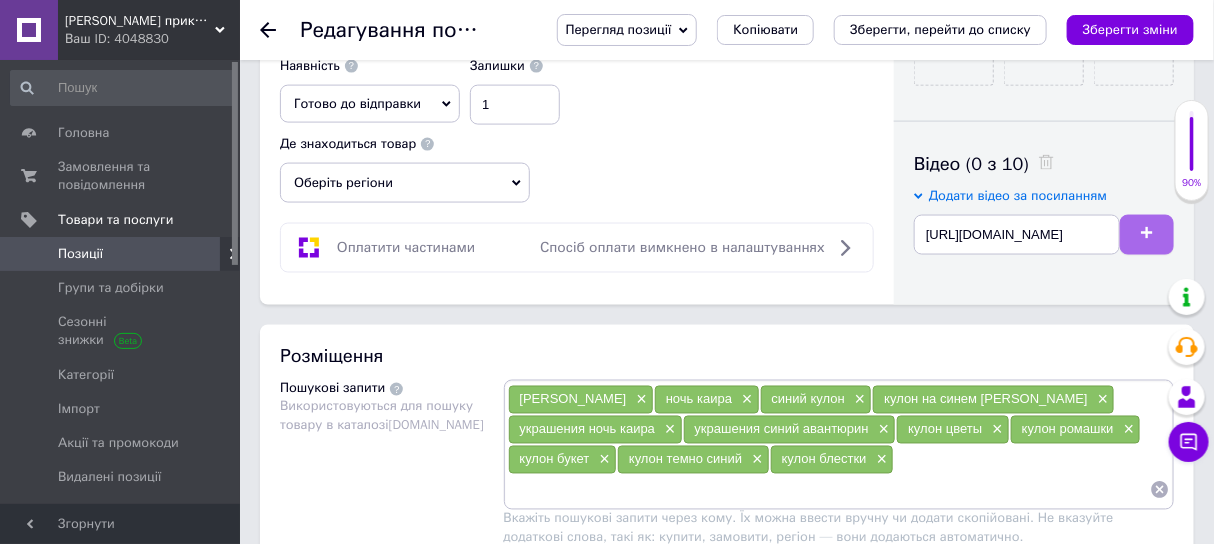 click at bounding box center (1147, 235) 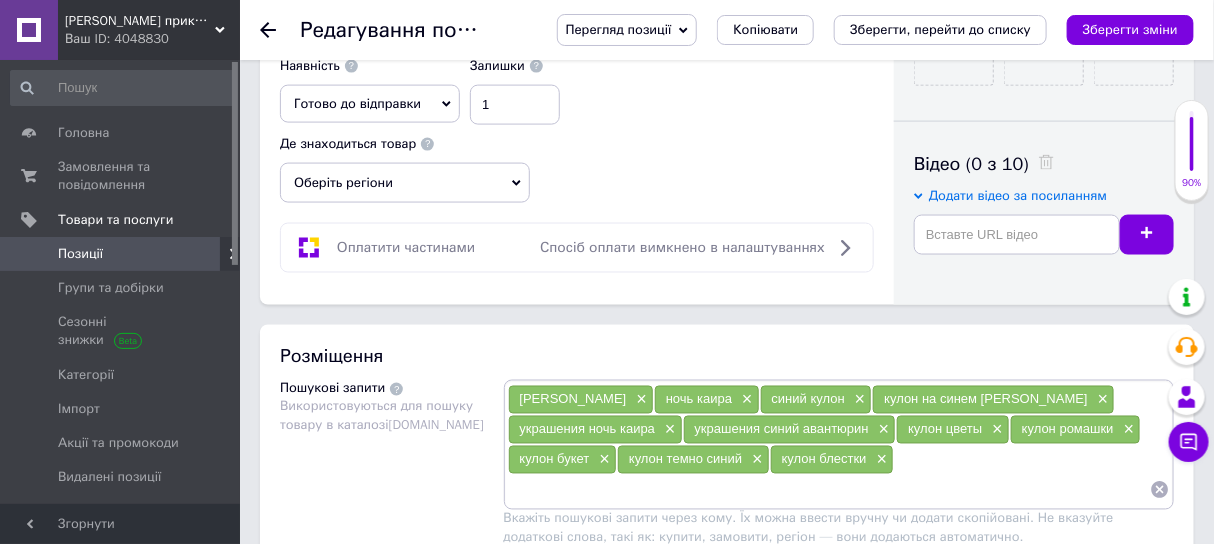 scroll, scrollTop: 0, scrollLeft: 0, axis: both 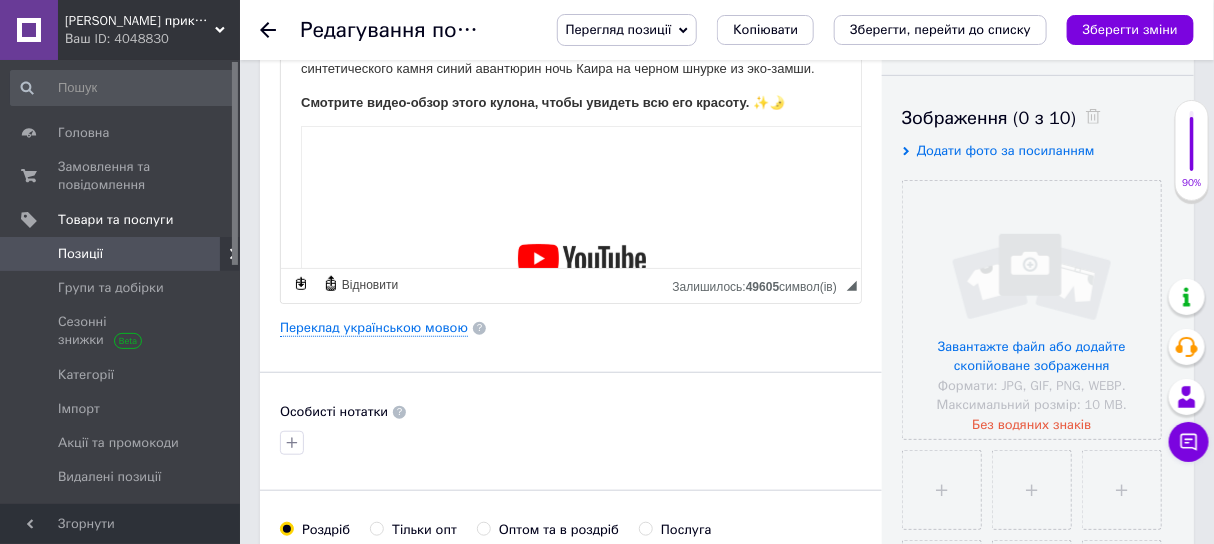 drag, startPoint x: 1055, startPoint y: 129, endPoint x: 1051, endPoint y: 166, distance: 37.215588 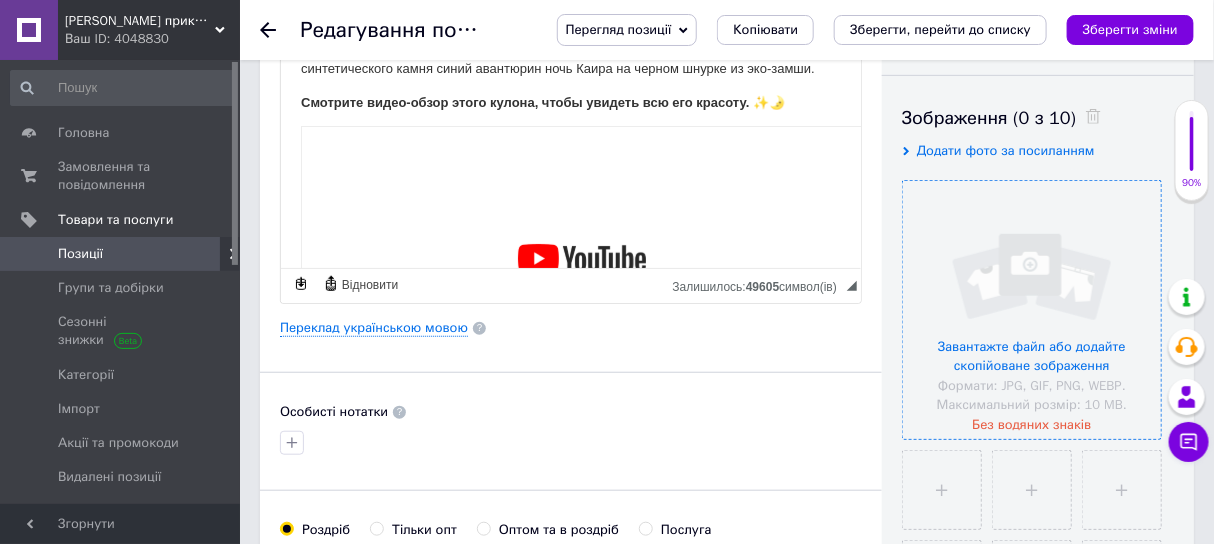 click at bounding box center [1032, 310] 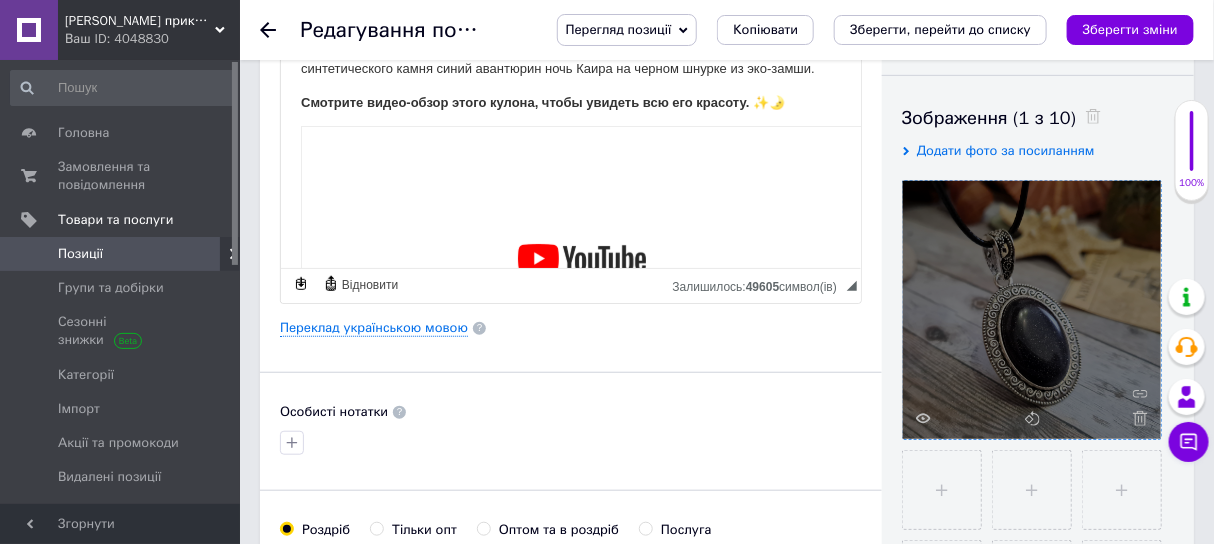 scroll, scrollTop: 692, scrollLeft: 0, axis: vertical 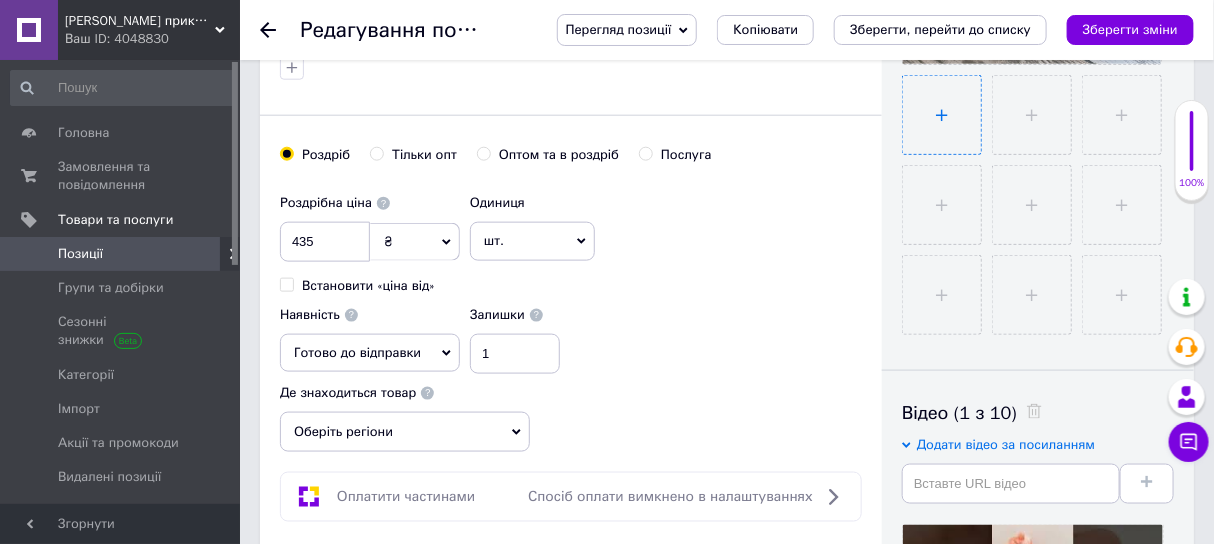 click at bounding box center (942, 115) 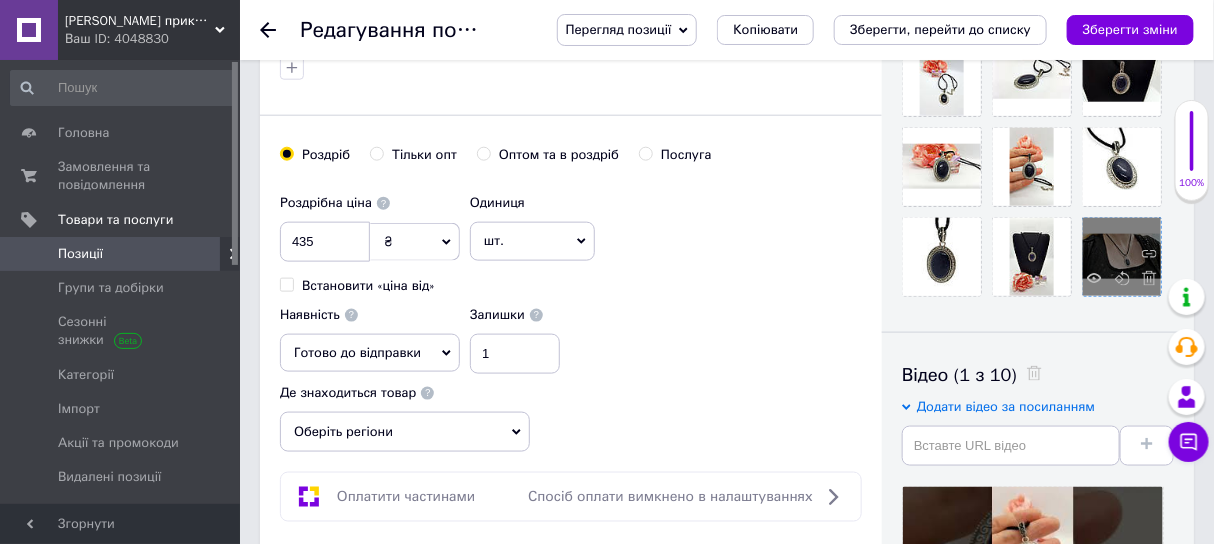 scroll, scrollTop: 566, scrollLeft: 0, axis: vertical 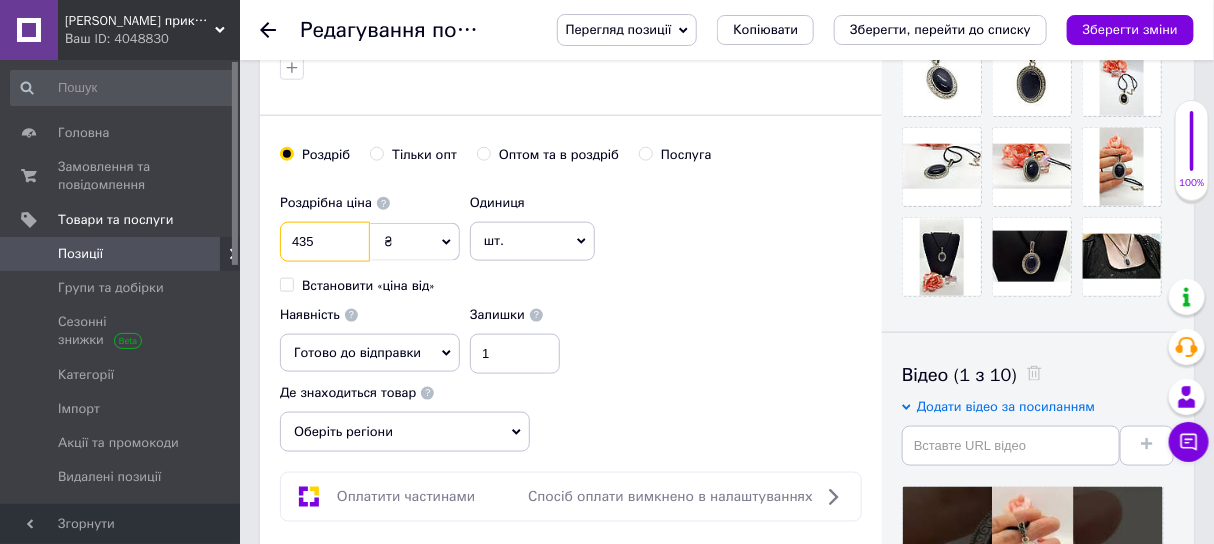drag, startPoint x: 297, startPoint y: 262, endPoint x: 324, endPoint y: 262, distance: 27 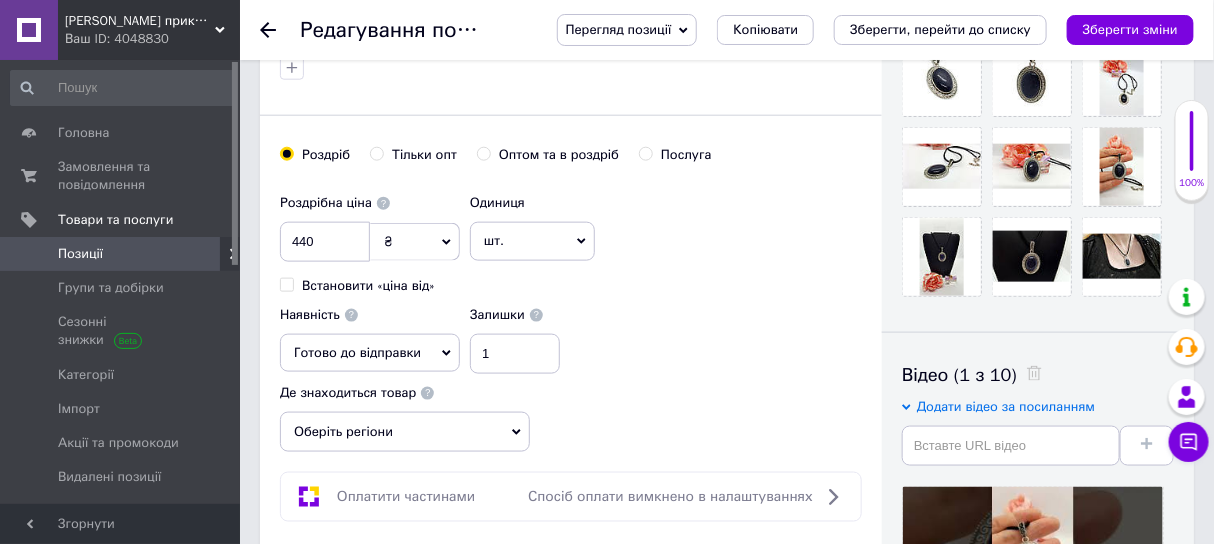 click on "Готово до відправки" at bounding box center (357, 352) 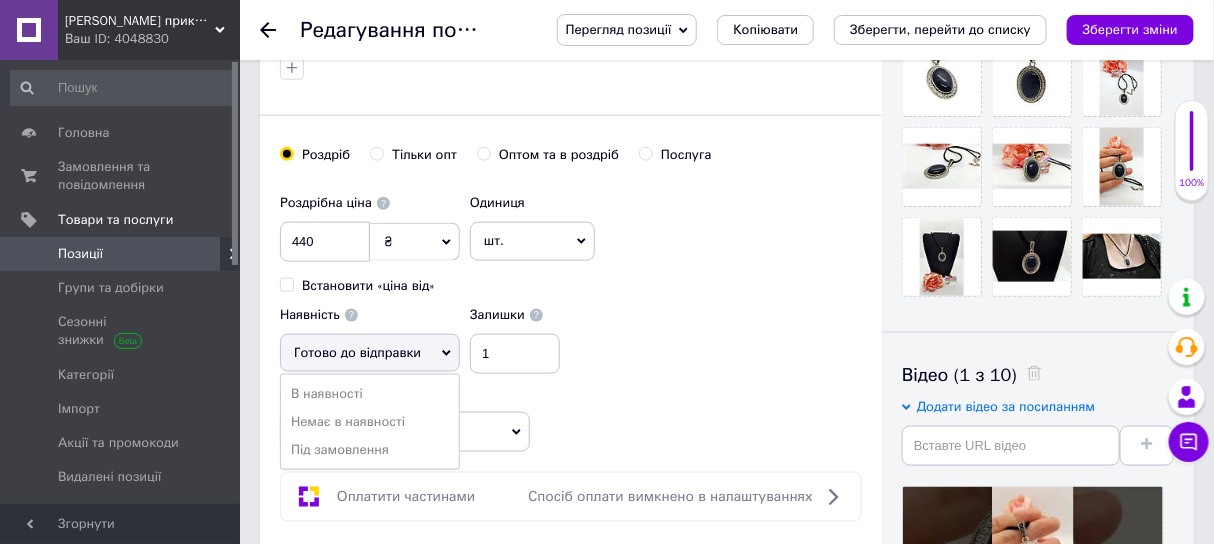 click on "Готово до відправки" at bounding box center [357, 352] 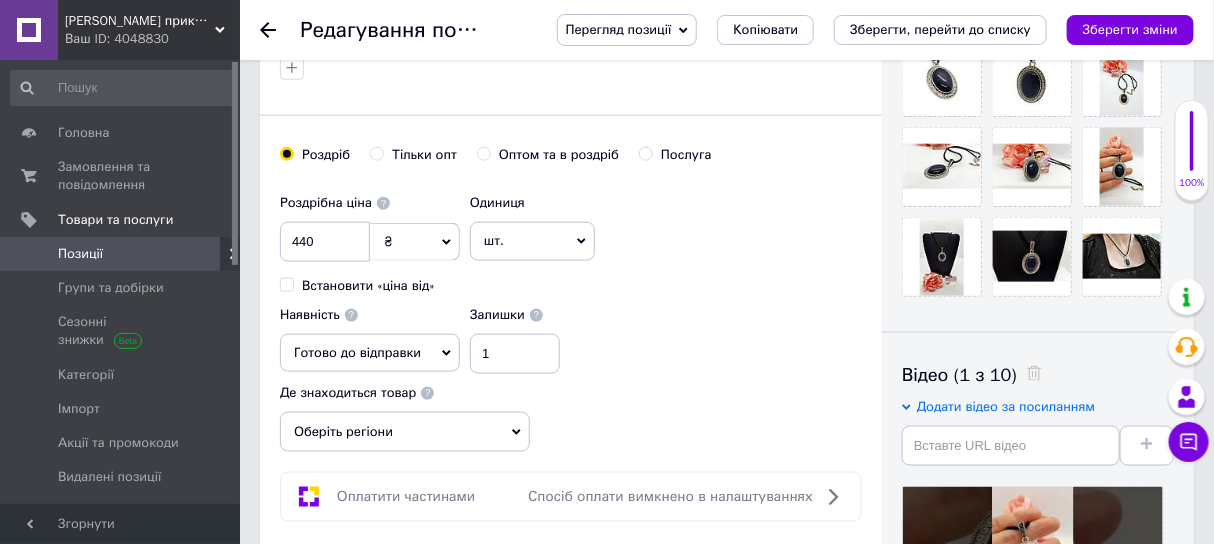 scroll, scrollTop: 817, scrollLeft: 0, axis: vertical 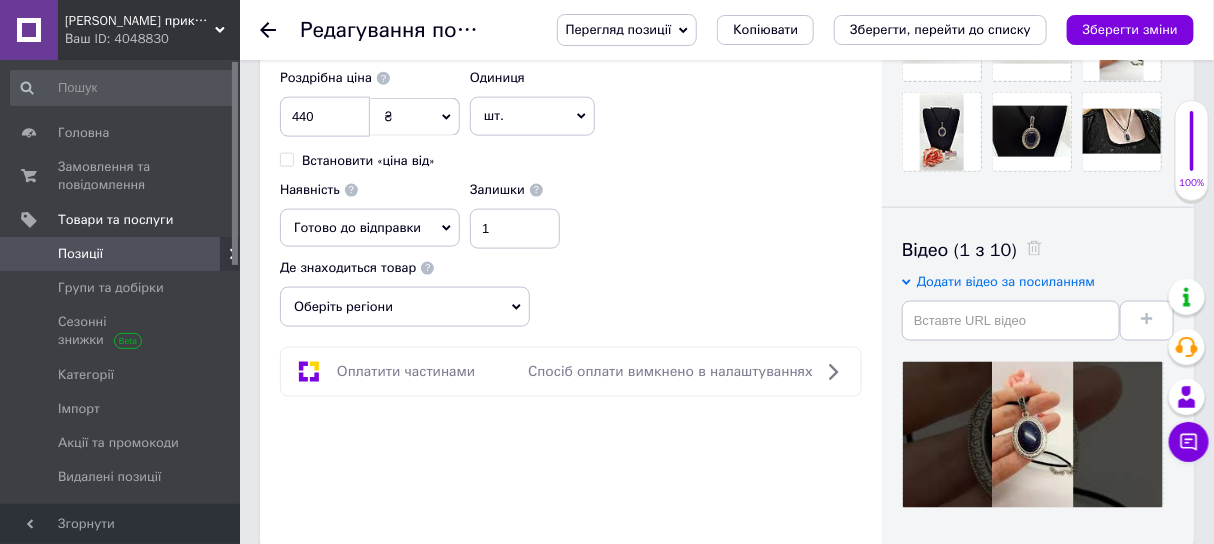 drag, startPoint x: 440, startPoint y: 327, endPoint x: 425, endPoint y: 344, distance: 22.671568 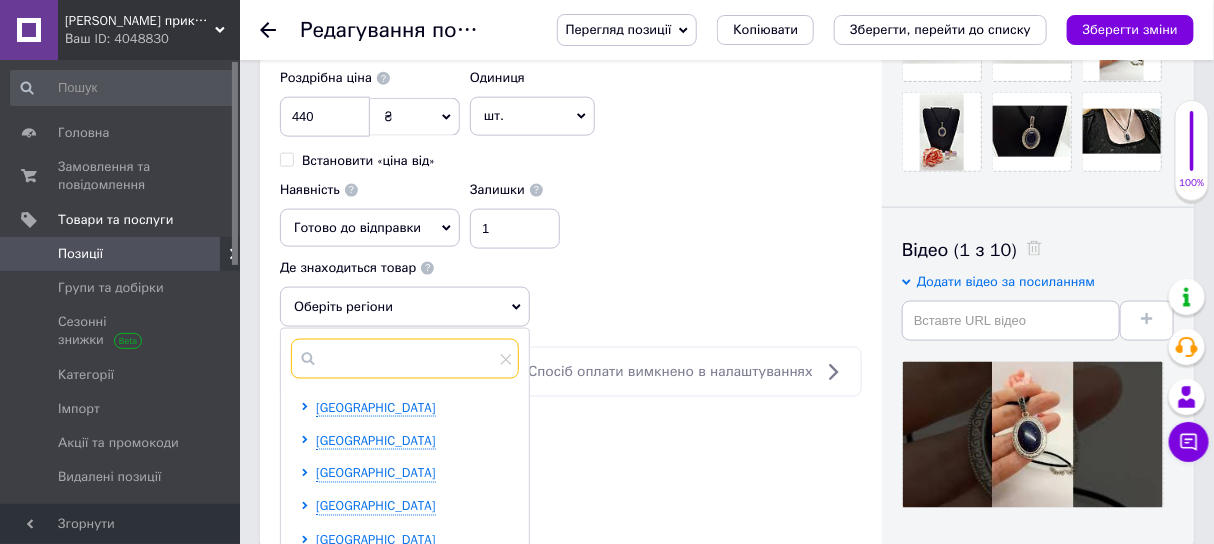 click at bounding box center (405, 359) 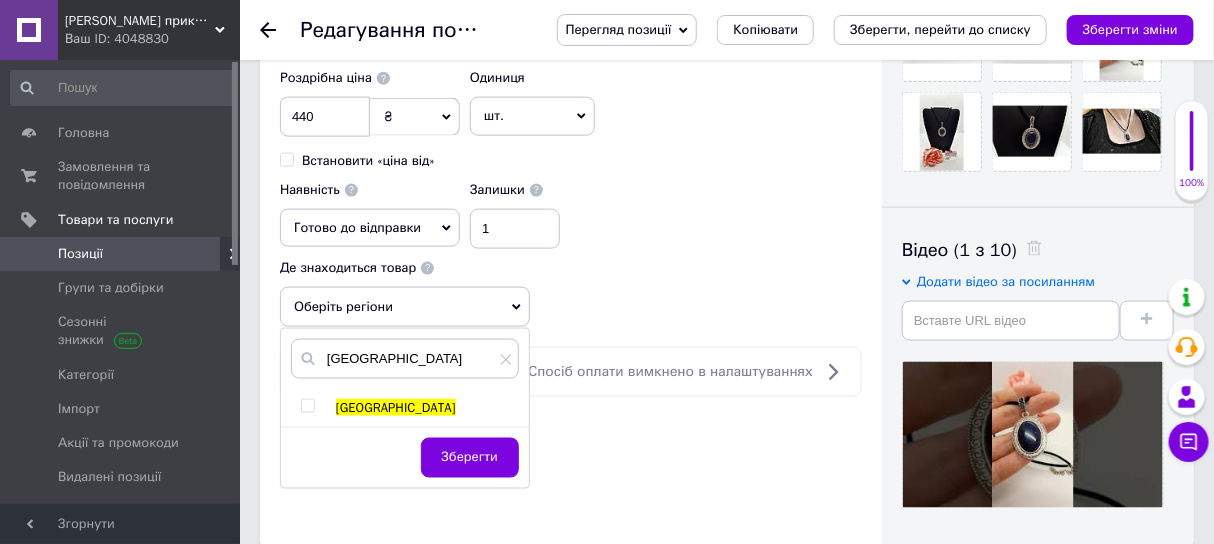 click at bounding box center (307, 406) 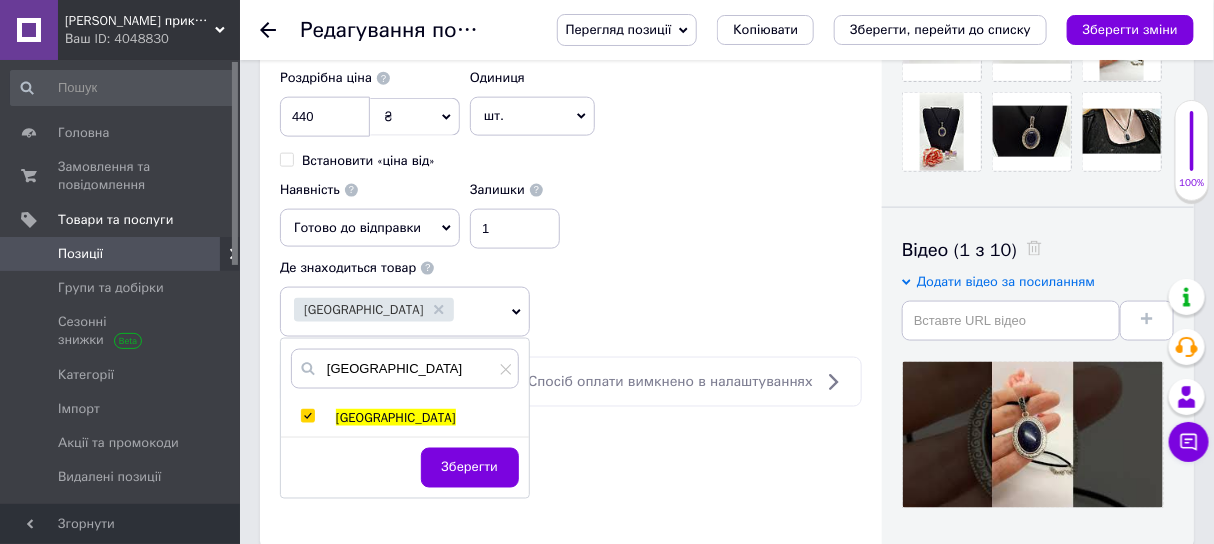 drag, startPoint x: 450, startPoint y: 495, endPoint x: 544, endPoint y: 250, distance: 262.4138 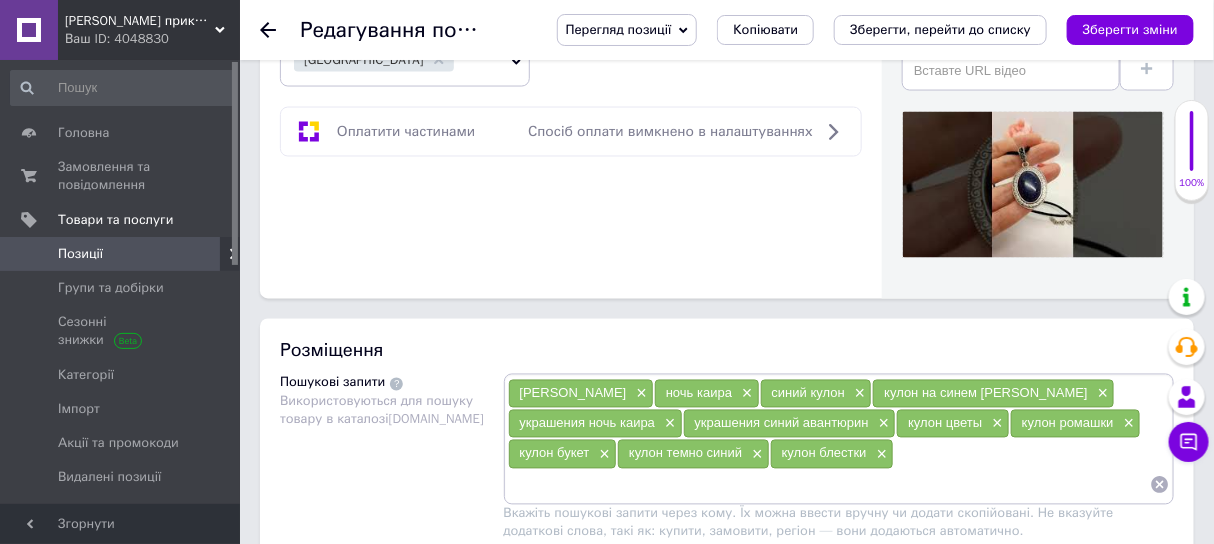 scroll, scrollTop: 1316, scrollLeft: 0, axis: vertical 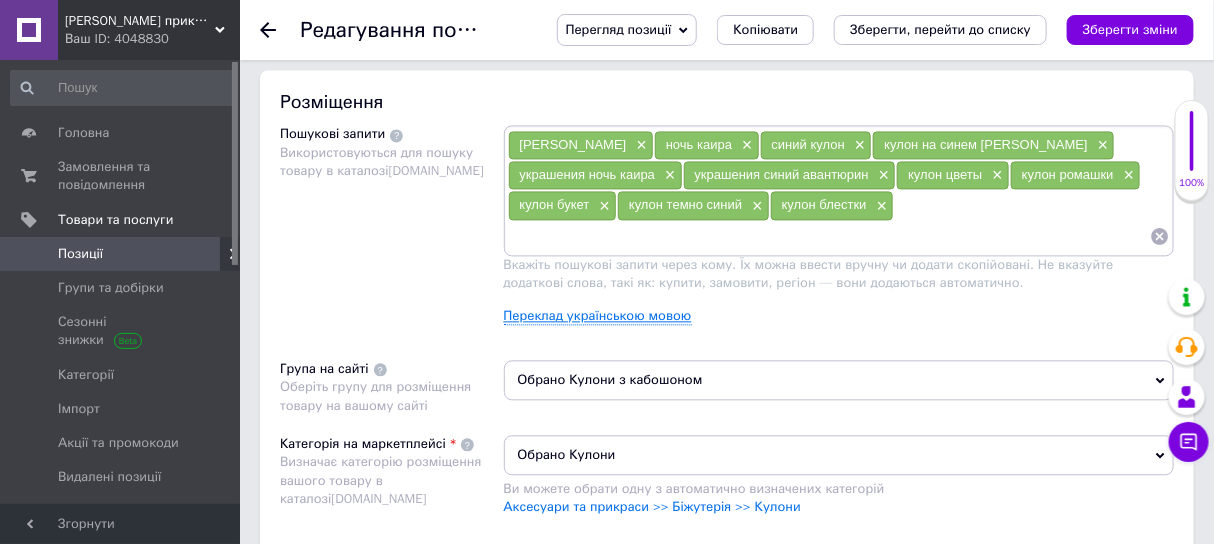 click on "Переклад українською мовою" at bounding box center [598, 316] 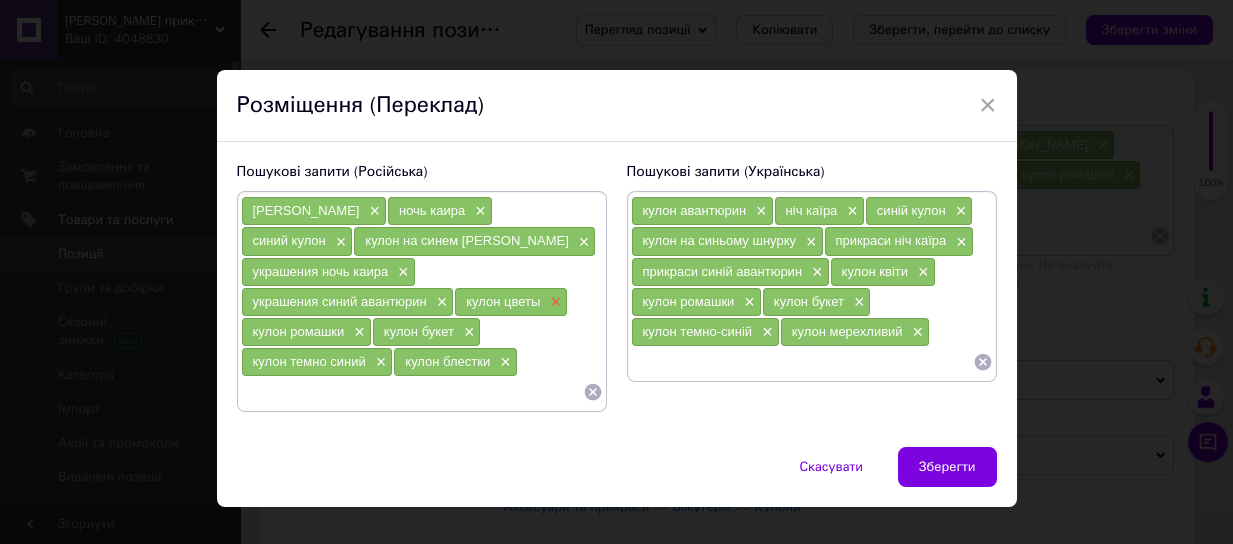 click on "×" at bounding box center (553, 302) 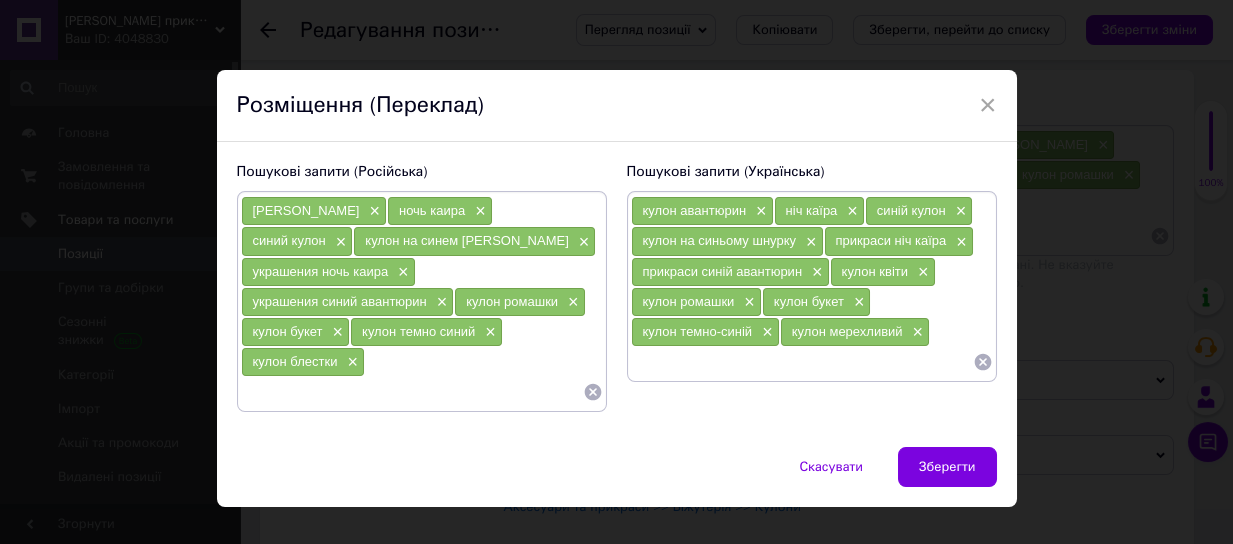 click at bounding box center [412, 392] 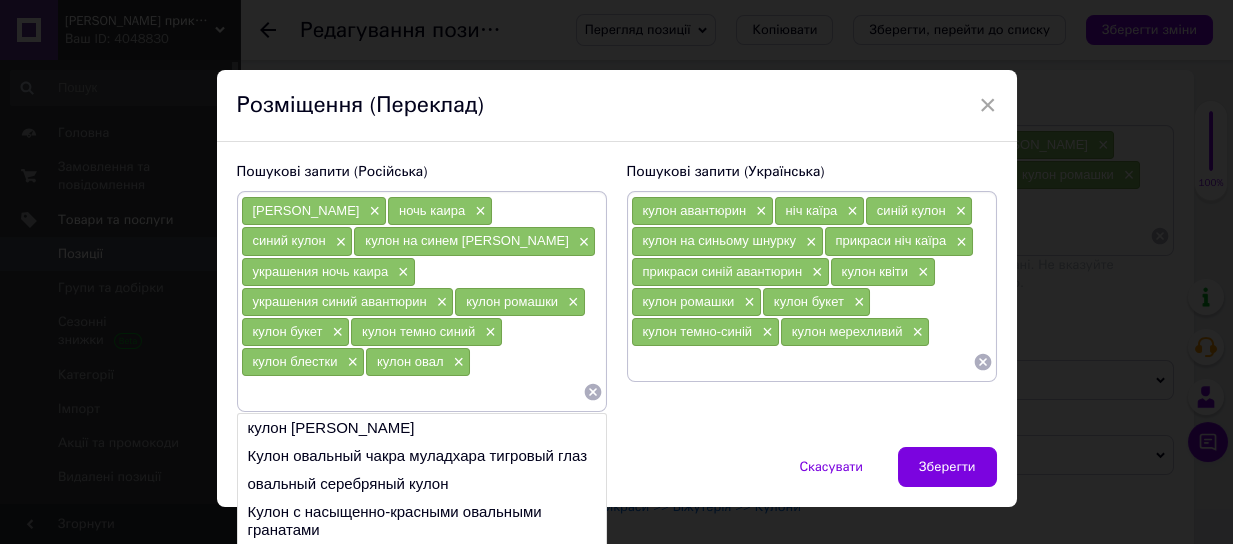 click on "×" at bounding box center [571, 302] 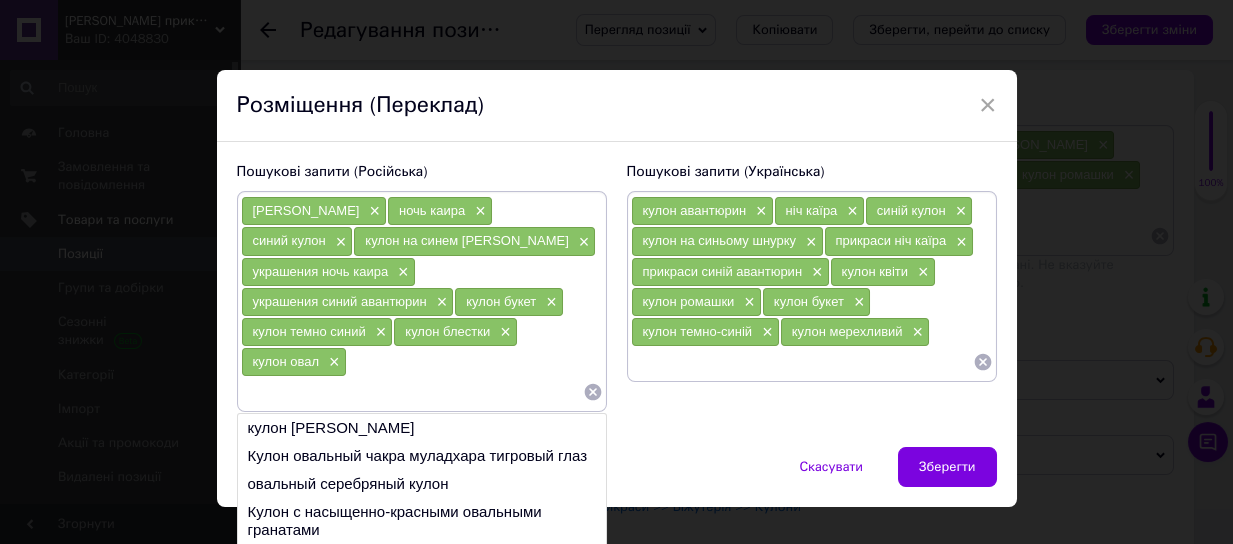 click at bounding box center [412, 392] 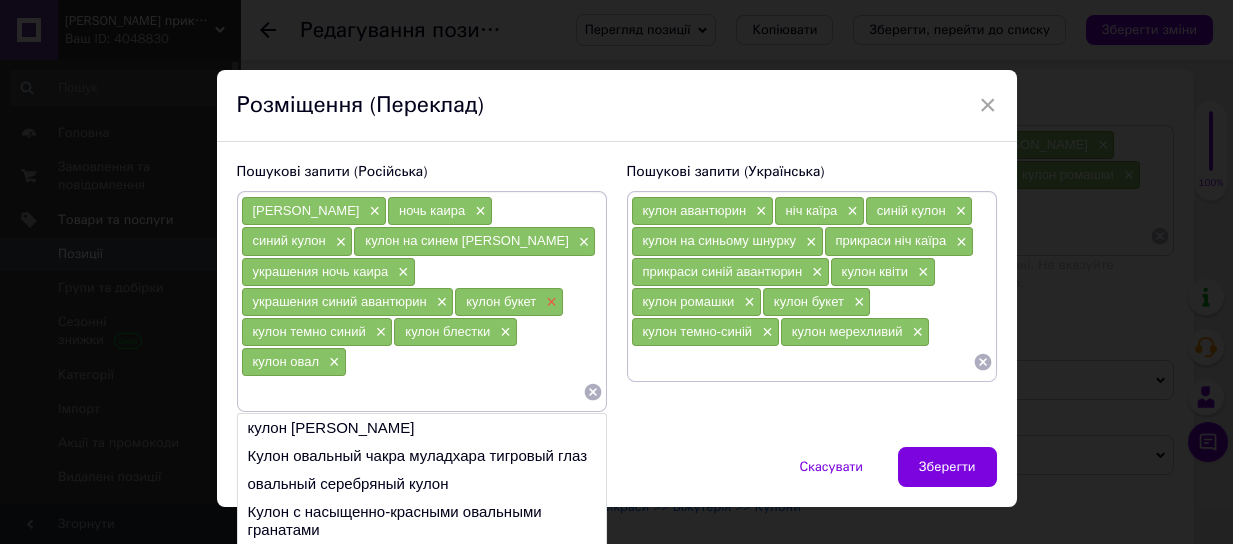 click on "×" at bounding box center [549, 302] 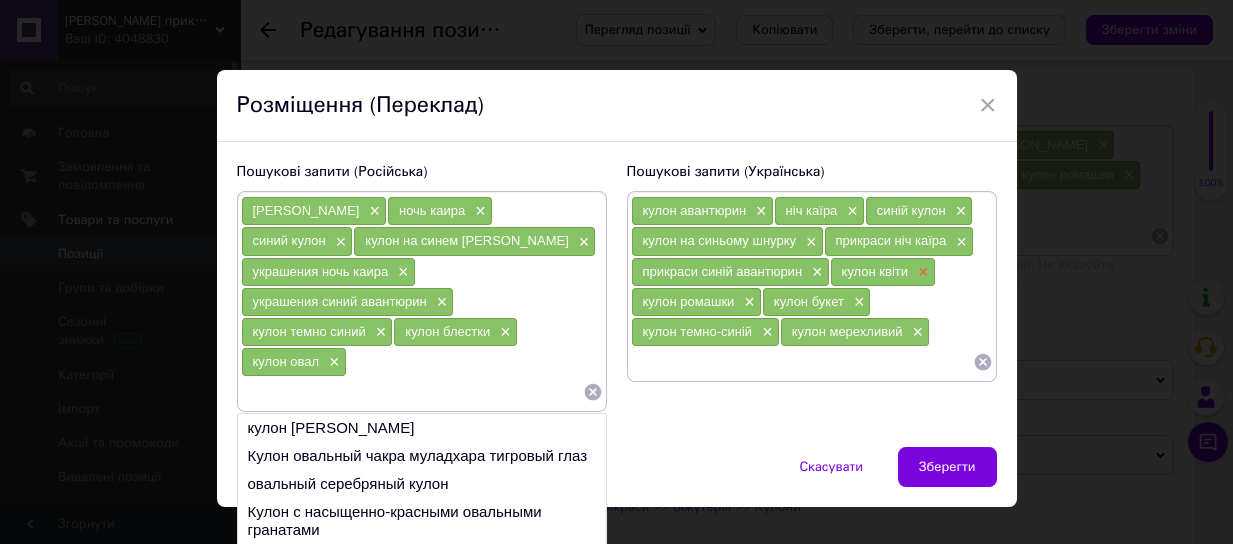 click on "×" at bounding box center [921, 272] 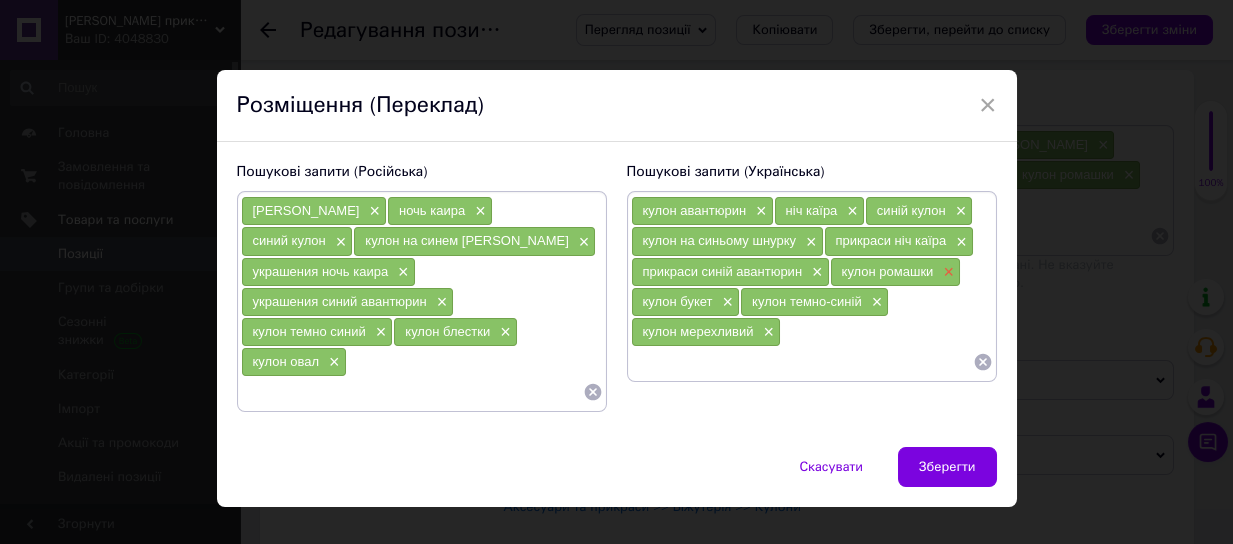click on "×" at bounding box center [946, 272] 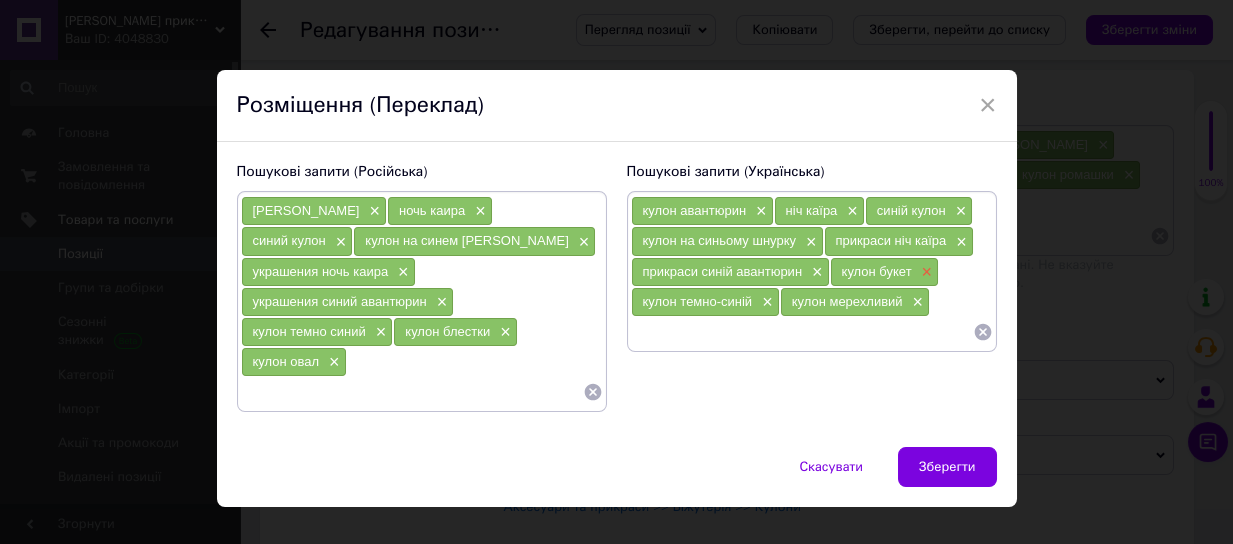 click on "×" at bounding box center (925, 272) 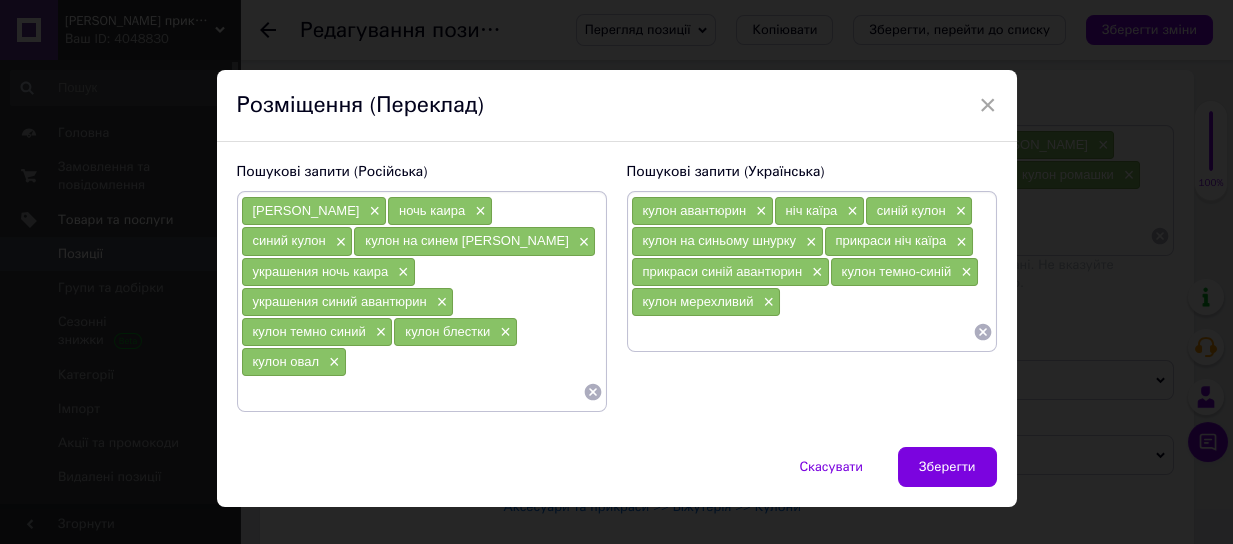 click at bounding box center (802, 332) 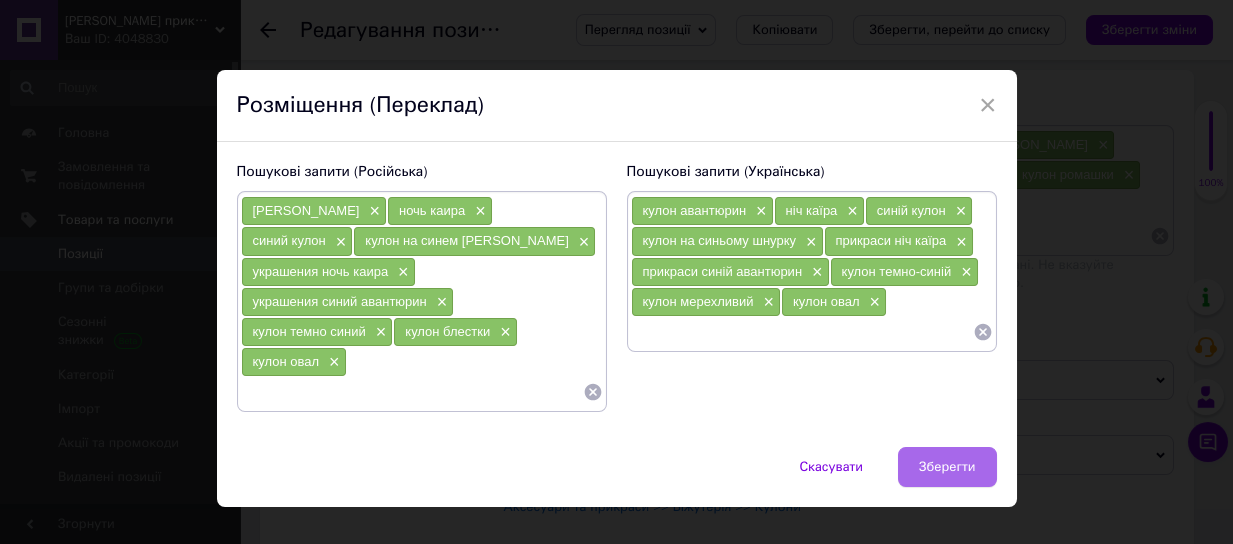 click on "Зберегти" at bounding box center (947, 467) 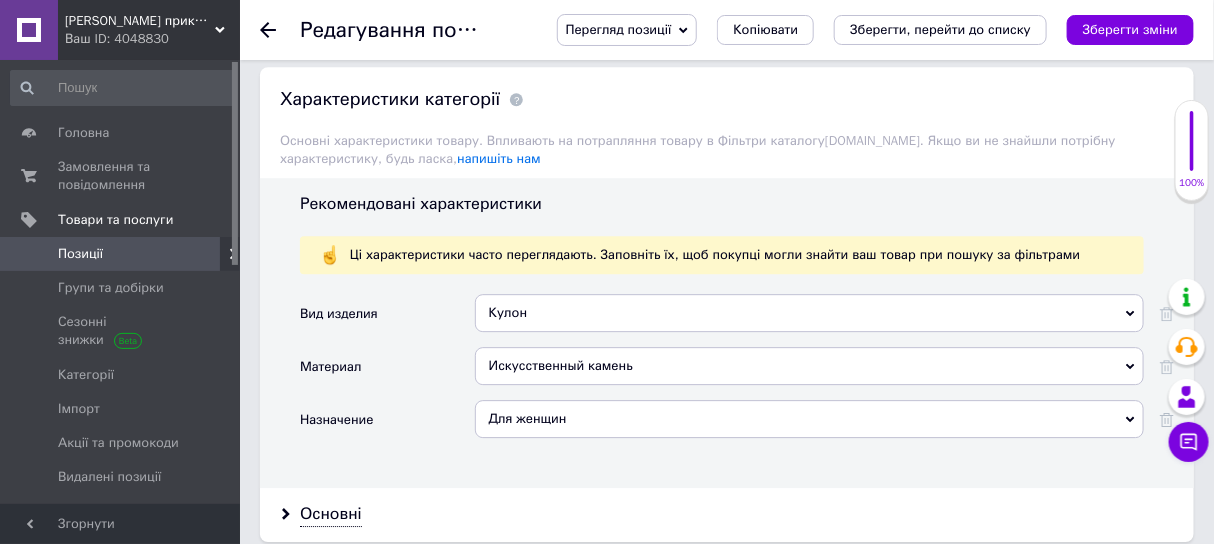 scroll, scrollTop: 2067, scrollLeft: 0, axis: vertical 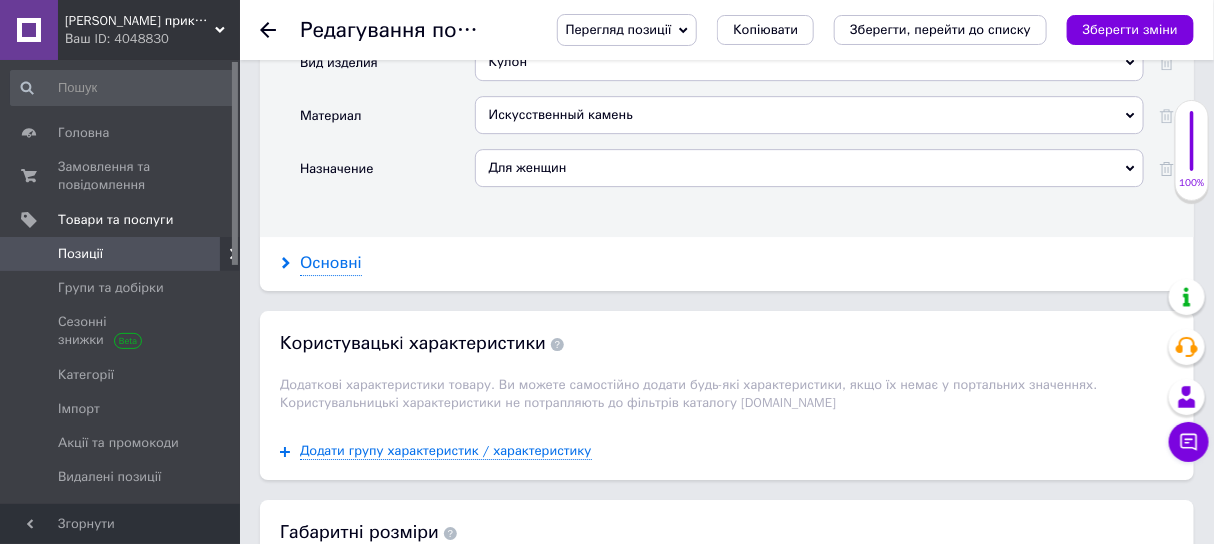 click on "Основні" at bounding box center (331, 263) 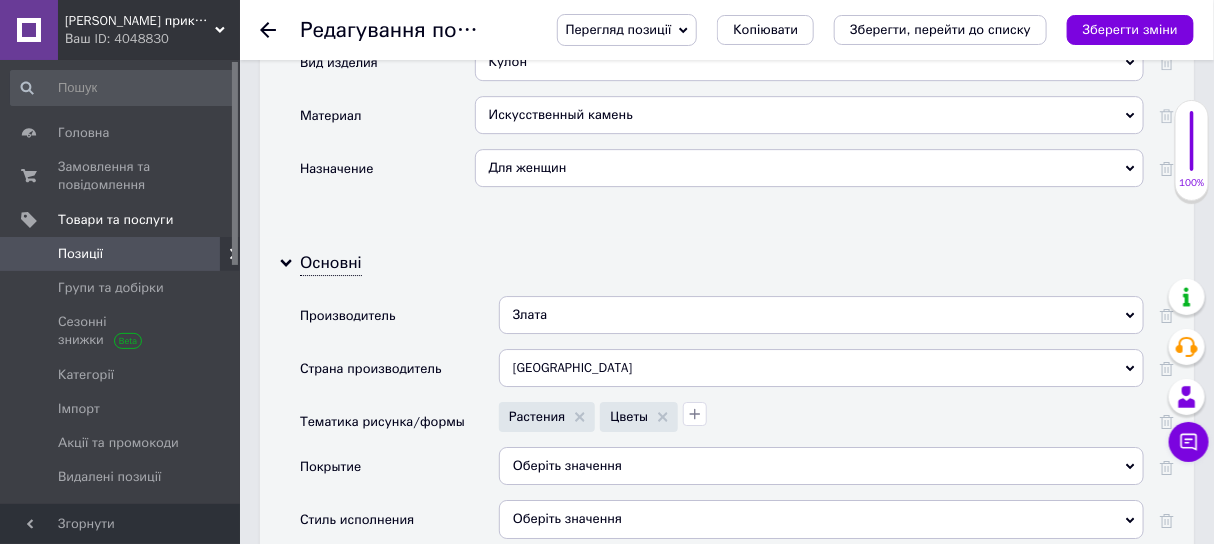 scroll, scrollTop: 2191, scrollLeft: 0, axis: vertical 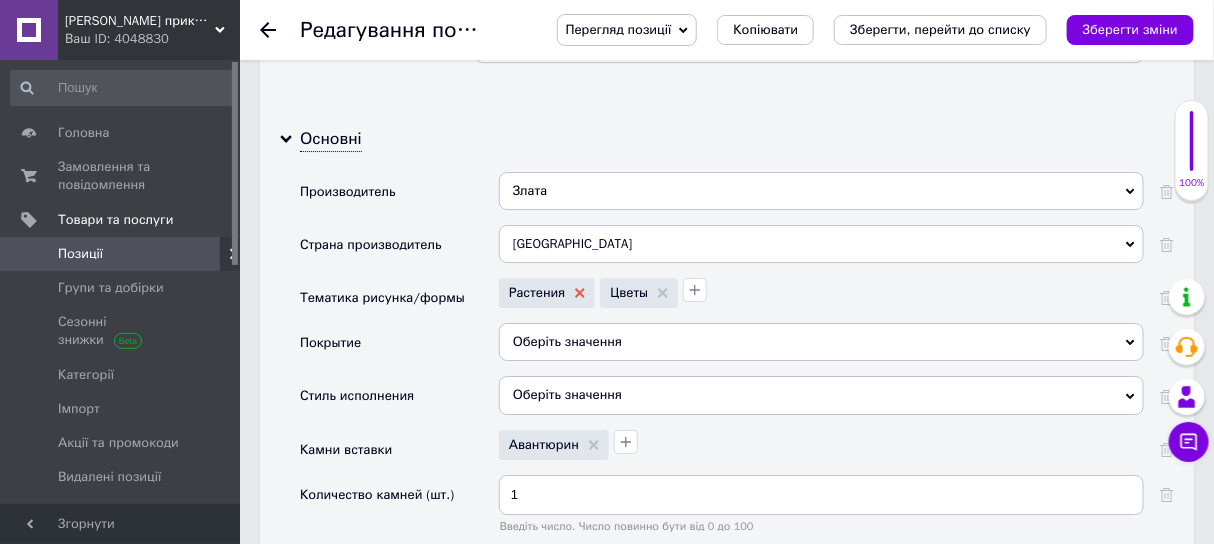 click 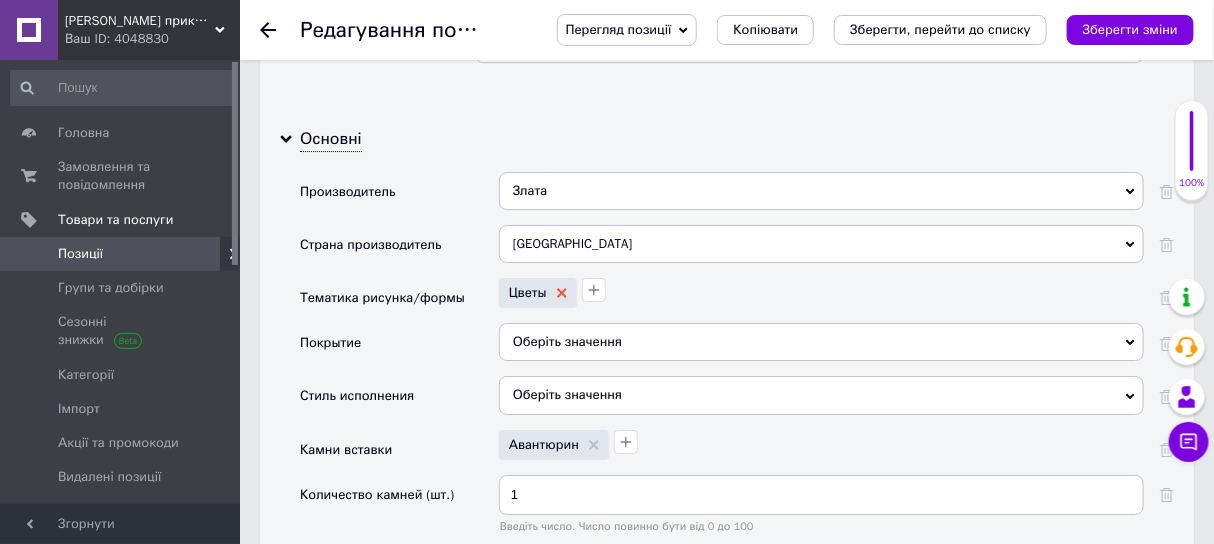 click 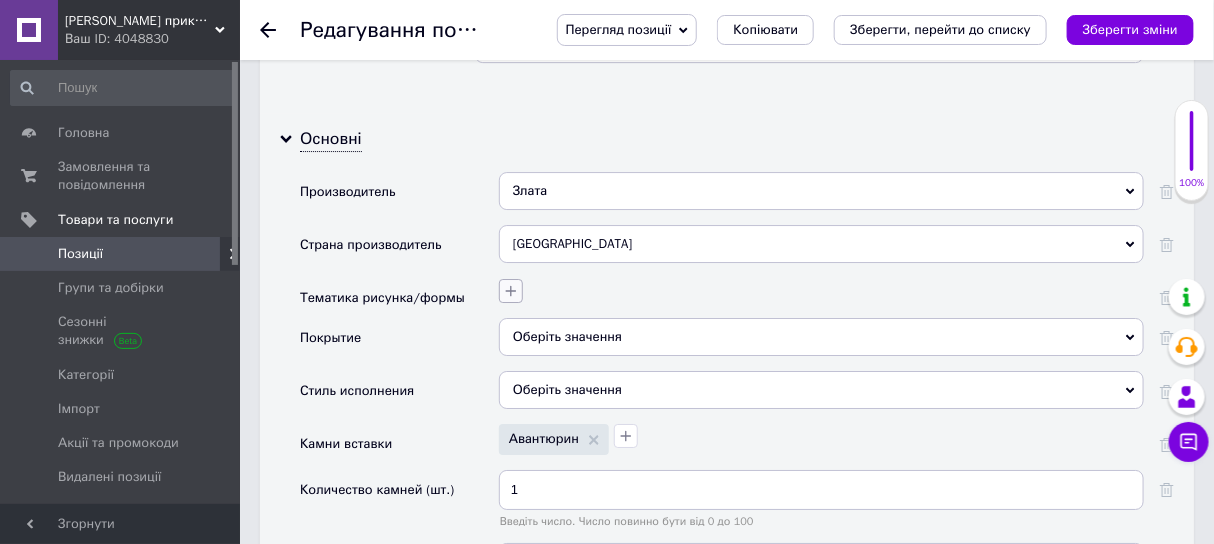 click 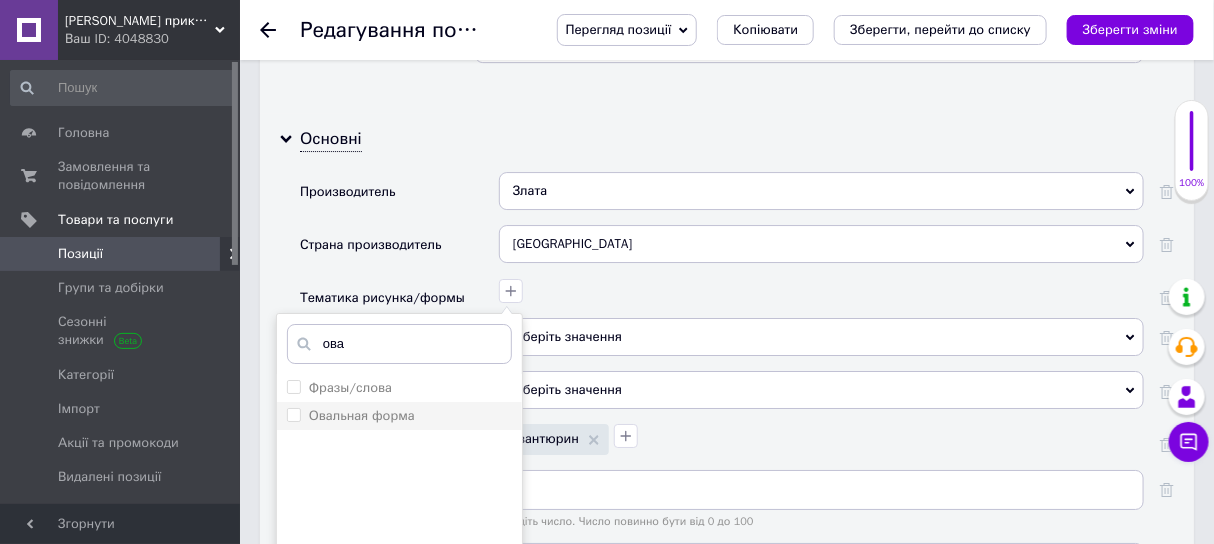 click on "Овальная форма" at bounding box center [362, 415] 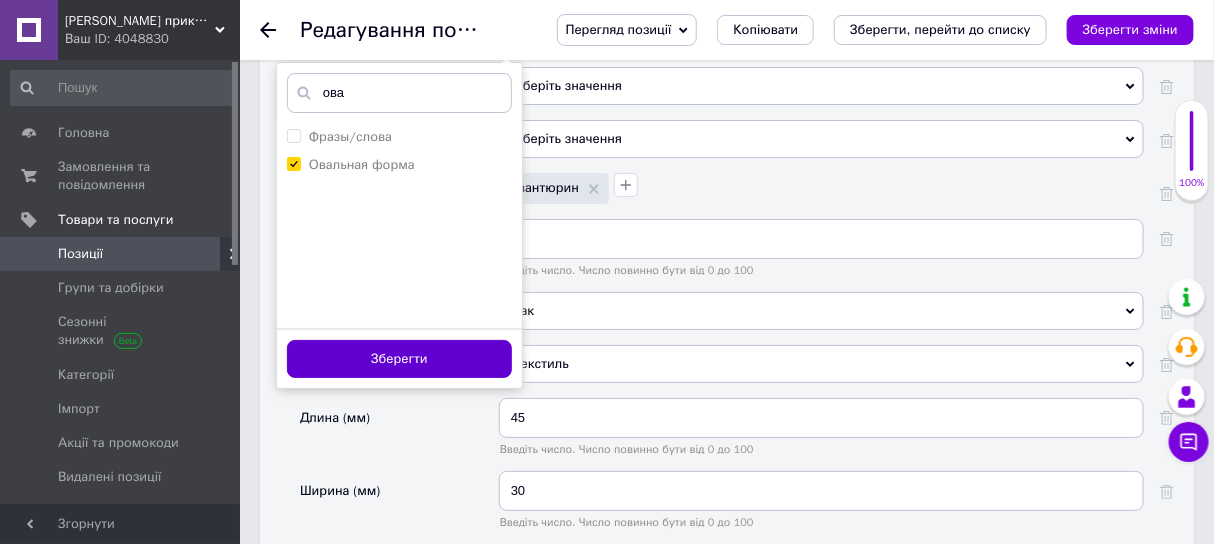 click on "Зберегти" at bounding box center [399, 359] 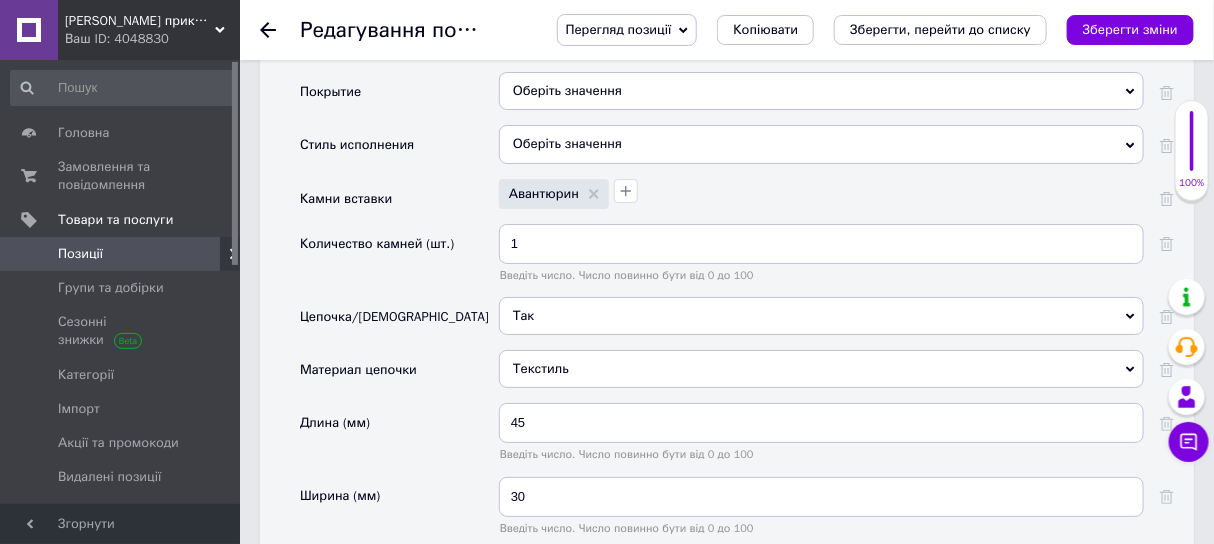 scroll, scrollTop: 2317, scrollLeft: 0, axis: vertical 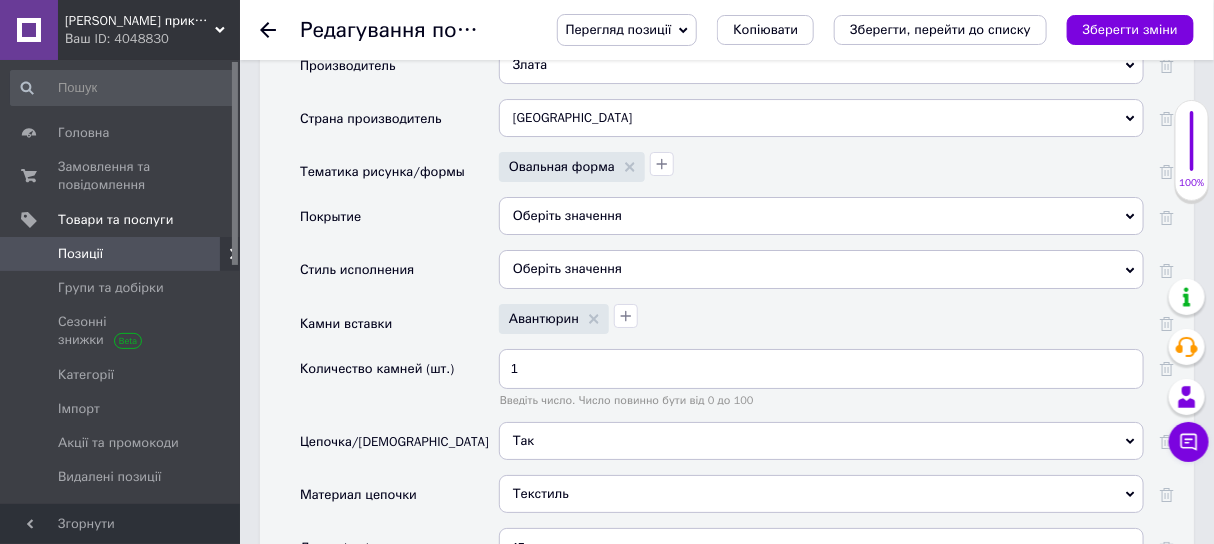 click on "Оберіть значення" at bounding box center (821, 269) 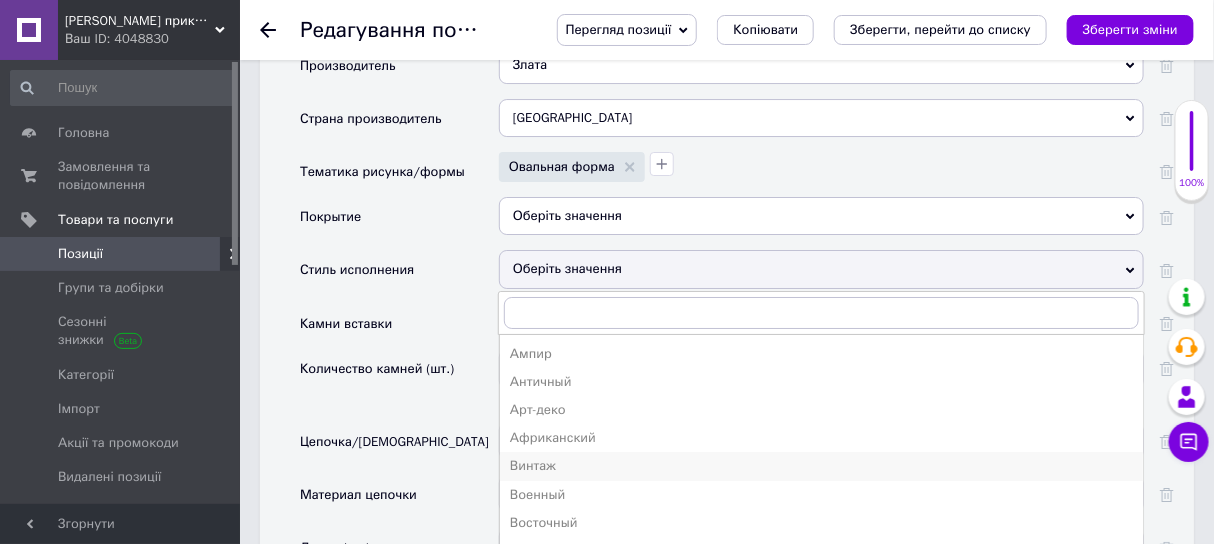 click on "Винтаж" at bounding box center (821, 466) 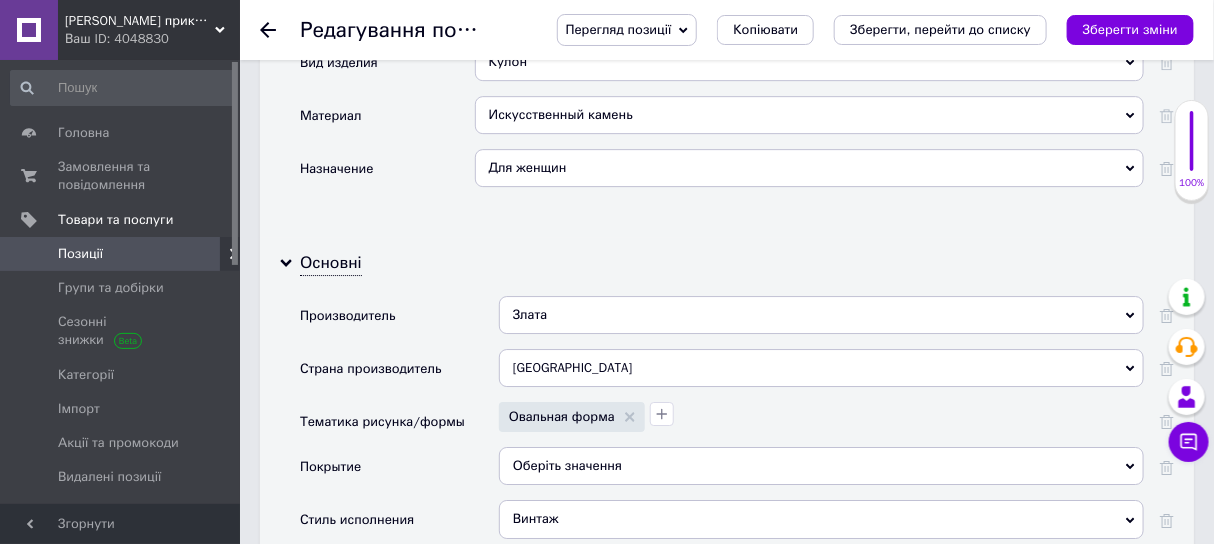 scroll, scrollTop: 2442, scrollLeft: 0, axis: vertical 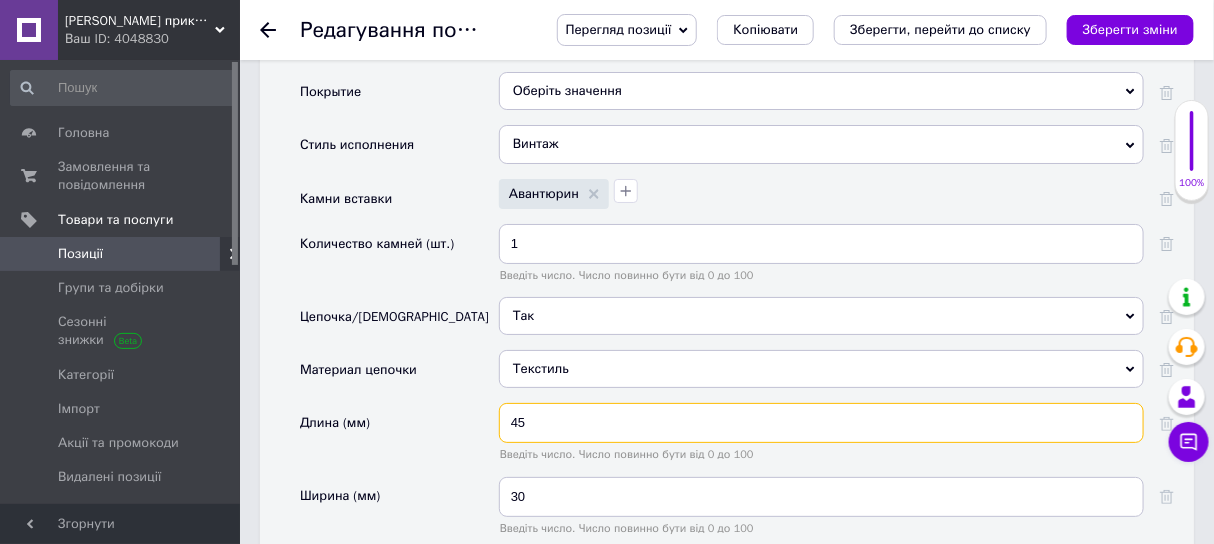 drag, startPoint x: 497, startPoint y: 415, endPoint x: 510, endPoint y: 418, distance: 13.341664 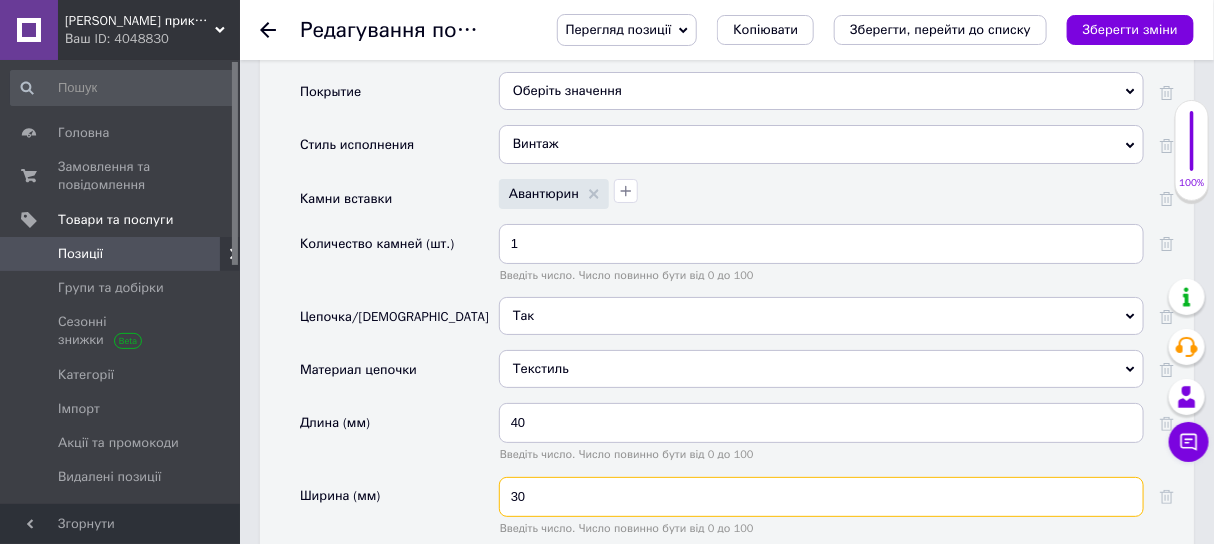 drag, startPoint x: 495, startPoint y: 480, endPoint x: 508, endPoint y: 480, distance: 13 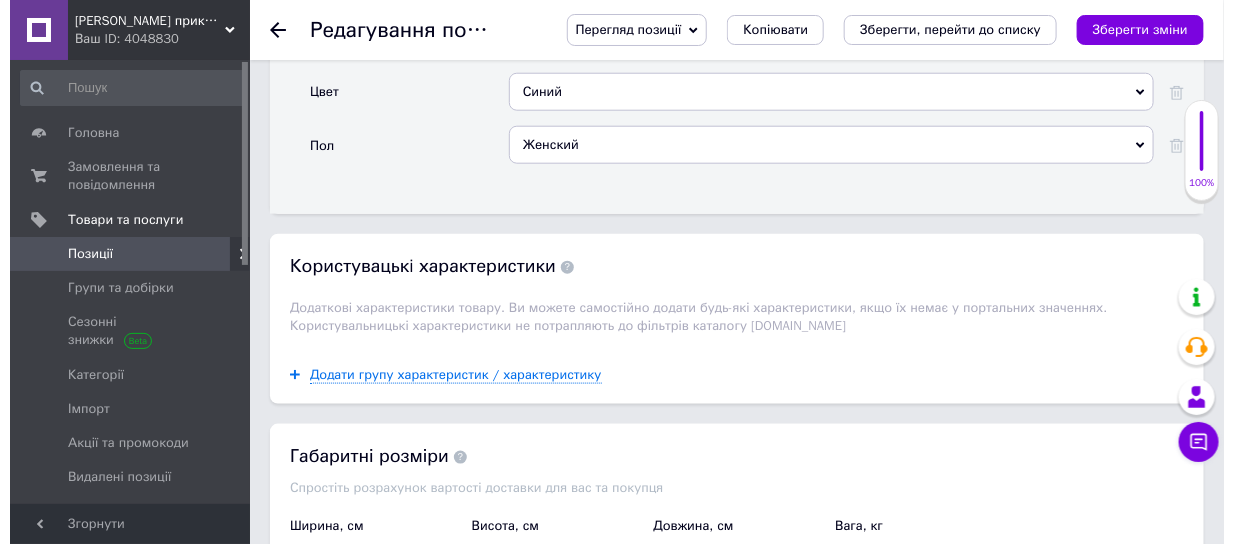 scroll, scrollTop: 3567, scrollLeft: 0, axis: vertical 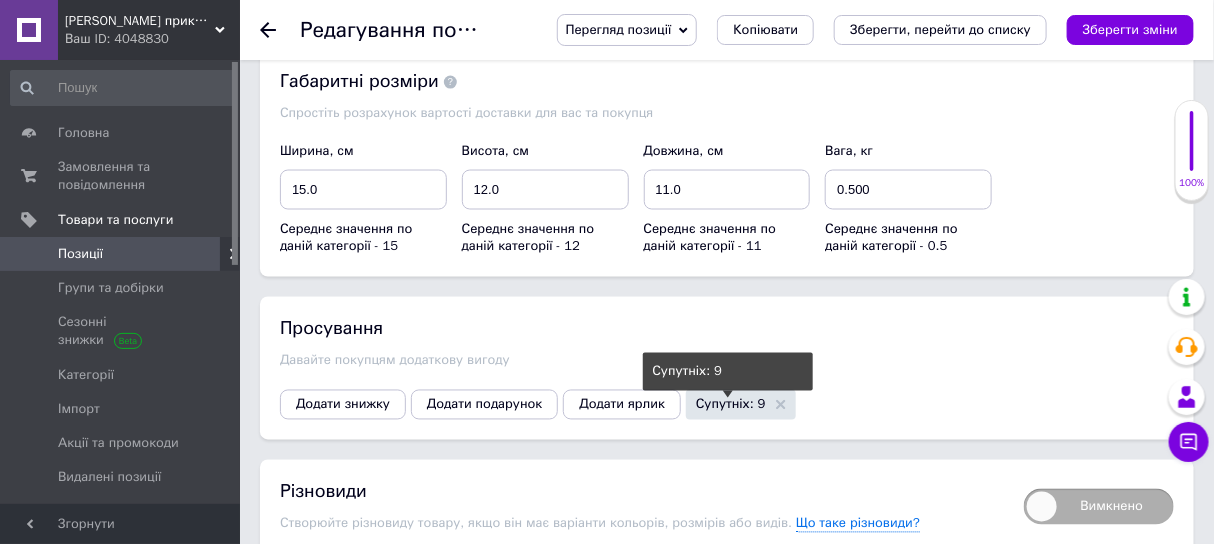 click on "Супутніх: 9" at bounding box center (731, 404) 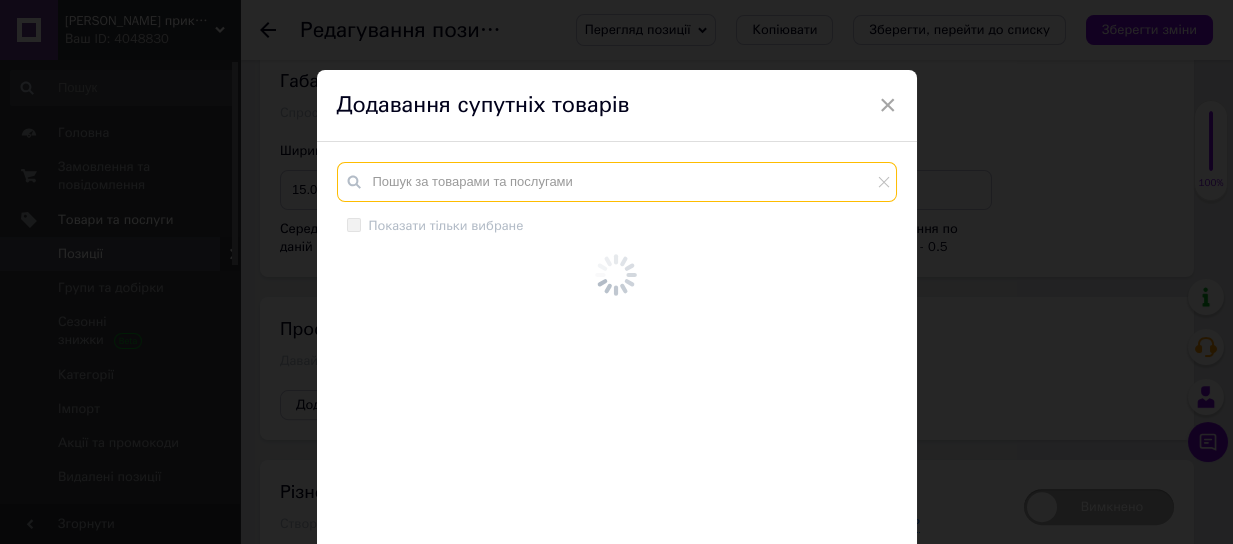 click at bounding box center [617, 182] 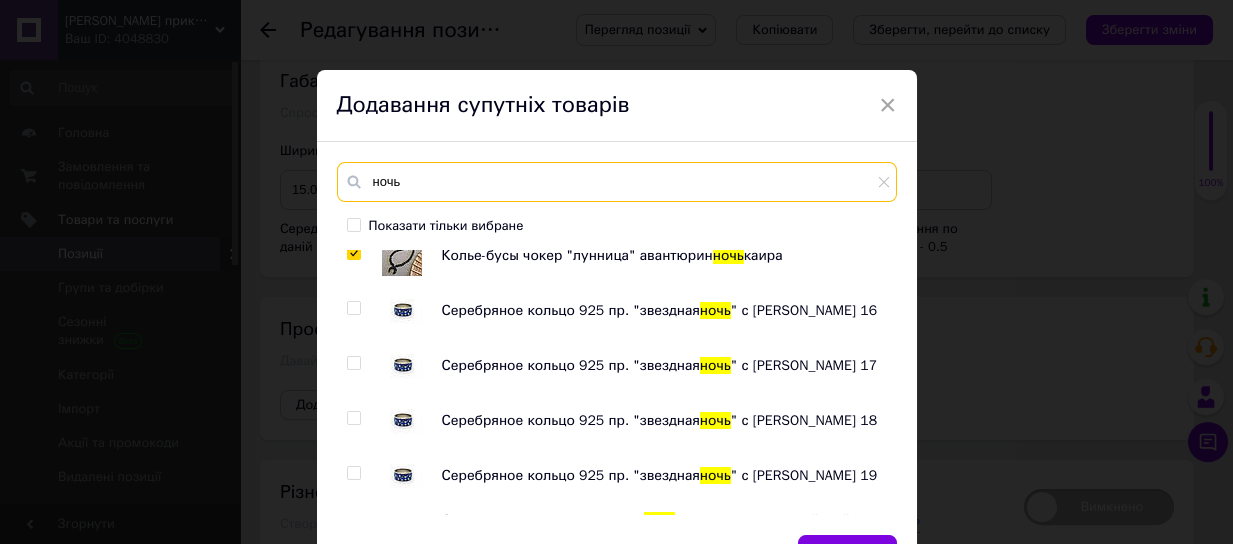scroll, scrollTop: 375, scrollLeft: 0, axis: vertical 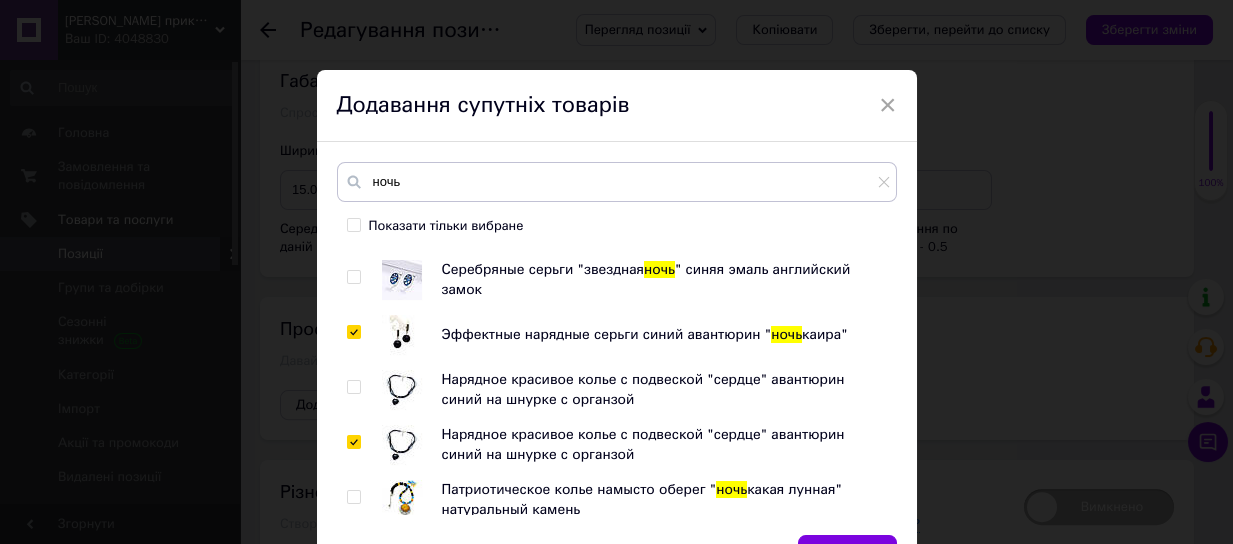 click at bounding box center (353, 387) 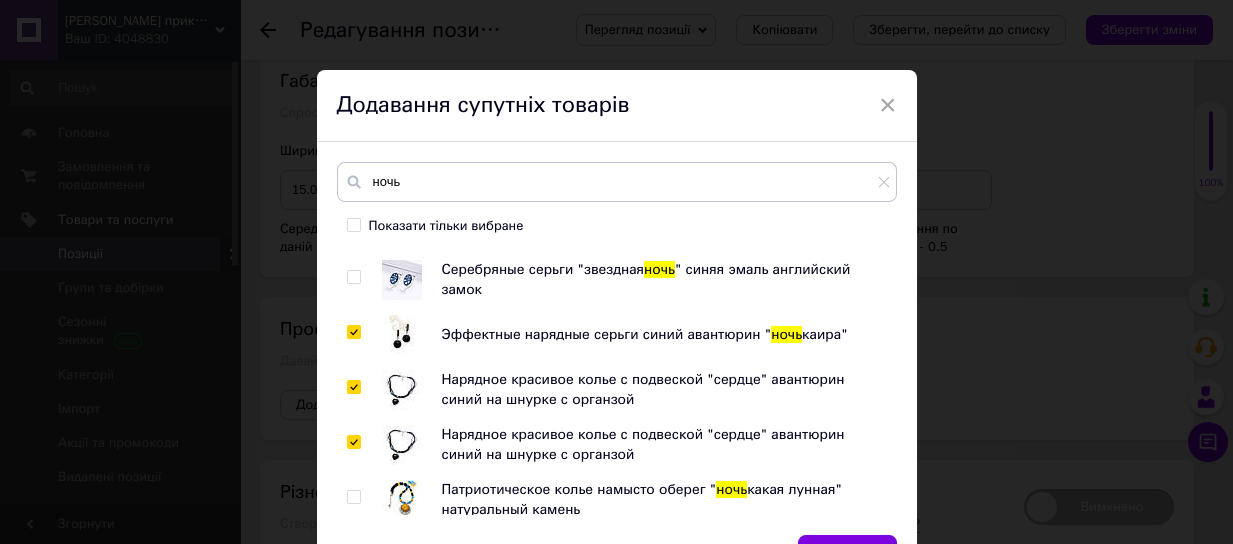 scroll, scrollTop: 499, scrollLeft: 0, axis: vertical 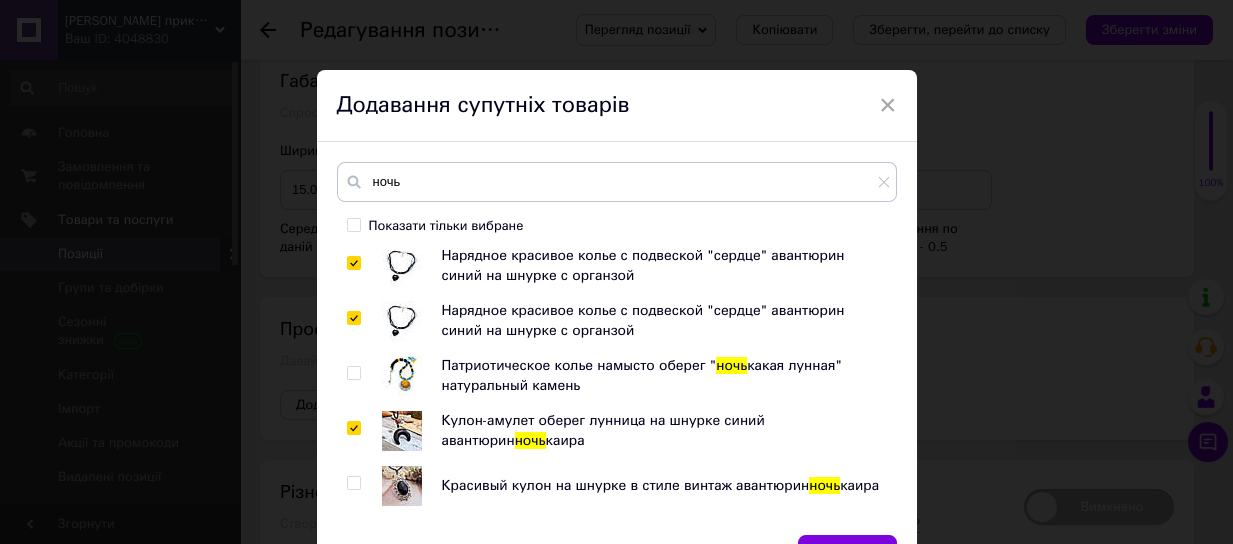 click at bounding box center (353, 483) 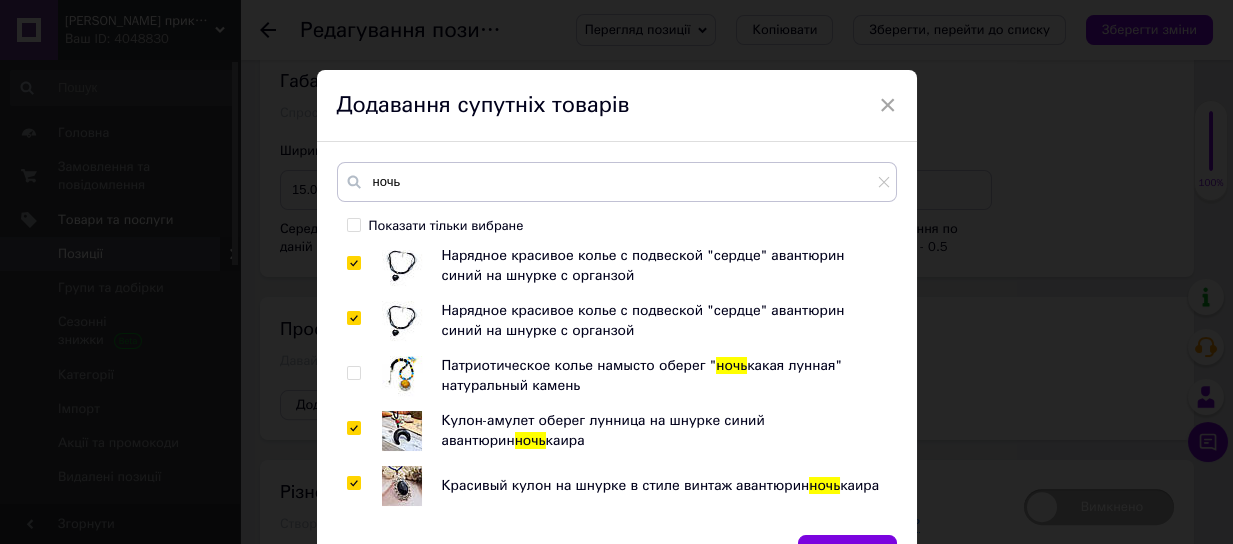 scroll, scrollTop: 599, scrollLeft: 0, axis: vertical 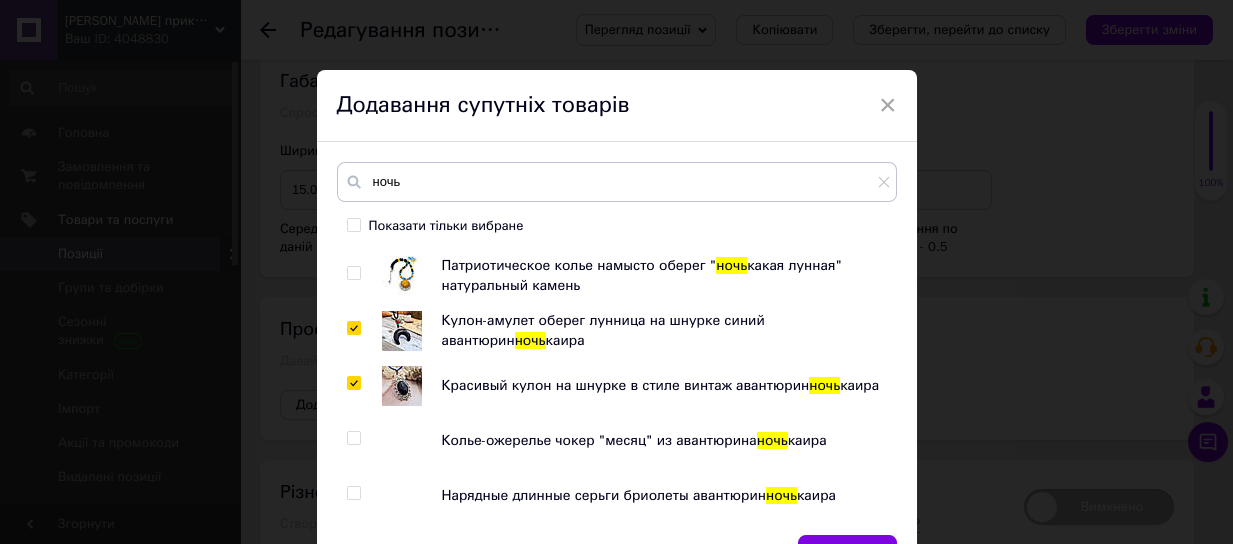 click at bounding box center (357, 441) 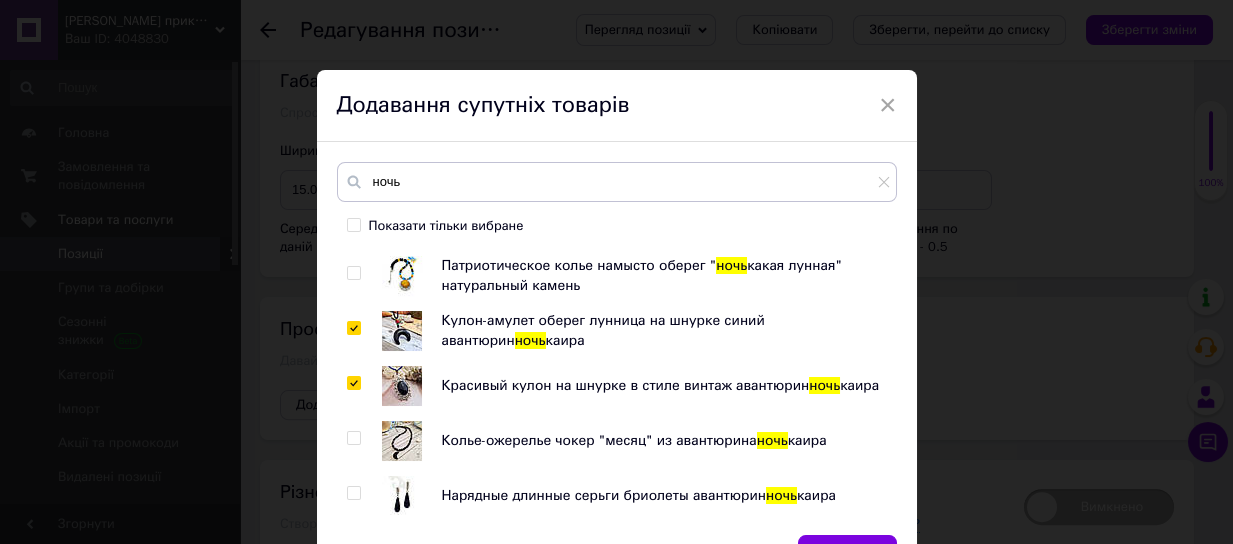click at bounding box center (353, 438) 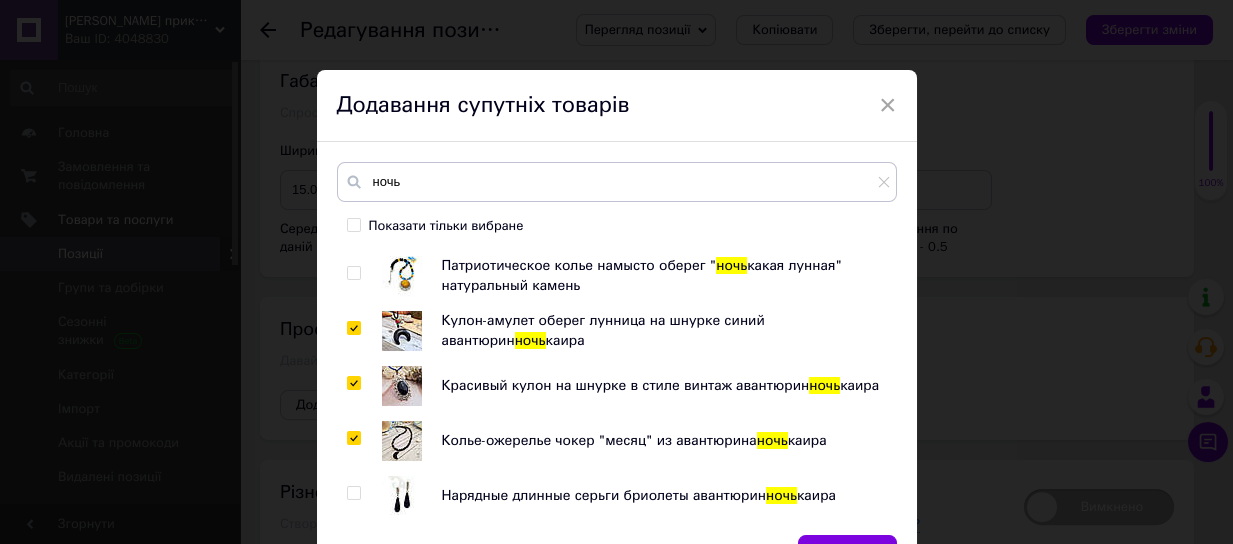 click at bounding box center (353, 493) 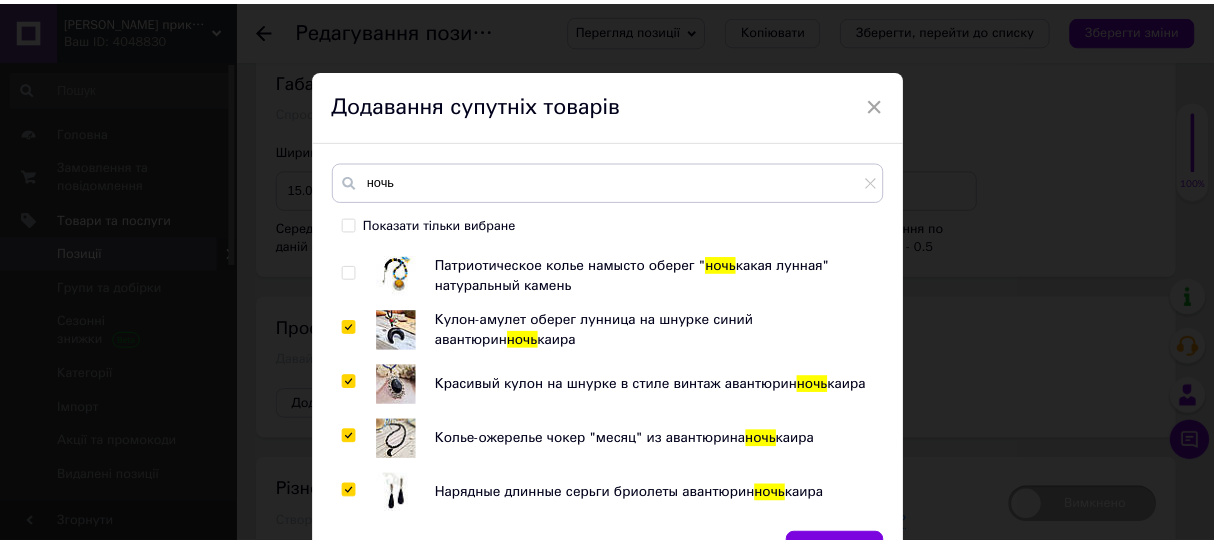 scroll, scrollTop: 120, scrollLeft: 0, axis: vertical 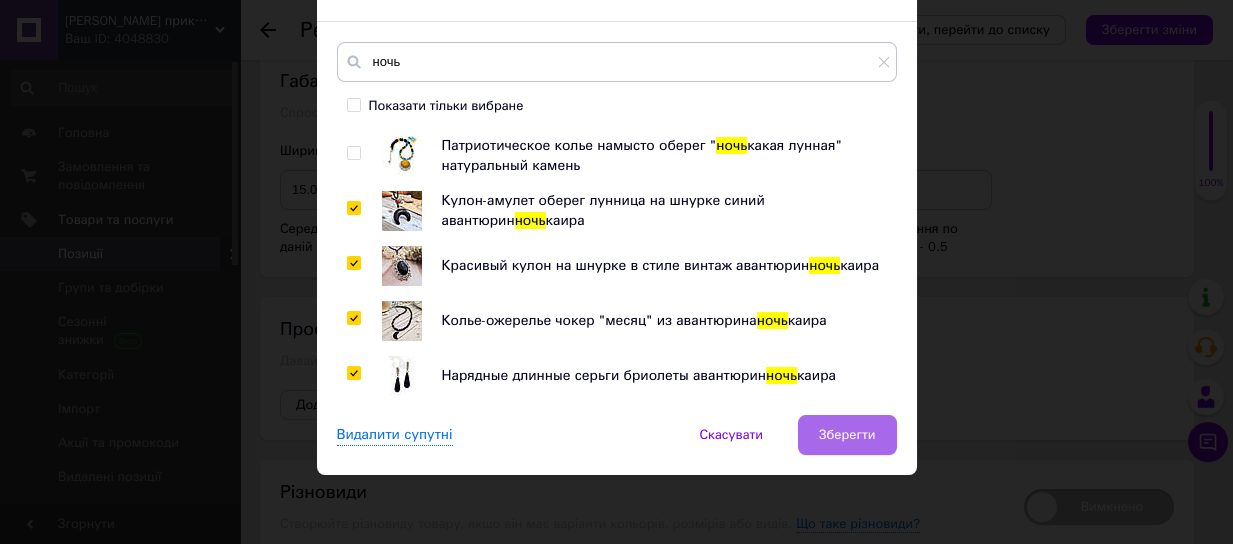 click on "Зберегти" at bounding box center (847, 435) 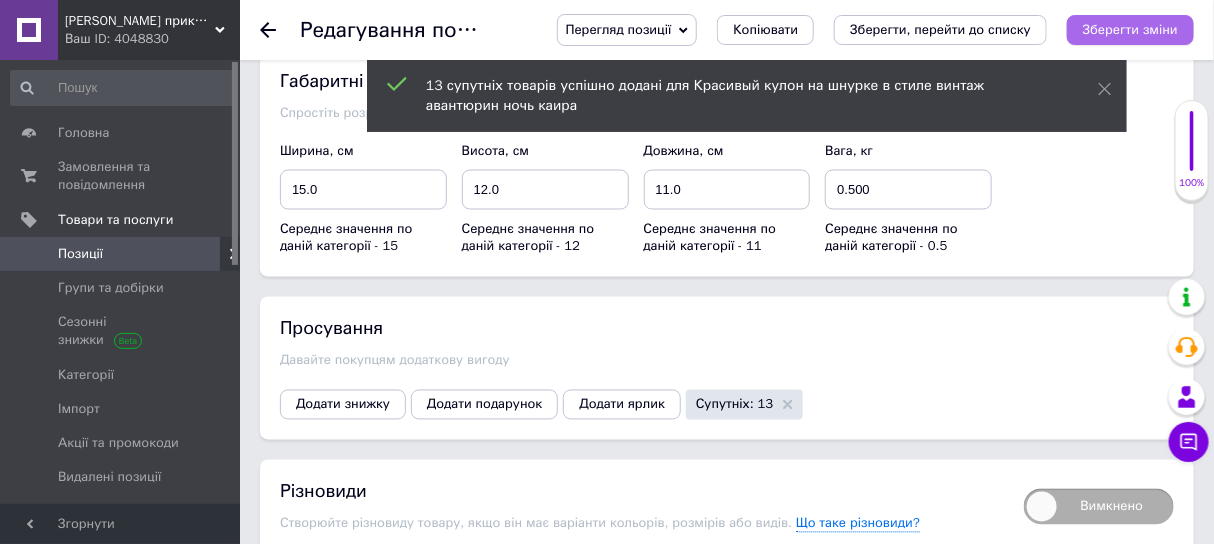 click on "Зберегти зміни" at bounding box center [1130, 29] 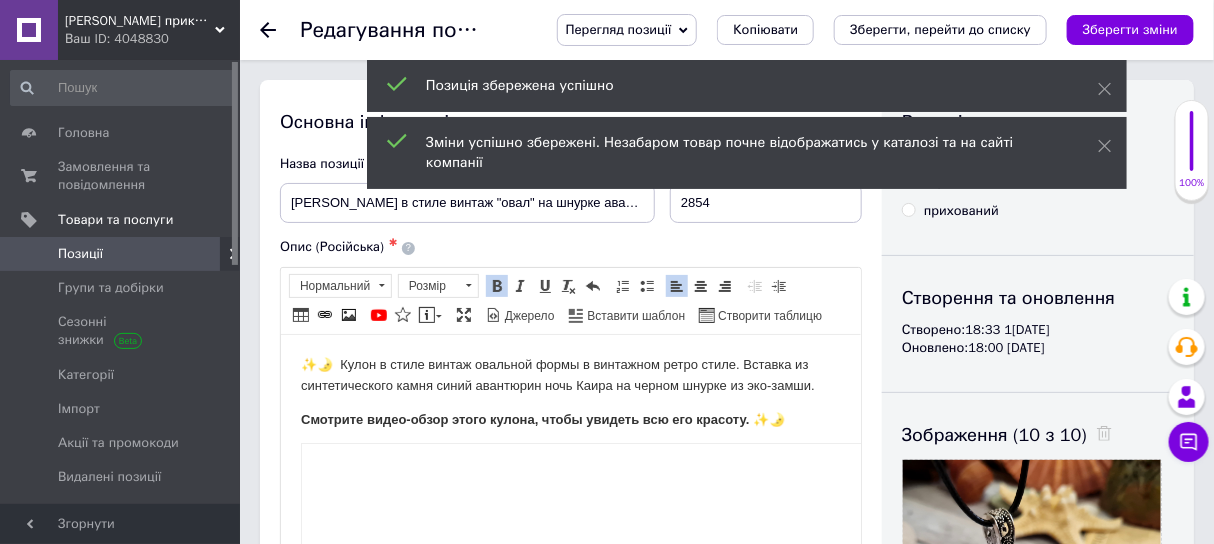 scroll, scrollTop: 250, scrollLeft: 0, axis: vertical 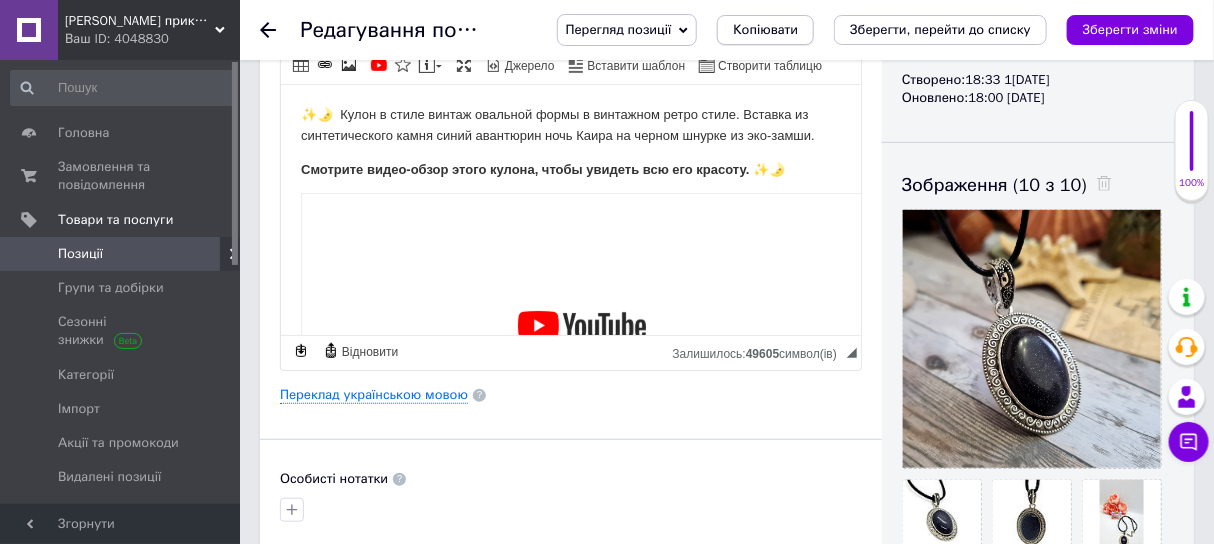 click on "Копіювати" at bounding box center (765, 30) 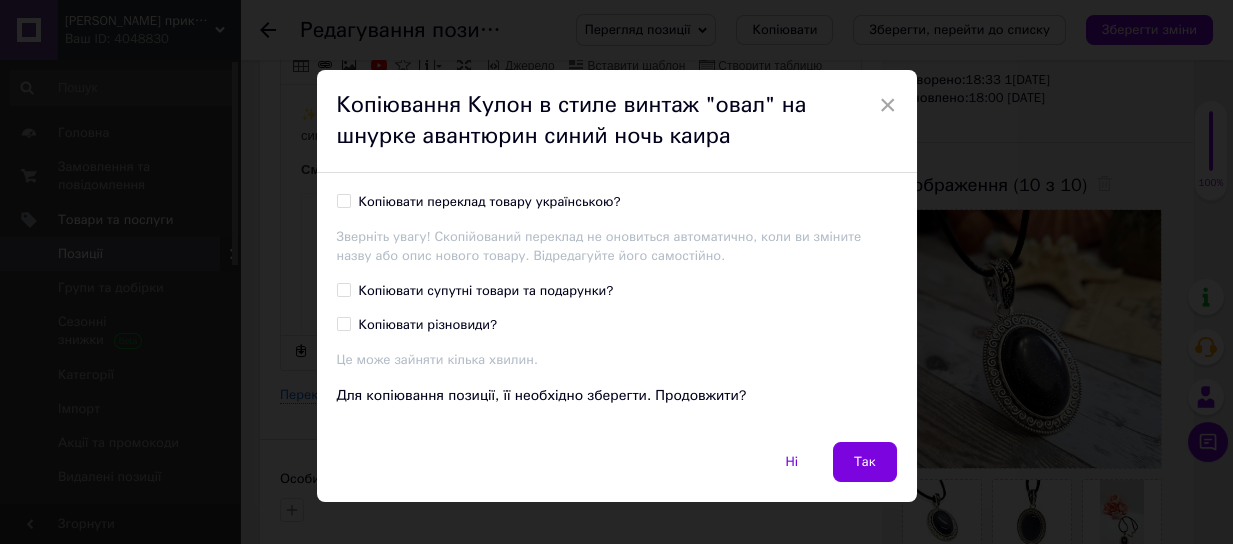 click on "×" at bounding box center [888, 105] 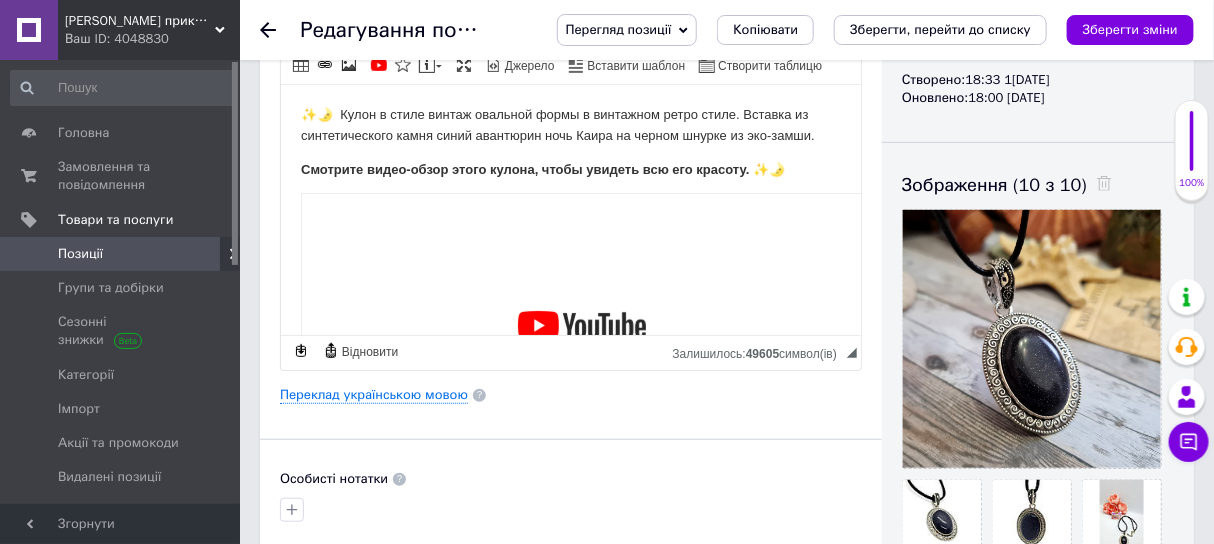 drag, startPoint x: 918, startPoint y: 33, endPoint x: 882, endPoint y: 32, distance: 36.013885 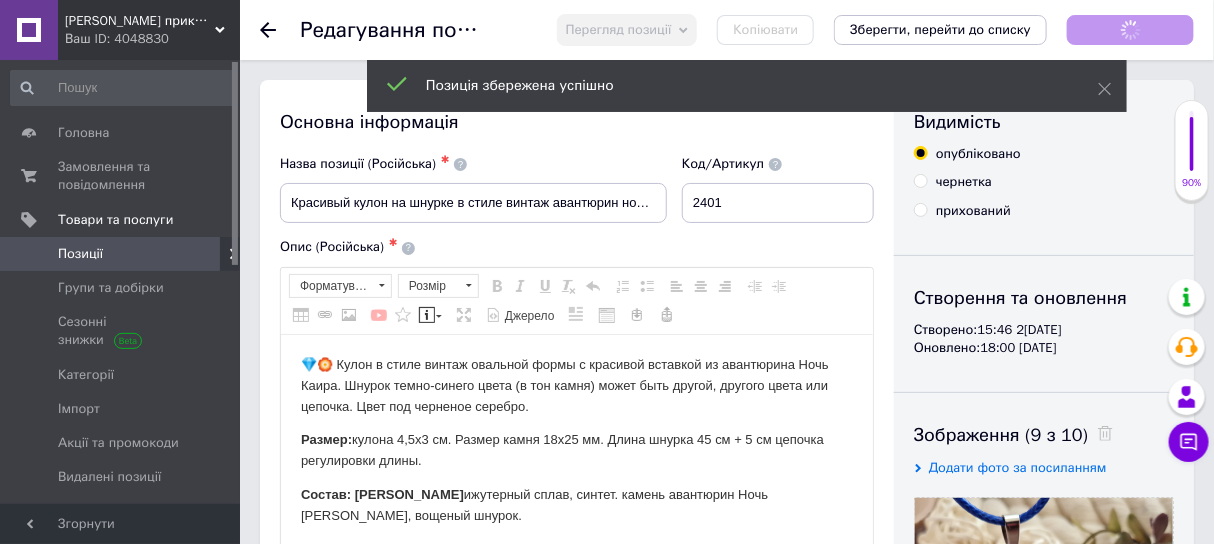 scroll, scrollTop: 0, scrollLeft: 0, axis: both 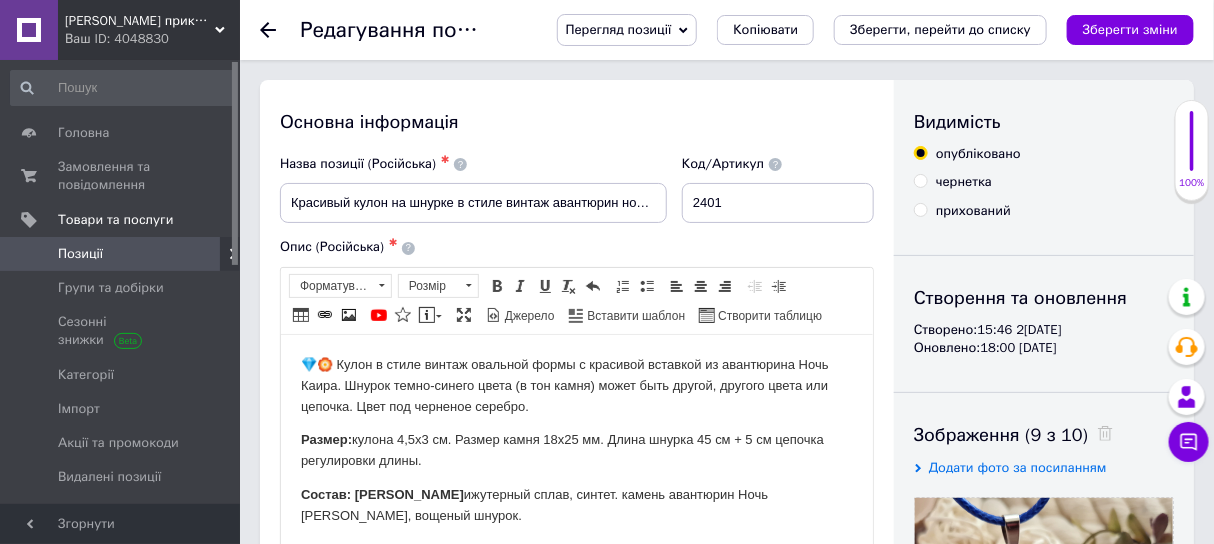 click on "Позиції" at bounding box center [121, 254] 